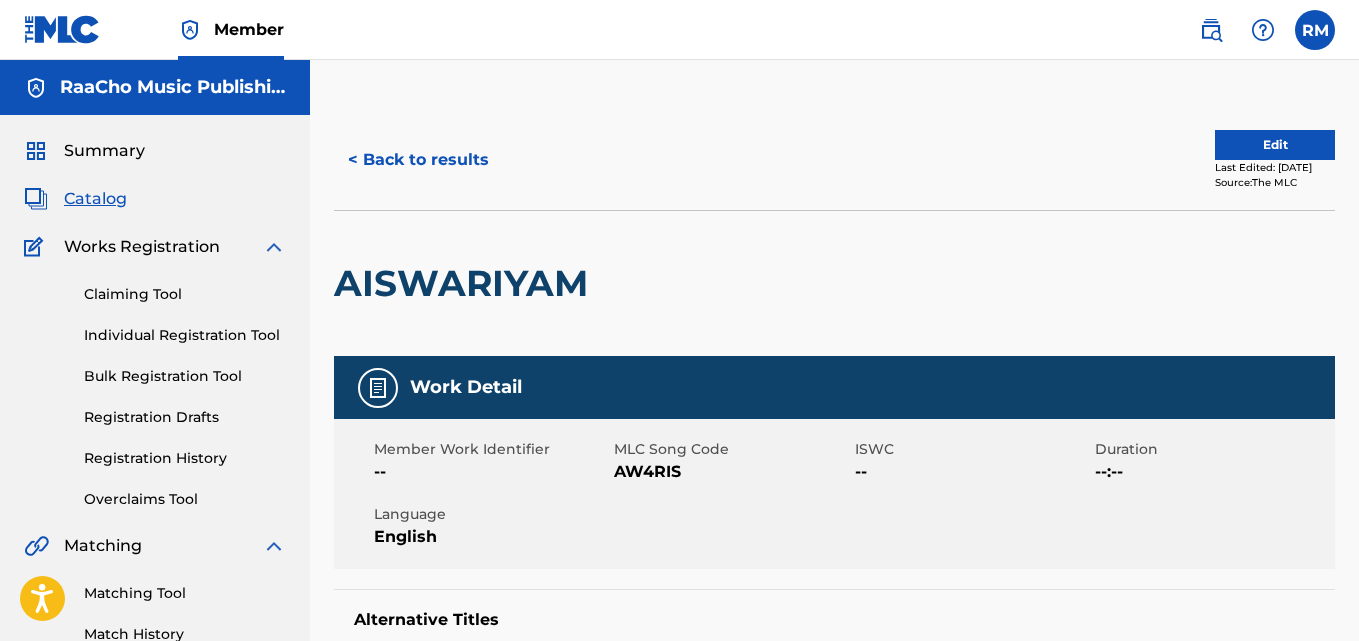 scroll, scrollTop: 0, scrollLeft: 0, axis: both 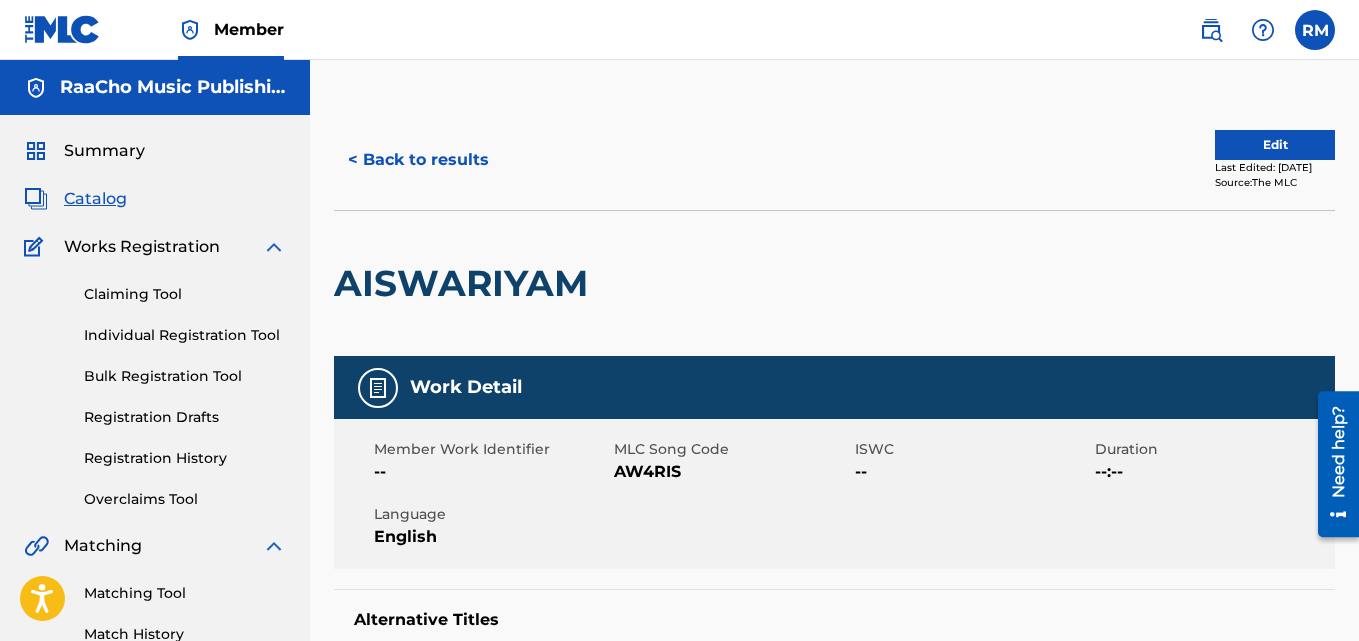 click on "< Back to results" at bounding box center (418, 160) 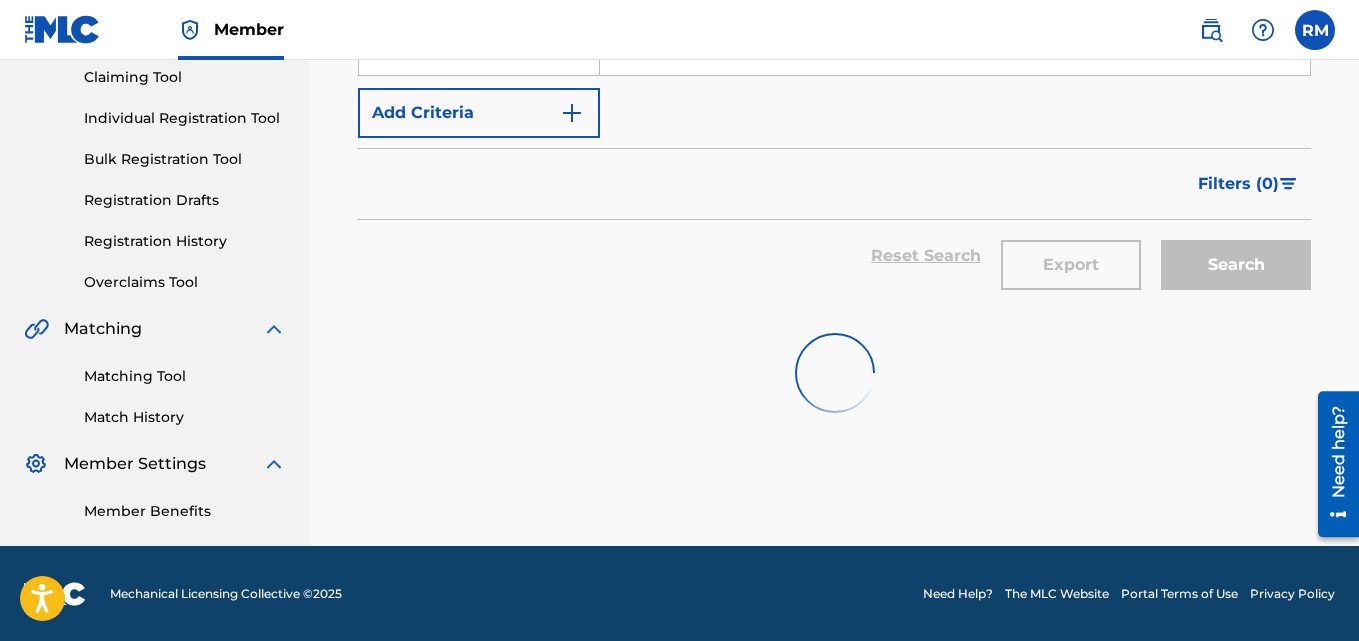scroll, scrollTop: 0, scrollLeft: 0, axis: both 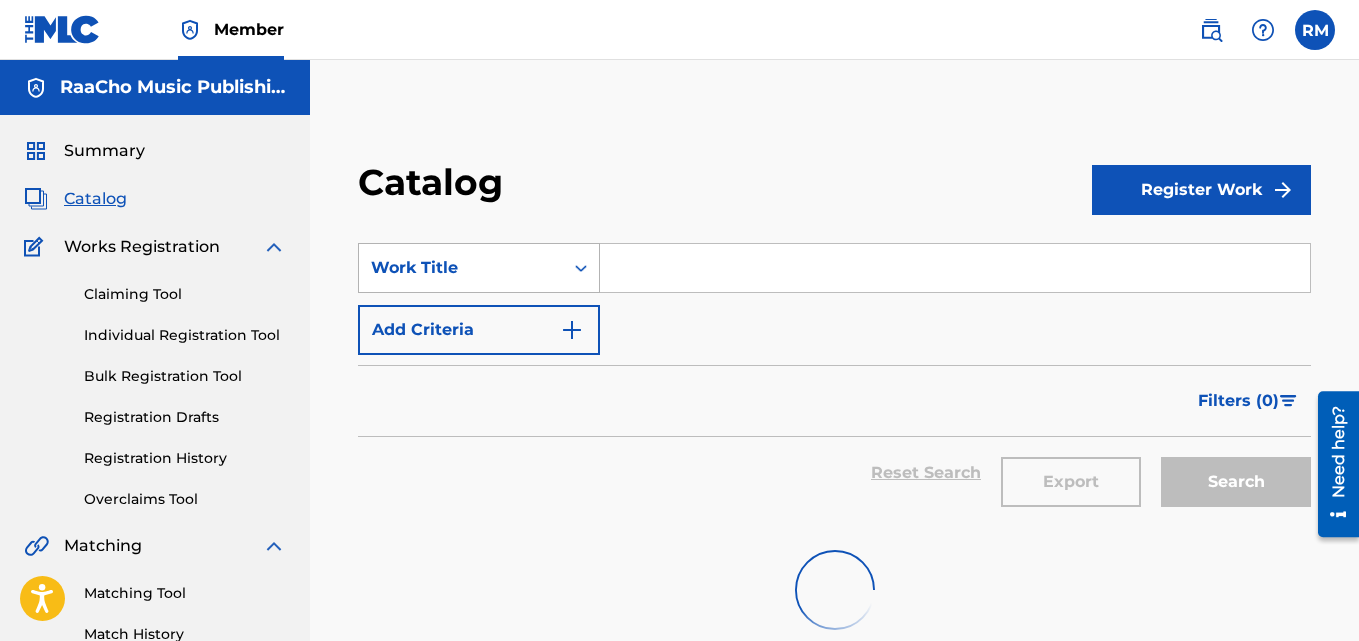 click on "Work Title" at bounding box center [461, 268] 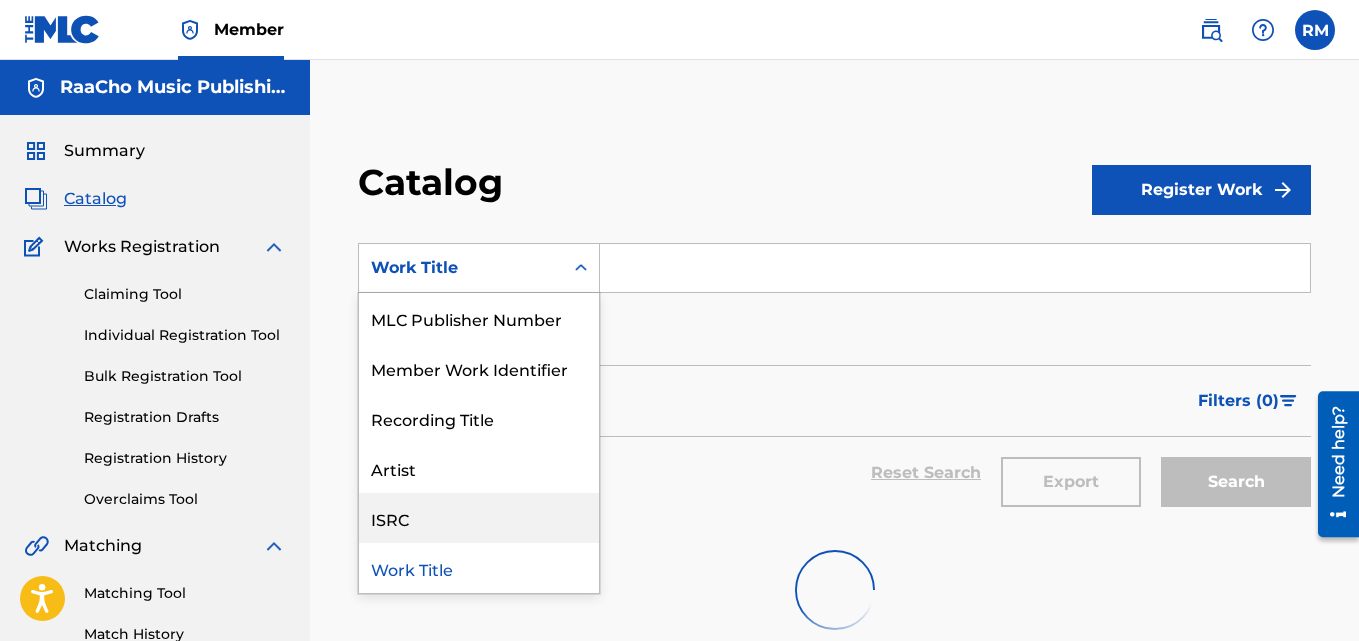 scroll, scrollTop: 0, scrollLeft: 0, axis: both 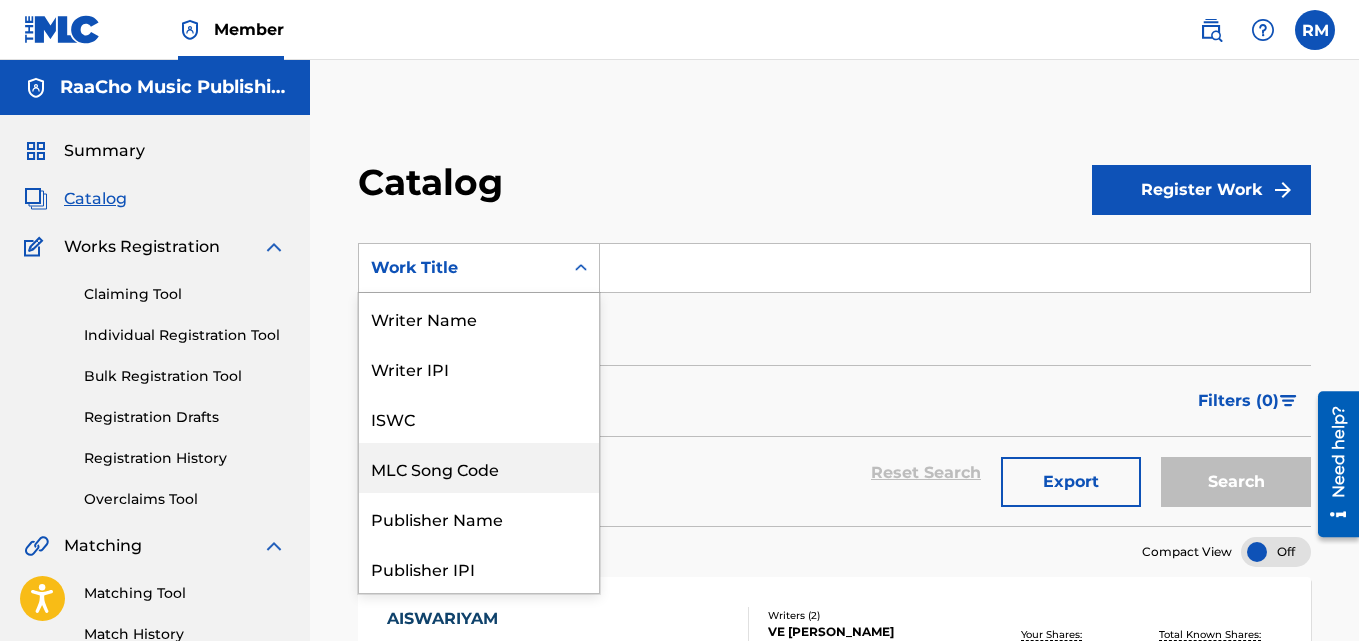 click on "MLC Song Code" at bounding box center [479, 468] 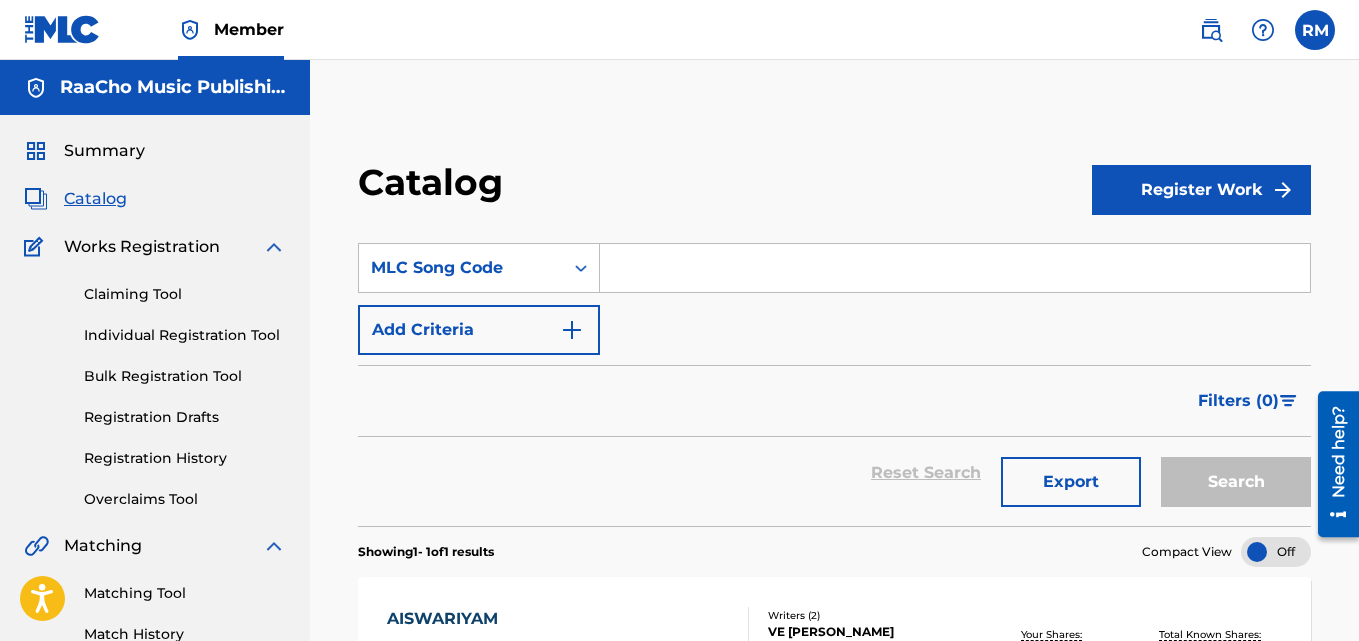 click at bounding box center [955, 268] 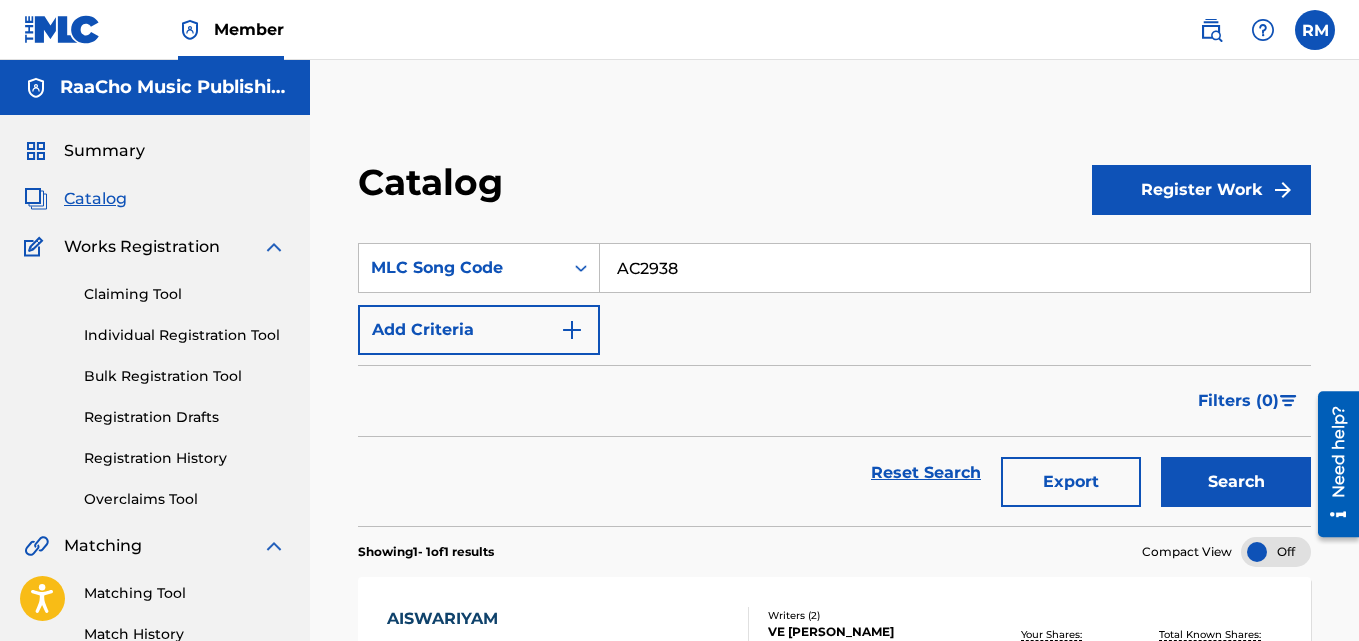 type on "AC2938" 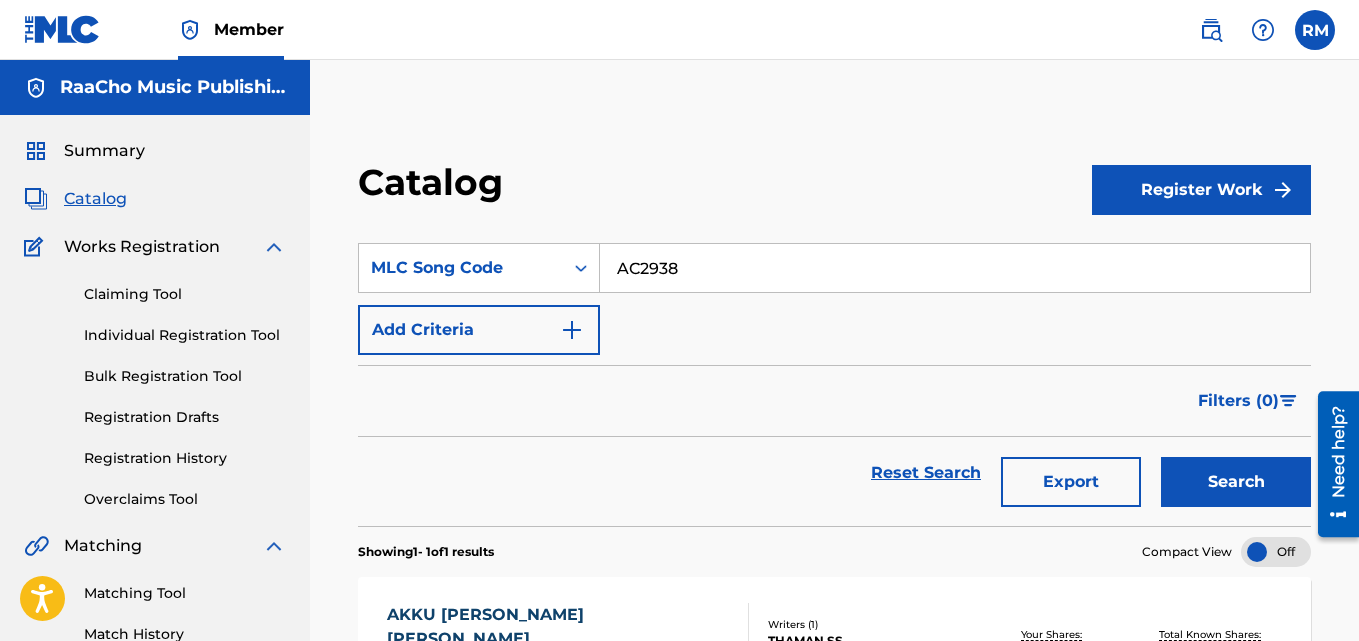 scroll, scrollTop: 276, scrollLeft: 0, axis: vertical 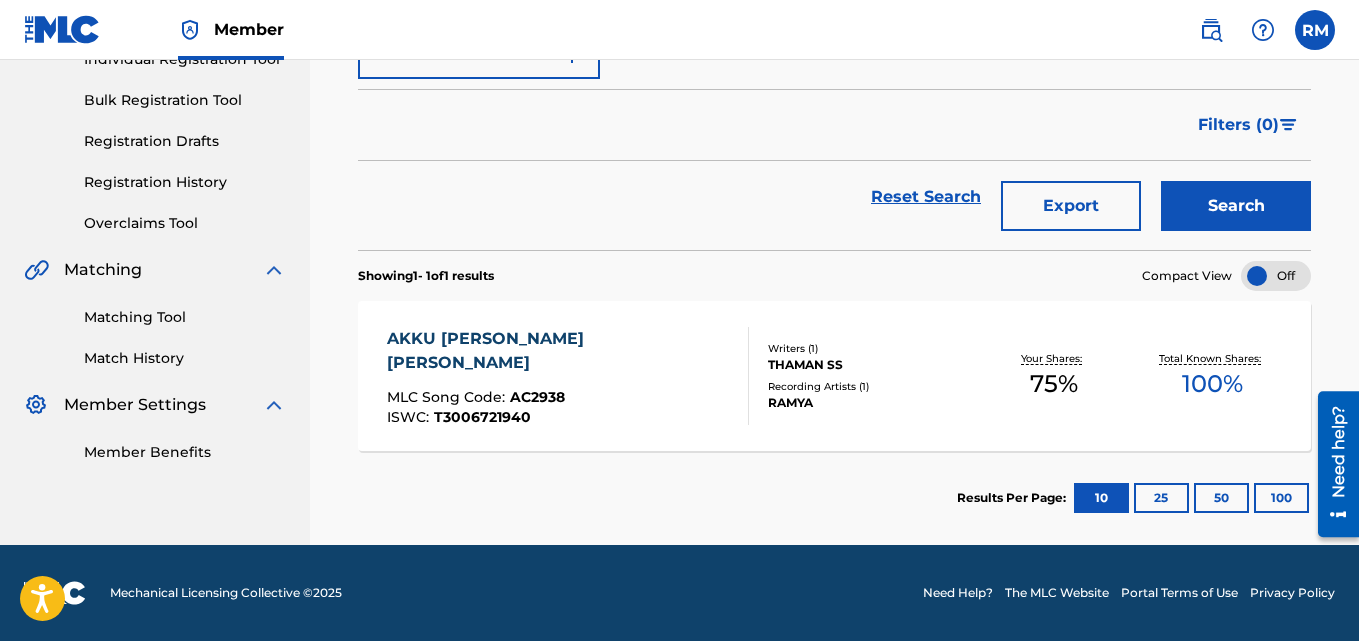 click on "AKKU [PERSON_NAME] [PERSON_NAME] MLC Song Code : AC2938 ISWC : T3006721940 Writers ( 1 ) THAMAN SS Recording Artists ( 1 ) RAMYA Your Shares: 75 % Total Known Shares: 100 %" at bounding box center (834, 376) 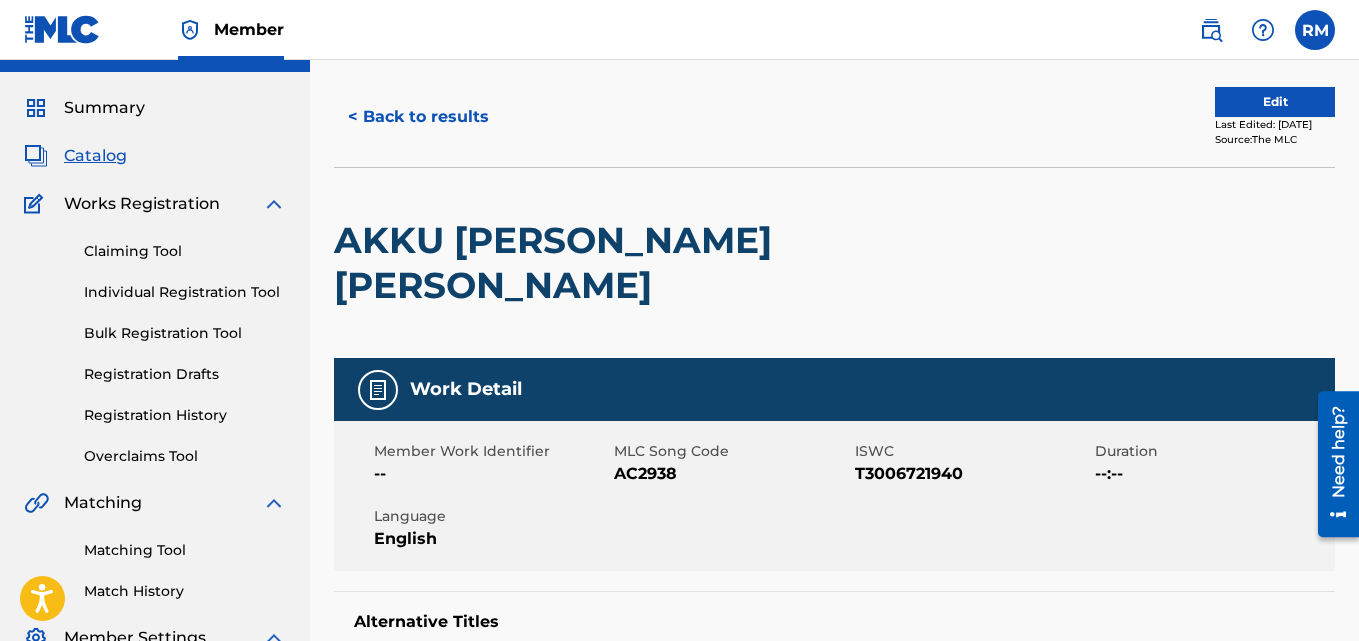 scroll, scrollTop: 8, scrollLeft: 0, axis: vertical 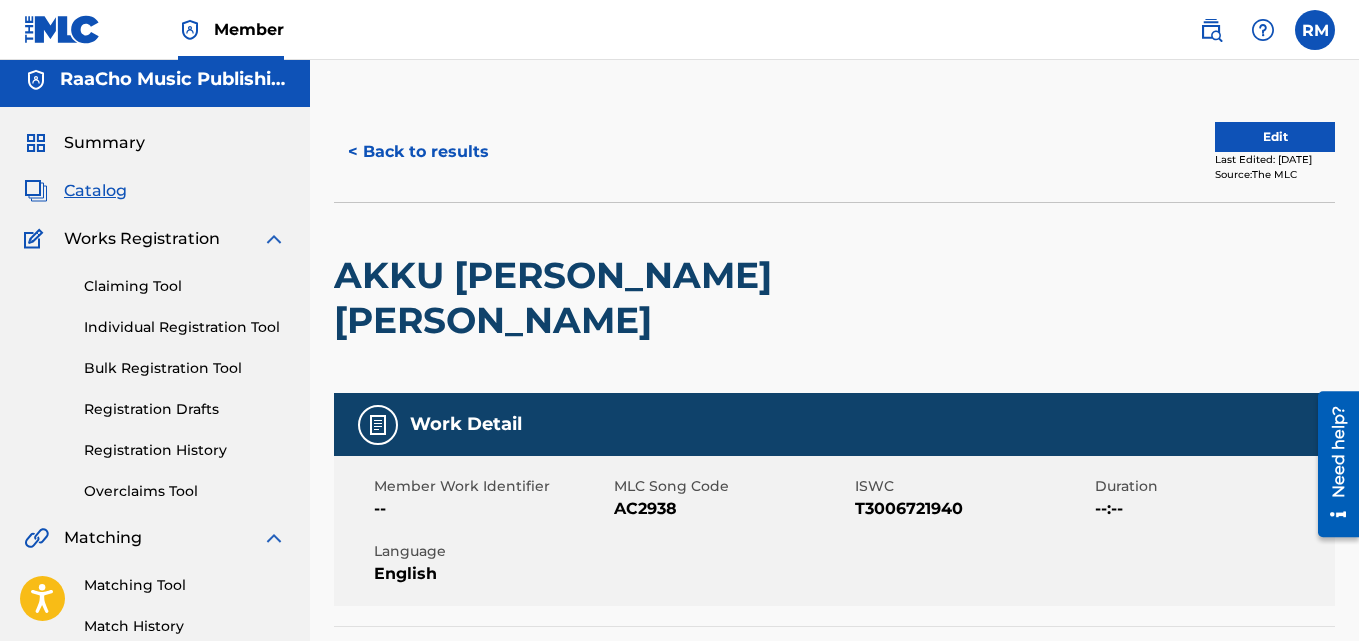 click on "< Back to results" at bounding box center (418, 152) 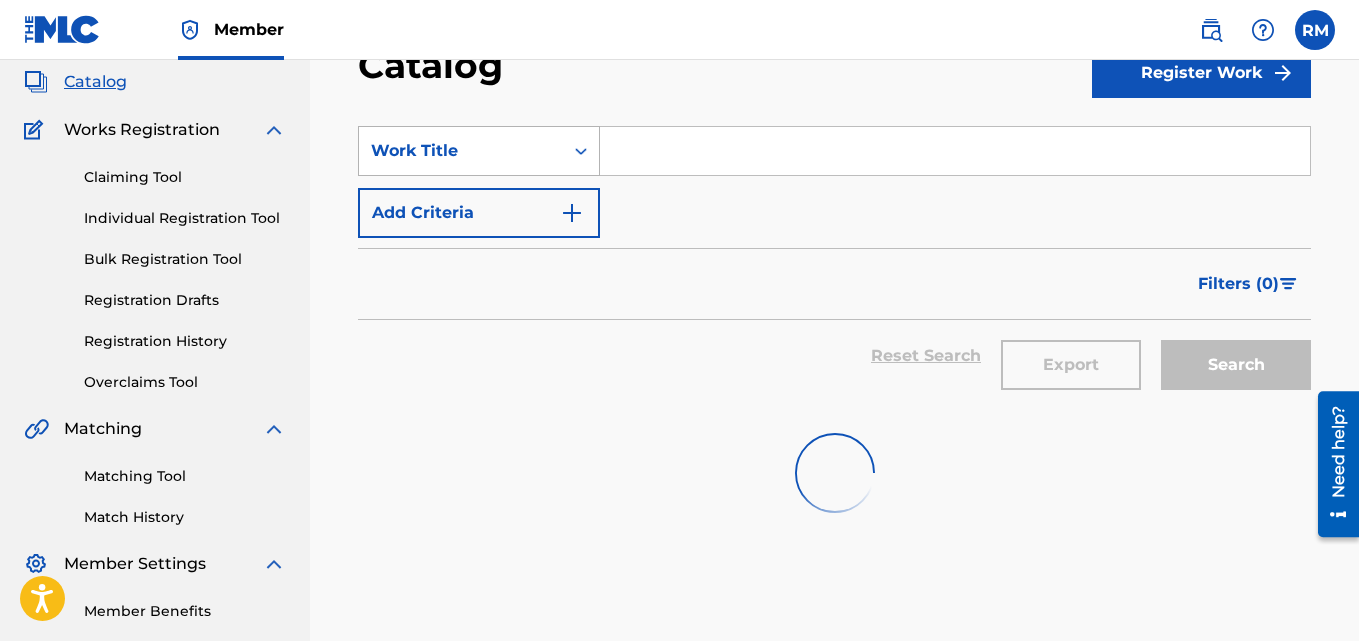scroll, scrollTop: 0, scrollLeft: 0, axis: both 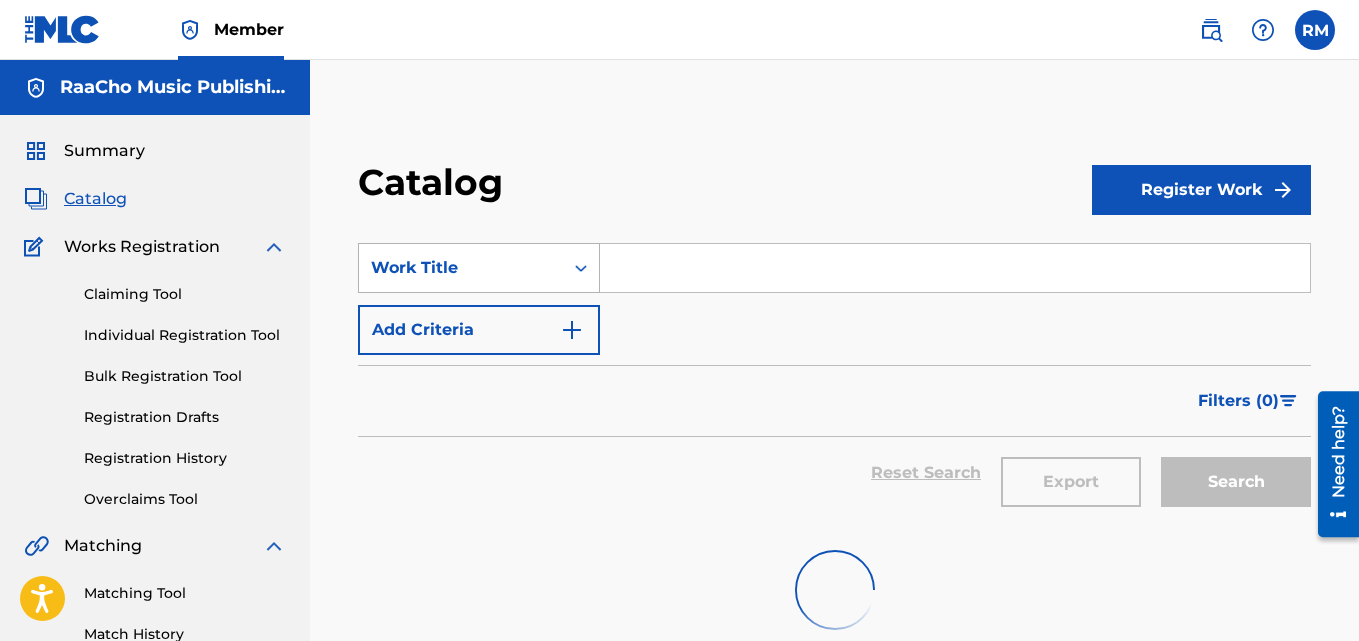 click on "Work Title" at bounding box center (461, 268) 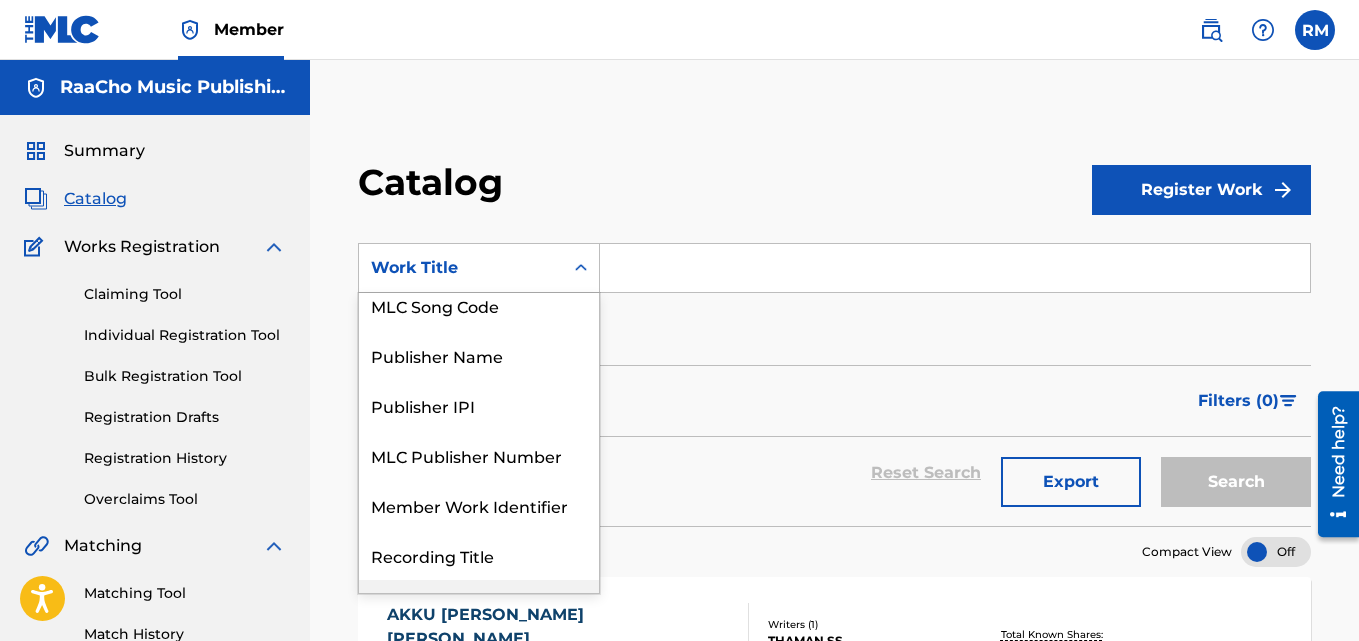 scroll, scrollTop: 0, scrollLeft: 0, axis: both 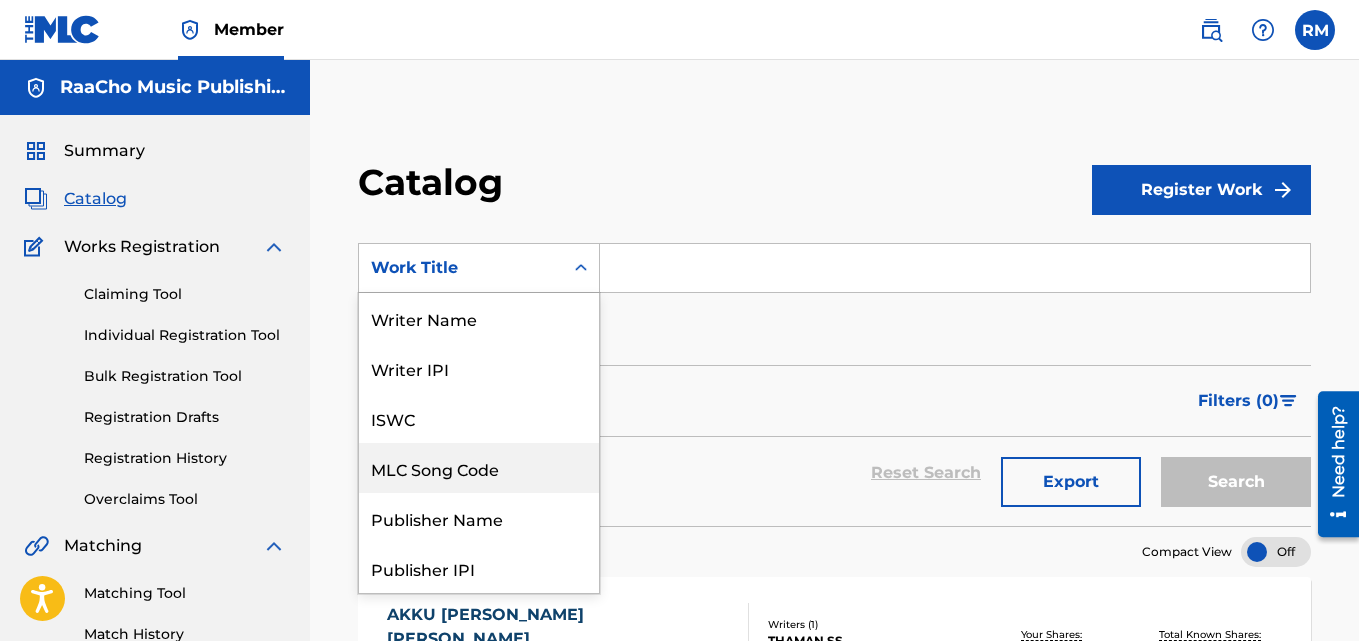 click on "MLC Song Code" at bounding box center [479, 468] 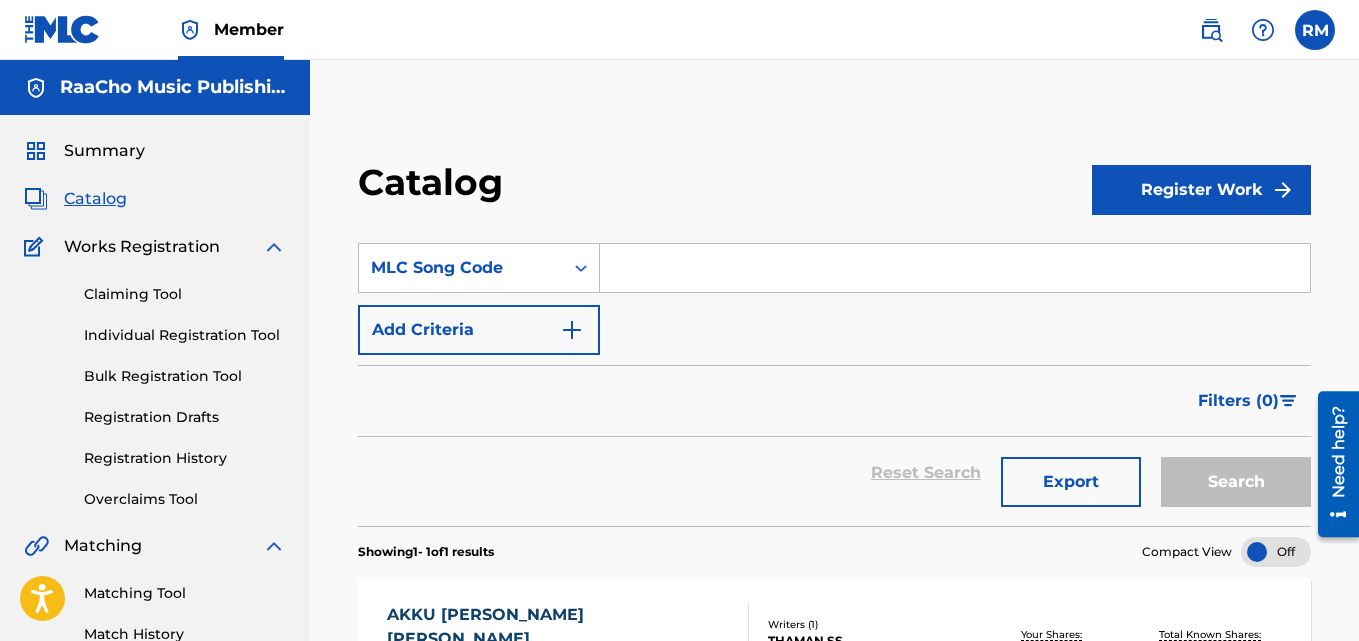 click at bounding box center [955, 268] 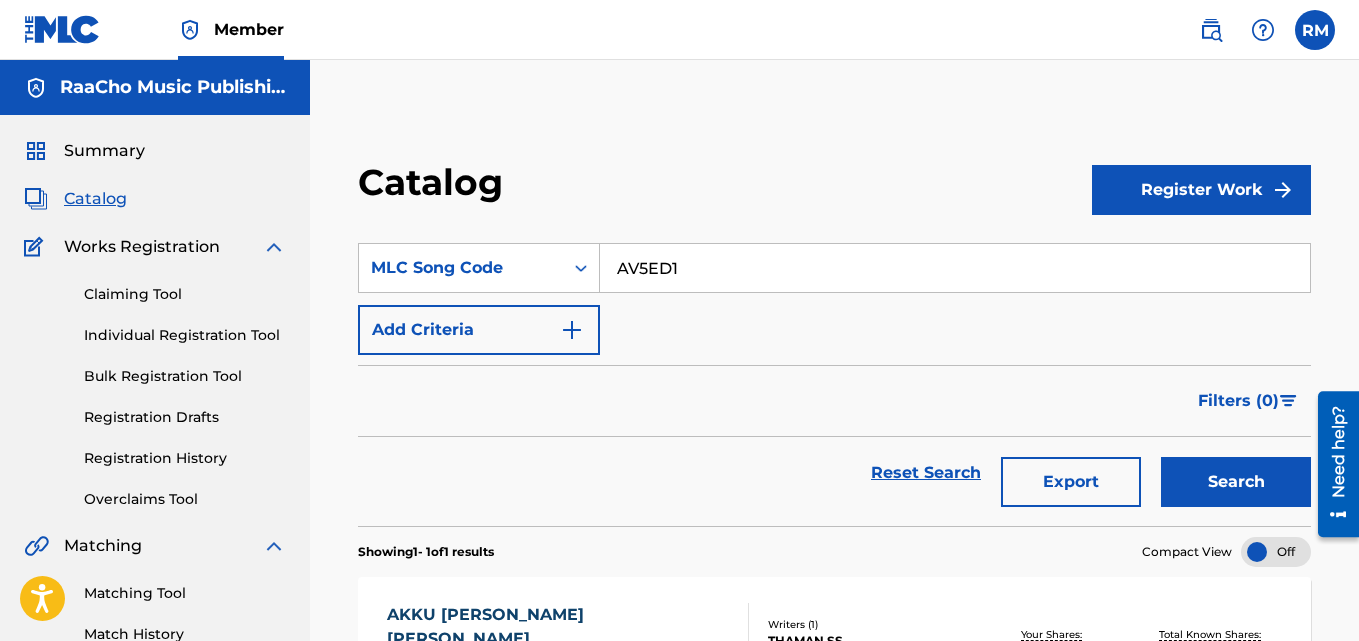 type on "AV5ED1" 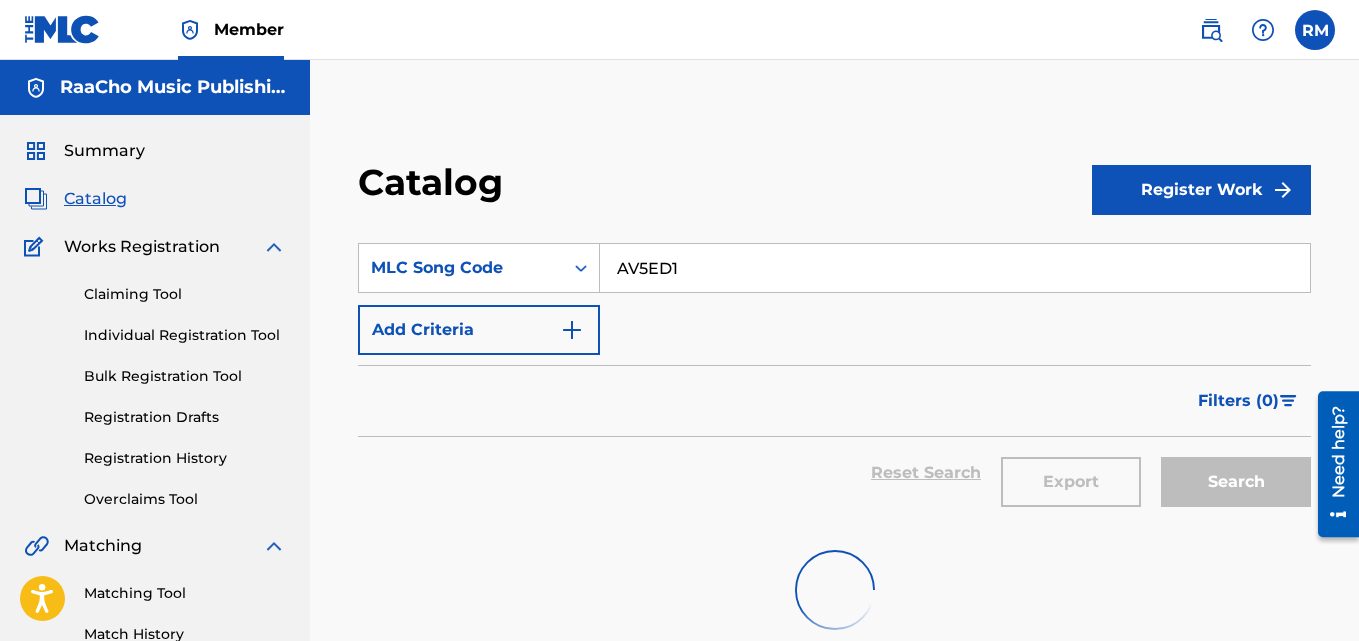scroll, scrollTop: 218, scrollLeft: 0, axis: vertical 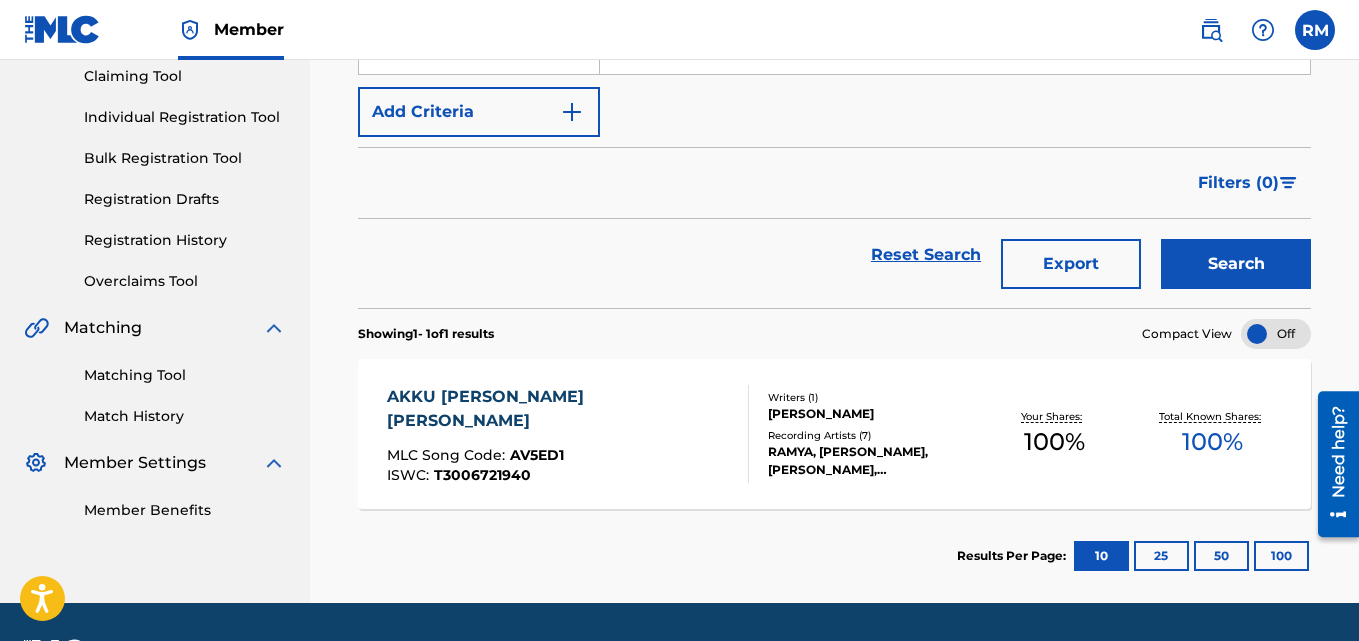click on "AKKU [PERSON_NAME] [PERSON_NAME] MLC Song Code : AV5ED1 ISWC : T3006721940" at bounding box center (559, 434) 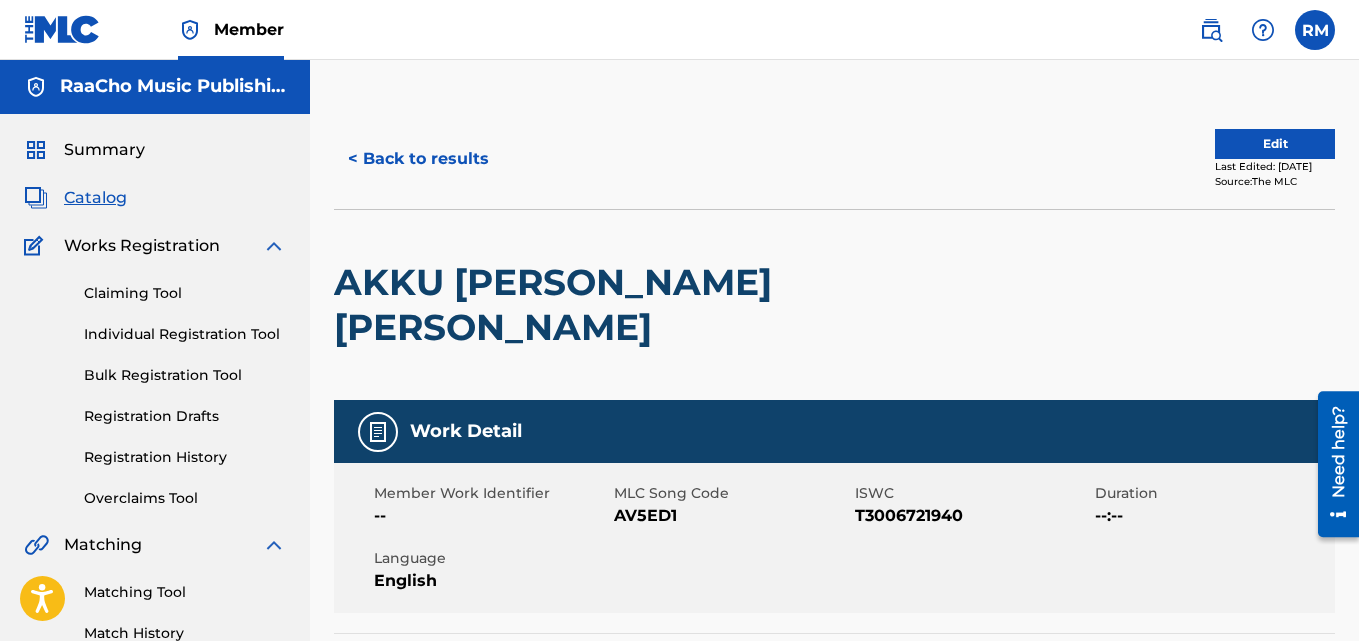 scroll, scrollTop: 0, scrollLeft: 0, axis: both 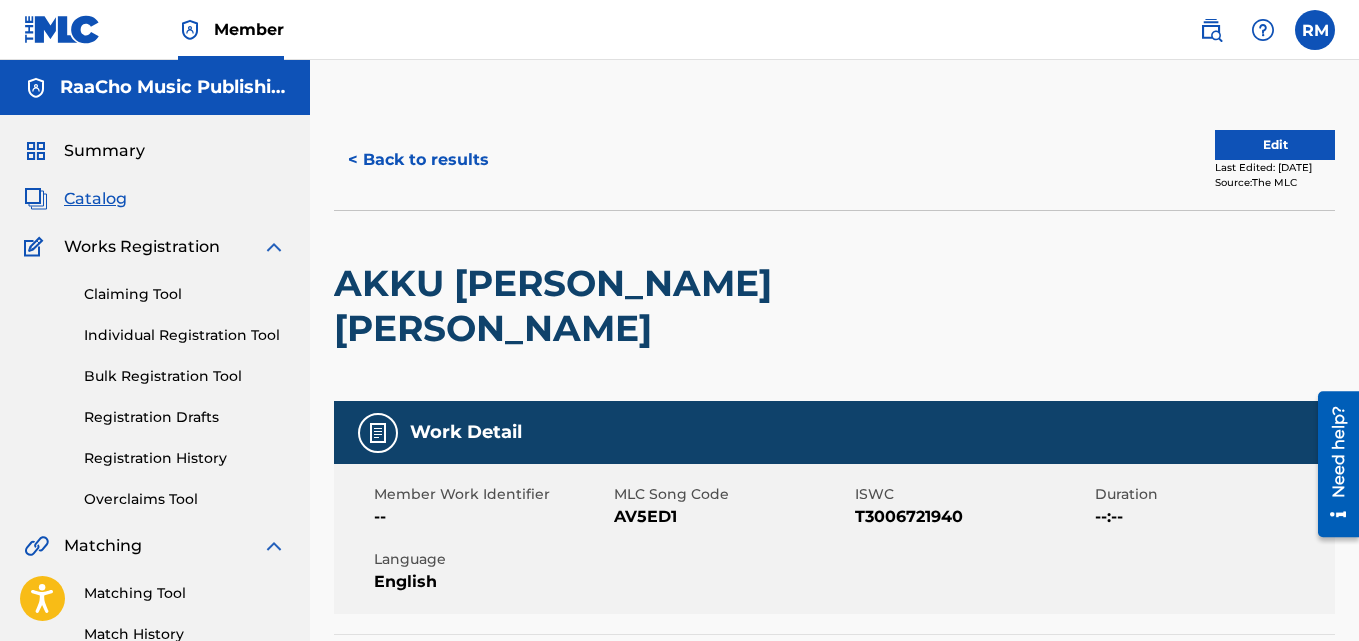 click on "< Back to results Edit Last Edited:   [DATE] Source:  The MLC" at bounding box center [834, 160] 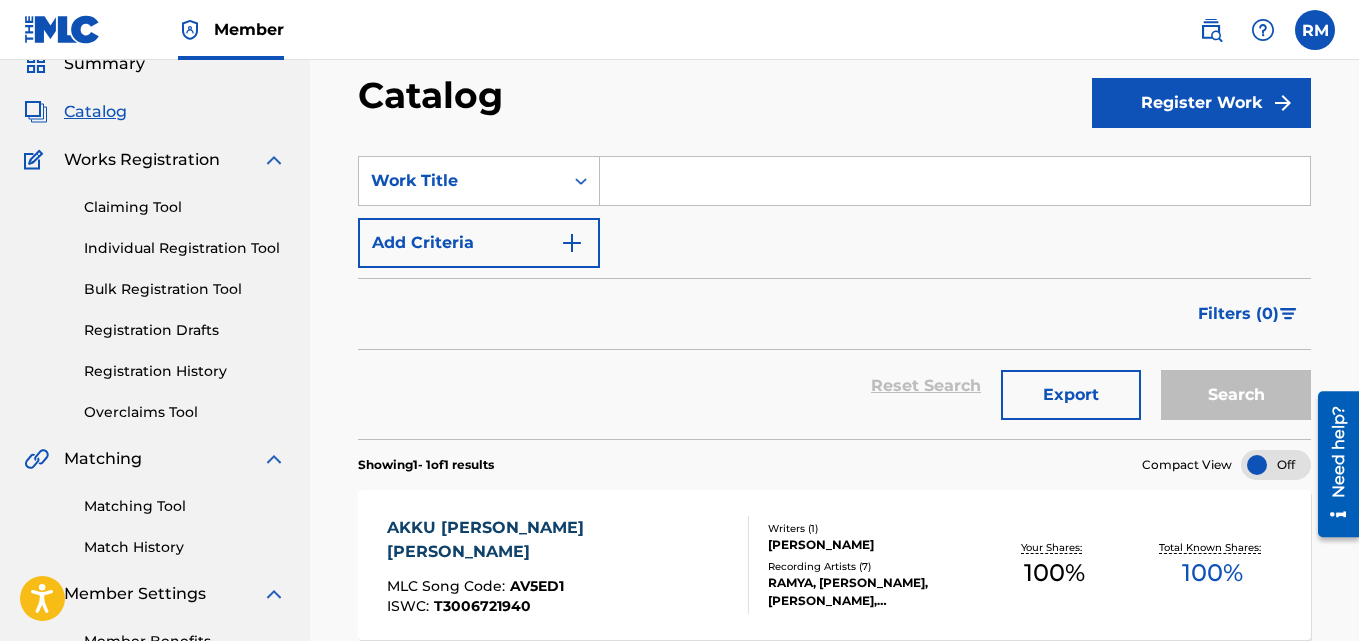 scroll, scrollTop: 0, scrollLeft: 0, axis: both 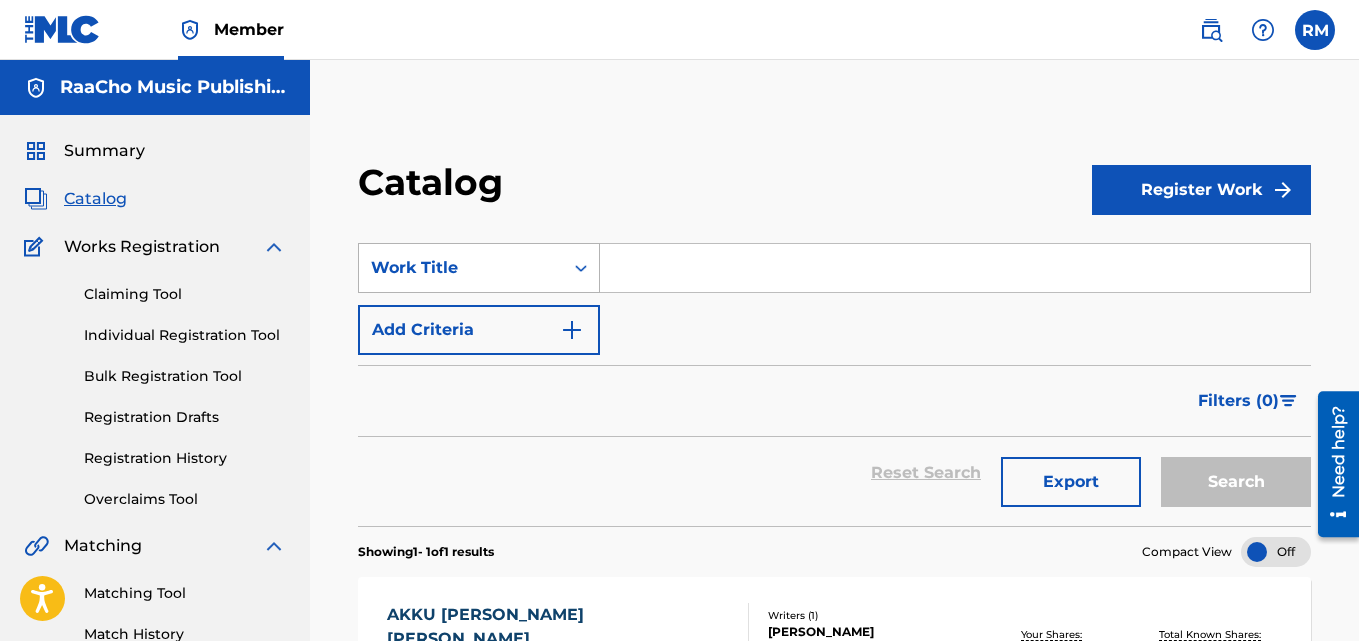 drag, startPoint x: 489, startPoint y: 240, endPoint x: 490, endPoint y: 250, distance: 10.049875 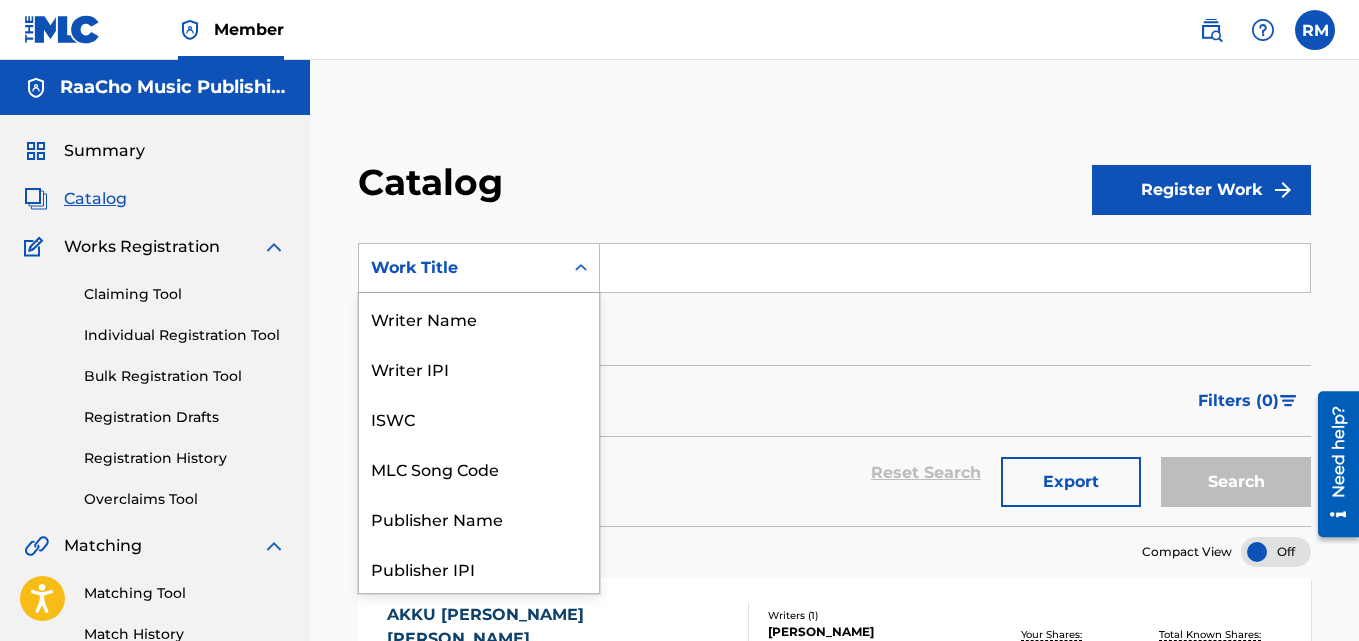 click on "Work Title" at bounding box center (461, 268) 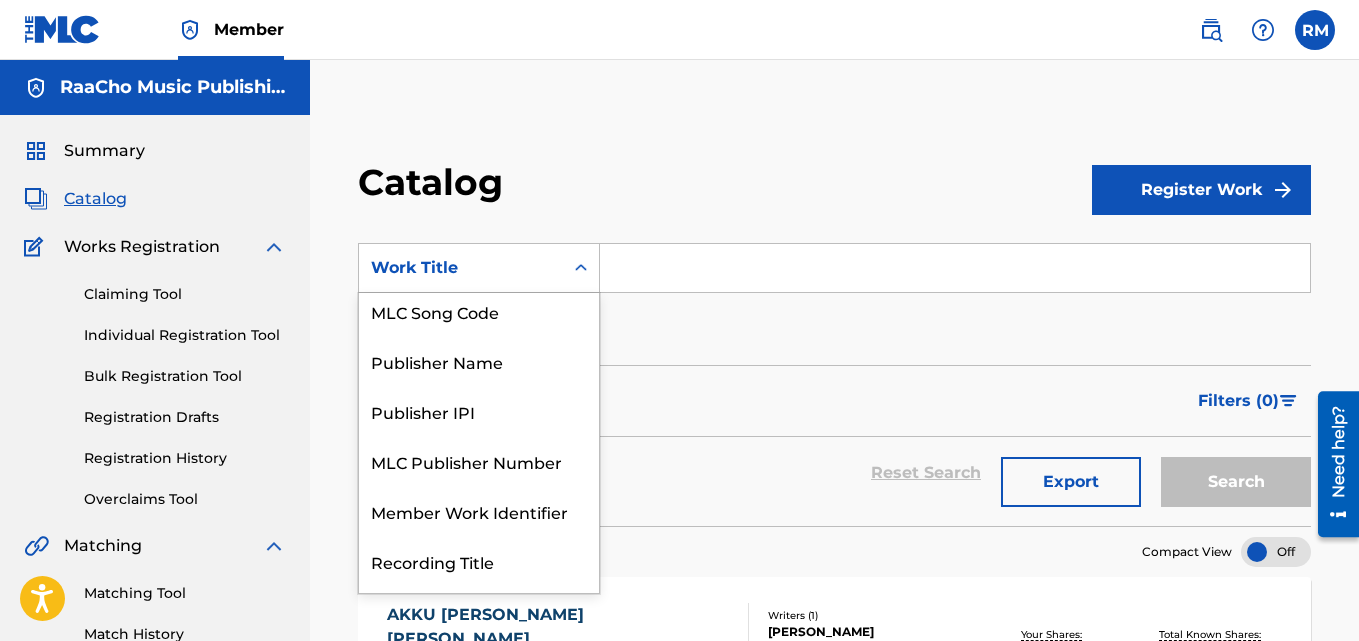 scroll, scrollTop: 100, scrollLeft: 0, axis: vertical 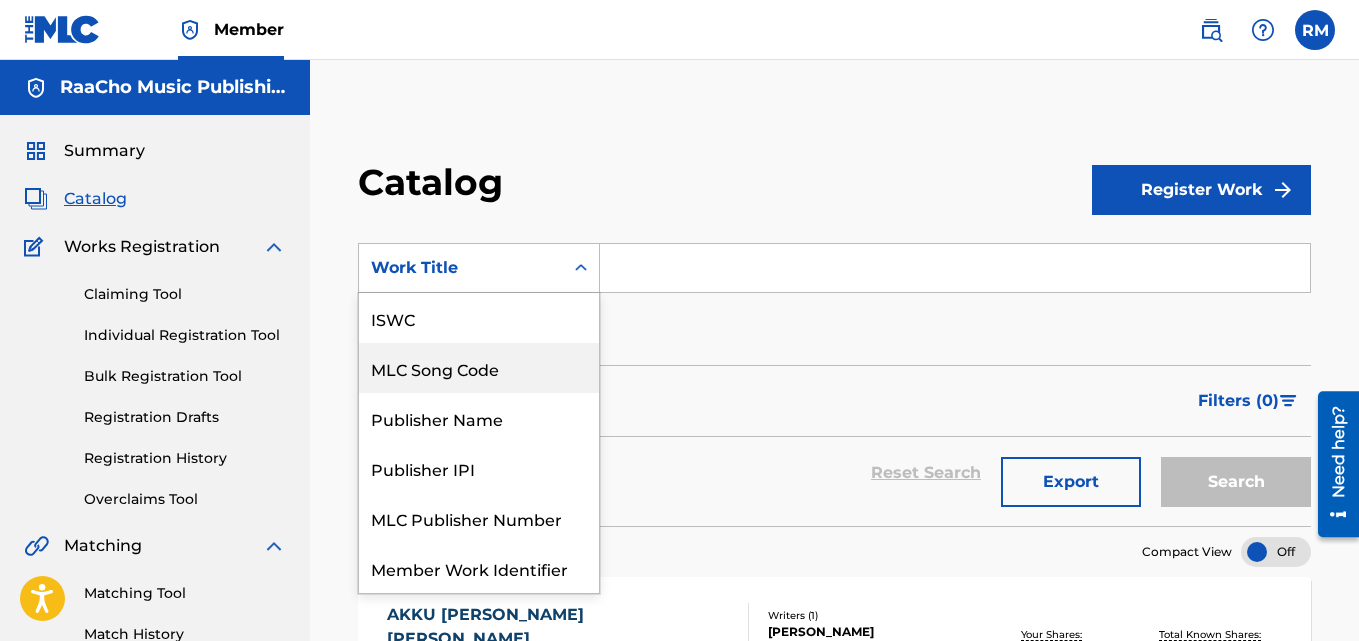 click on "MLC Song Code" at bounding box center [479, 368] 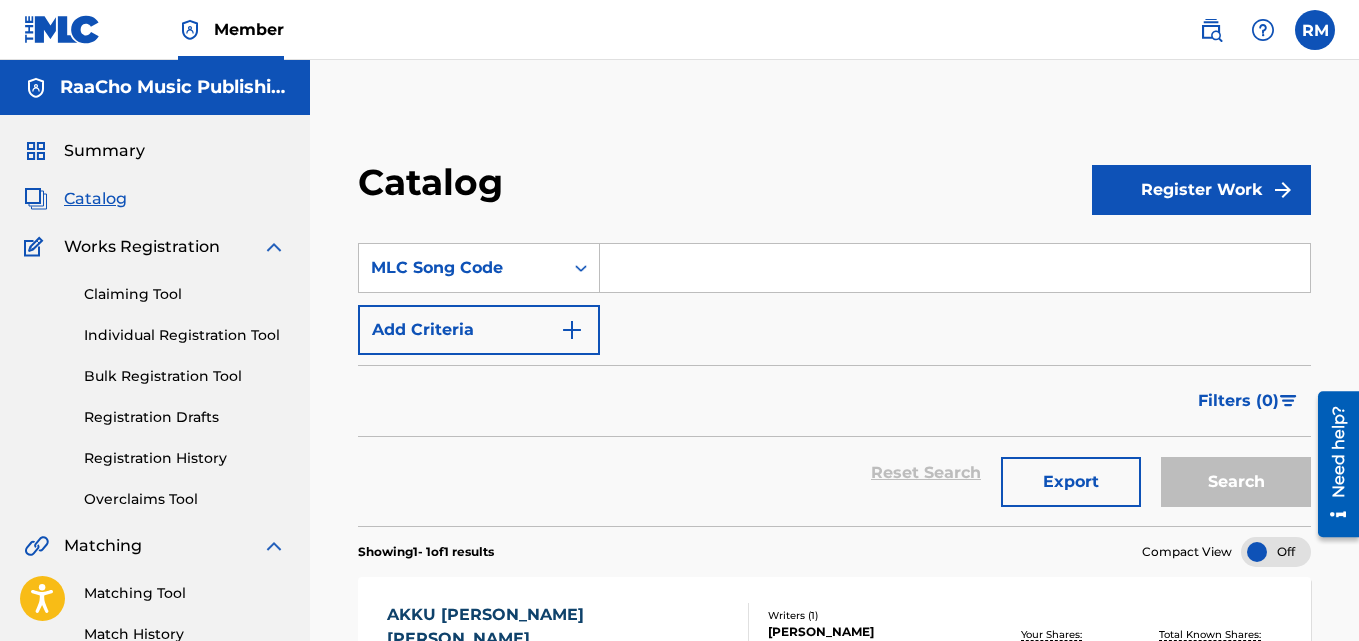 click at bounding box center (955, 268) 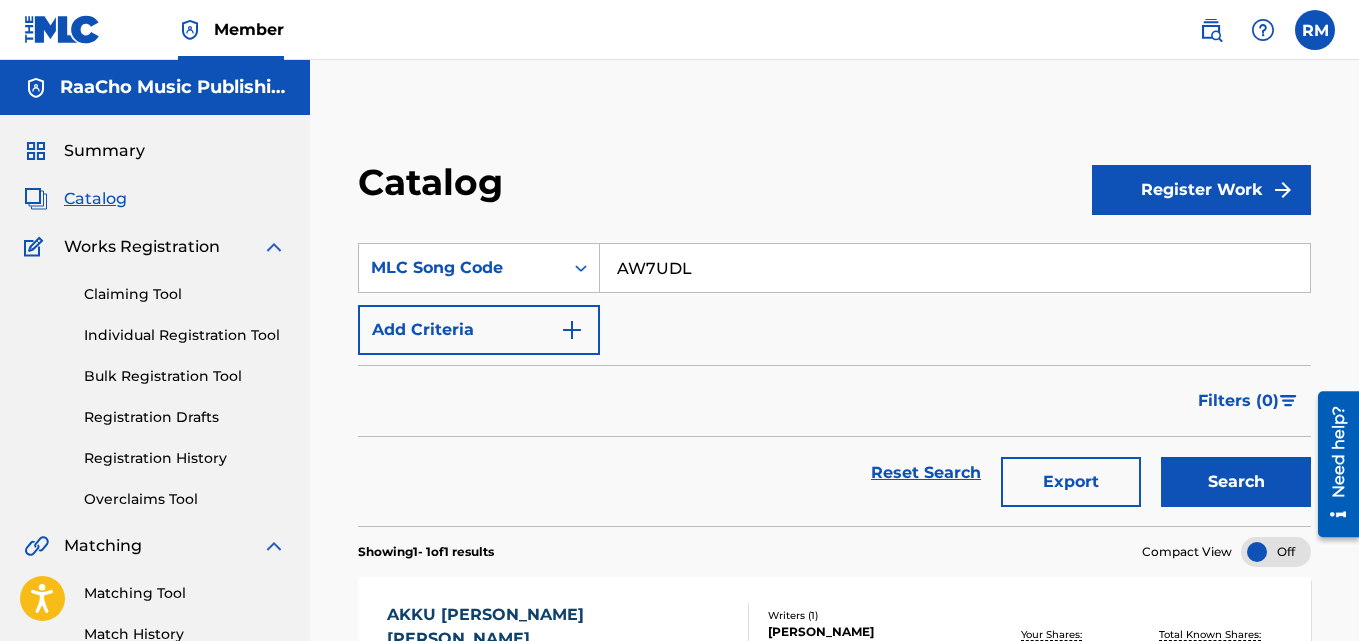 click on "Search" at bounding box center [1236, 482] 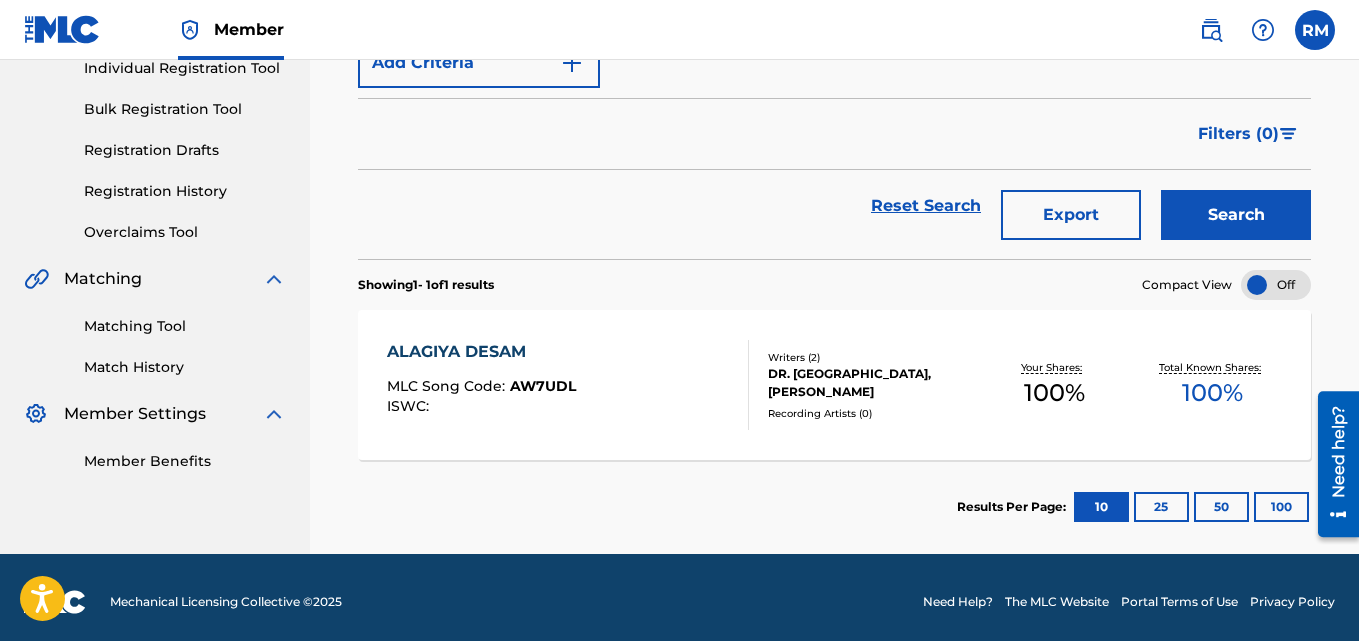 scroll, scrollTop: 276, scrollLeft: 0, axis: vertical 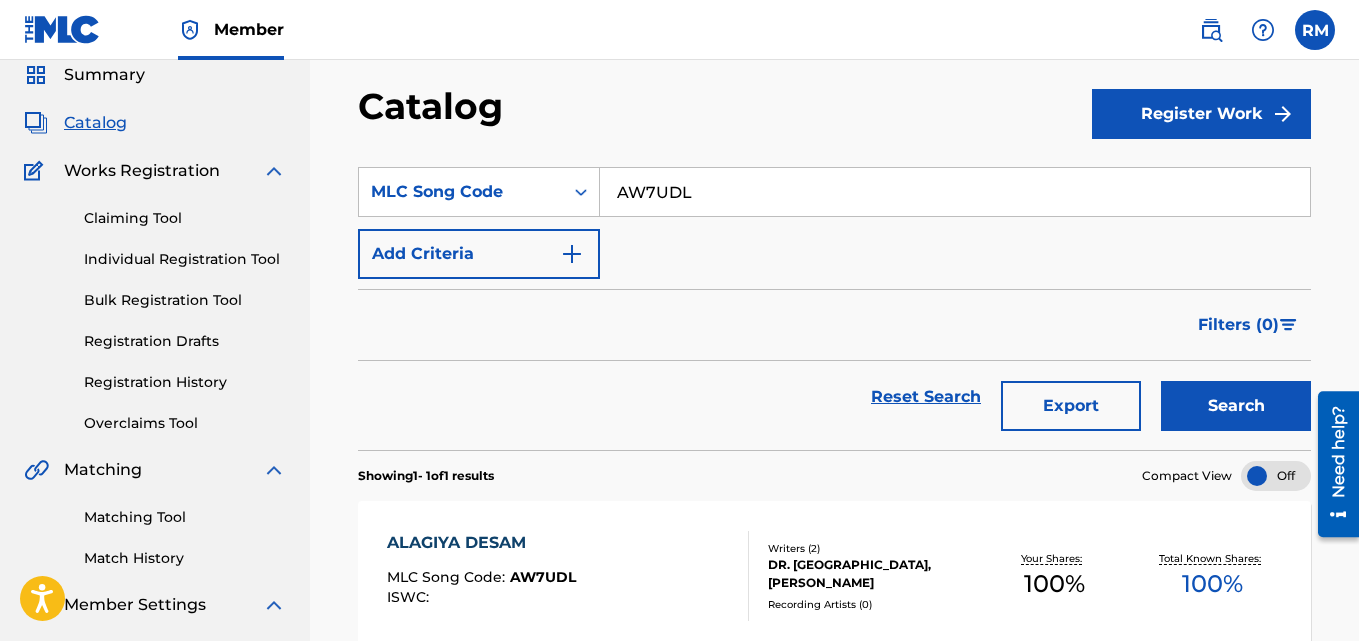 paste on "V5ED1" 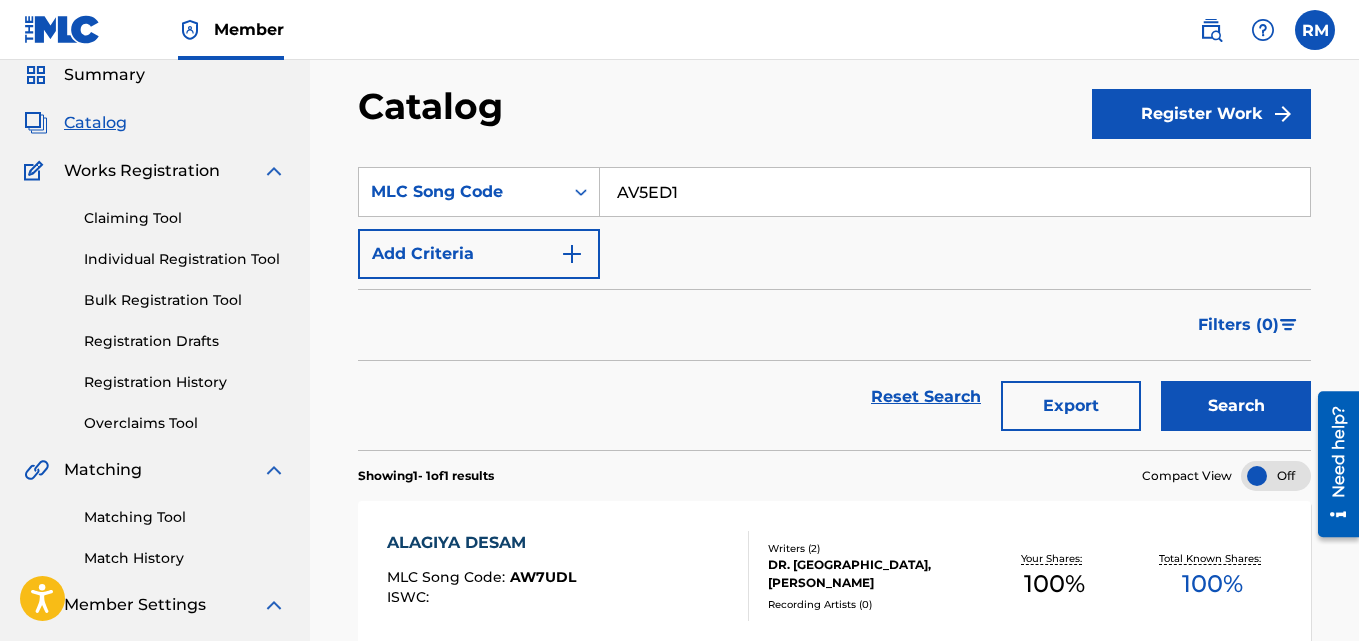 type on "AV5ED1" 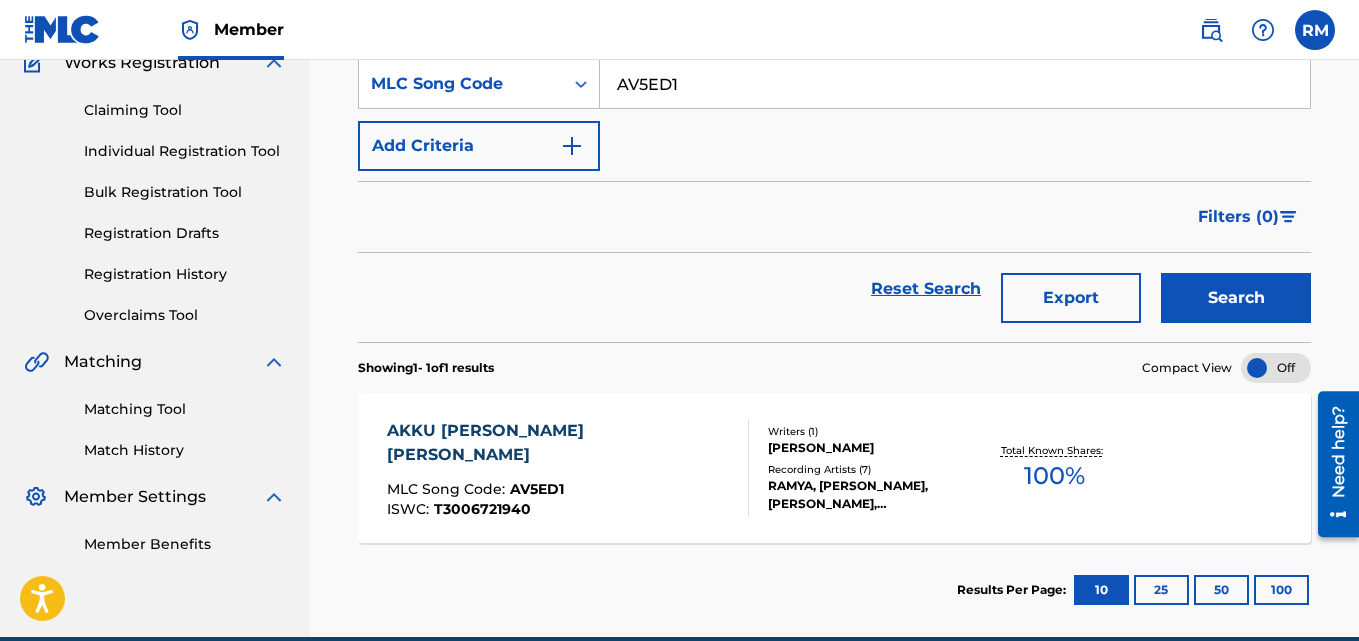 scroll, scrollTop: 276, scrollLeft: 0, axis: vertical 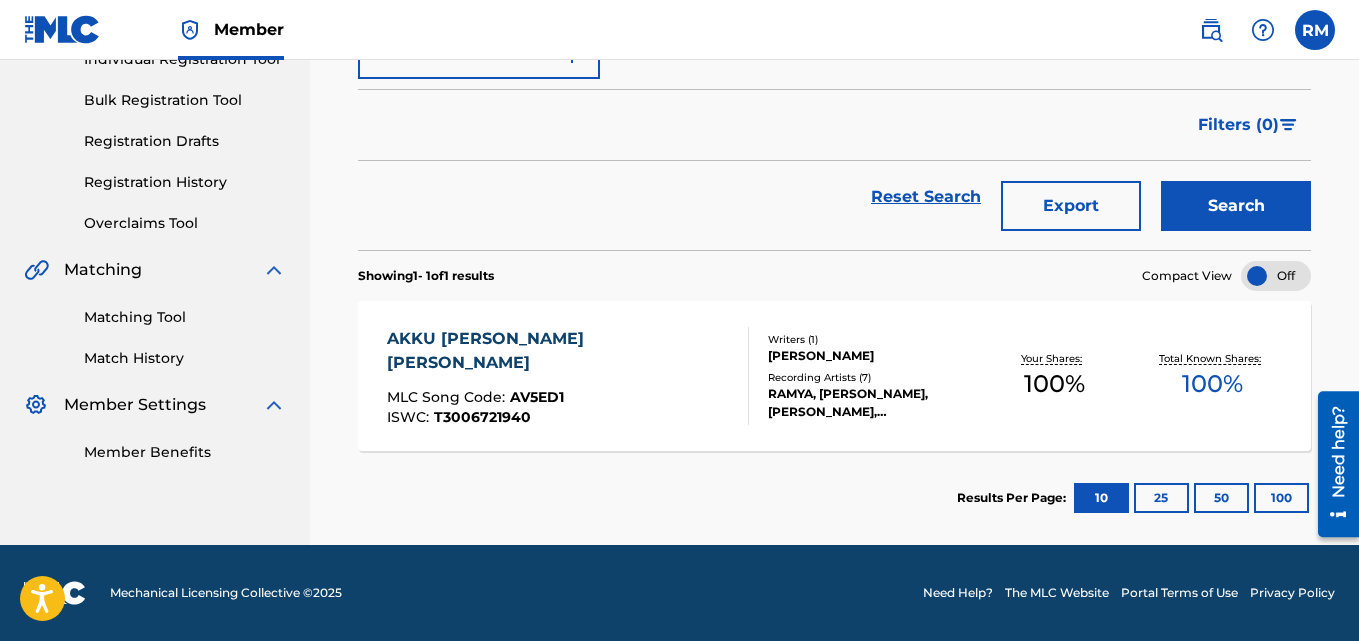 click on "AKKU [PERSON_NAME] [PERSON_NAME] MLC Song Code : AV5ED1 ISWC : T3006721940" at bounding box center (568, 376) 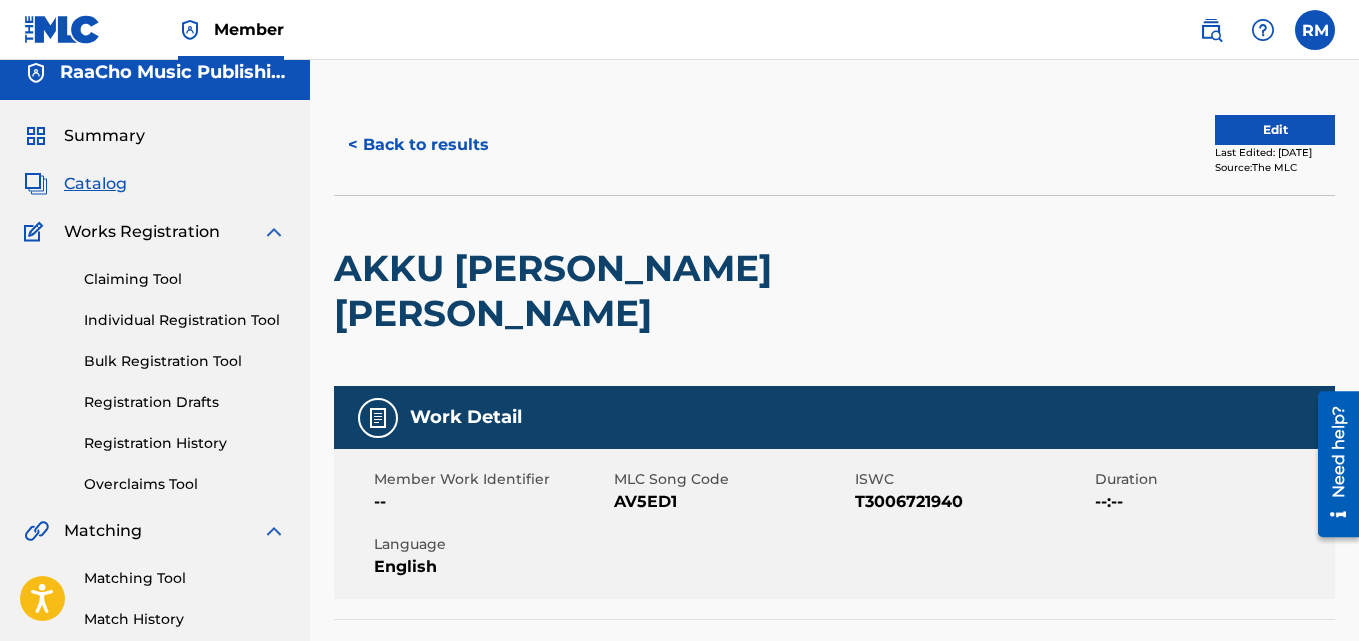 scroll, scrollTop: 0, scrollLeft: 0, axis: both 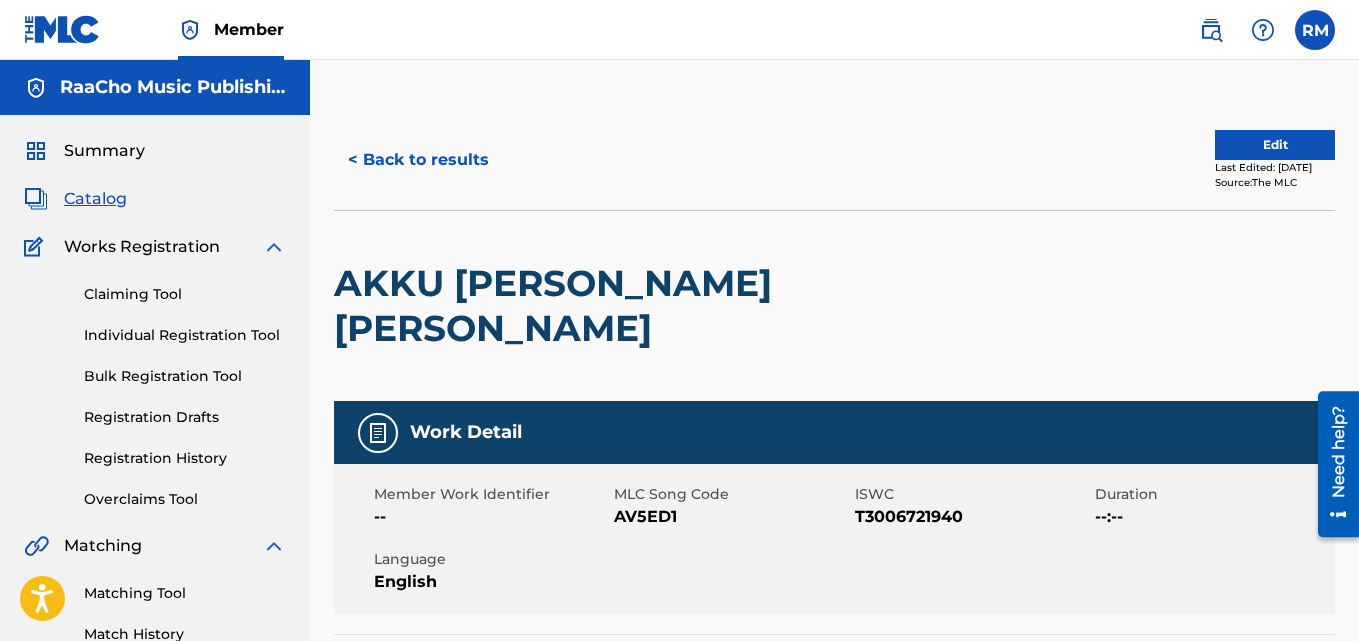 click on "< Back to results" at bounding box center [418, 160] 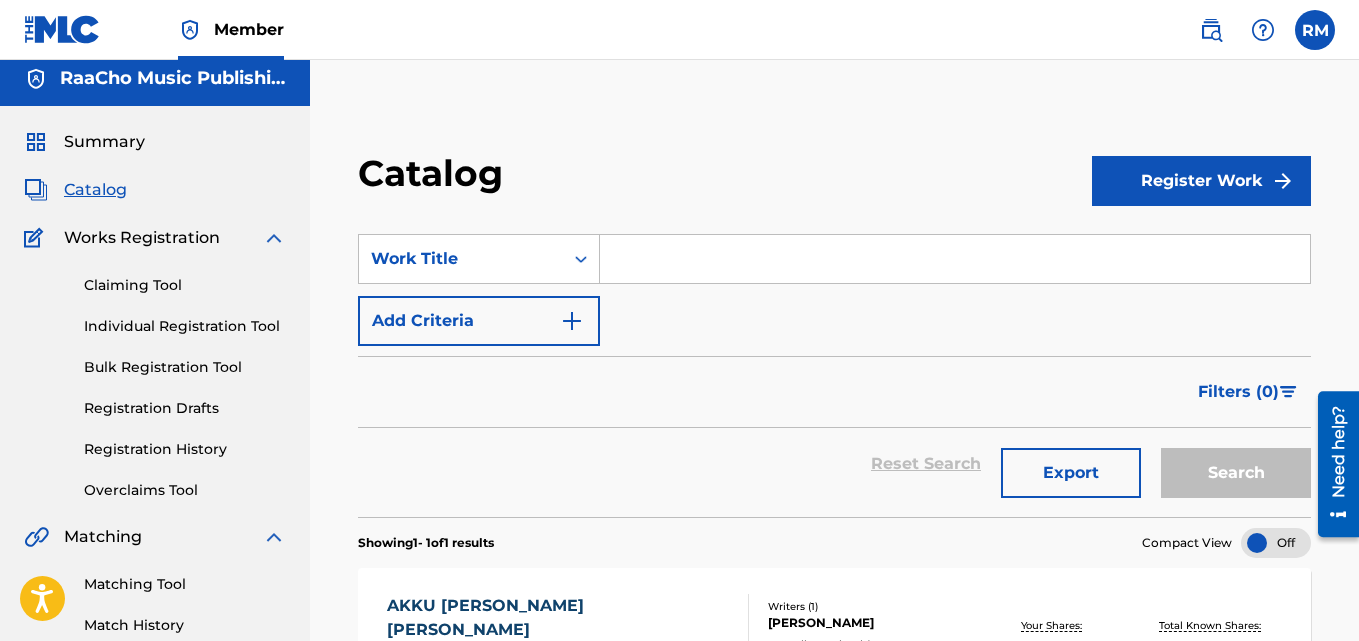 scroll, scrollTop: 0, scrollLeft: 0, axis: both 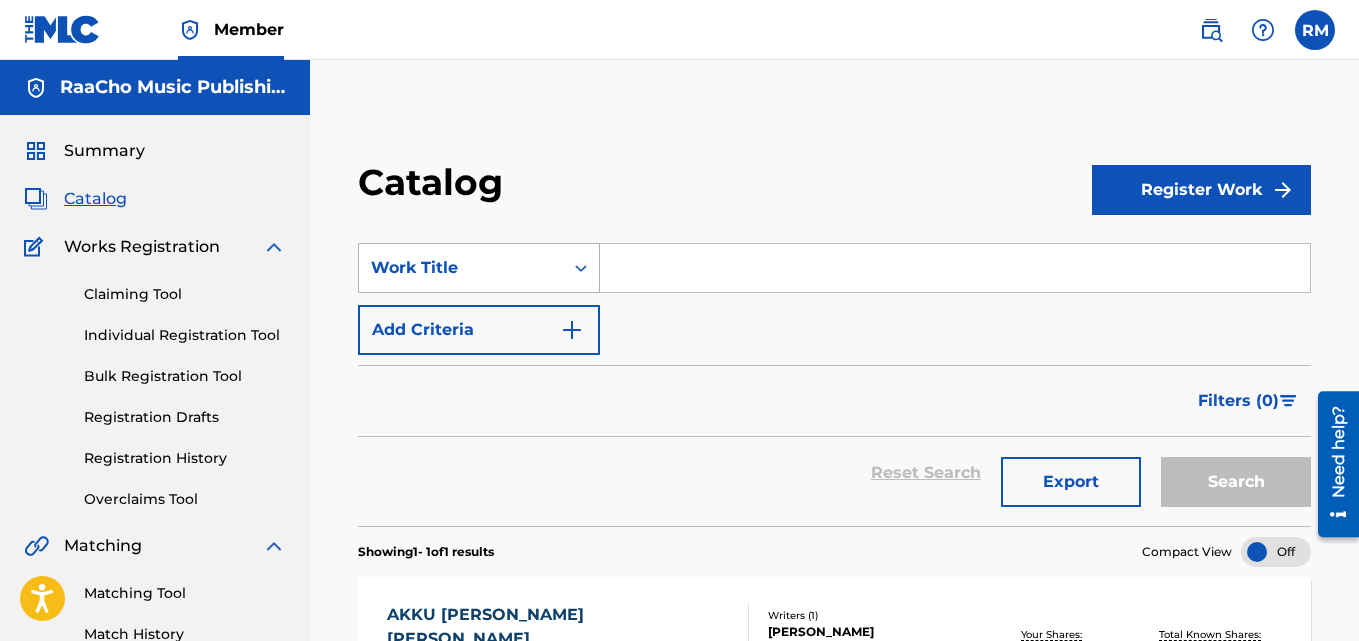 click on "Work Title" at bounding box center (461, 268) 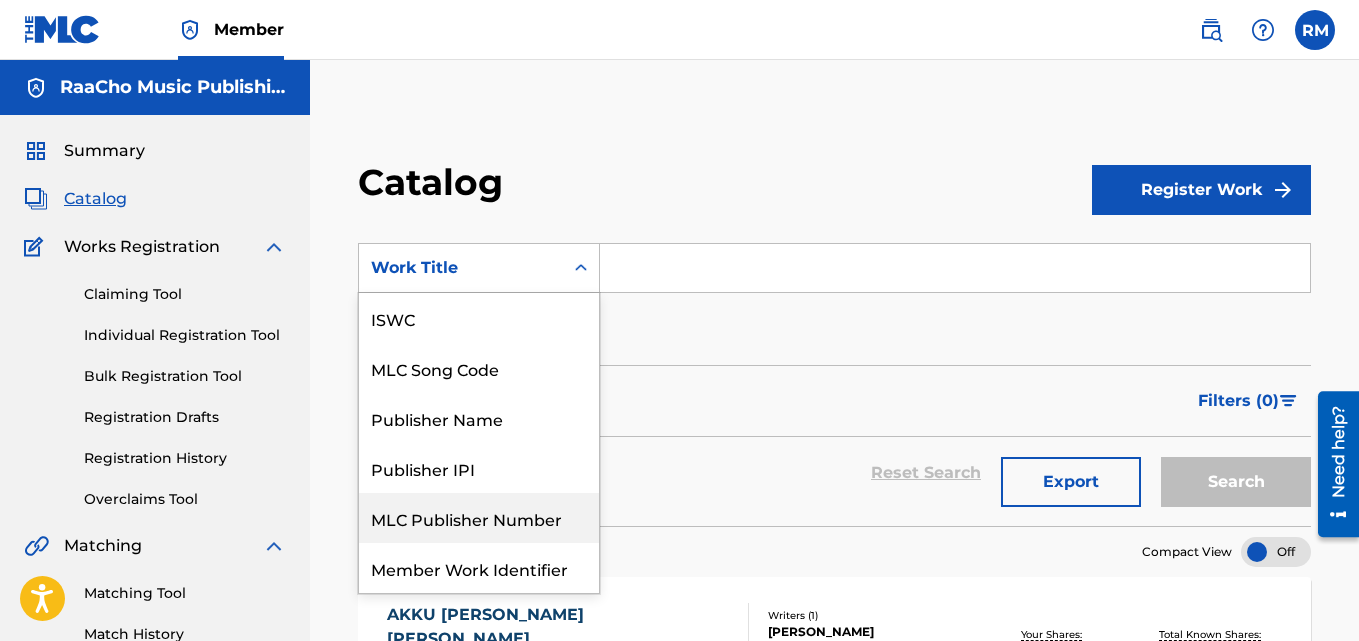 scroll, scrollTop: 0, scrollLeft: 0, axis: both 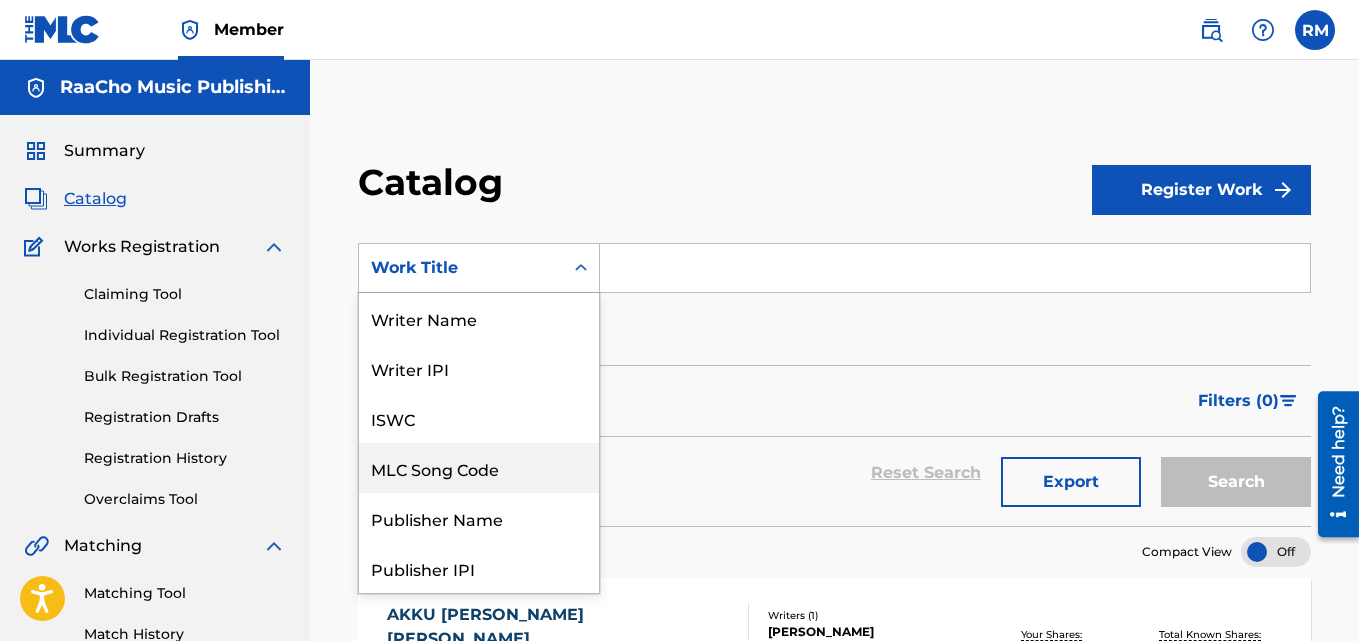click on "MLC Song Code" at bounding box center (479, 468) 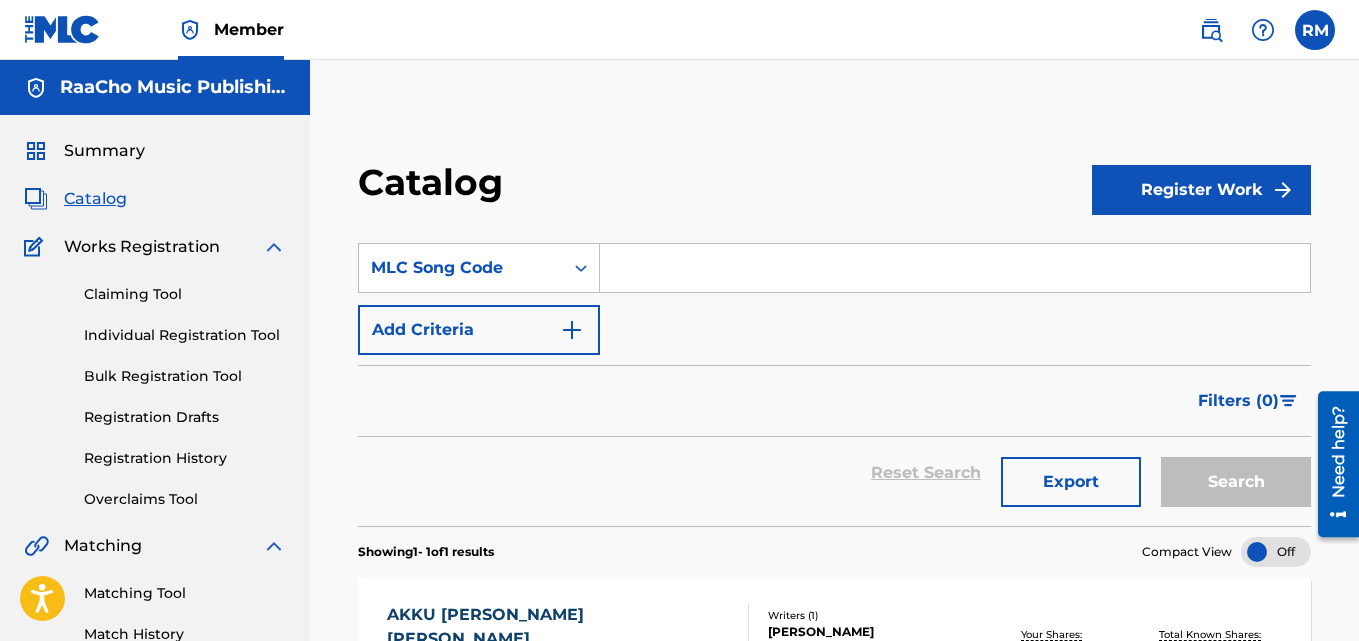 click at bounding box center (955, 268) 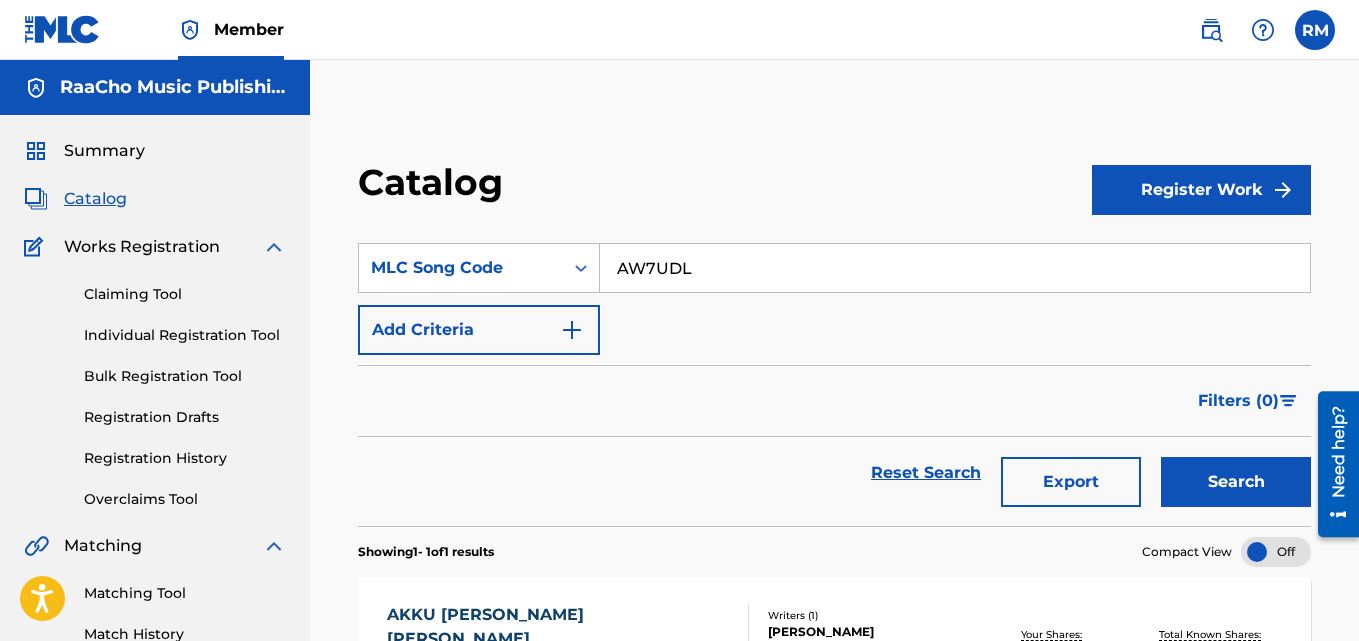 type on "AW7UDL" 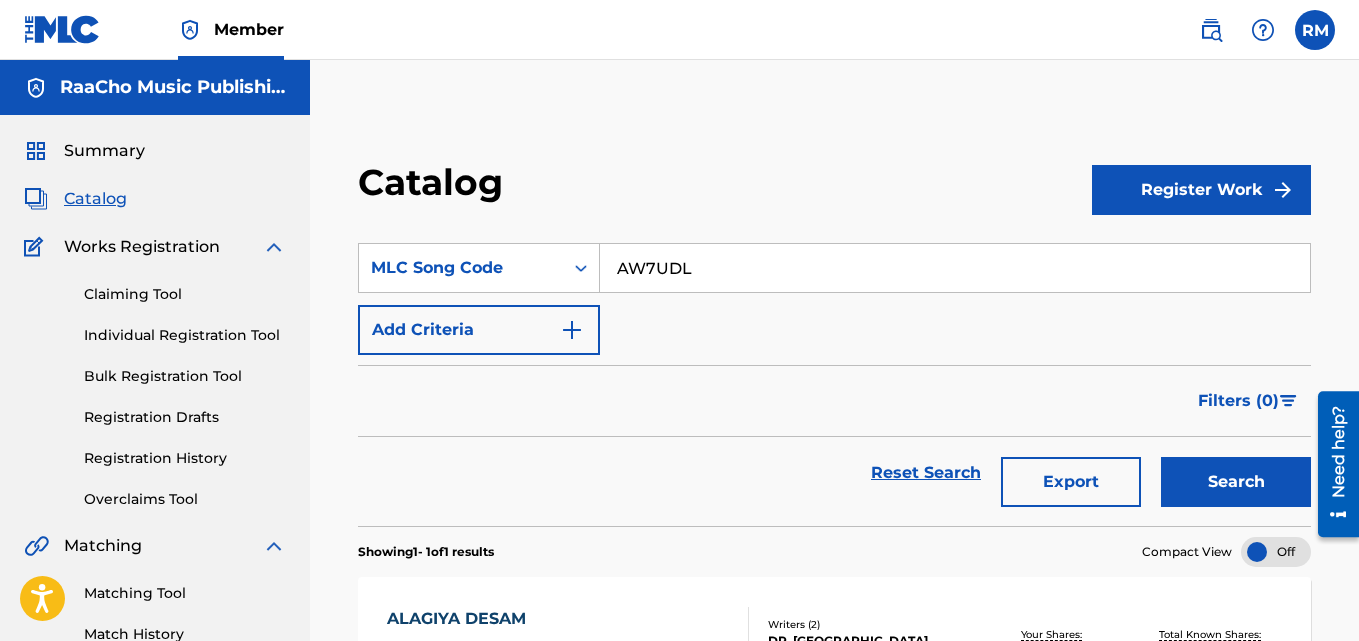 scroll, scrollTop: 276, scrollLeft: 0, axis: vertical 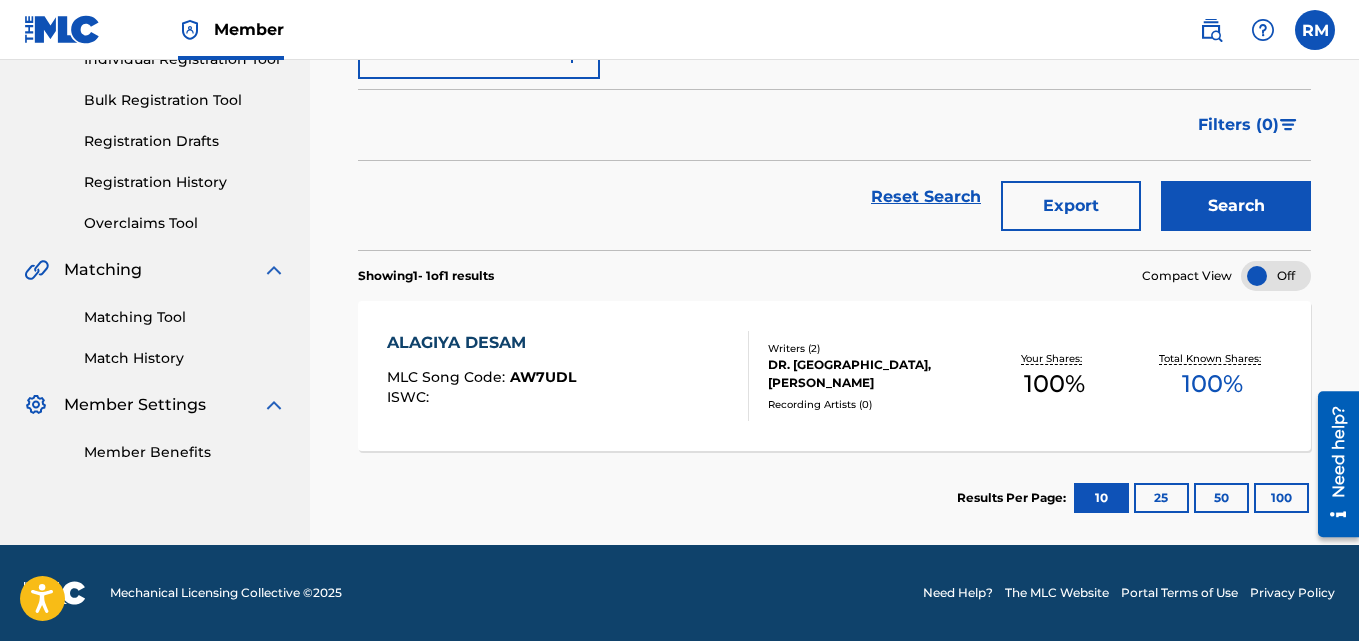 click on "ALAGIYA DESAM" at bounding box center [481, 343] 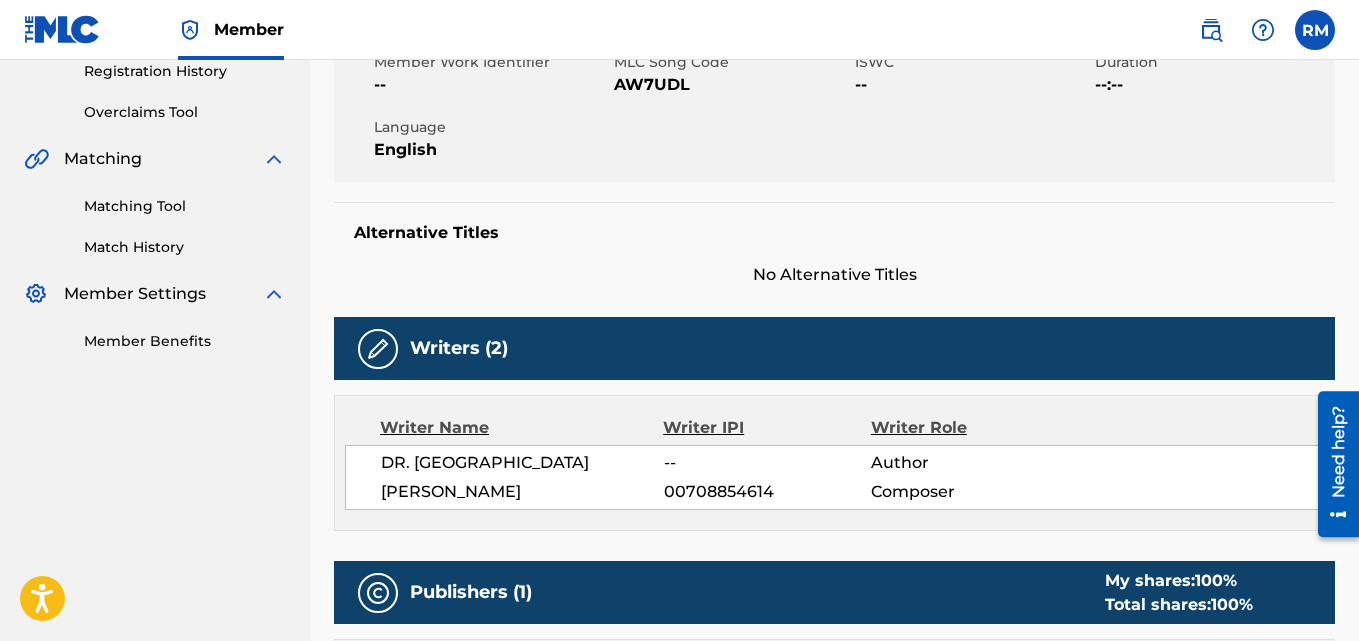 scroll, scrollTop: 0, scrollLeft: 0, axis: both 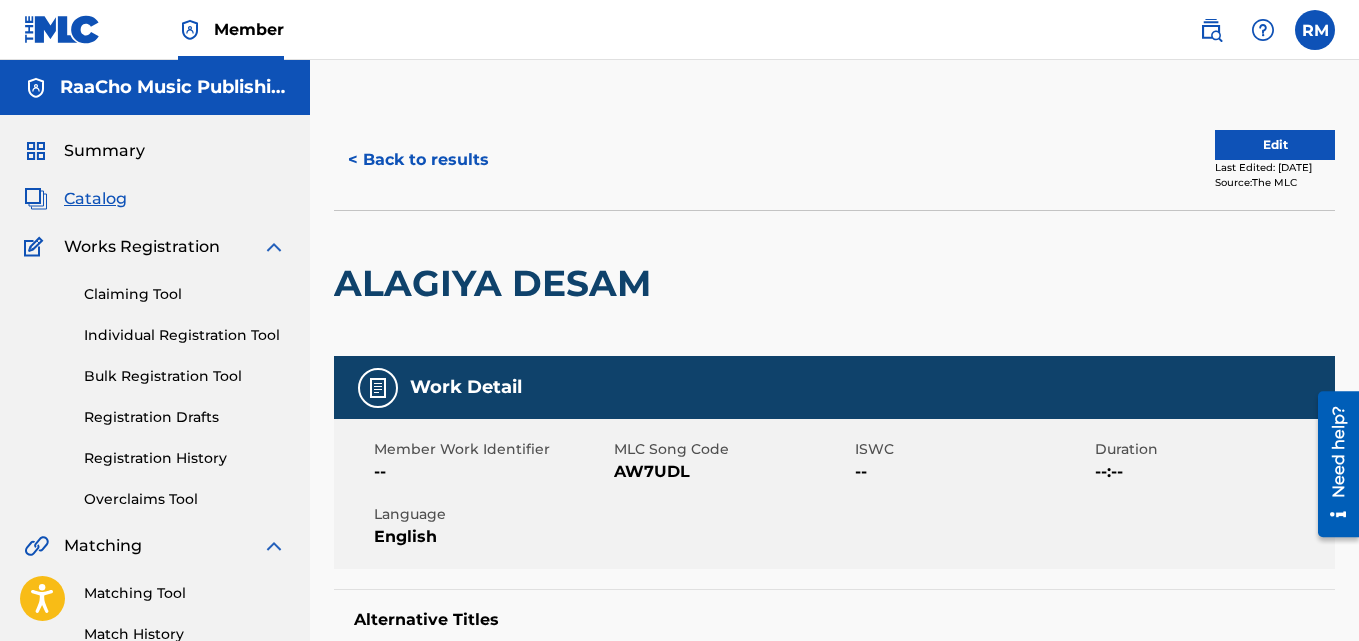 click on "< Back to results" at bounding box center (418, 160) 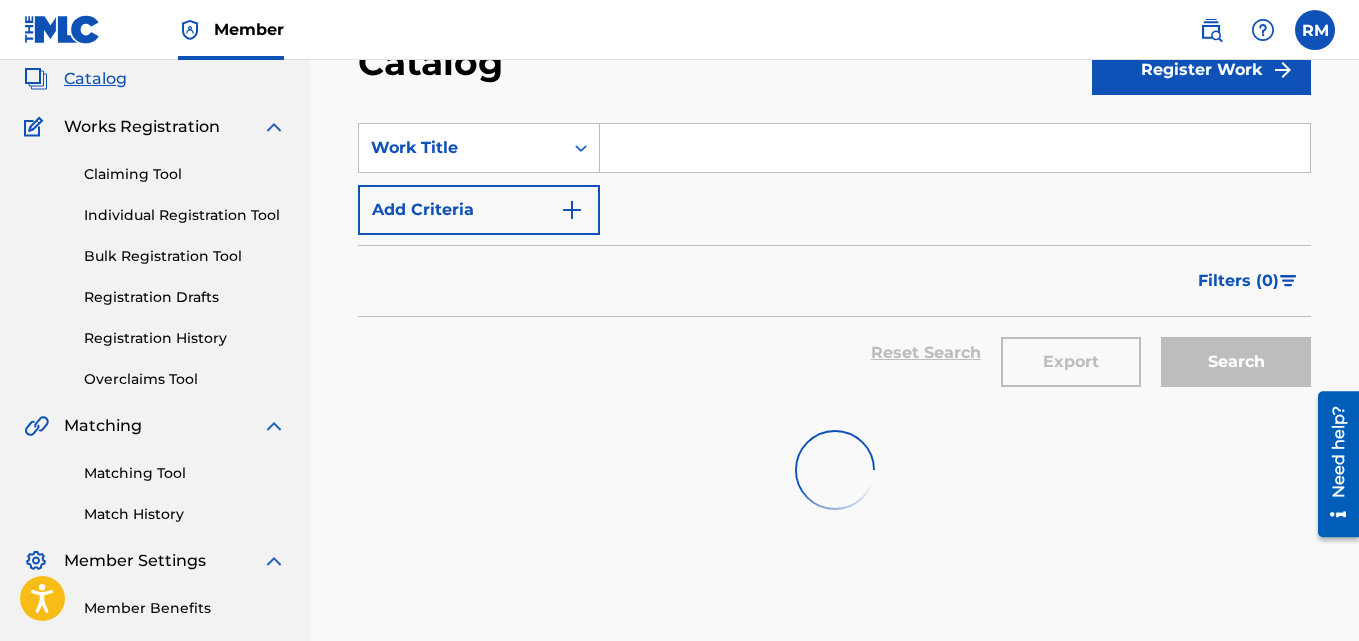 scroll, scrollTop: 0, scrollLeft: 0, axis: both 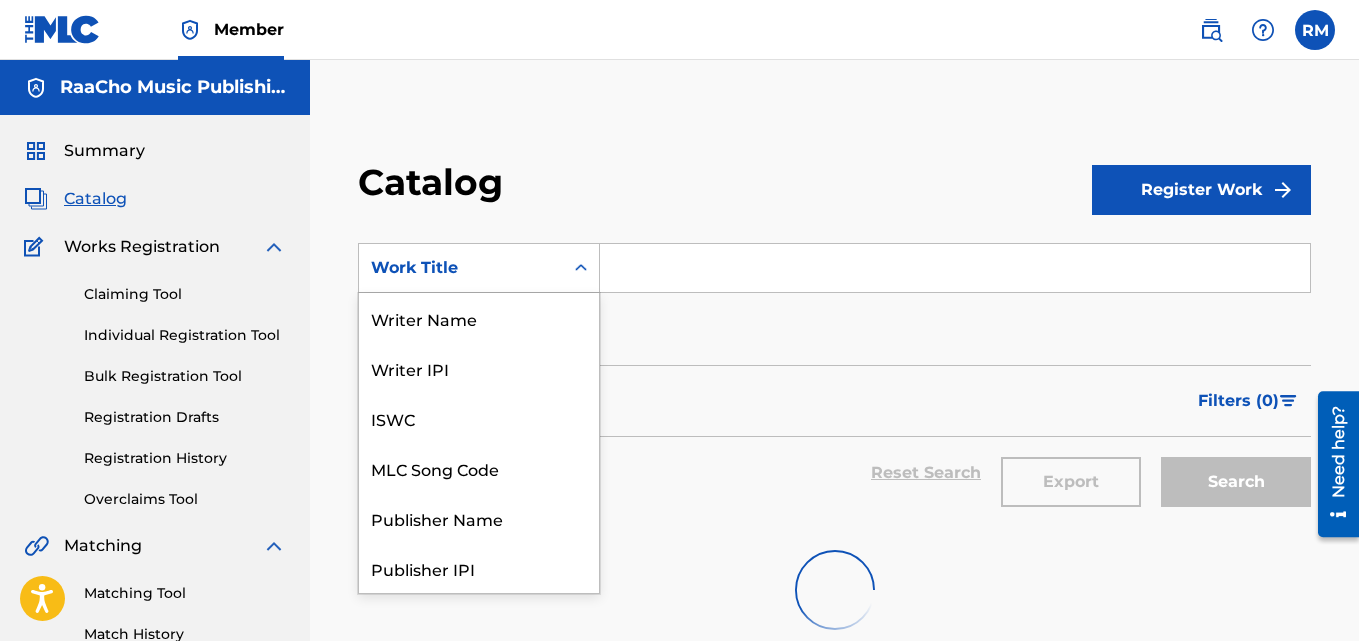 click on "Work Title" at bounding box center [461, 268] 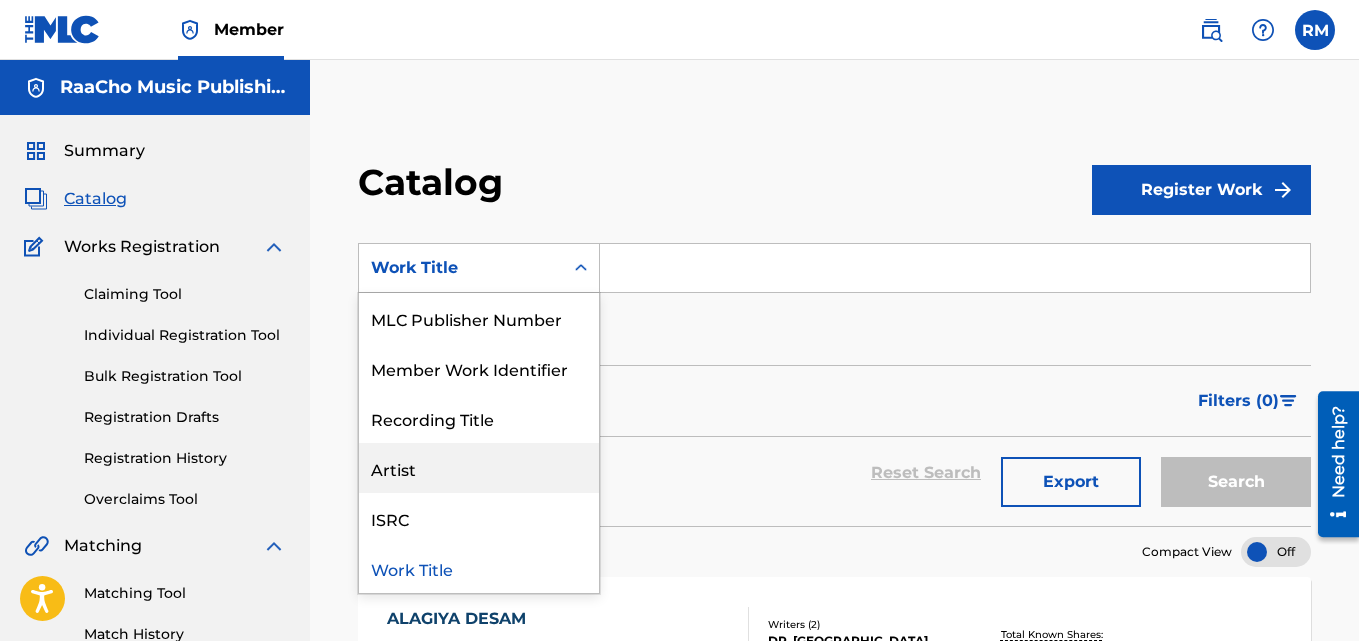 scroll, scrollTop: 0, scrollLeft: 0, axis: both 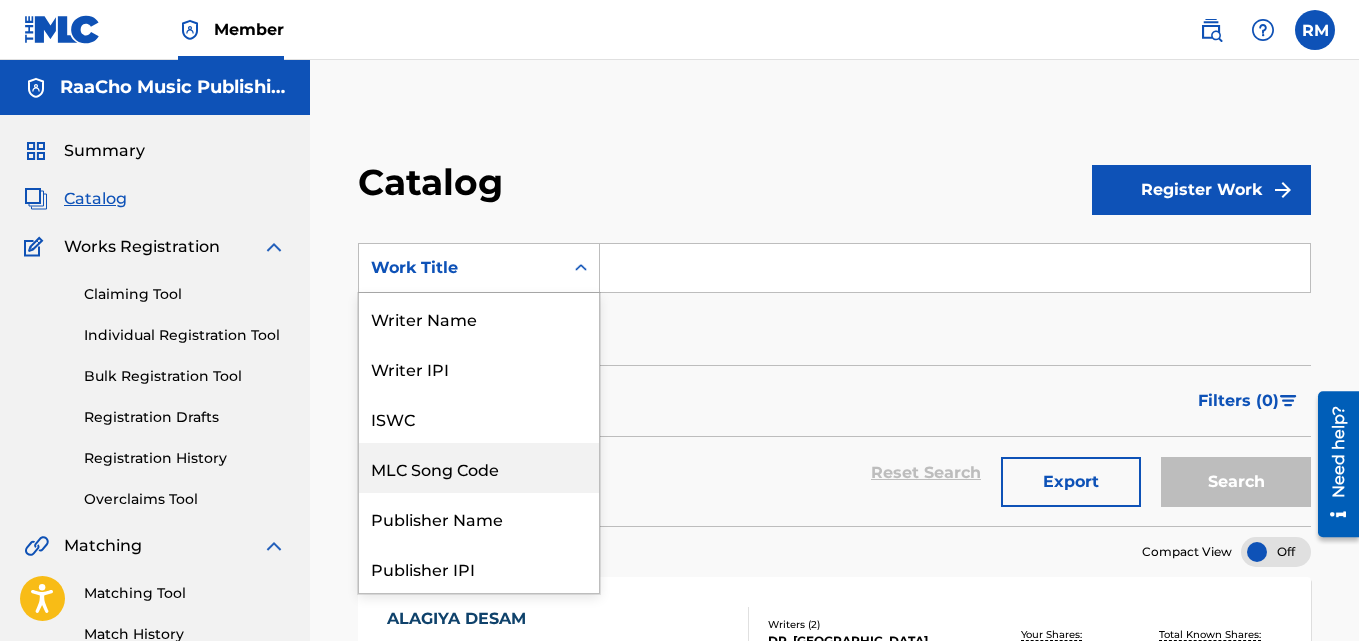 click on "MLC Song Code" at bounding box center [479, 468] 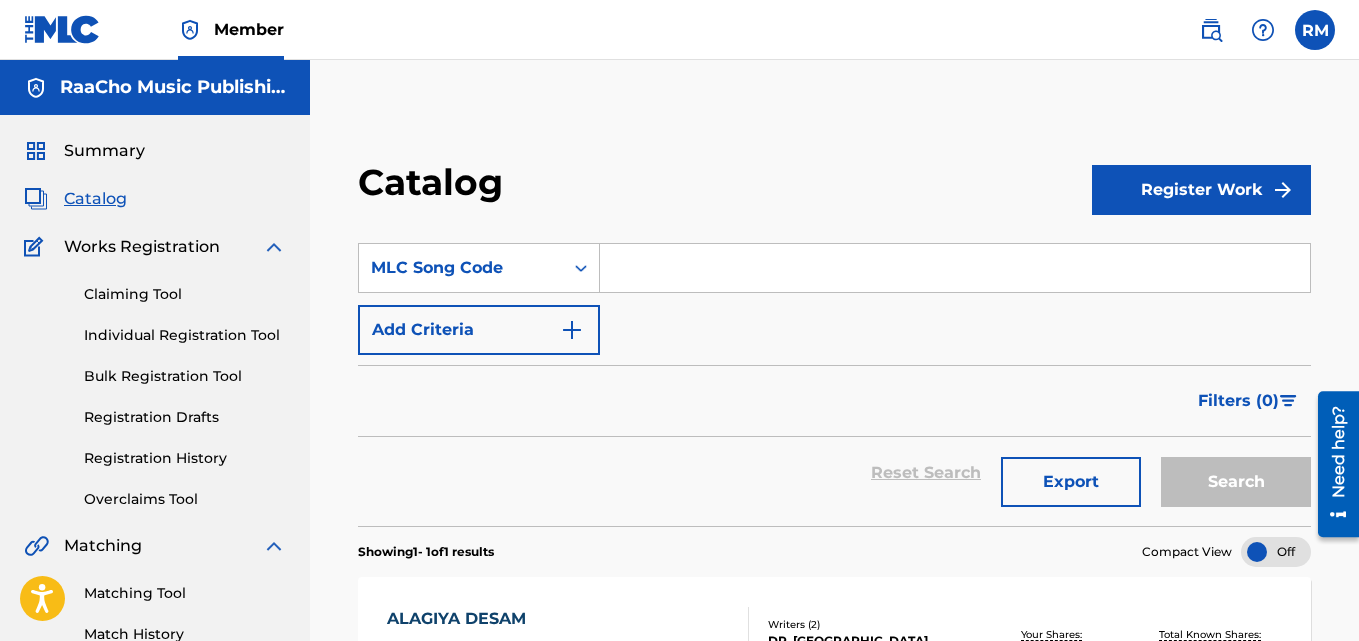 click at bounding box center [955, 268] 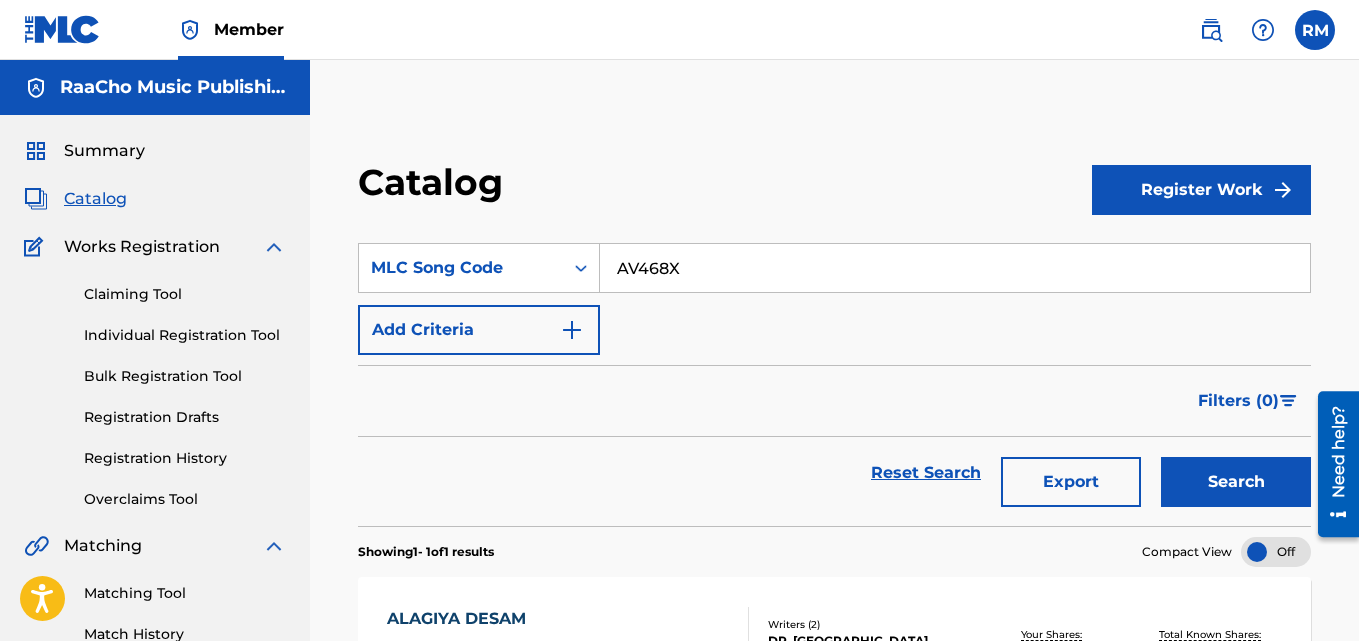 type on "AV468X" 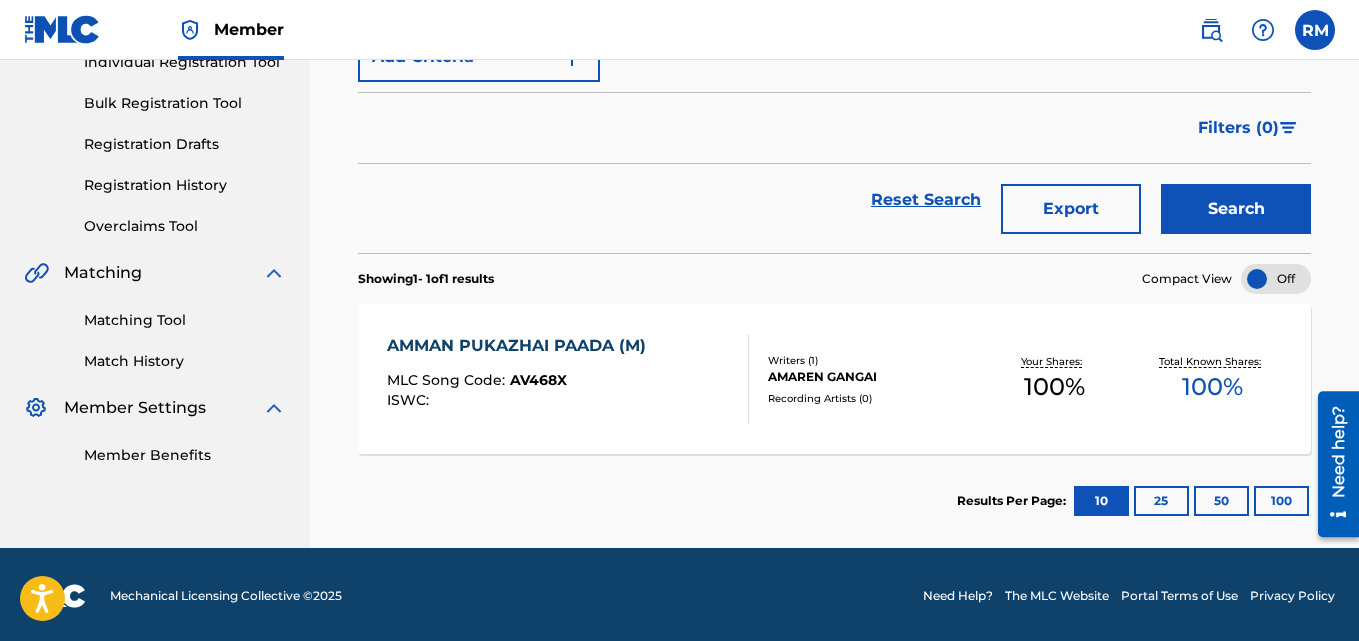scroll, scrollTop: 276, scrollLeft: 0, axis: vertical 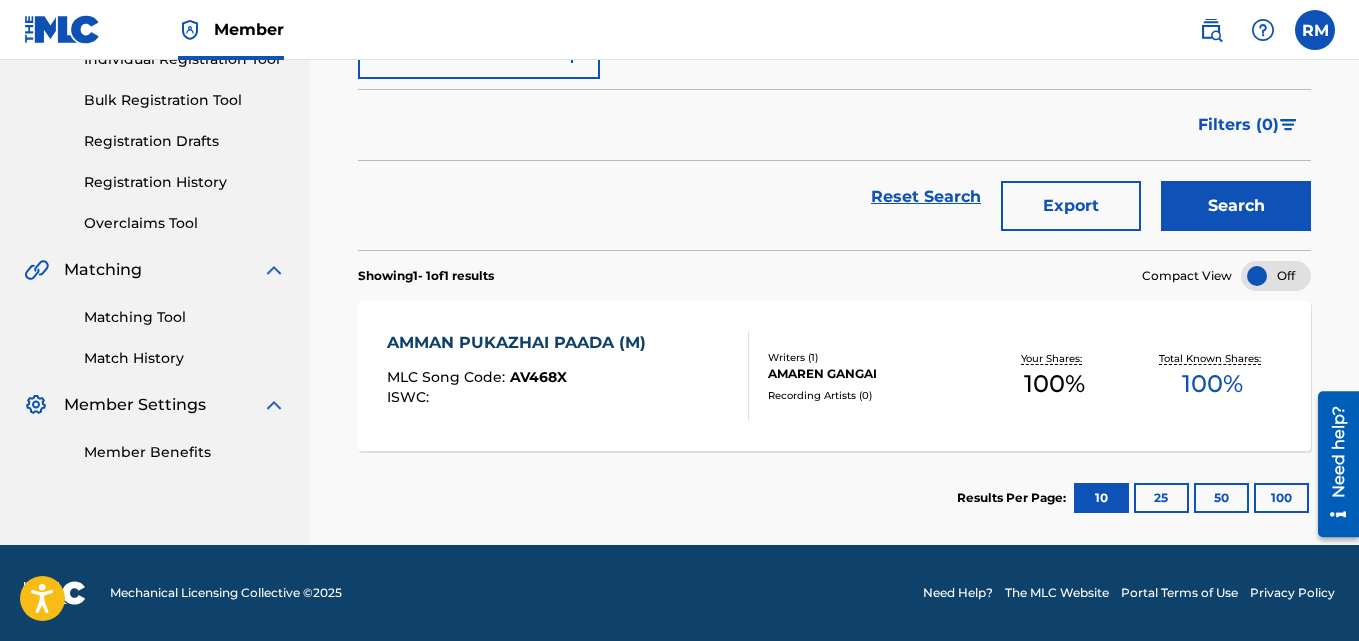 click on "AMMAN PUKAZHAI PAADA (M)" at bounding box center (521, 343) 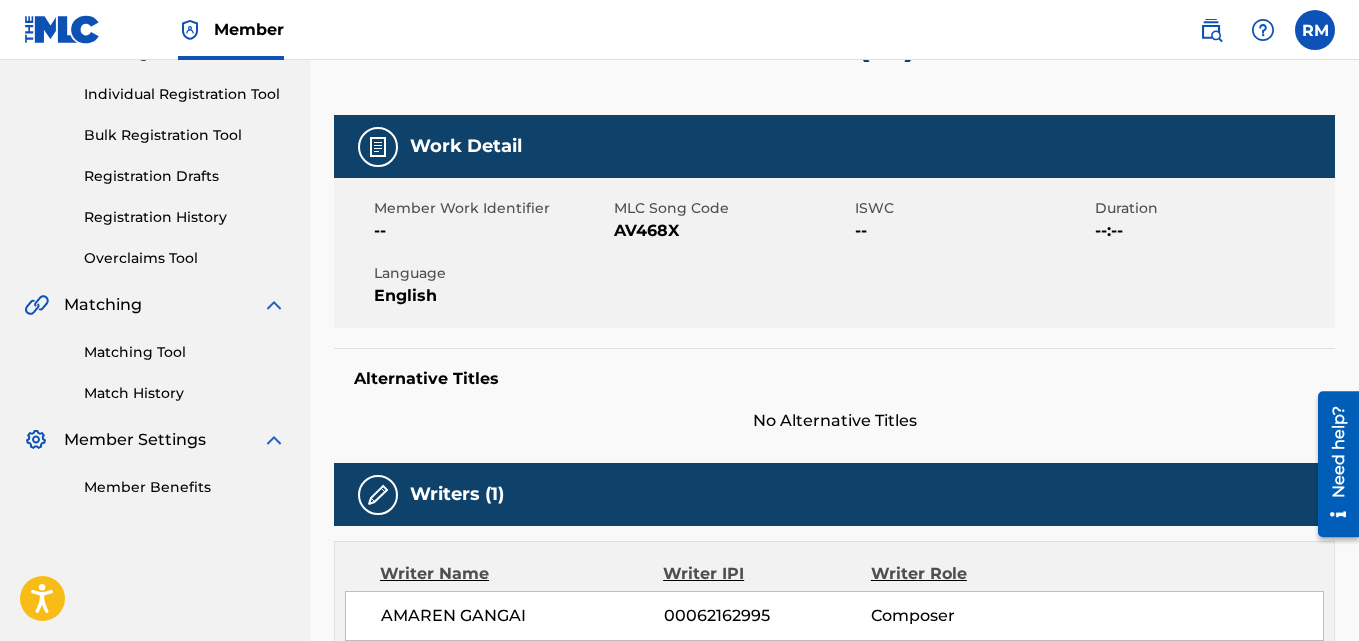 scroll, scrollTop: 0, scrollLeft: 0, axis: both 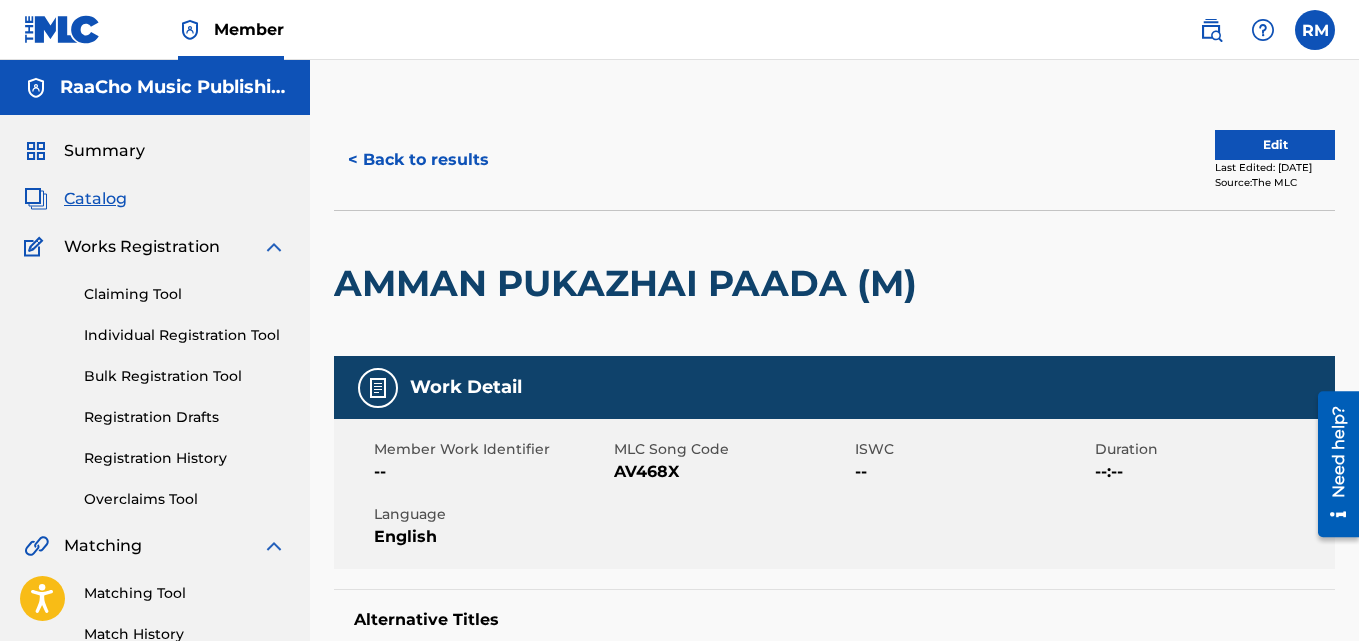 click on "< Back to results" at bounding box center [418, 160] 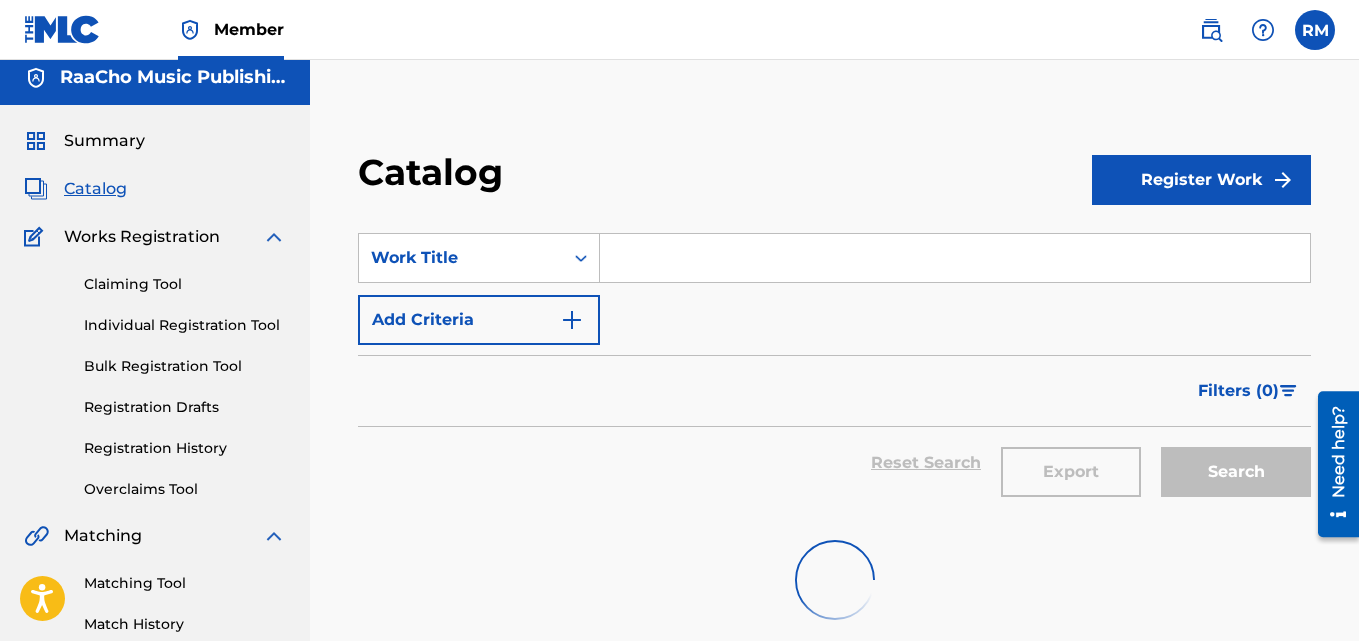 scroll, scrollTop: 0, scrollLeft: 0, axis: both 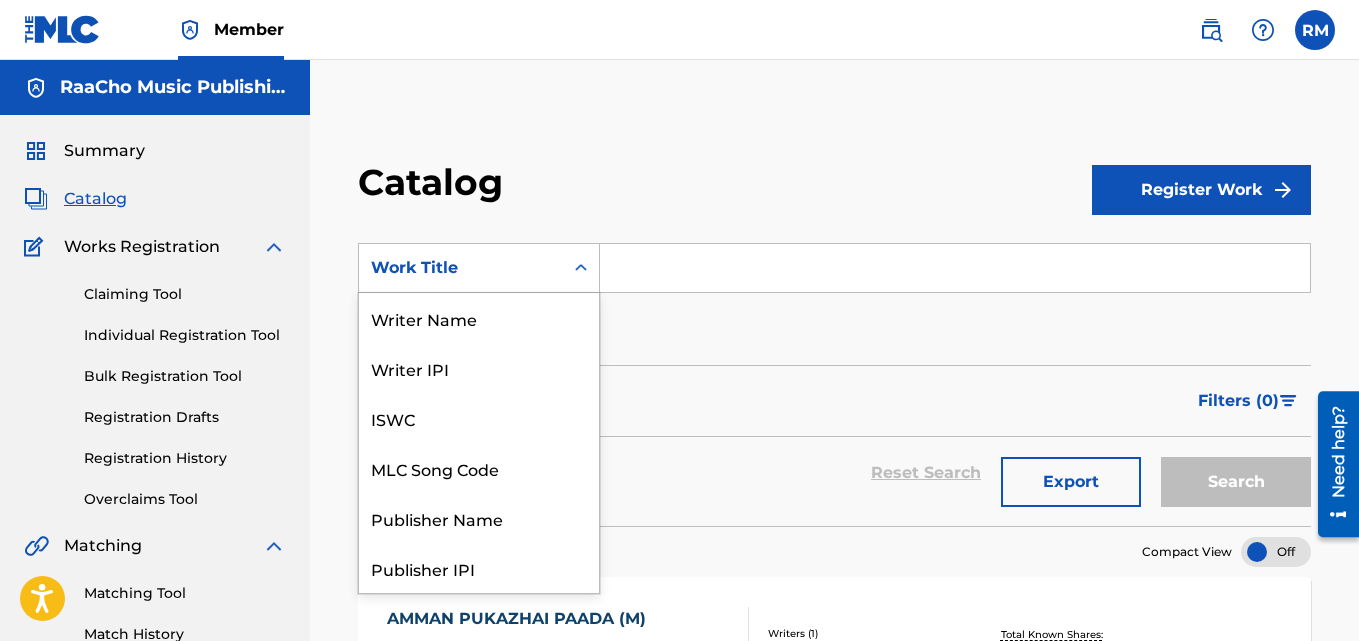 click on "Work Title" at bounding box center (479, 268) 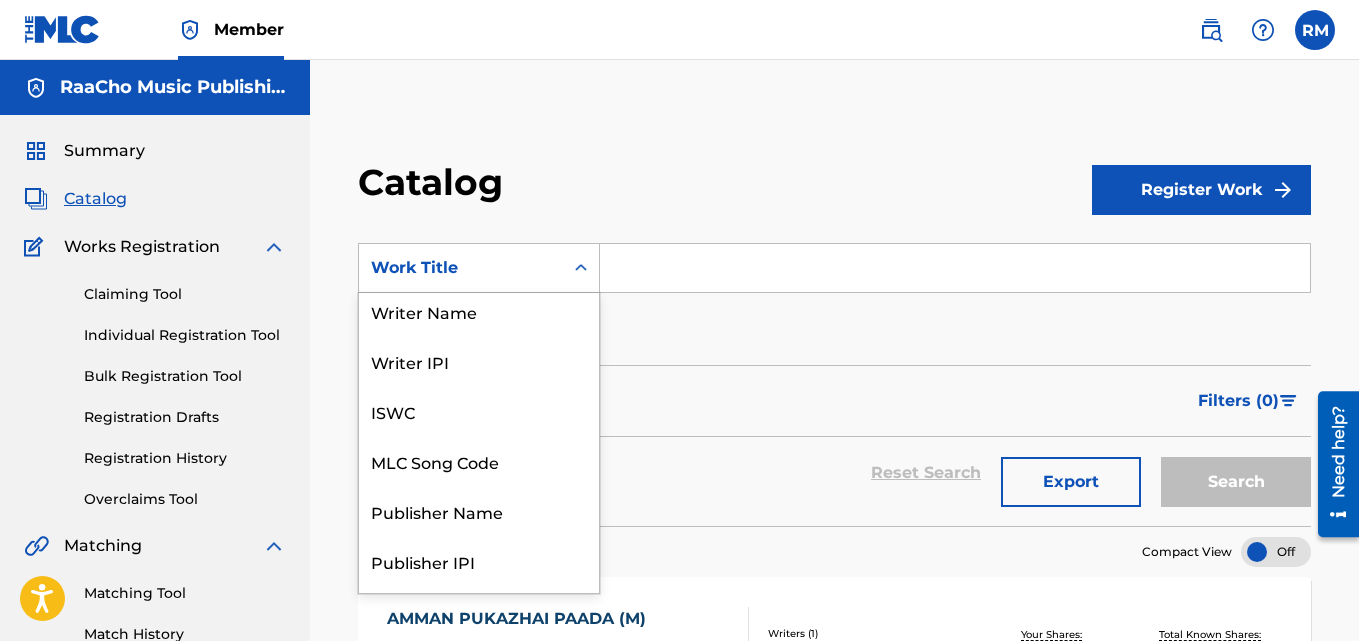 scroll, scrollTop: 0, scrollLeft: 0, axis: both 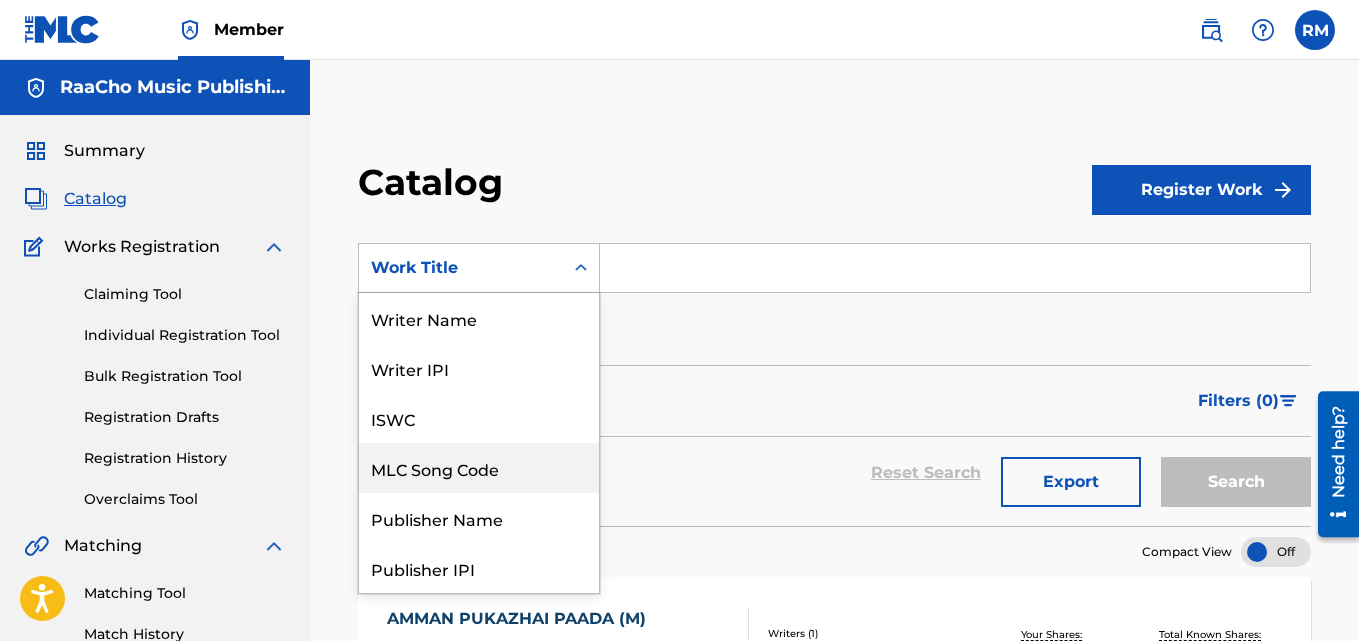 click on "MLC Song Code" at bounding box center [479, 468] 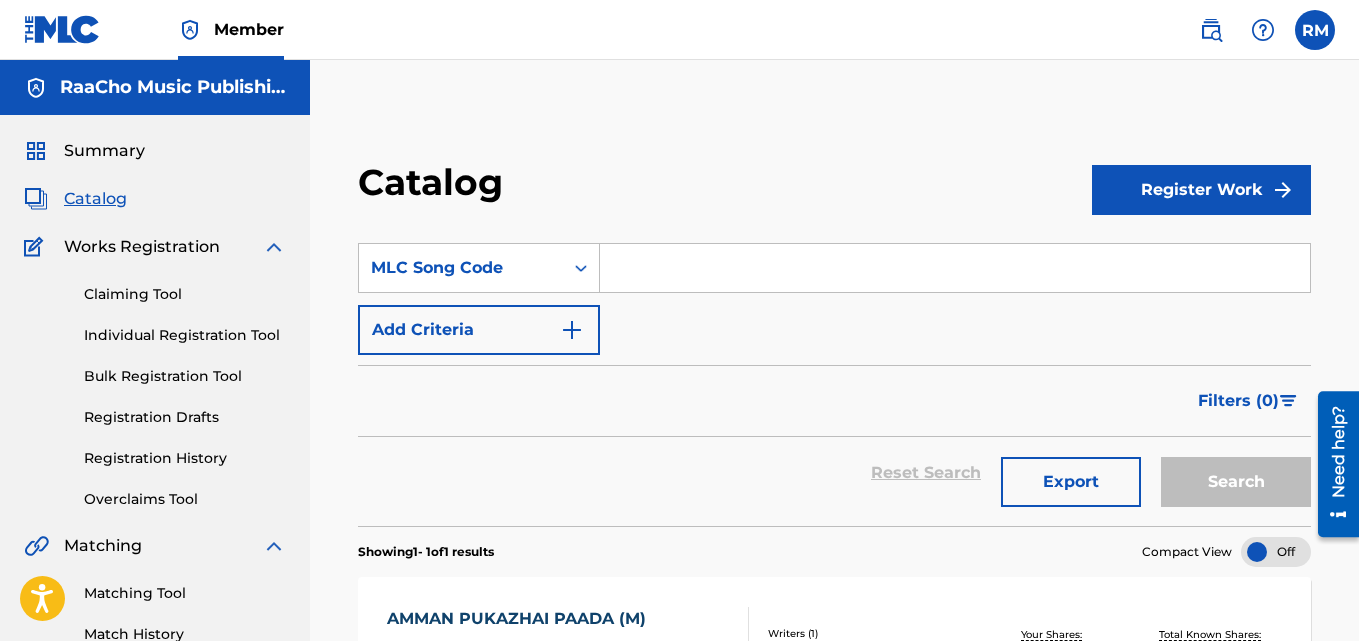 click at bounding box center [955, 268] 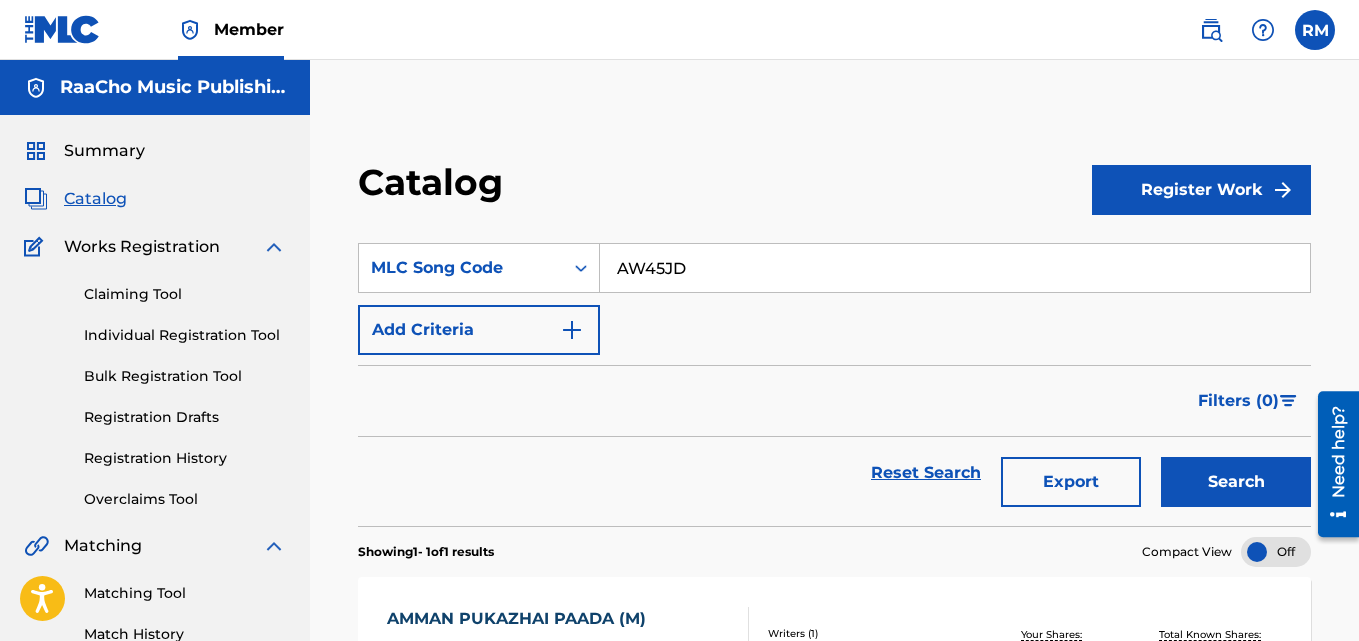 type on "AW45JD" 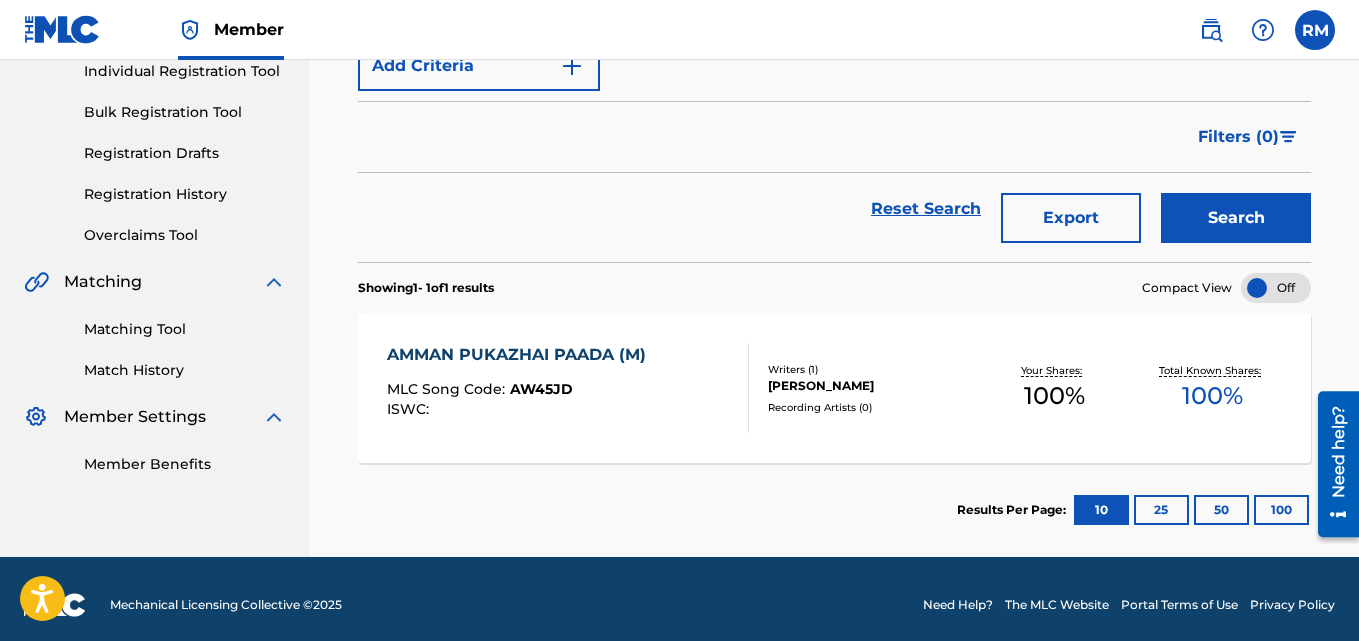 scroll, scrollTop: 276, scrollLeft: 0, axis: vertical 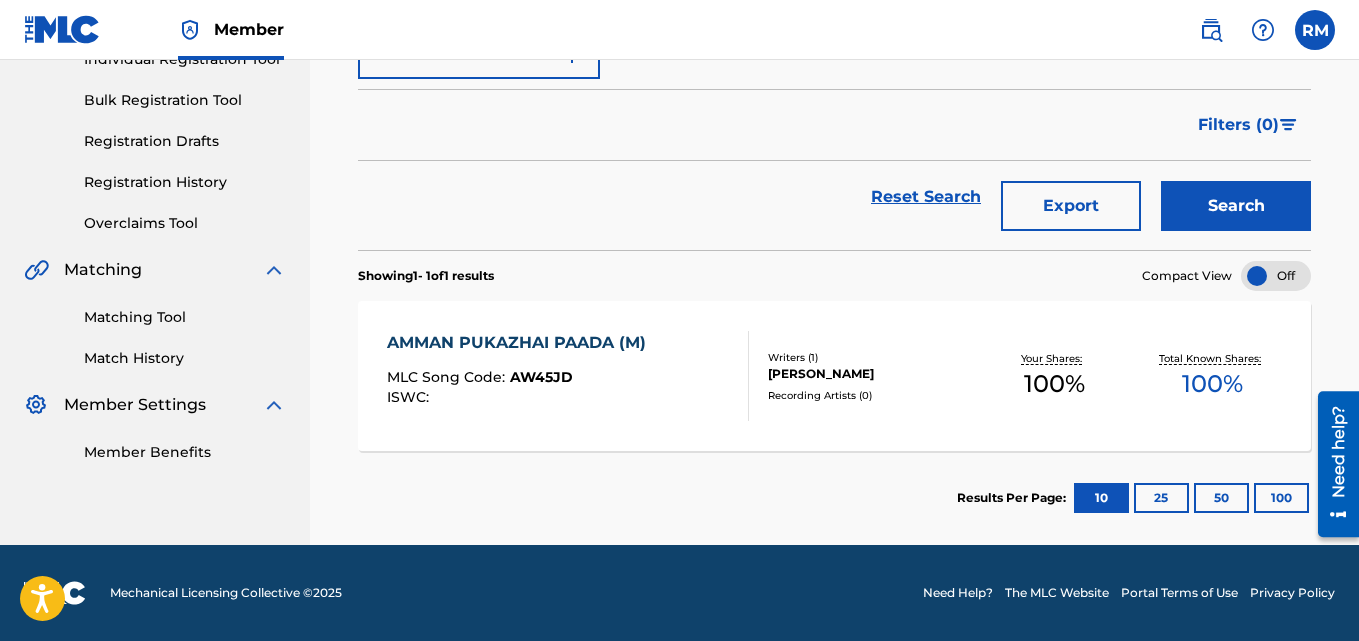 click on "AMMAN PUKAZHAI PAADA (M)" at bounding box center [521, 343] 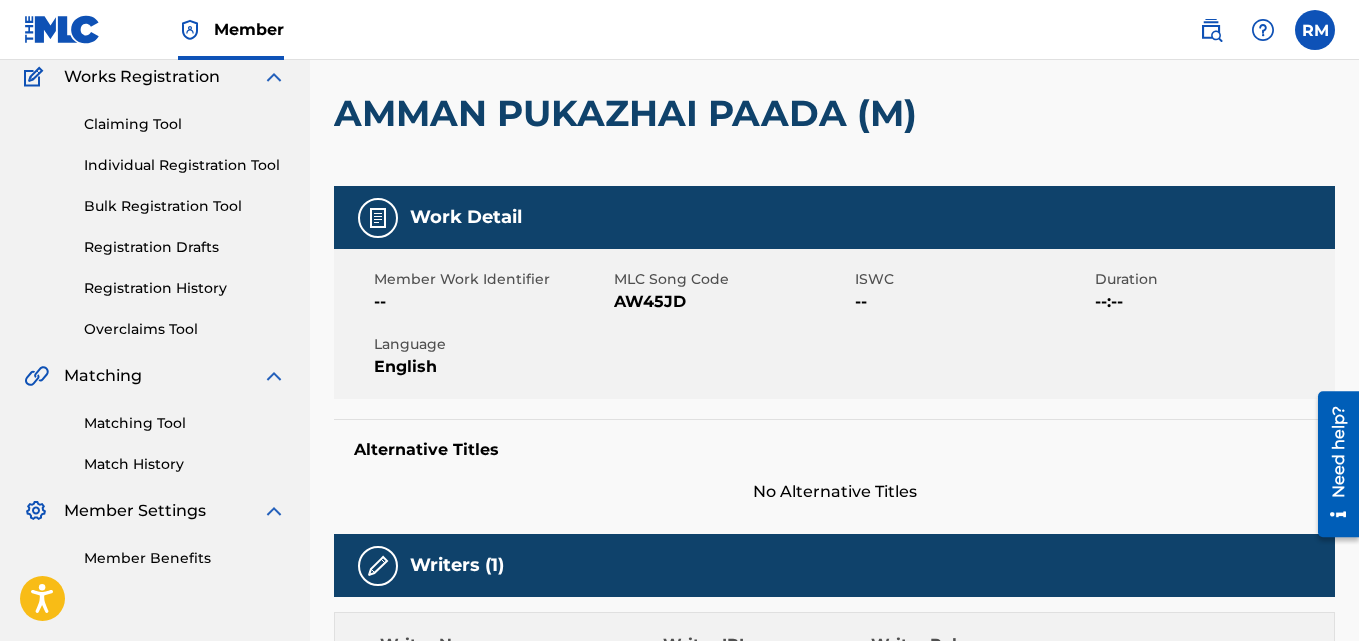 scroll, scrollTop: 0, scrollLeft: 0, axis: both 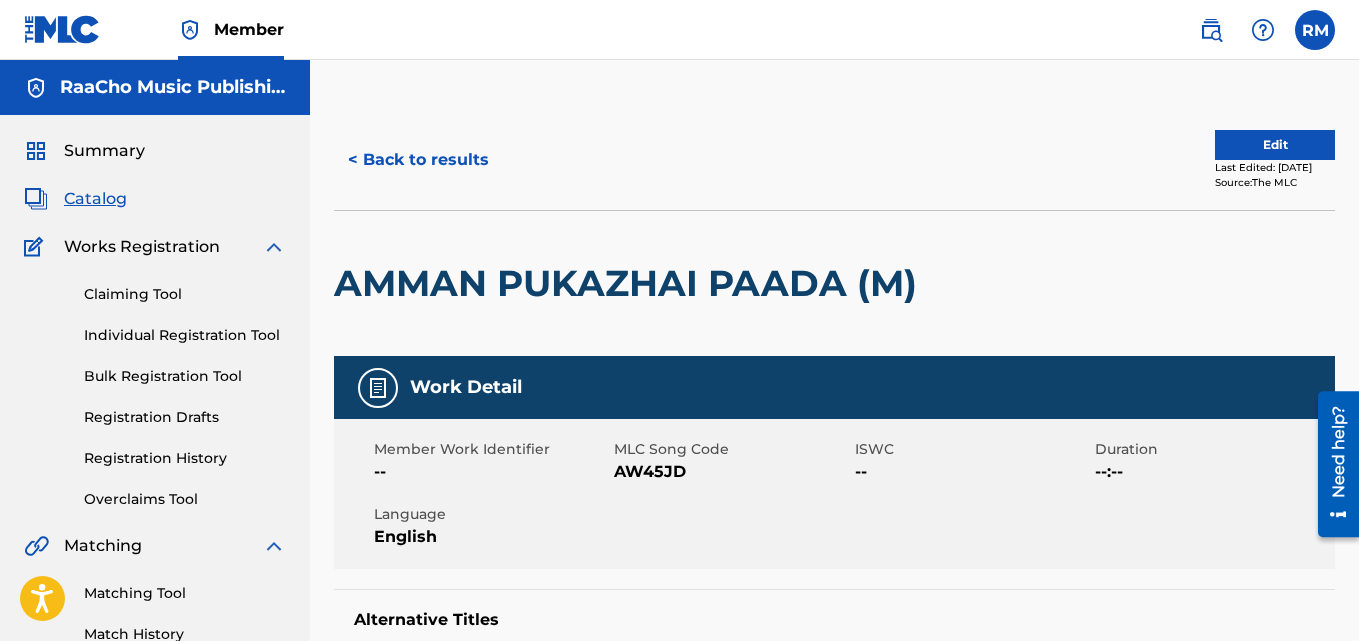 click on "< Back to results" at bounding box center (418, 160) 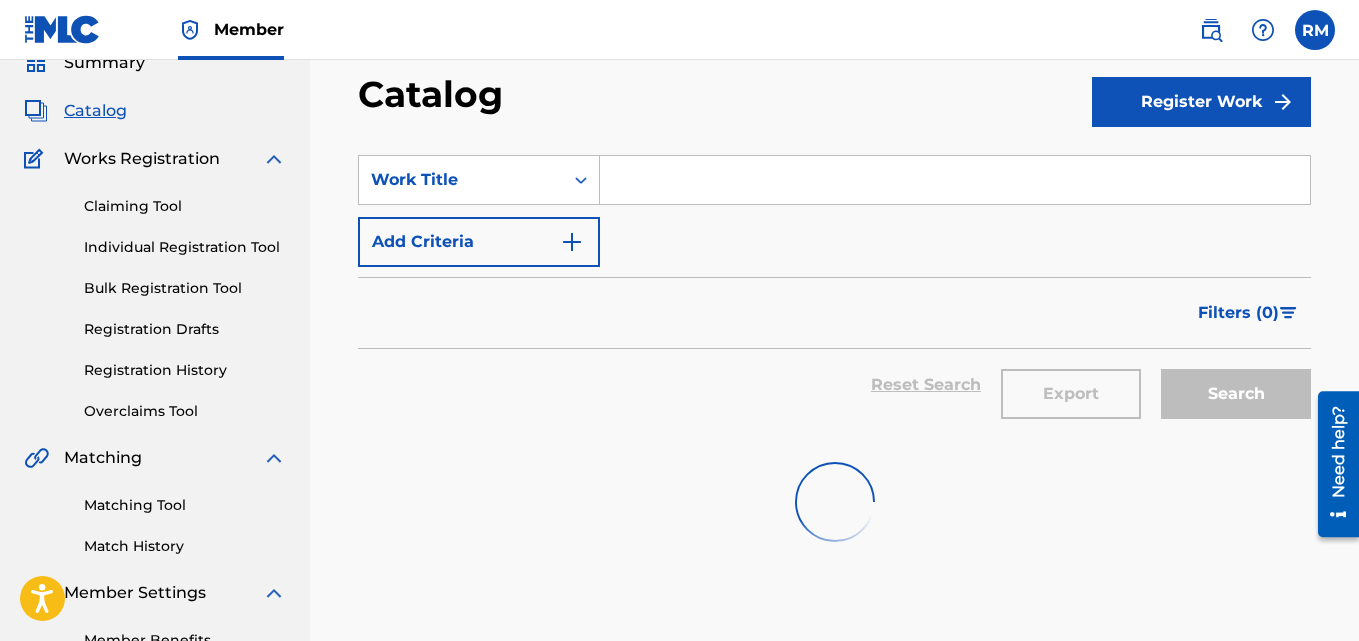 scroll, scrollTop: 0, scrollLeft: 0, axis: both 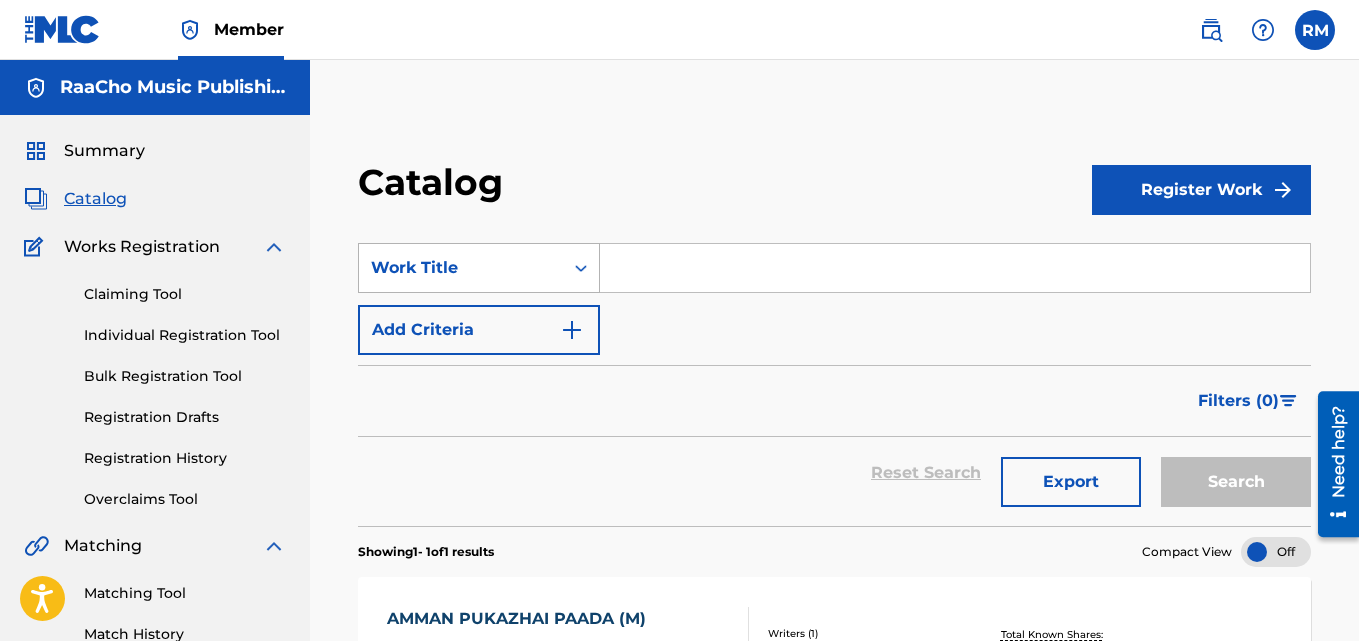 click on "Work Title" at bounding box center [461, 268] 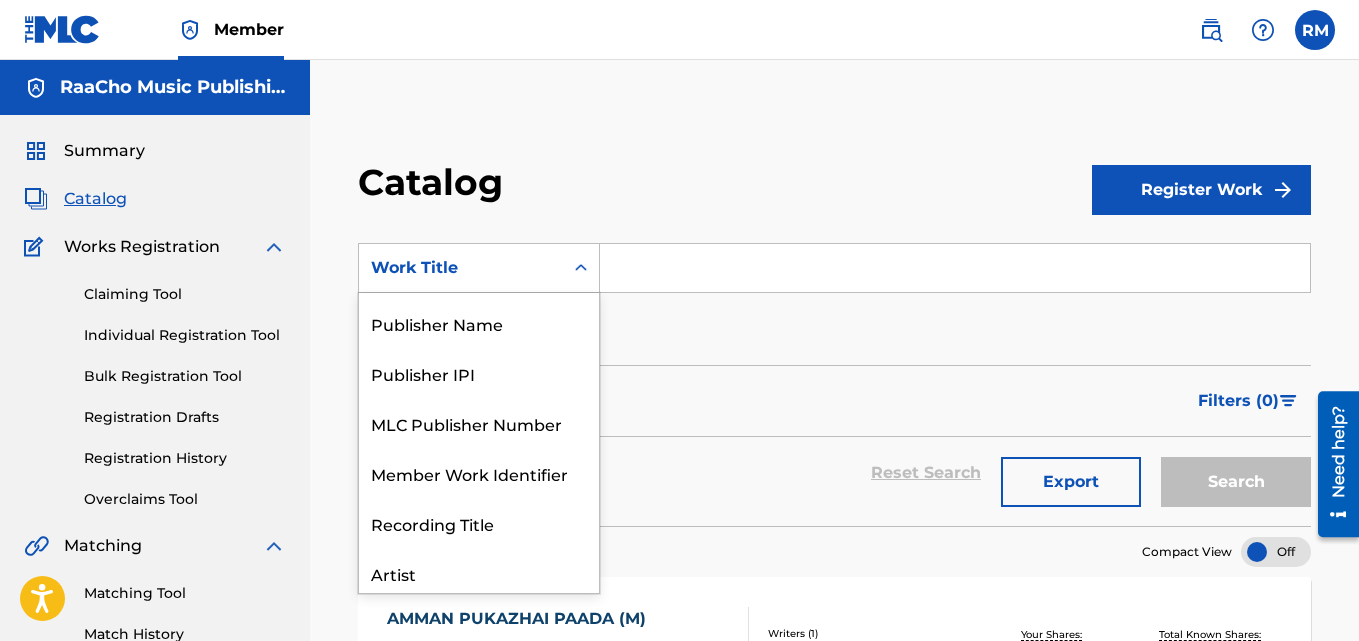 scroll, scrollTop: 0, scrollLeft: 0, axis: both 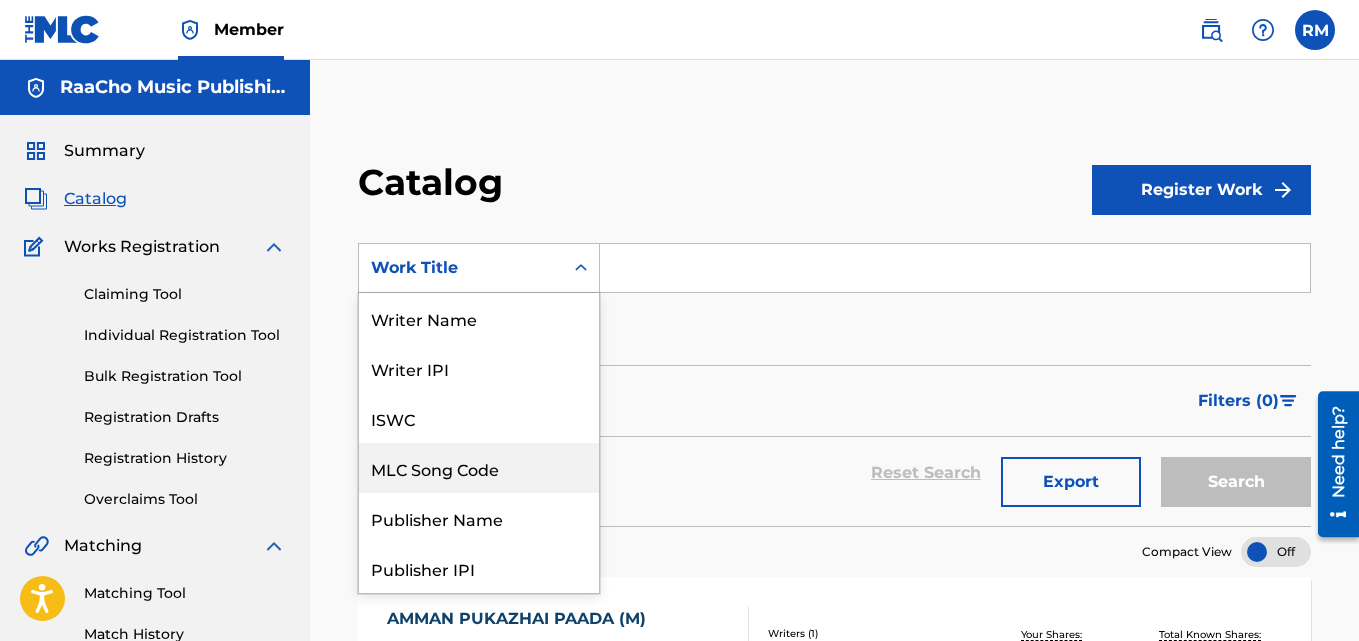 click on "MLC Song Code" at bounding box center [479, 468] 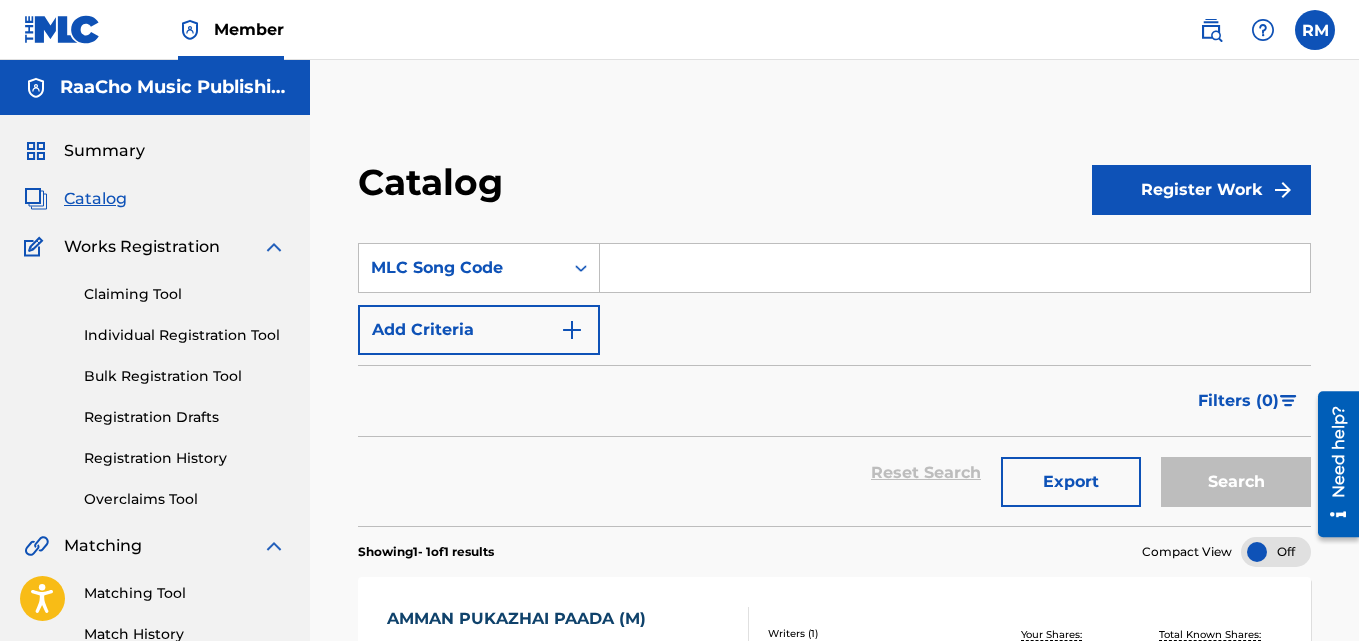 click at bounding box center (955, 268) 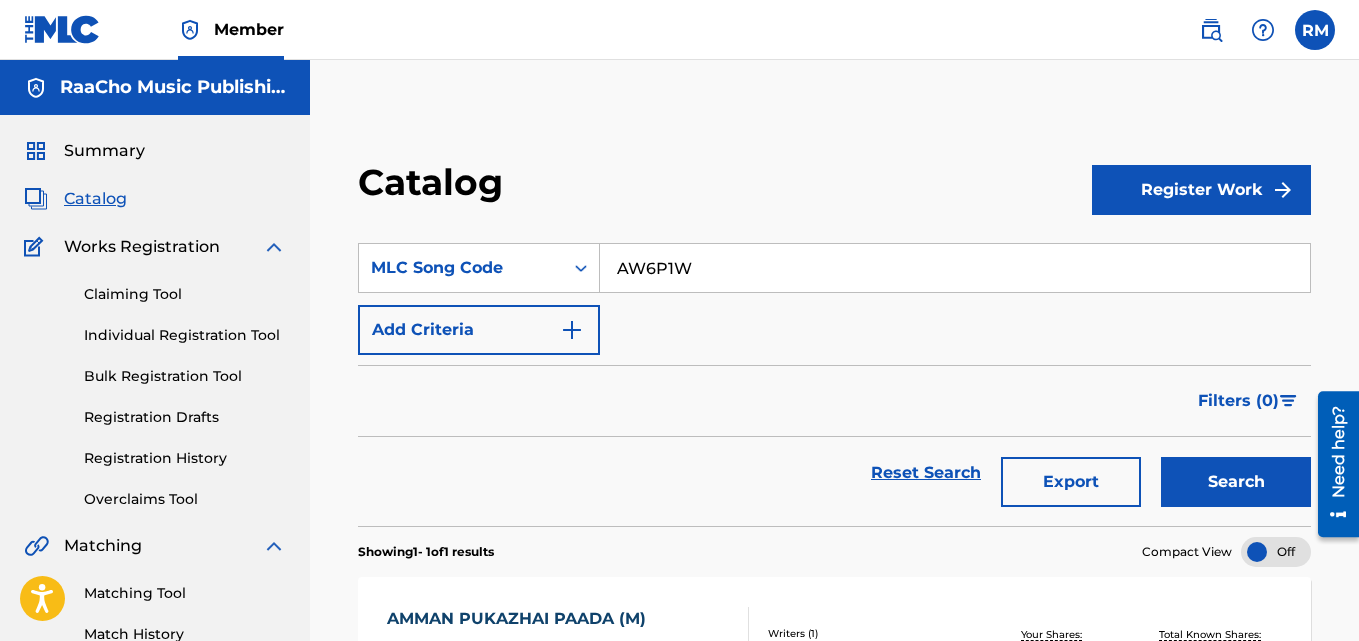 type on "AW6P1W" 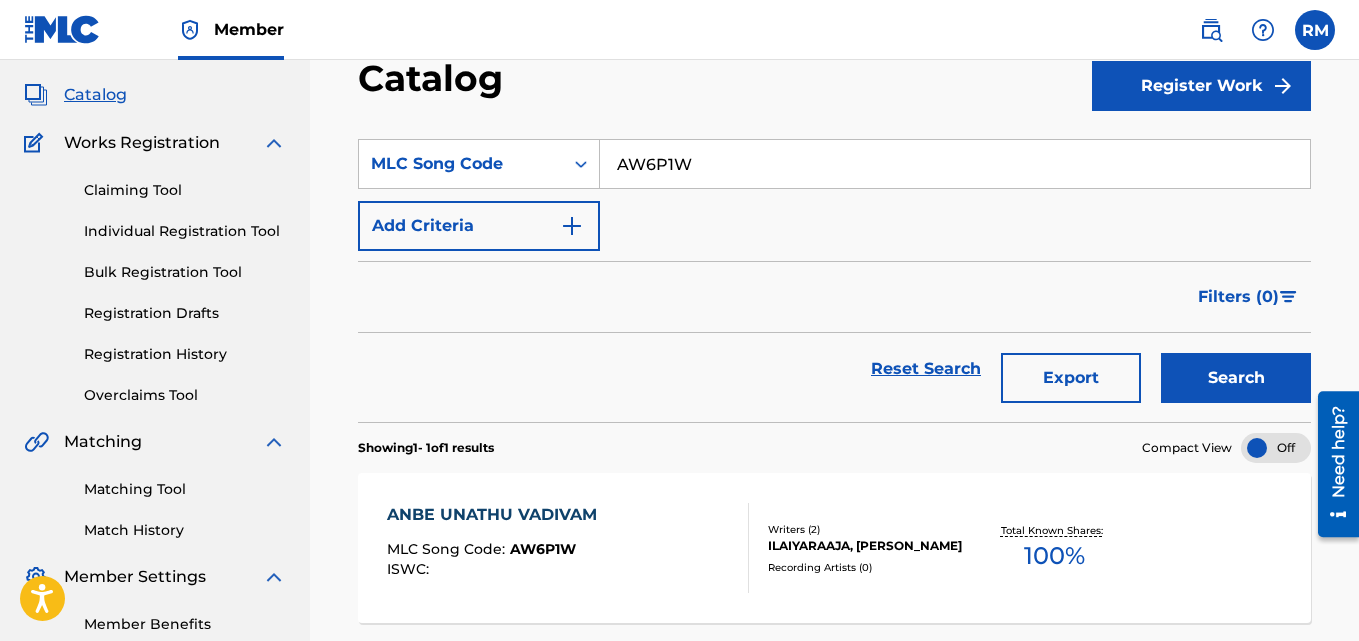 scroll, scrollTop: 276, scrollLeft: 0, axis: vertical 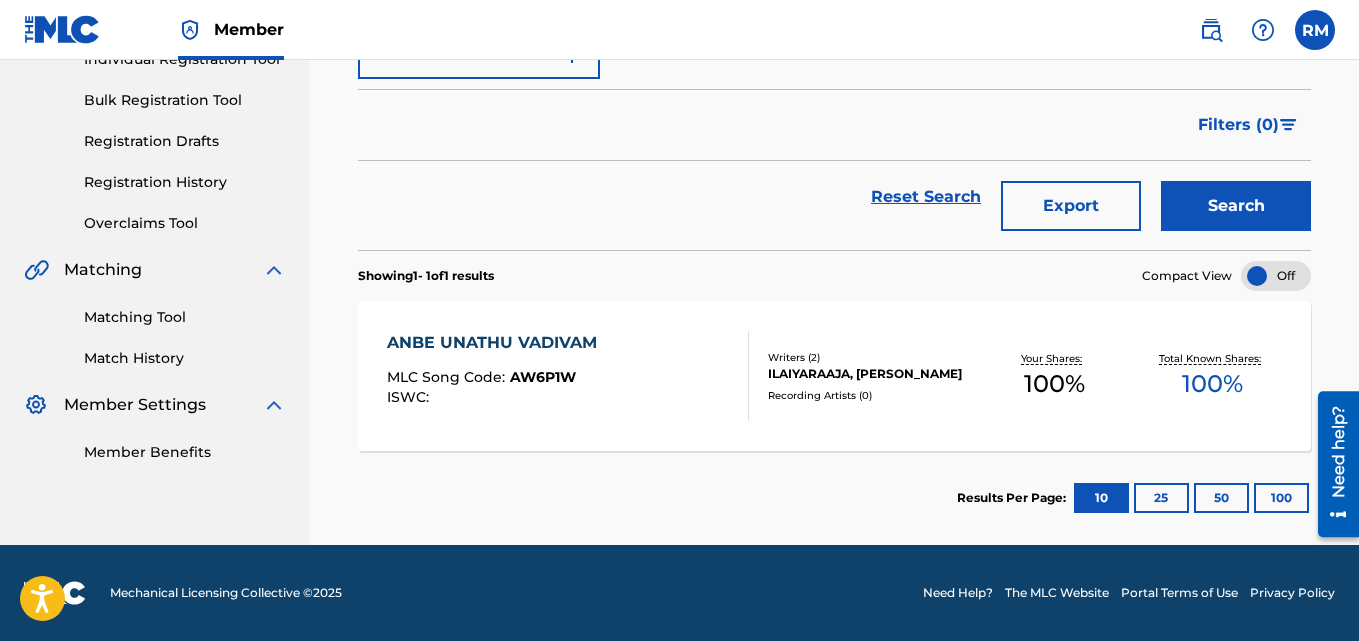 click on "ANBE UNATHU VADIVAM" at bounding box center (497, 343) 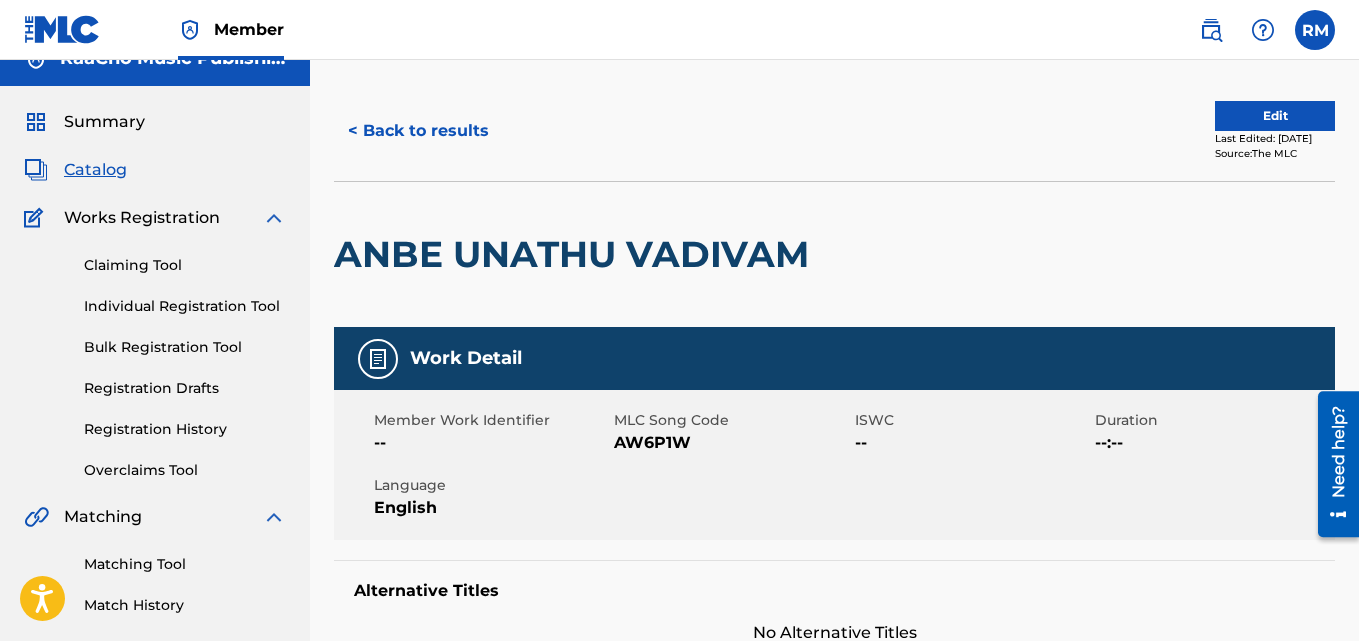 scroll, scrollTop: 0, scrollLeft: 0, axis: both 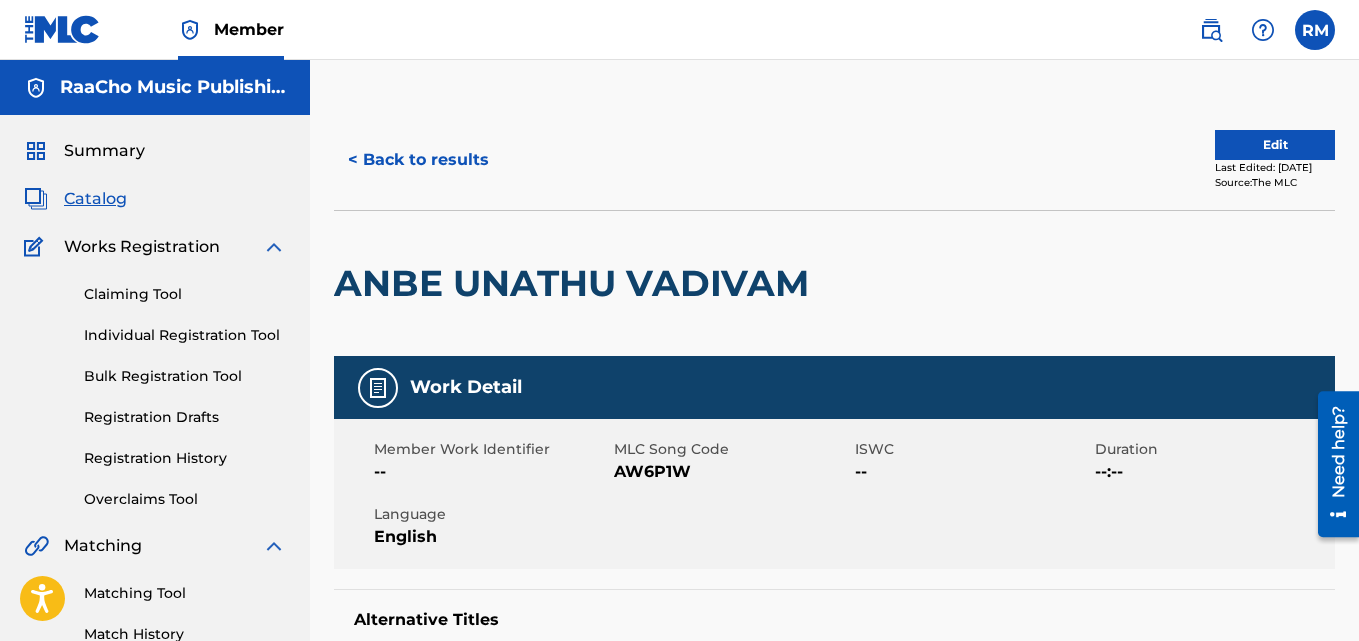 click on "< Back to results" at bounding box center [418, 160] 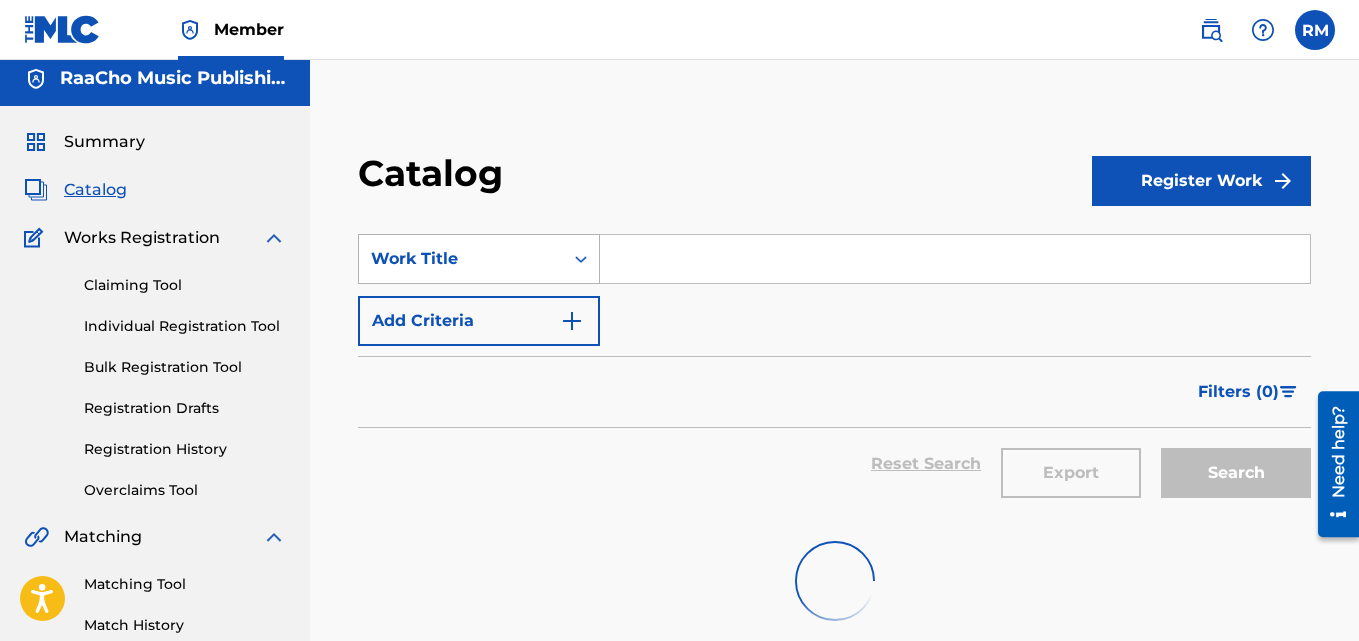 scroll, scrollTop: 0, scrollLeft: 0, axis: both 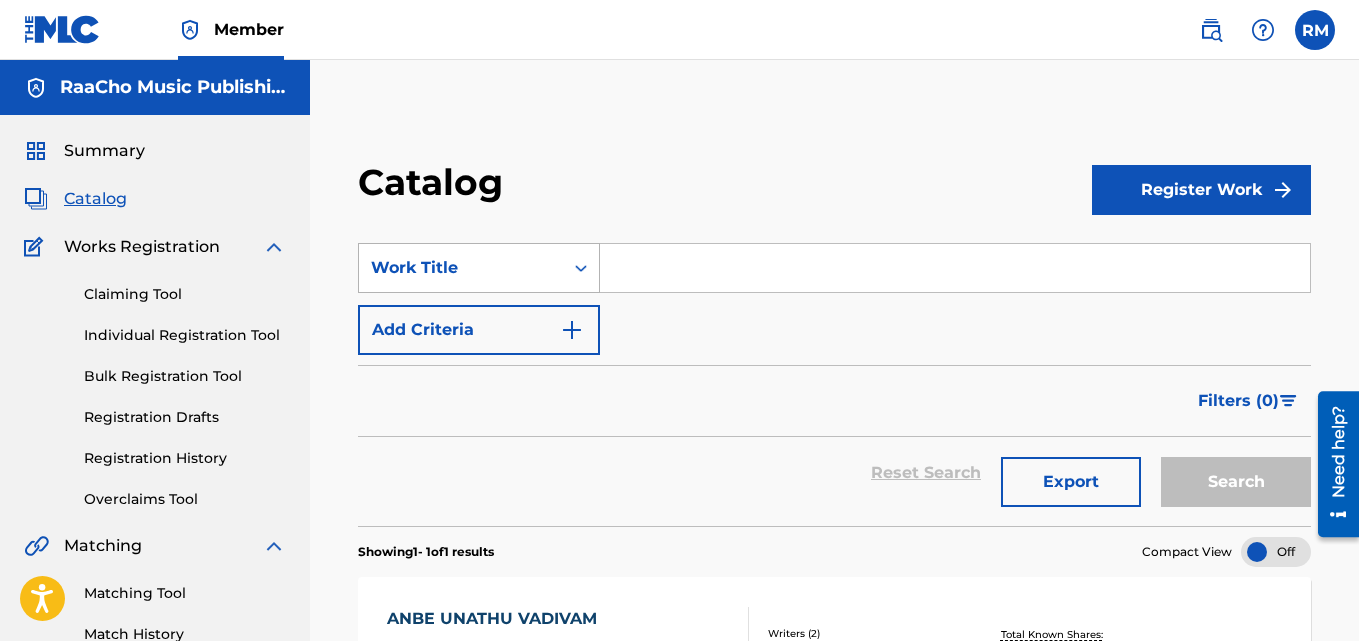 click on "Work Title" at bounding box center [461, 268] 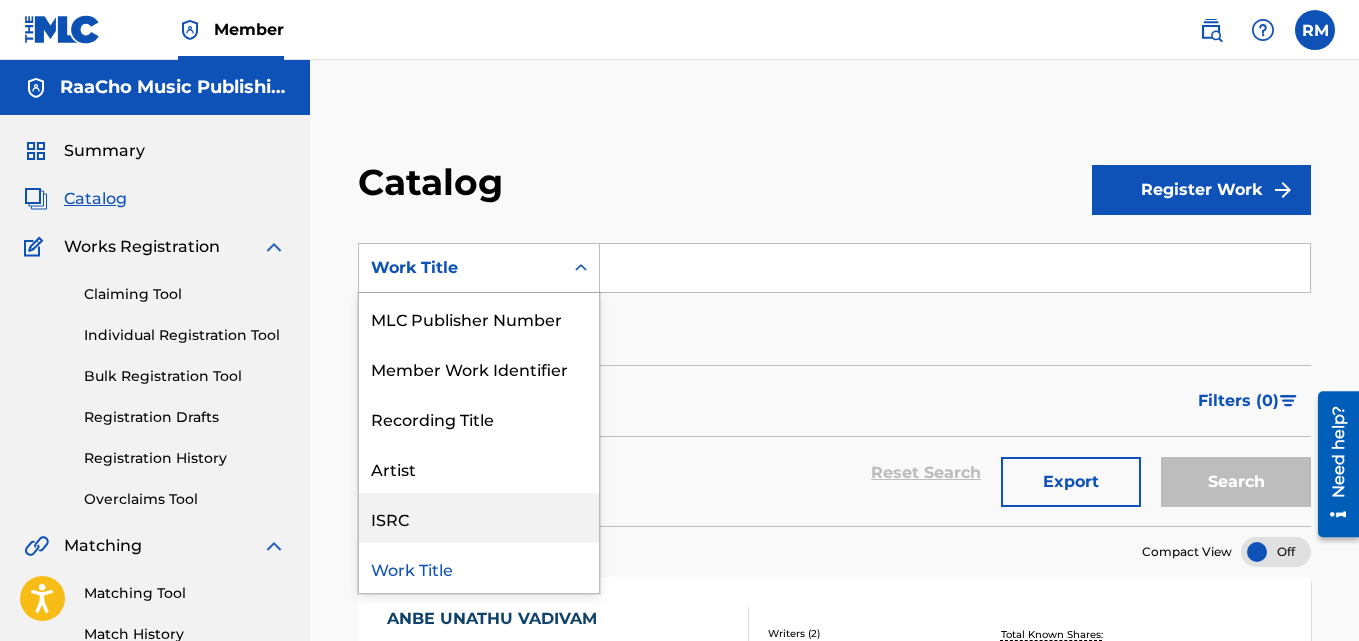 scroll, scrollTop: 0, scrollLeft: 0, axis: both 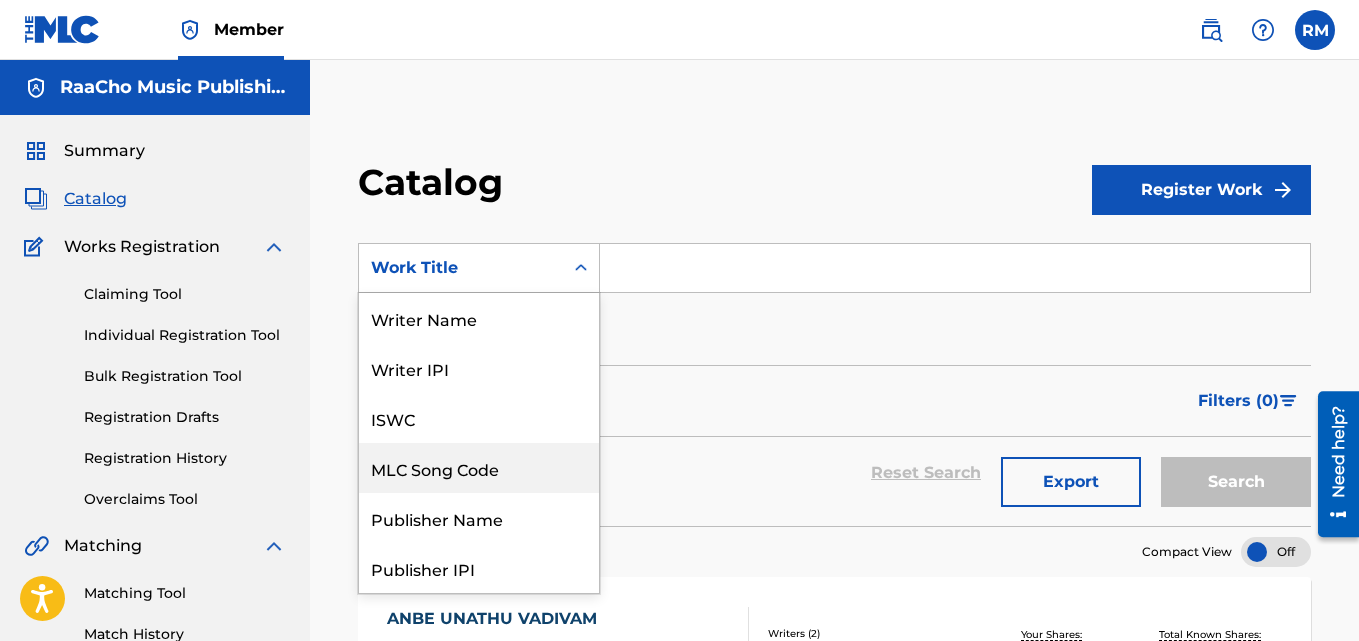 click on "MLC Song Code" at bounding box center (479, 468) 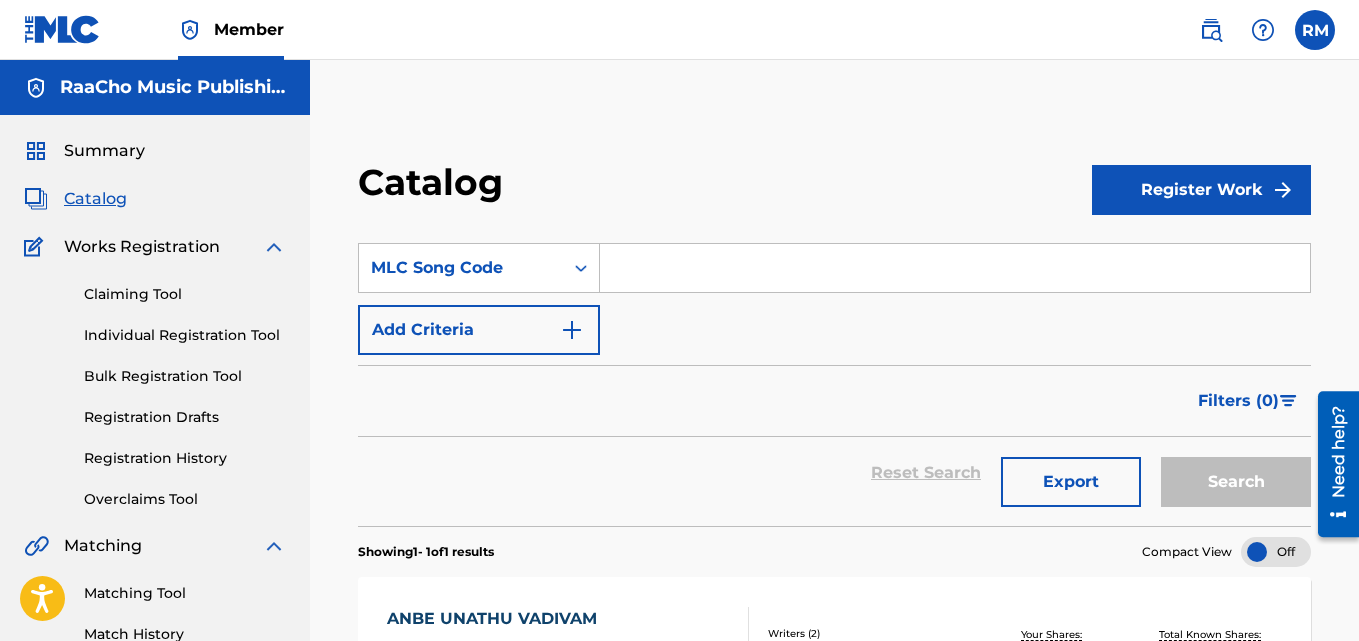 click at bounding box center (955, 268) 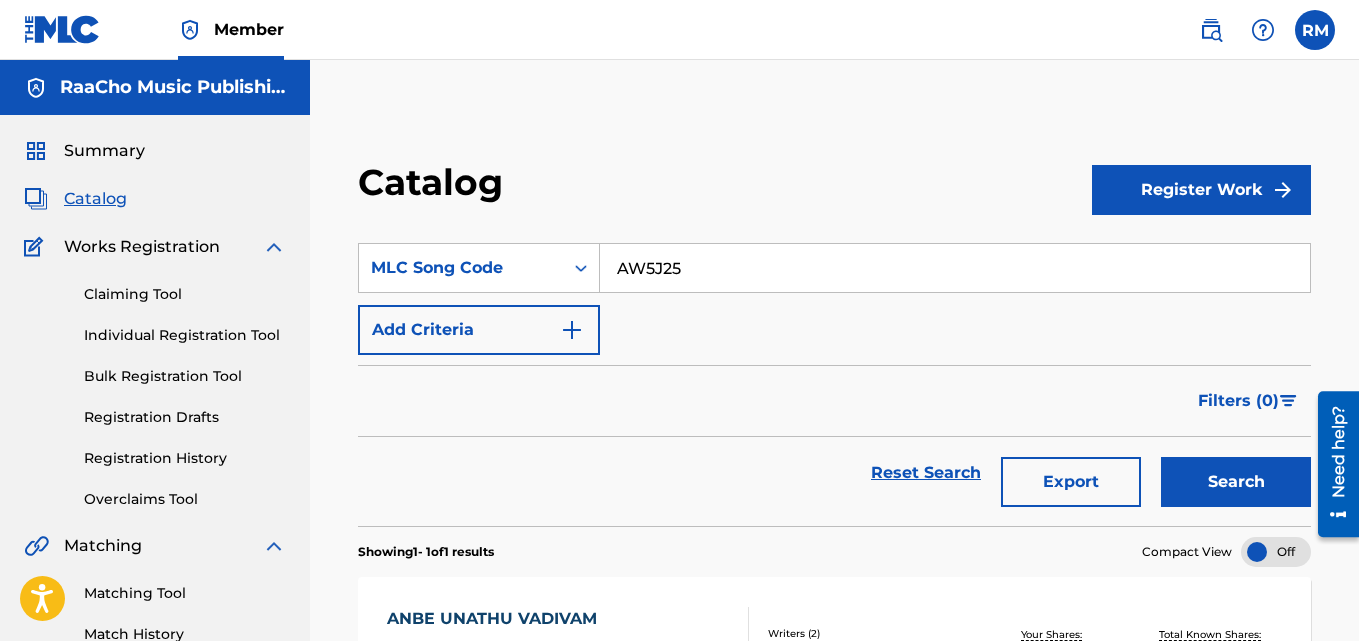 type on "AW5J25" 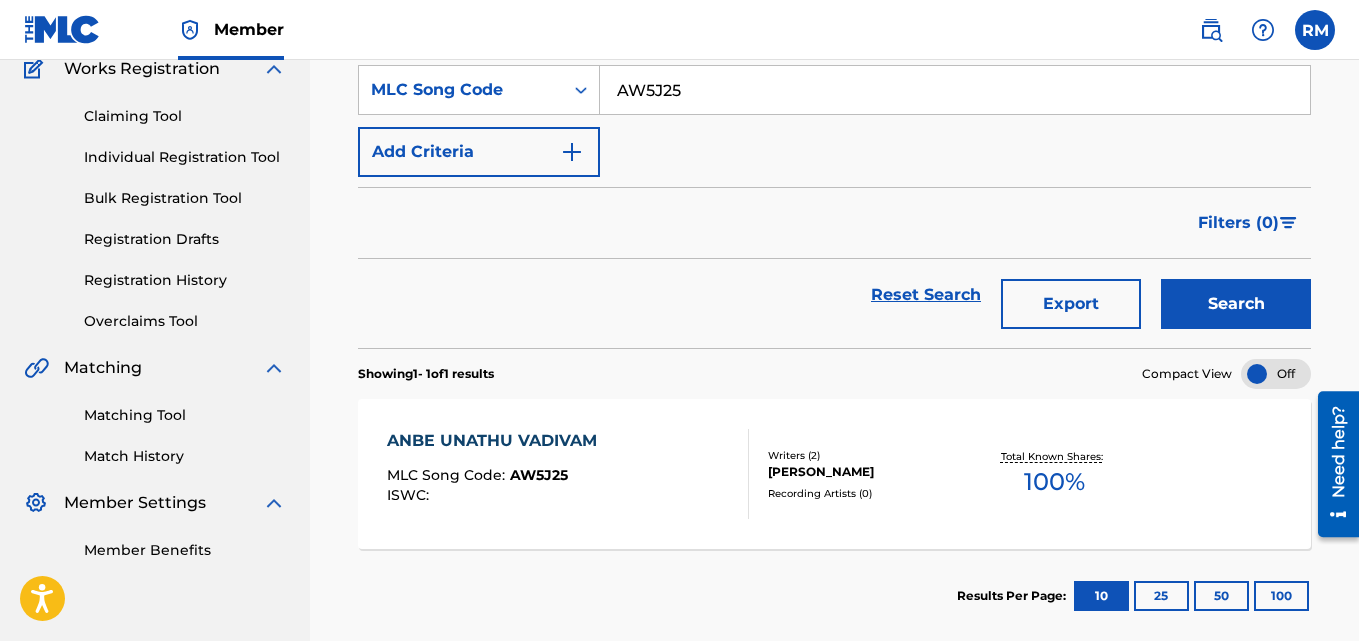 scroll, scrollTop: 276, scrollLeft: 0, axis: vertical 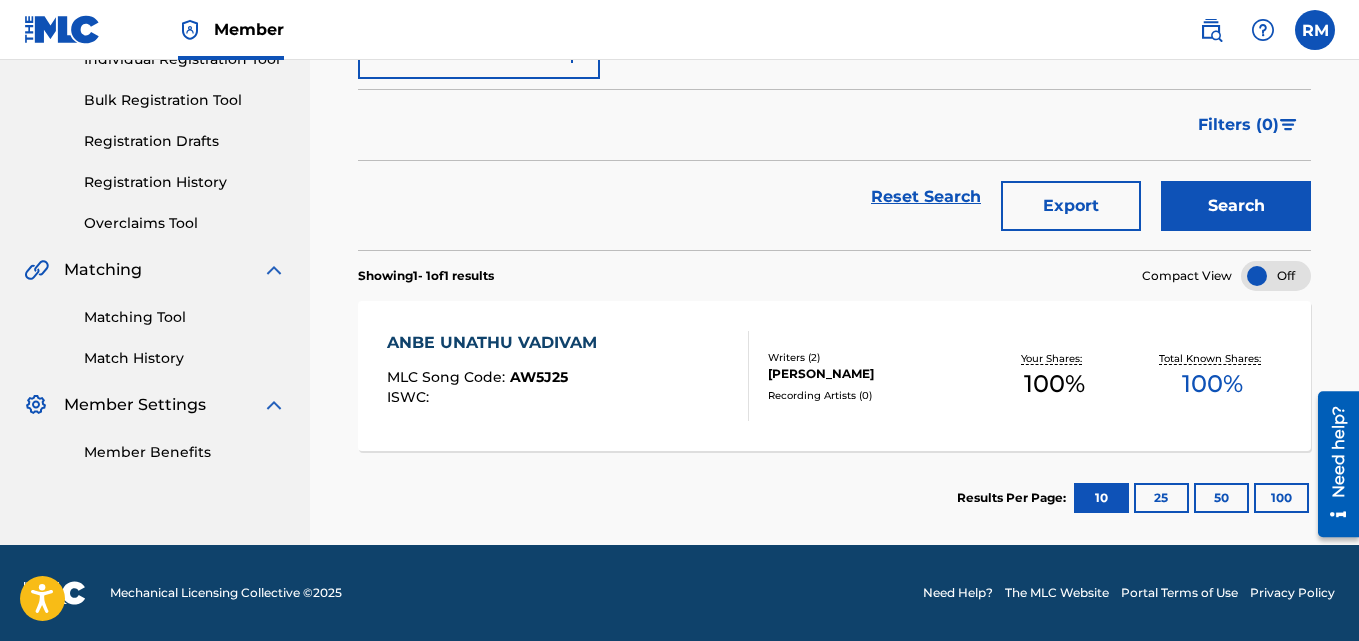 click on "ANBE UNATHU VADIVAM MLC Song Code : AW5J25 ISWC : Writers ( 2 ) [PERSON_NAME] Recording Artists ( 0 ) Your Shares: 100 % Total Known Shares: 100 %" at bounding box center (834, 376) 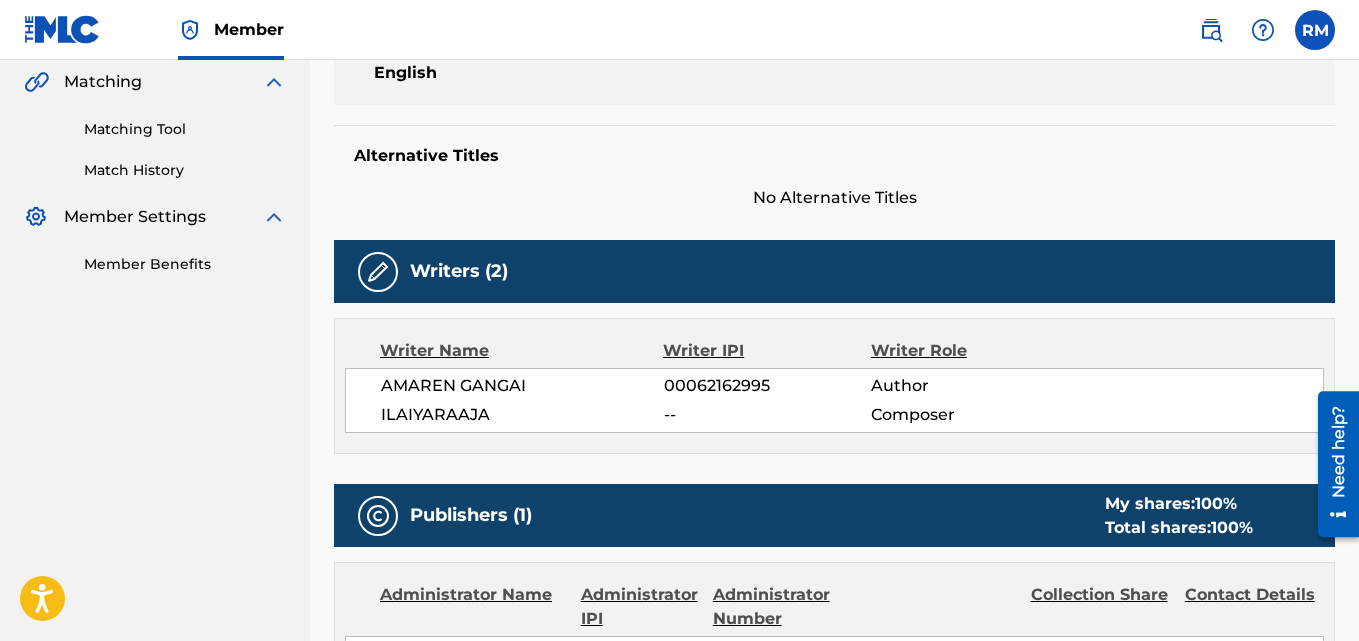 scroll, scrollTop: 0, scrollLeft: 0, axis: both 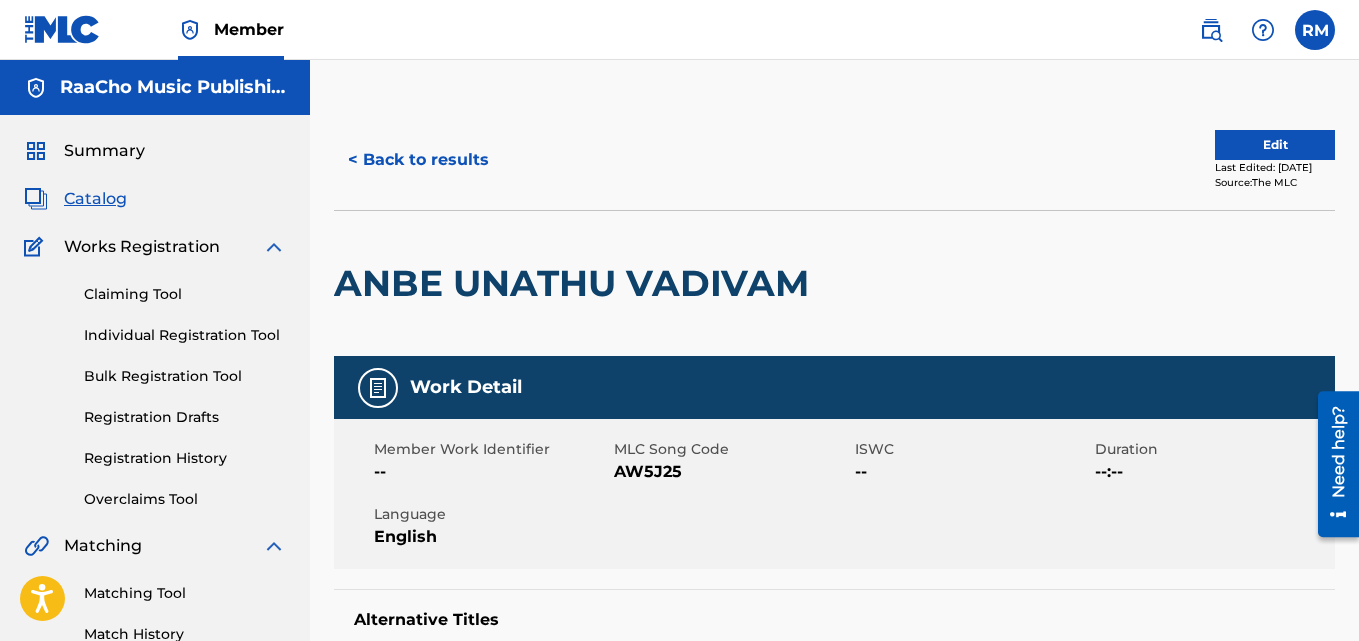 click on "< Back to results" at bounding box center [418, 160] 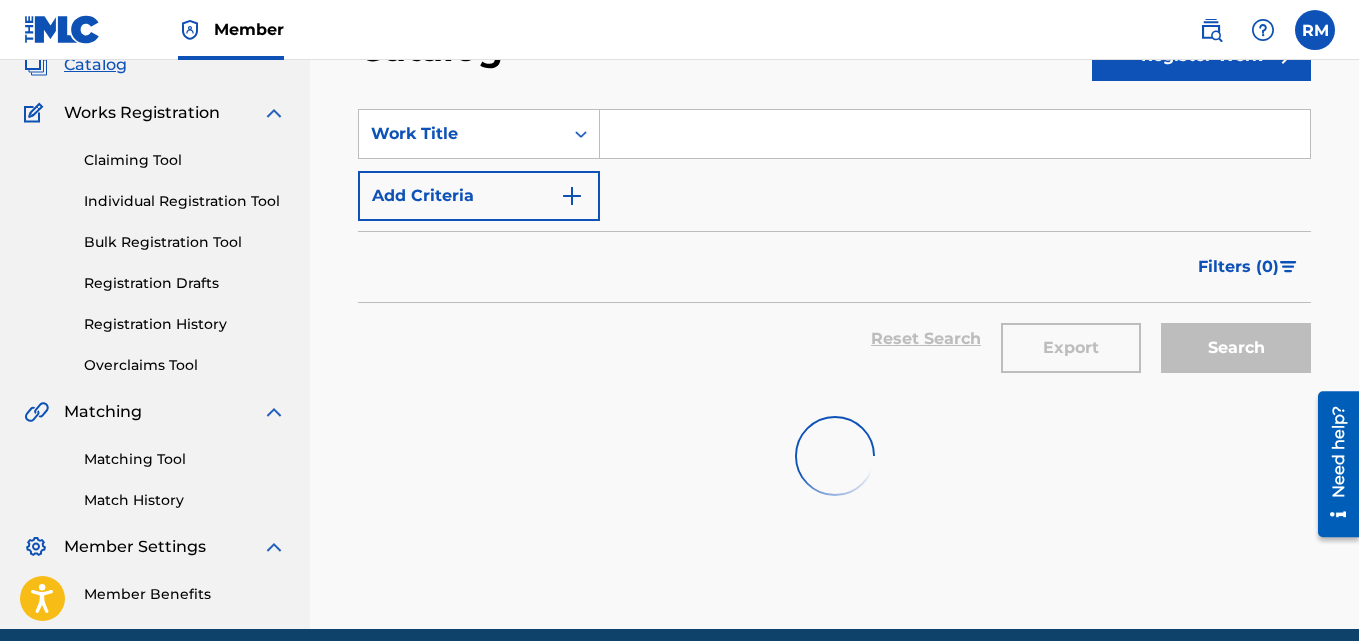 scroll, scrollTop: 0, scrollLeft: 0, axis: both 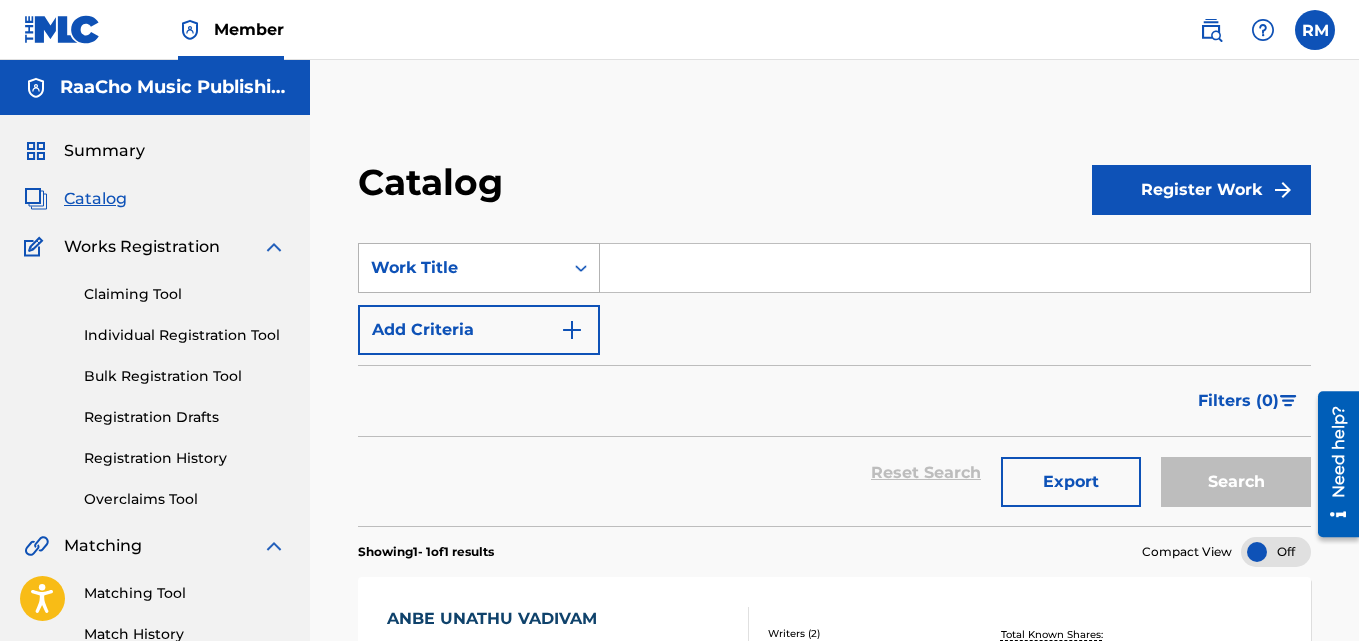 click on "Work Title" at bounding box center [461, 268] 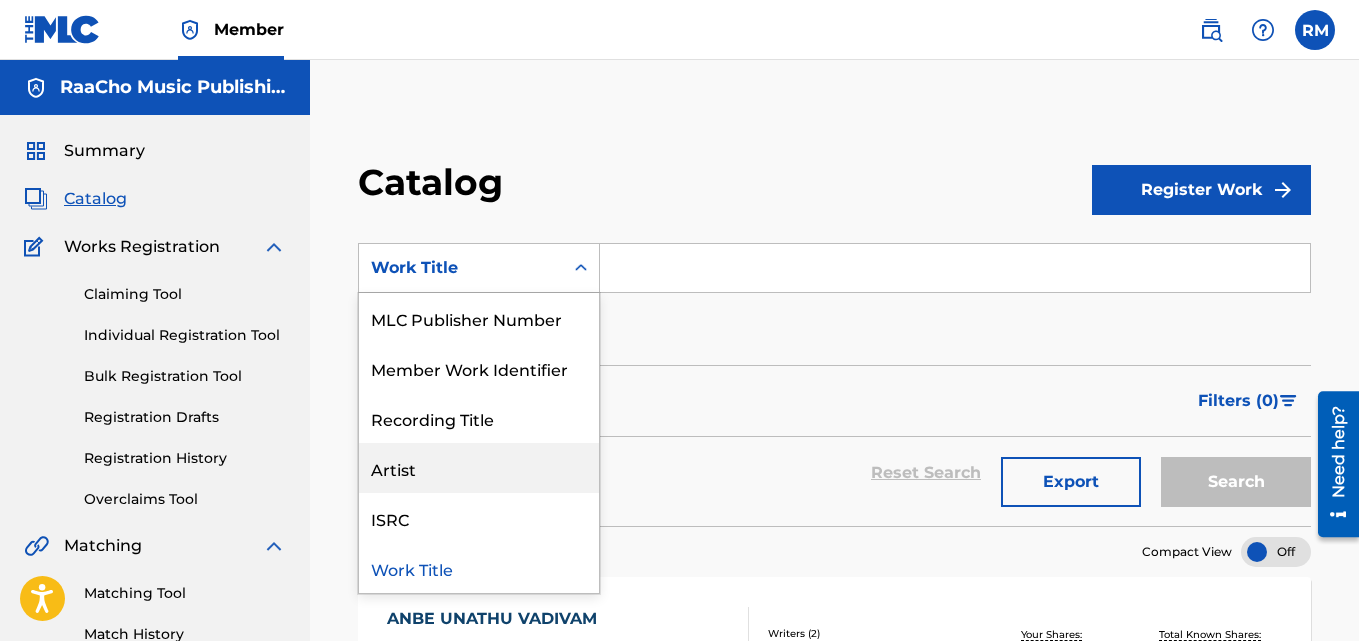 scroll, scrollTop: 0, scrollLeft: 0, axis: both 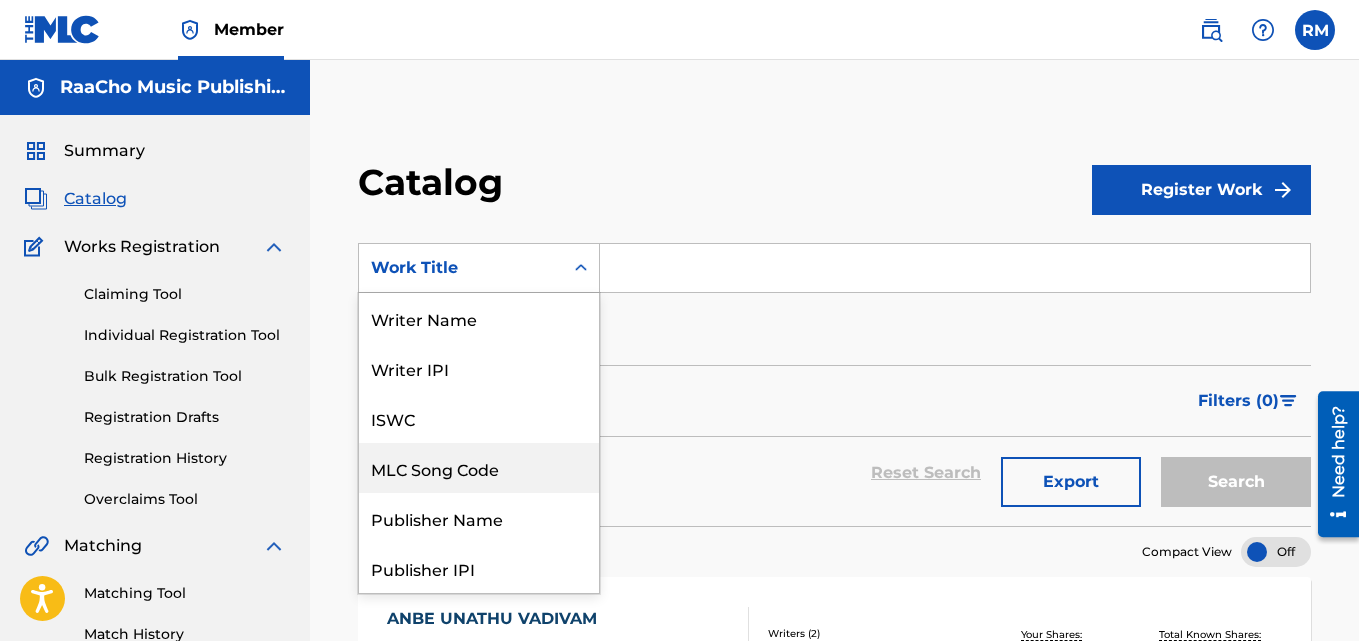 click on "MLC Song Code" at bounding box center [479, 468] 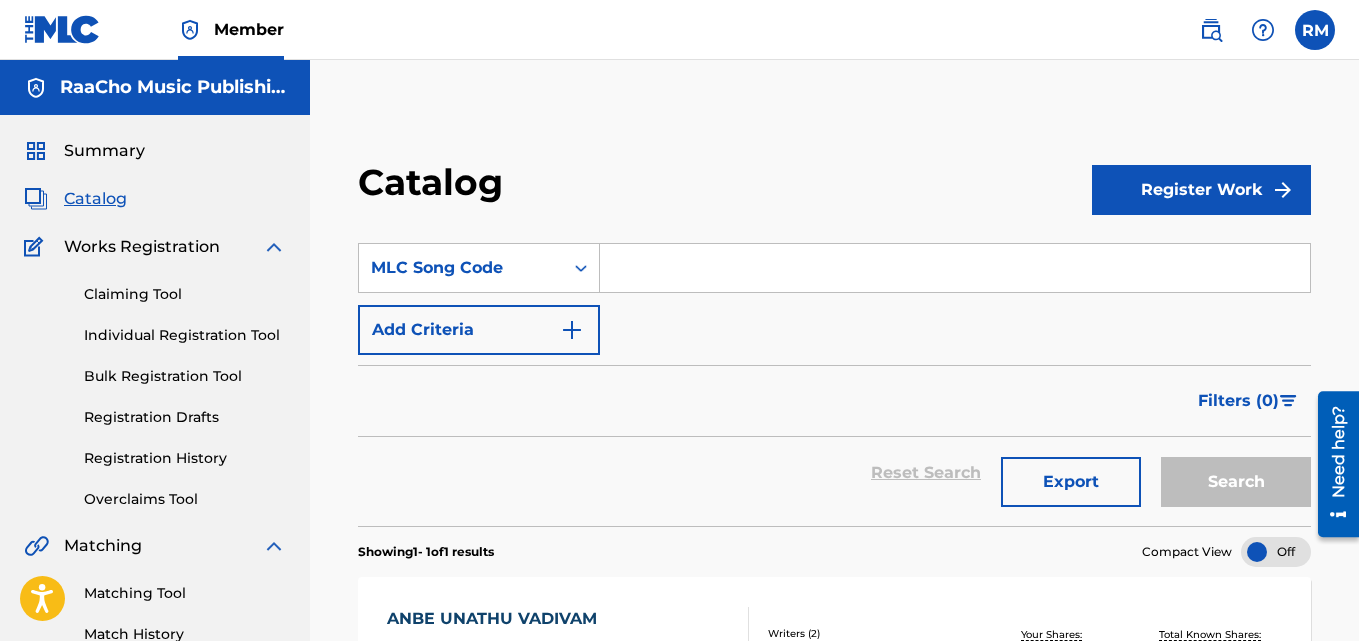 click at bounding box center (955, 268) 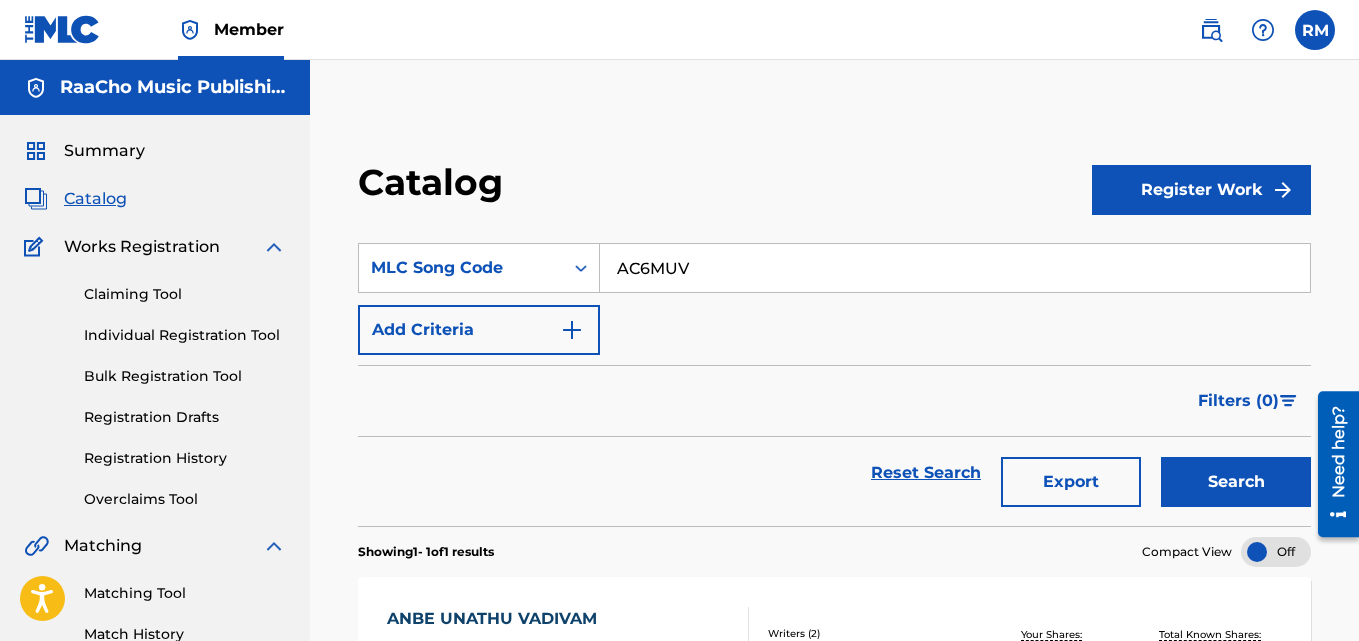 type on "AC6MUV" 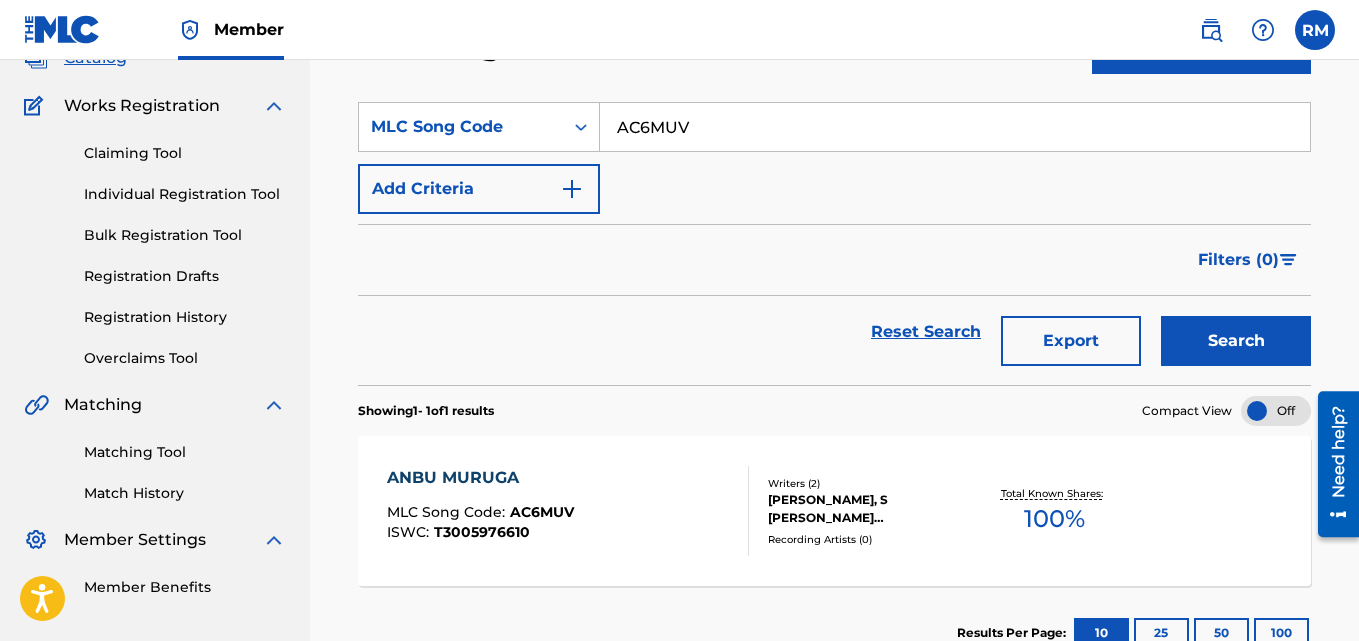 scroll, scrollTop: 276, scrollLeft: 0, axis: vertical 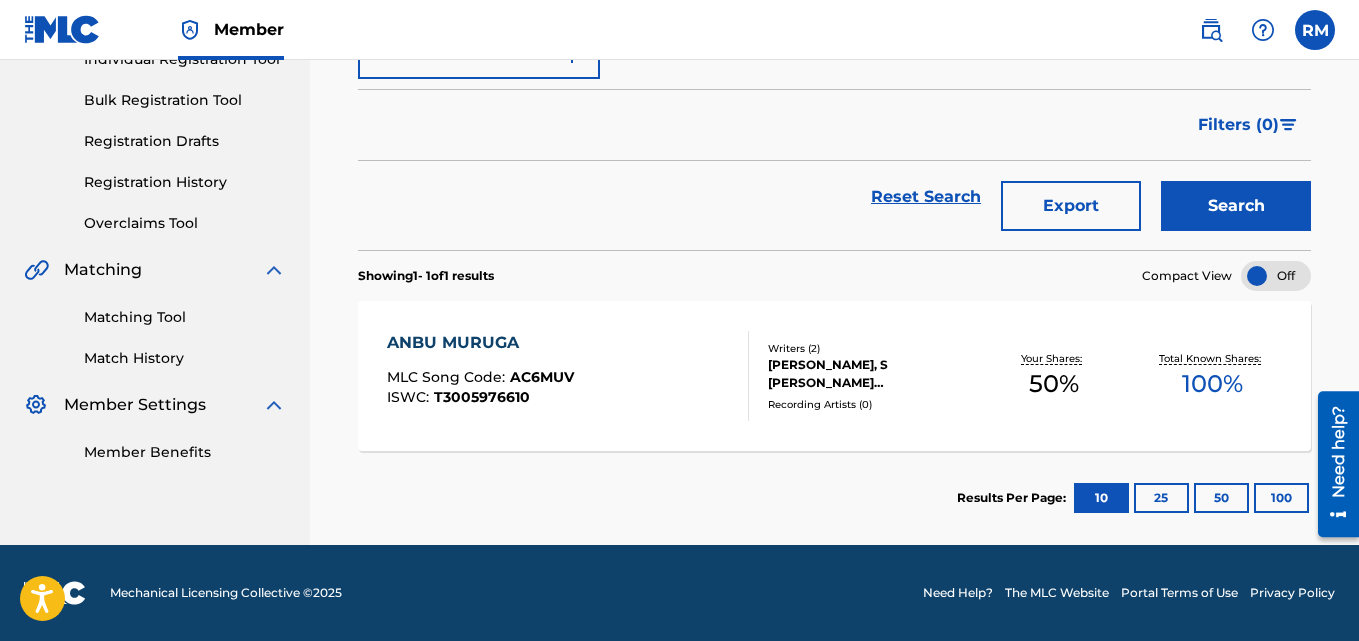 click on "ANBU MURUGA" at bounding box center [480, 343] 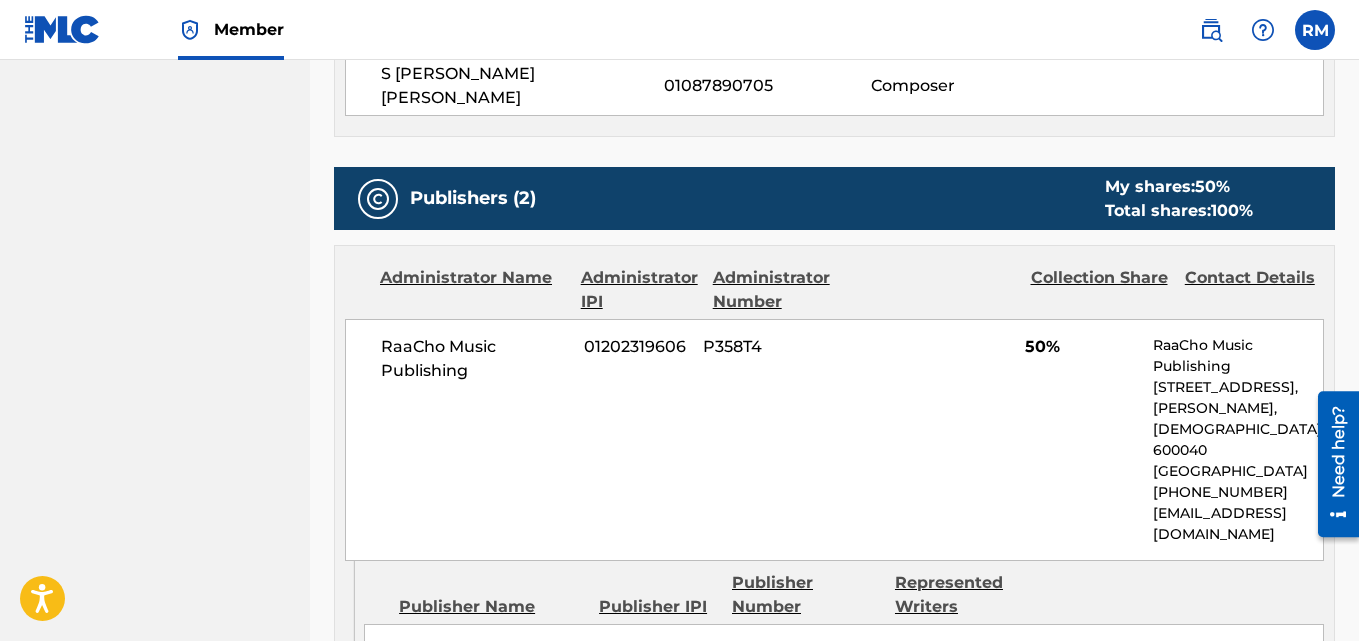 scroll, scrollTop: 5, scrollLeft: 0, axis: vertical 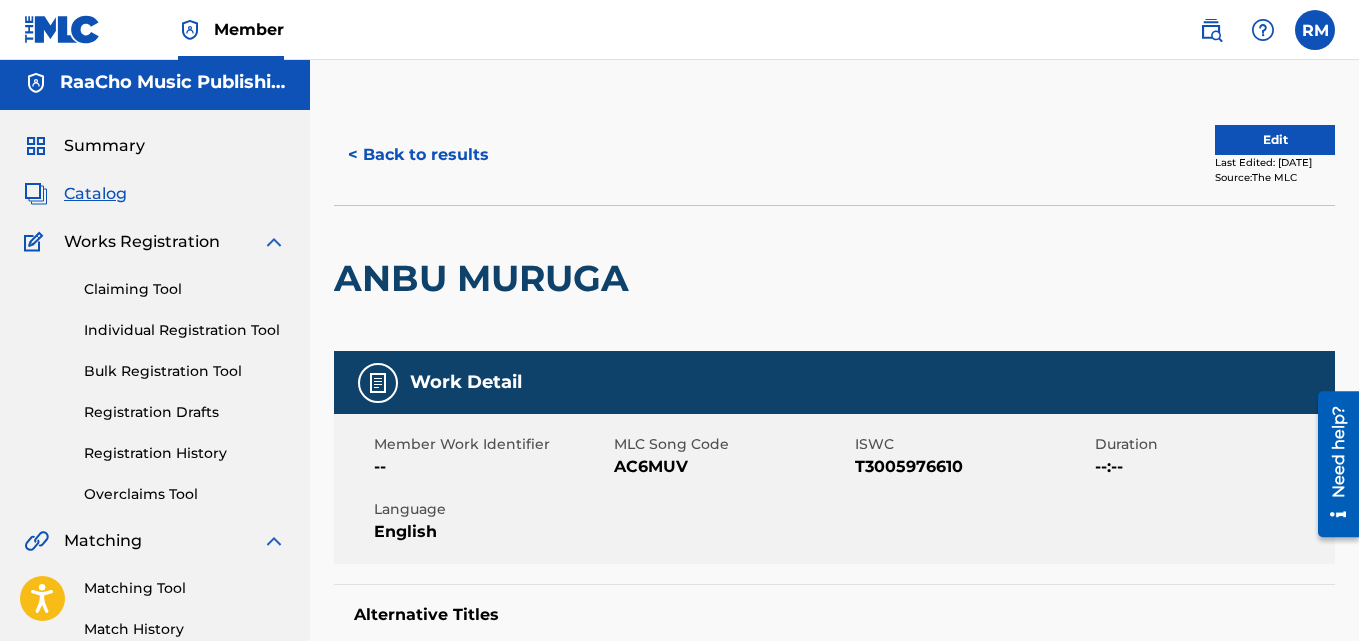 click on "< Back to results" at bounding box center [418, 155] 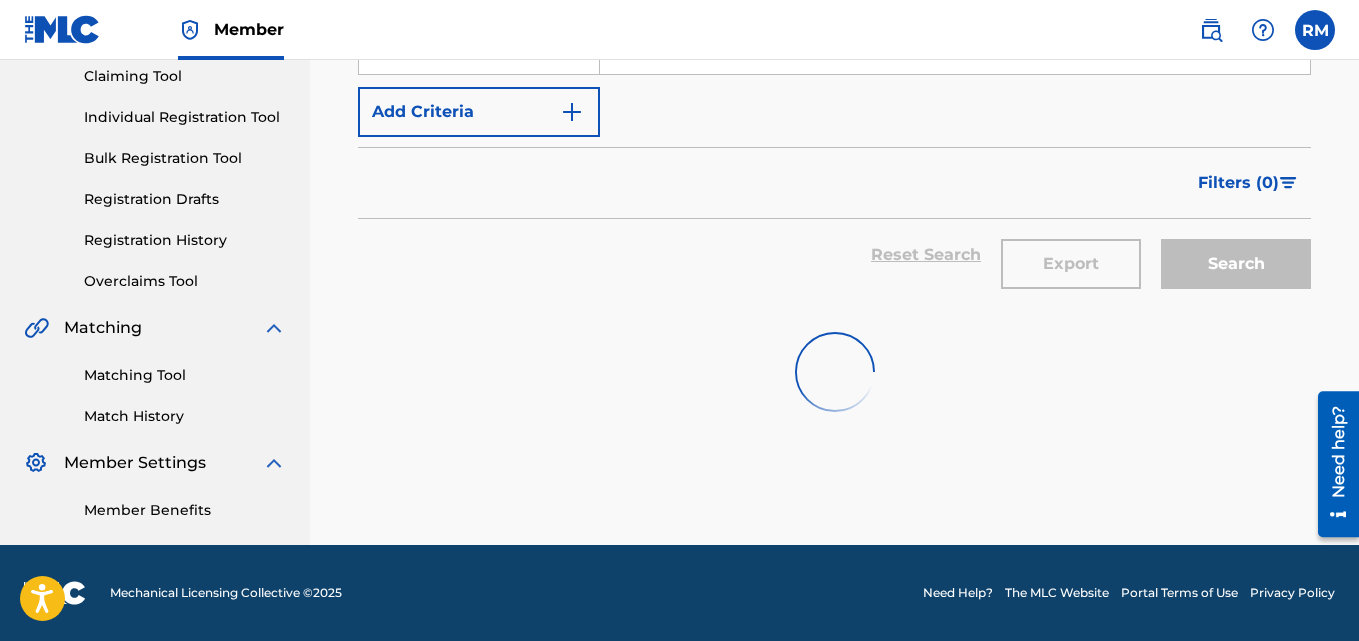 scroll, scrollTop: 194, scrollLeft: 0, axis: vertical 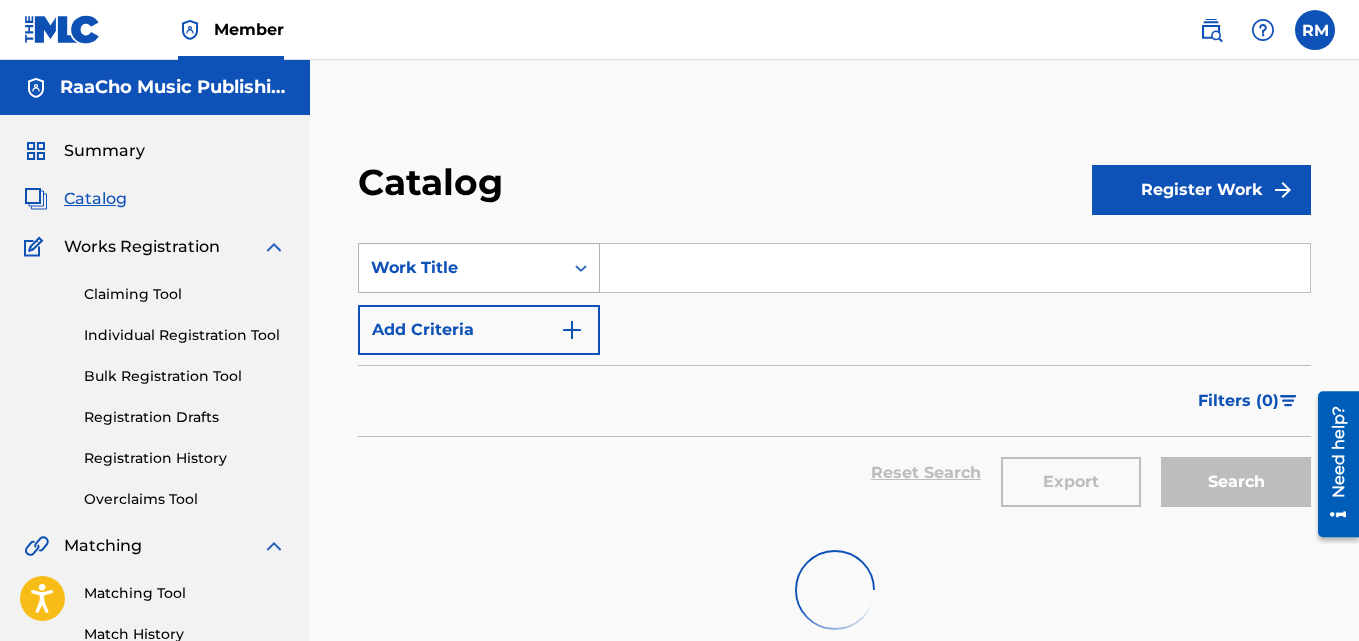 click on "Work Title" at bounding box center (461, 268) 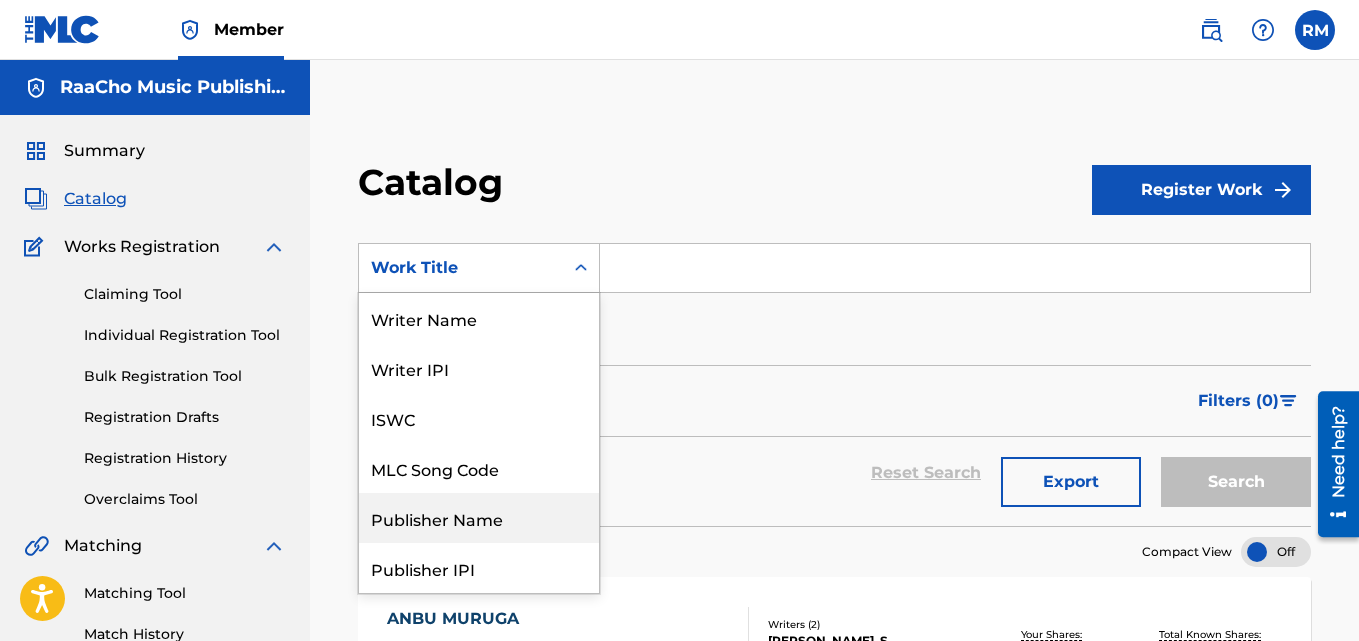 click on "Publisher Name" at bounding box center (479, 518) 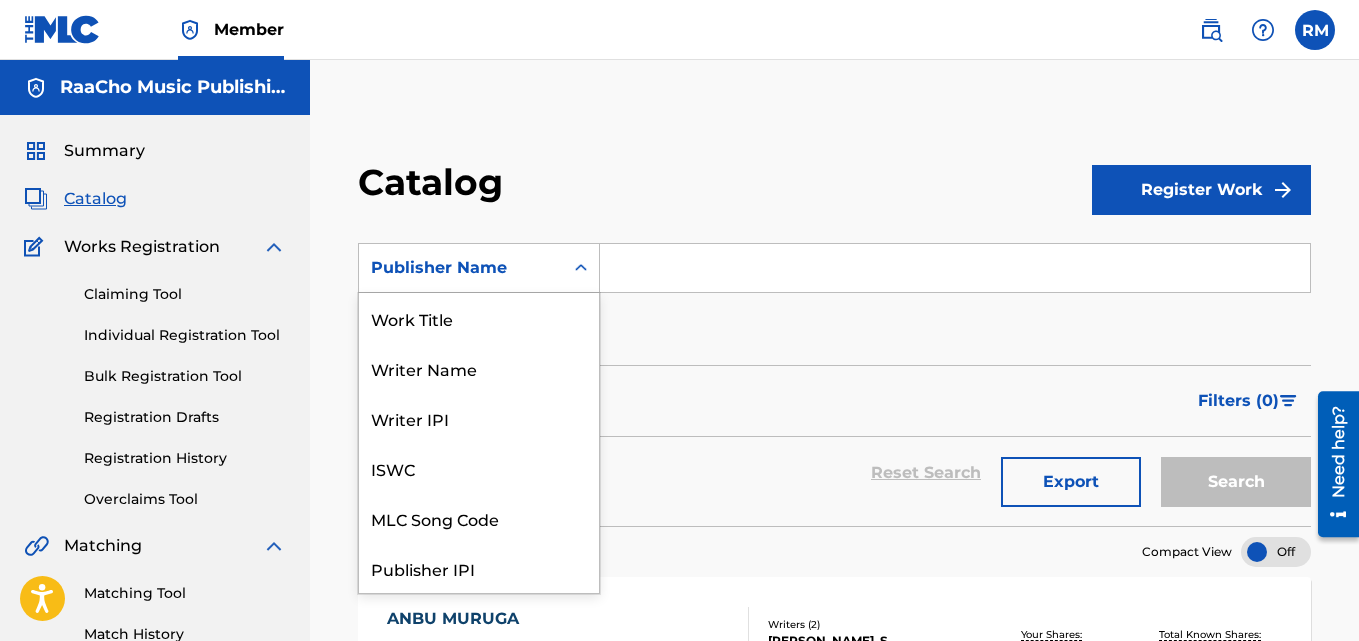 click on "Publisher Name" at bounding box center (461, 268) 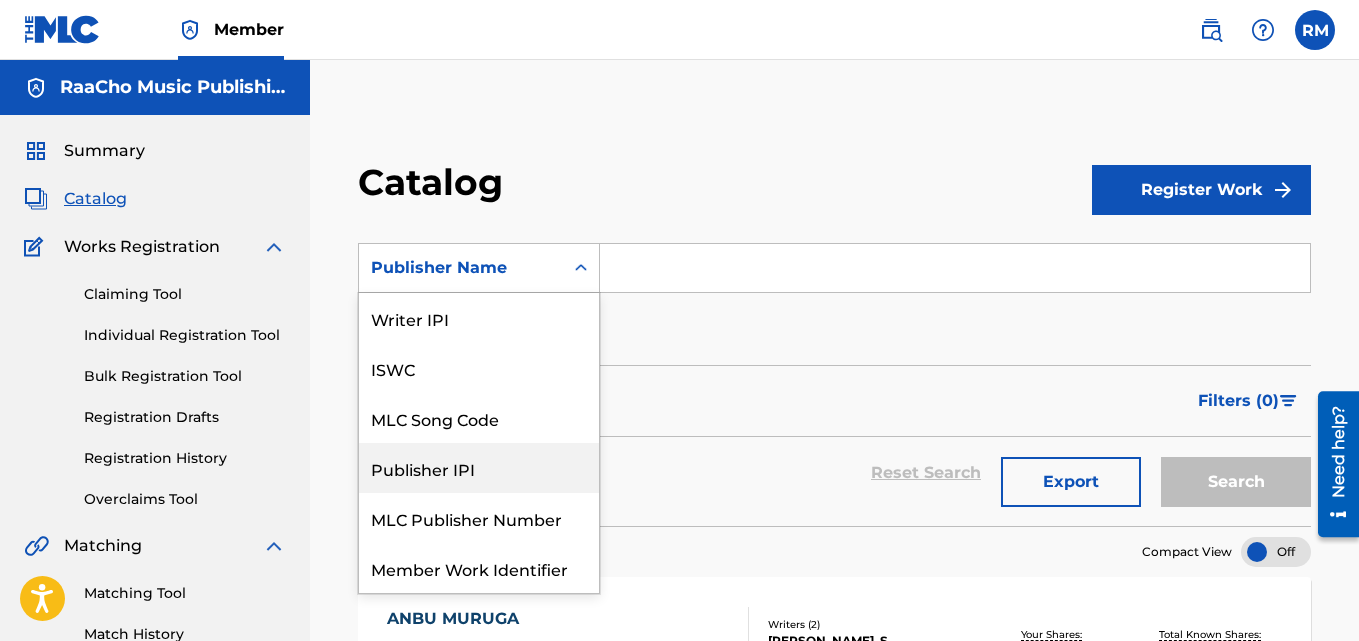 scroll, scrollTop: 0, scrollLeft: 0, axis: both 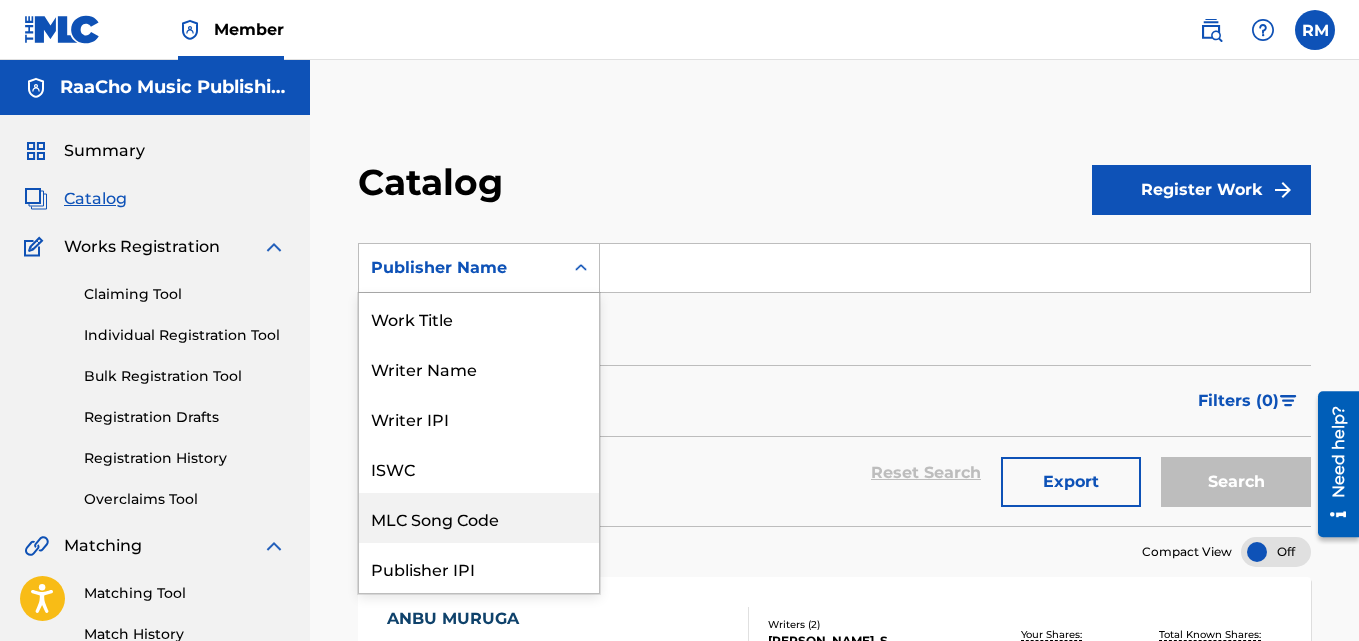 click on "MLC Song Code" at bounding box center (479, 518) 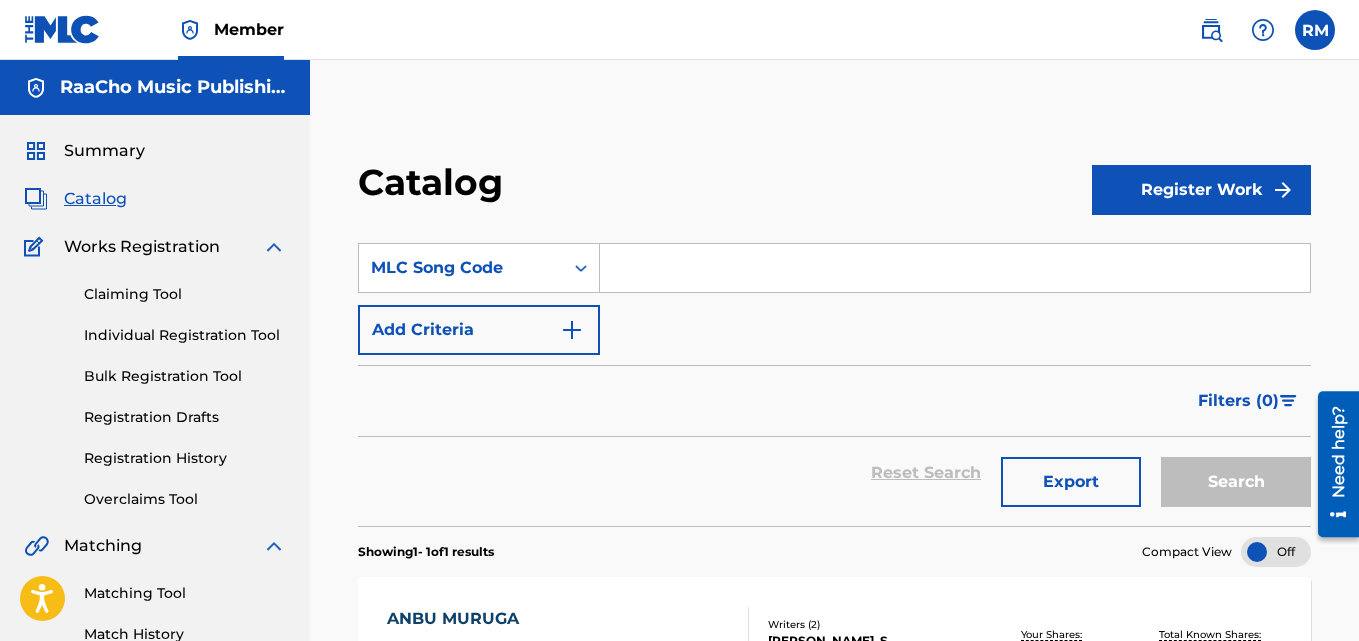 click at bounding box center (955, 268) 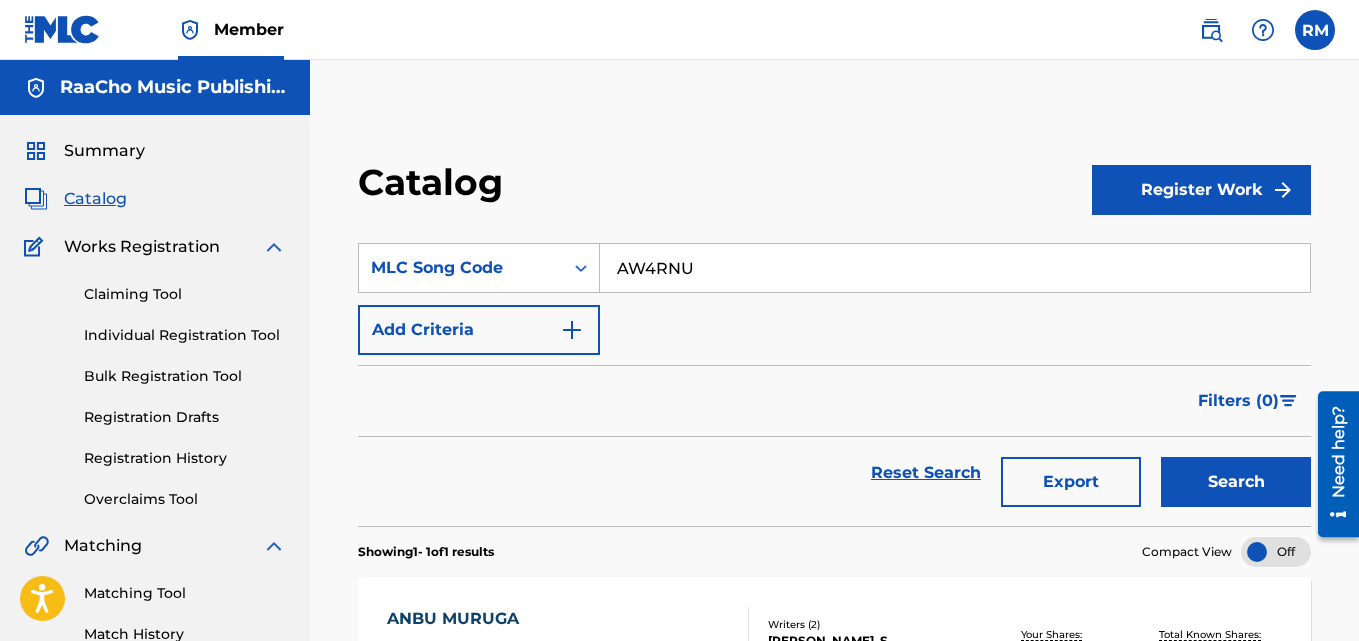 type on "AW4RNU" 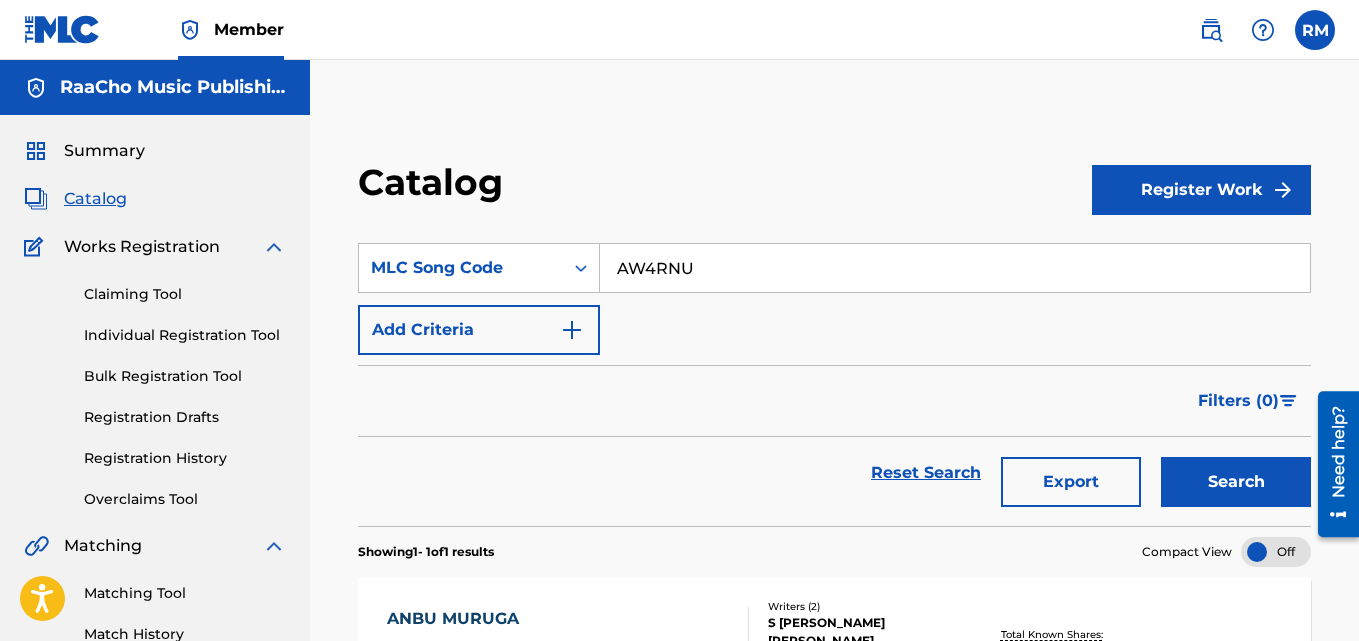 scroll, scrollTop: 276, scrollLeft: 0, axis: vertical 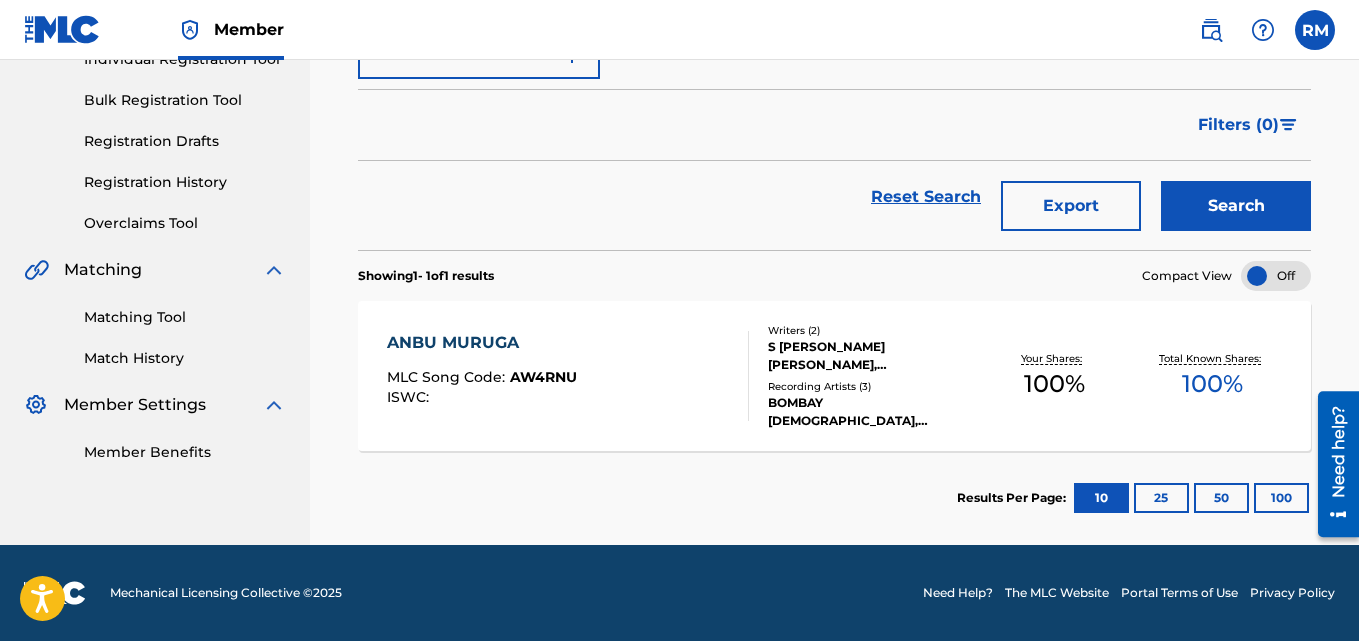 click on "ANBU MURUGA MLC Song Code : AW4RNU ISWC :" at bounding box center (482, 376) 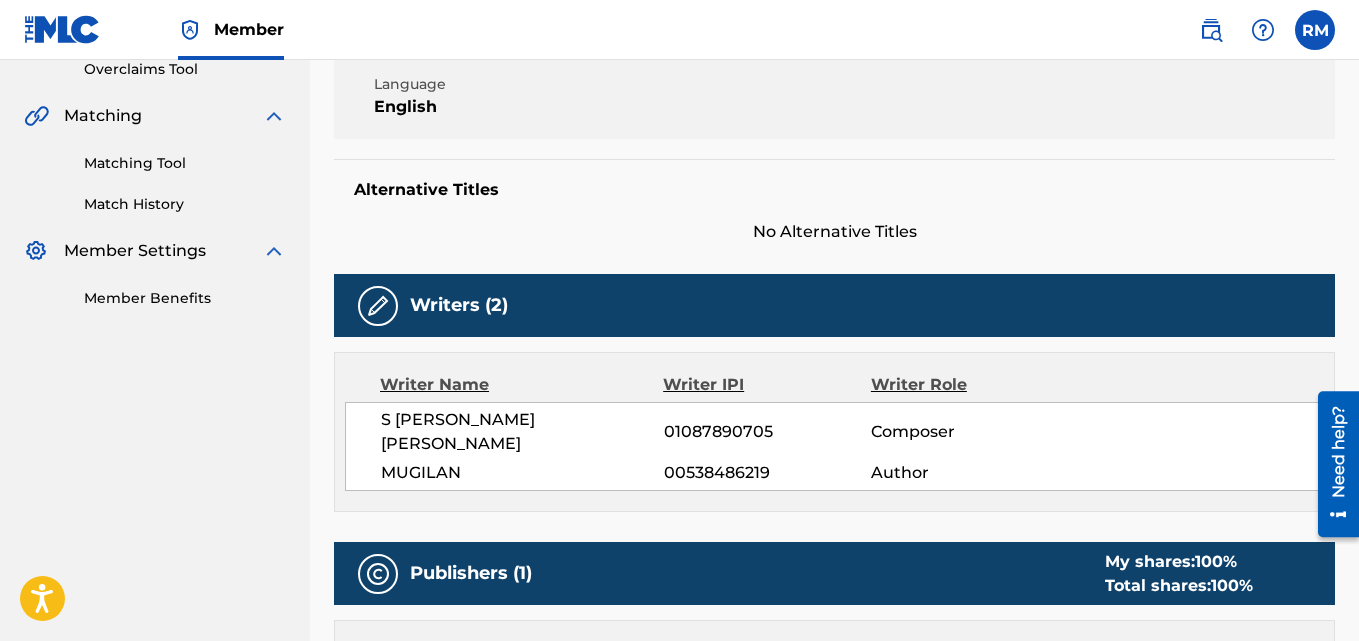 scroll, scrollTop: 185, scrollLeft: 0, axis: vertical 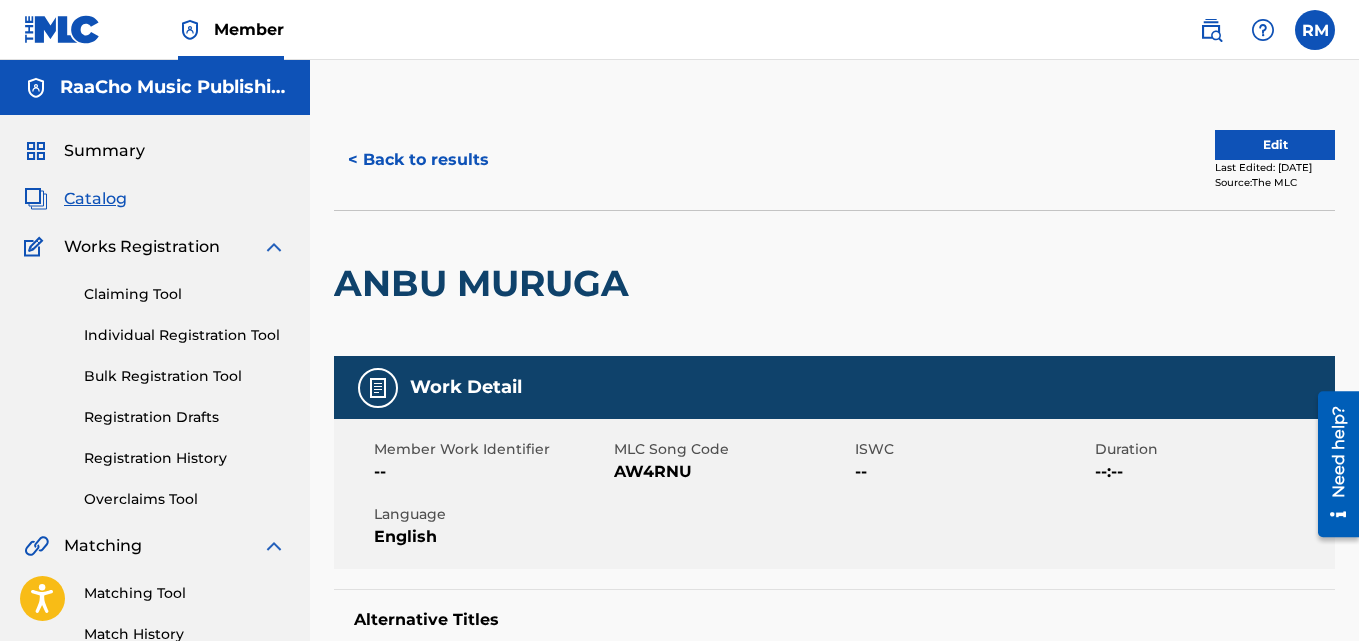 click on "< Back to results" at bounding box center [418, 160] 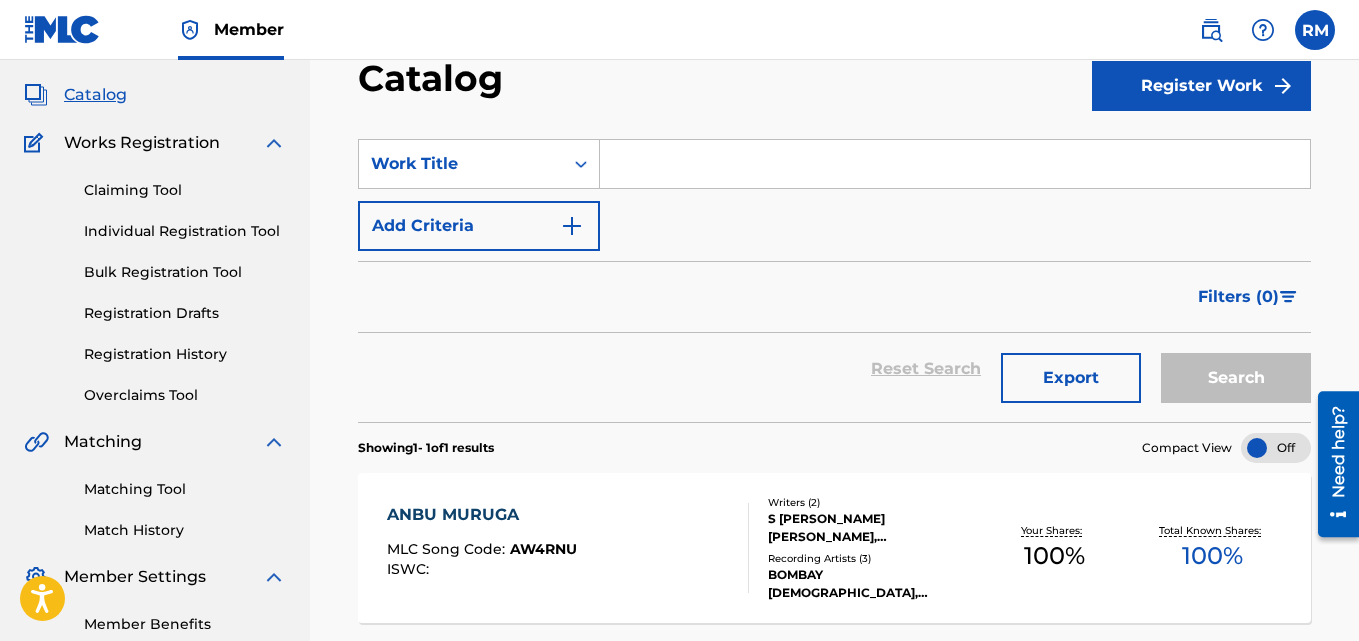 scroll, scrollTop: 0, scrollLeft: 0, axis: both 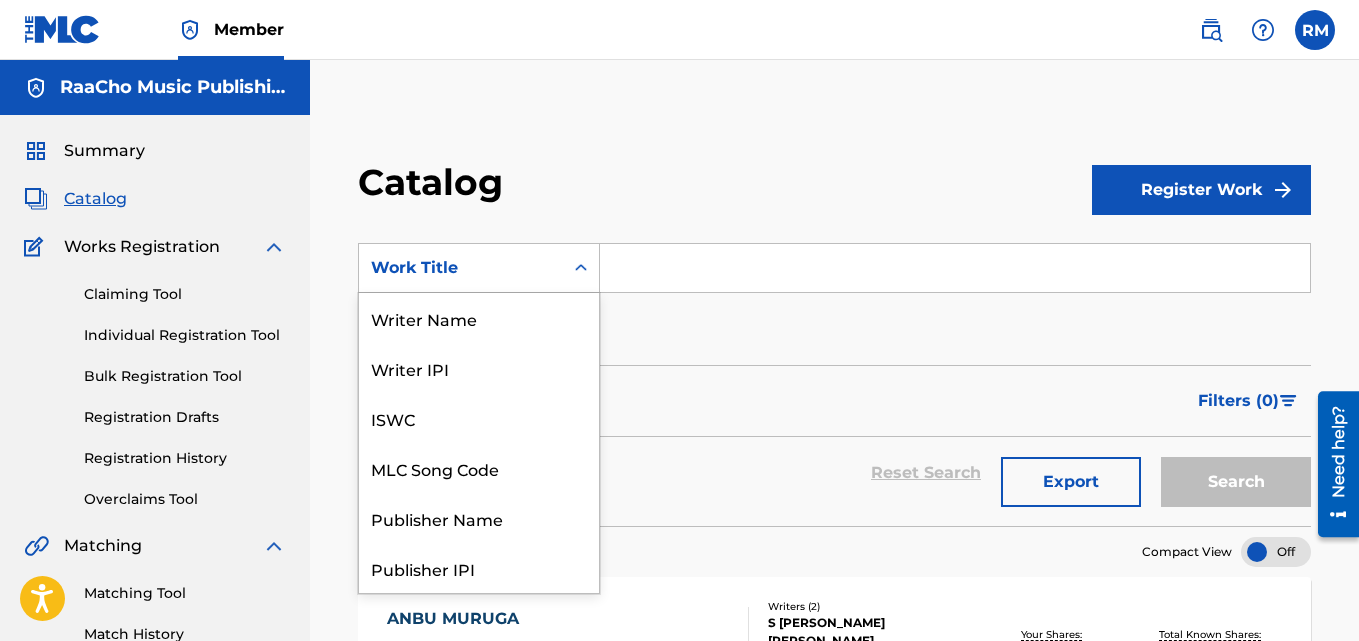 click on "Work Title" at bounding box center [479, 268] 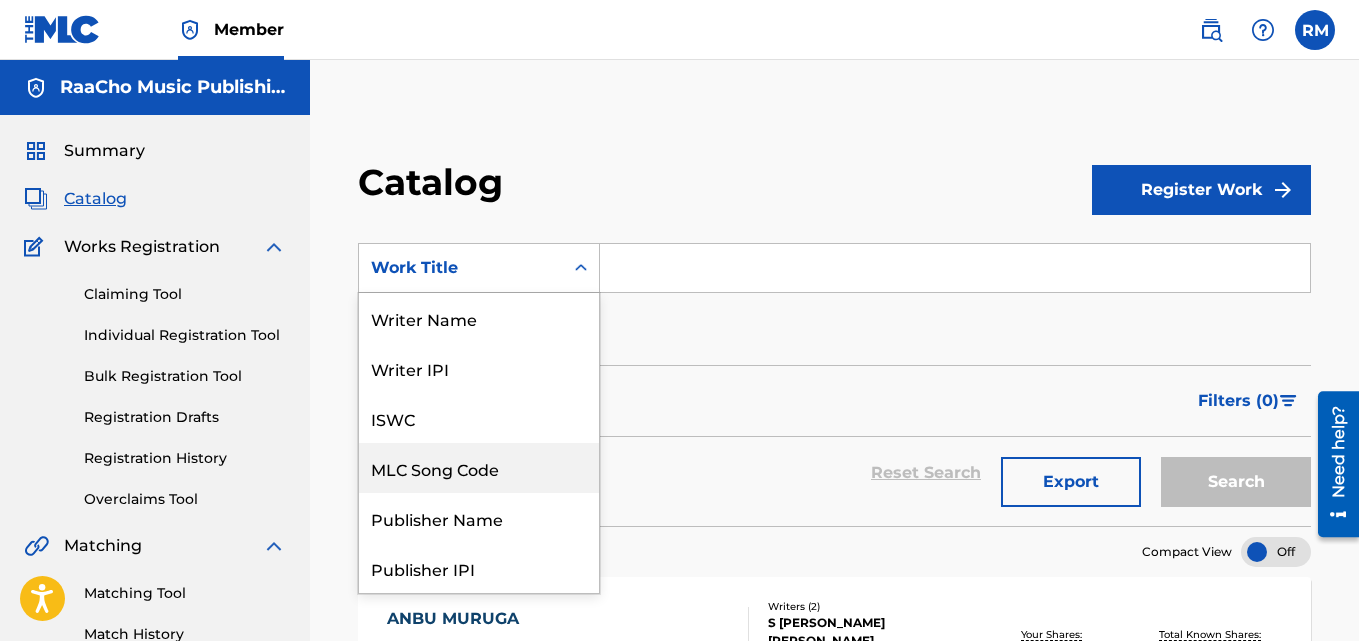click on "MLC Song Code" at bounding box center (479, 468) 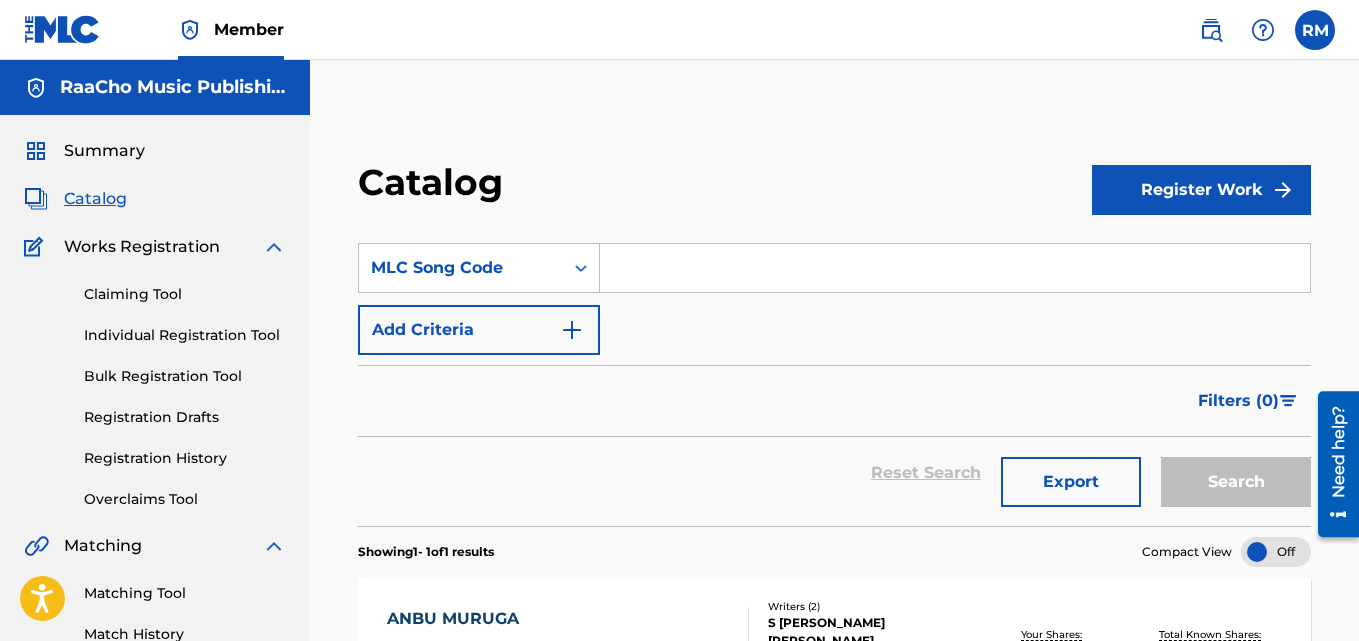 click at bounding box center (955, 268) 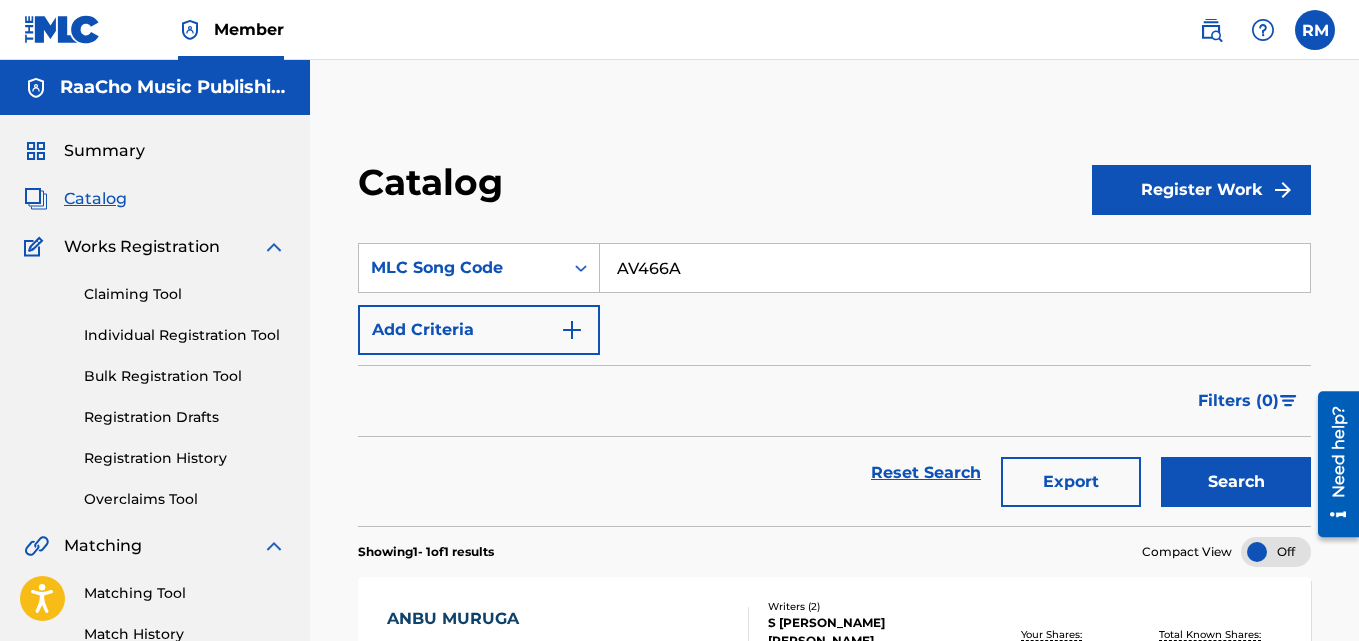 type on "AV466A" 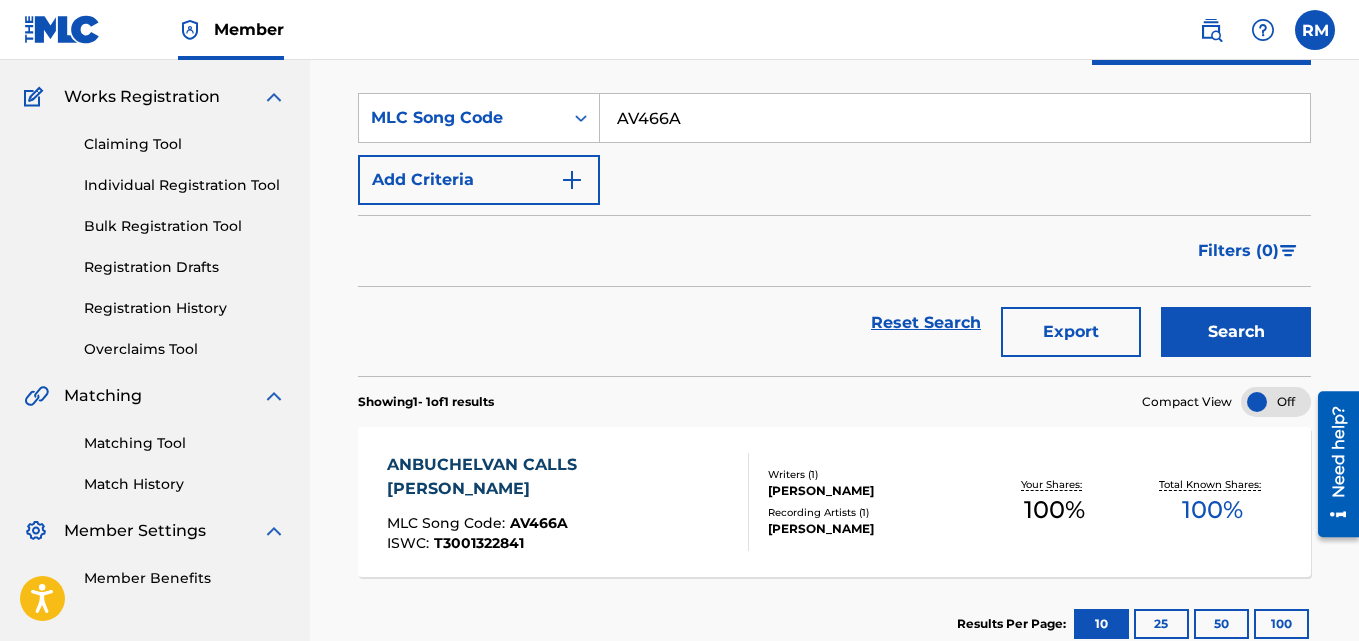 scroll, scrollTop: 276, scrollLeft: 0, axis: vertical 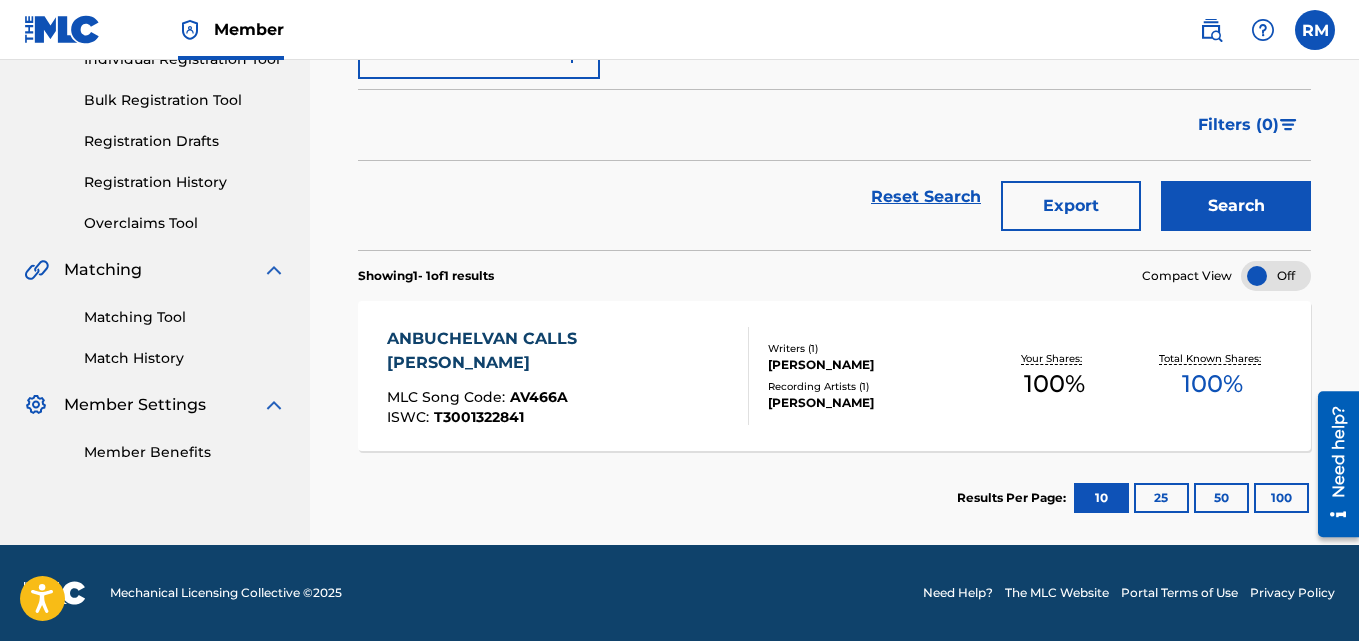 click on "ANBUCHELVAN CALLS [PERSON_NAME]" at bounding box center (559, 351) 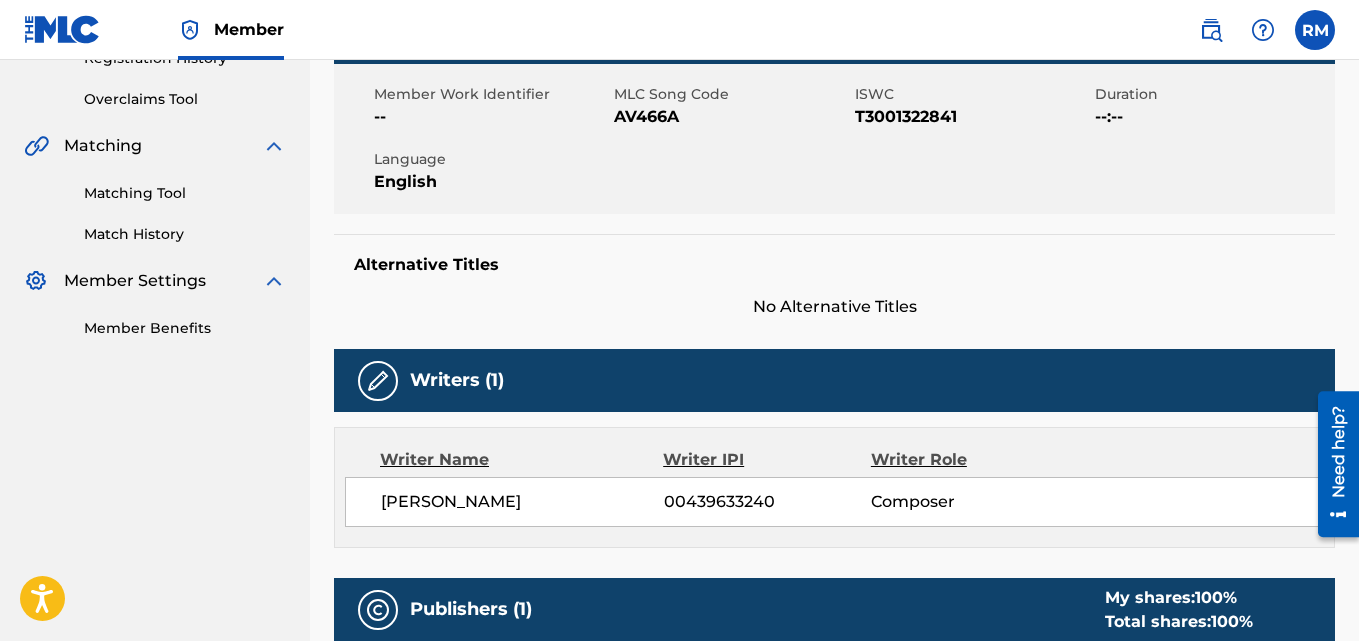scroll, scrollTop: 0, scrollLeft: 0, axis: both 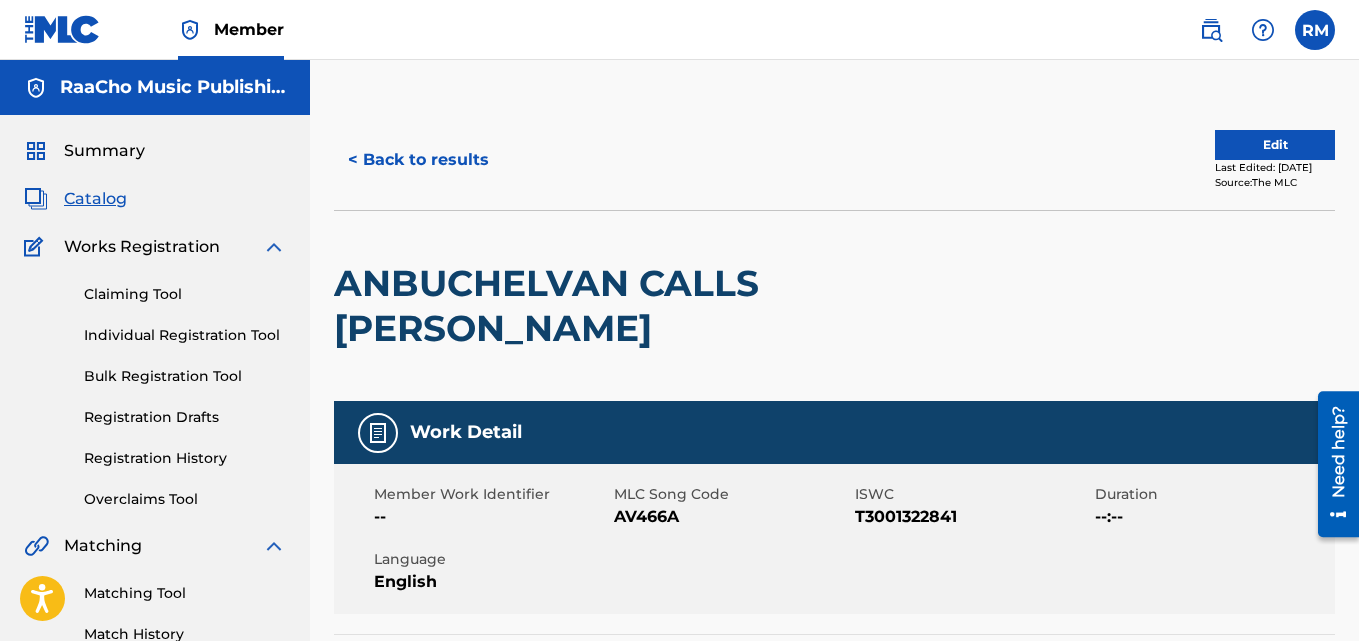 click on "< Back to results" at bounding box center [418, 160] 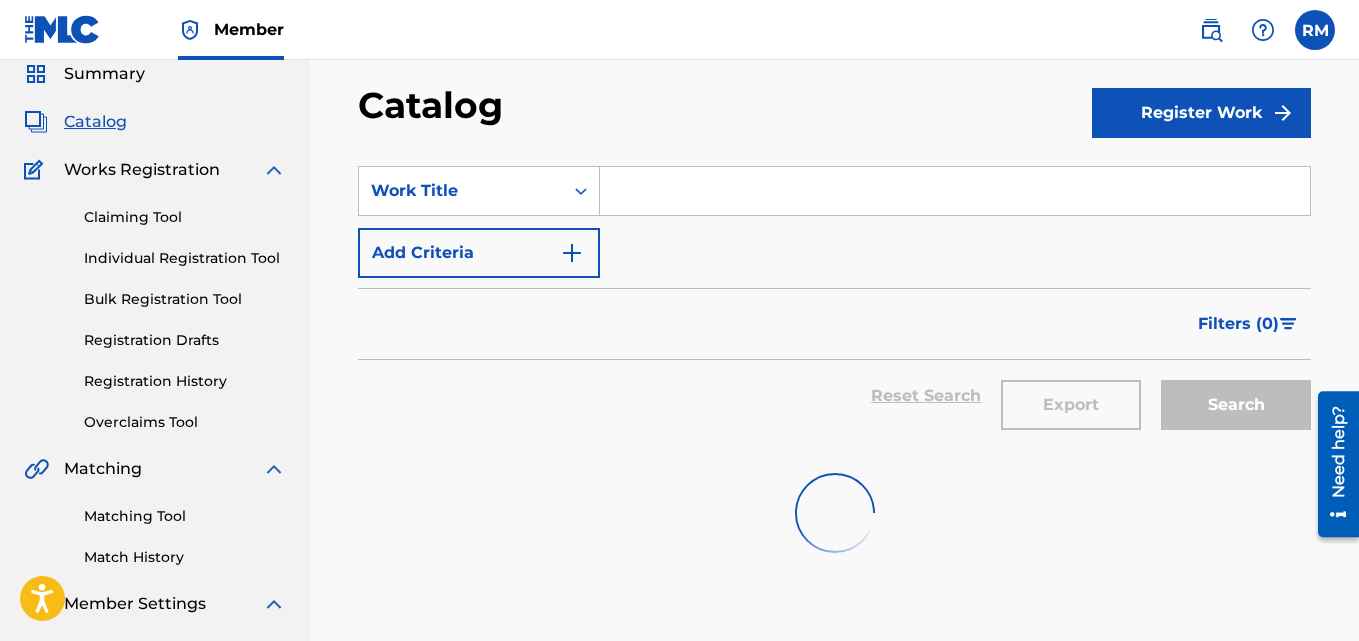 scroll, scrollTop: 0, scrollLeft: 0, axis: both 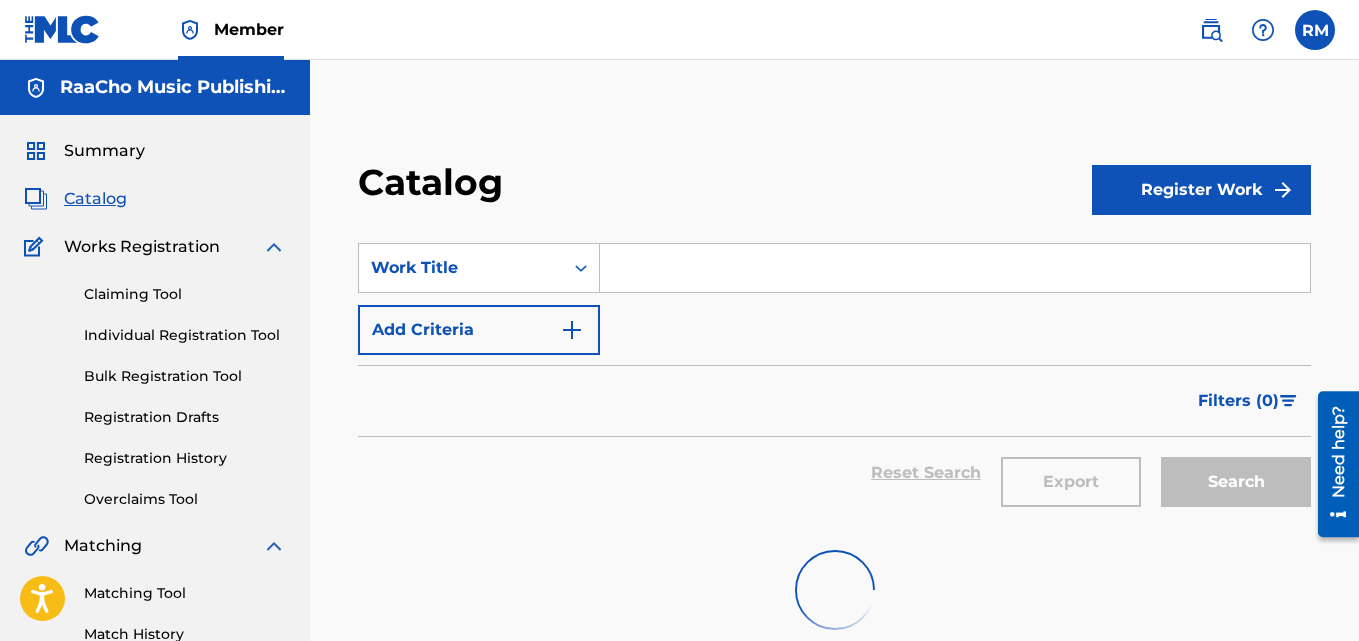 click on "Work Title" at bounding box center [479, 268] 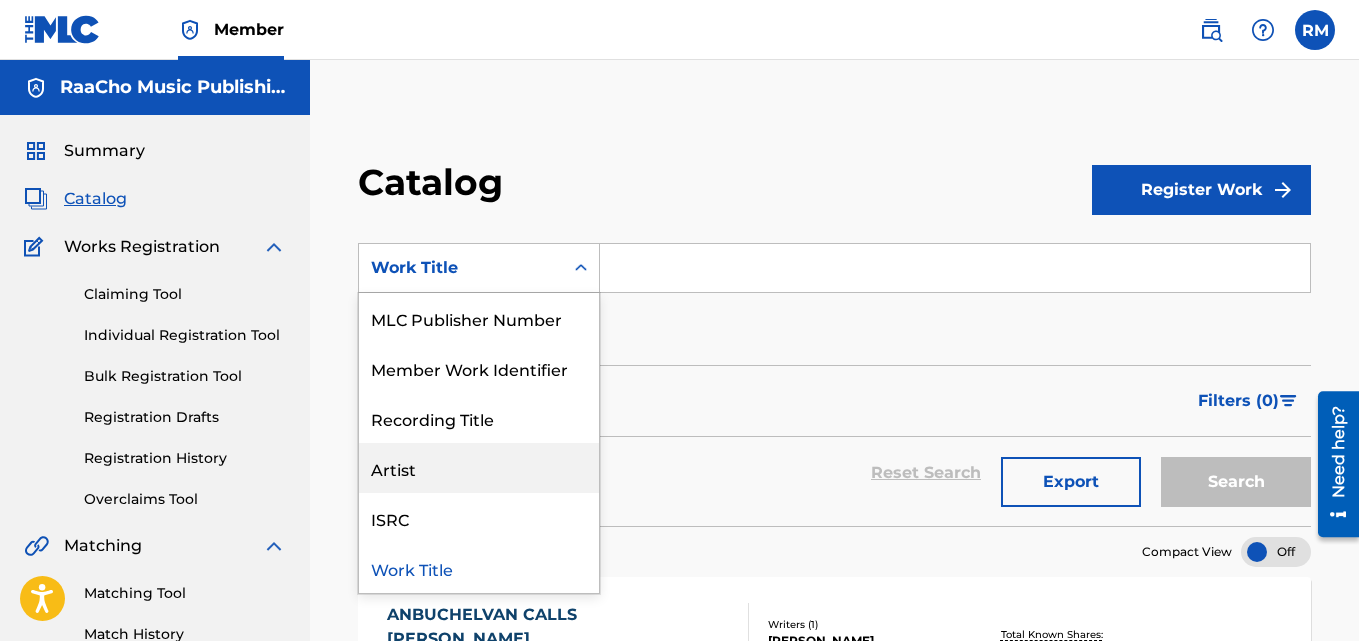 scroll, scrollTop: 0, scrollLeft: 0, axis: both 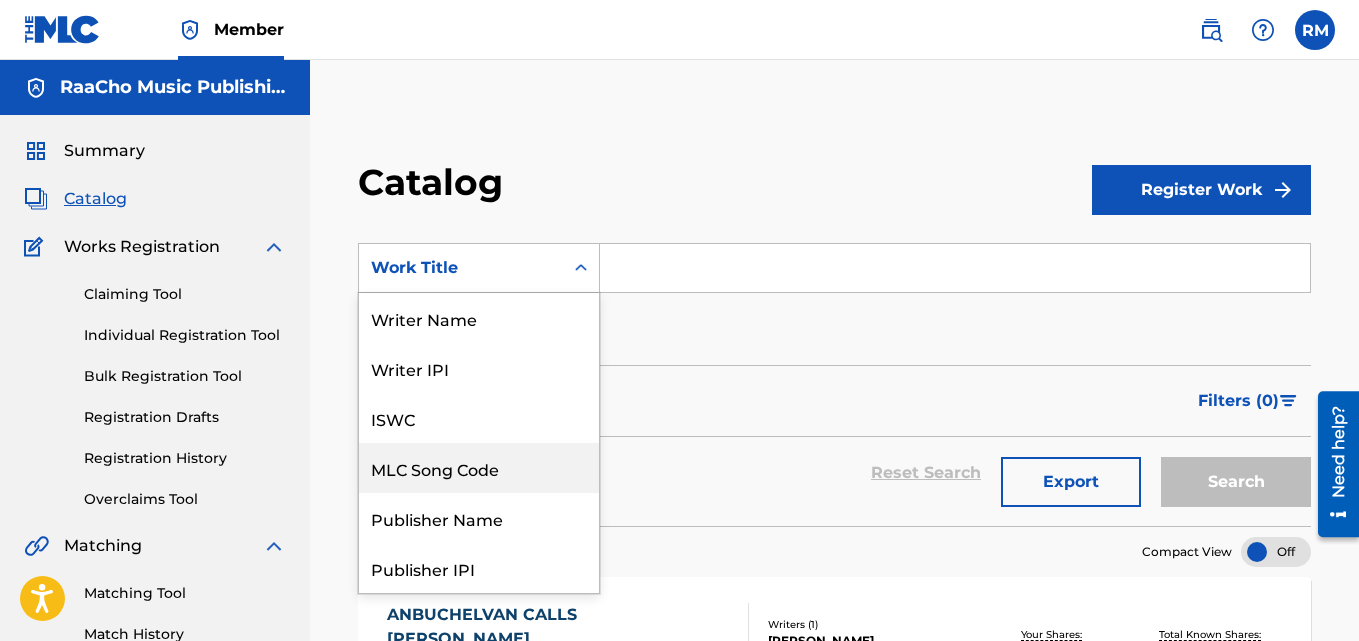 click on "MLC Song Code" at bounding box center [479, 468] 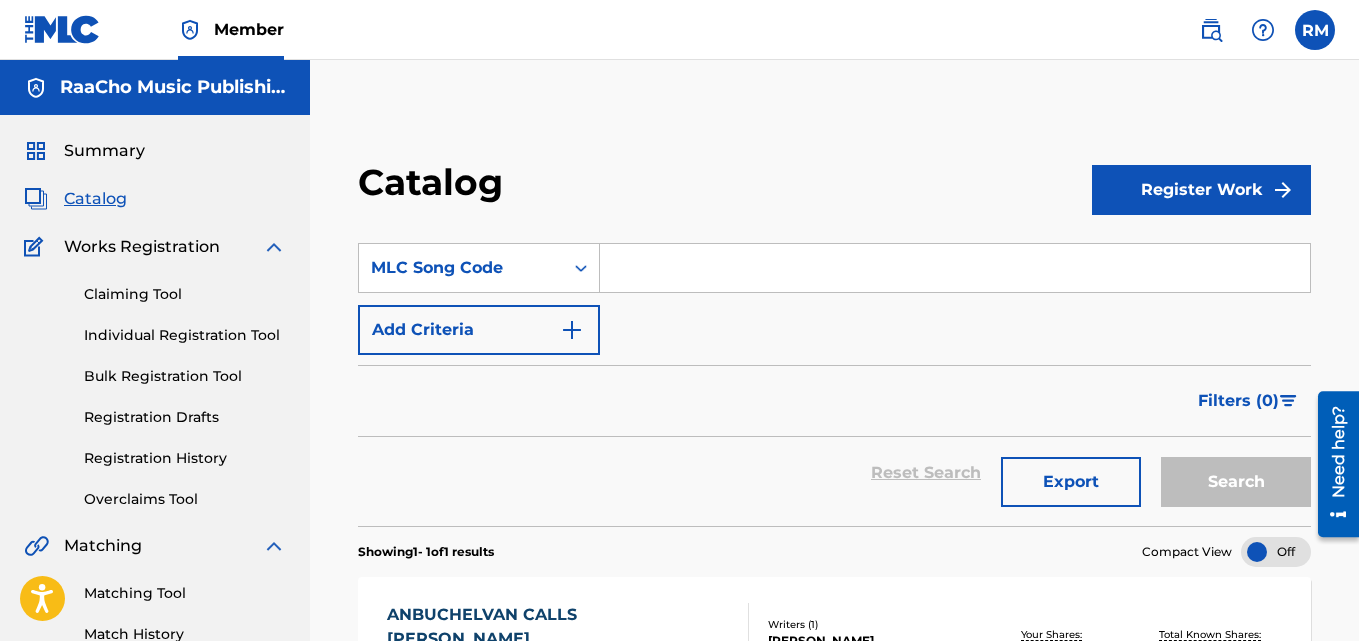 drag, startPoint x: 752, startPoint y: 298, endPoint x: 788, endPoint y: 275, distance: 42.72002 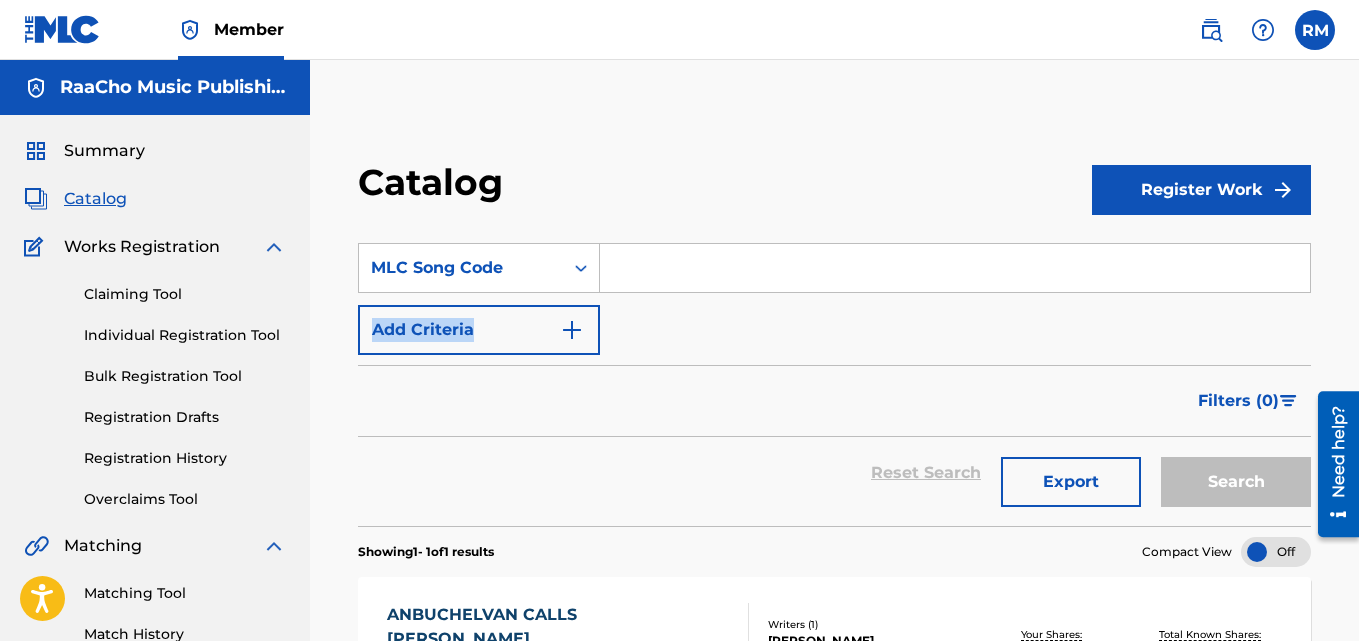 click at bounding box center [955, 268] 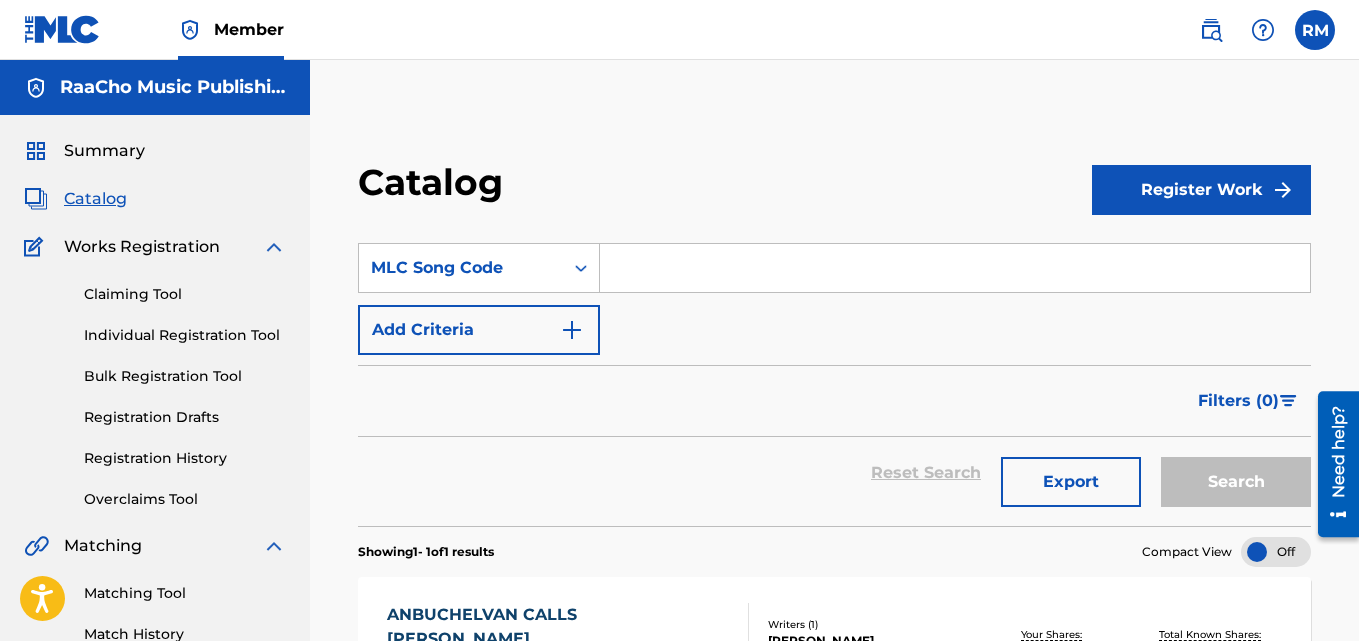 paste on "AB9DCN" 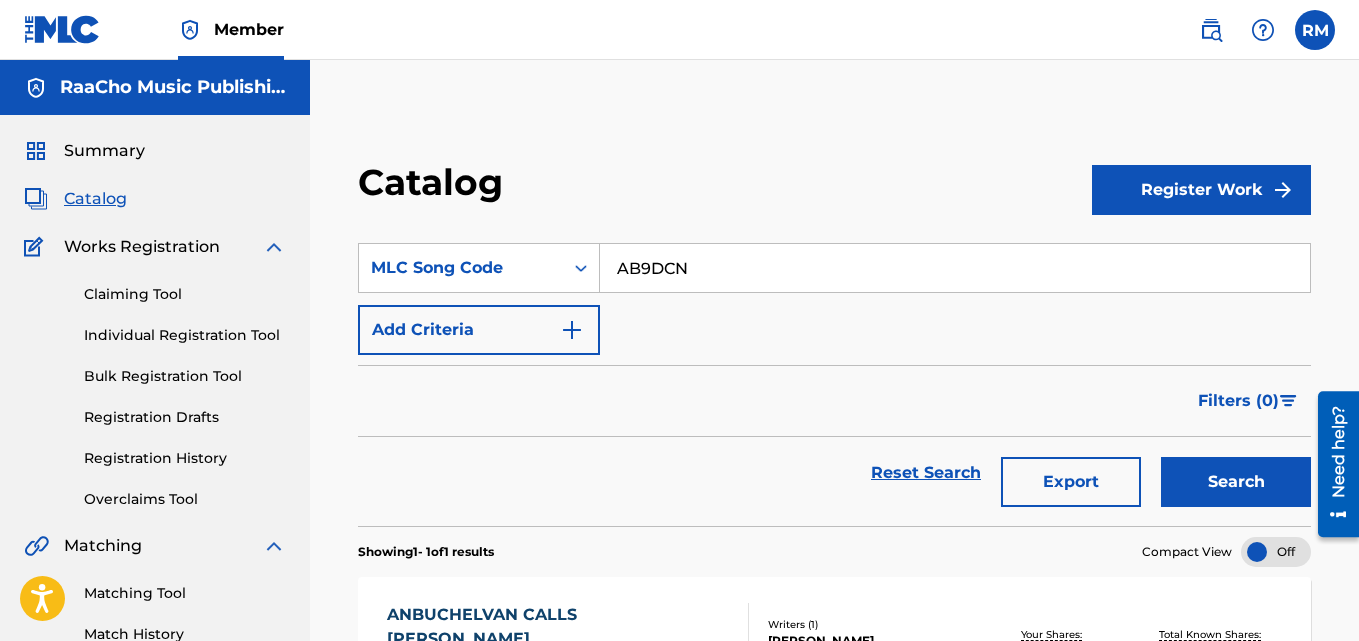 type on "AB9DCN" 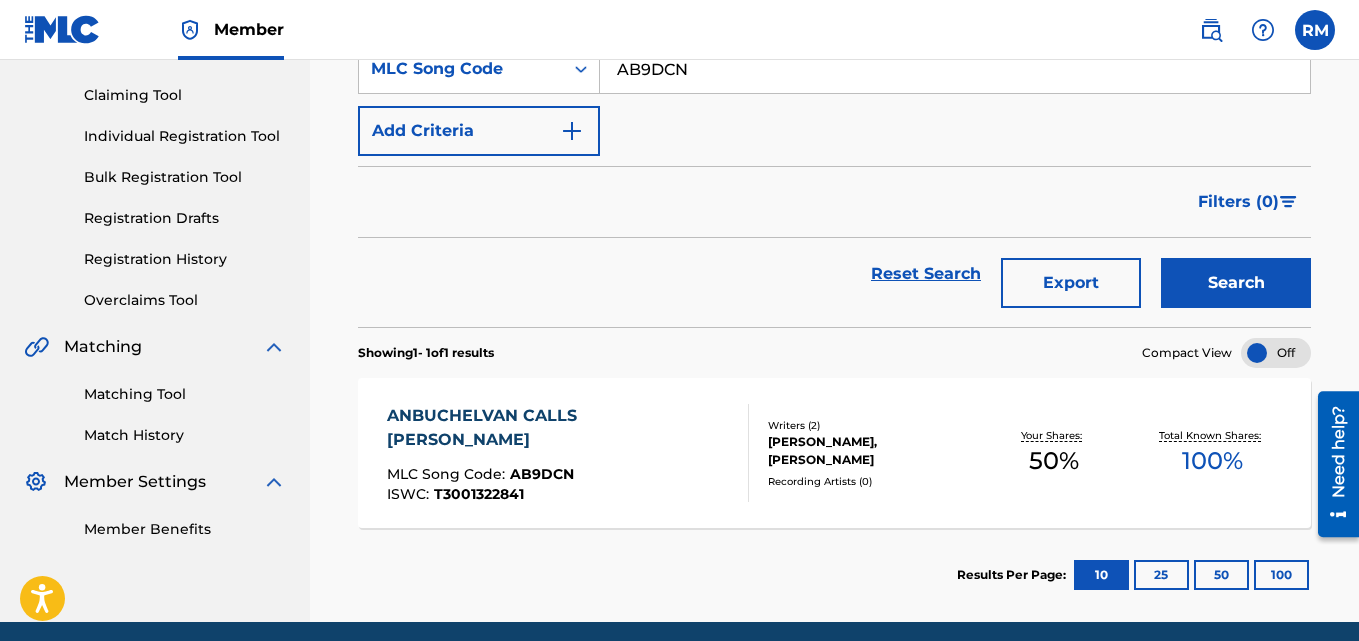scroll, scrollTop: 200, scrollLeft: 0, axis: vertical 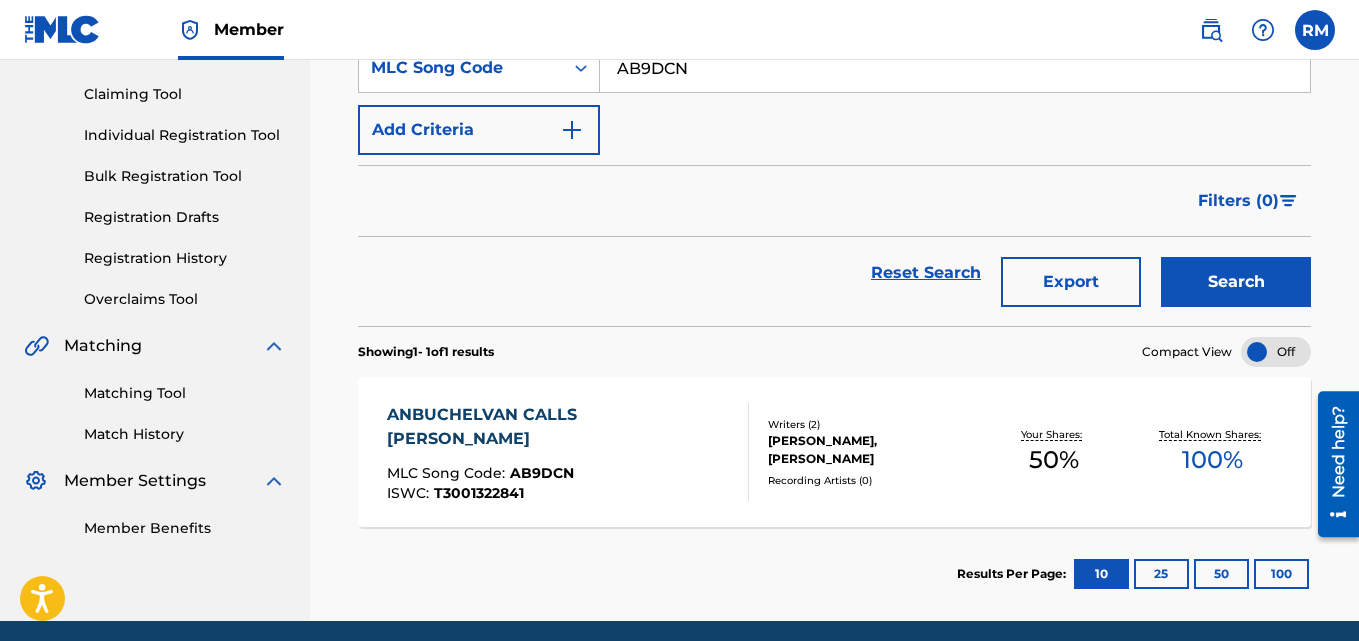 click on "ANBUCHELVAN CALLS [PERSON_NAME]" at bounding box center (559, 427) 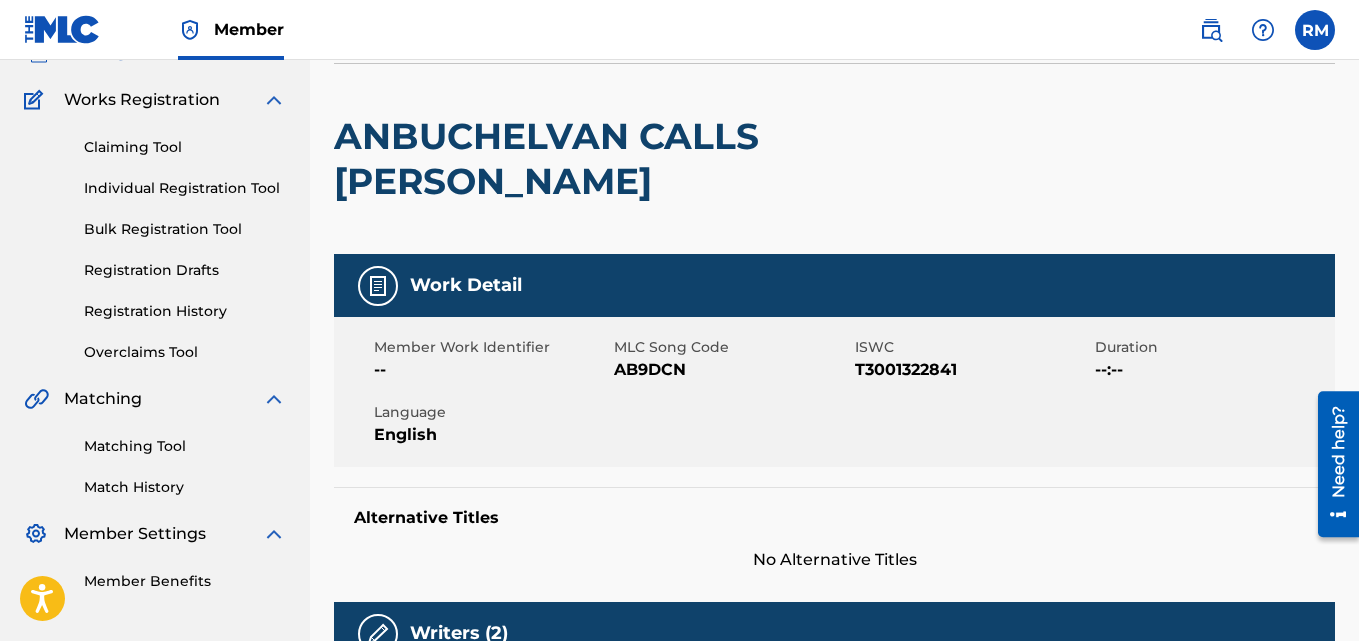 scroll, scrollTop: 0, scrollLeft: 0, axis: both 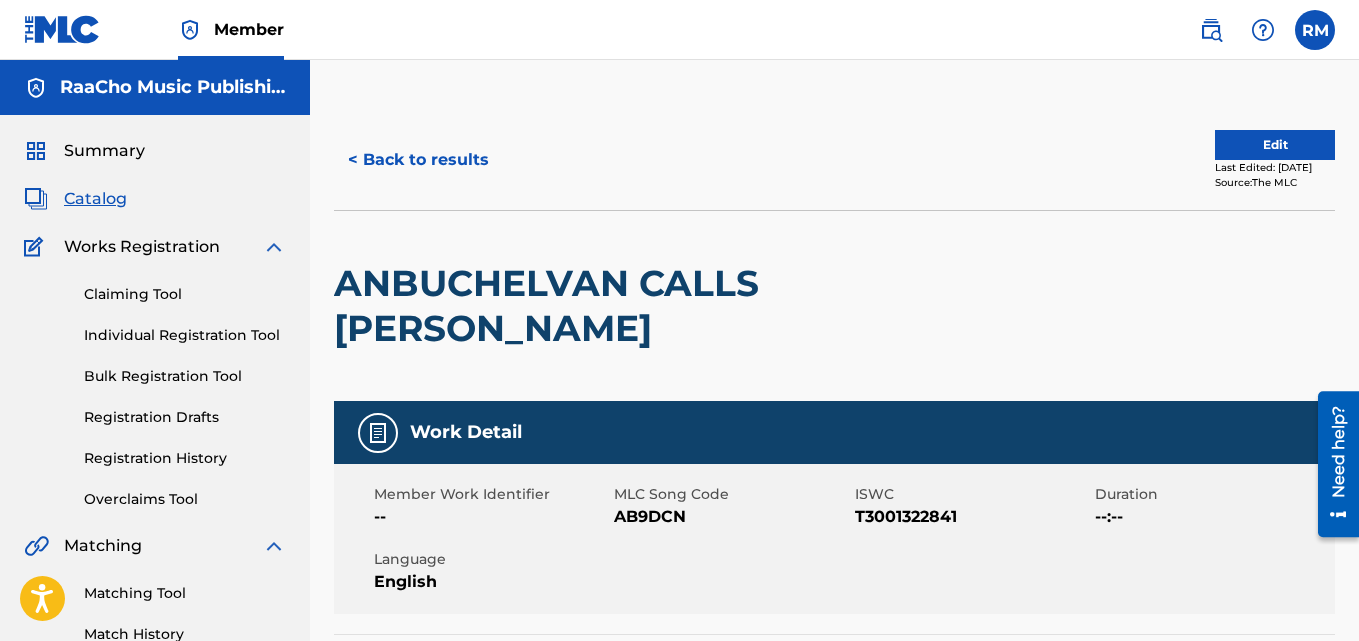 click on "< Back to results" at bounding box center [418, 160] 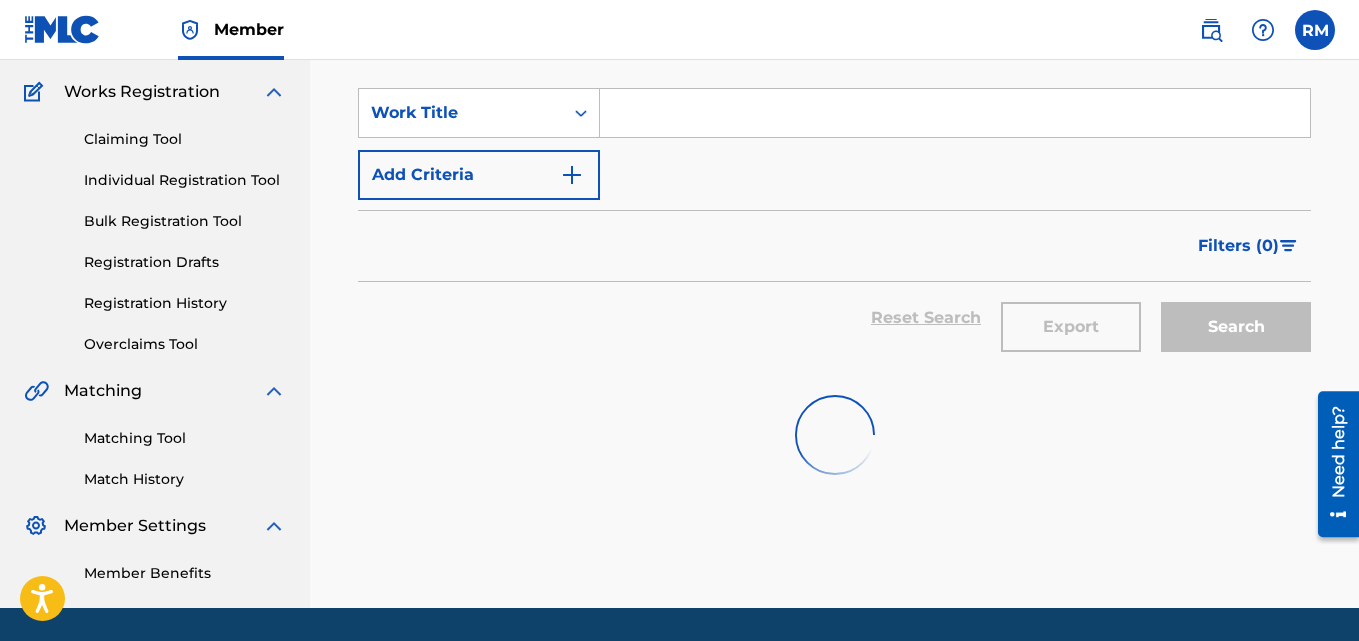 scroll, scrollTop: 0, scrollLeft: 0, axis: both 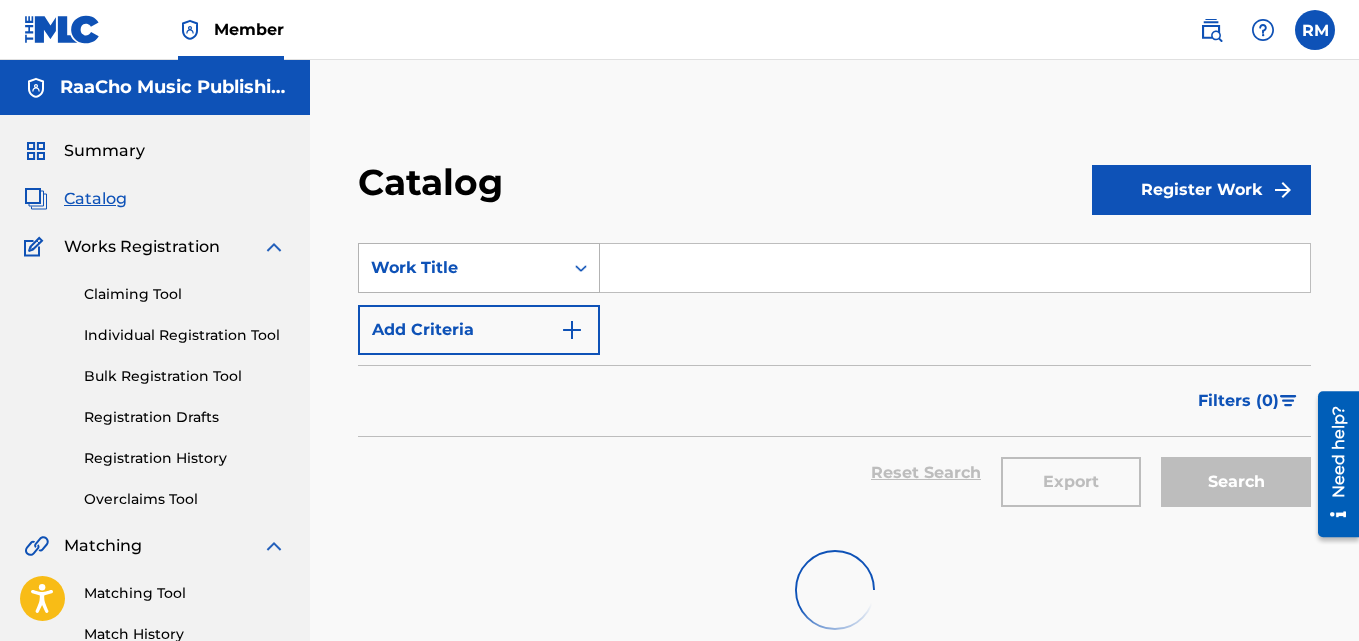 click on "Work Title" at bounding box center (461, 268) 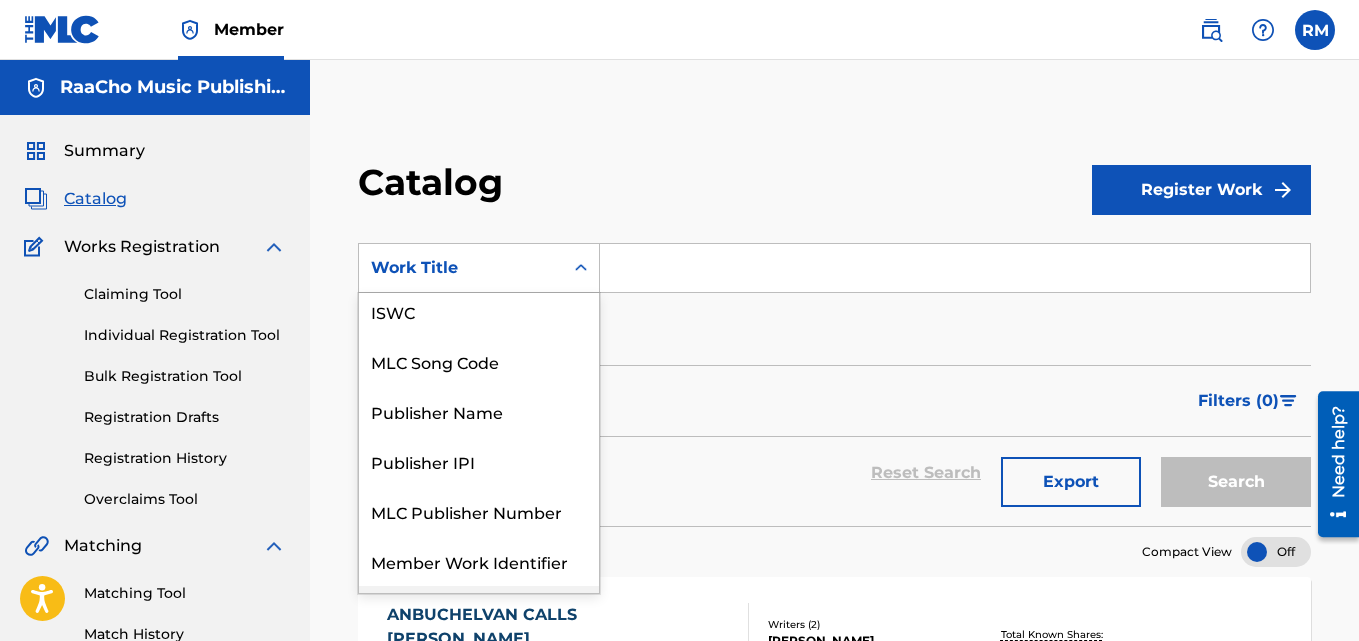 scroll, scrollTop: 0, scrollLeft: 0, axis: both 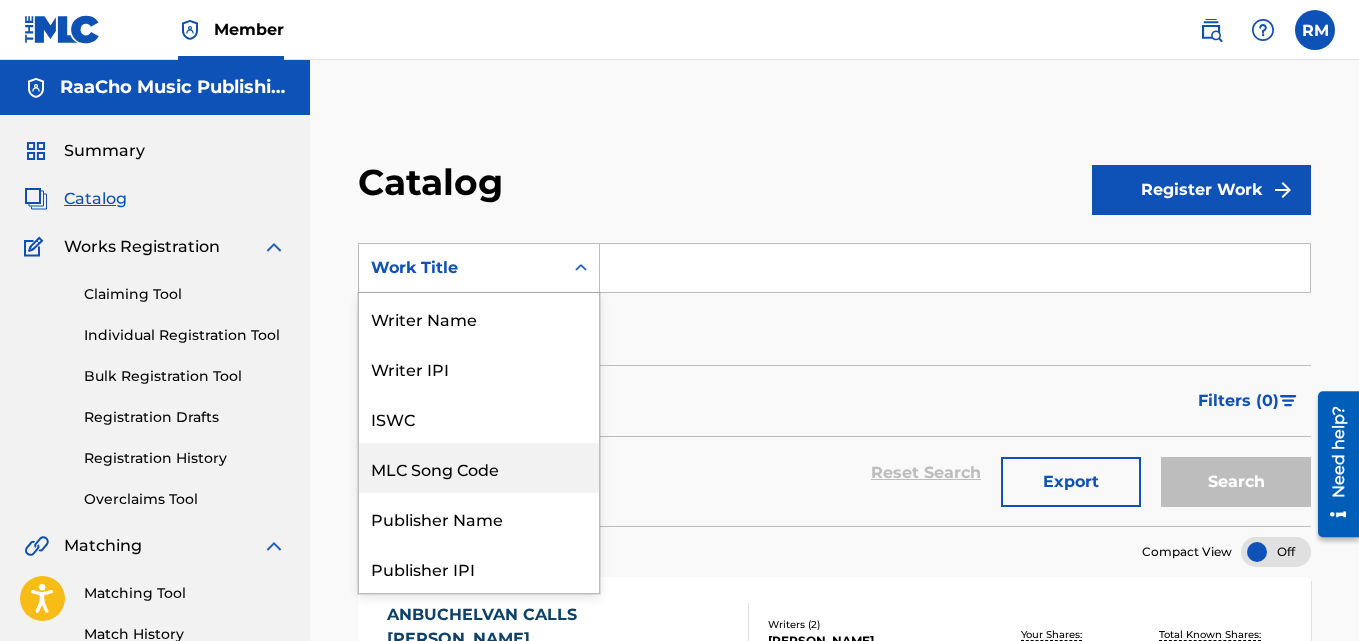 click on "MLC Song Code" at bounding box center [479, 468] 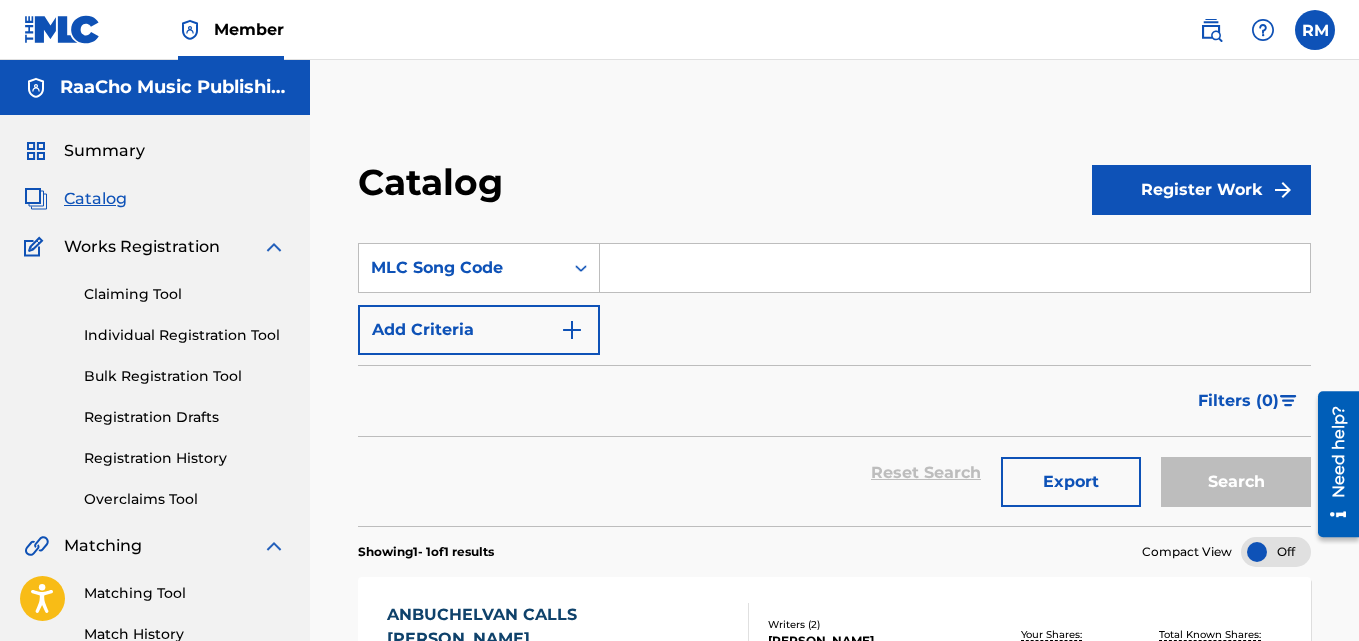 click at bounding box center (955, 268) 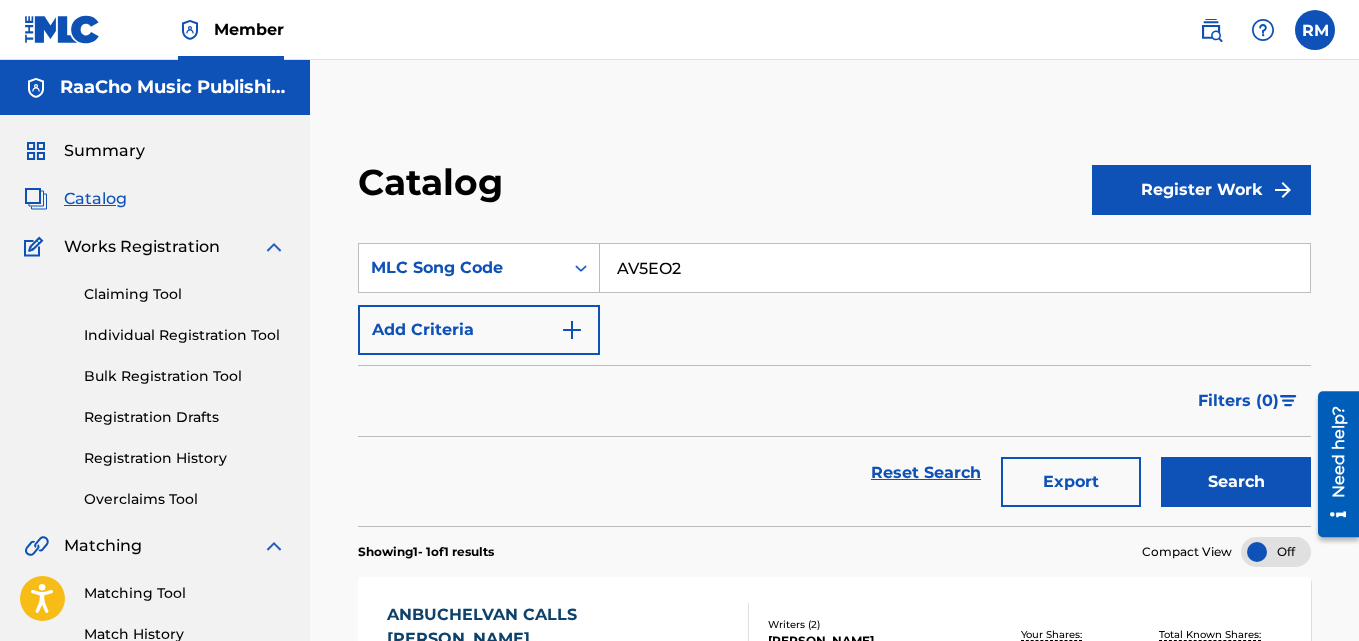 type on "AV5EO2" 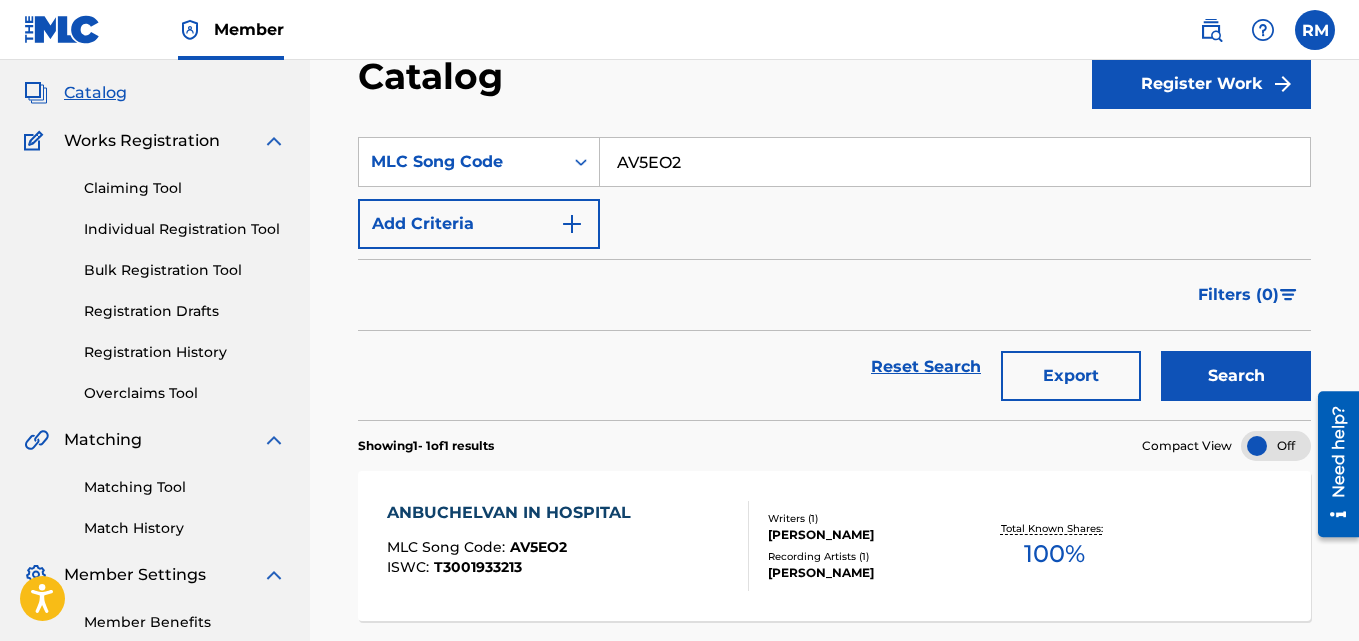 scroll, scrollTop: 276, scrollLeft: 0, axis: vertical 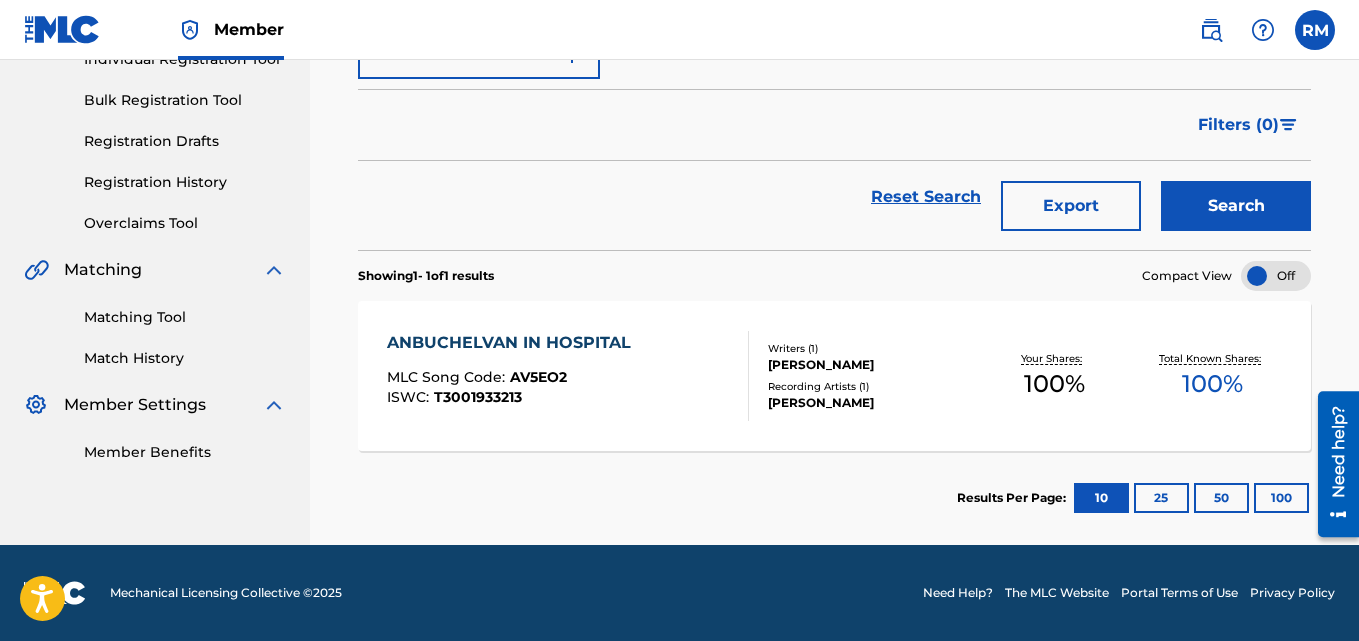 click on "ANBUCHELVAN IN HOSPITAL MLC Song Code : AV5EO2 ISWC : T3001933213 Writers ( 1 ) [PERSON_NAME] Recording Artists ( 1 ) [PERSON_NAME] Your Shares: 100 % Total Known Shares: 100 %" at bounding box center (834, 376) 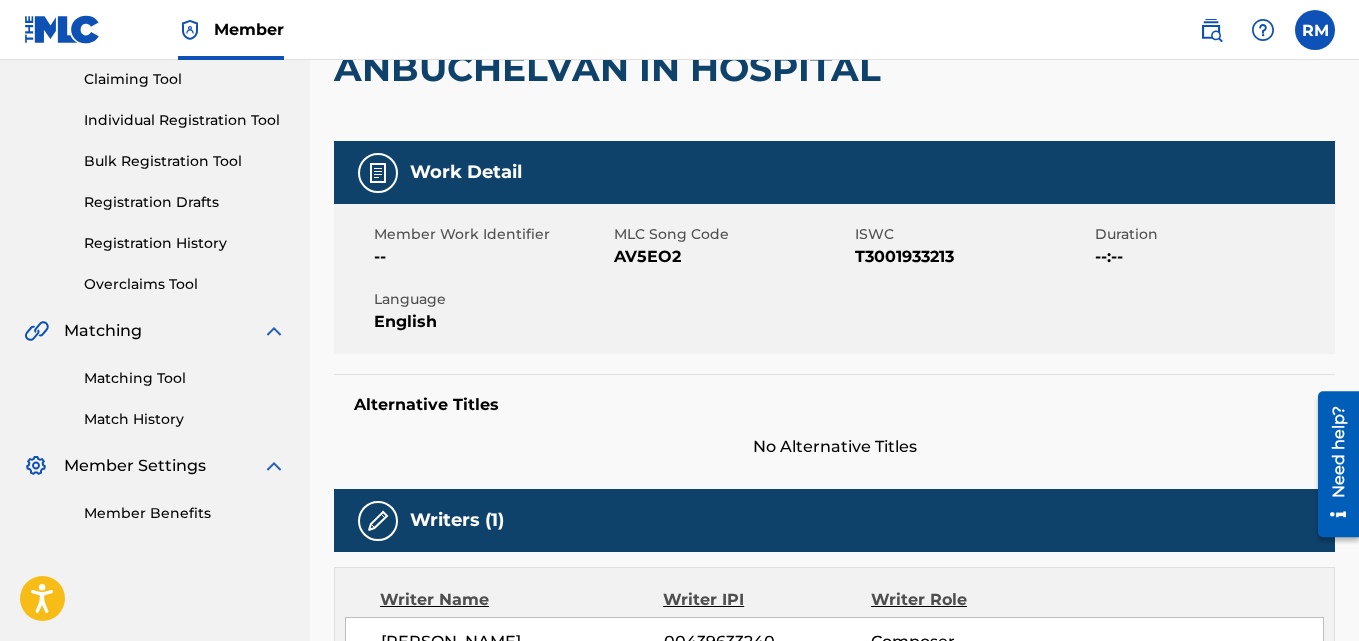 scroll, scrollTop: 0, scrollLeft: 0, axis: both 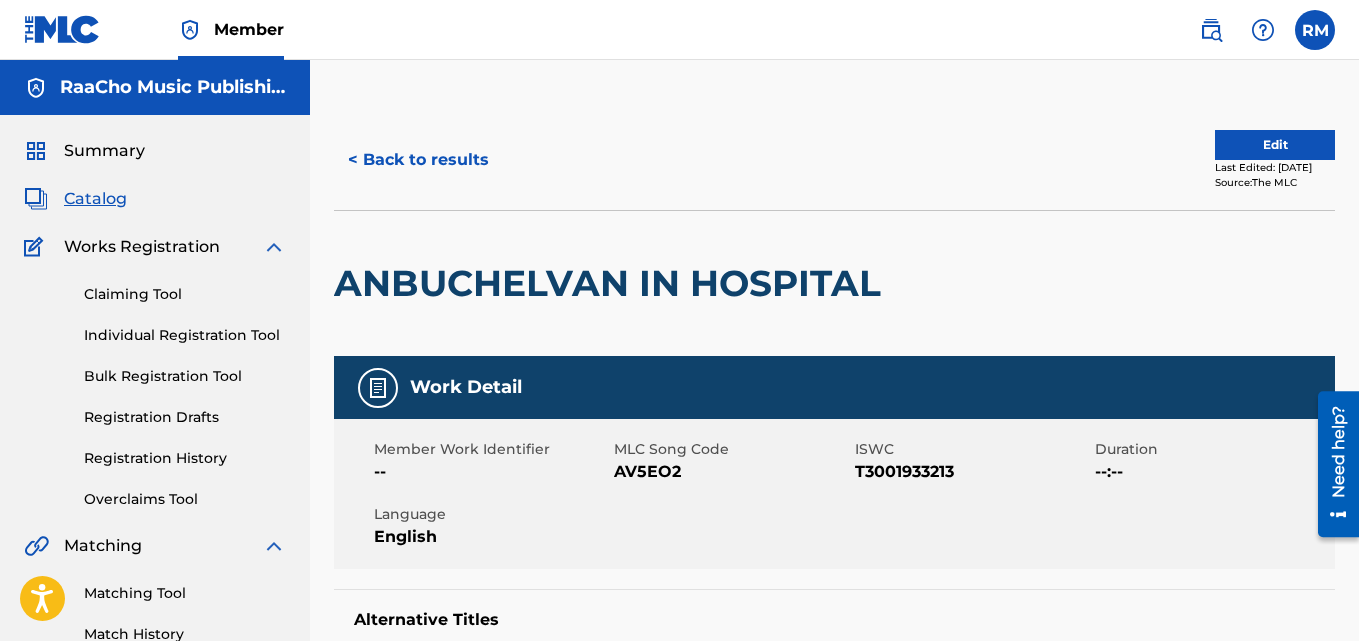 click on "< Back to results" at bounding box center (418, 160) 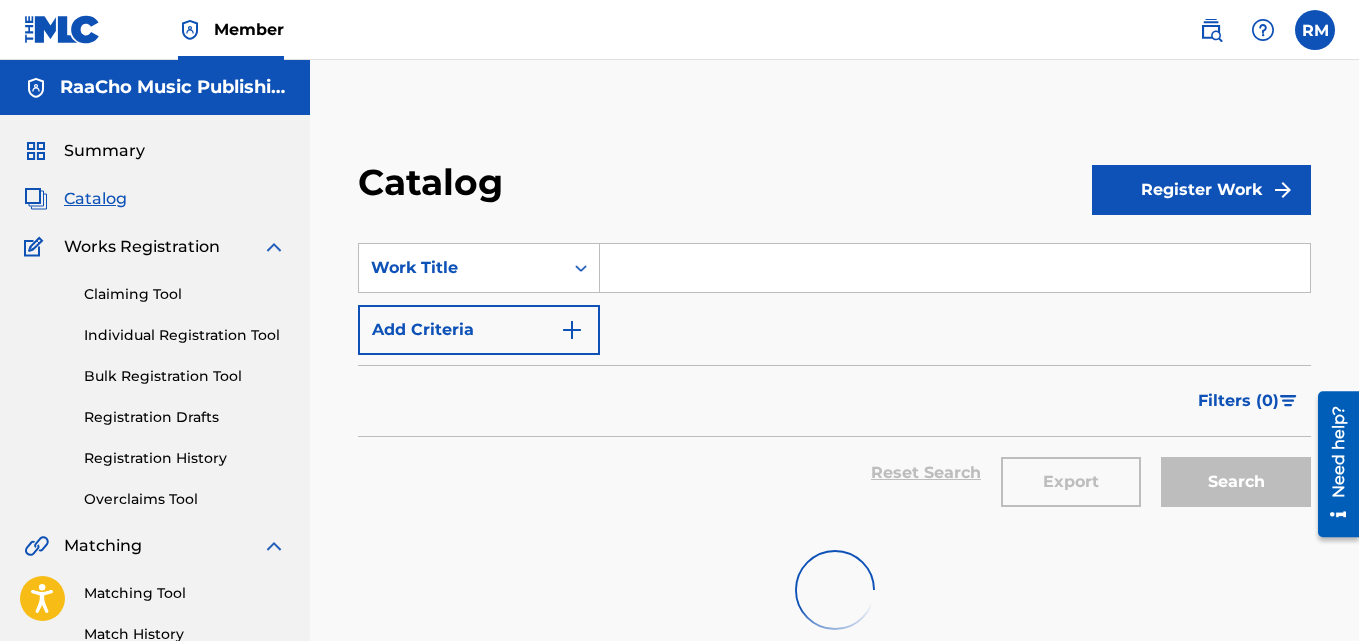 scroll, scrollTop: 0, scrollLeft: 0, axis: both 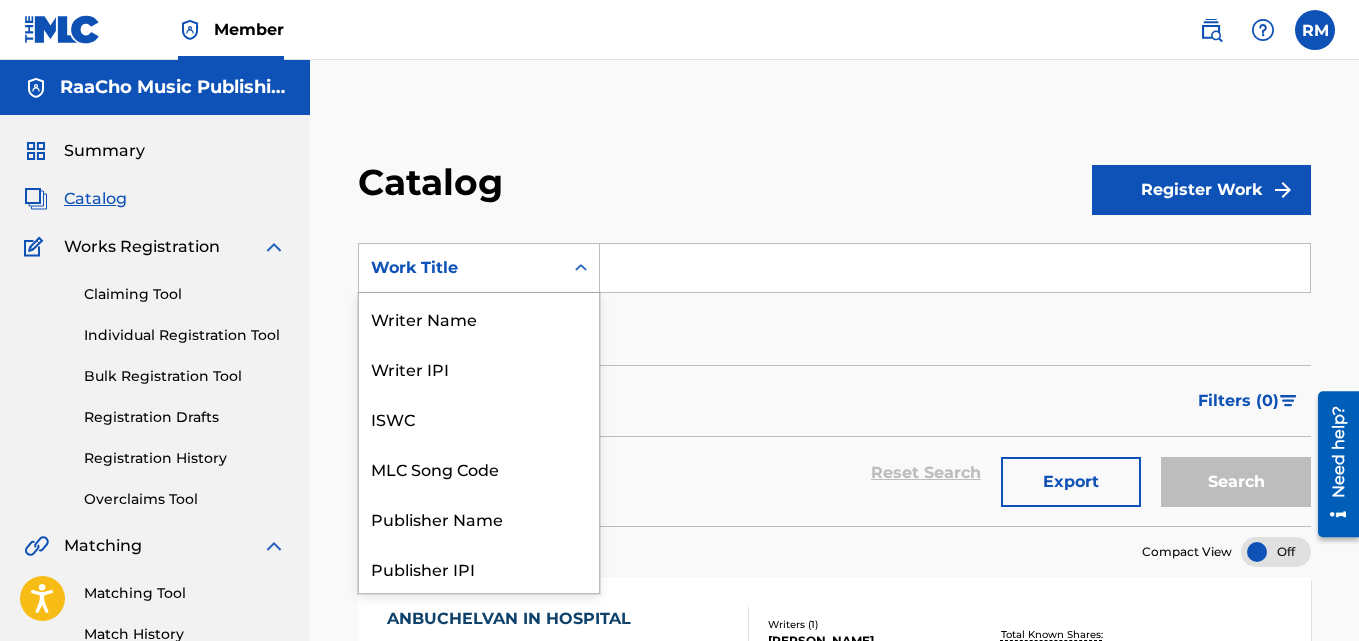 click on "Work Title" at bounding box center [461, 268] 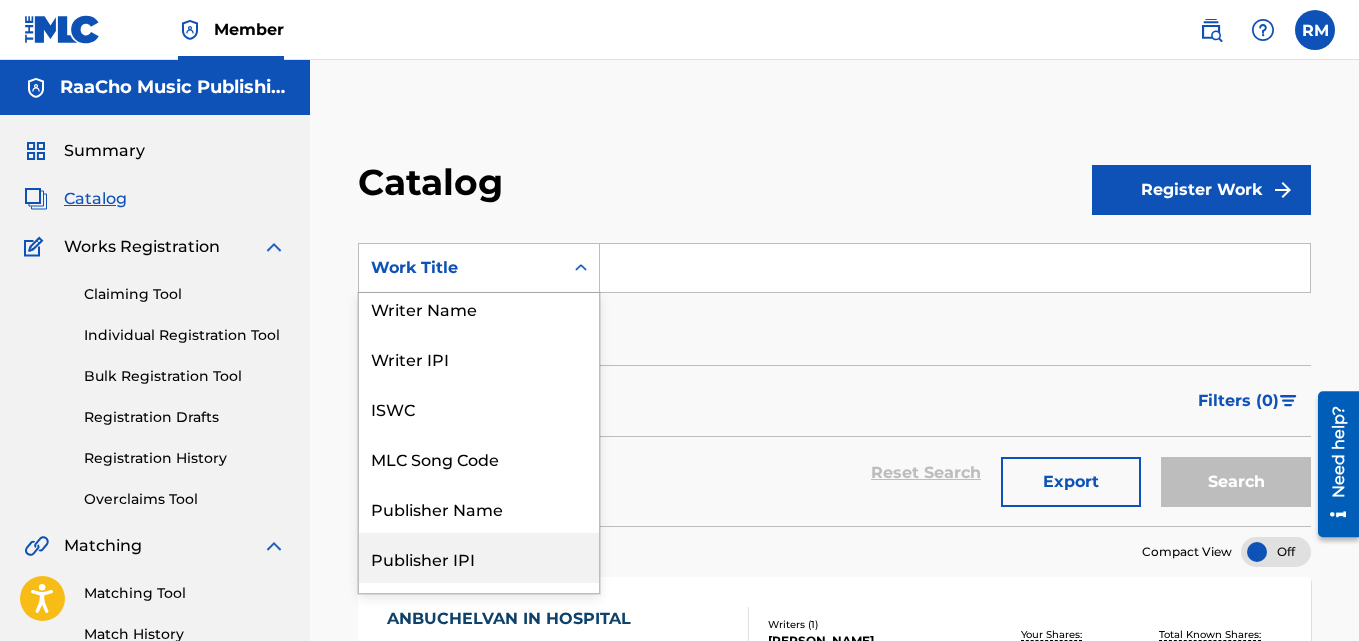 scroll, scrollTop: 0, scrollLeft: 0, axis: both 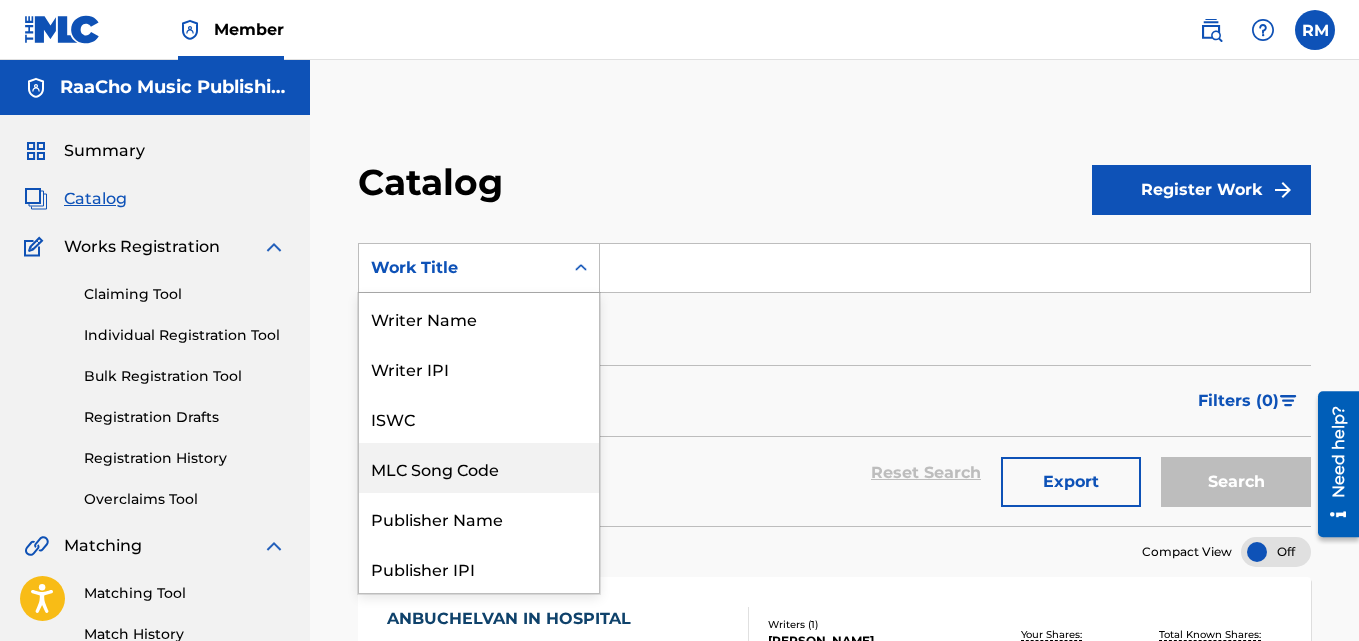 click on "MLC Song Code" at bounding box center [479, 468] 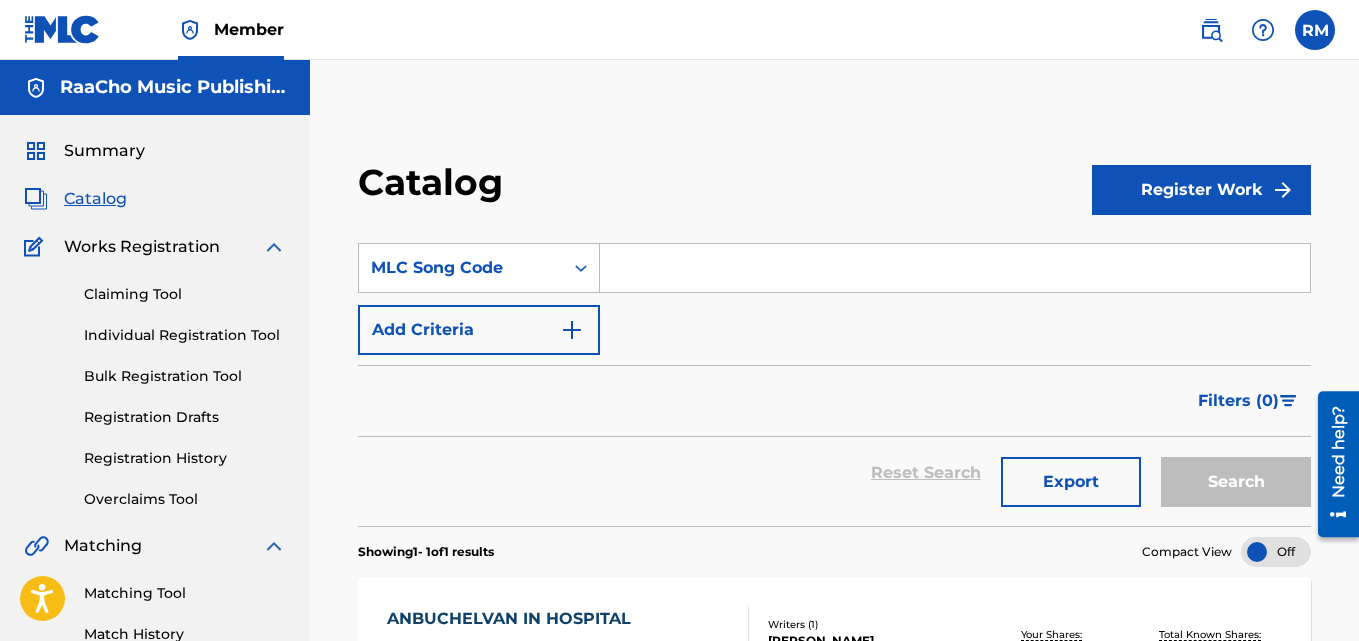 click at bounding box center (955, 268) 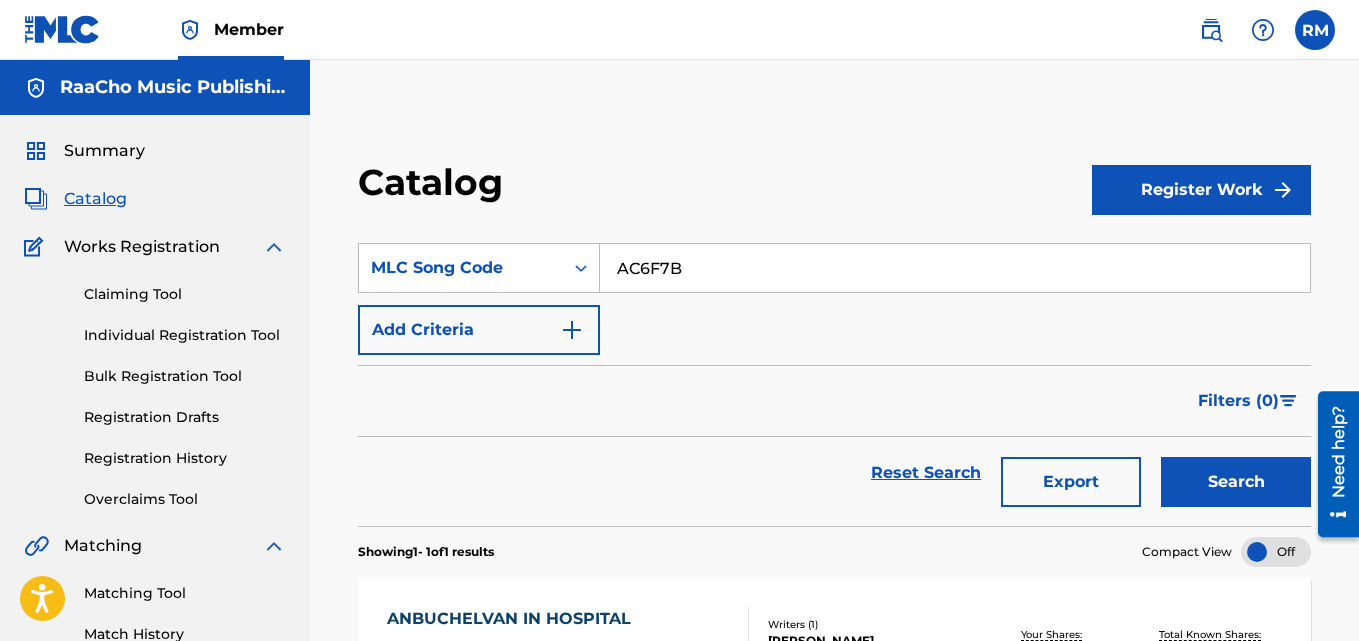 type on "AC6F7B" 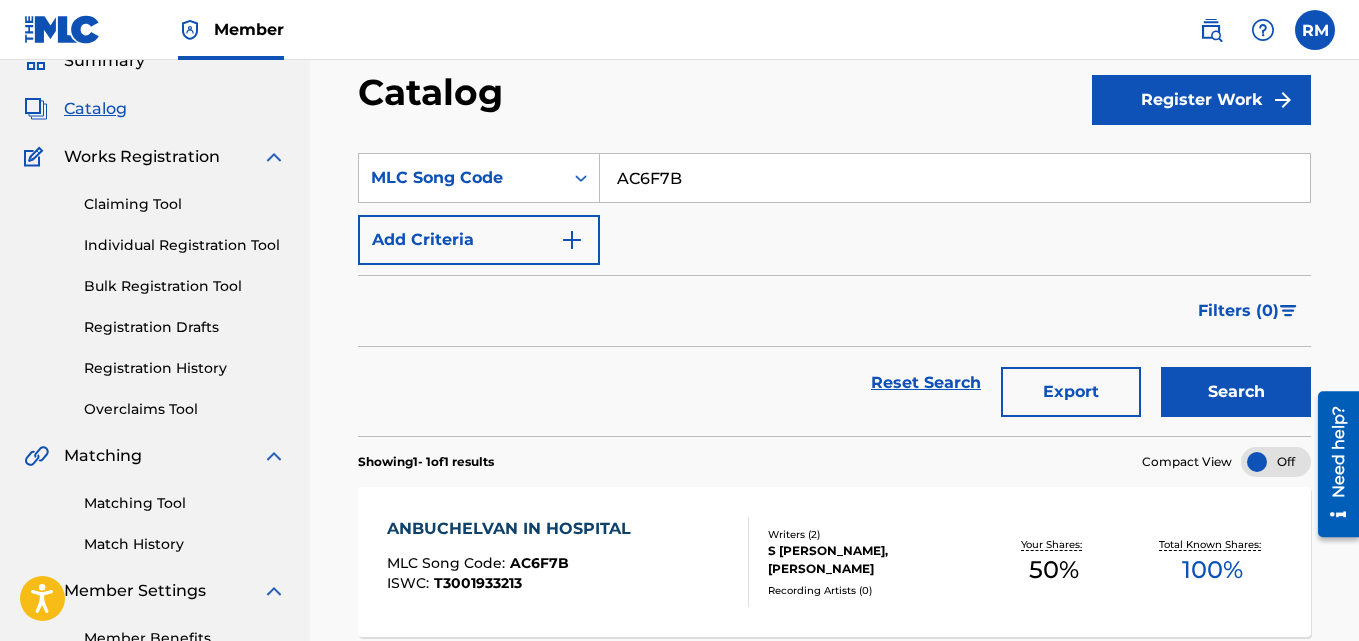 scroll, scrollTop: 276, scrollLeft: 0, axis: vertical 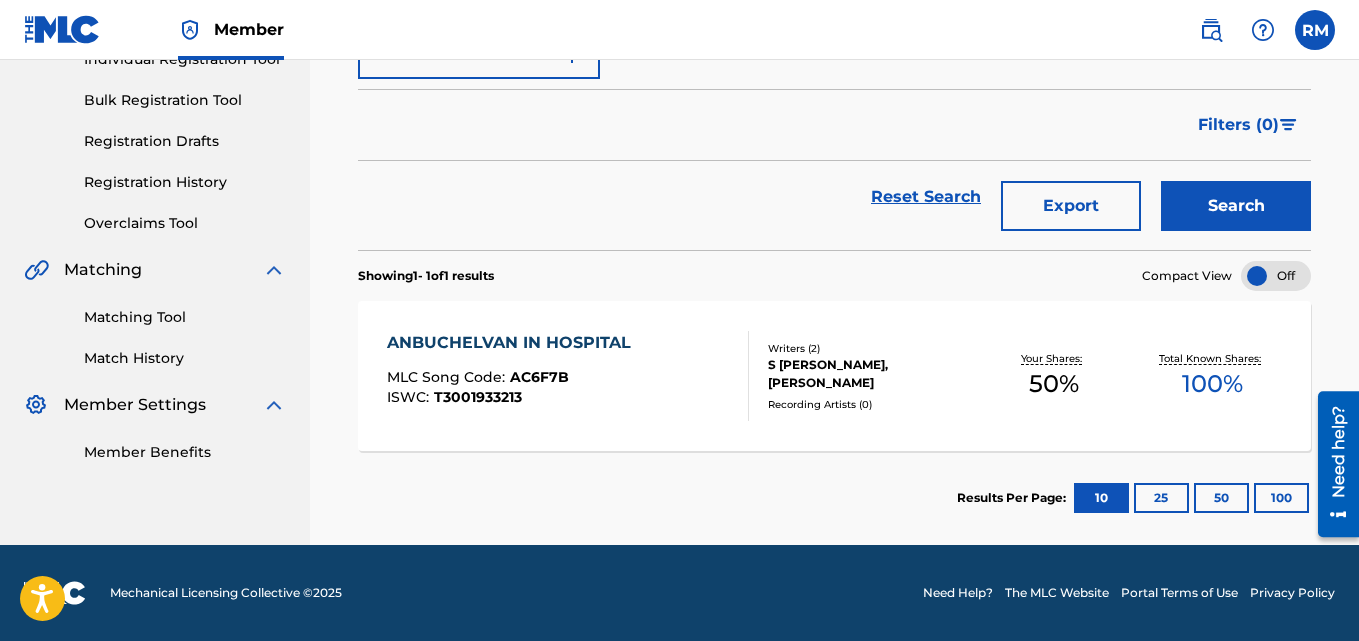 click on "ANBUCHELVAN IN HOSPITAL" at bounding box center (514, 343) 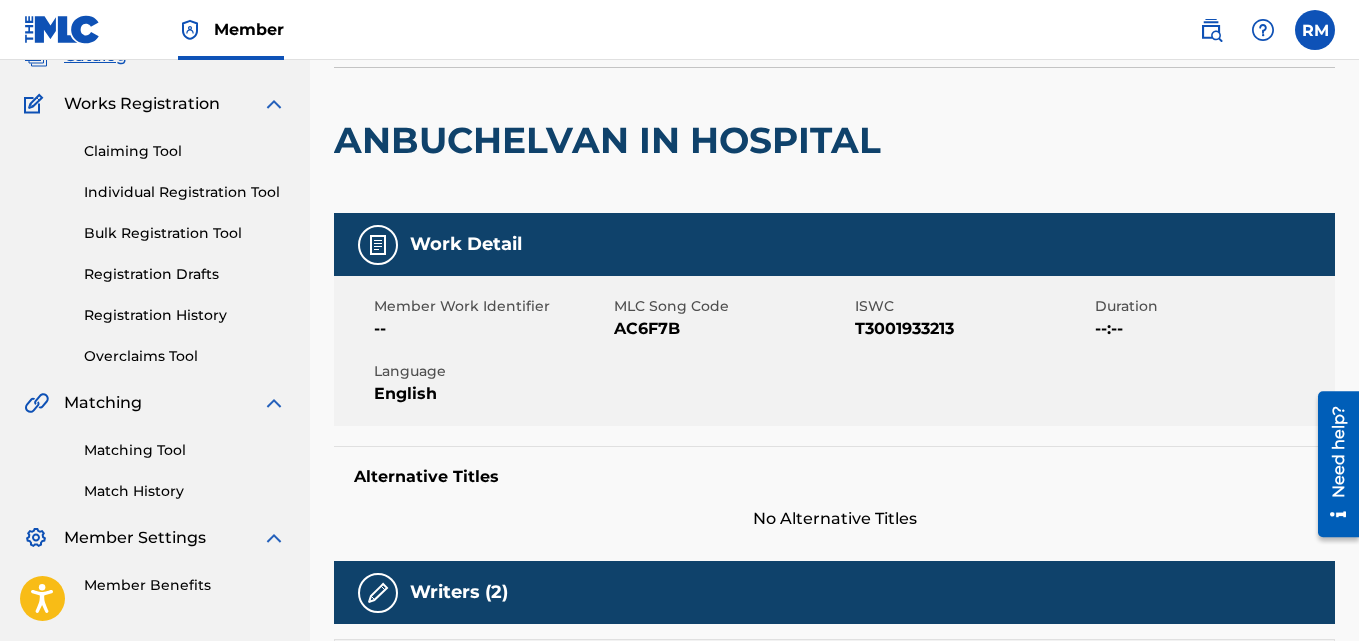 scroll, scrollTop: 0, scrollLeft: 0, axis: both 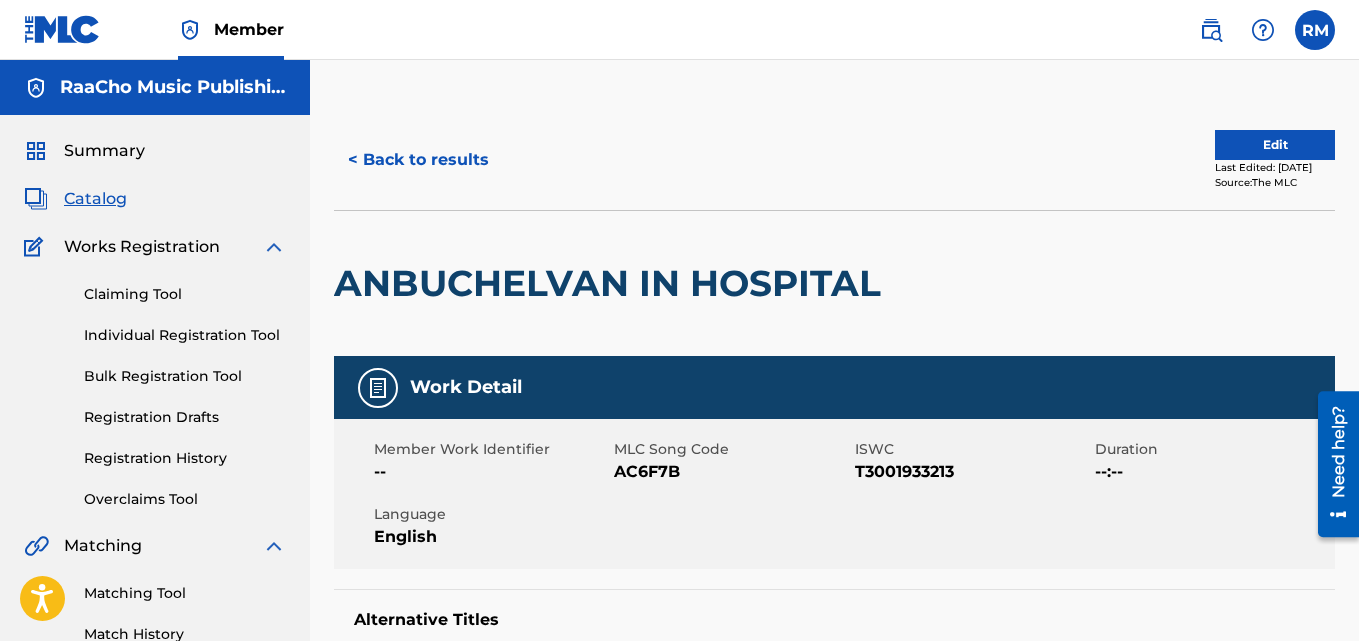 click on "< Back to results" at bounding box center (418, 160) 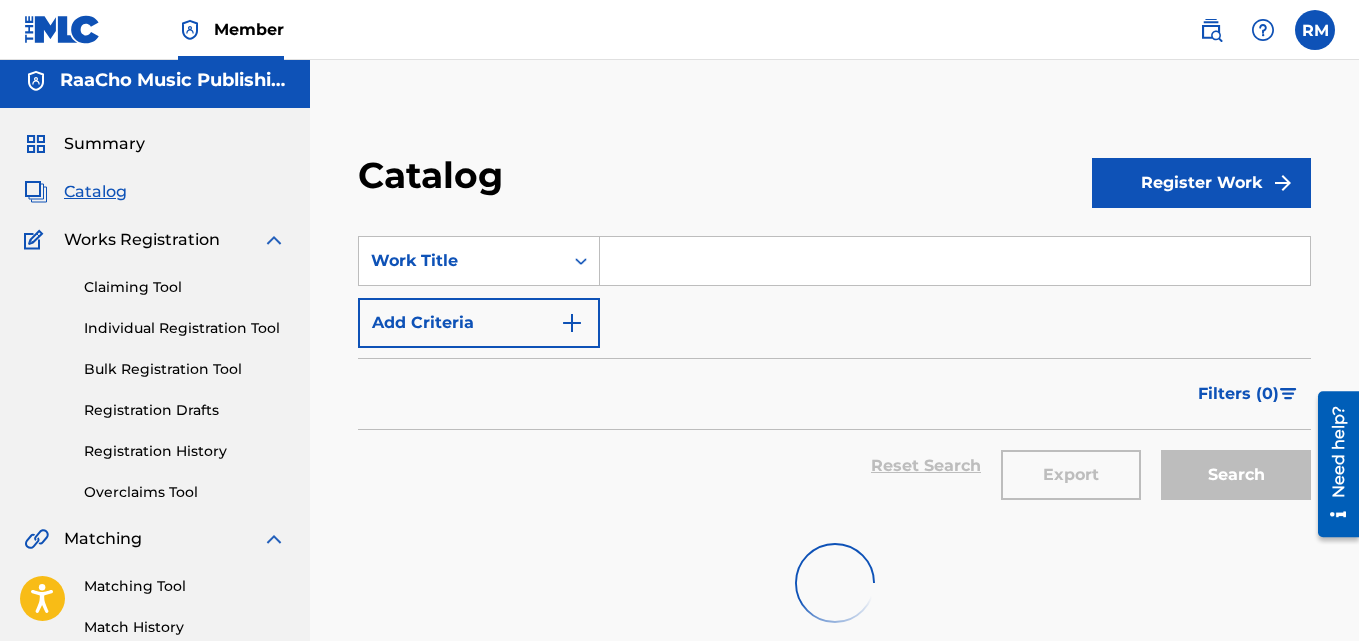 scroll, scrollTop: 0, scrollLeft: 0, axis: both 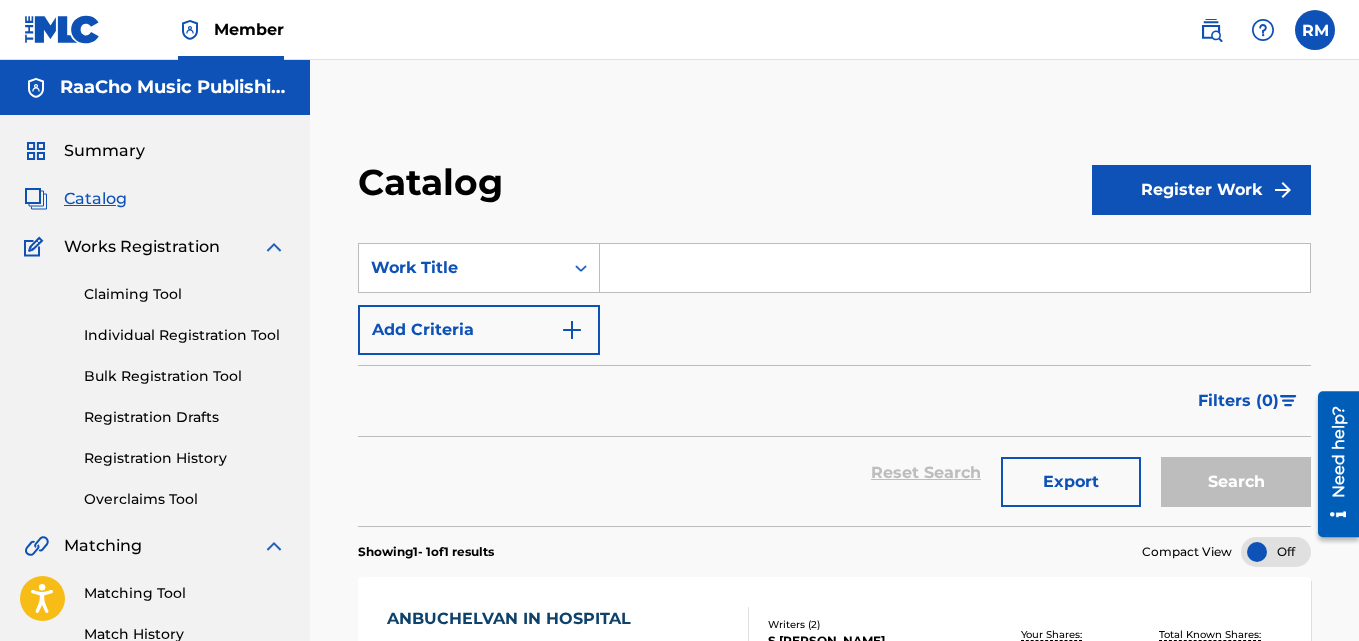 click on "Add Criteria" at bounding box center (479, 330) 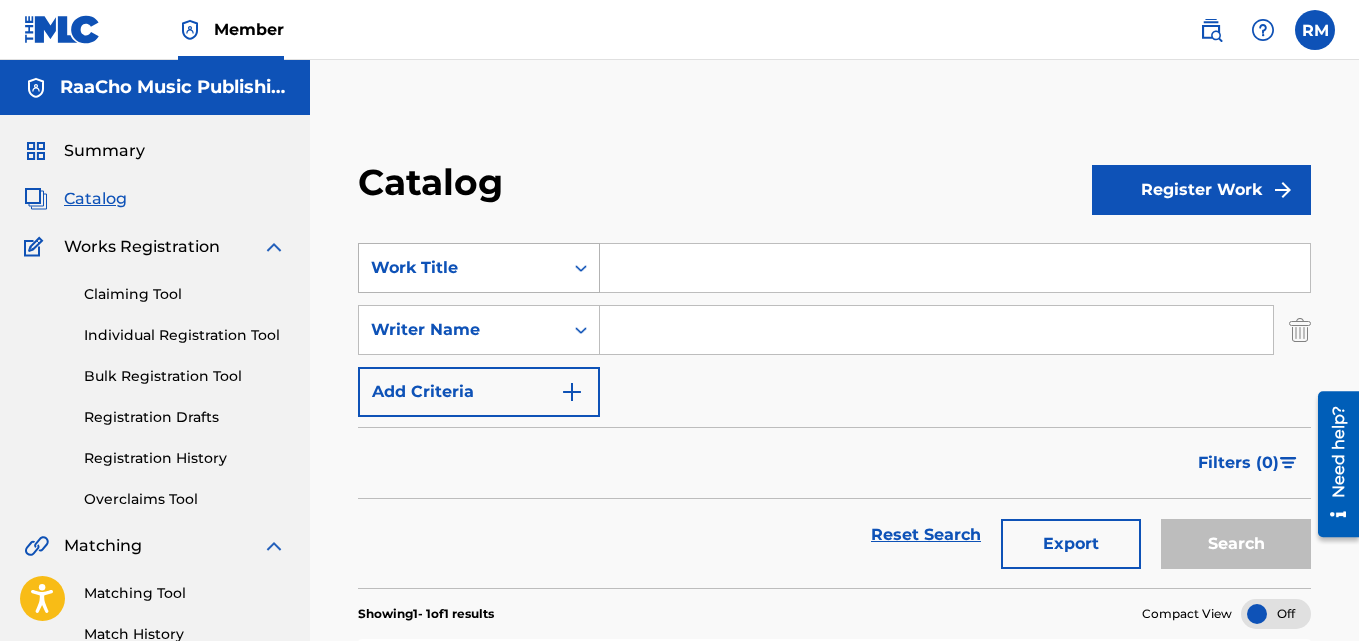 click on "Work Title" at bounding box center [461, 268] 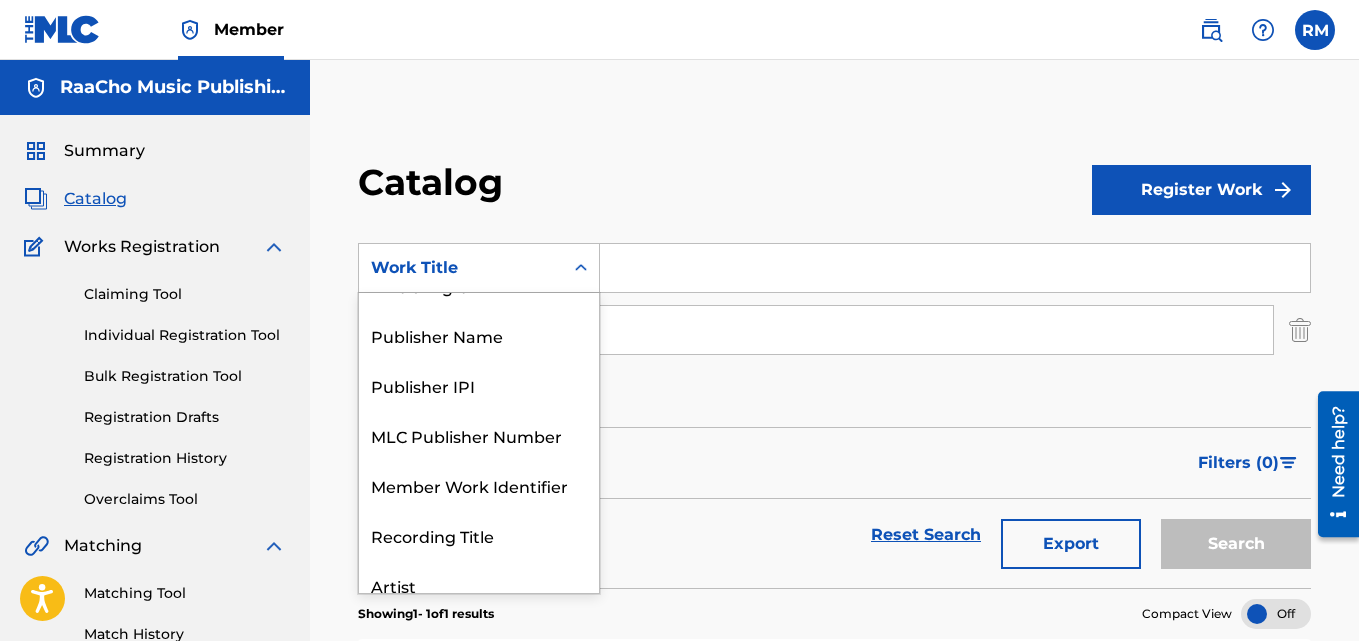 scroll, scrollTop: 0, scrollLeft: 0, axis: both 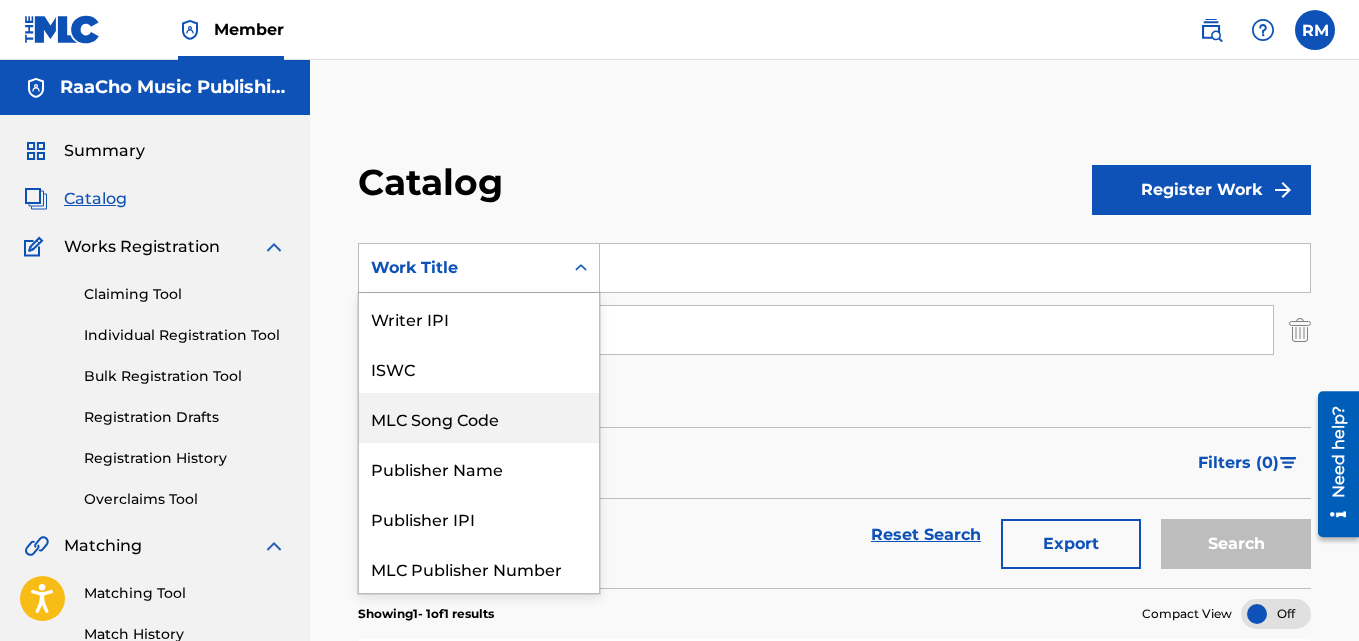 click on "MLC Song Code" at bounding box center [479, 418] 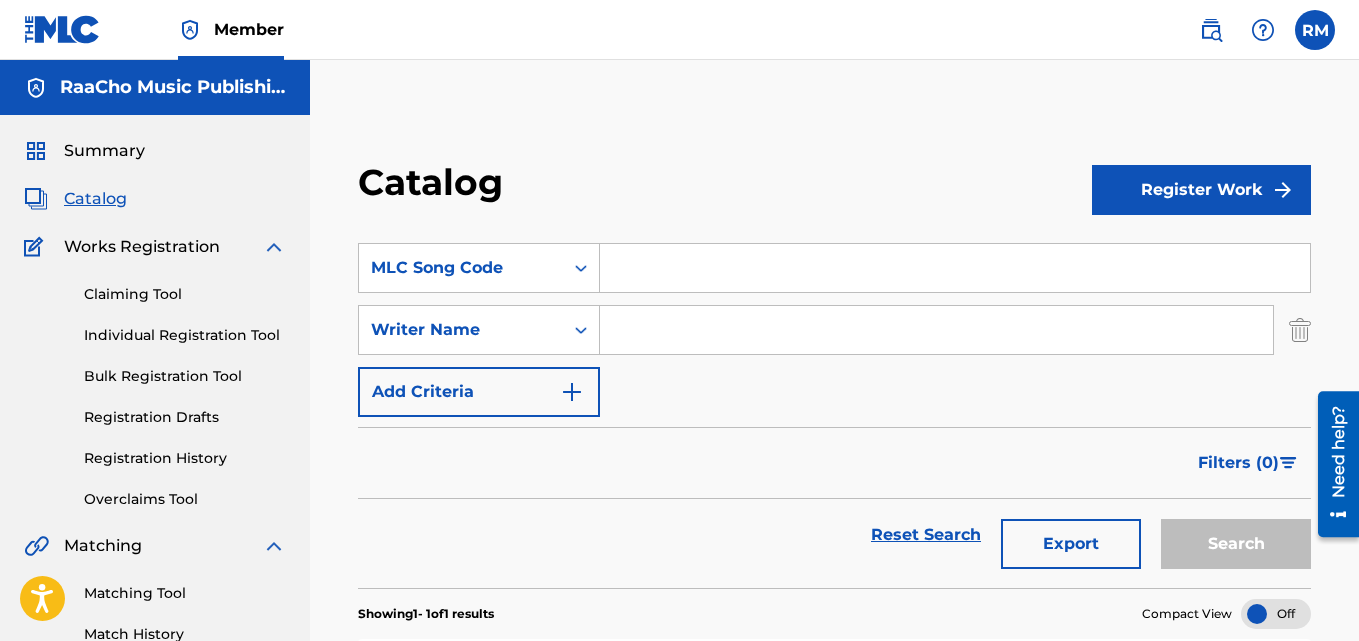 paste on "AW6P43" 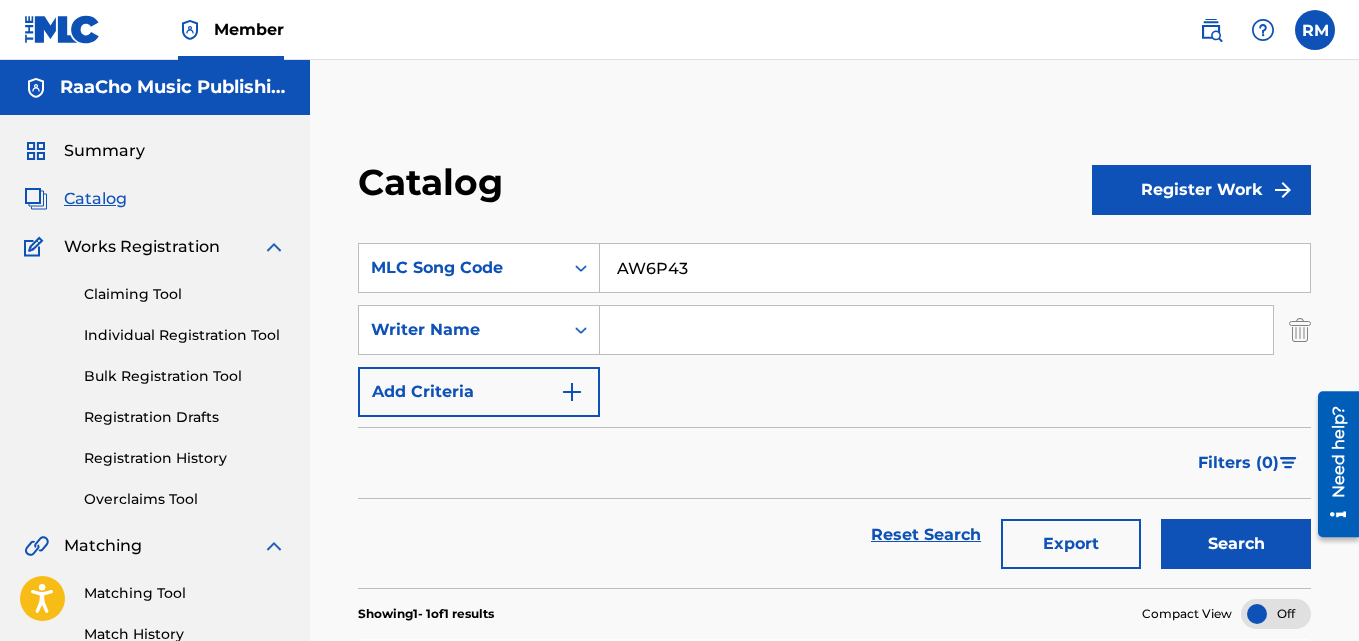 type on "AW6P43" 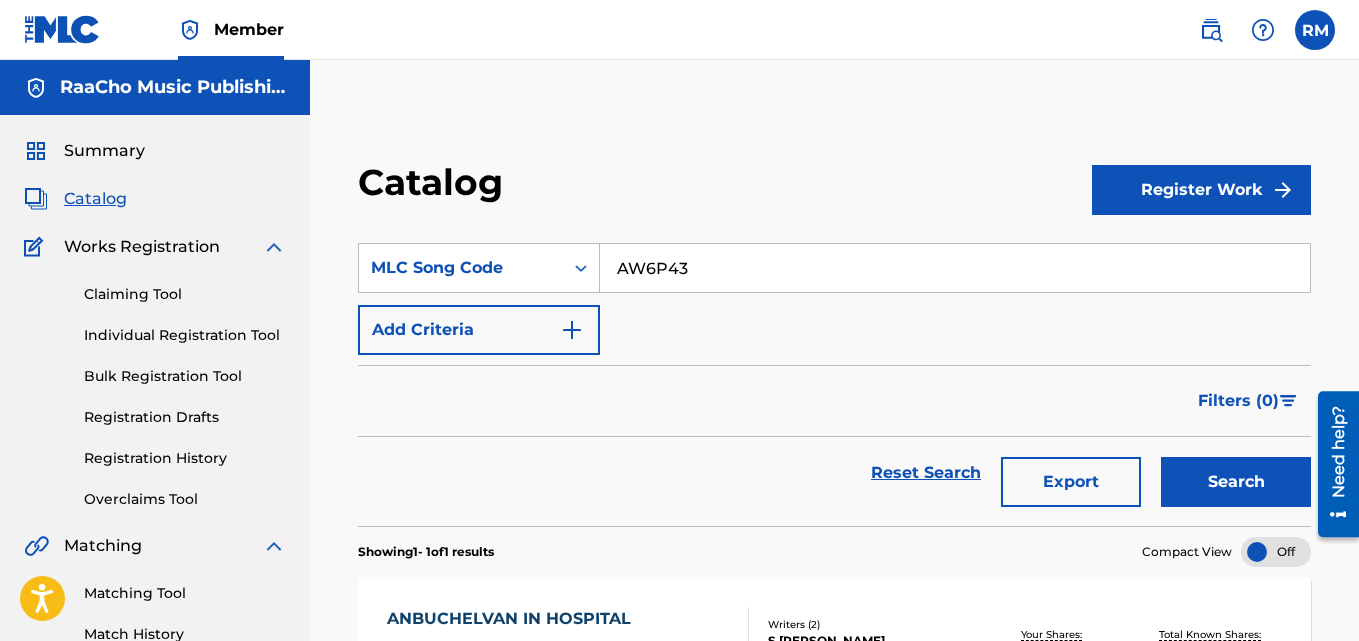 click on "Search" at bounding box center [1236, 482] 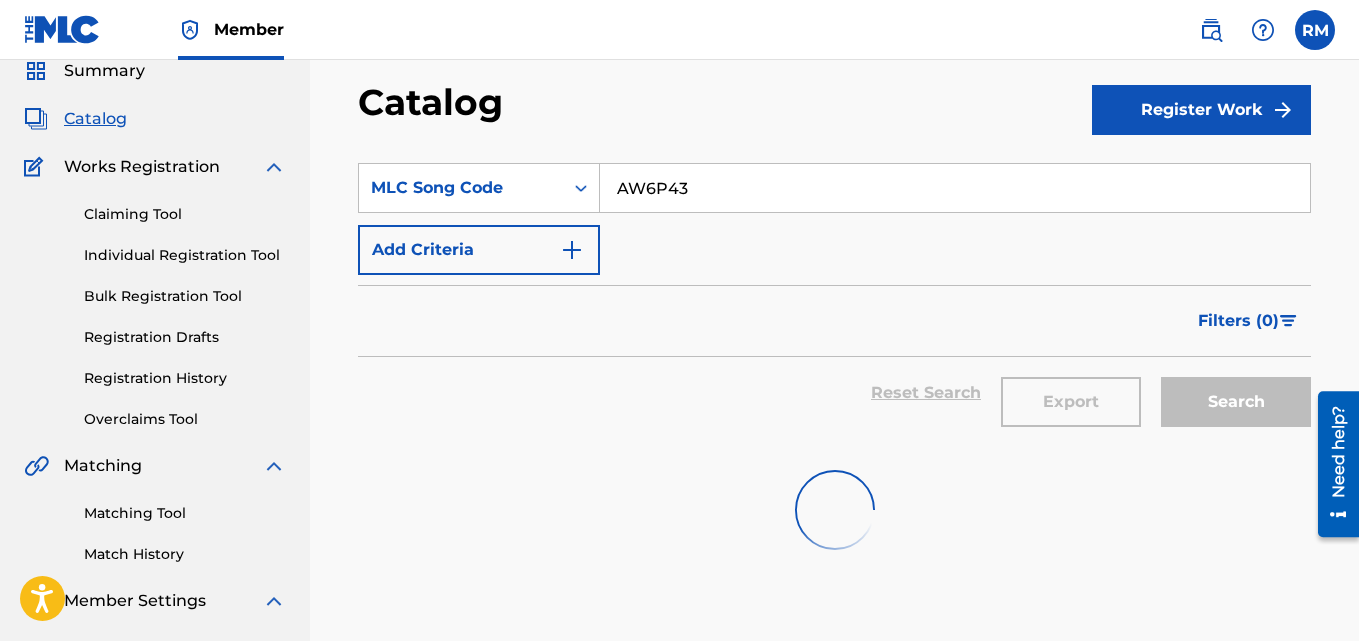 scroll, scrollTop: 200, scrollLeft: 0, axis: vertical 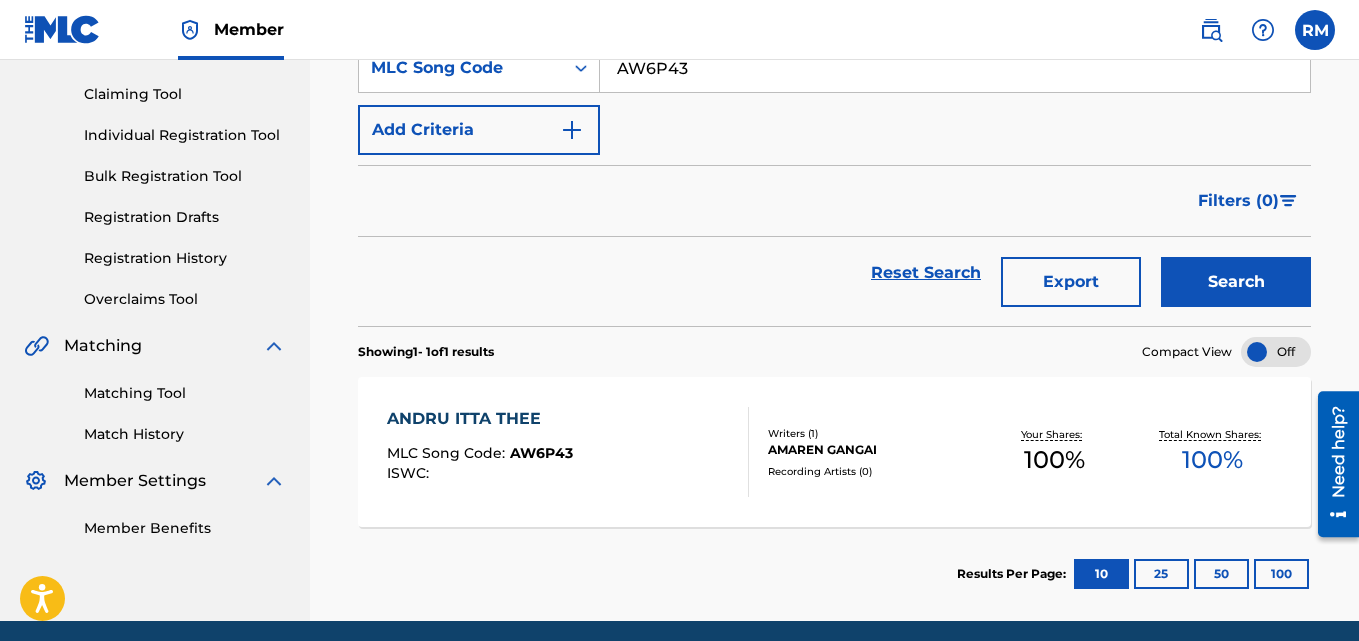 click on "ANDRU ITTA THEE" at bounding box center [480, 419] 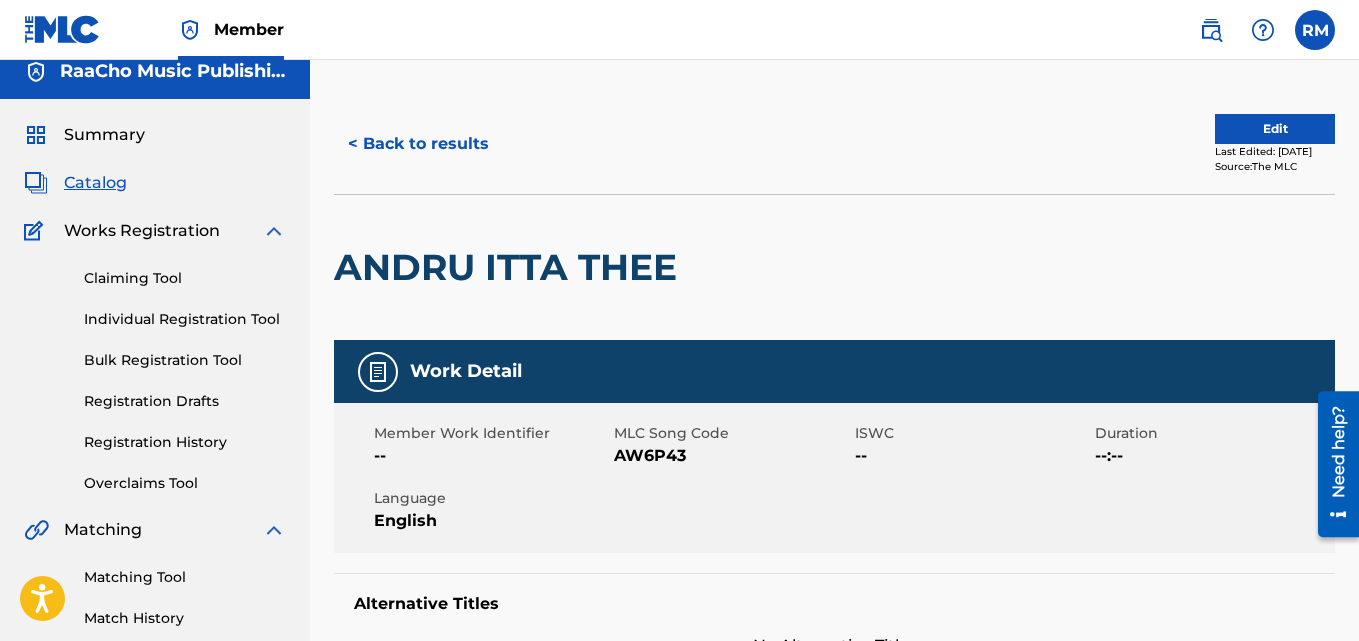 scroll, scrollTop: 0, scrollLeft: 0, axis: both 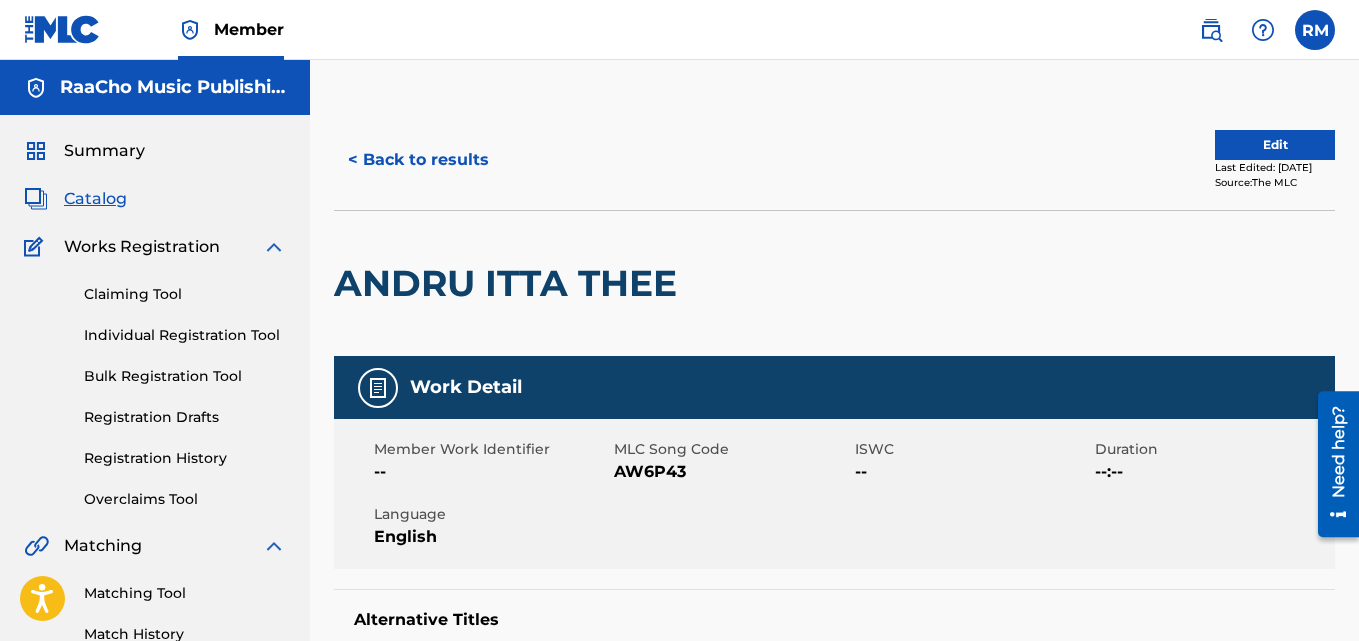 click on "< Back to results" at bounding box center (418, 160) 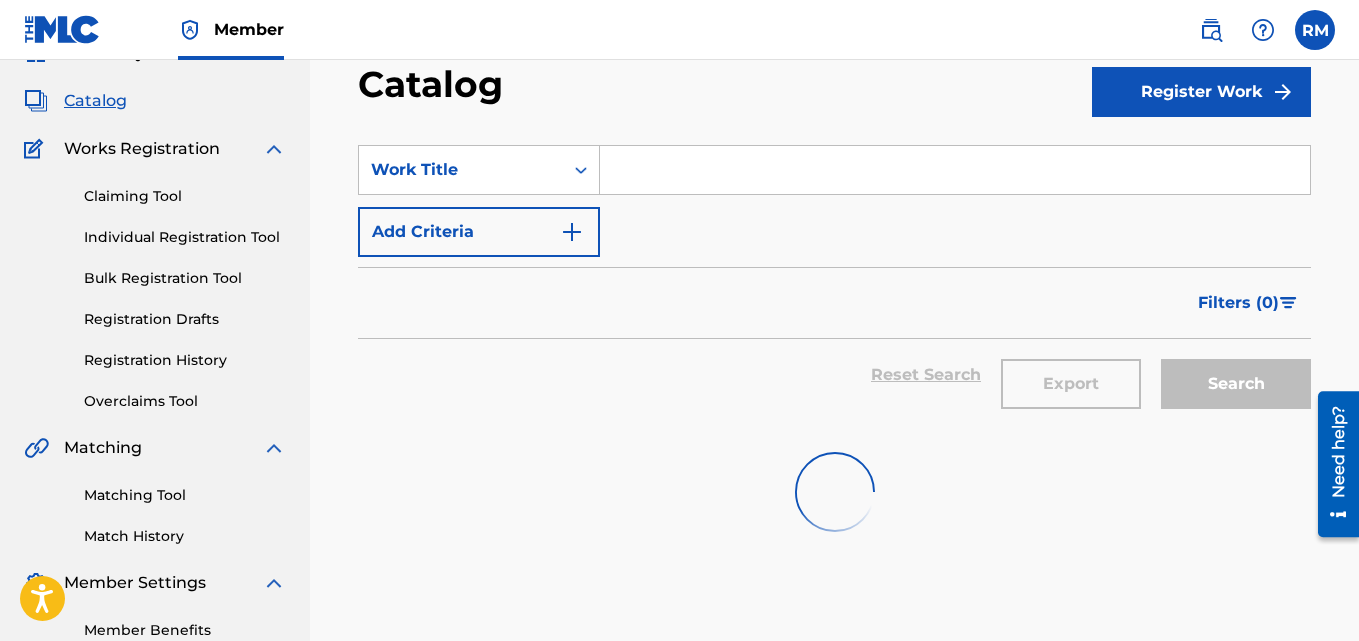scroll, scrollTop: 0, scrollLeft: 0, axis: both 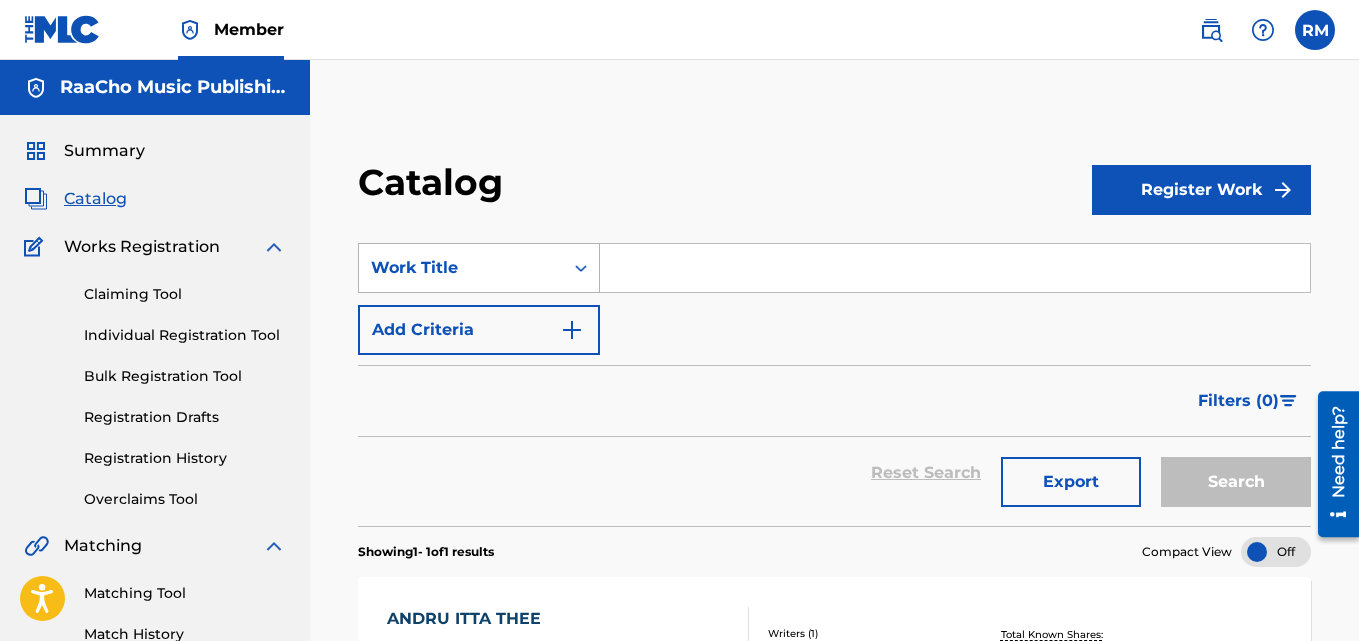 click on "Work Title" at bounding box center (461, 268) 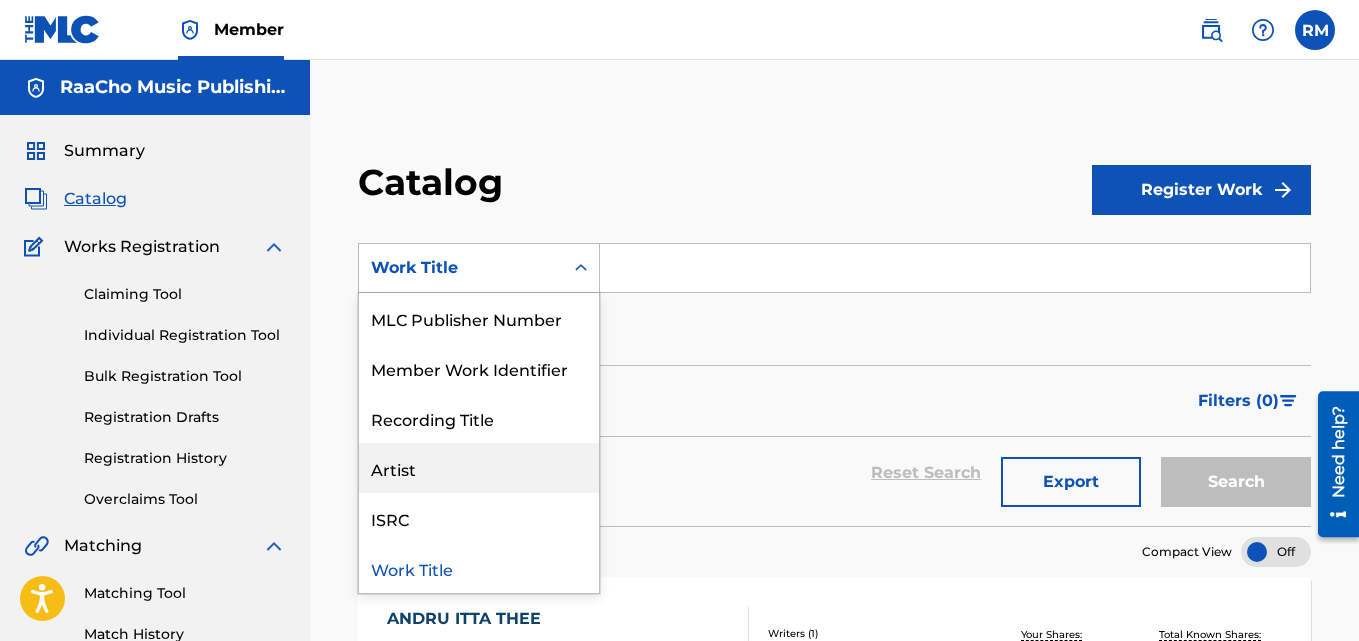 scroll, scrollTop: 0, scrollLeft: 0, axis: both 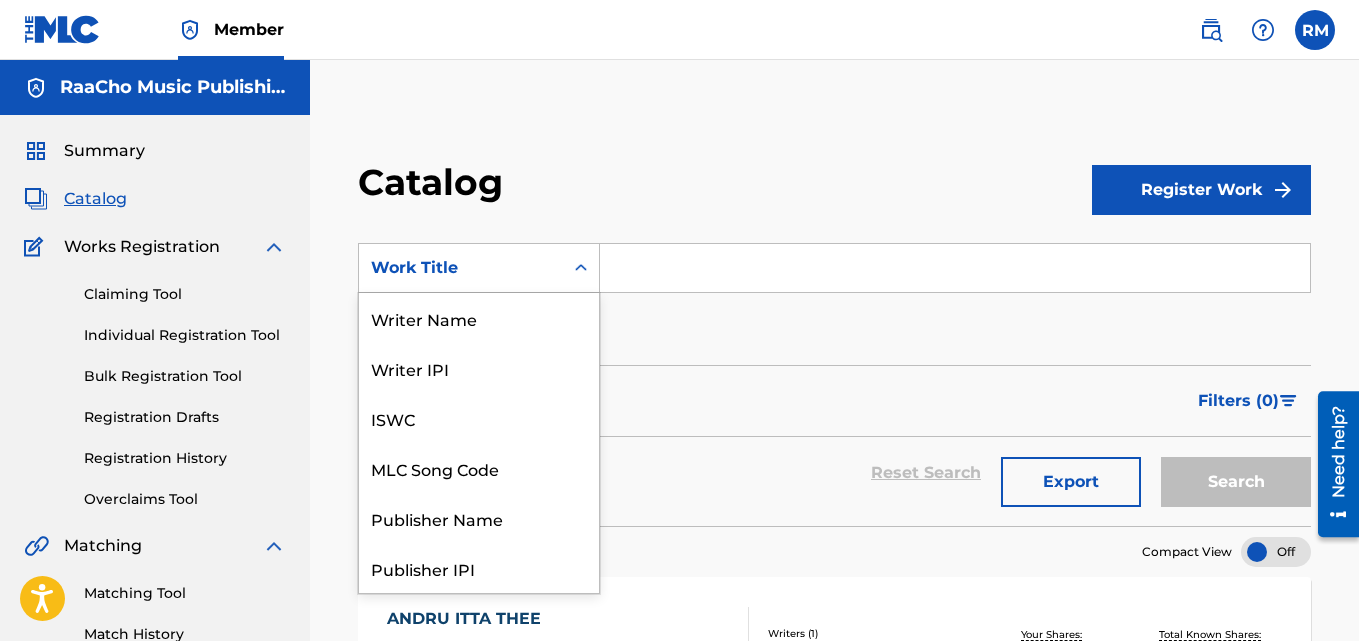click on "MLC Song Code" at bounding box center (479, 468) 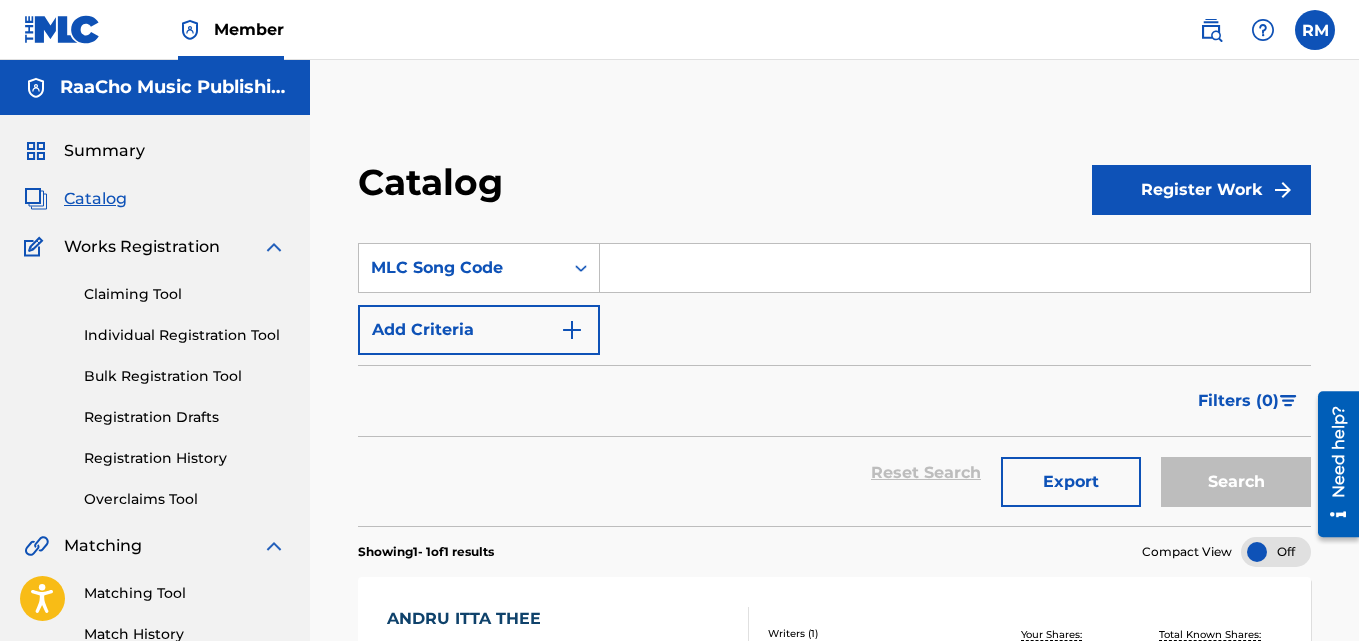 click at bounding box center [955, 268] 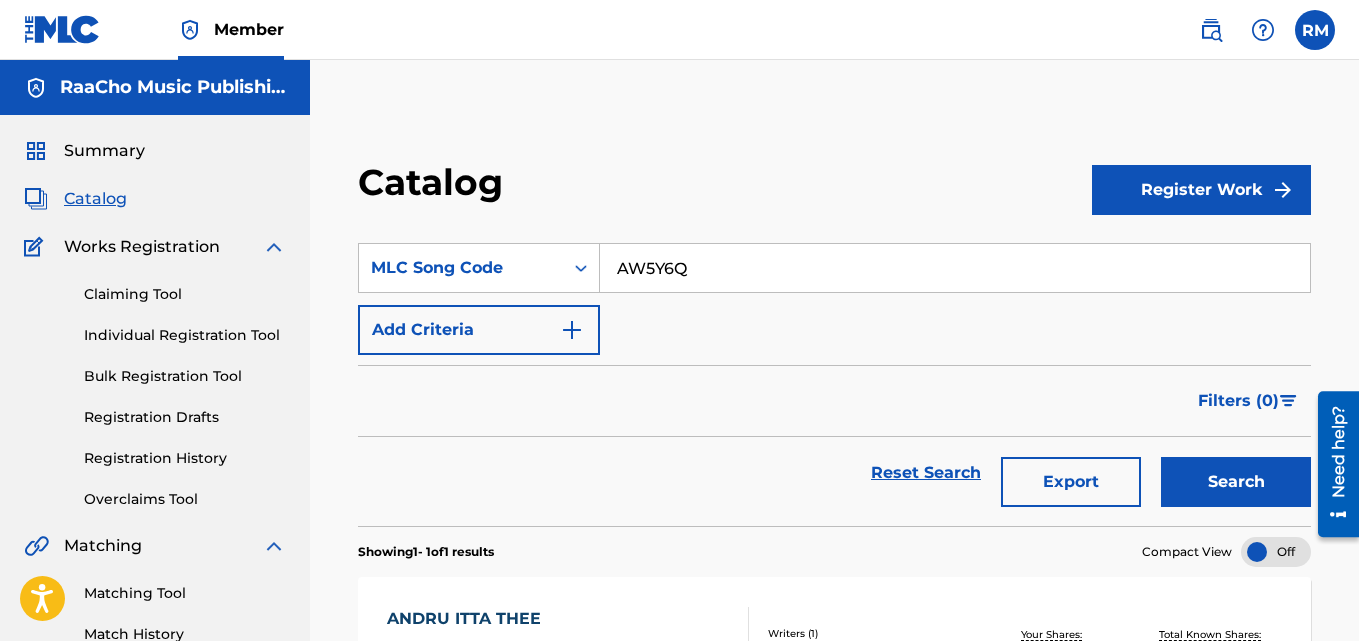 type on "AW5Y6Q" 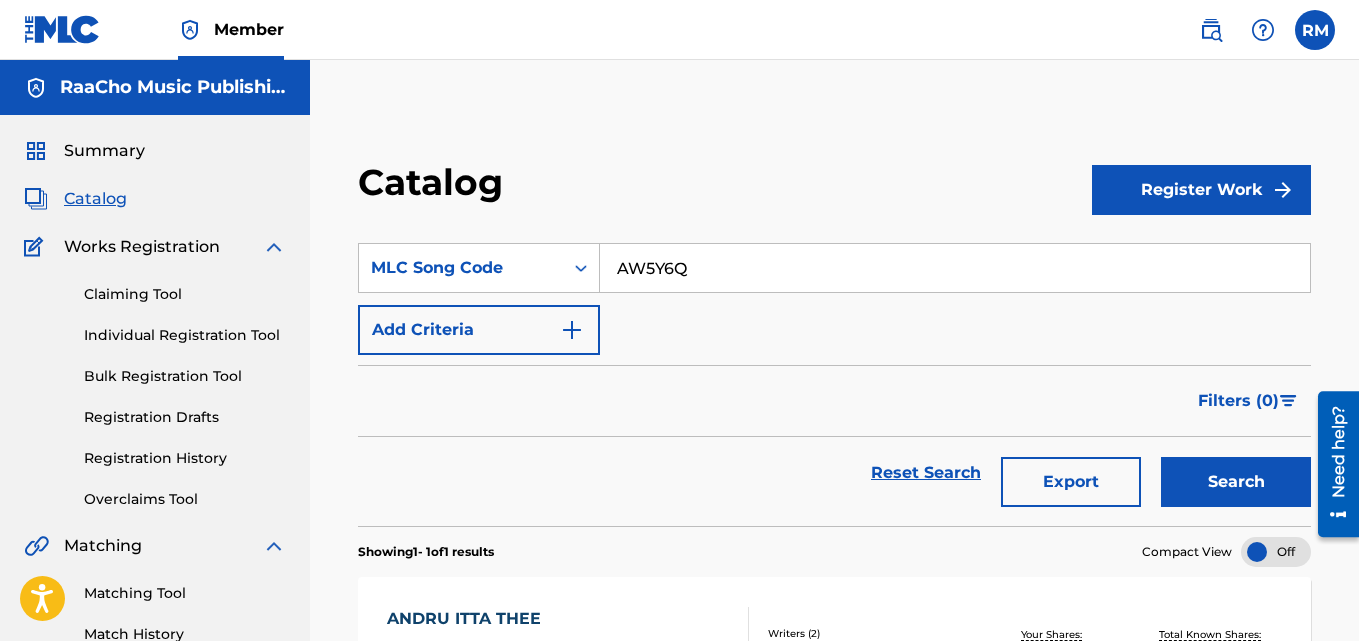 scroll, scrollTop: 276, scrollLeft: 0, axis: vertical 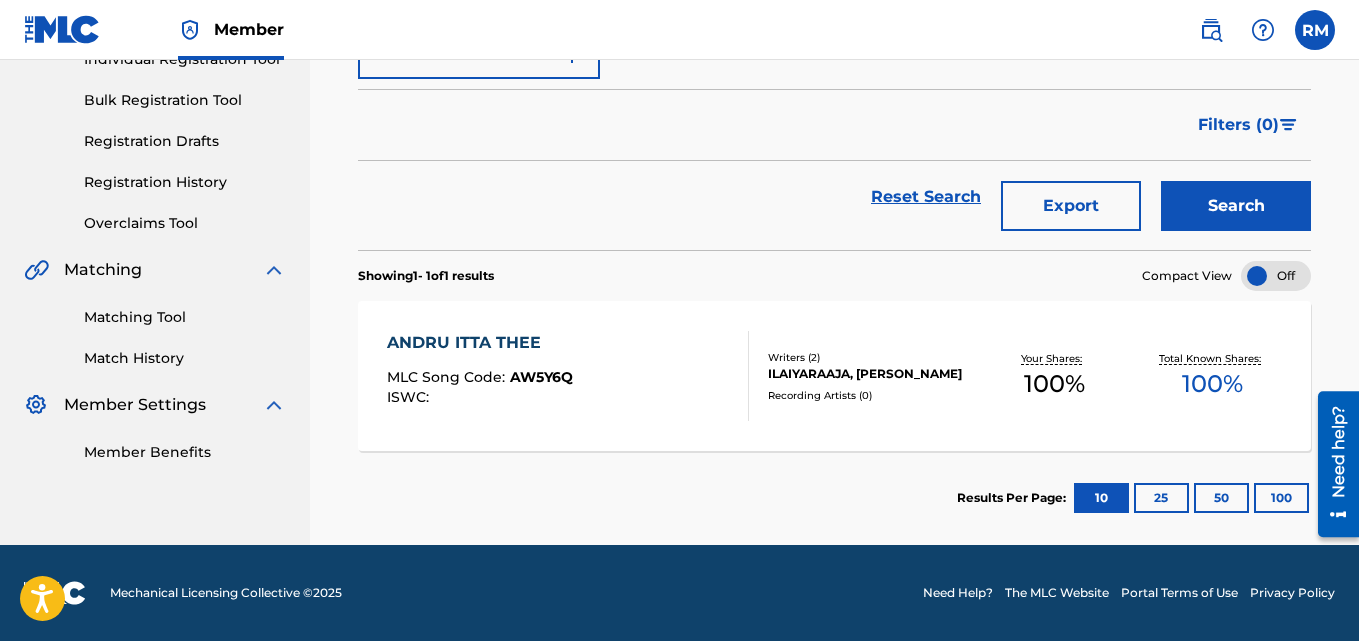 click on "ANDRU ITTA THEE" at bounding box center [480, 343] 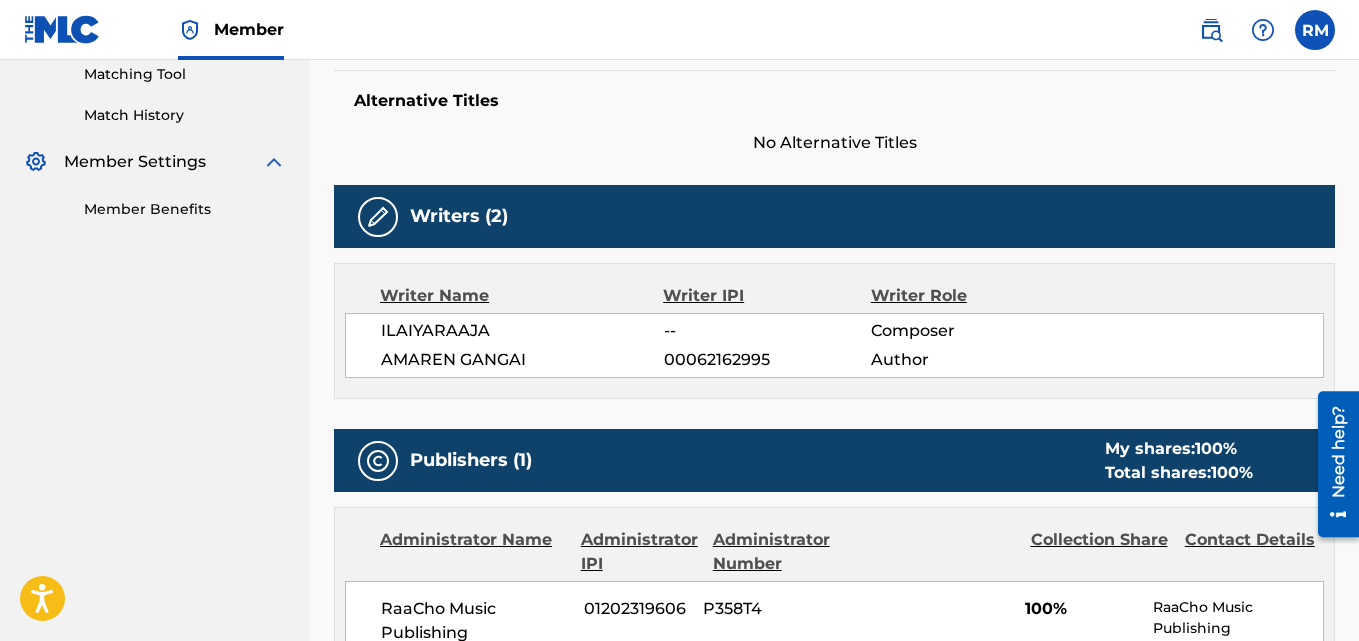 scroll, scrollTop: 0, scrollLeft: 0, axis: both 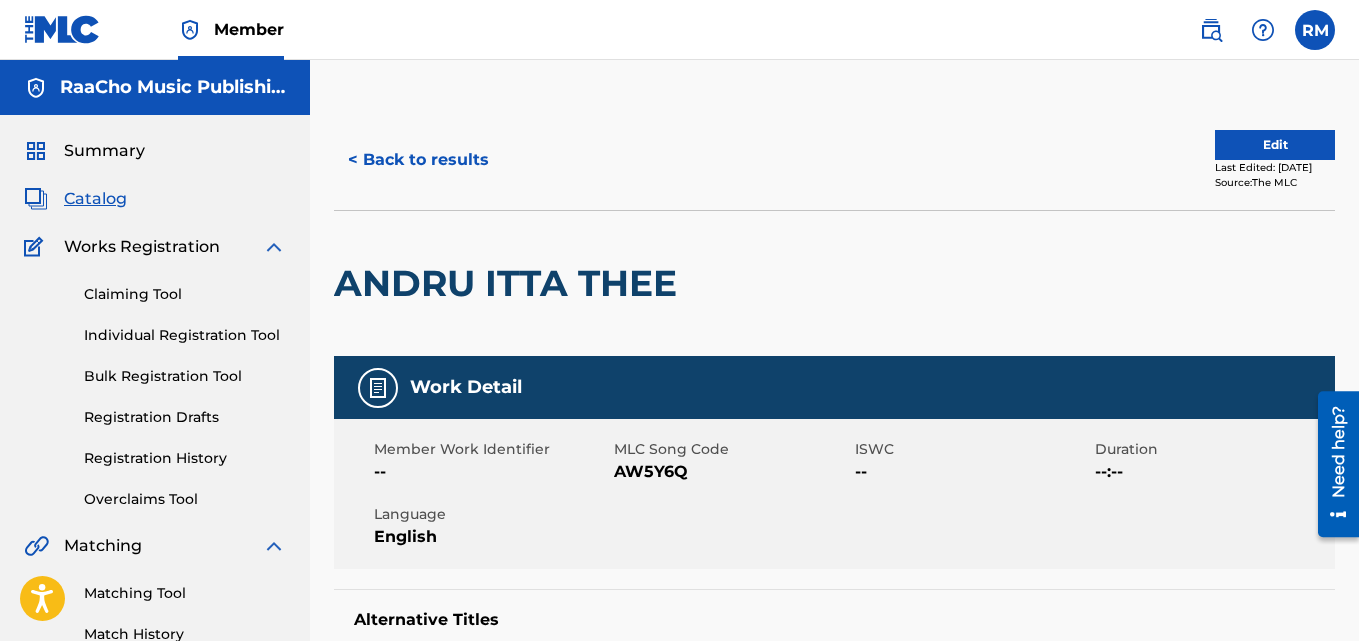 click on "< Back to results" at bounding box center [418, 160] 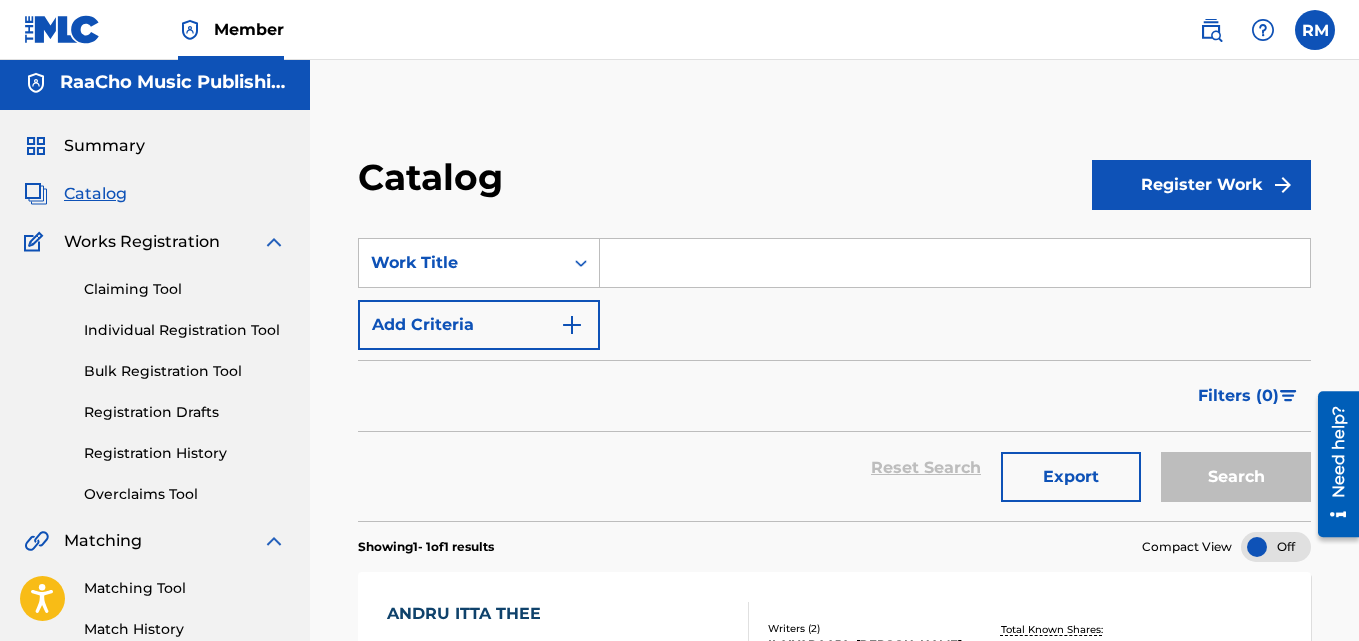 scroll, scrollTop: 0, scrollLeft: 0, axis: both 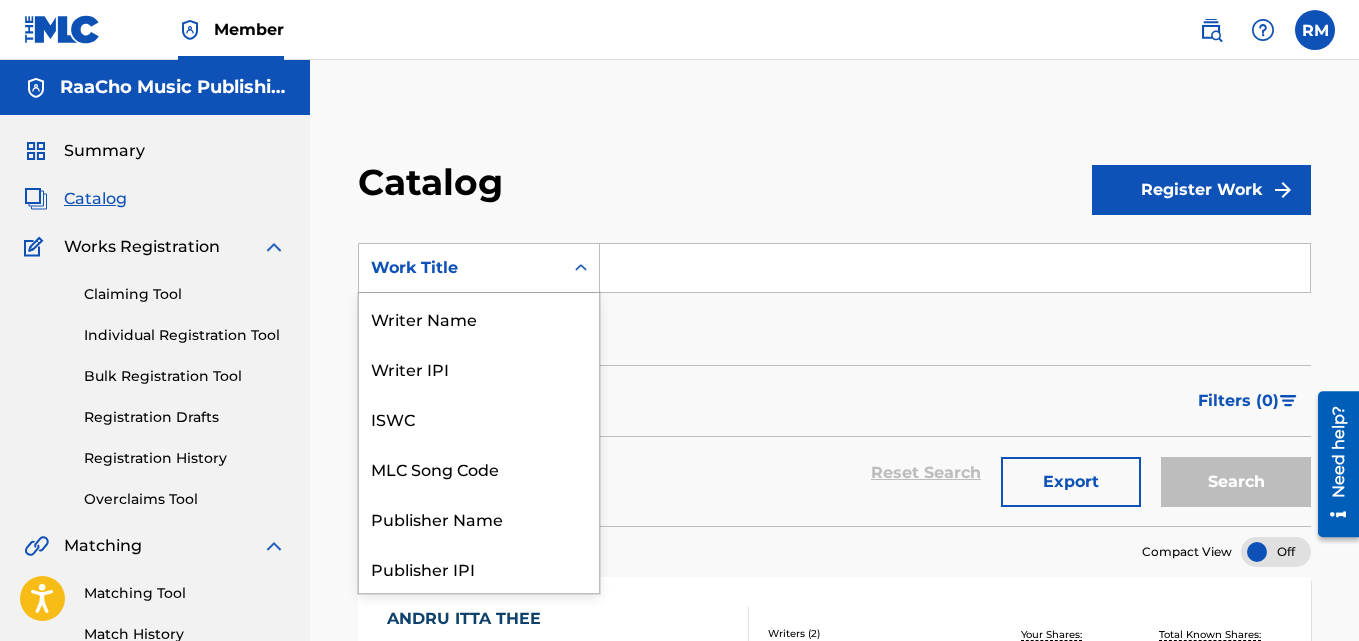 click on "Work Title" at bounding box center [461, 268] 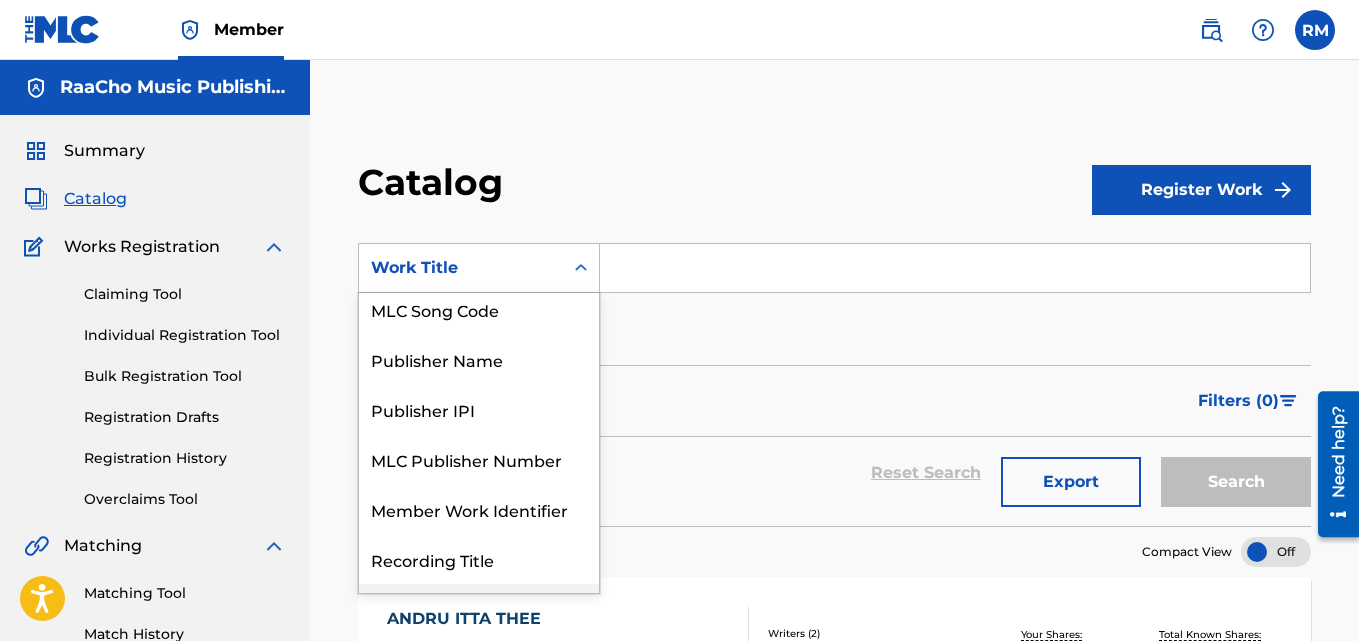 scroll, scrollTop: 0, scrollLeft: 0, axis: both 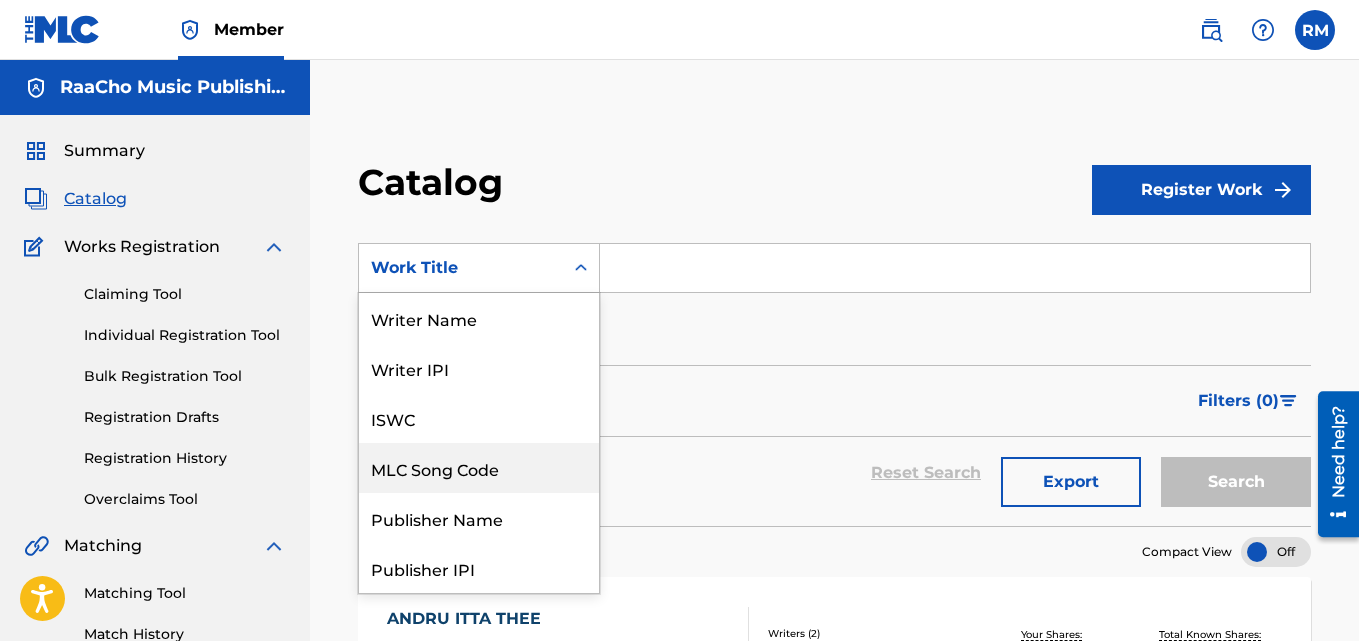 click on "MLC Song Code" at bounding box center (479, 468) 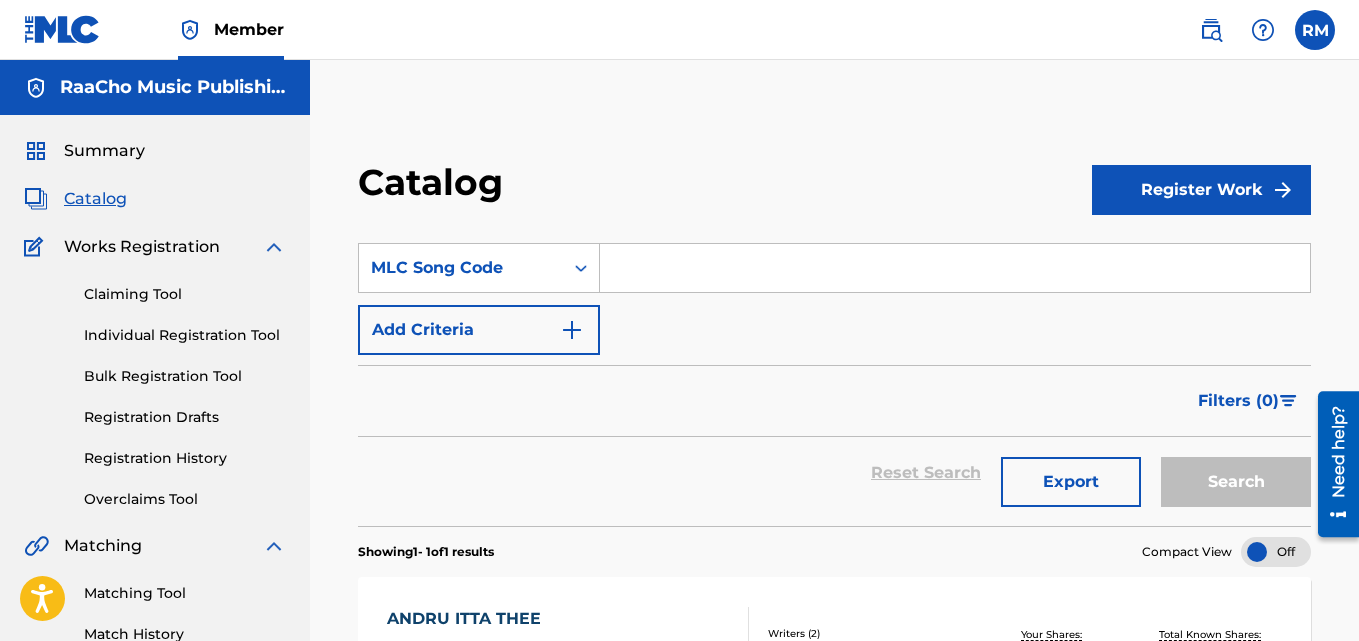 click on "SearchWithCriteria91298d93-afe3-4a93-b5af-98a31f2048b3 MLC Song Code Add Criteria" at bounding box center (834, 299) 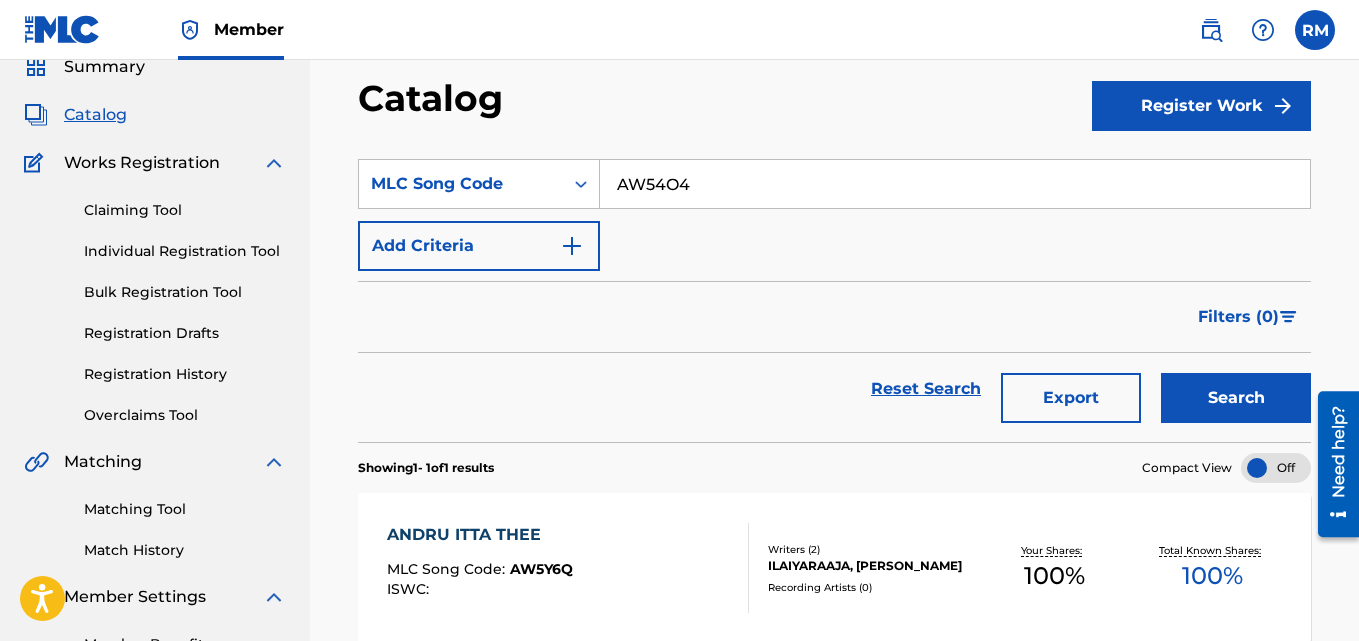 scroll, scrollTop: 200, scrollLeft: 0, axis: vertical 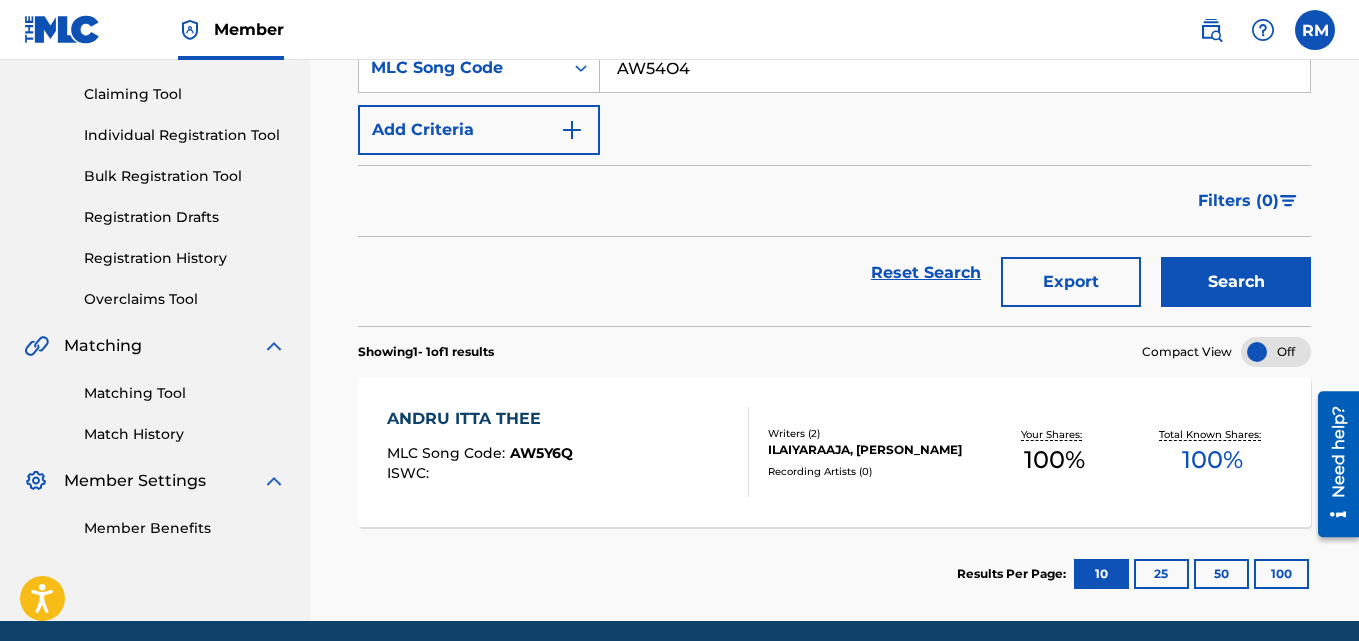 type on "AW54O4" 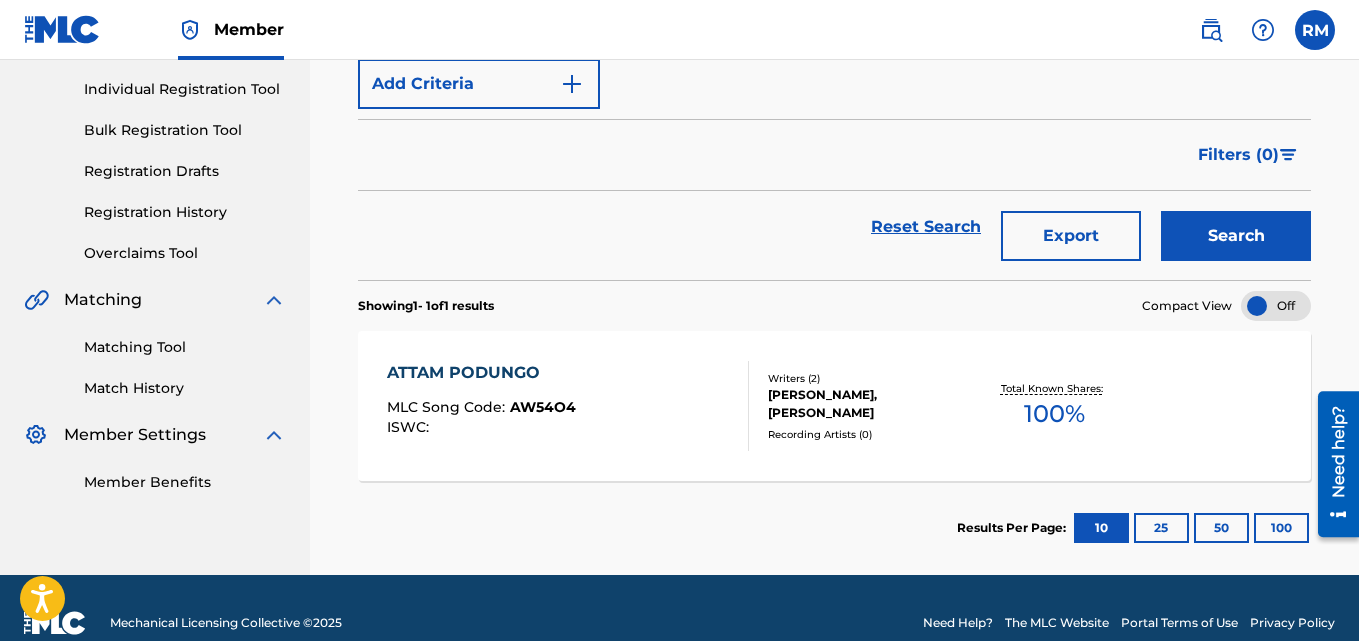 scroll, scrollTop: 276, scrollLeft: 0, axis: vertical 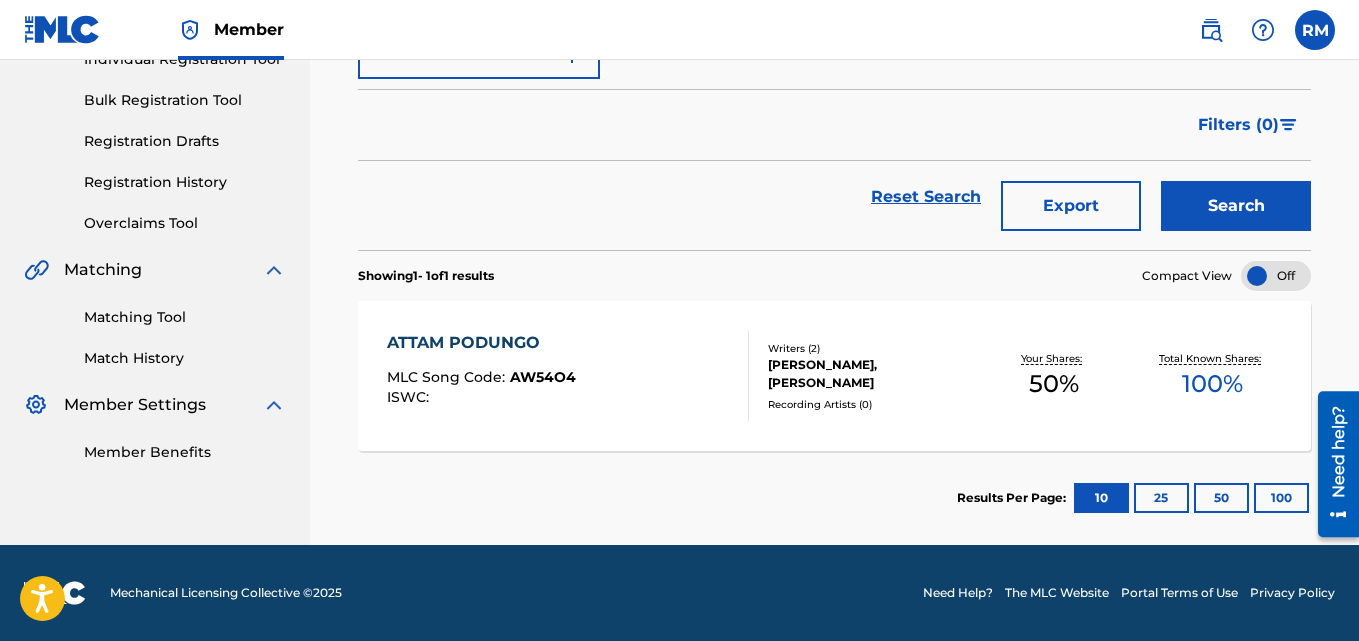 click on "ATTAM PODUNGO" at bounding box center (481, 343) 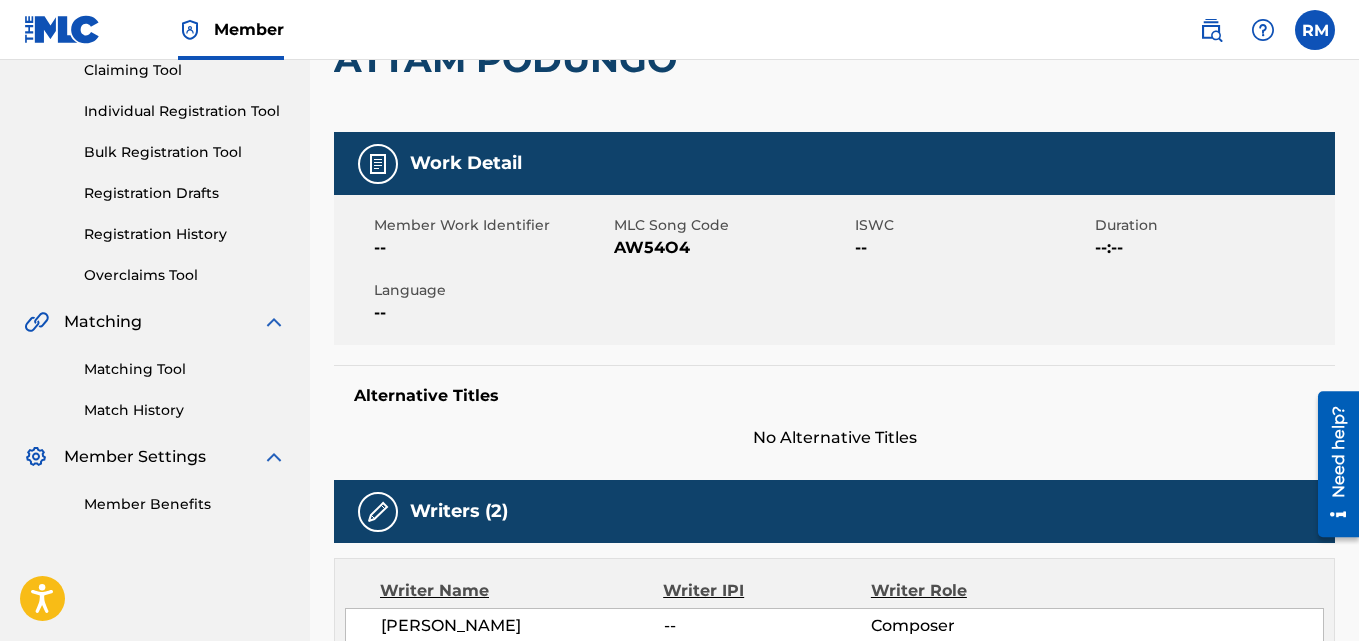 scroll, scrollTop: 0, scrollLeft: 0, axis: both 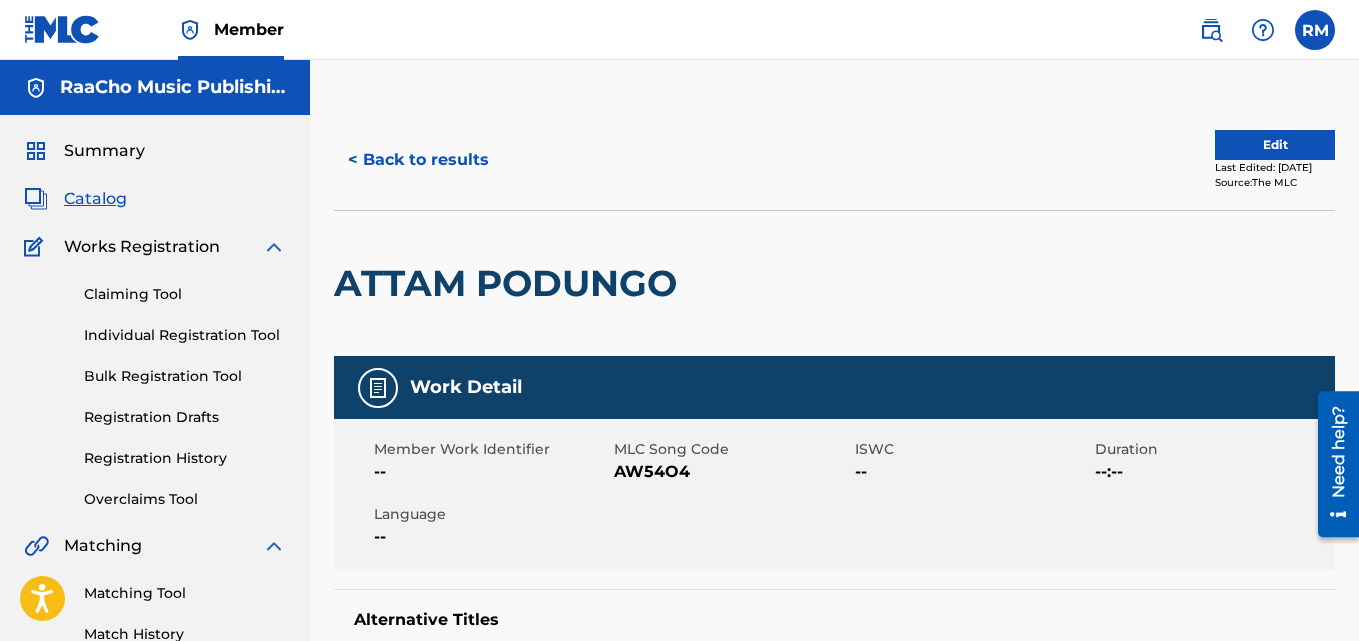 click on "< Back to results" at bounding box center [418, 160] 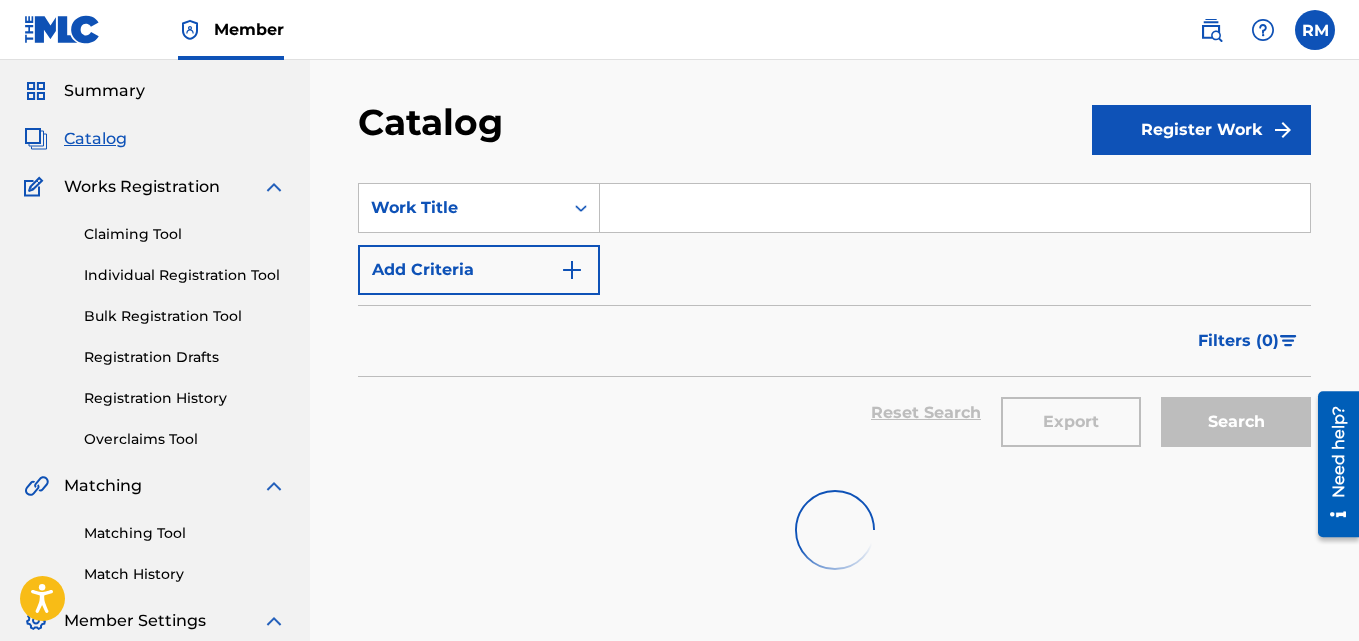 scroll, scrollTop: 0, scrollLeft: 0, axis: both 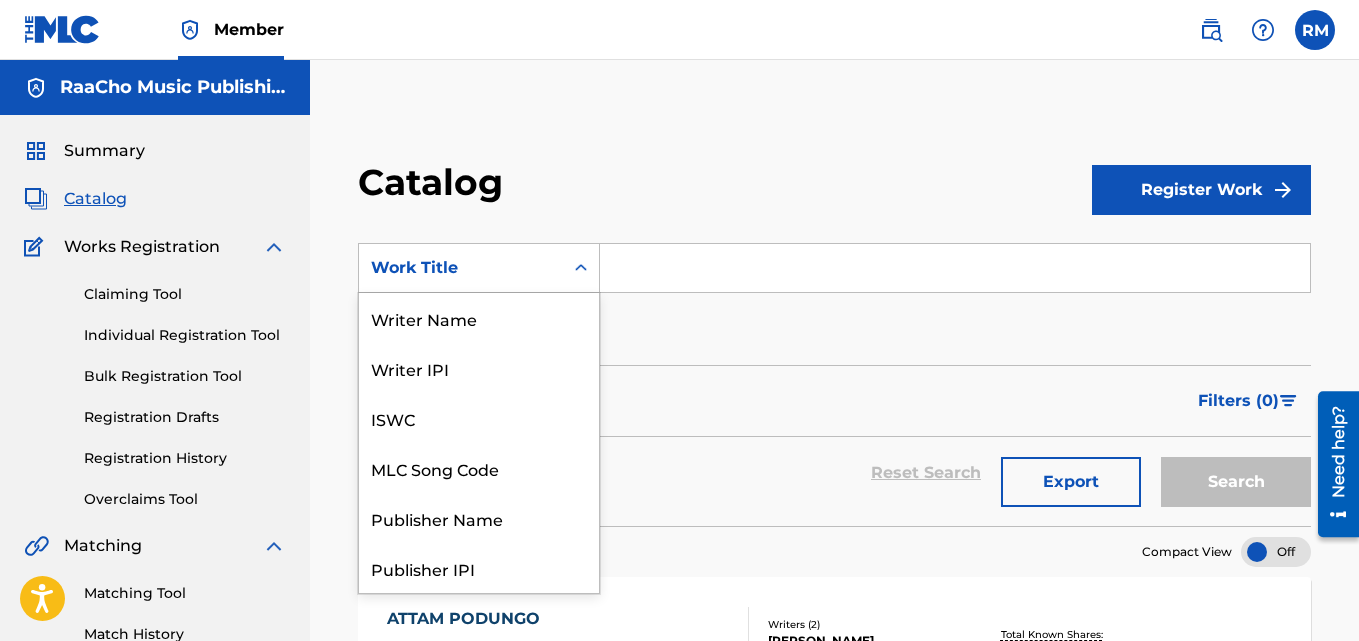 click on "Work Title" at bounding box center [461, 268] 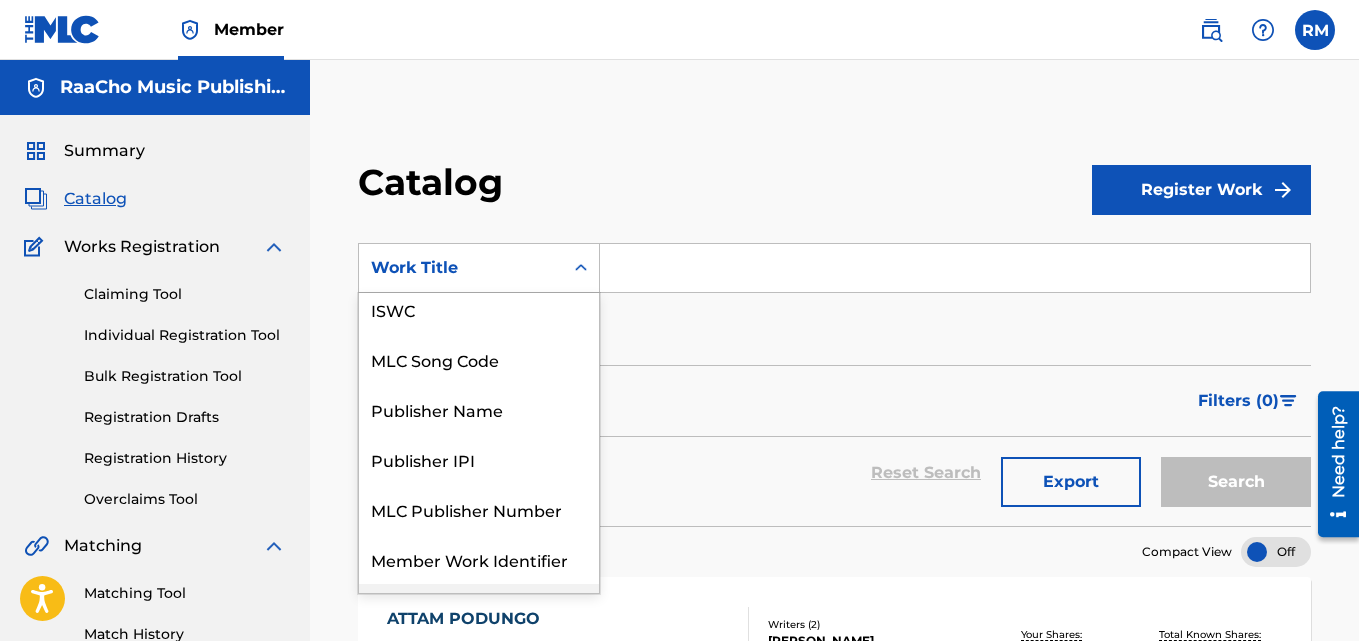 scroll, scrollTop: 0, scrollLeft: 0, axis: both 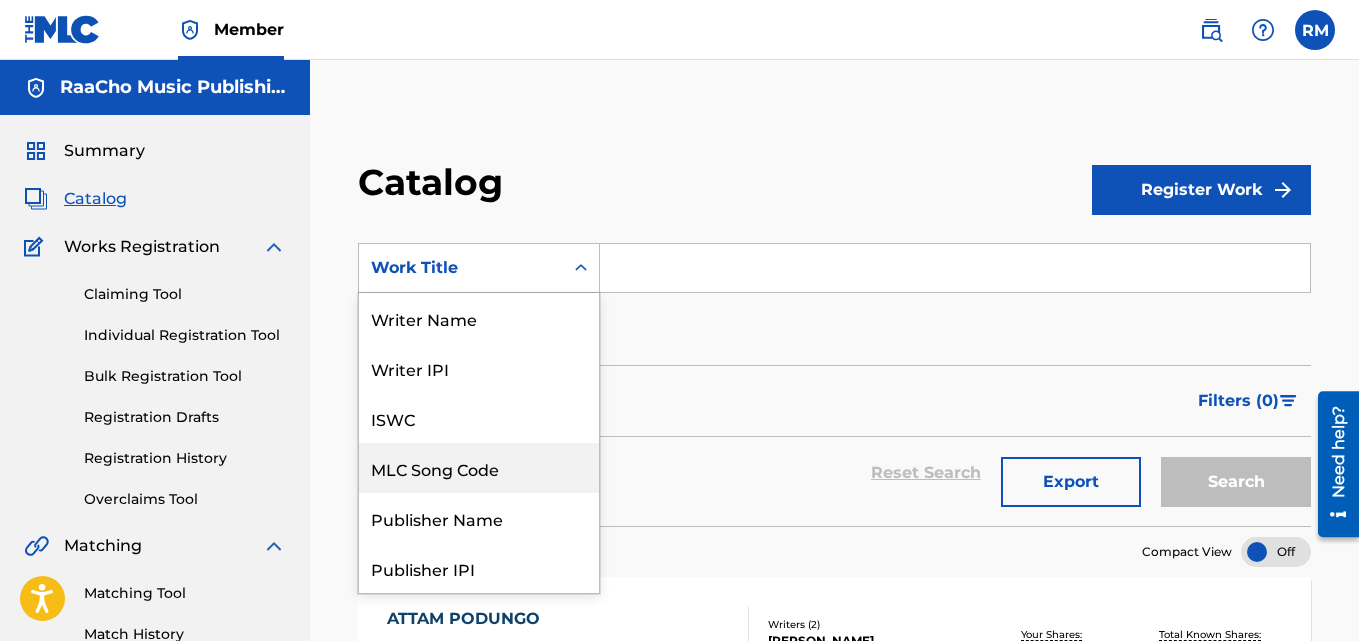 click on "MLC Song Code" at bounding box center (479, 468) 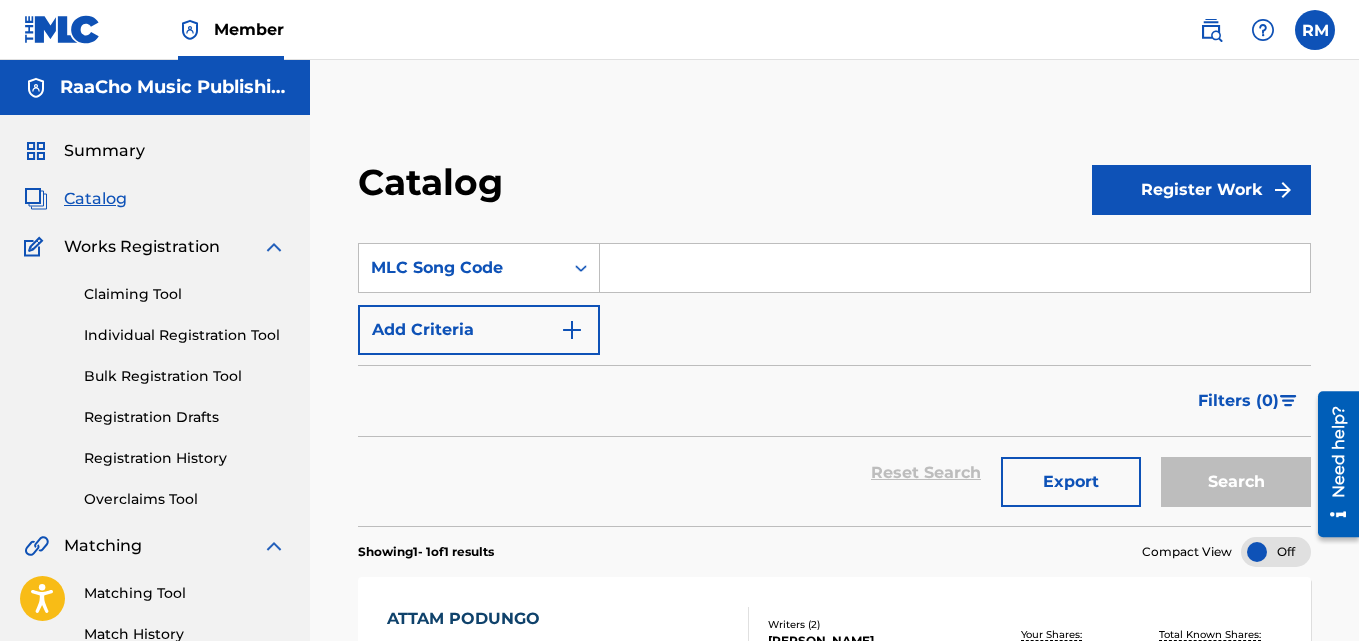 drag, startPoint x: 716, startPoint y: 237, endPoint x: 751, endPoint y: 272, distance: 49.497475 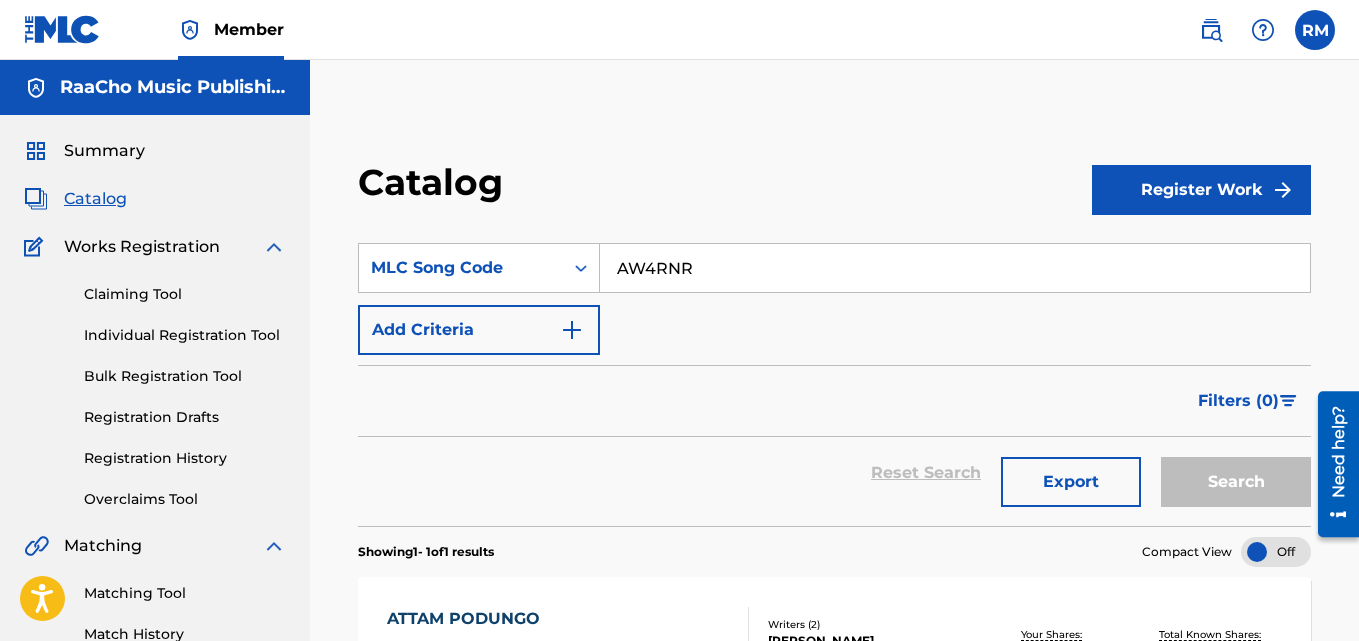 click on "AW4RNR" at bounding box center (955, 268) 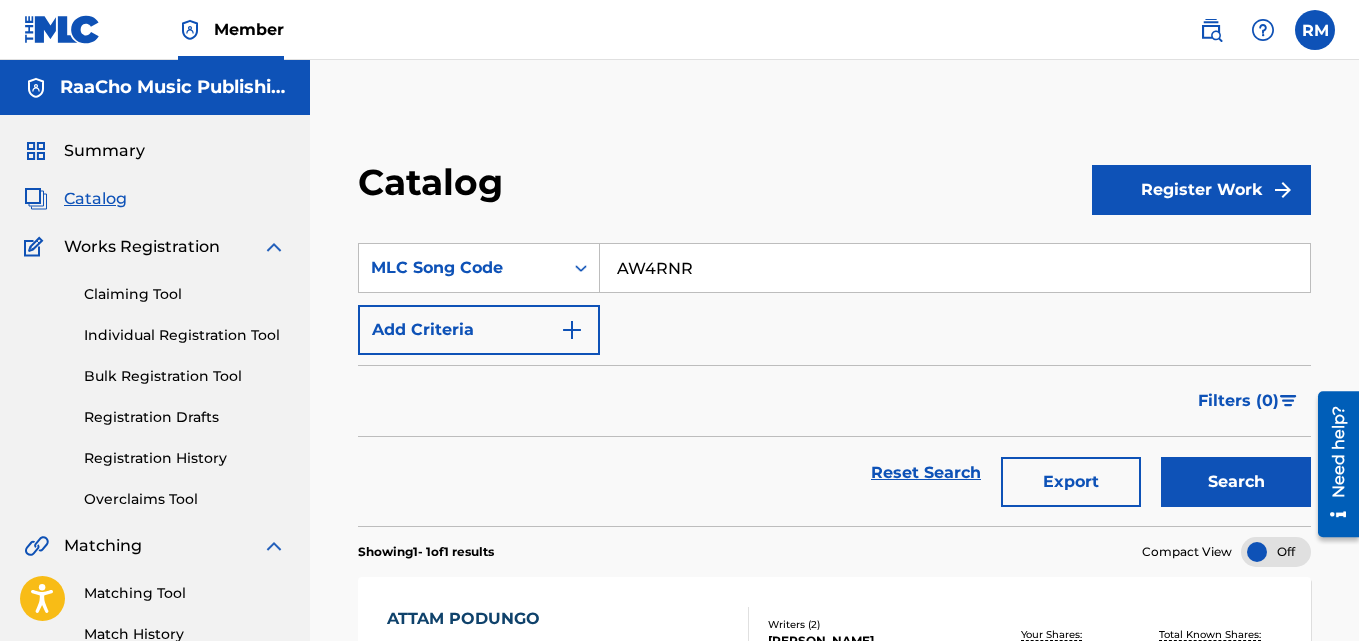 type on "AW4RNR" 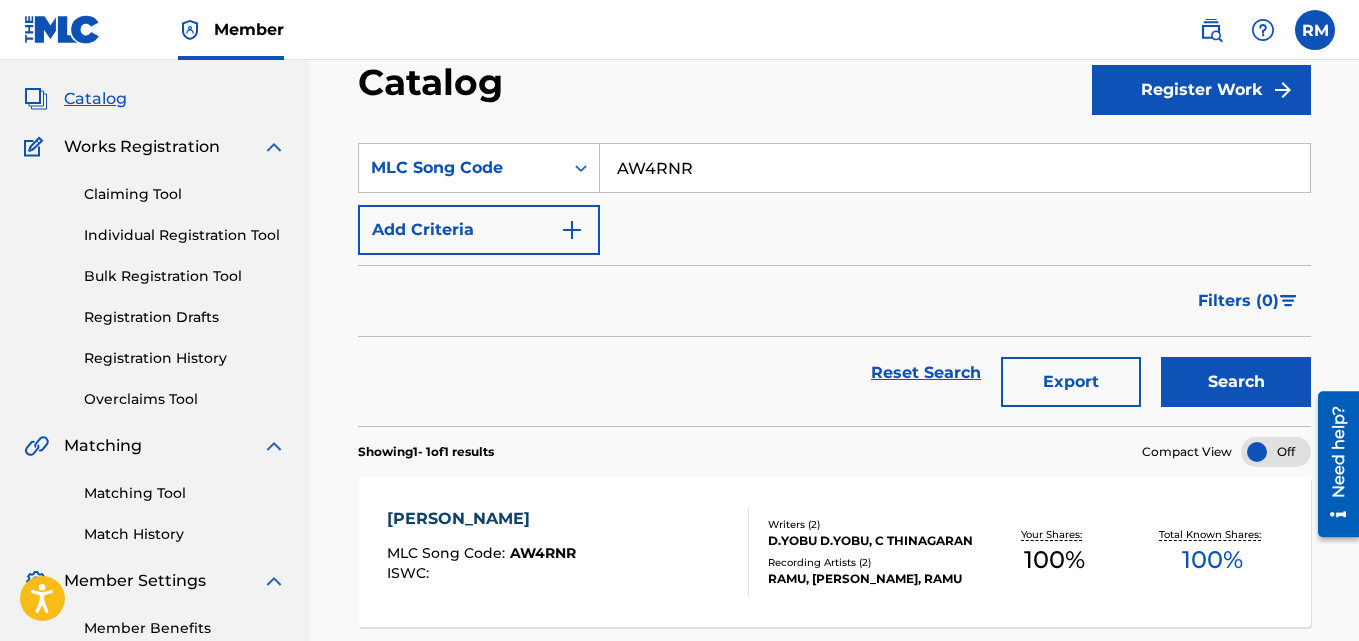 scroll, scrollTop: 276, scrollLeft: 0, axis: vertical 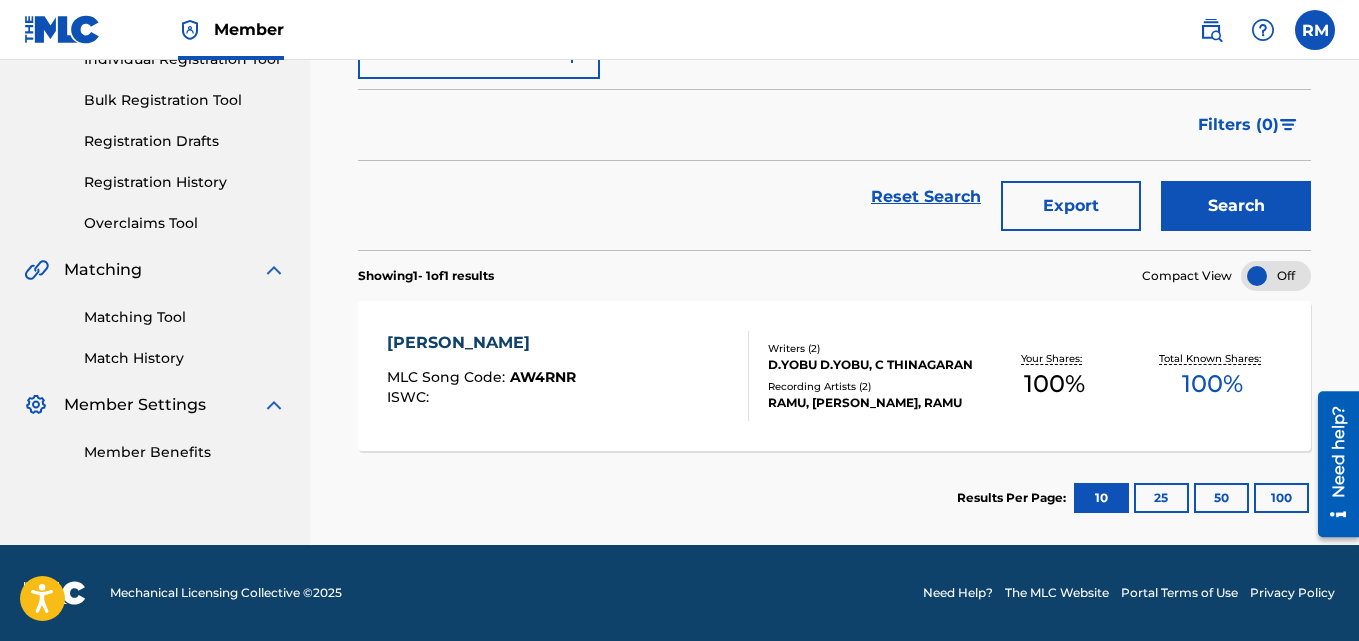 click on "[PERSON_NAME]" at bounding box center (481, 343) 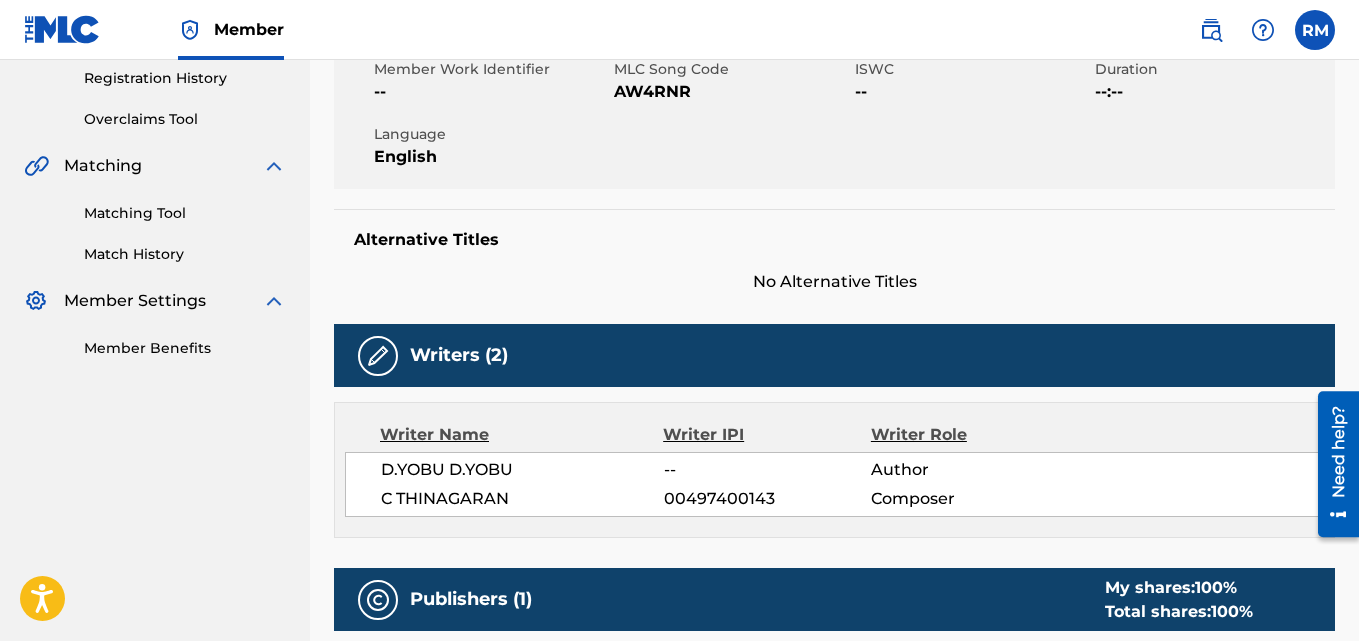 scroll, scrollTop: 0, scrollLeft: 0, axis: both 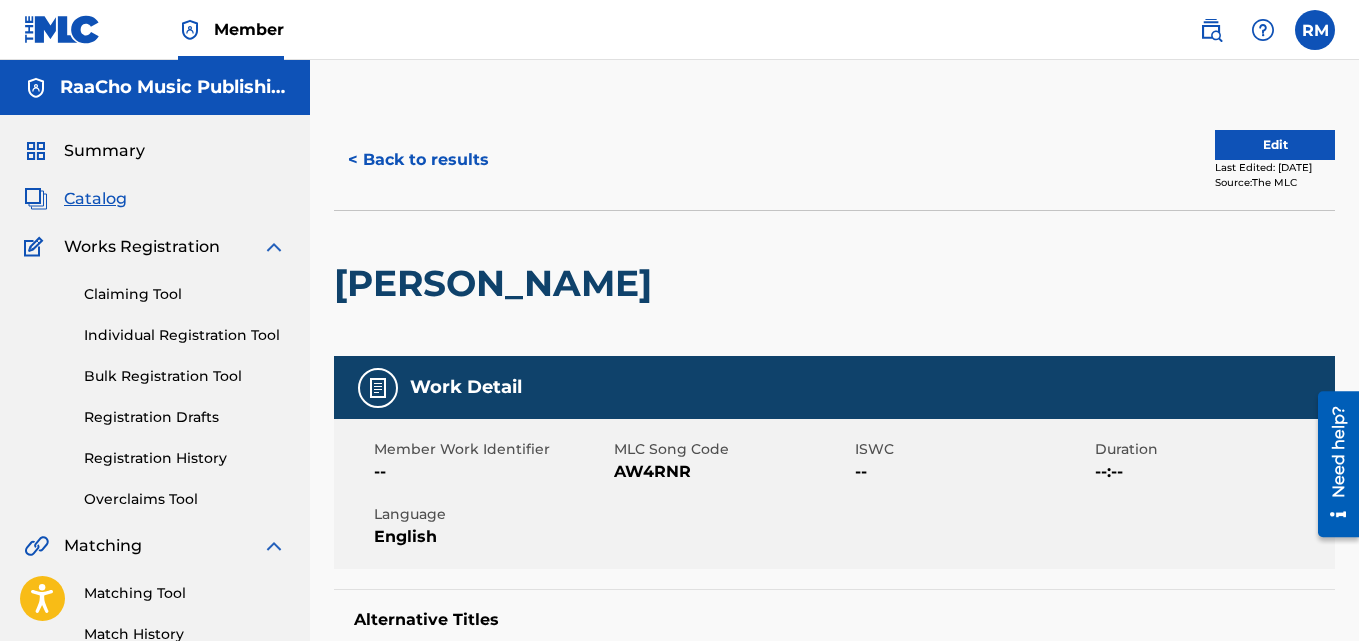 click on "< Back to results" at bounding box center (418, 160) 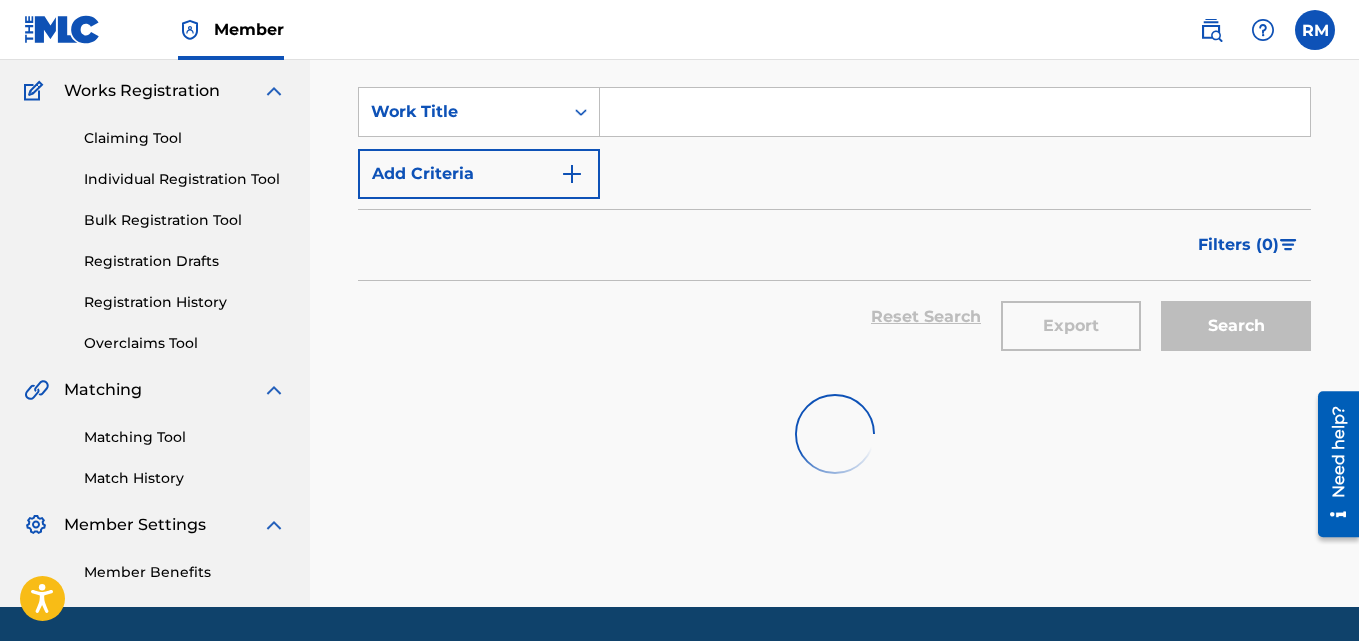 scroll, scrollTop: 0, scrollLeft: 0, axis: both 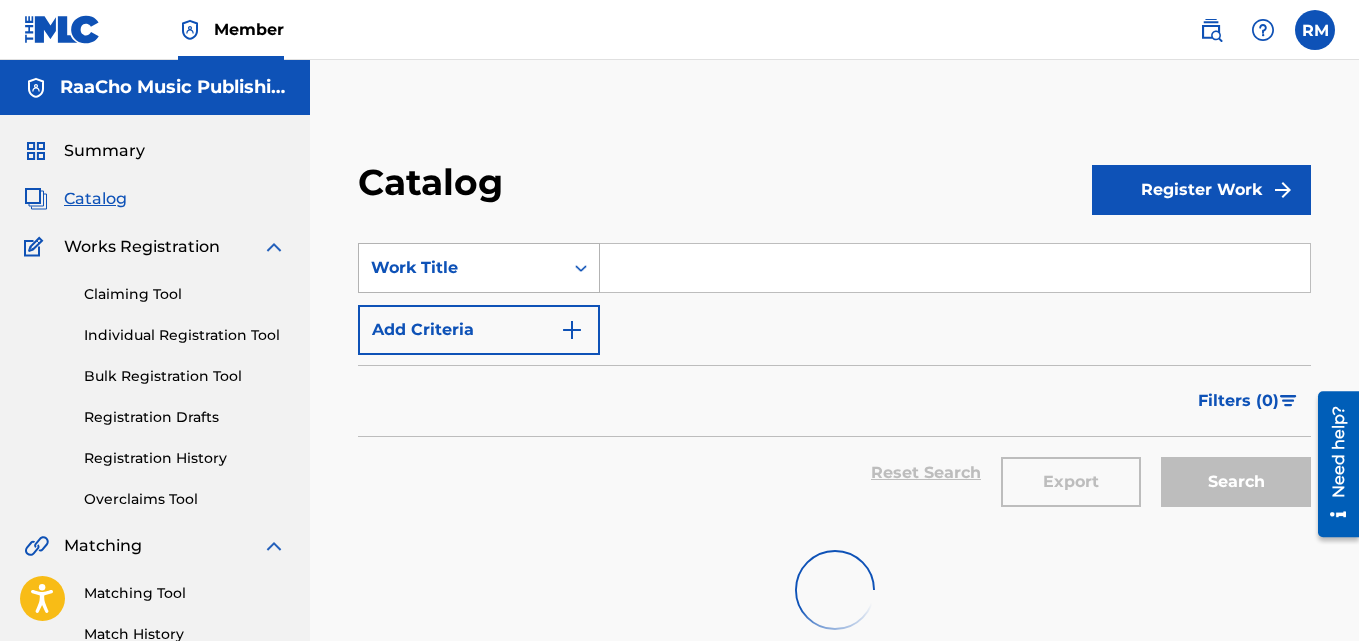 click on "Work Title" at bounding box center [461, 268] 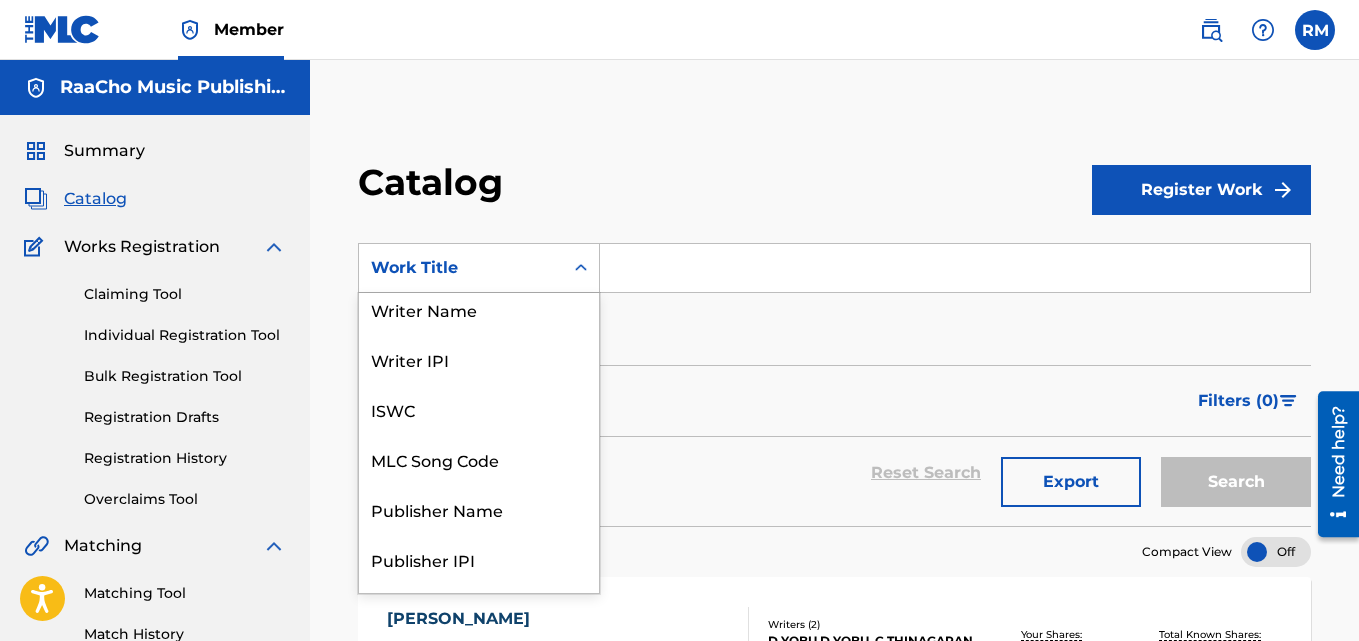 scroll, scrollTop: 0, scrollLeft: 0, axis: both 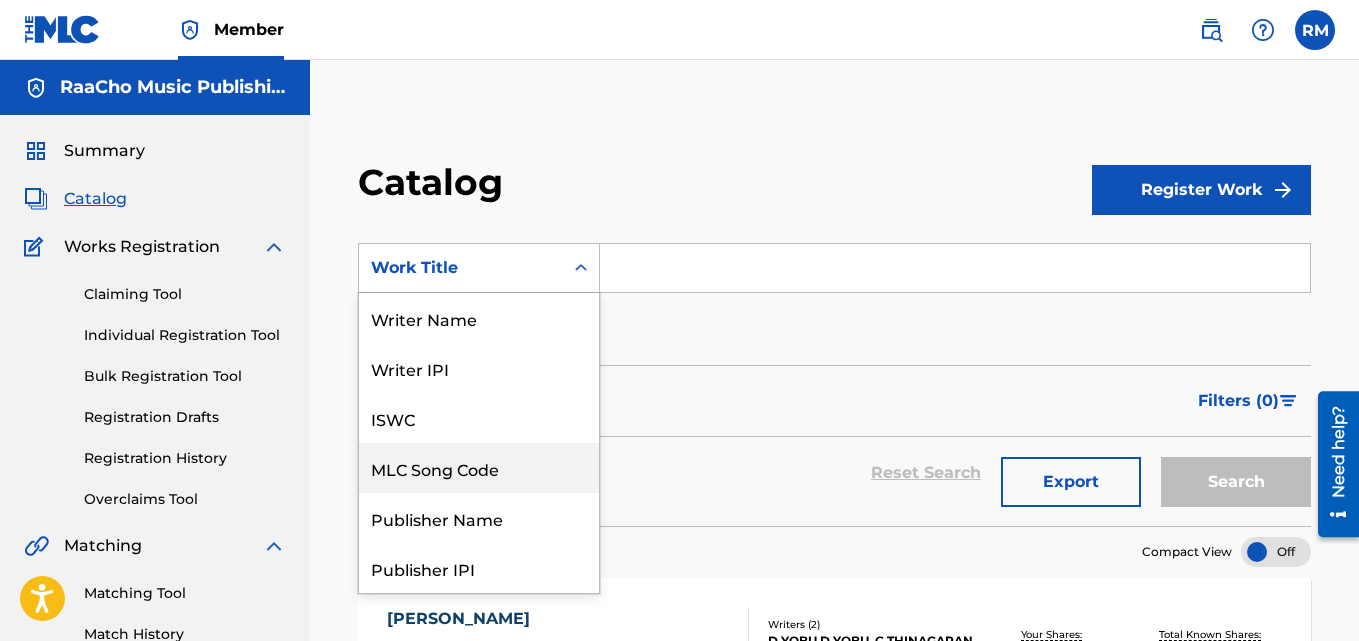 click on "MLC Song Code" at bounding box center [479, 468] 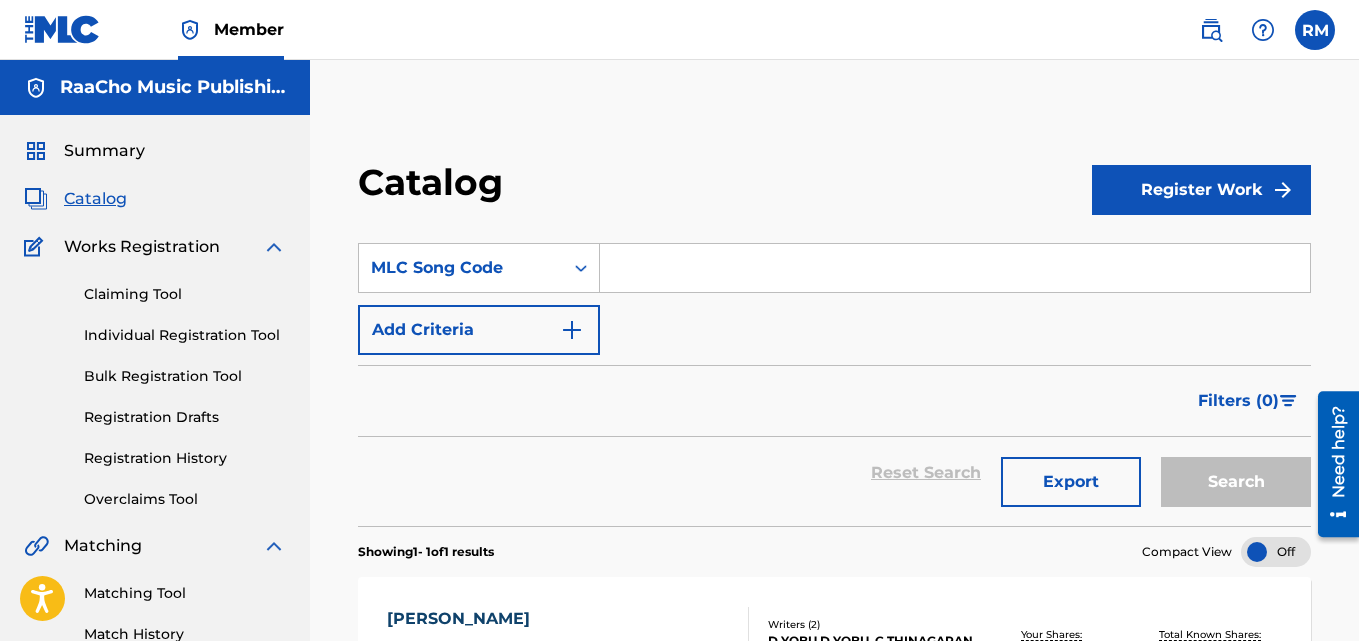 click at bounding box center (955, 268) 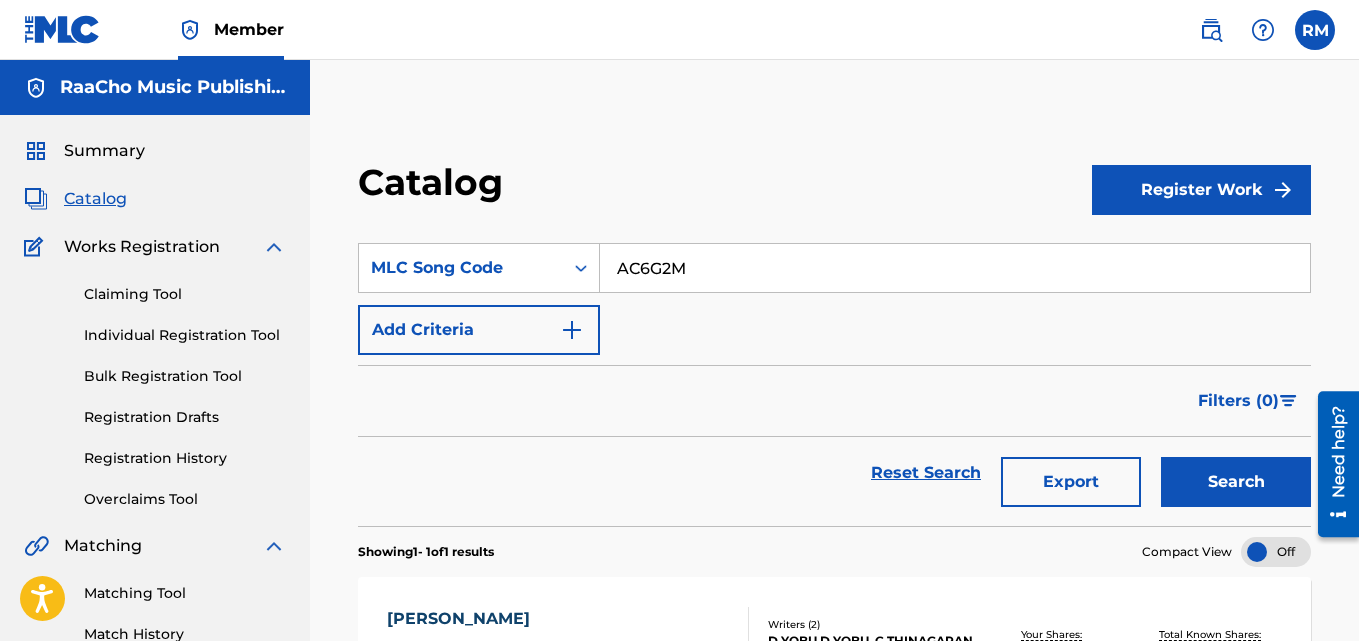 type on "AC6G2M" 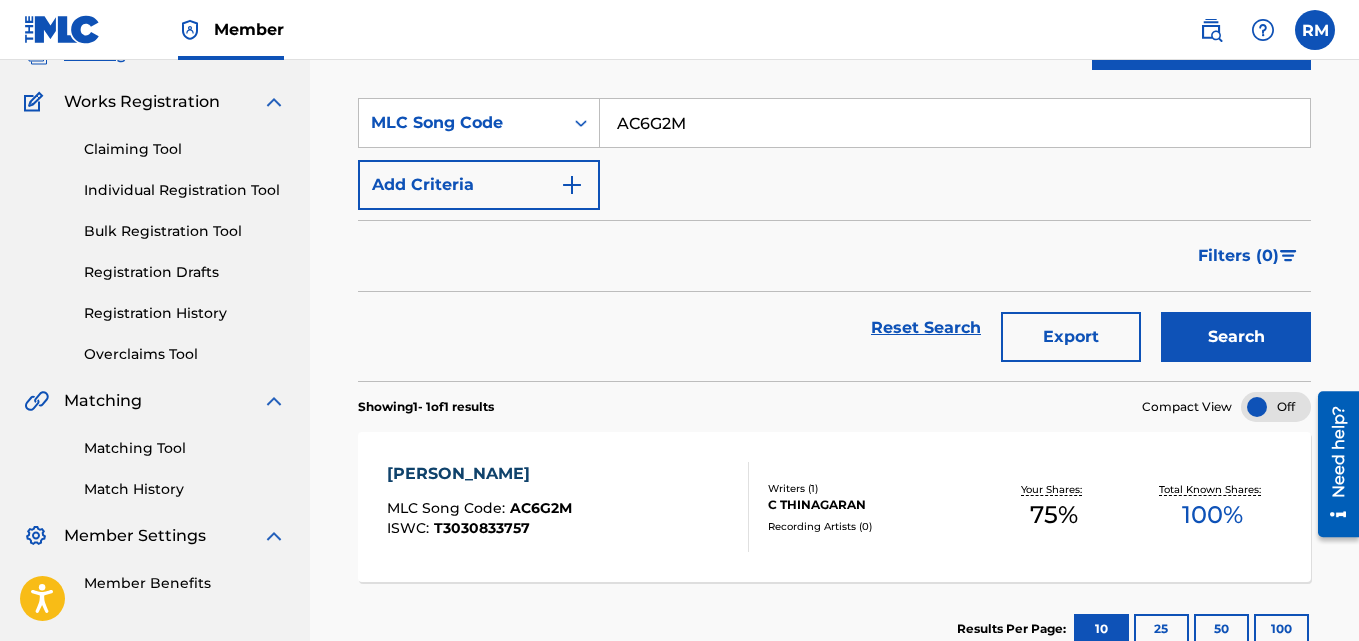 scroll, scrollTop: 276, scrollLeft: 0, axis: vertical 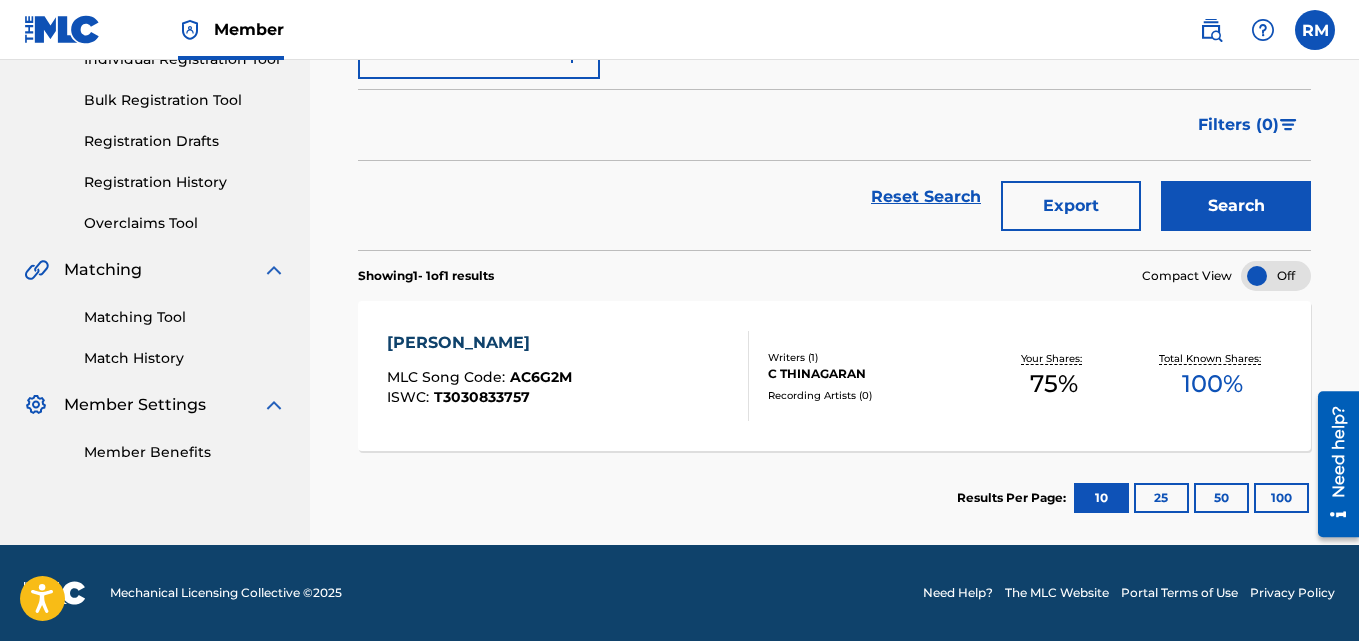 click on "[PERSON_NAME]" at bounding box center [479, 343] 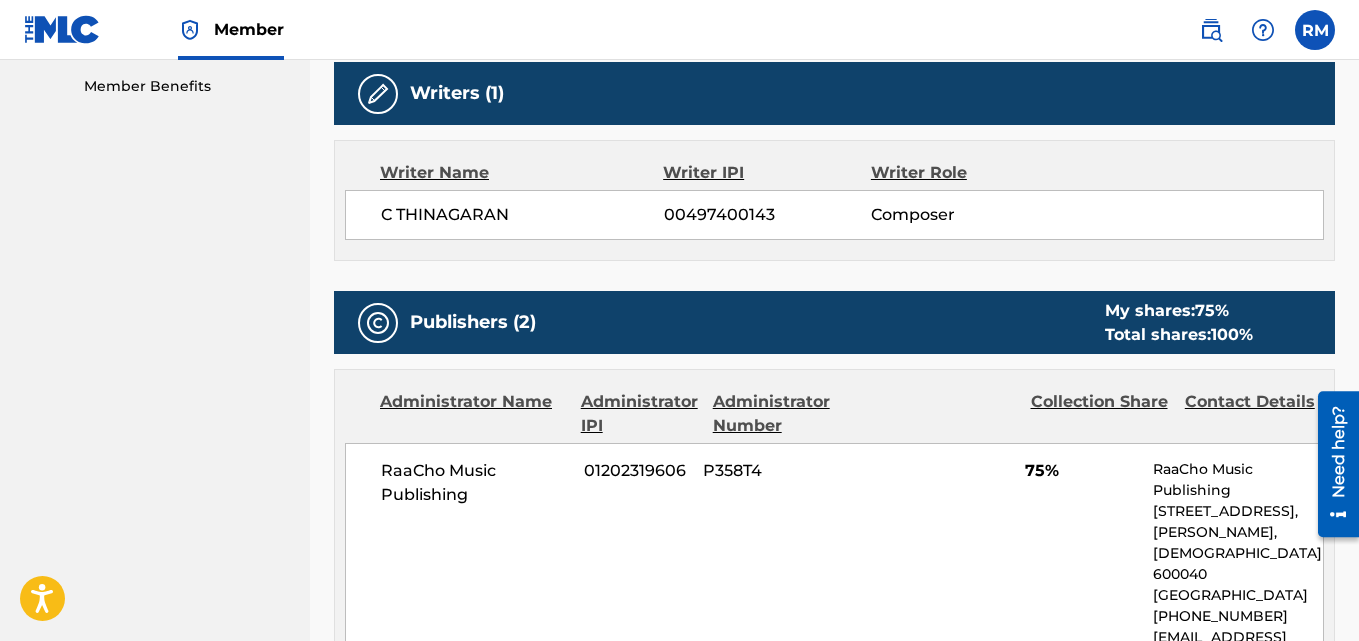scroll, scrollTop: 0, scrollLeft: 0, axis: both 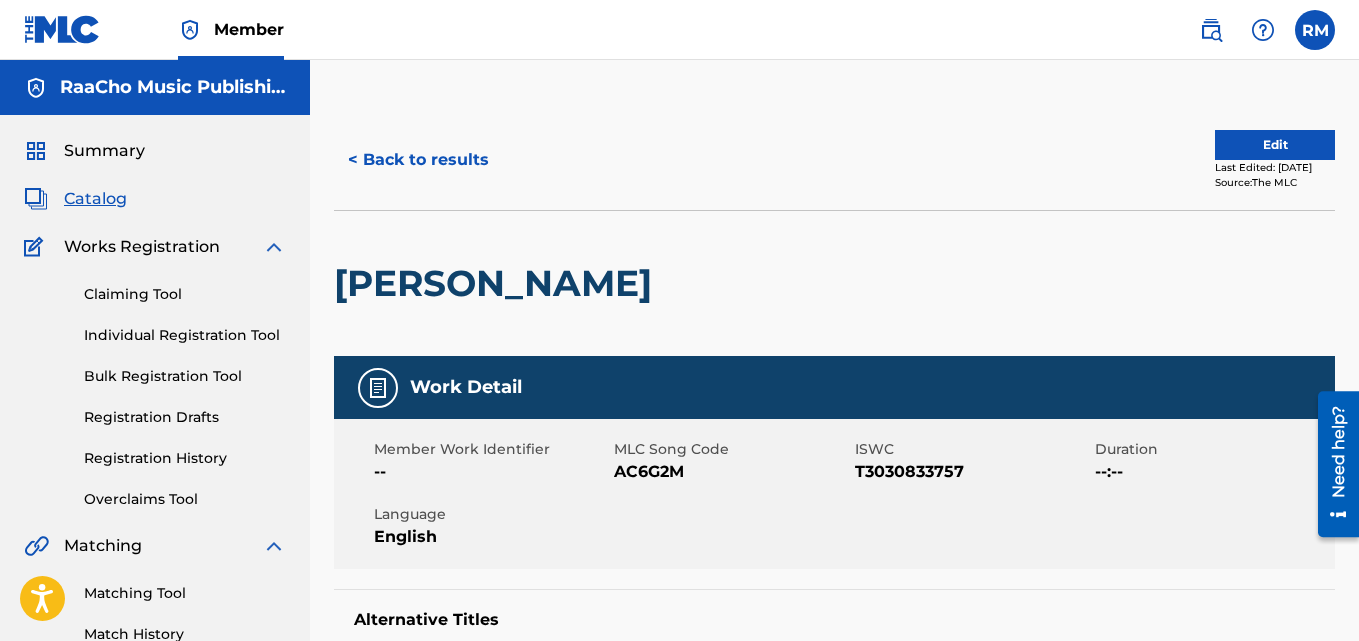 click on "< Back to results Edit Last Edited:   [DATE] Source:  The MLC" at bounding box center [834, 160] 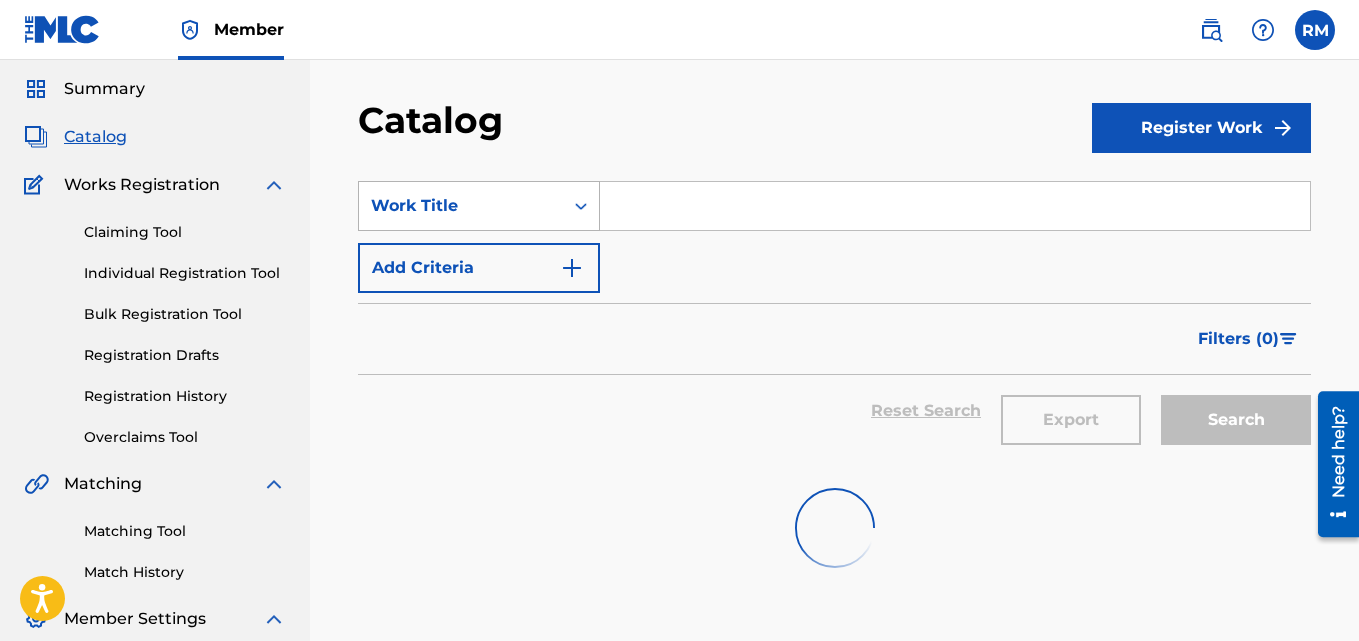scroll, scrollTop: 0, scrollLeft: 0, axis: both 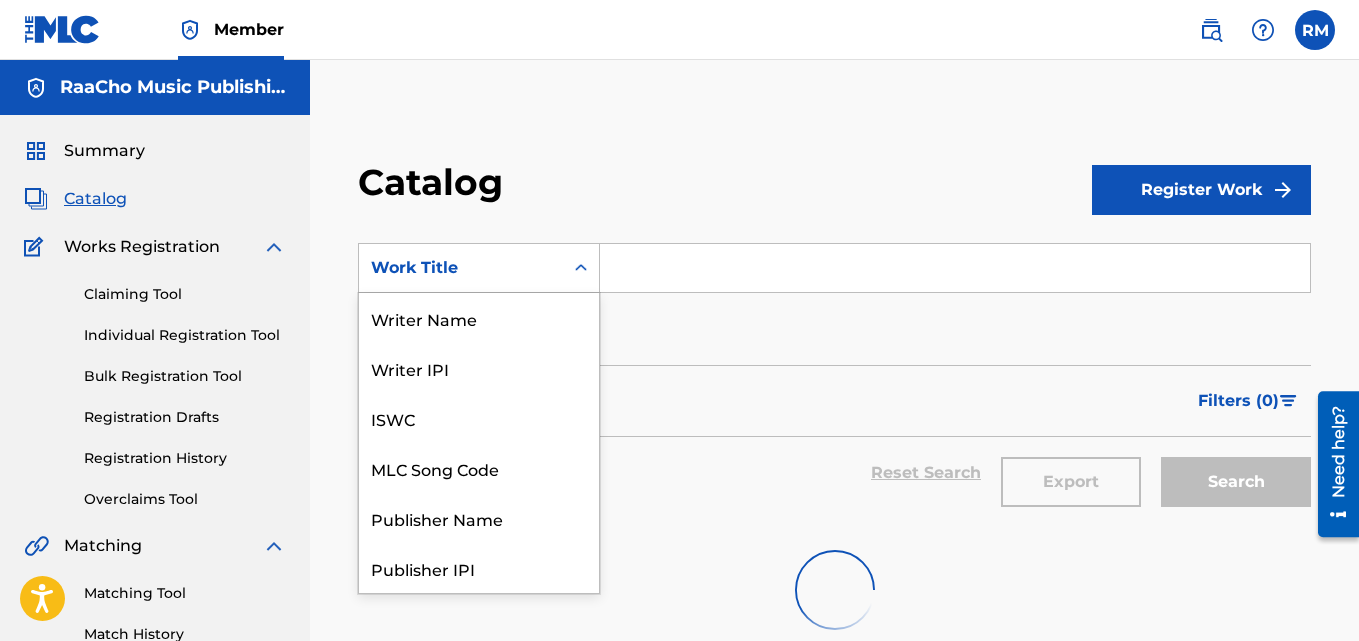 drag, startPoint x: 454, startPoint y: 271, endPoint x: 492, endPoint y: 417, distance: 150.86418 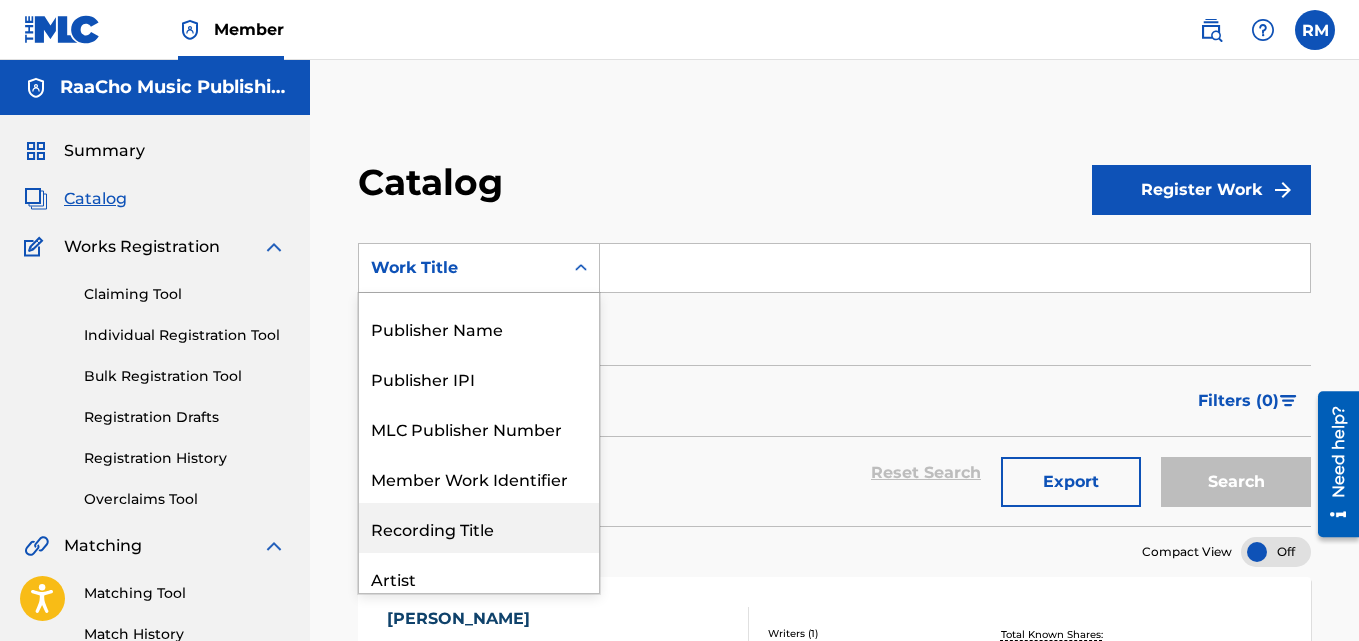 scroll, scrollTop: 0, scrollLeft: 0, axis: both 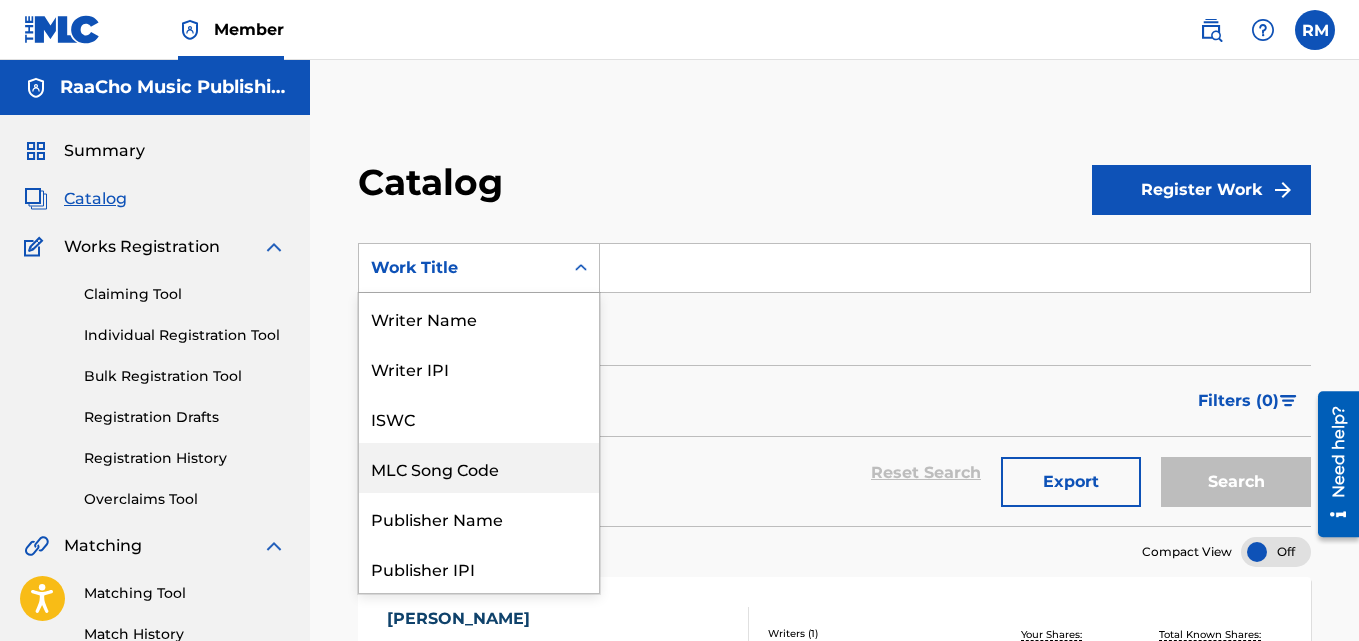 click on "MLC Song Code" at bounding box center [479, 468] 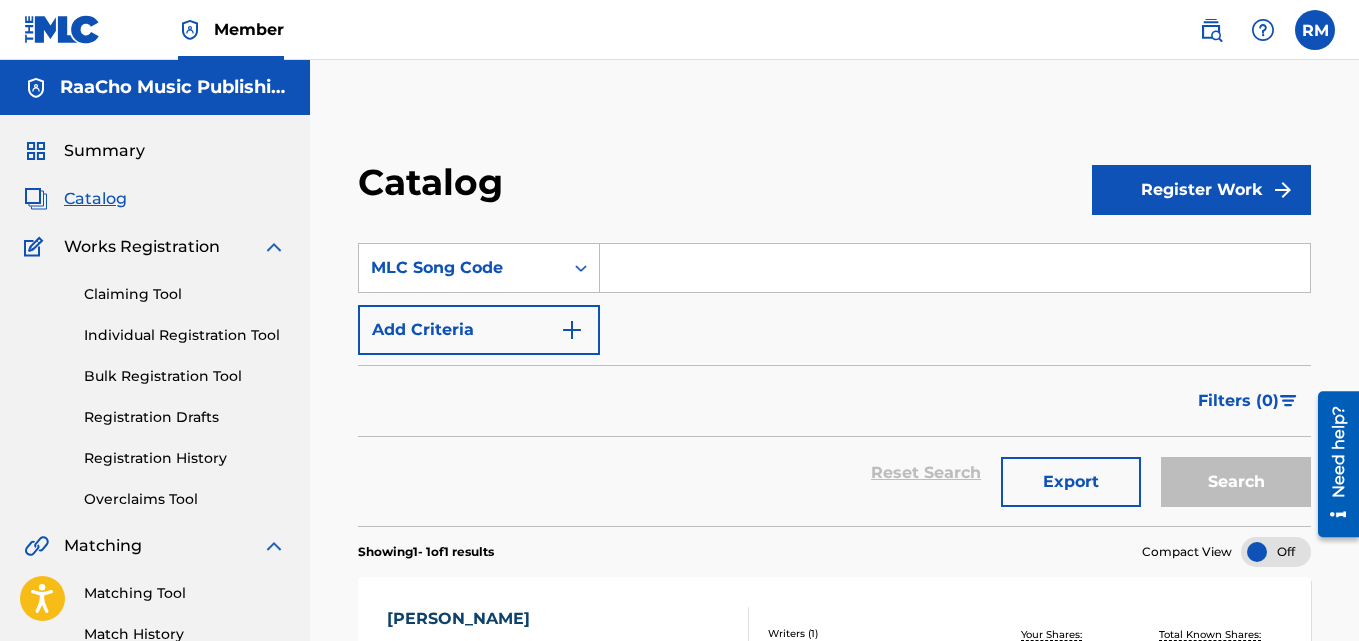 click at bounding box center (955, 268) 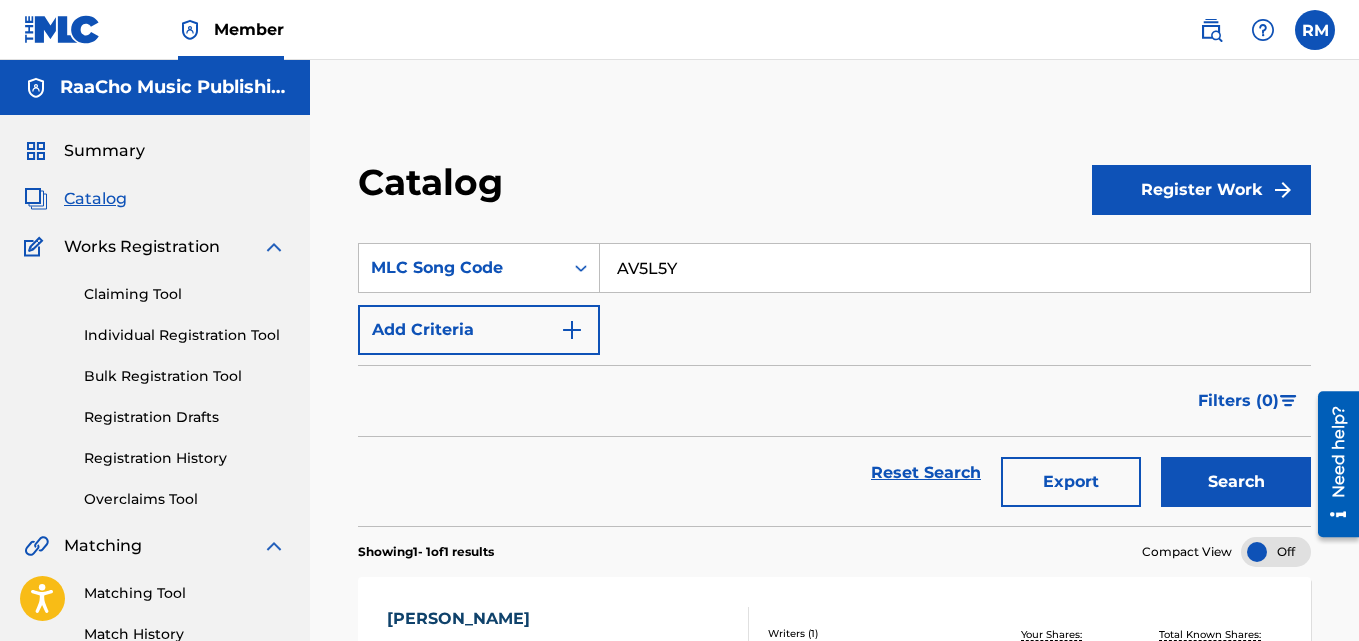 type on "AV5L5Y" 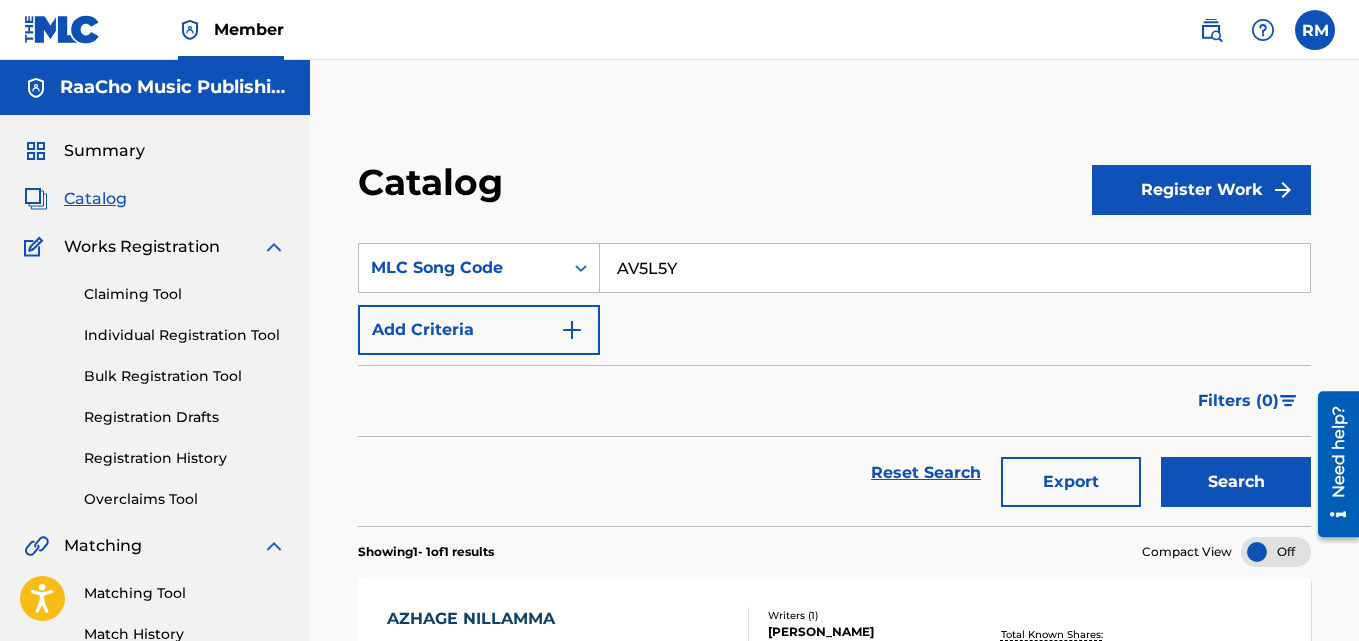 scroll, scrollTop: 276, scrollLeft: 0, axis: vertical 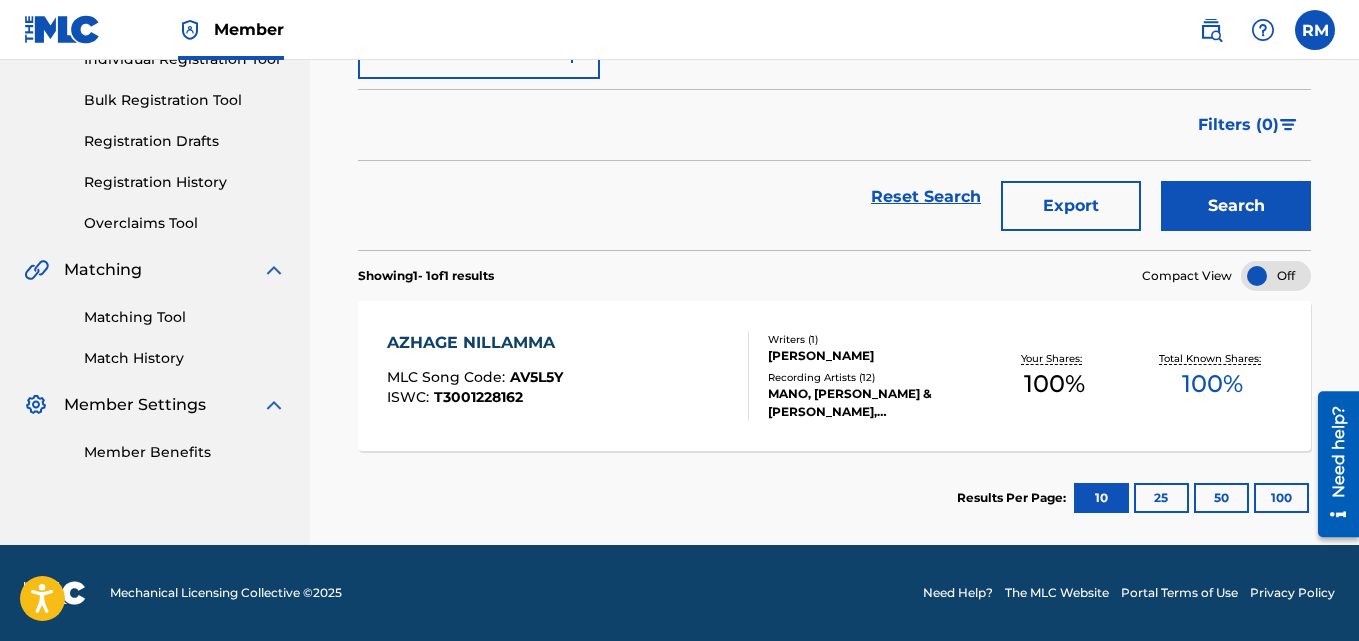 click on "AZHAGE NILLAMMA" at bounding box center [476, 343] 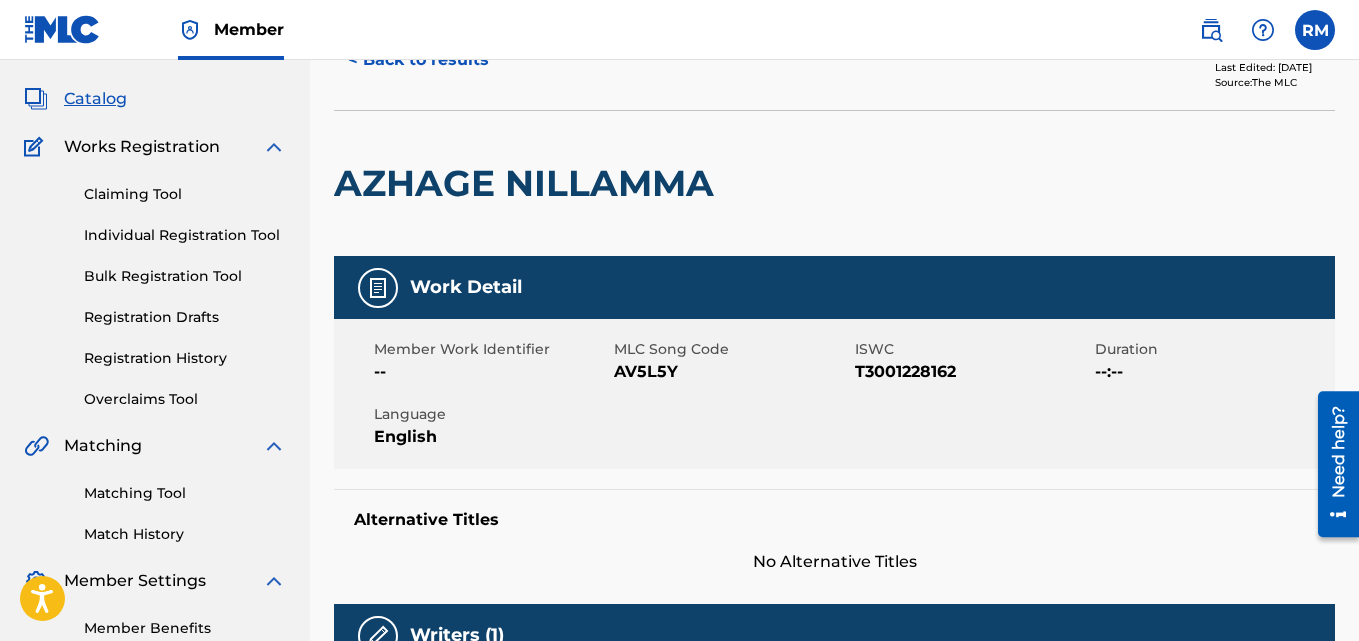 scroll, scrollTop: 0, scrollLeft: 0, axis: both 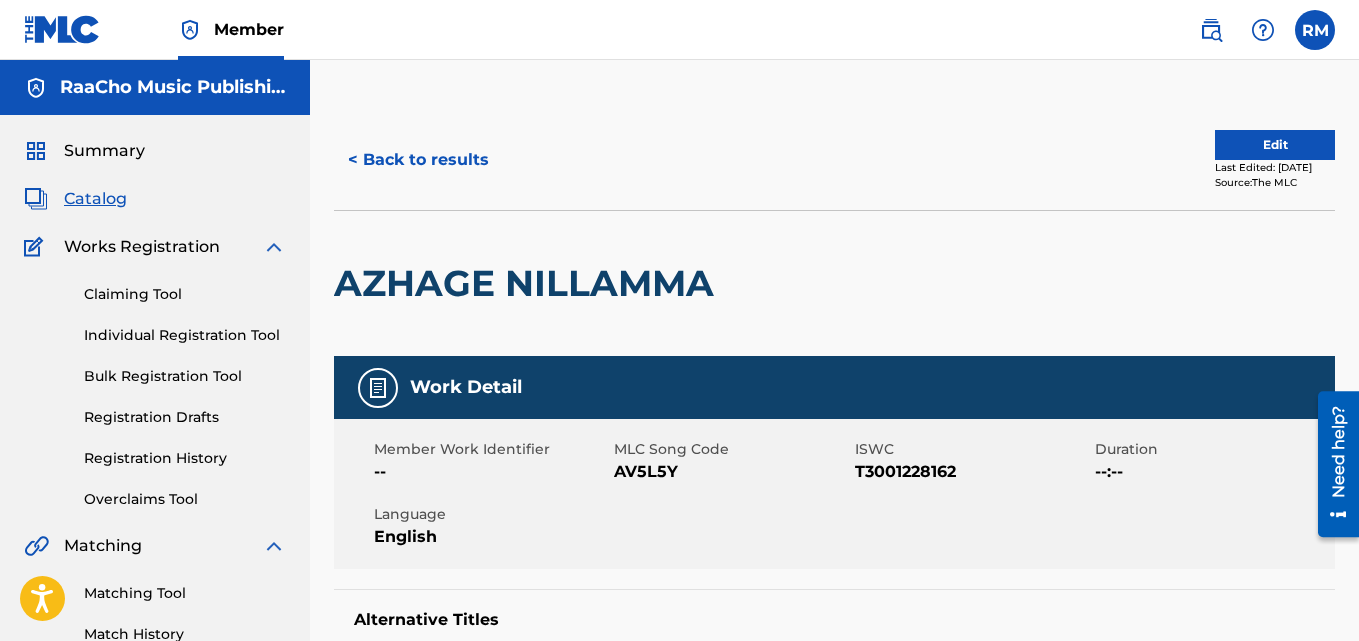 click on "< Back to results" at bounding box center [418, 160] 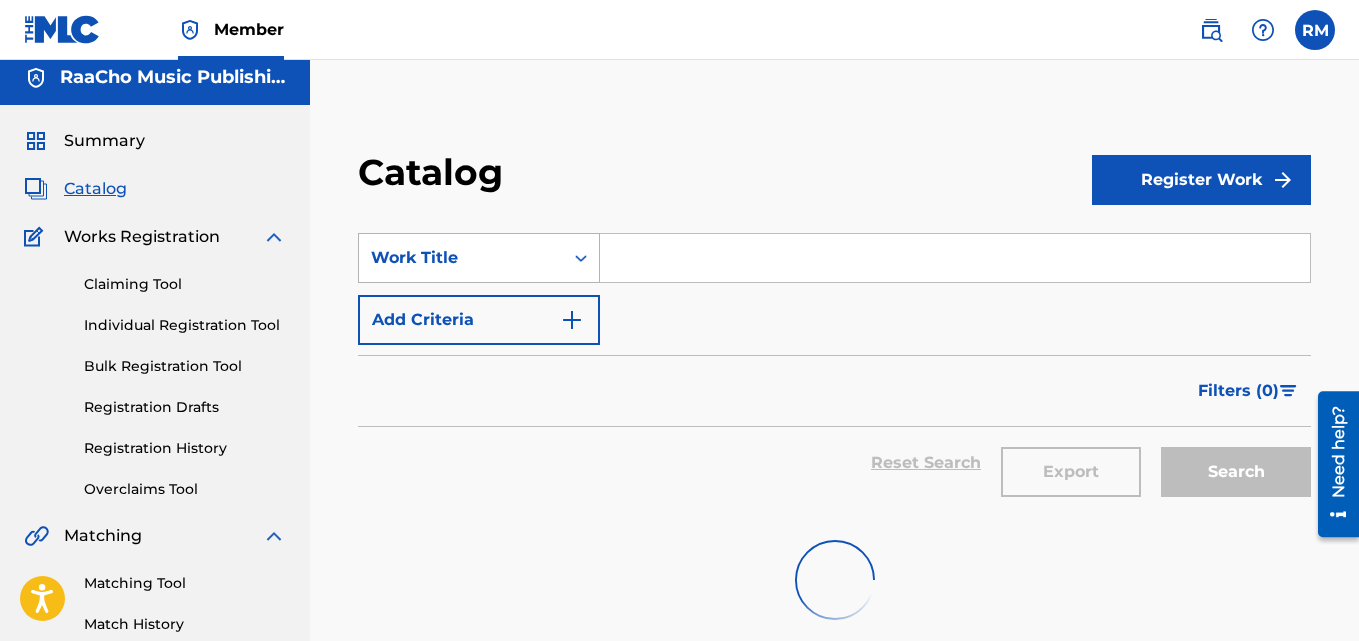 scroll, scrollTop: 0, scrollLeft: 0, axis: both 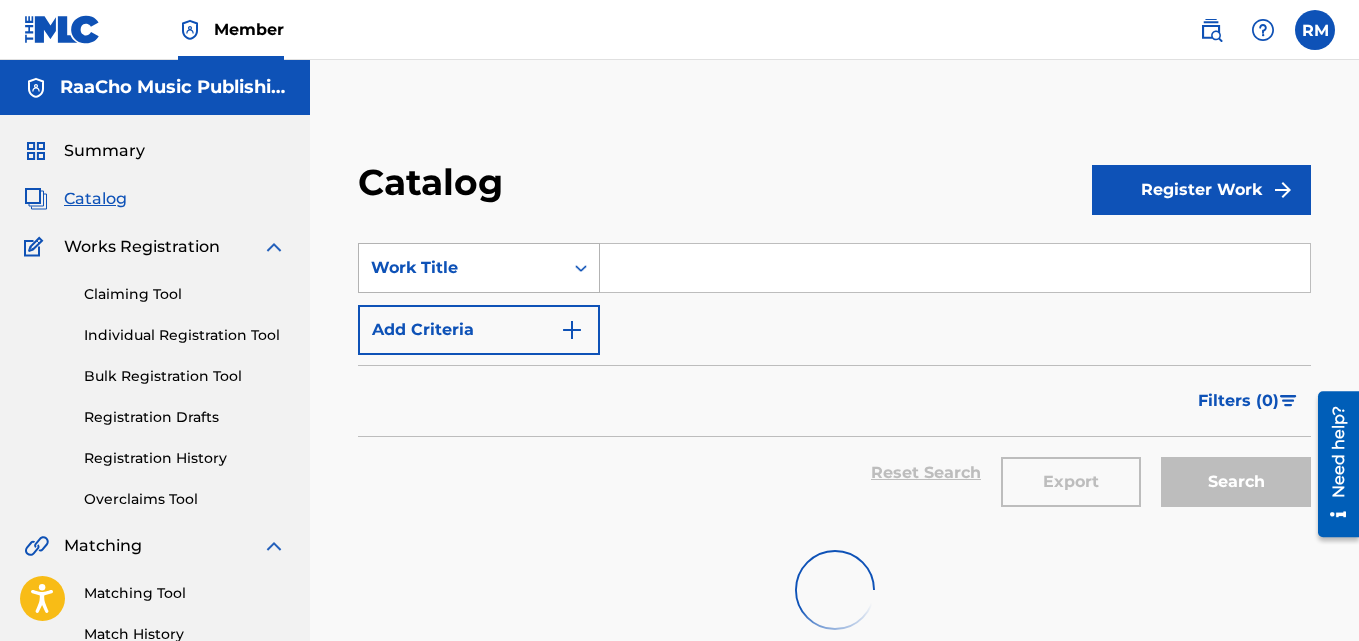 click on "Work Title" at bounding box center (461, 268) 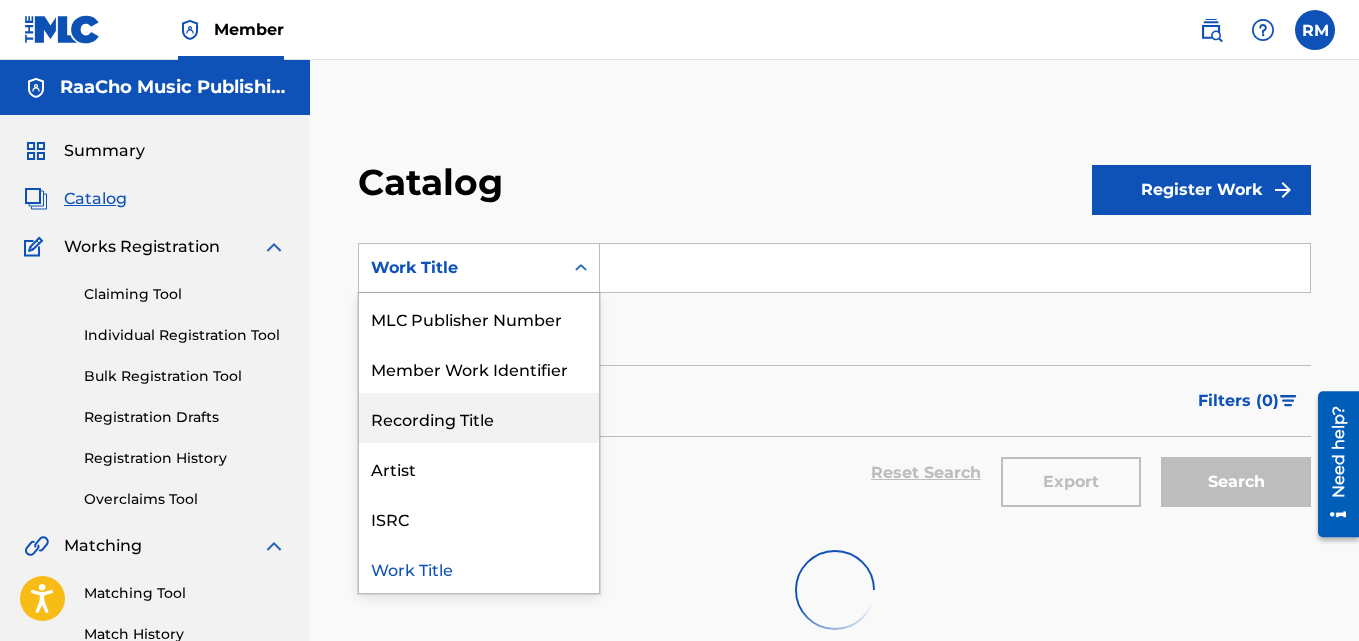 scroll, scrollTop: 0, scrollLeft: 0, axis: both 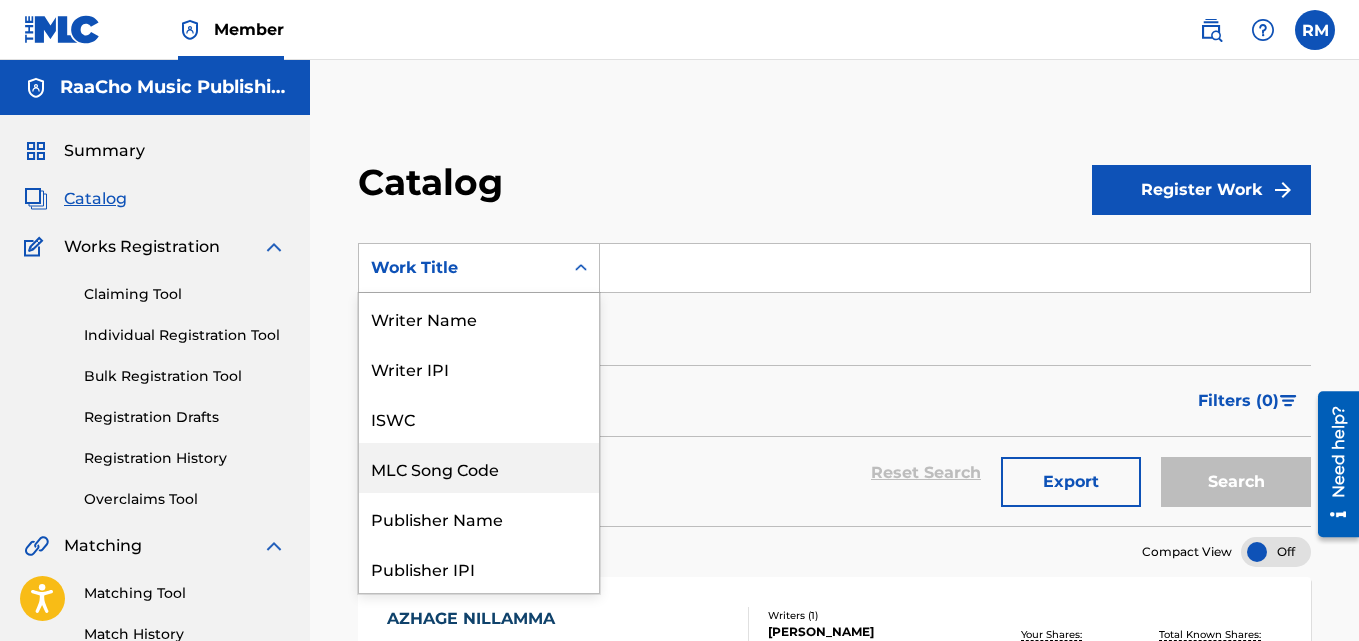 click on "MLC Song Code" at bounding box center [479, 468] 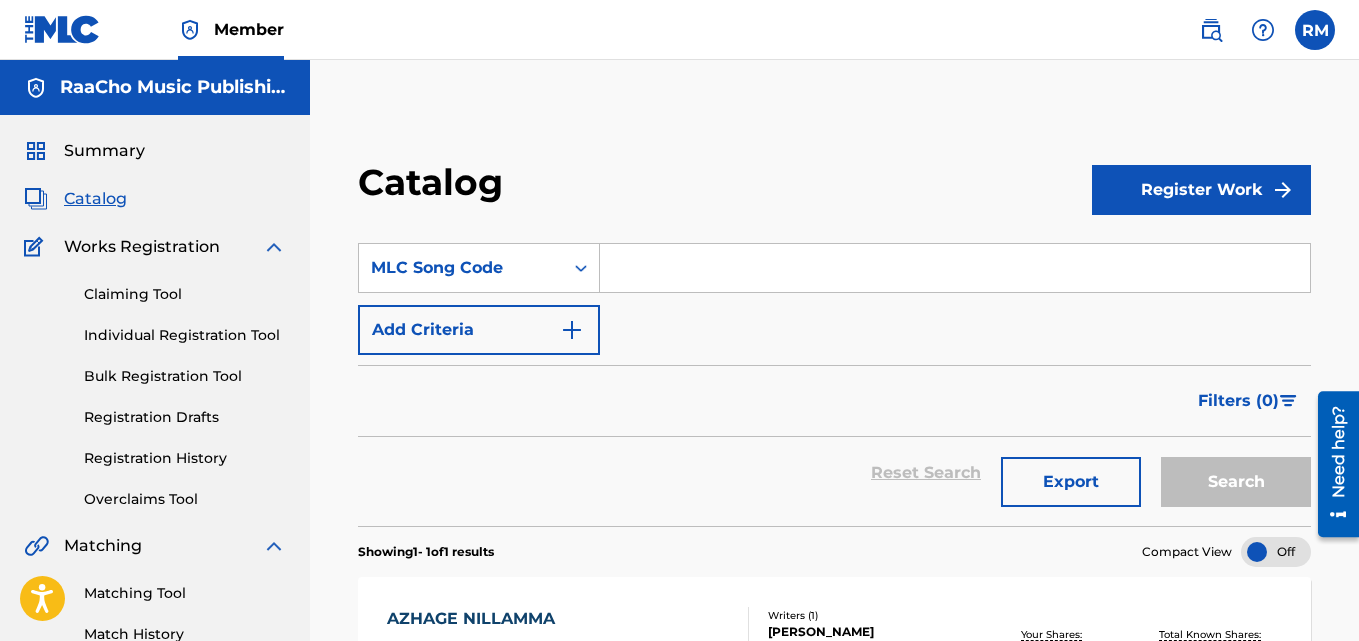 paste on "AC6E8P" 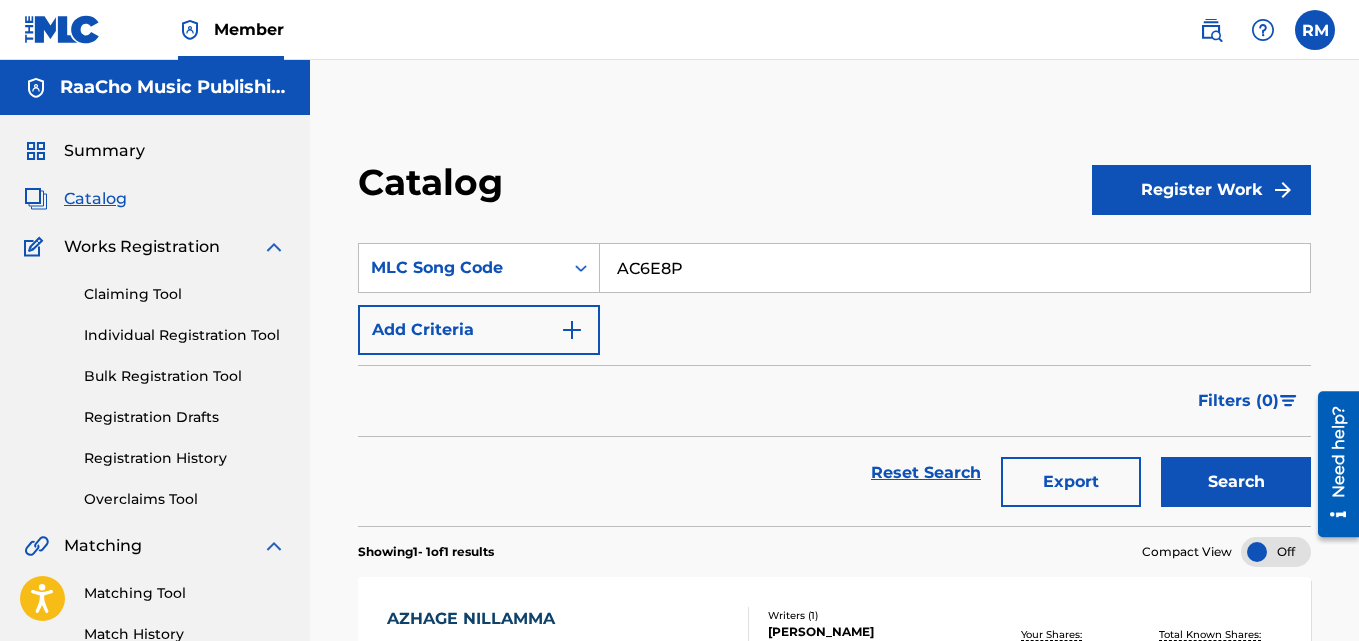 click on "AC6E8P" at bounding box center [955, 268] 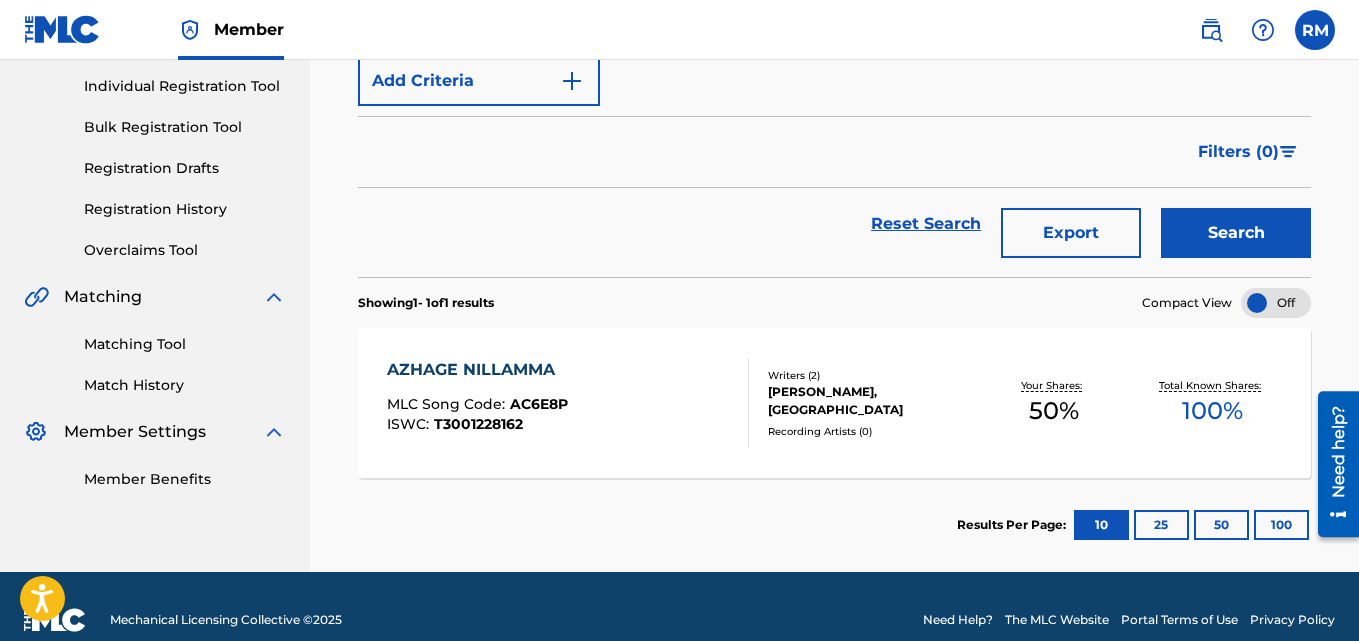 scroll, scrollTop: 276, scrollLeft: 0, axis: vertical 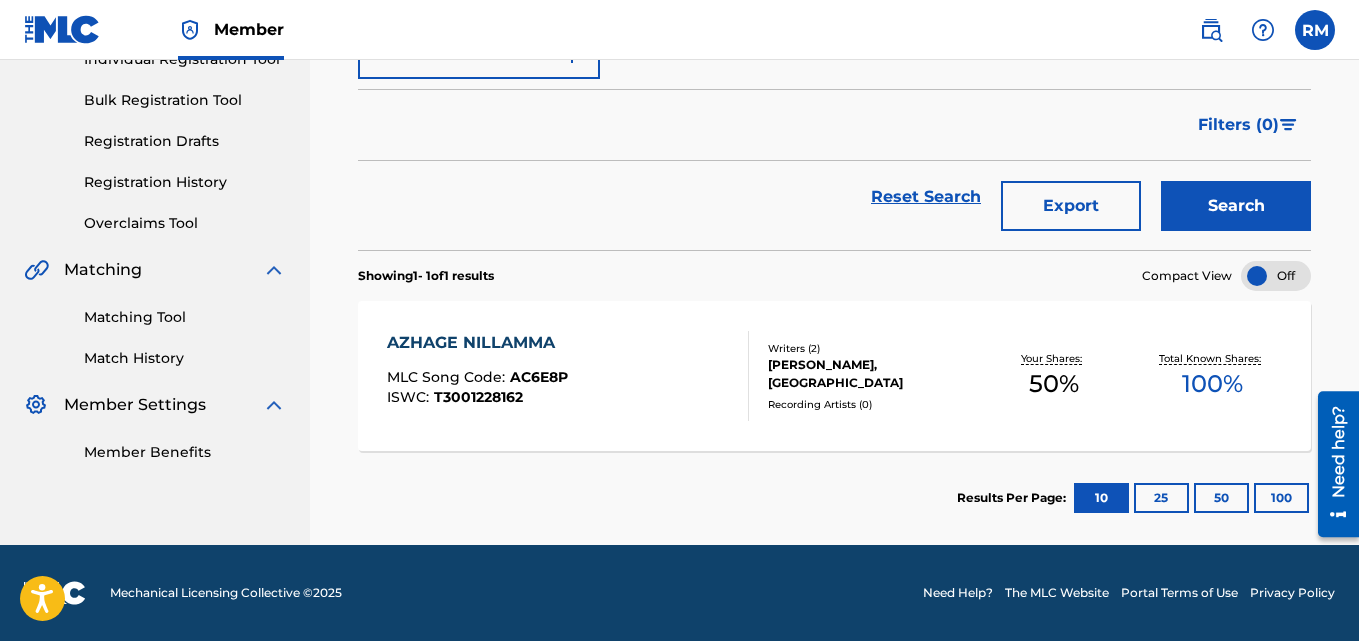 click on "AZHAGE NILLAMMA" at bounding box center [477, 343] 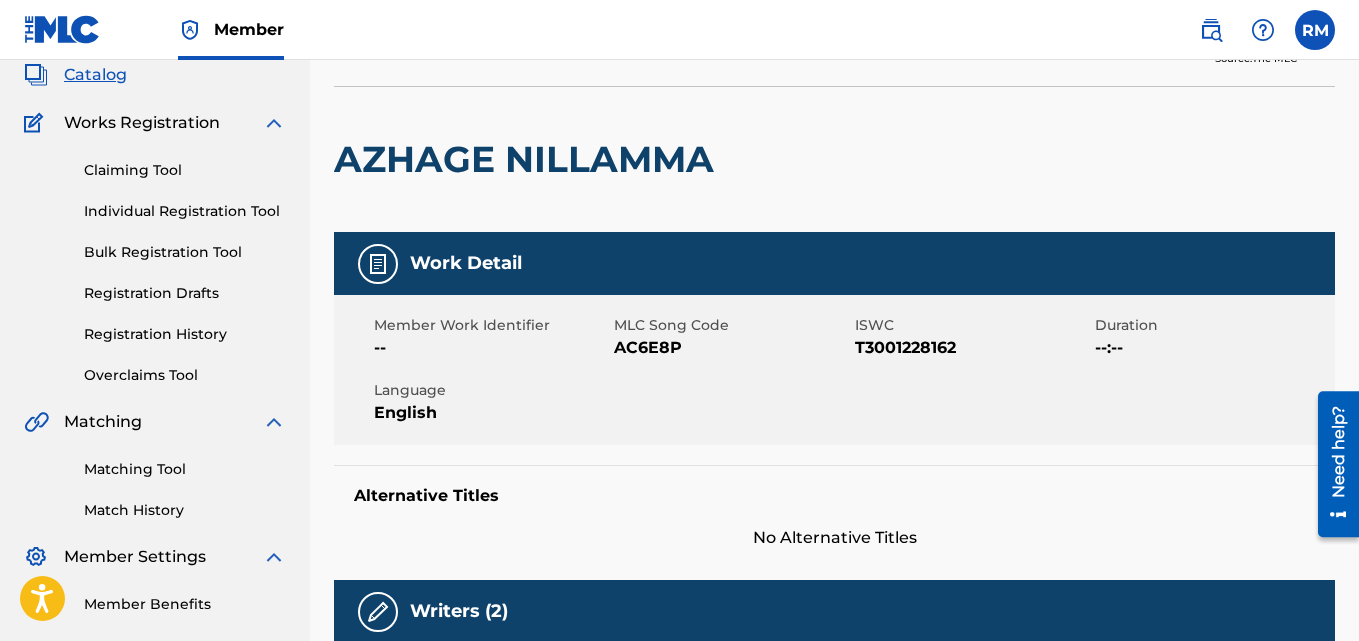 scroll, scrollTop: 0, scrollLeft: 0, axis: both 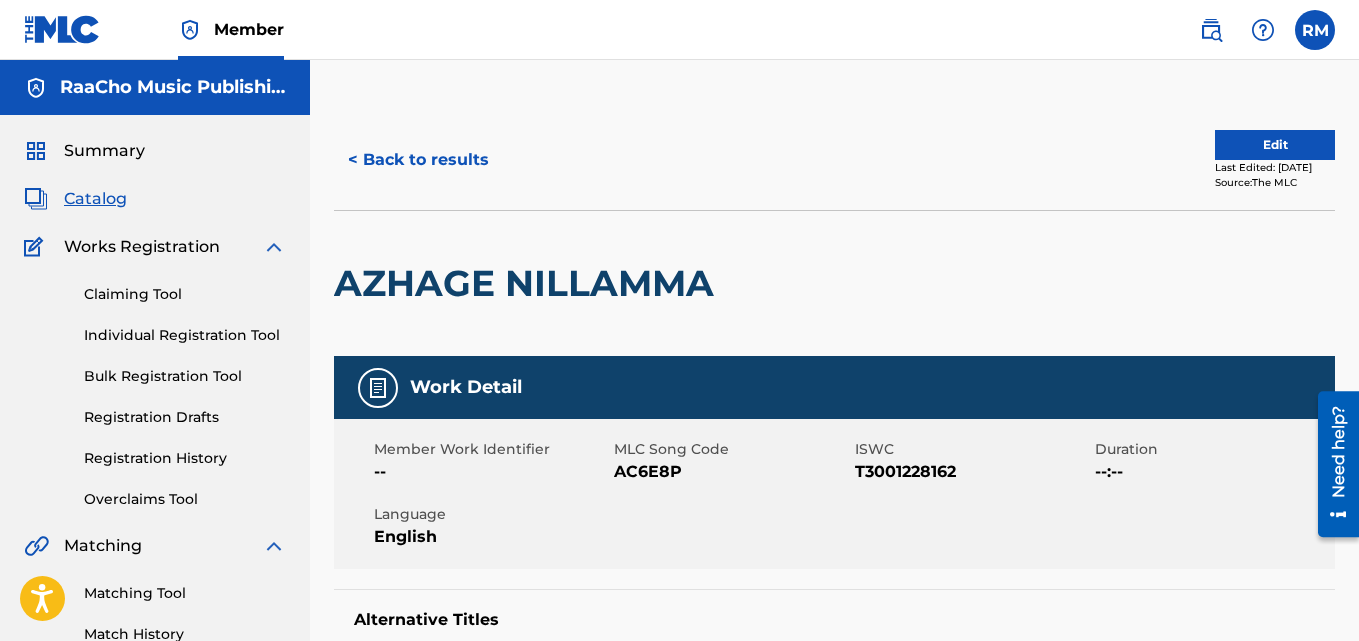 click on "< Back to results" at bounding box center (418, 160) 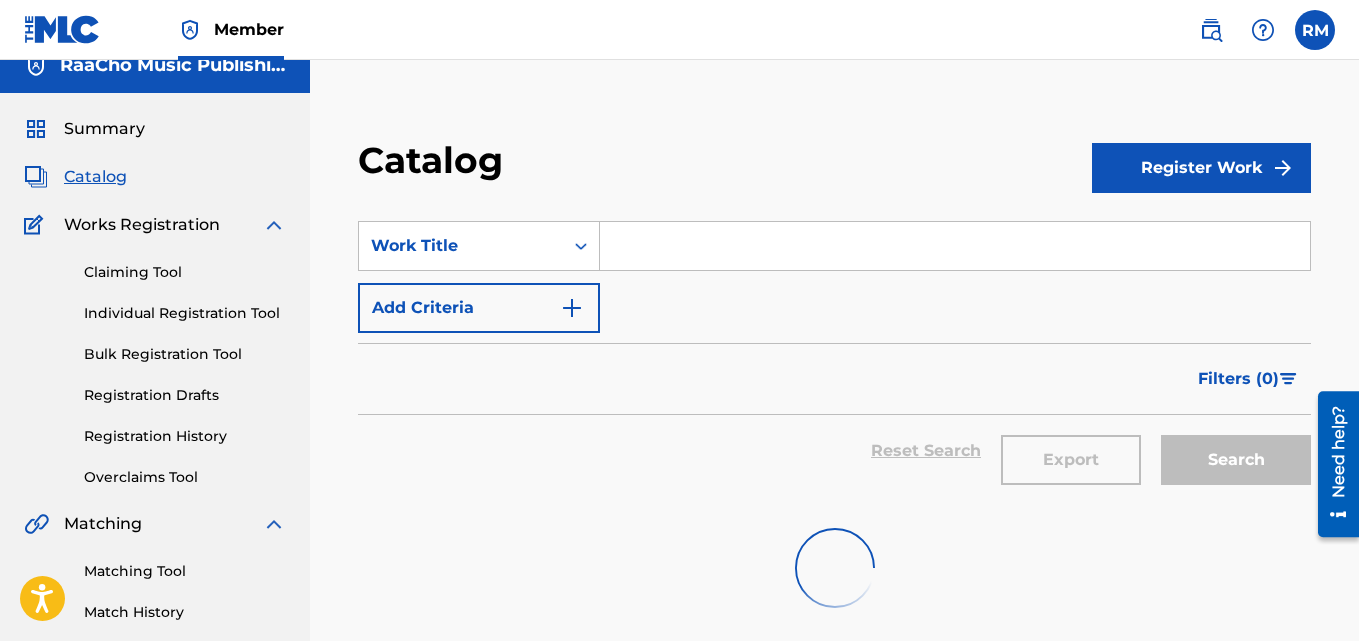 scroll, scrollTop: 18, scrollLeft: 0, axis: vertical 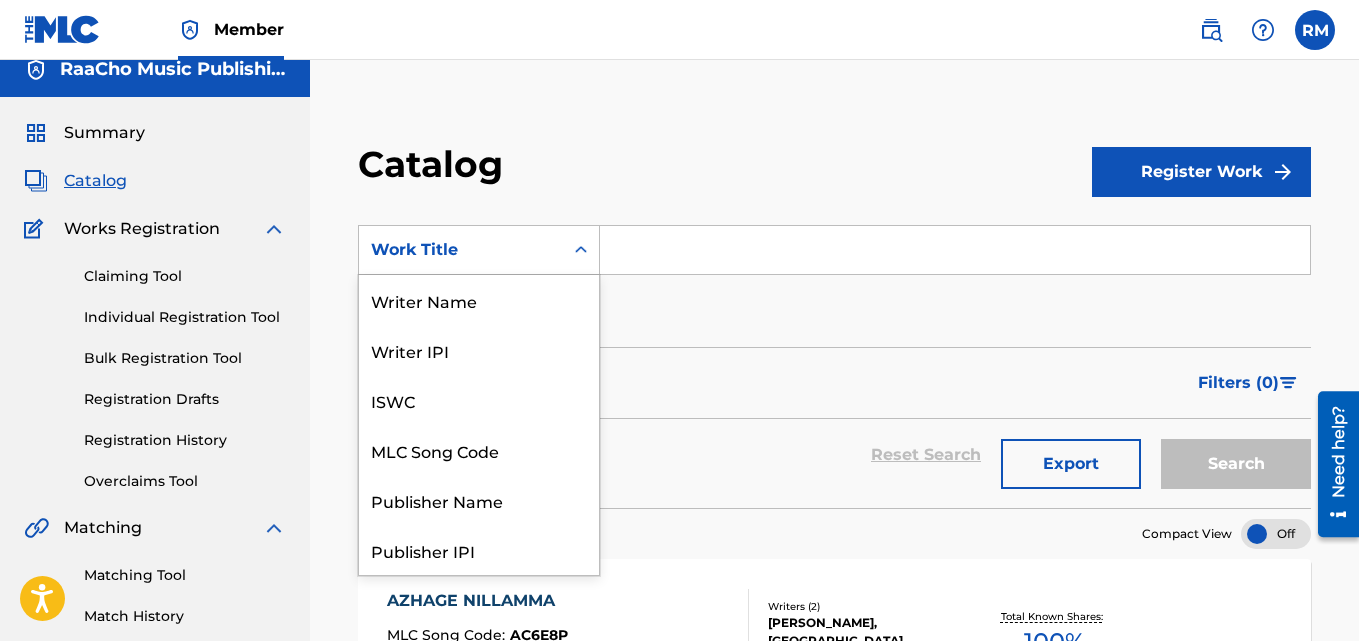 click on "Work Title" at bounding box center [479, 250] 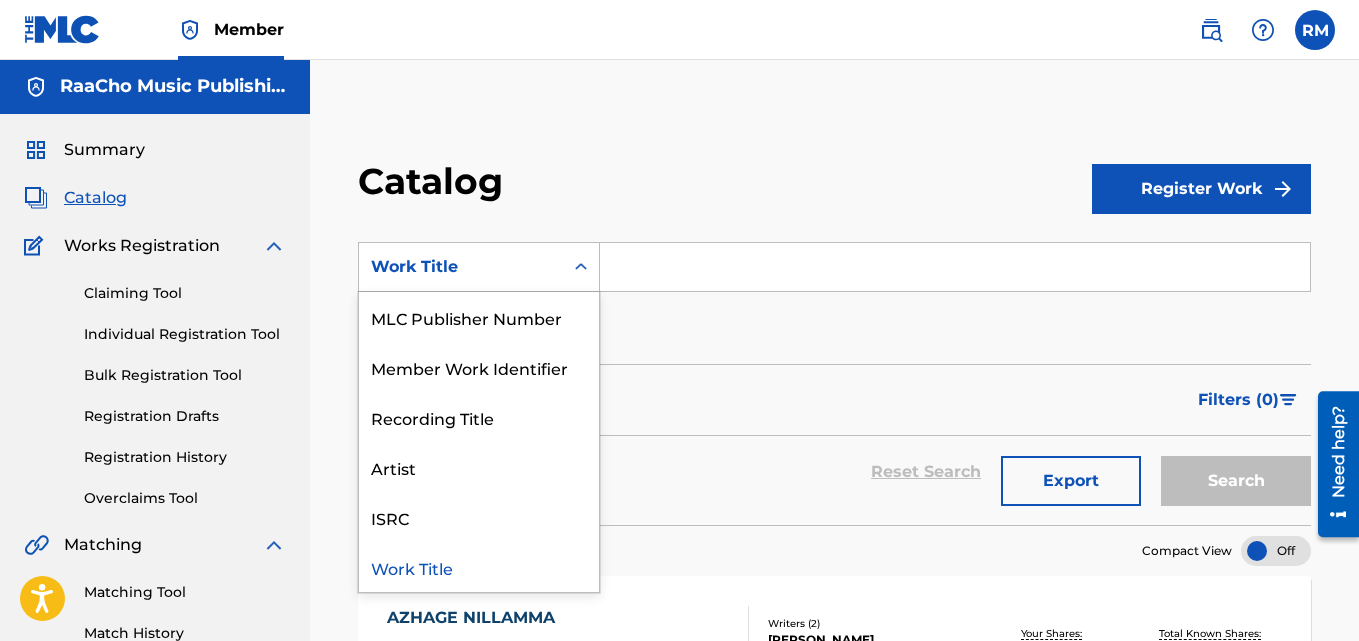 scroll, scrollTop: 0, scrollLeft: 0, axis: both 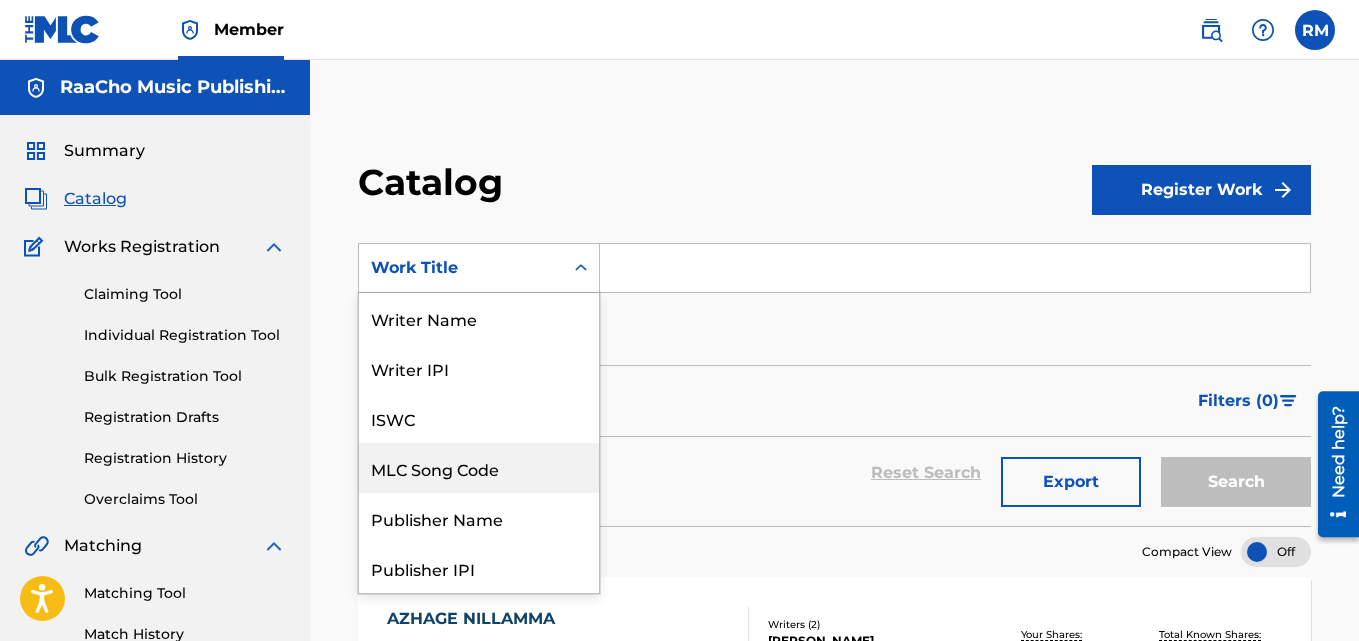 click on "MLC Song Code" at bounding box center (479, 468) 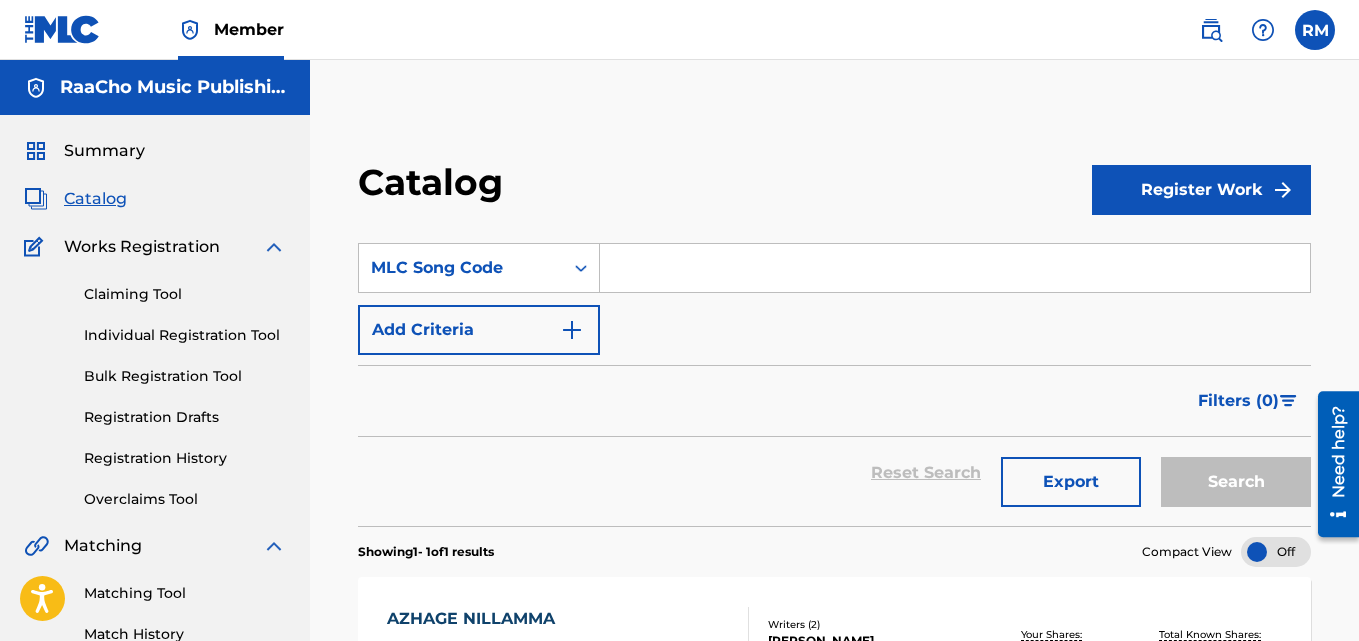 click at bounding box center (955, 268) 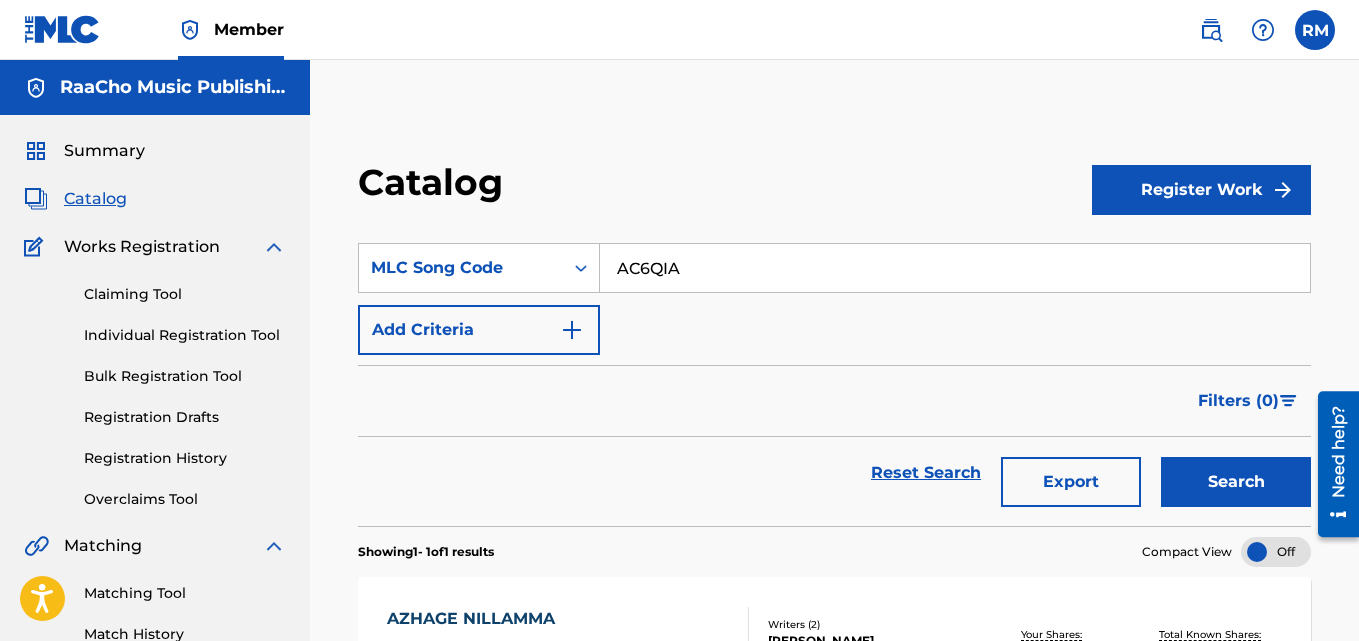 type on "AC6QIA" 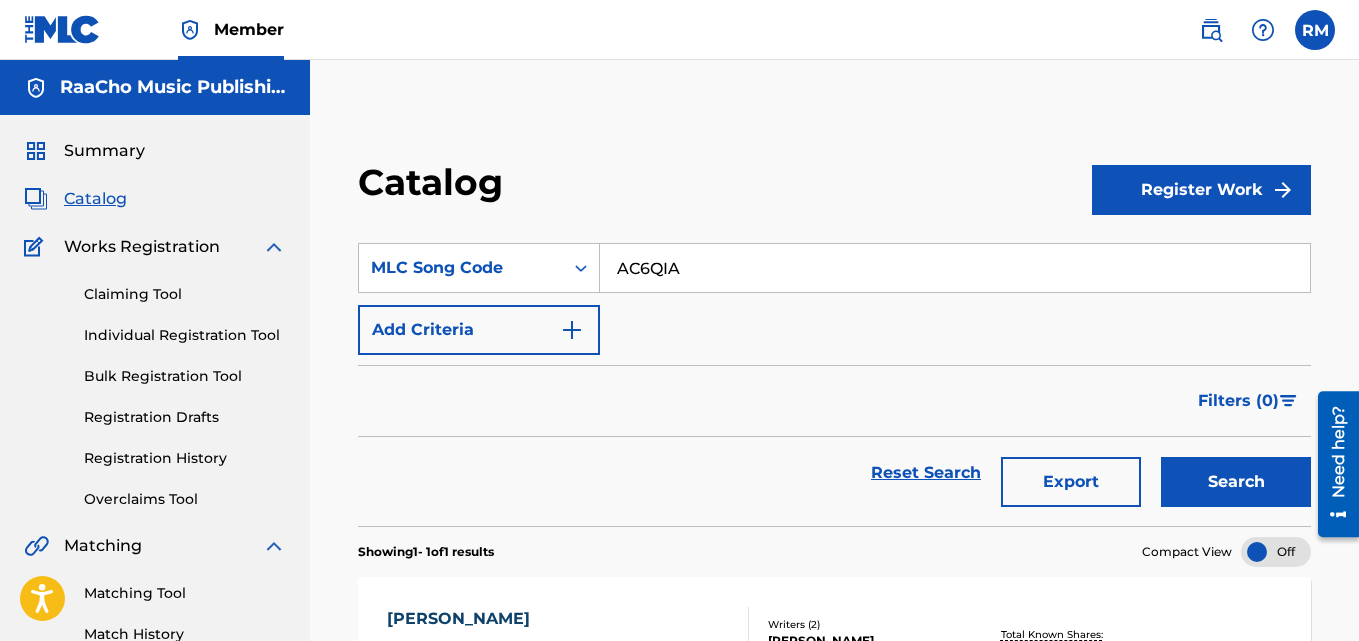 scroll, scrollTop: 276, scrollLeft: 0, axis: vertical 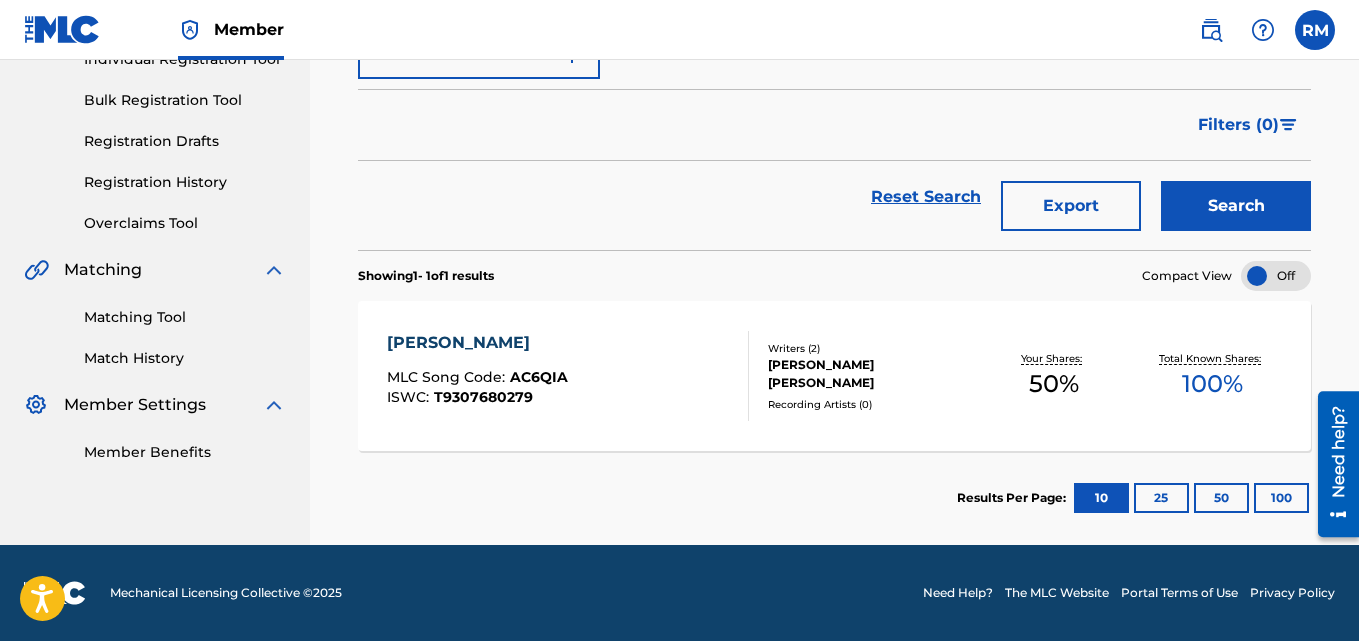 click on "[PERSON_NAME] MLC Song Code : AC6QIA ISWC : T9307680279 Writers ( 2 ) [PERSON_NAME] [PERSON_NAME] Recording Artists ( 0 ) Your Shares: 50 % Total Known Shares: 100 %" at bounding box center [834, 376] 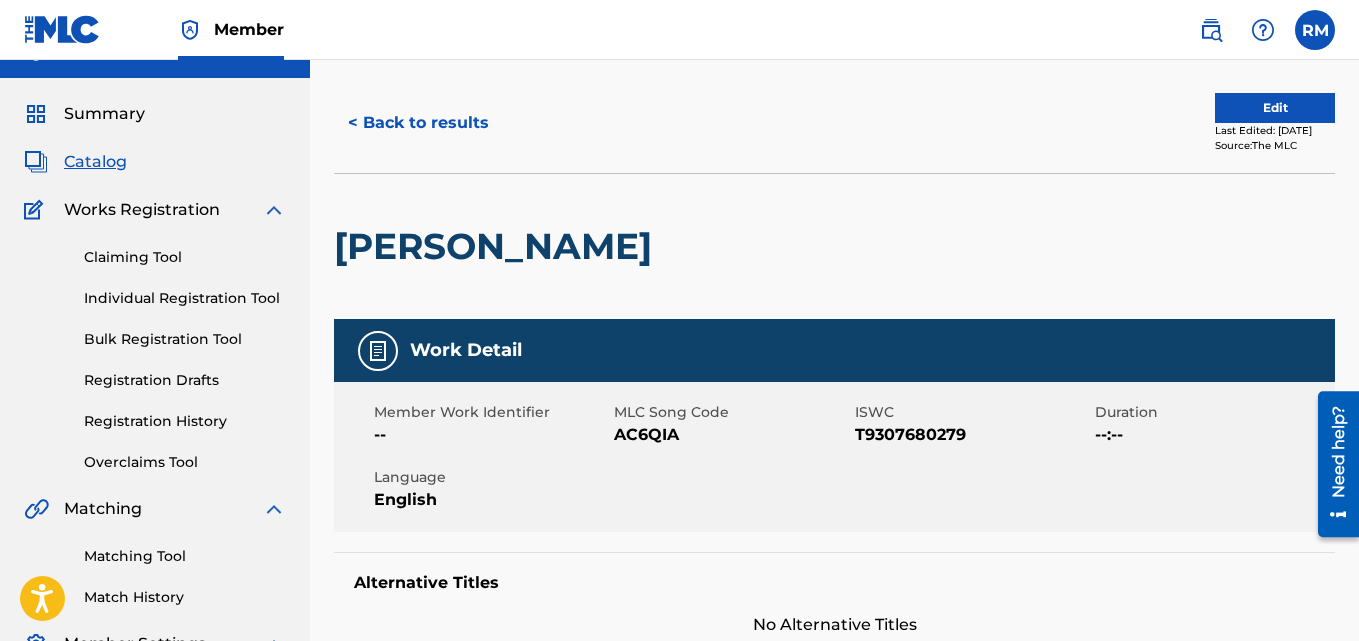 scroll, scrollTop: 0, scrollLeft: 0, axis: both 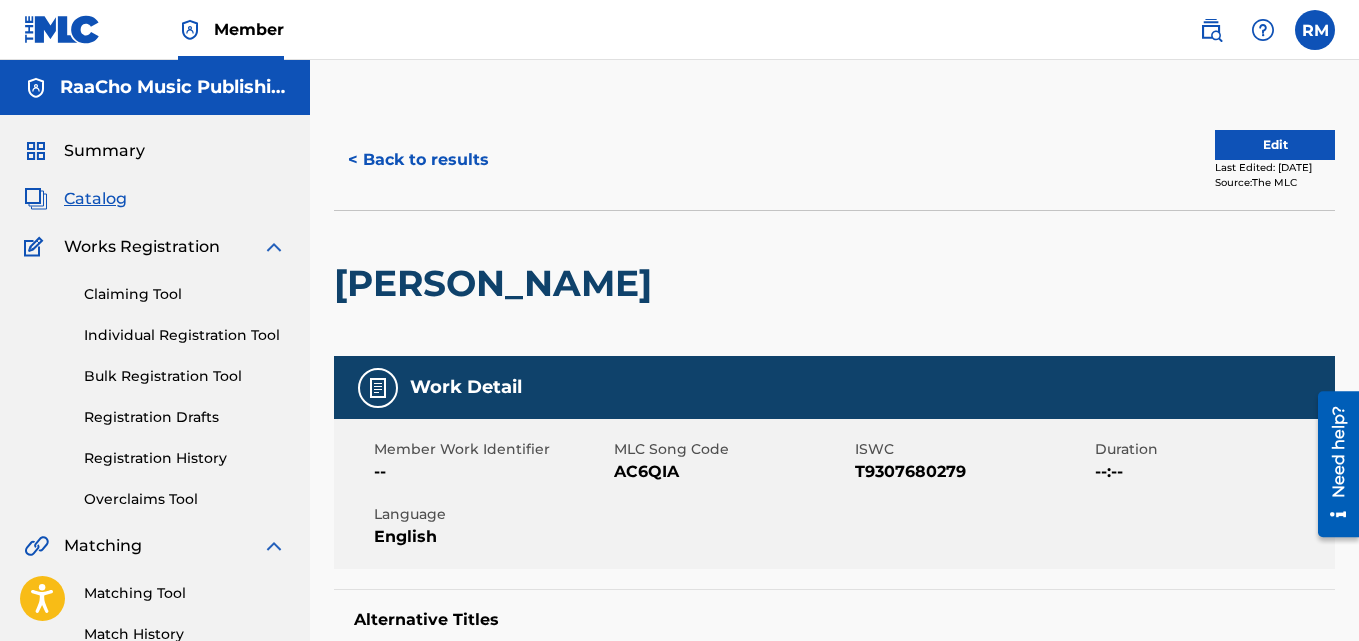 click on "< Back to results" at bounding box center (418, 160) 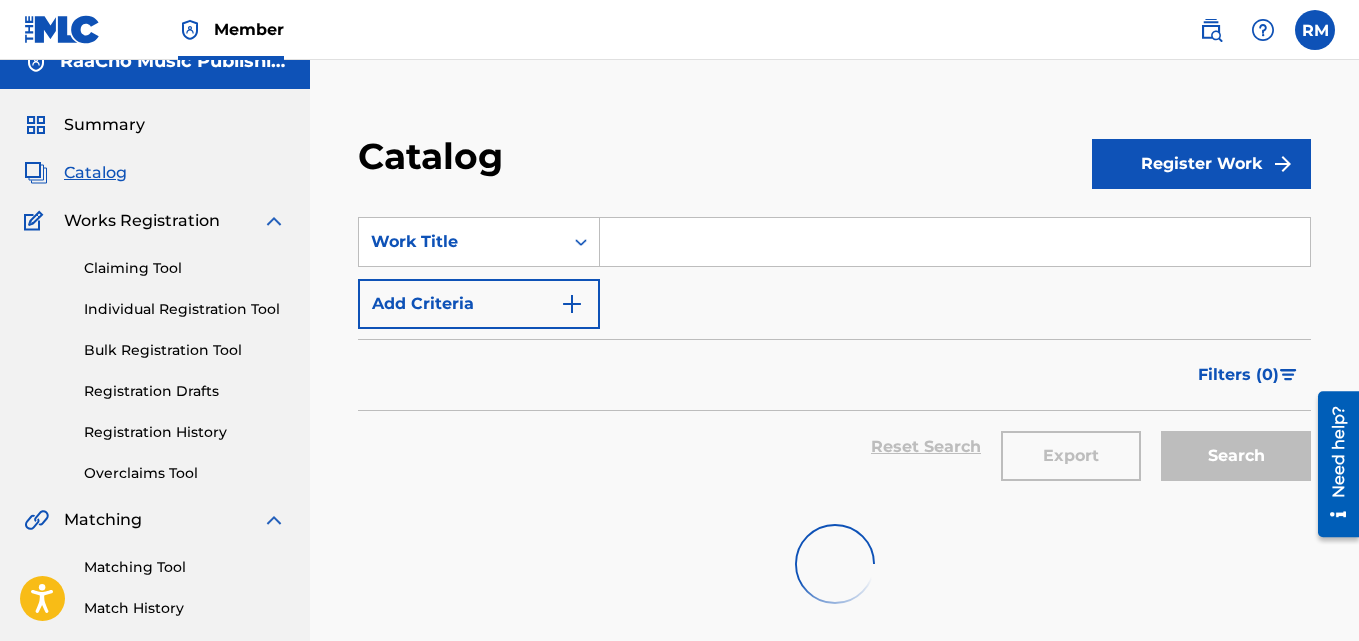 scroll, scrollTop: 0, scrollLeft: 0, axis: both 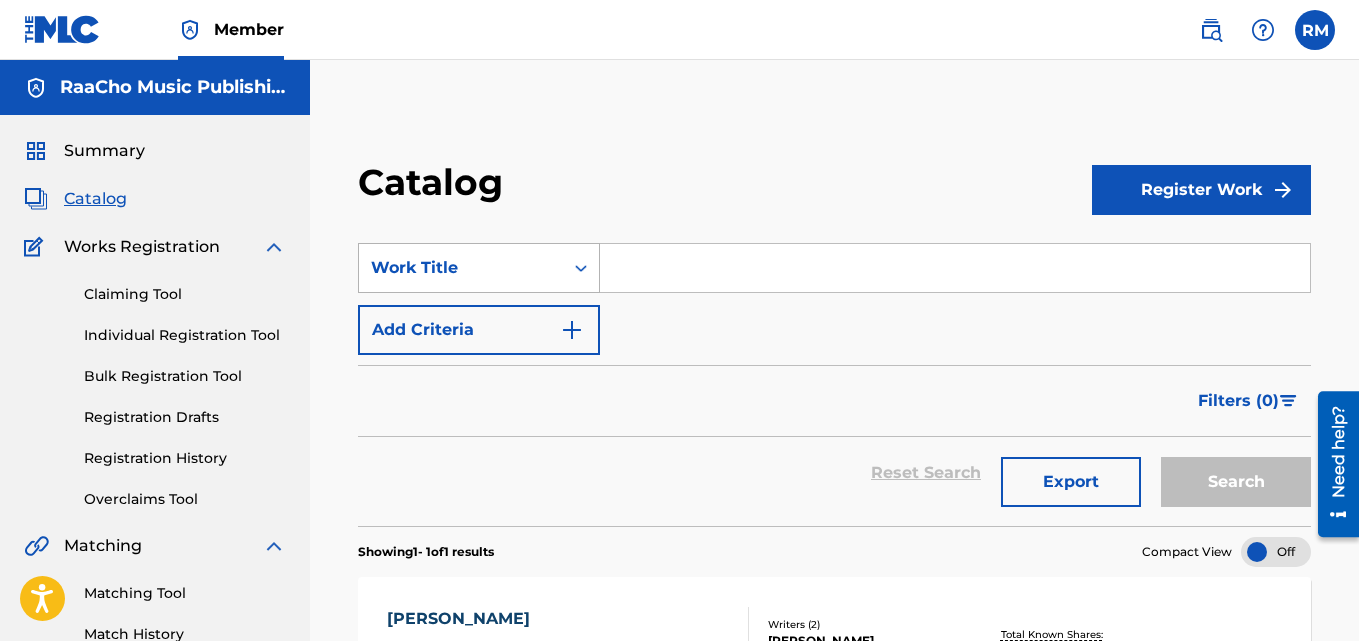 drag, startPoint x: 497, startPoint y: 257, endPoint x: 496, endPoint y: 288, distance: 31.016125 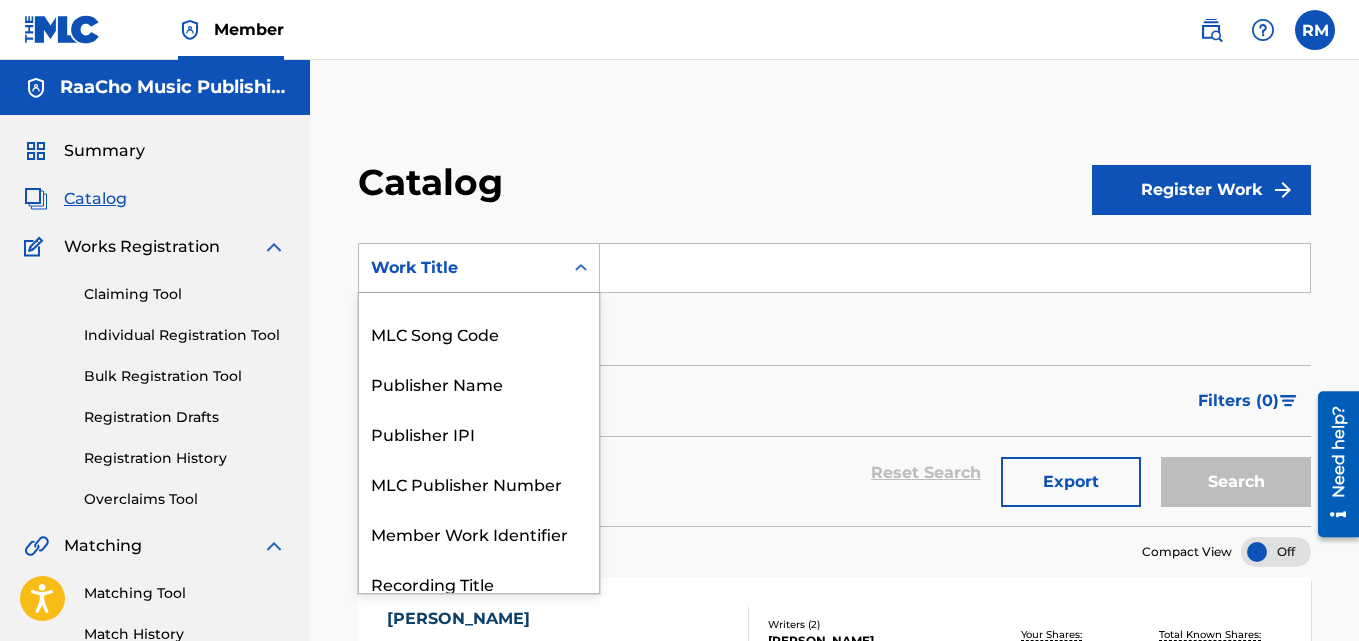 scroll, scrollTop: 0, scrollLeft: 0, axis: both 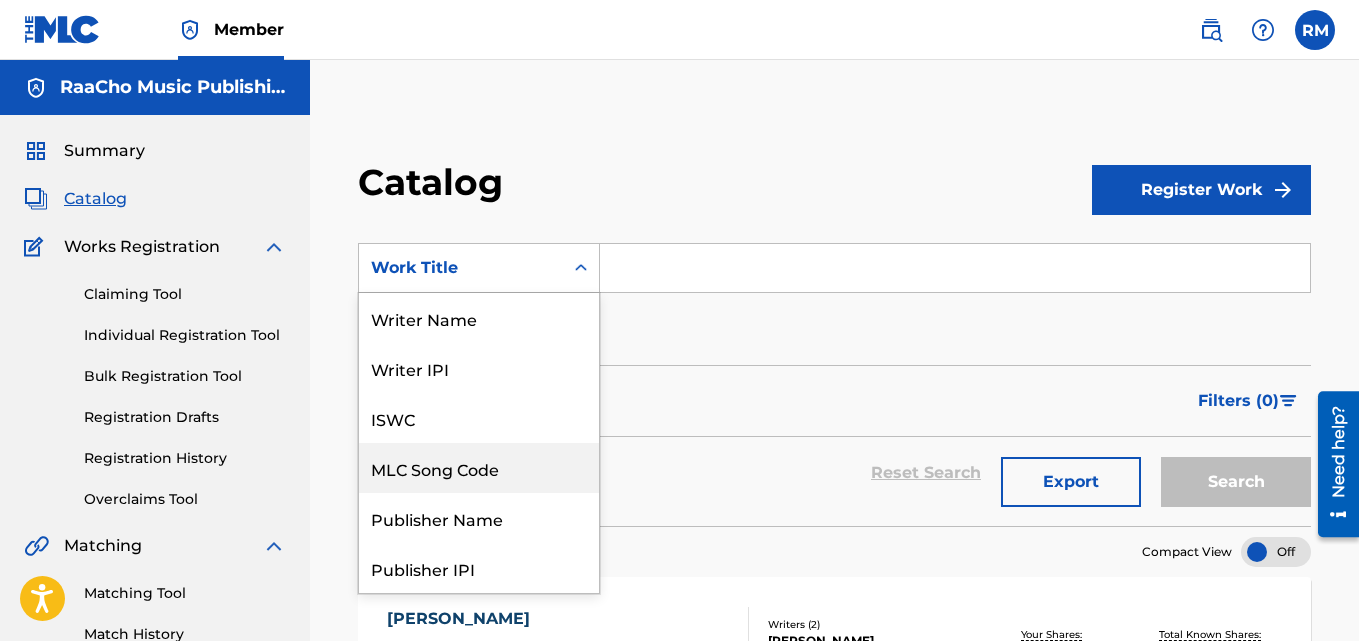 click on "MLC Song Code" at bounding box center (479, 468) 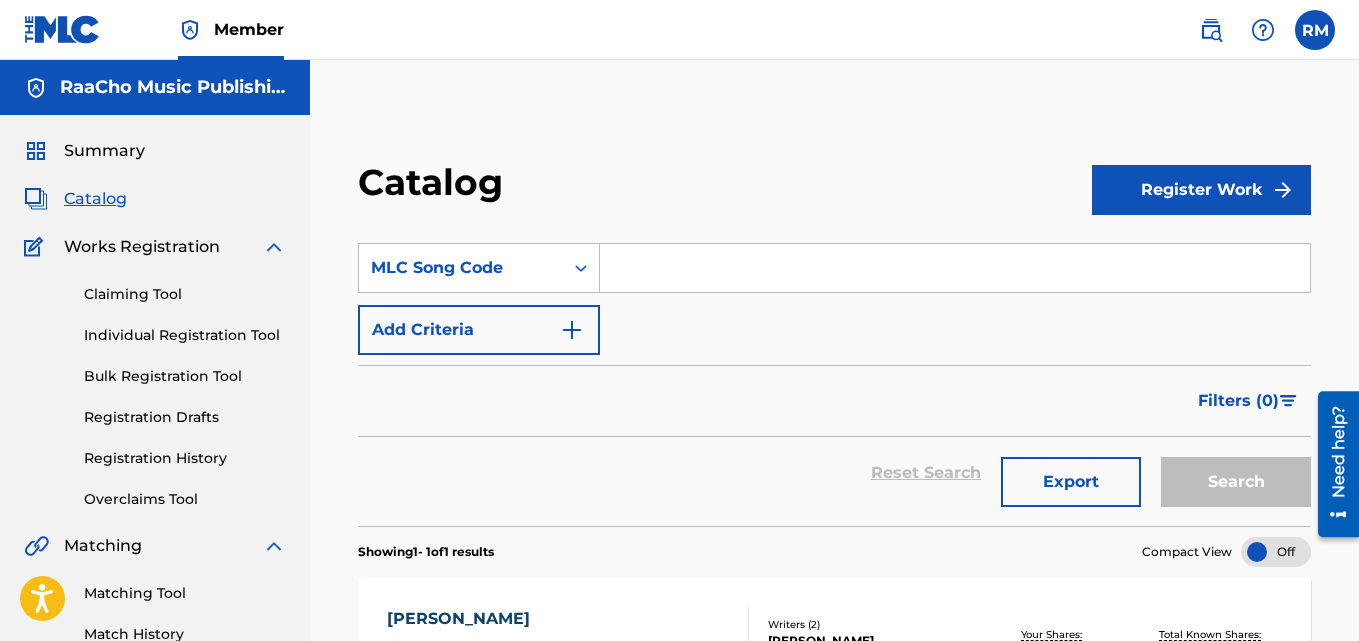click at bounding box center [955, 268] 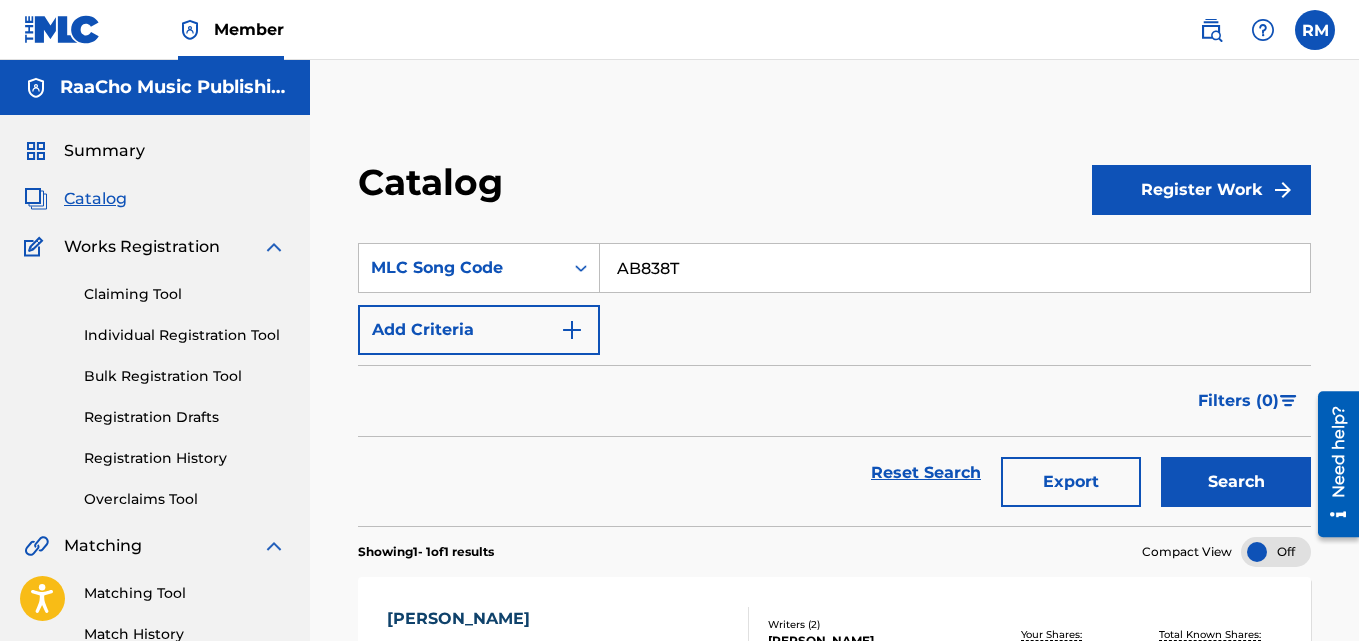 type on "AB838T" 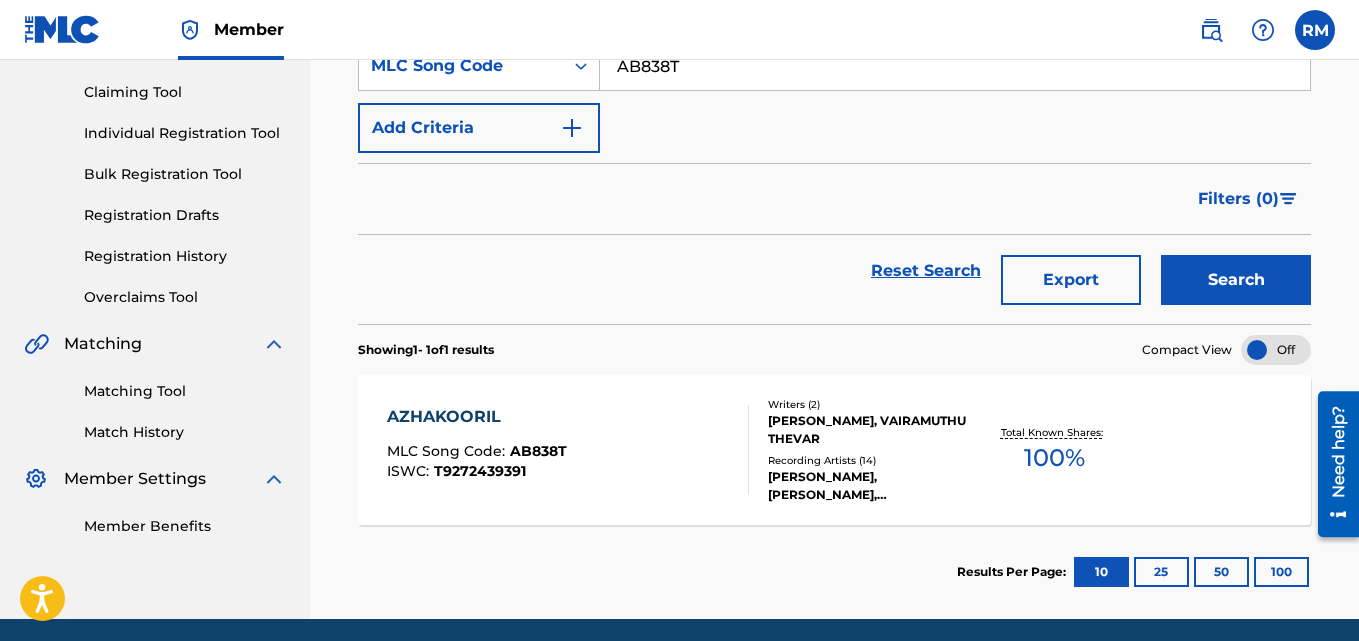 scroll, scrollTop: 218, scrollLeft: 0, axis: vertical 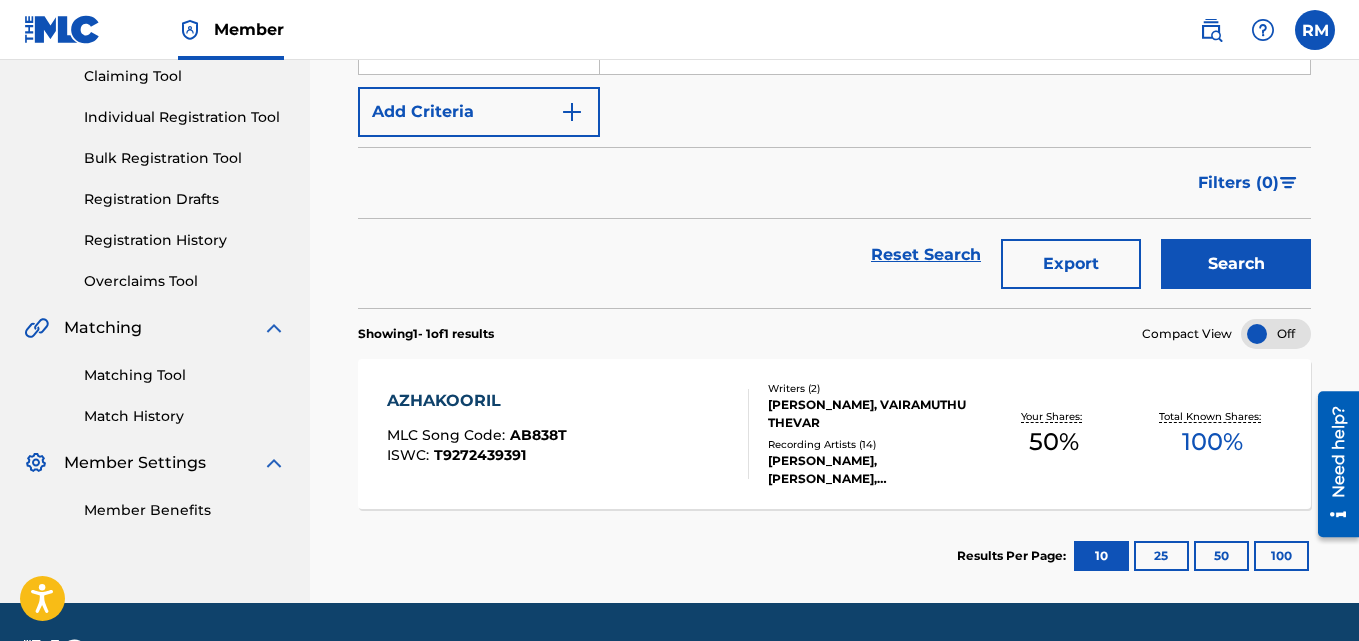 click on "AZHAKOORIL MLC Song Code : AB838T ISWC : T9272439391 Writers ( 2 ) [PERSON_NAME], VAIRAMUTHU THEVAR Recording Artists ( 14 ) [PERSON_NAME],[PERSON_NAME],[PERSON_NAME], [PERSON_NAME], [PERSON_NAME], [PERSON_NAME] & [PERSON_NAME], [PERSON_NAME] & [PERSON_NAME], [PERSON_NAME] Your Shares: 50 % Total Known Shares: 100 %" at bounding box center [834, 434] 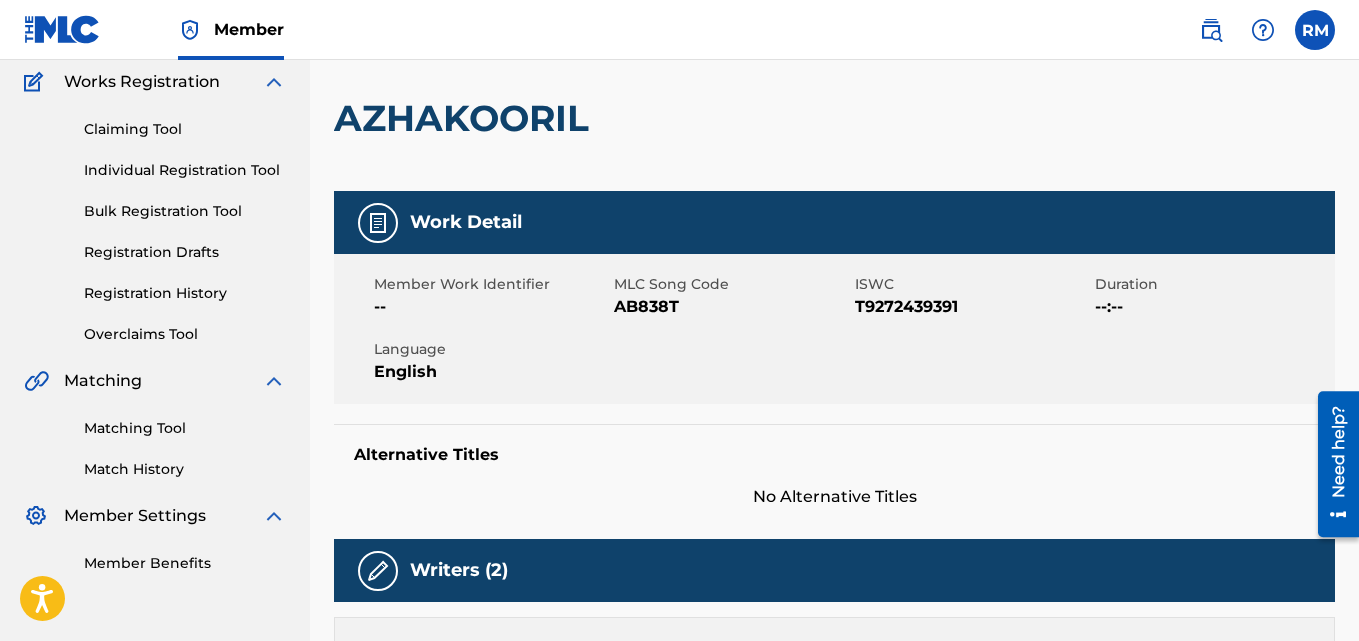 scroll, scrollTop: 0, scrollLeft: 0, axis: both 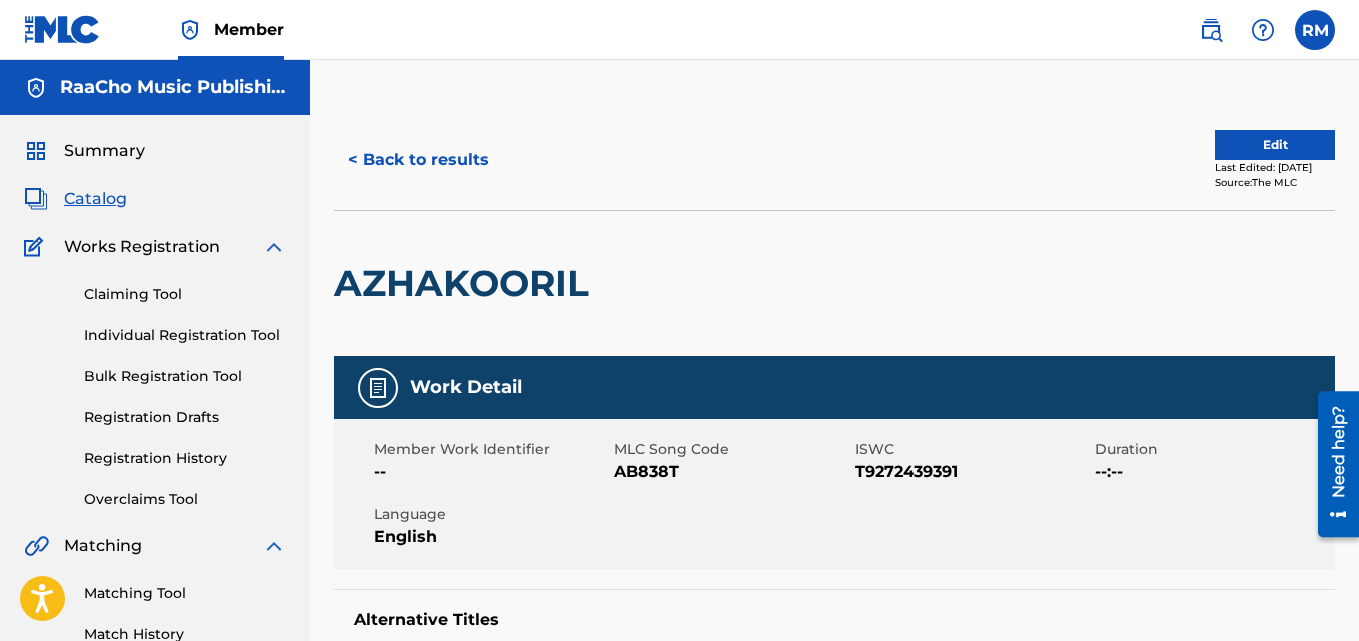 click on "< Back to results" at bounding box center (418, 160) 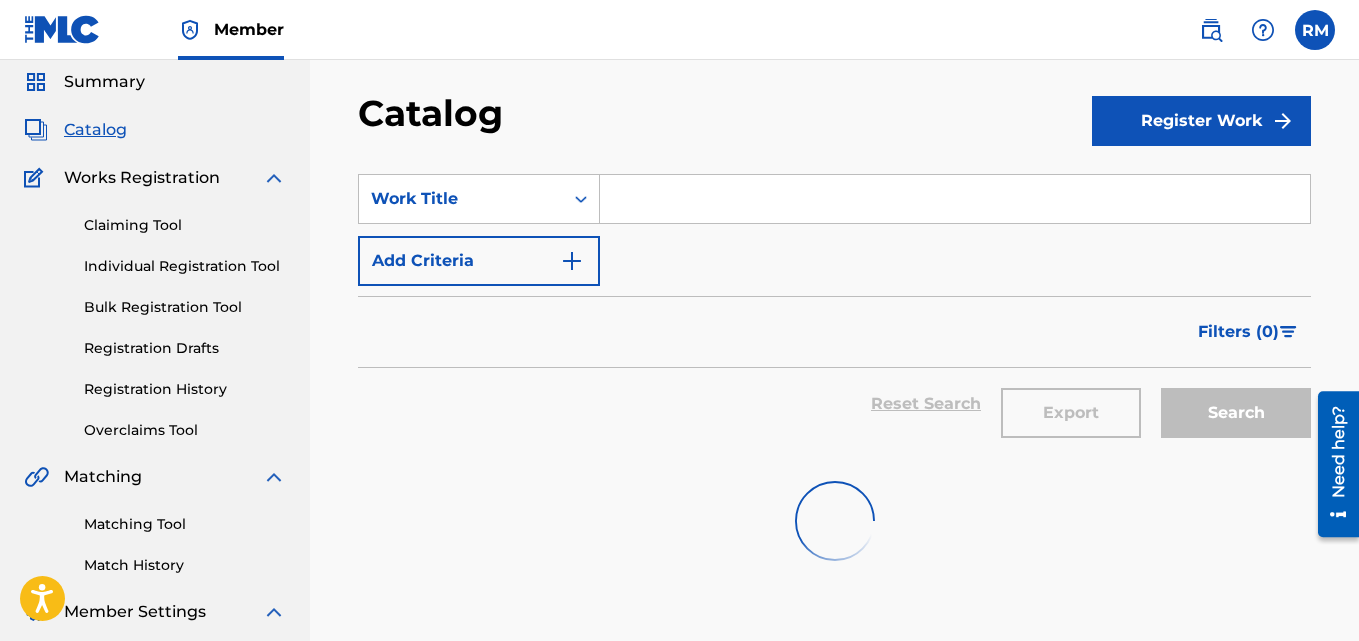 scroll, scrollTop: 0, scrollLeft: 0, axis: both 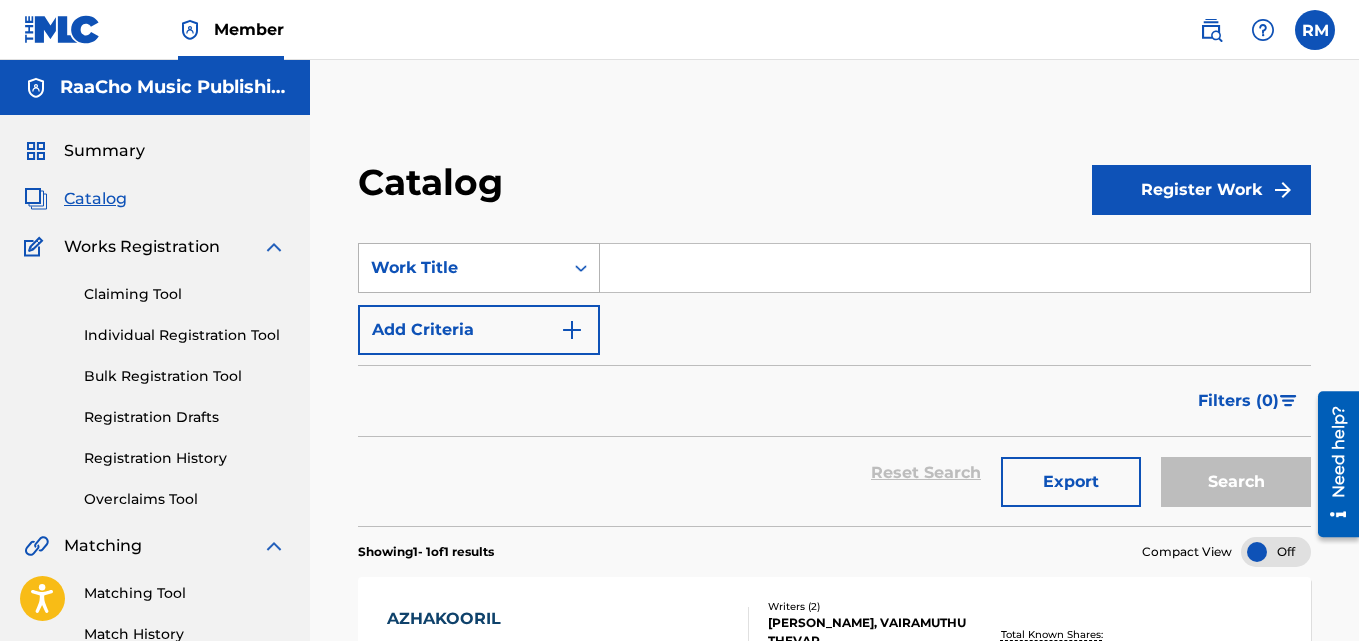 click on "Work Title" at bounding box center [461, 268] 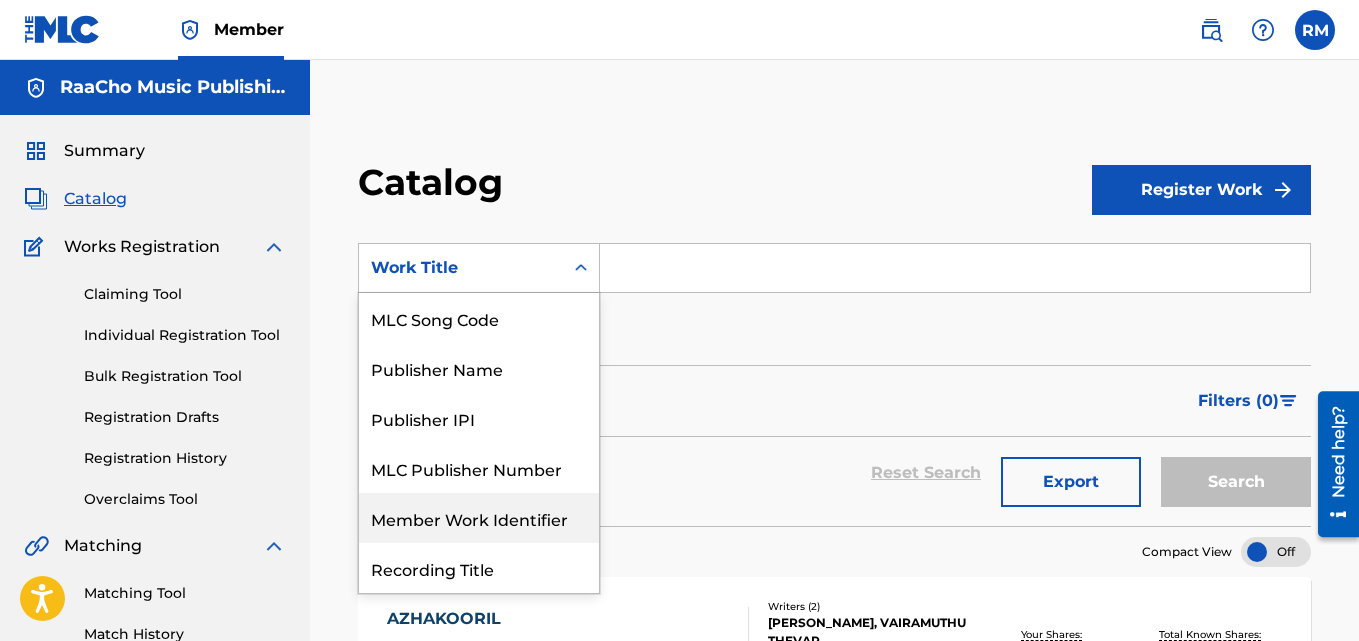 scroll, scrollTop: 0, scrollLeft: 0, axis: both 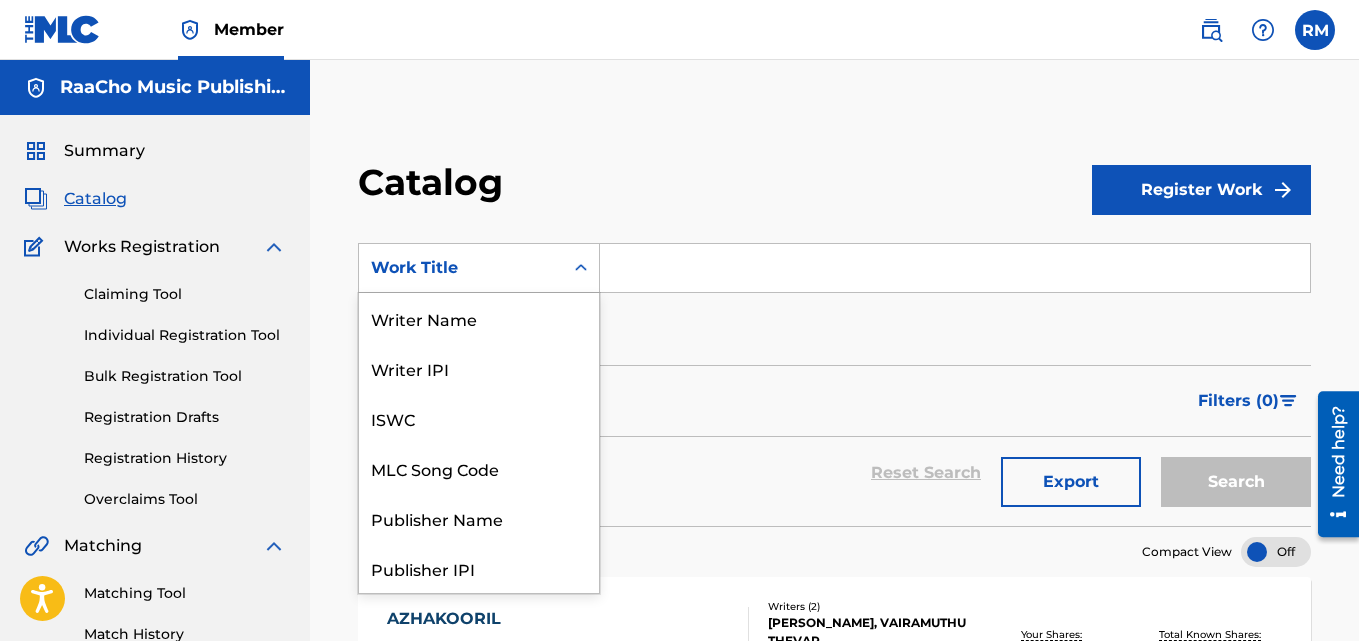 click on "MLC Song Code" at bounding box center (479, 468) 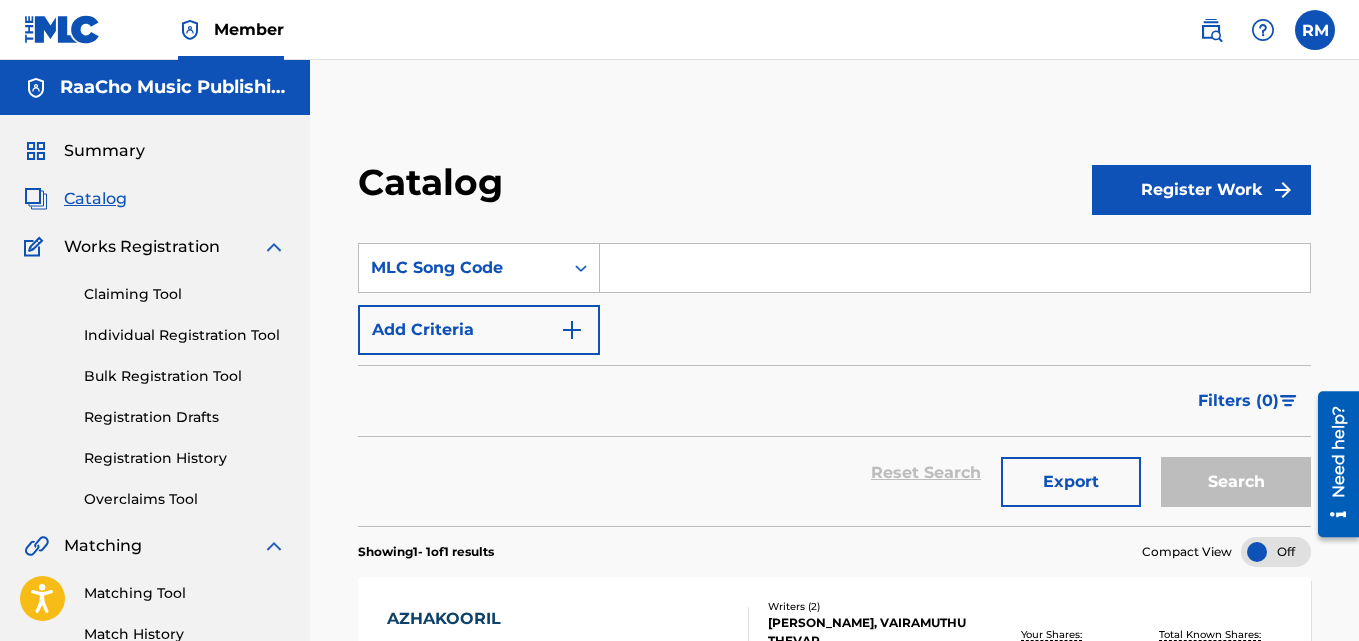 click at bounding box center (955, 268) 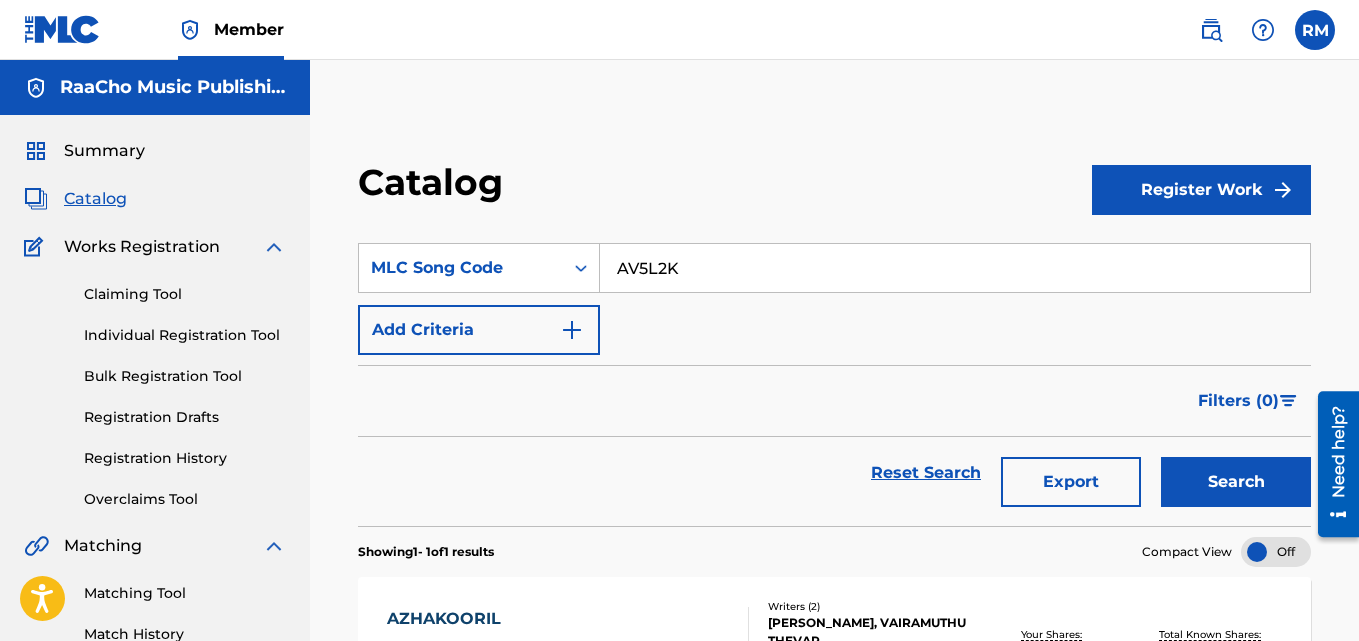 type on "AV5L2K" 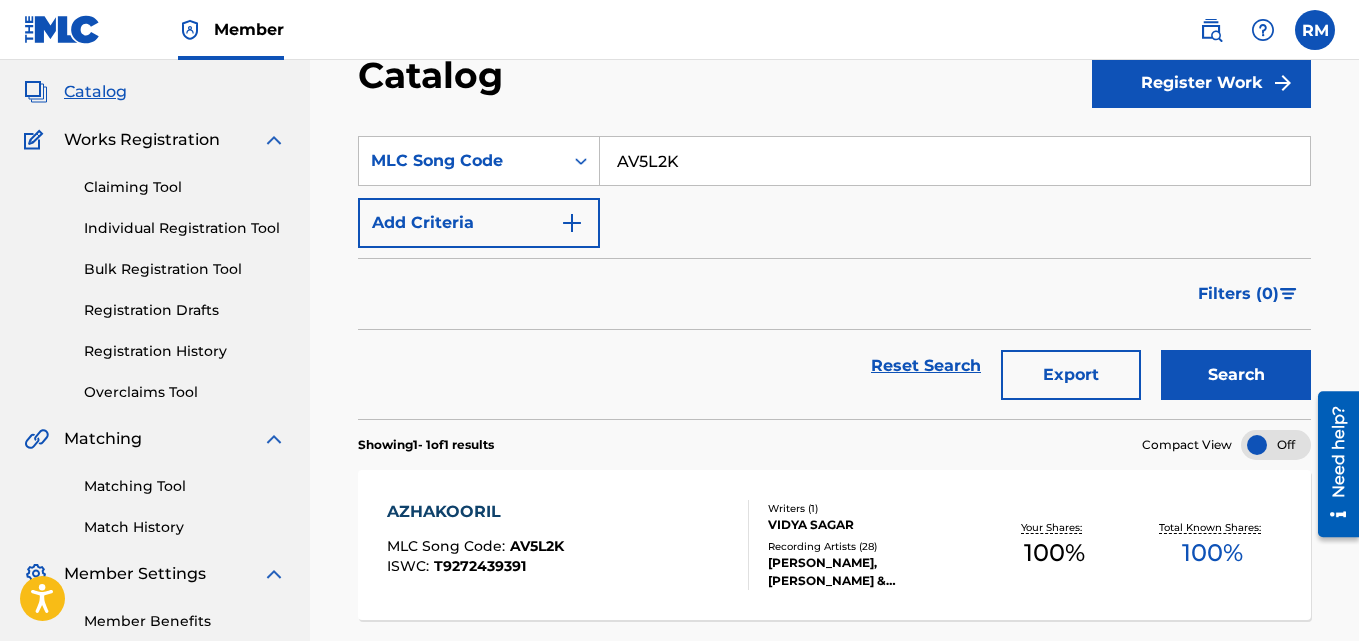 scroll, scrollTop: 276, scrollLeft: 0, axis: vertical 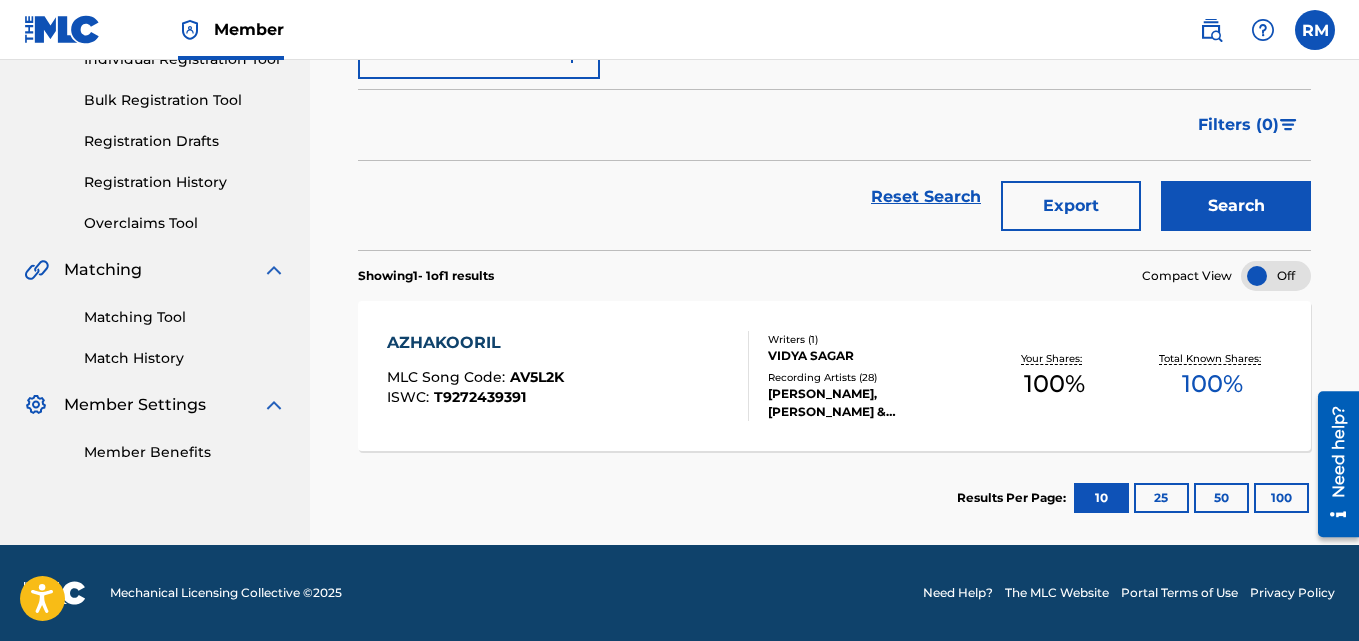 click on "AZHAKOORIL" at bounding box center [475, 343] 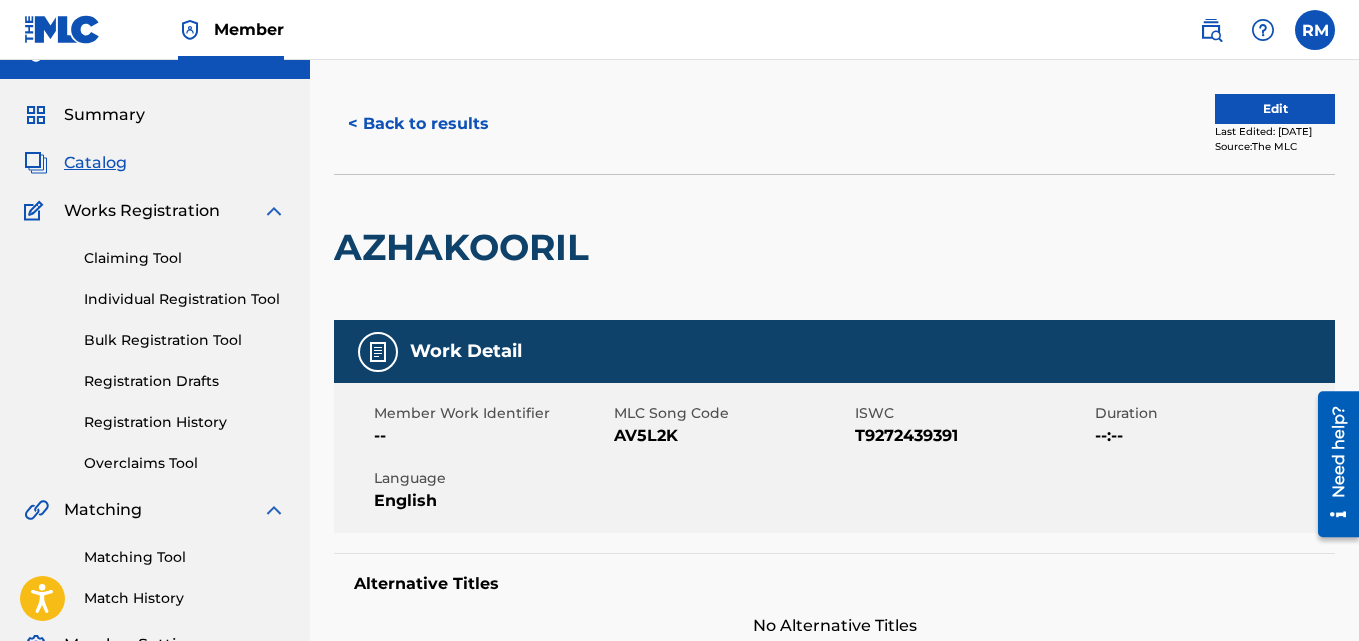 scroll, scrollTop: 0, scrollLeft: 0, axis: both 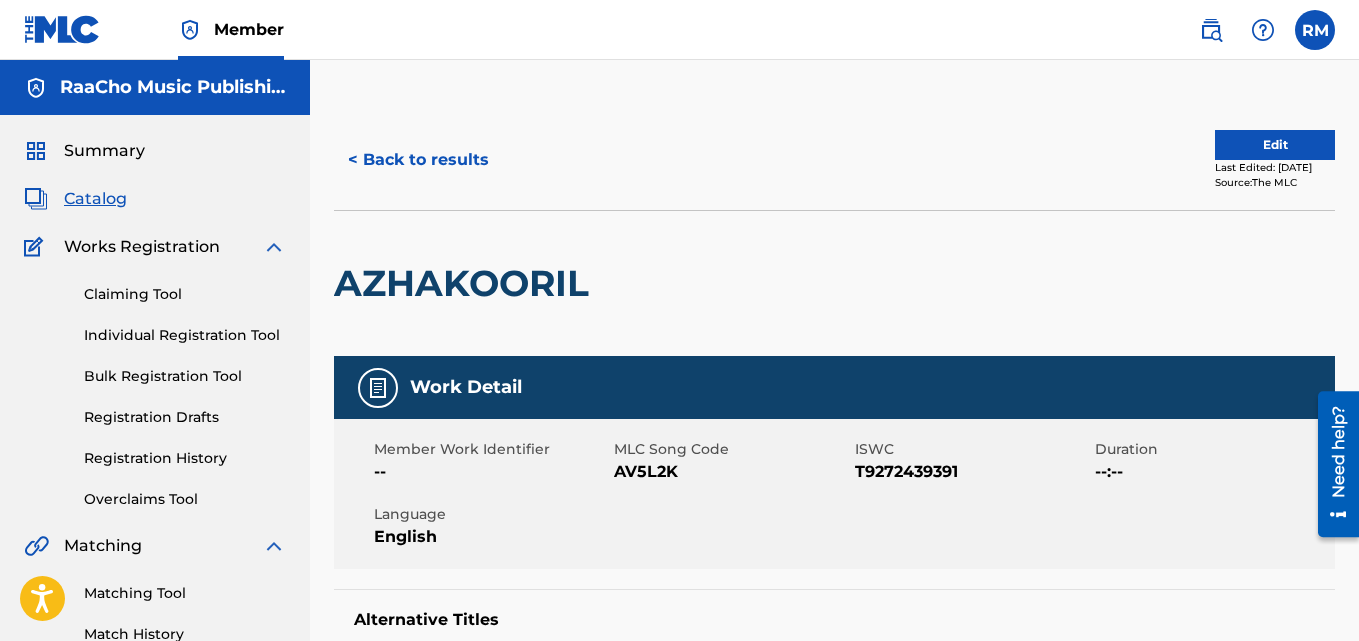 click on "< Back to results" at bounding box center (418, 160) 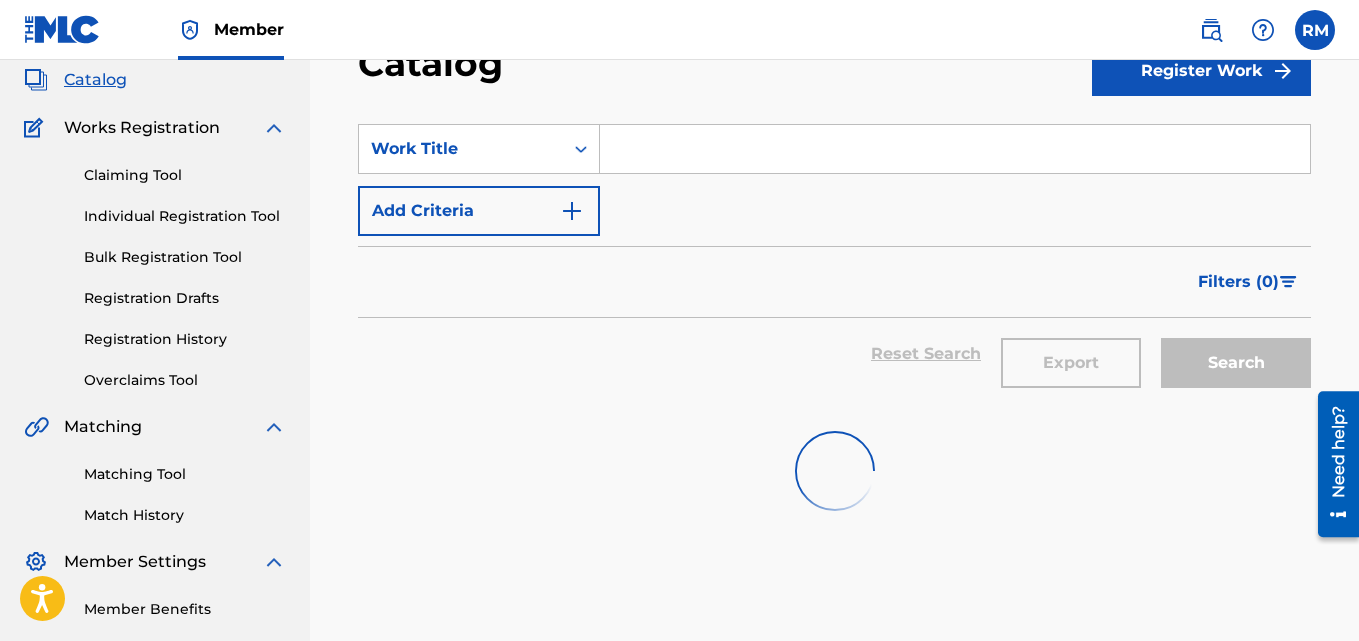 scroll, scrollTop: 0, scrollLeft: 0, axis: both 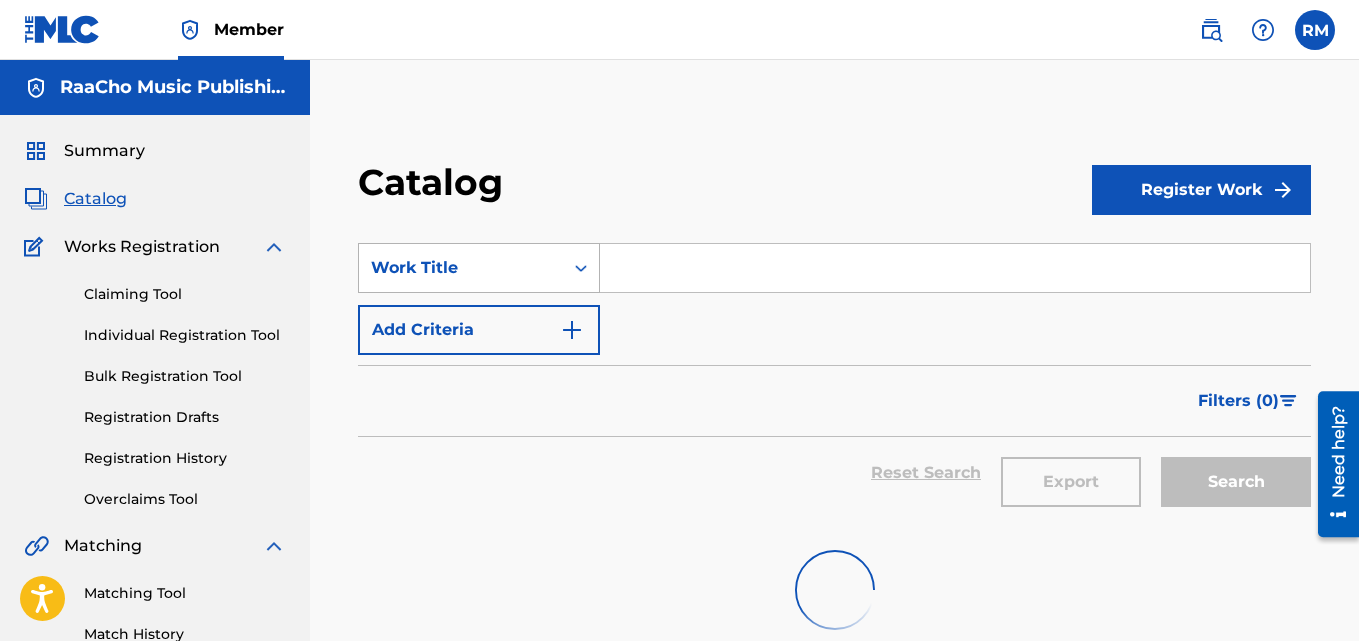 click on "Work Title" at bounding box center (461, 268) 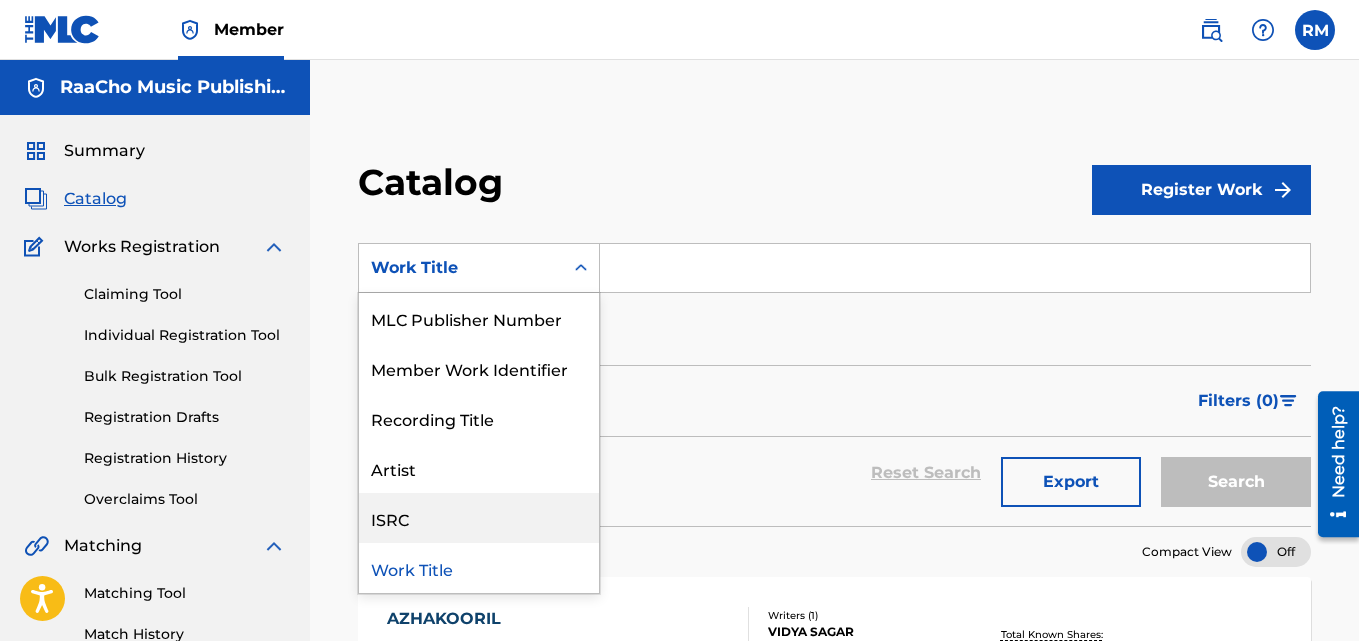 scroll, scrollTop: 0, scrollLeft: 0, axis: both 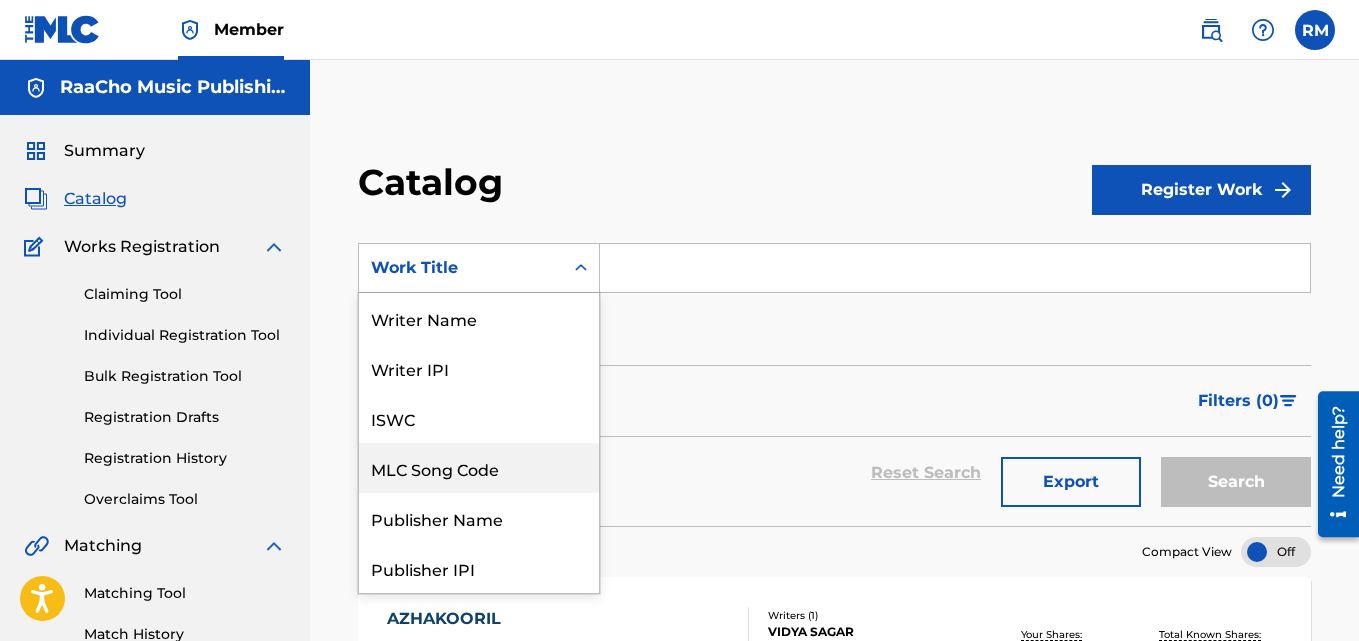 click on "MLC Song Code" at bounding box center [479, 468] 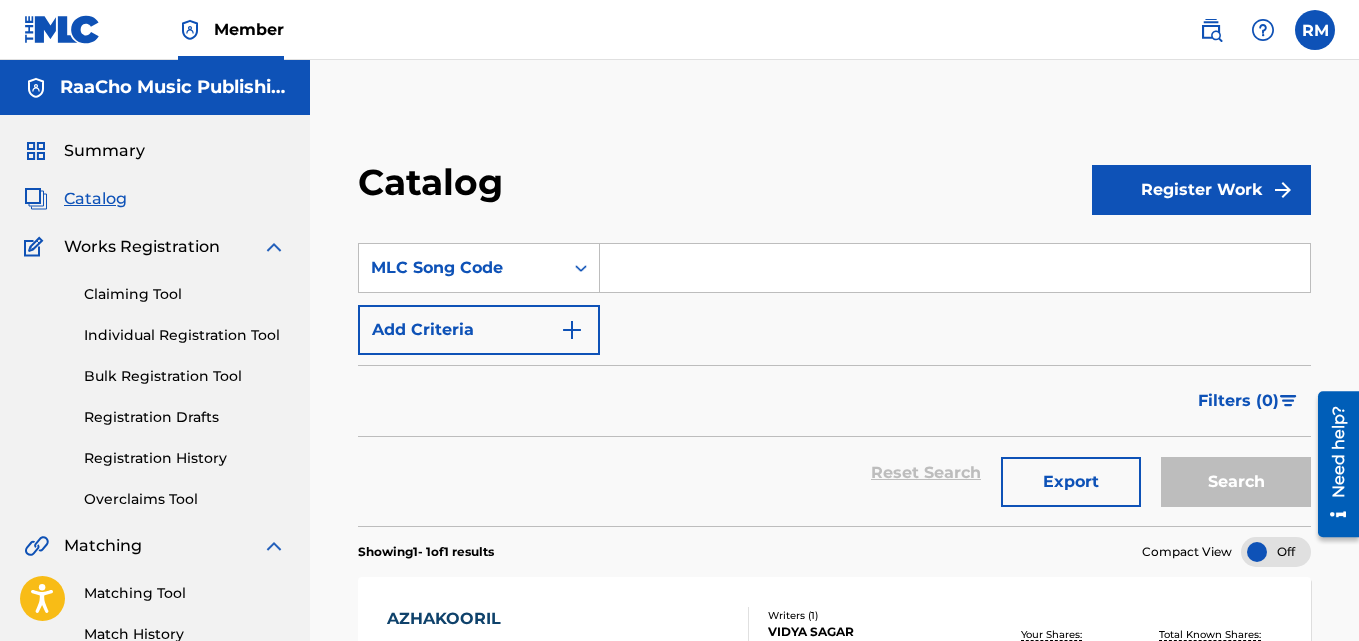 click at bounding box center (955, 268) 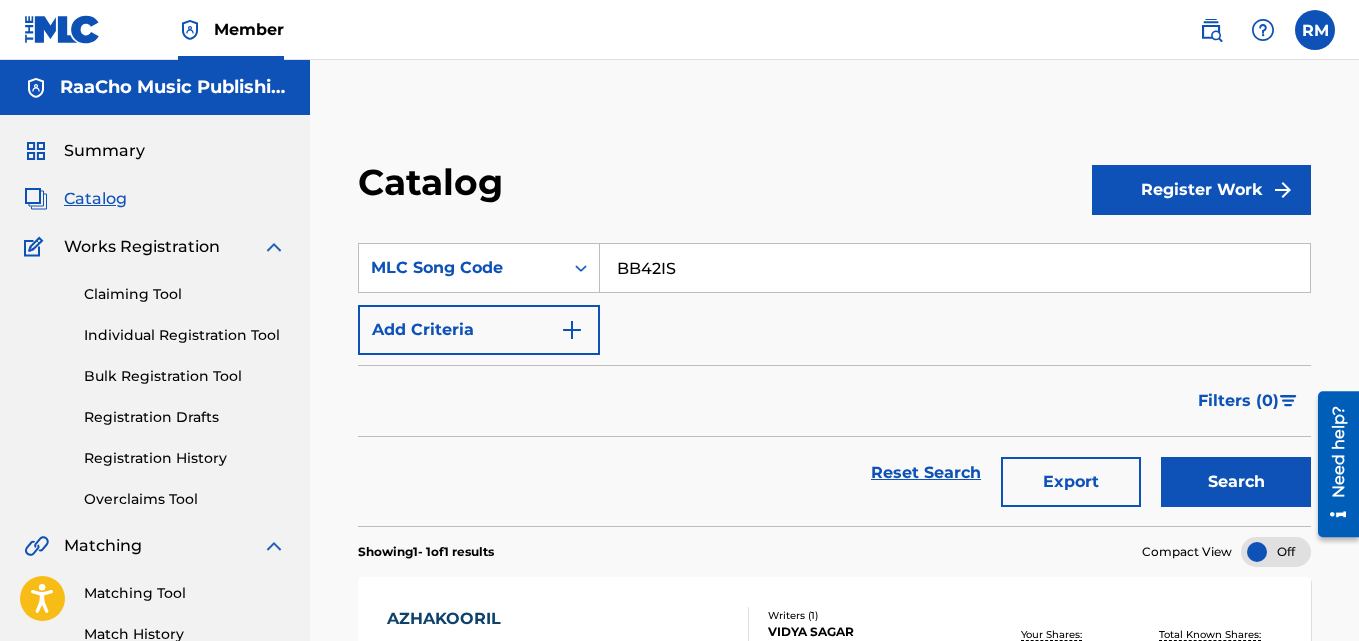 type on "BB42IS" 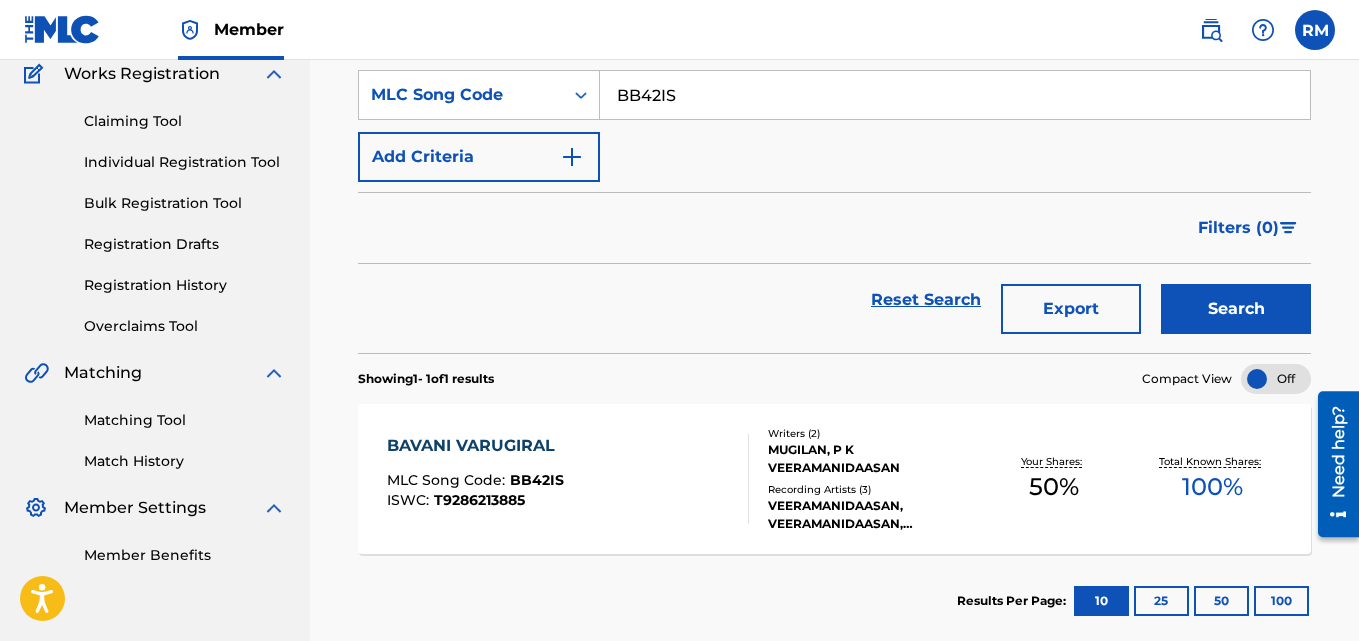scroll, scrollTop: 276, scrollLeft: 0, axis: vertical 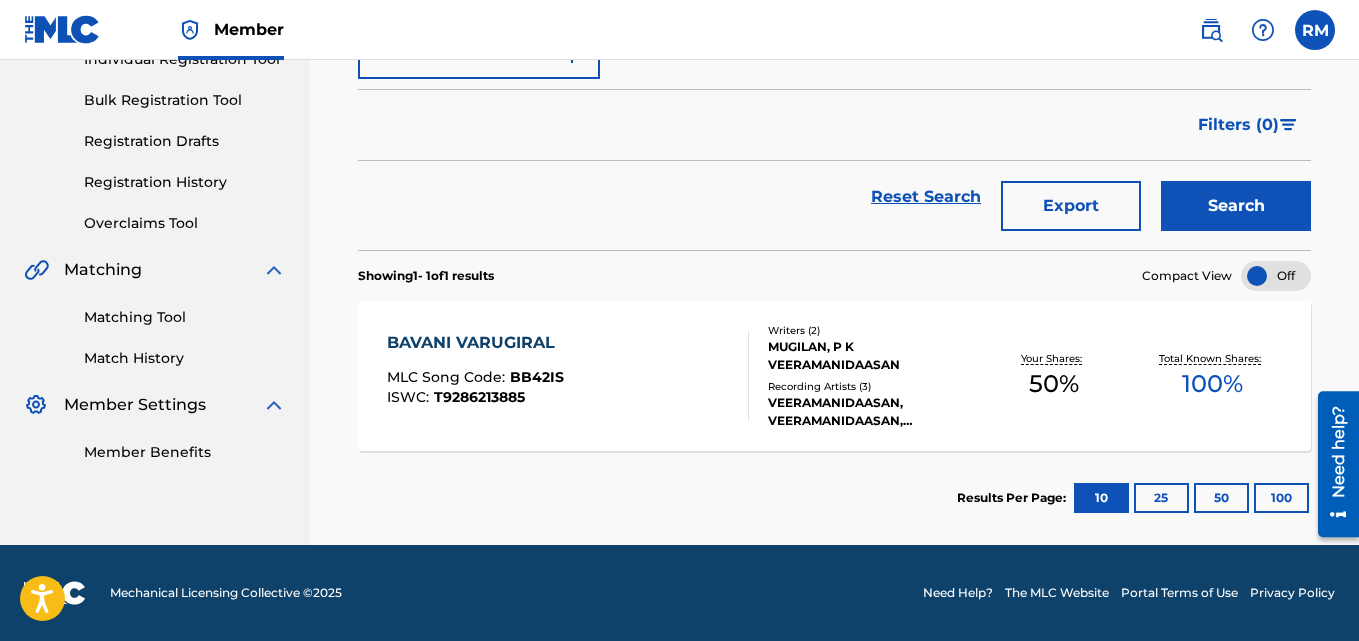 click on "BAVANI VARUGIRAL" at bounding box center (476, 343) 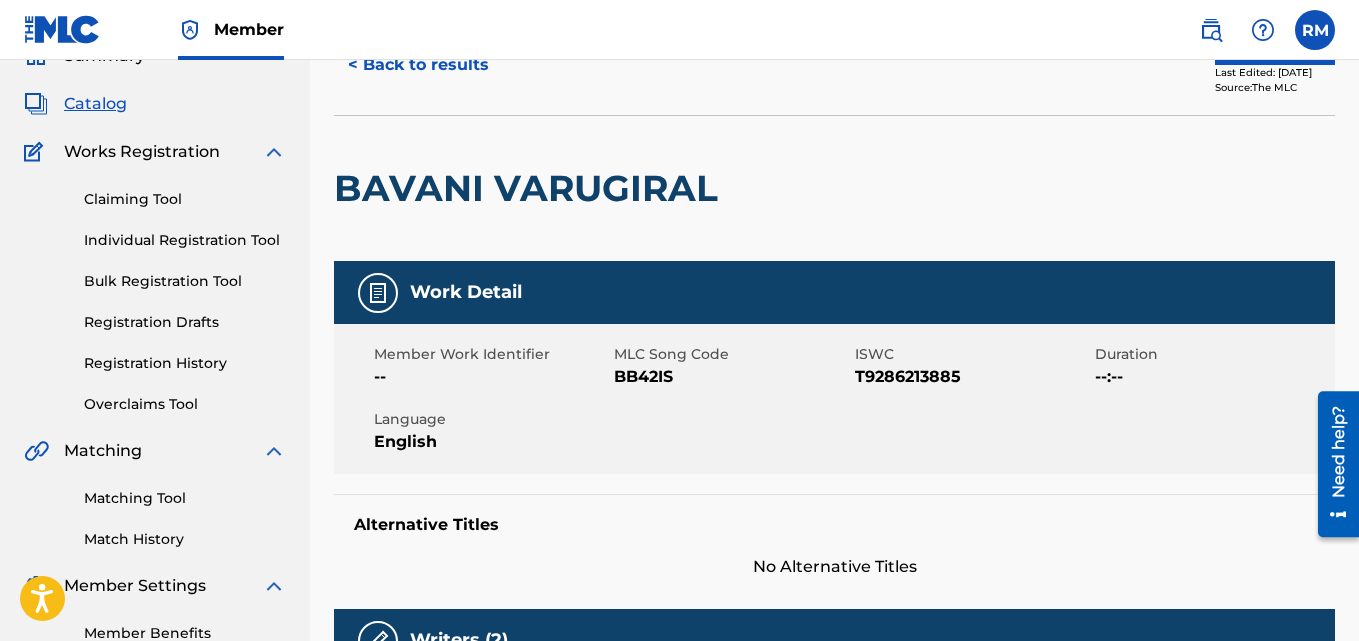 scroll, scrollTop: 0, scrollLeft: 0, axis: both 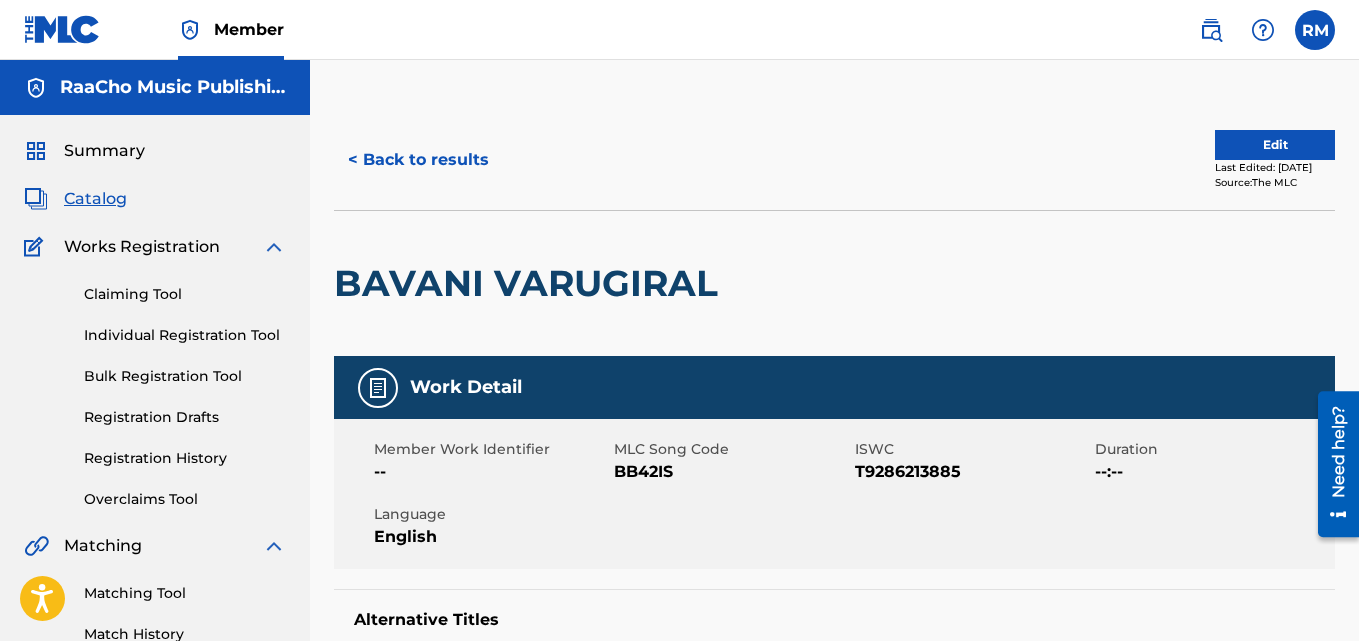 click on "< Back to results" at bounding box center (418, 160) 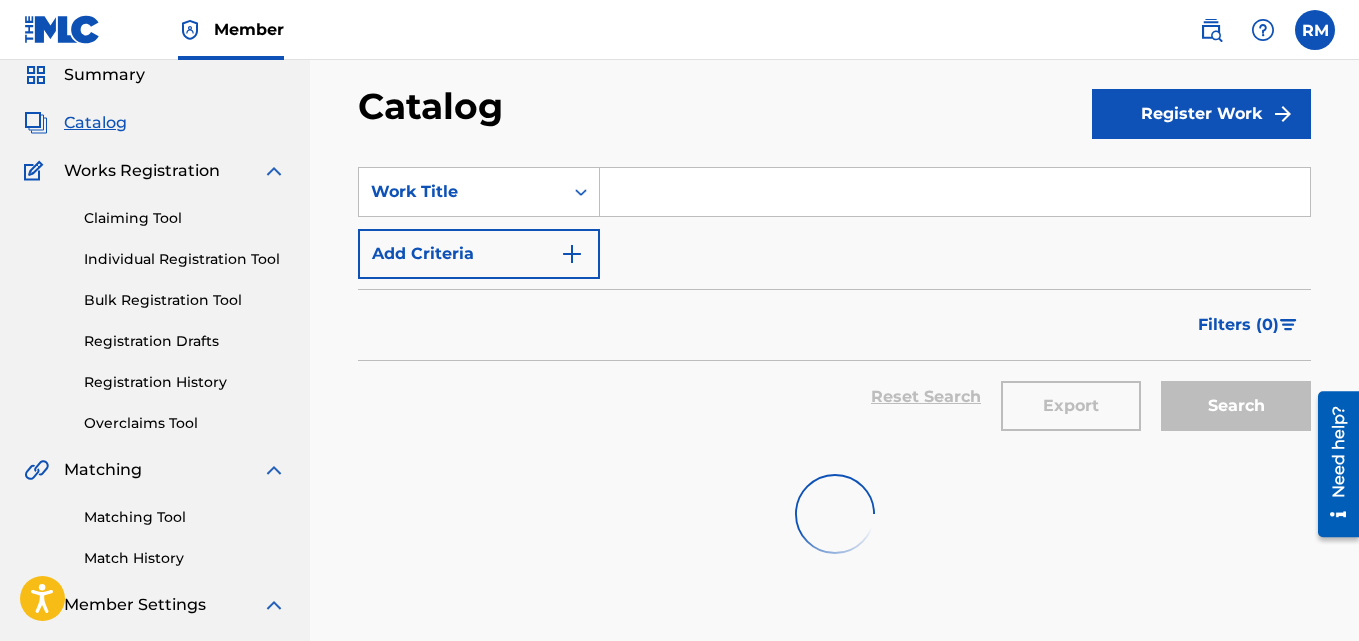 scroll, scrollTop: 0, scrollLeft: 0, axis: both 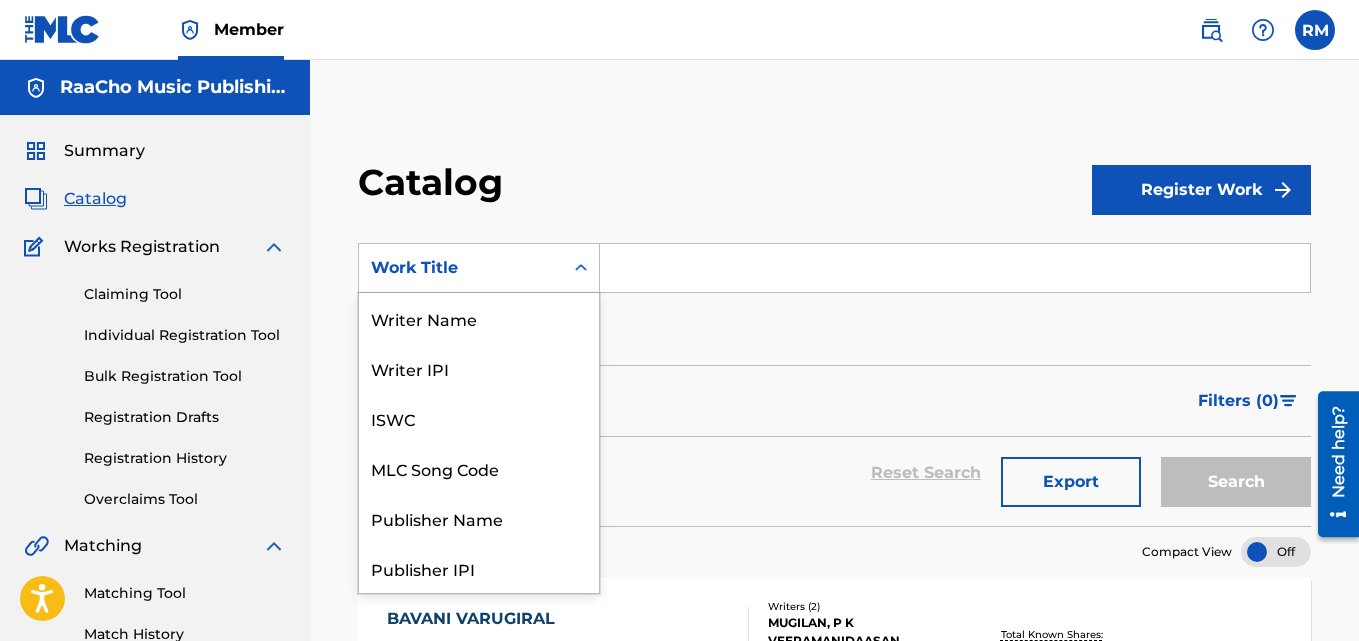 click on "Work Title" at bounding box center (479, 268) 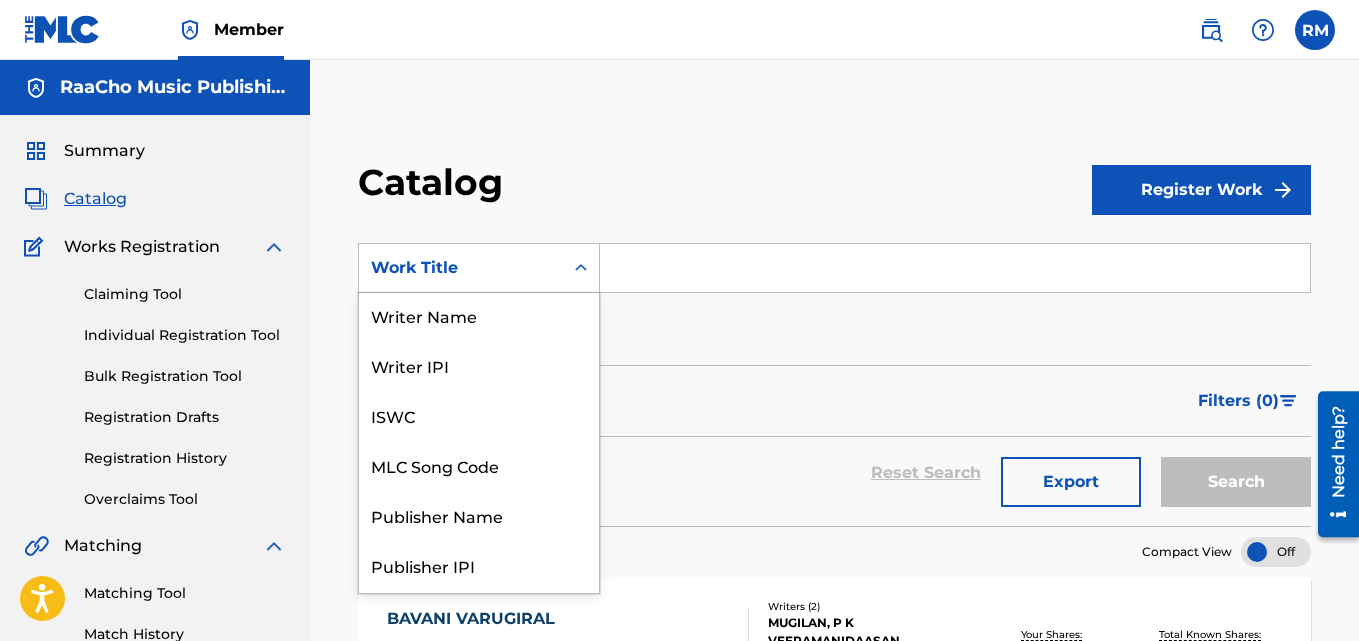scroll, scrollTop: 0, scrollLeft: 0, axis: both 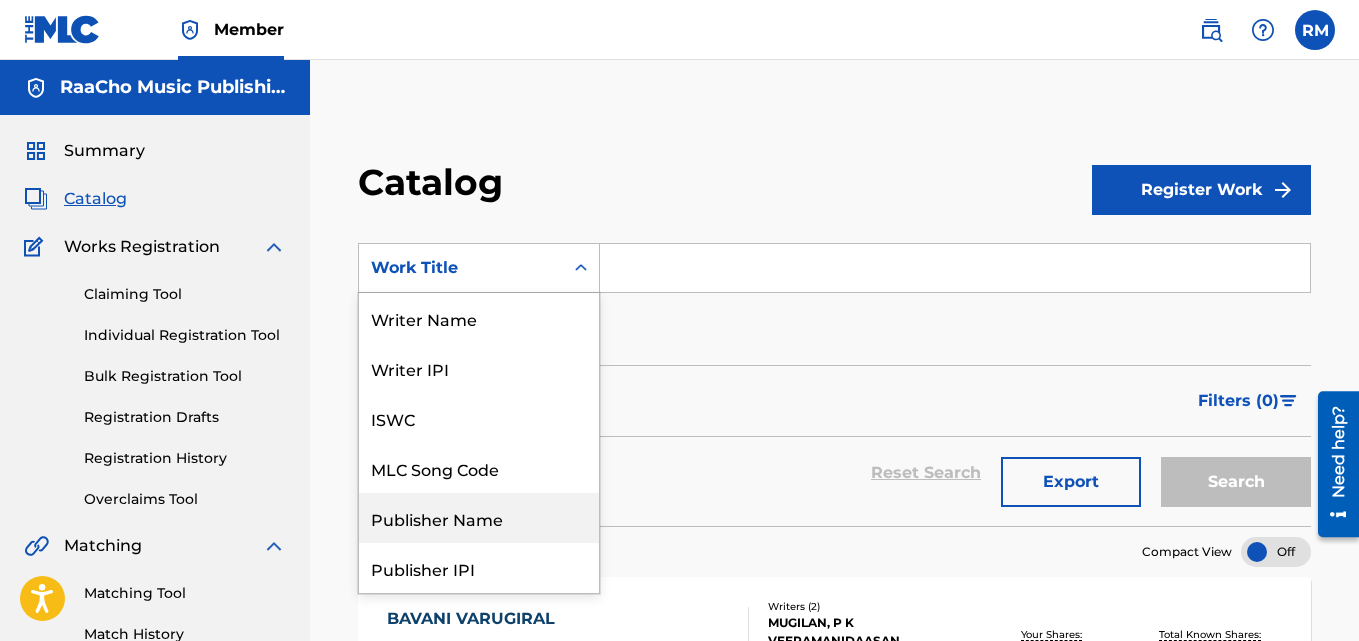 click on "Publisher Name" at bounding box center [479, 518] 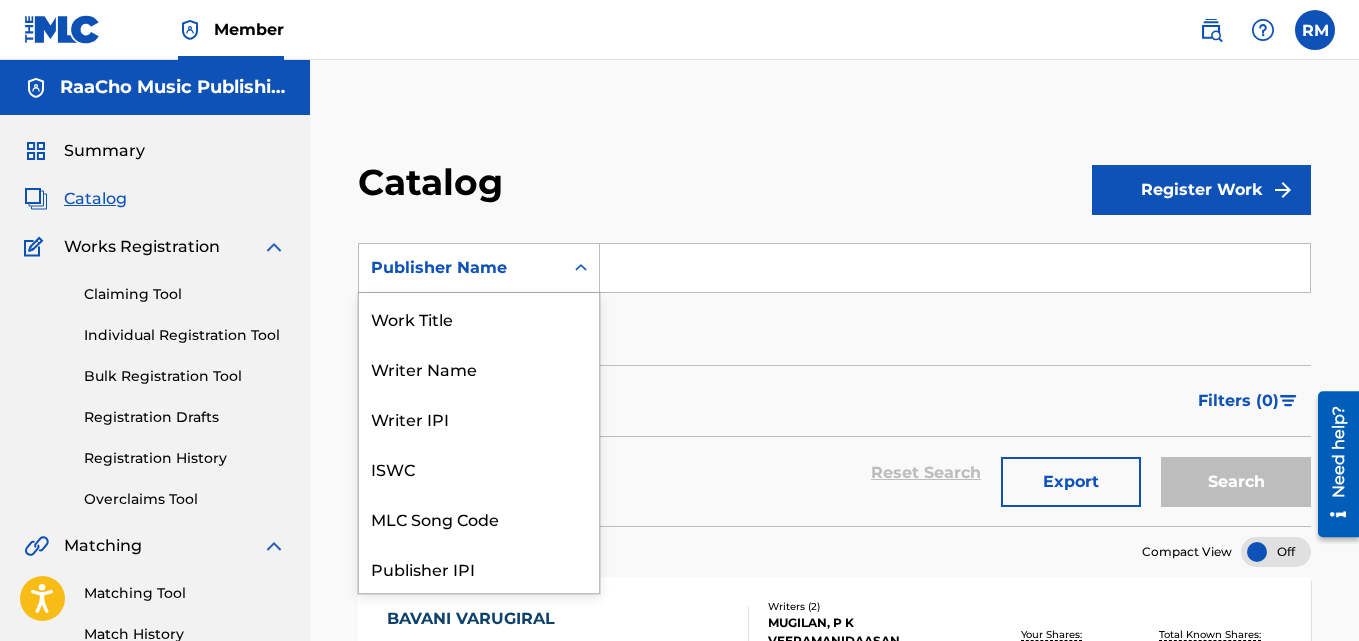 click on "Publisher Name" at bounding box center (479, 268) 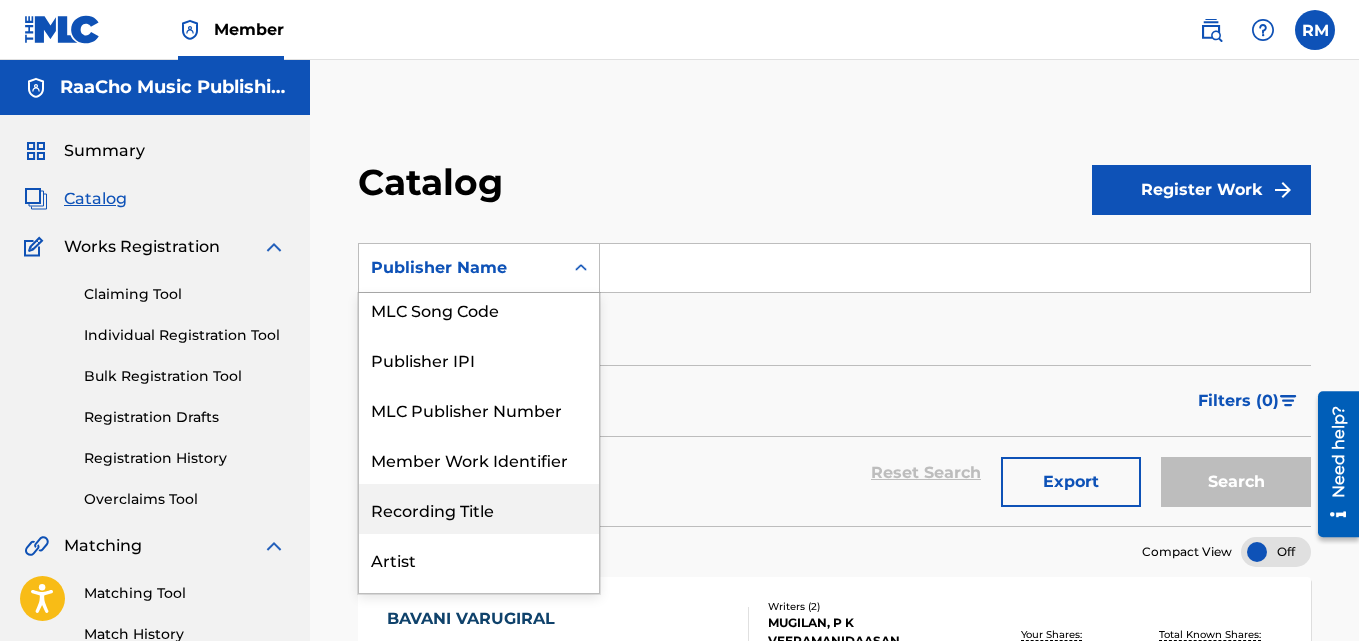 scroll, scrollTop: 0, scrollLeft: 0, axis: both 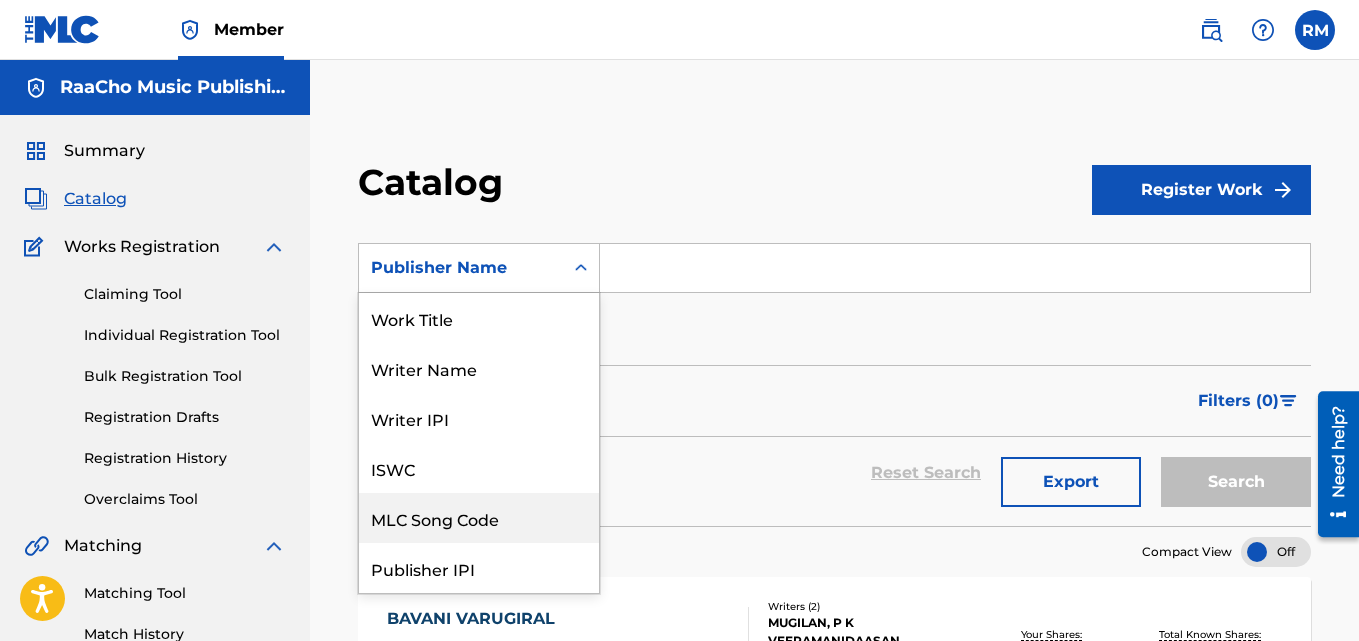 click on "MLC Song Code" at bounding box center (479, 518) 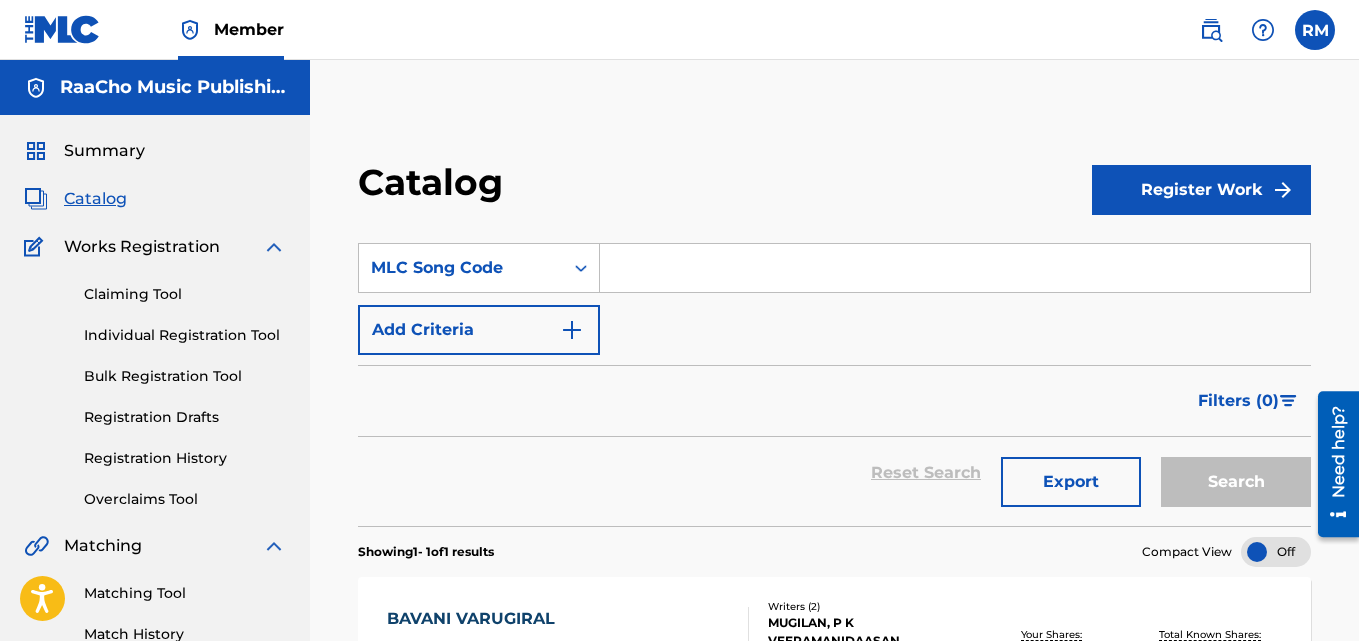 click at bounding box center [955, 268] 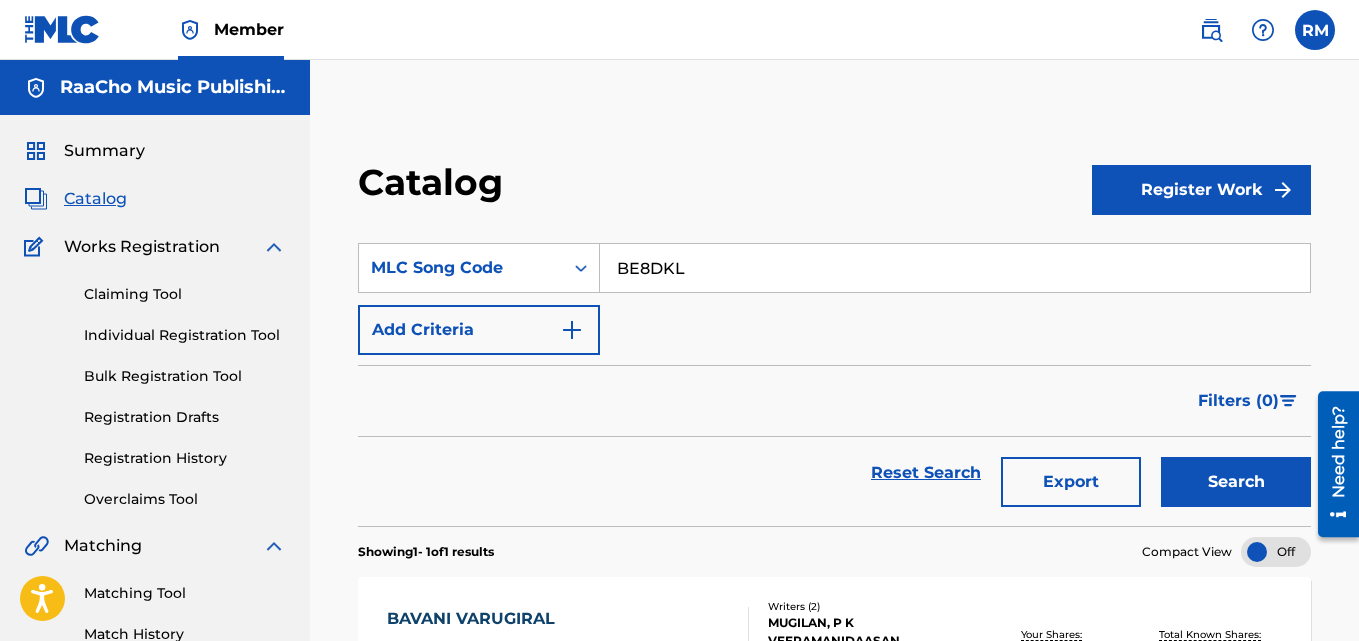 type on "BE8DKL" 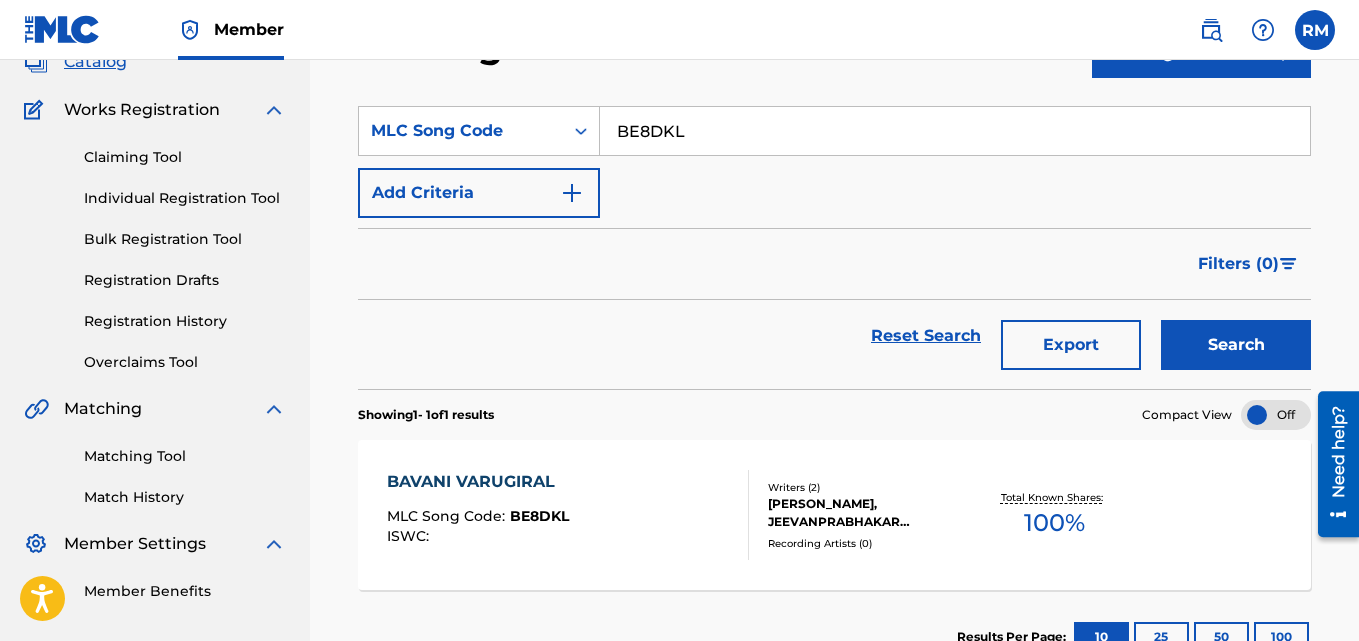 scroll, scrollTop: 276, scrollLeft: 0, axis: vertical 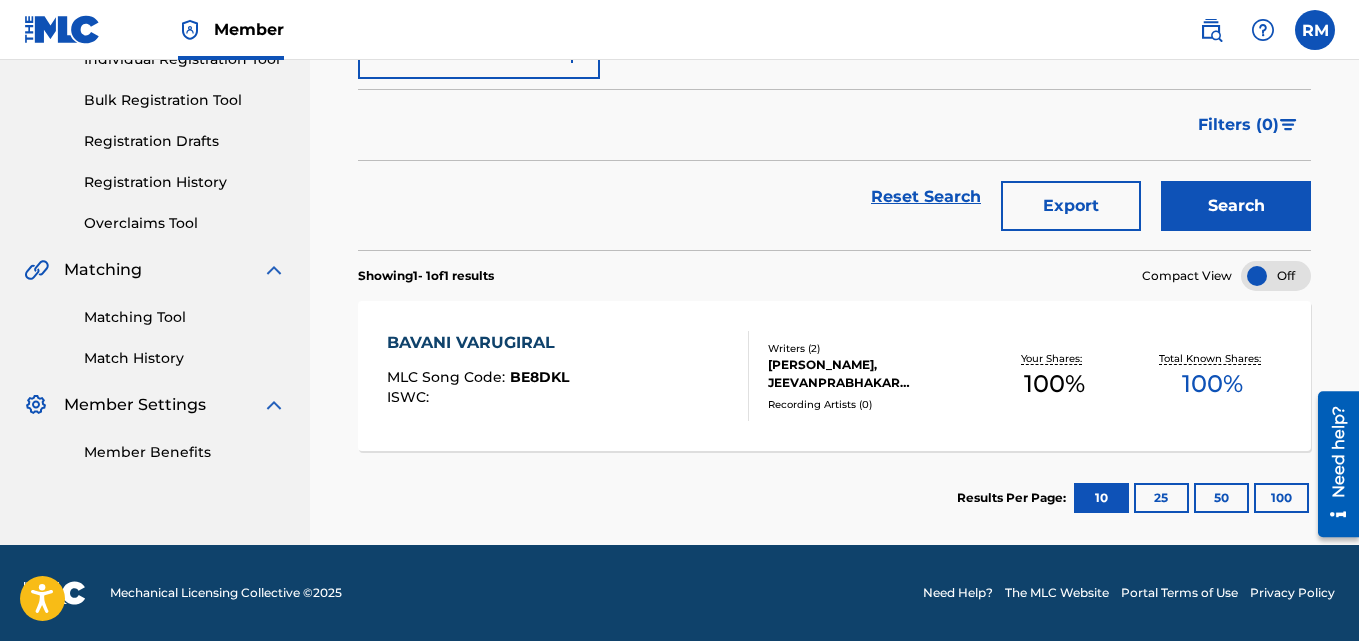 click on "BAVANI VARUGIRAL" at bounding box center (478, 343) 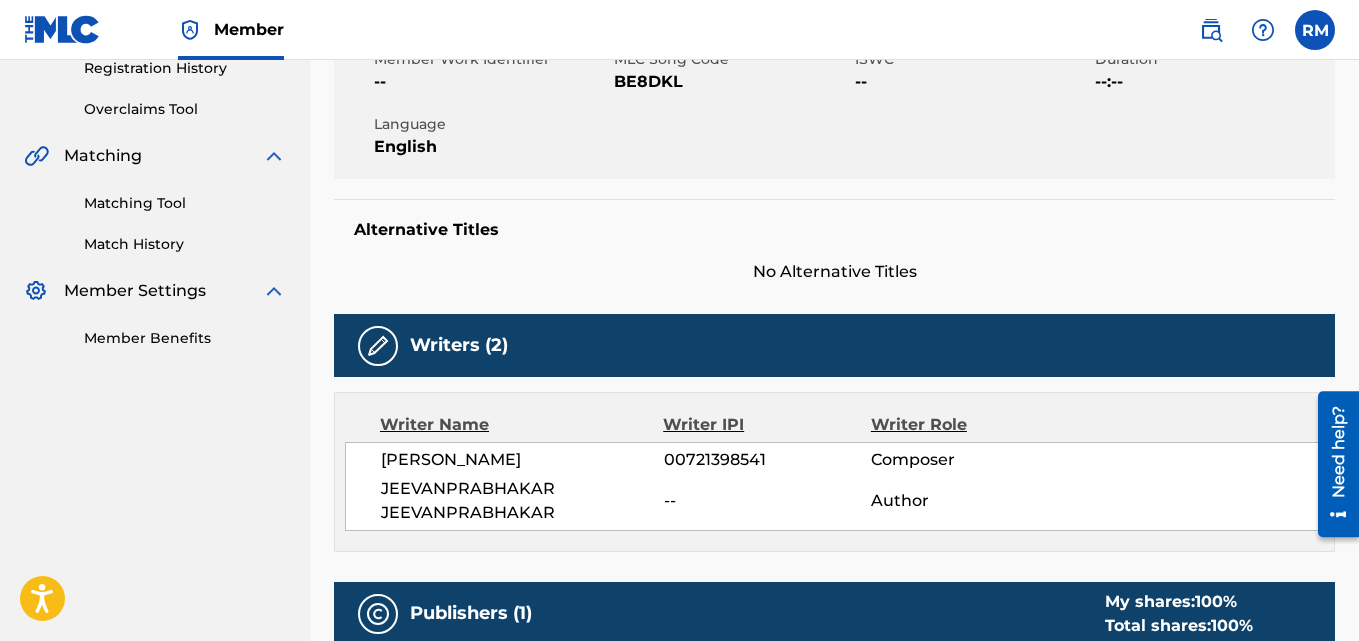 scroll, scrollTop: 0, scrollLeft: 0, axis: both 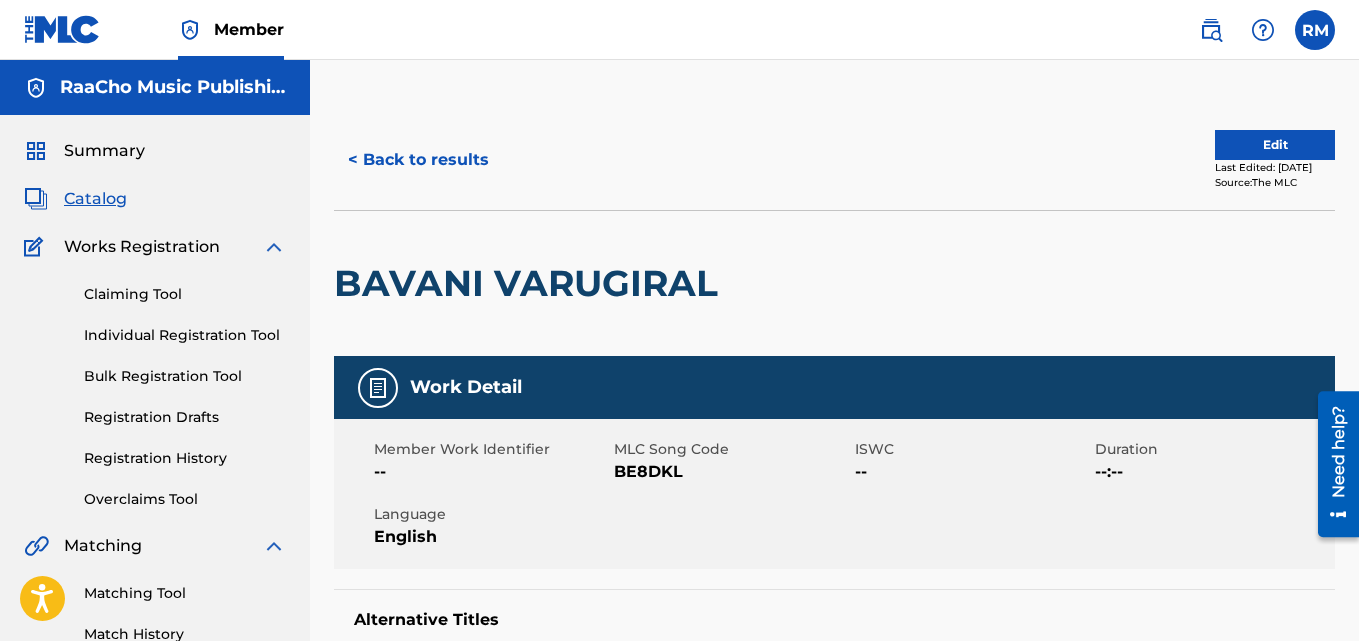 click on "< Back to results" at bounding box center [418, 160] 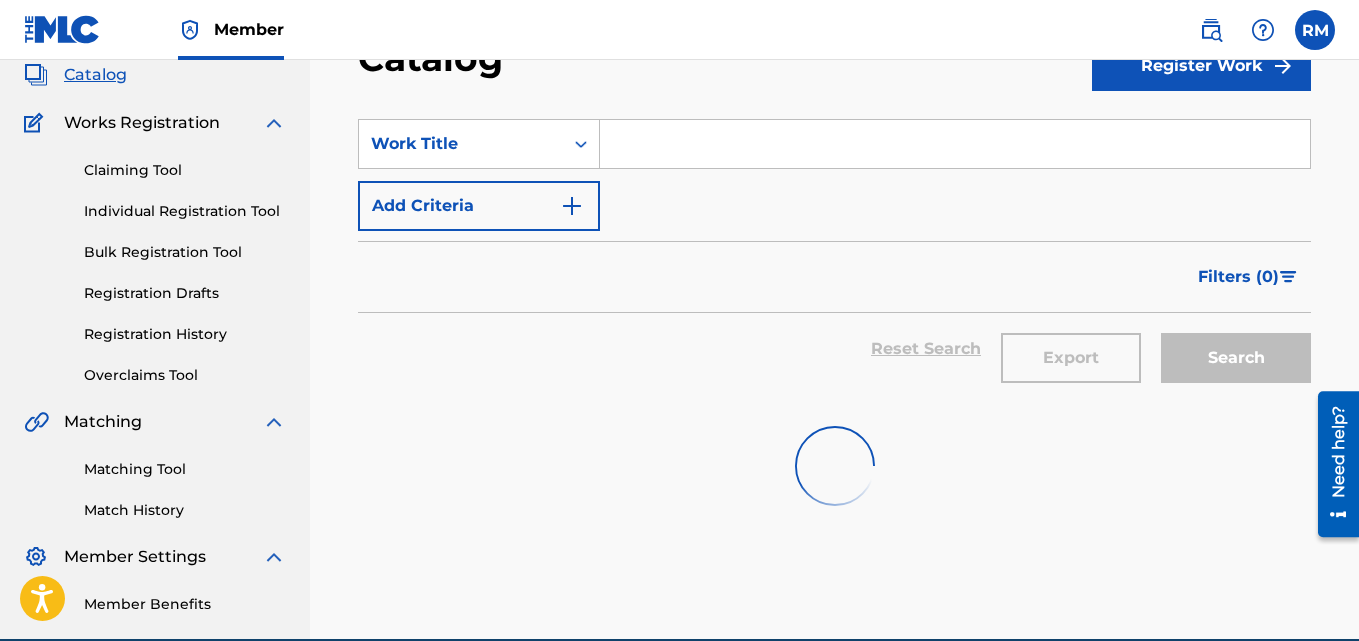 scroll, scrollTop: 0, scrollLeft: 0, axis: both 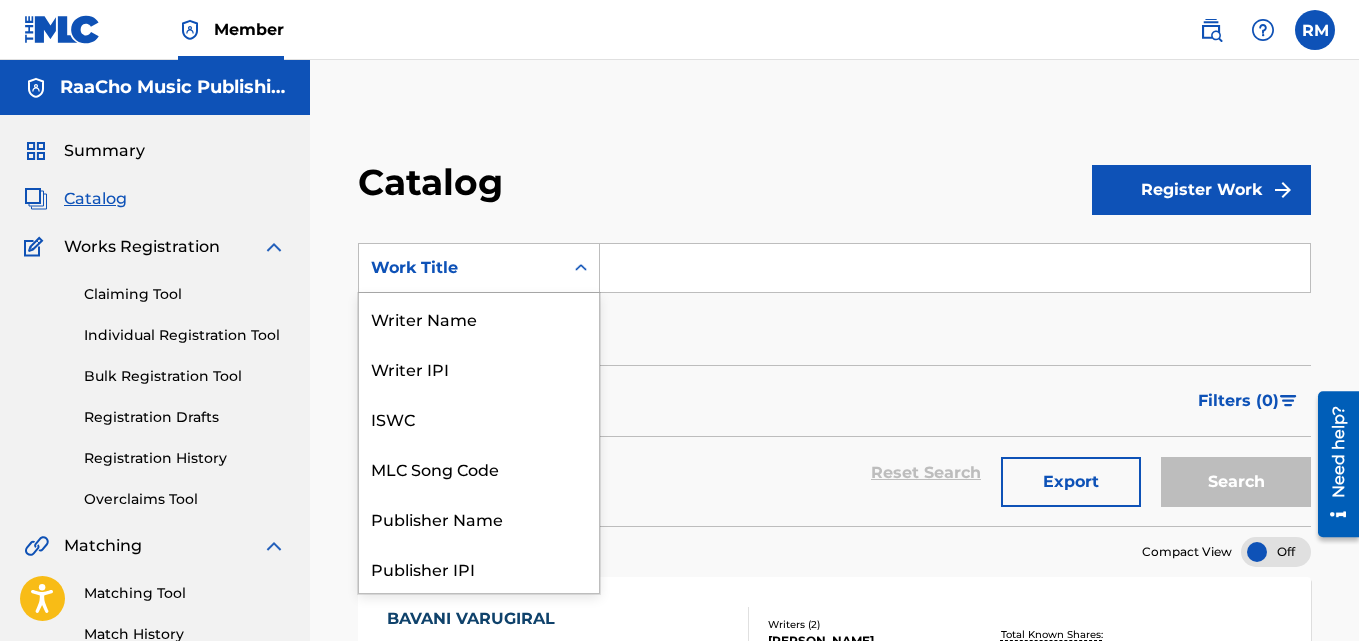 click on "Work Title" at bounding box center (461, 268) 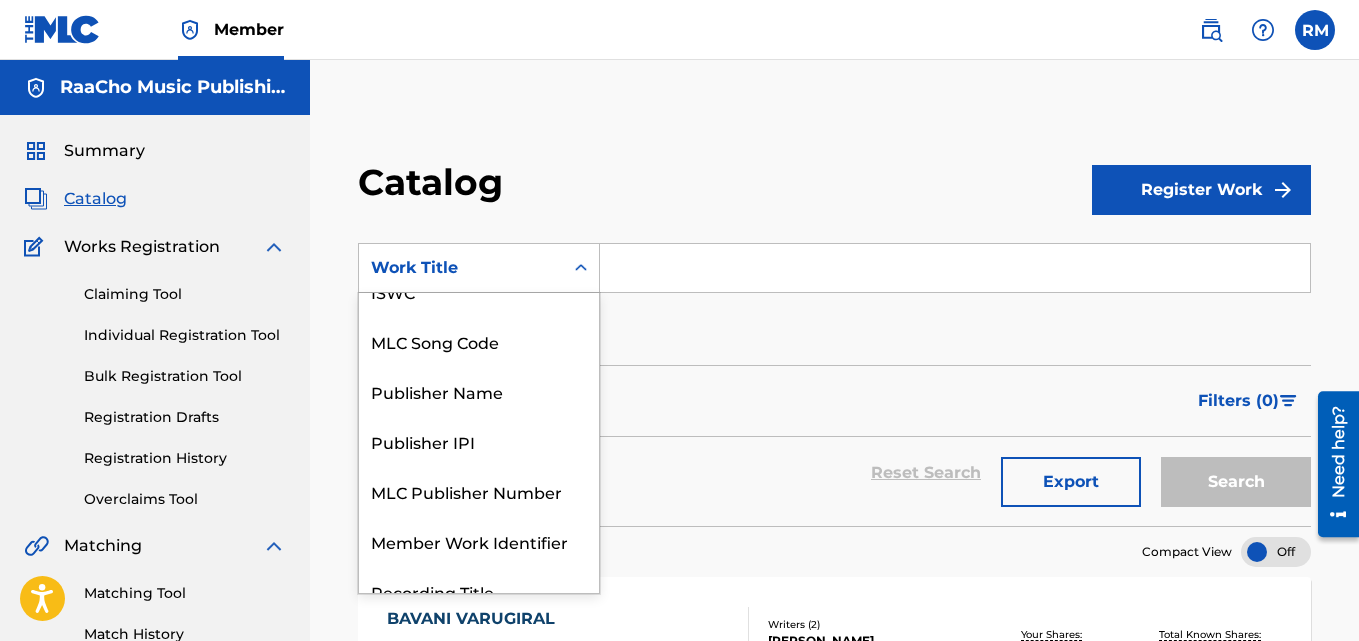 scroll, scrollTop: 0, scrollLeft: 0, axis: both 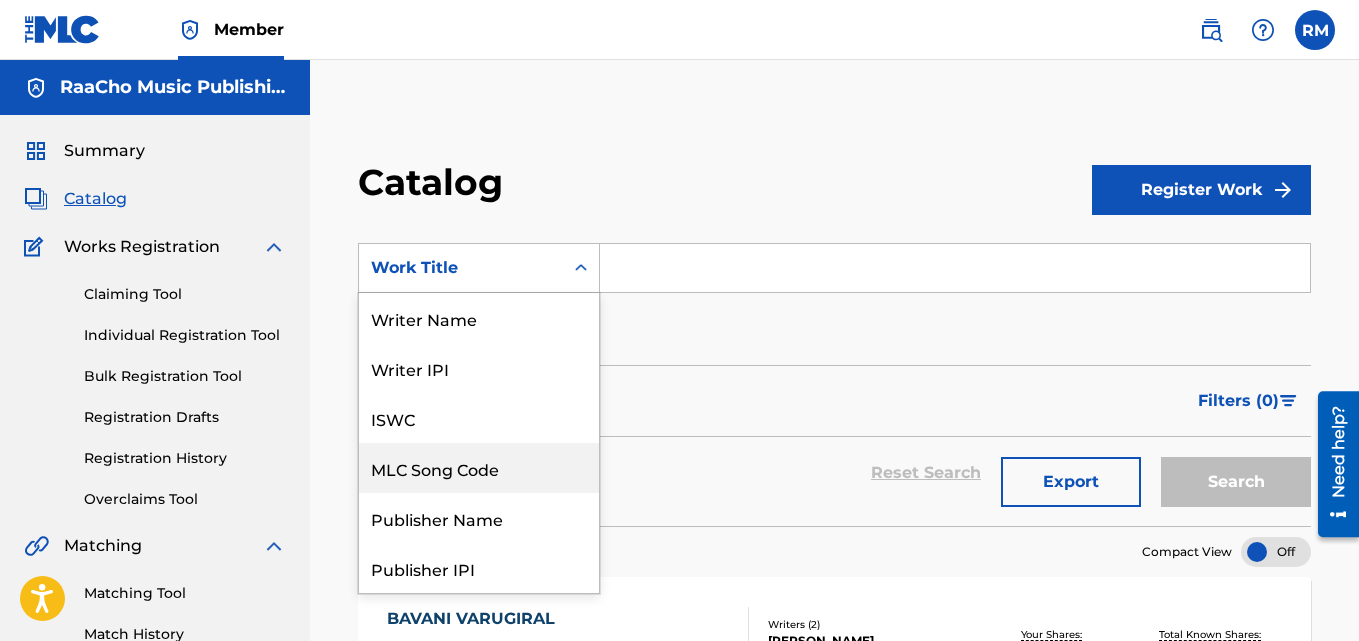 click on "MLC Song Code" at bounding box center [479, 468] 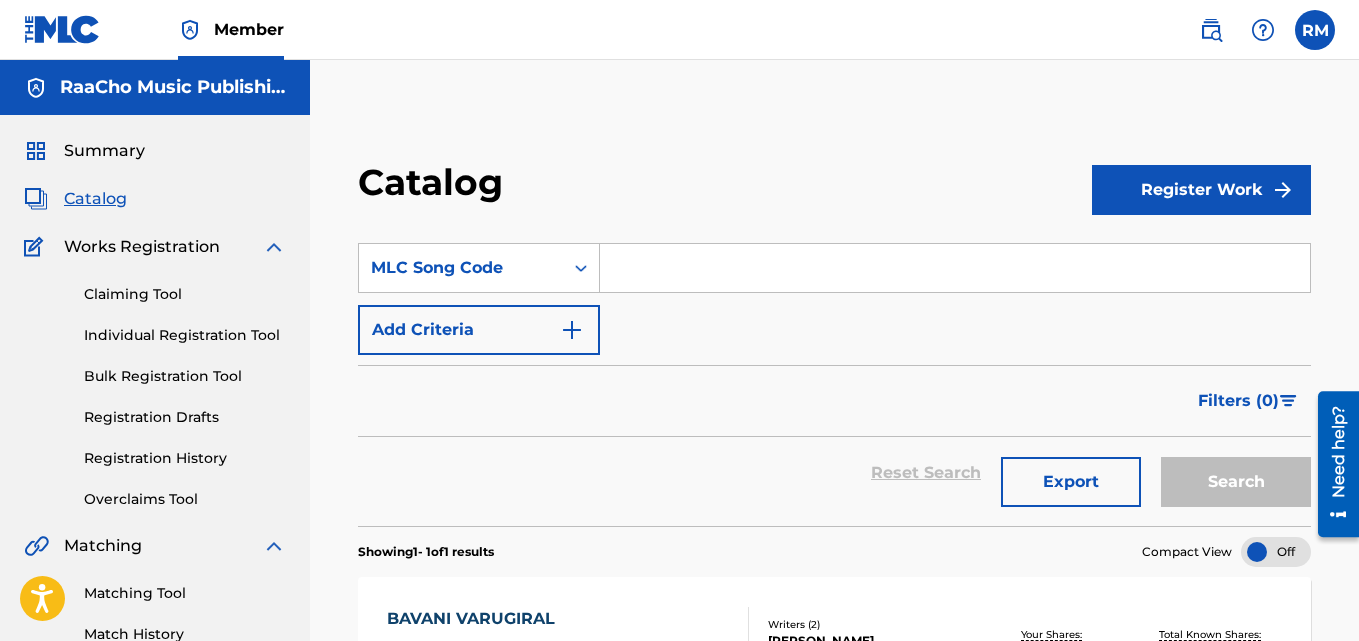 click at bounding box center (955, 268) 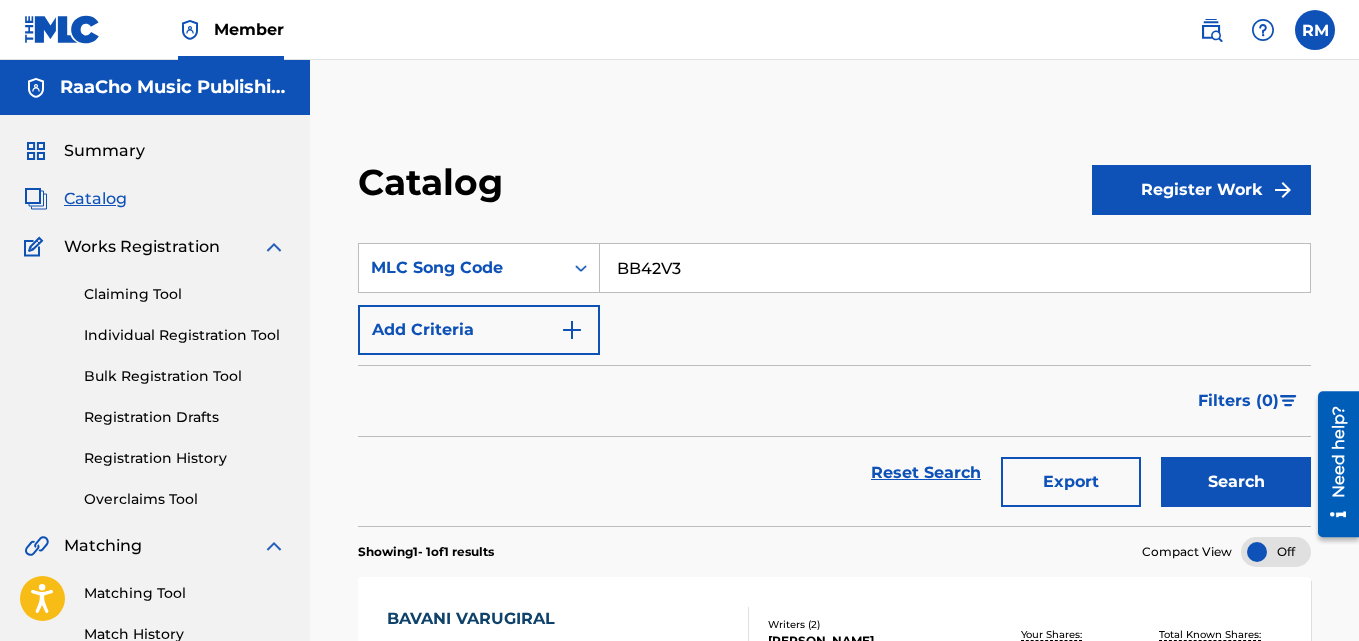 type on "BB42V3" 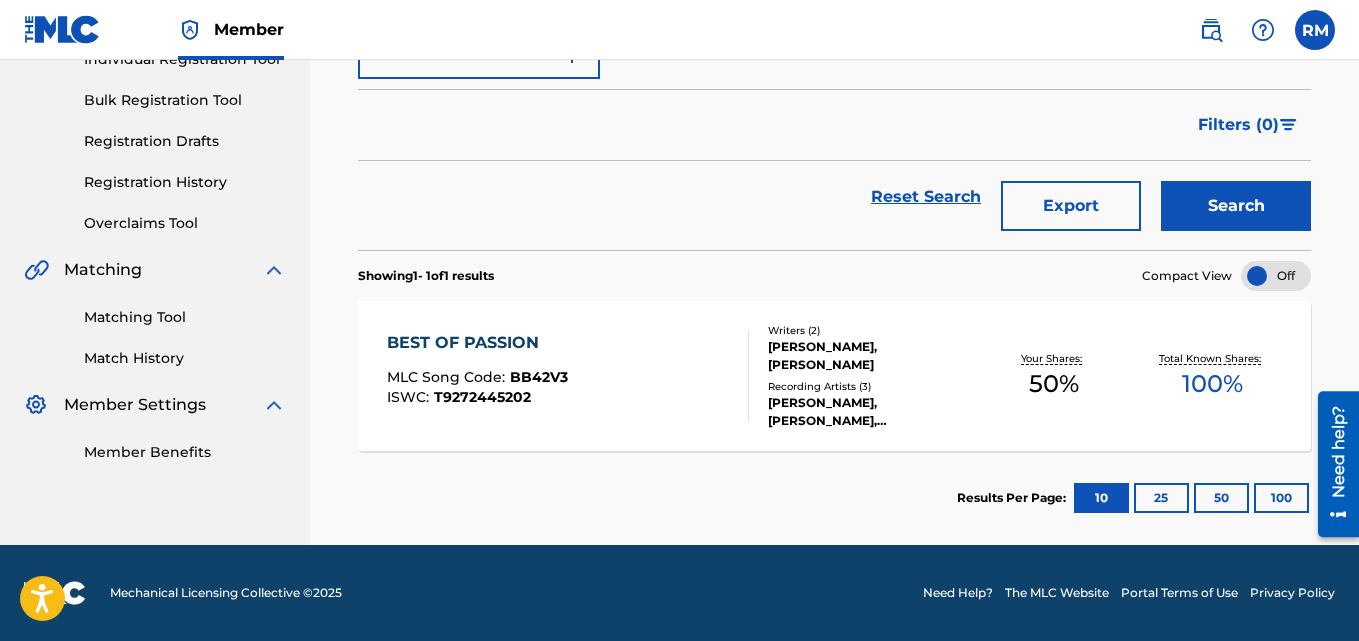 click on "BEST OF PASSION MLC Song Code : BB42V3 ISWC : T9272445202 Writers ( 2 ) [PERSON_NAME], VAIRAMUTHU Recording Artists ( 3 ) [PERSON_NAME], [PERSON_NAME], [PERSON_NAME] Your Shares: 50 % Total Known Shares: 100 %" at bounding box center (834, 376) 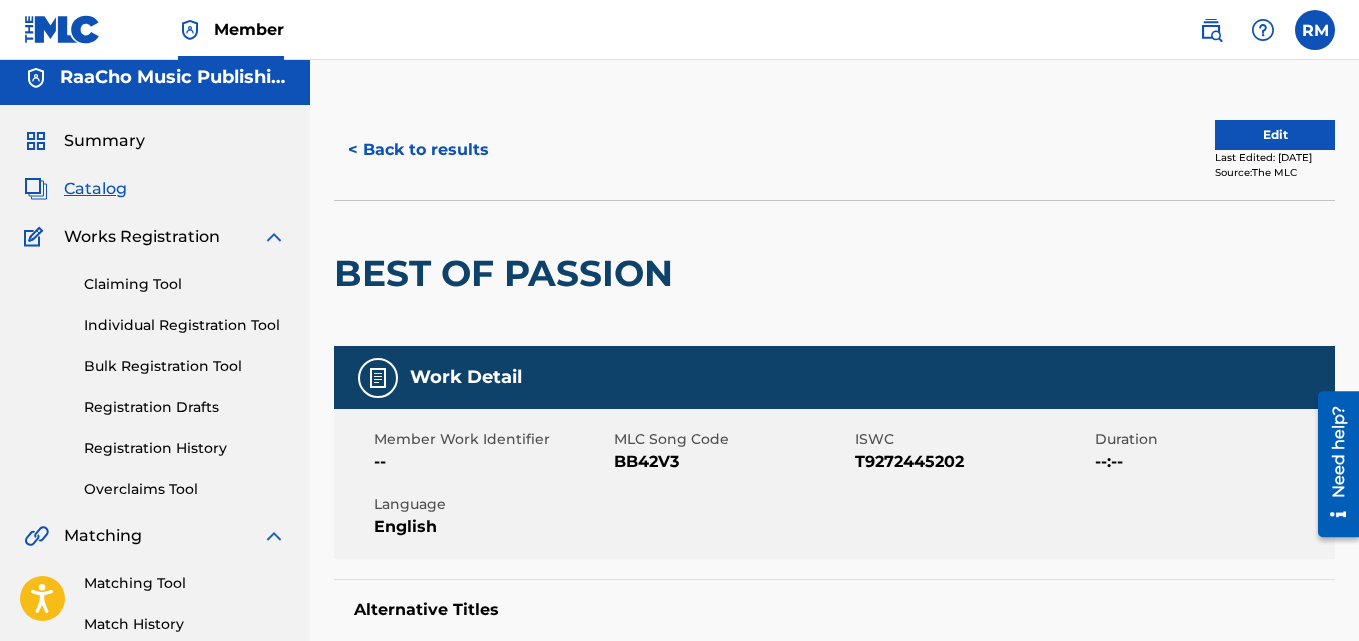 scroll, scrollTop: 0, scrollLeft: 0, axis: both 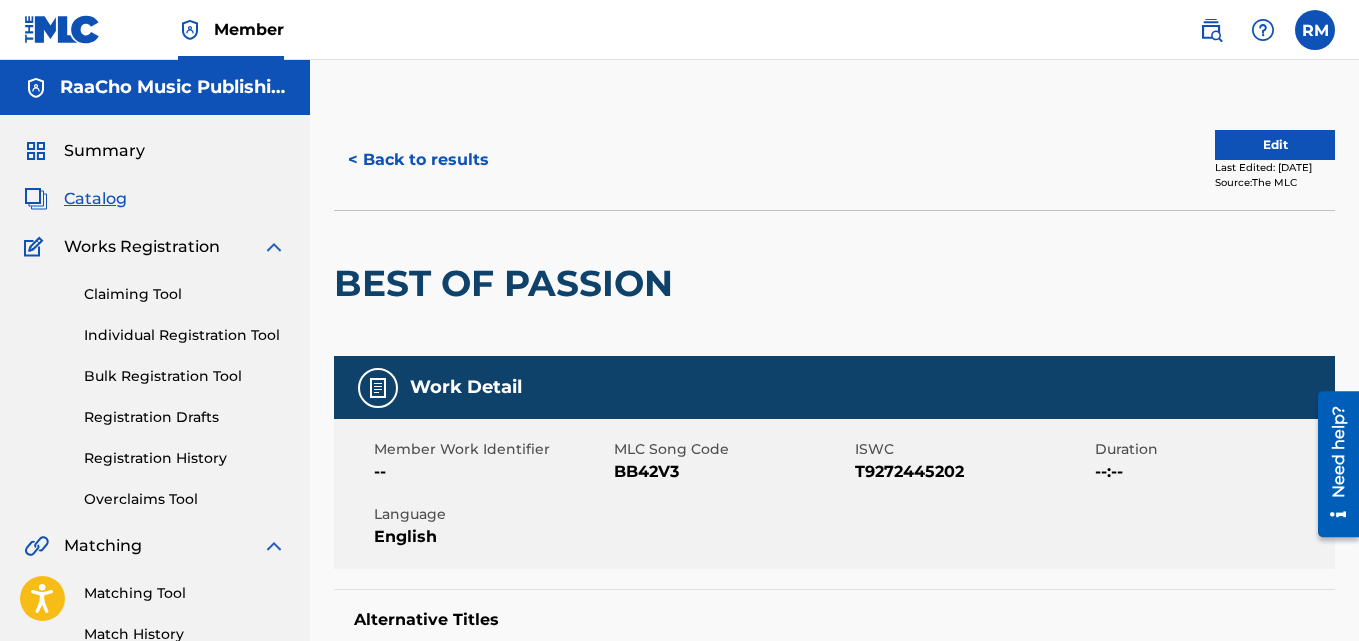 click on "< Back to results" at bounding box center (418, 160) 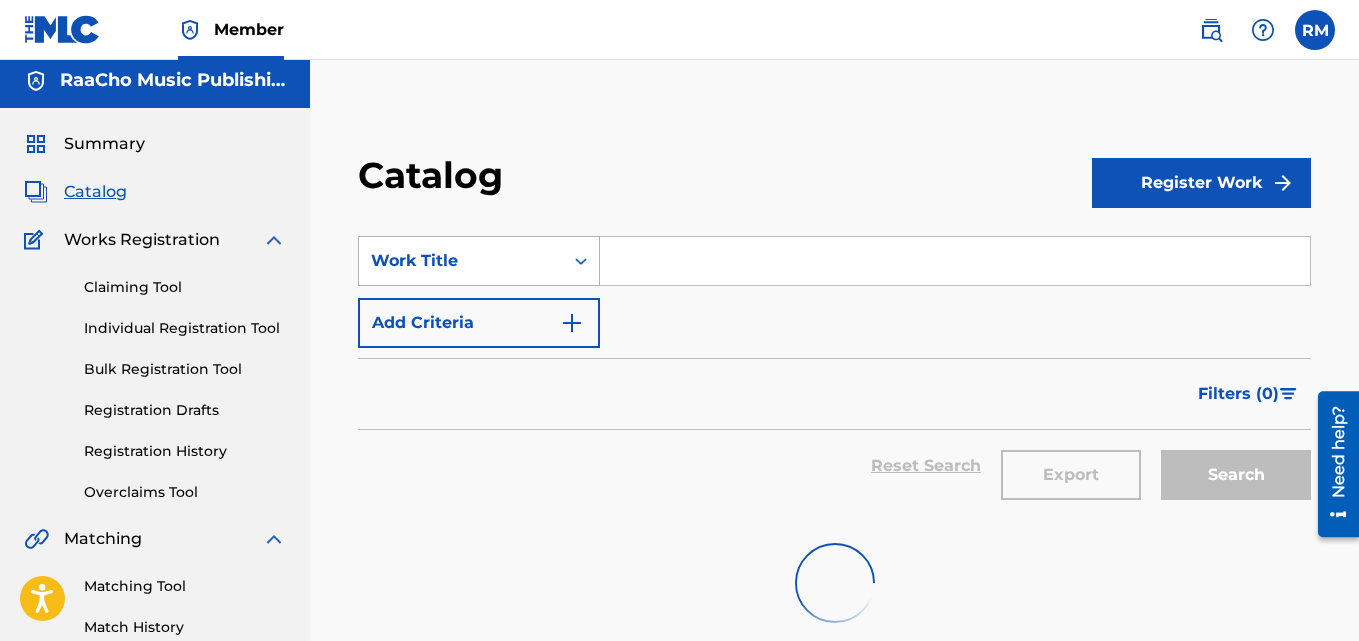scroll, scrollTop: 0, scrollLeft: 0, axis: both 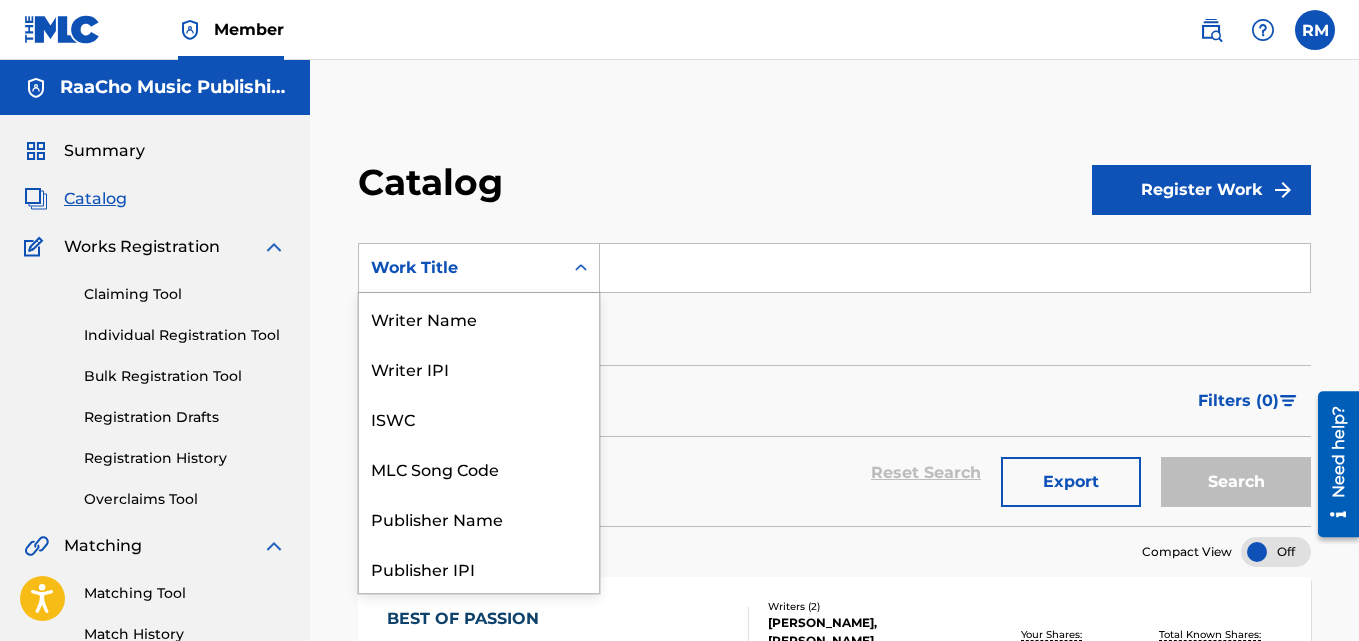 click on "Work Title" at bounding box center [461, 268] 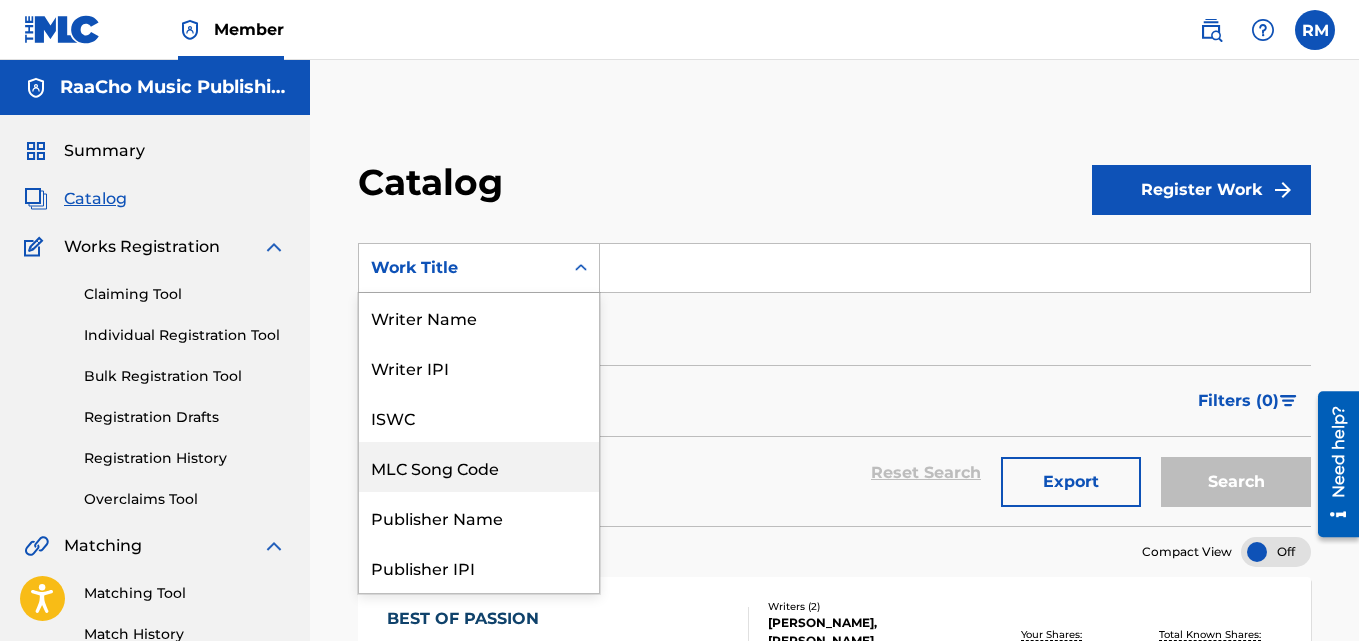 scroll, scrollTop: 0, scrollLeft: 0, axis: both 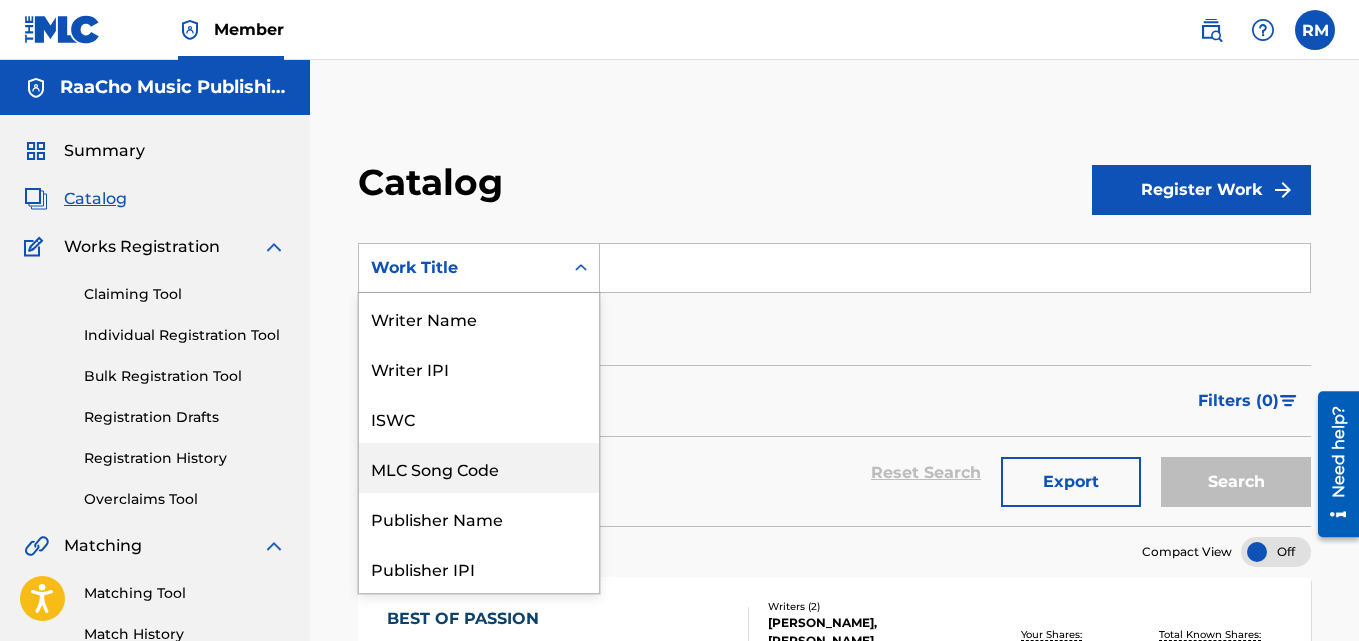 click on "MLC Song Code" at bounding box center (479, 468) 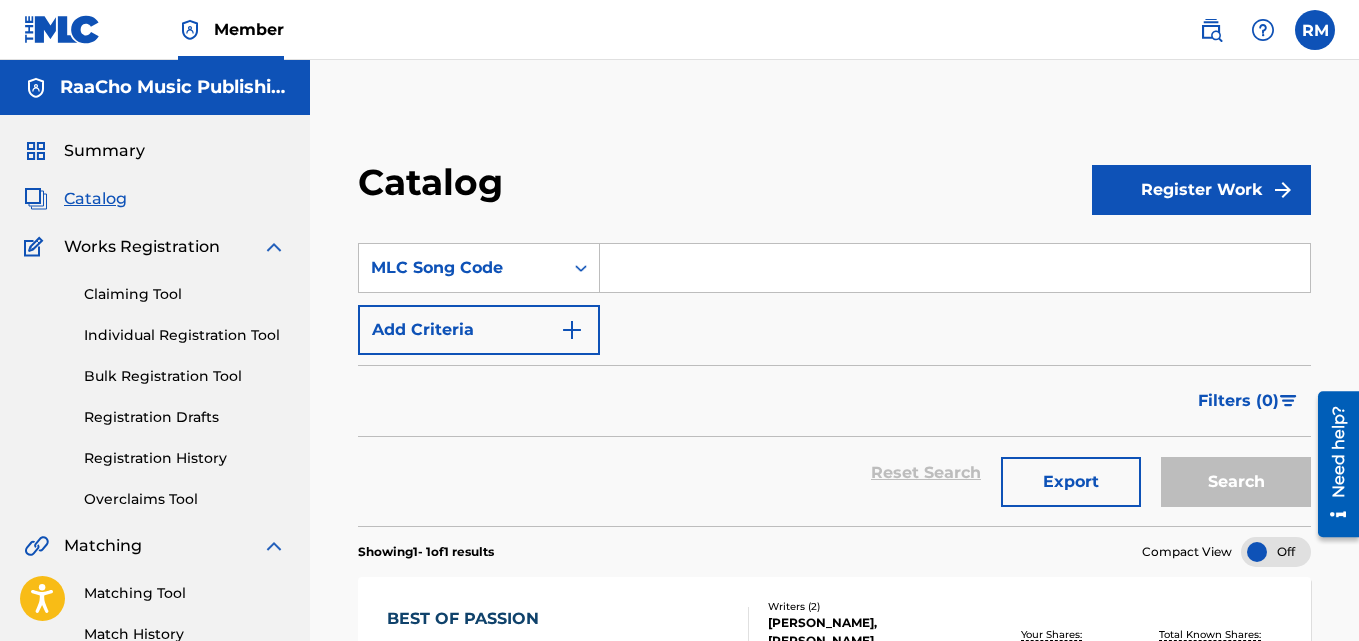 click at bounding box center [955, 268] 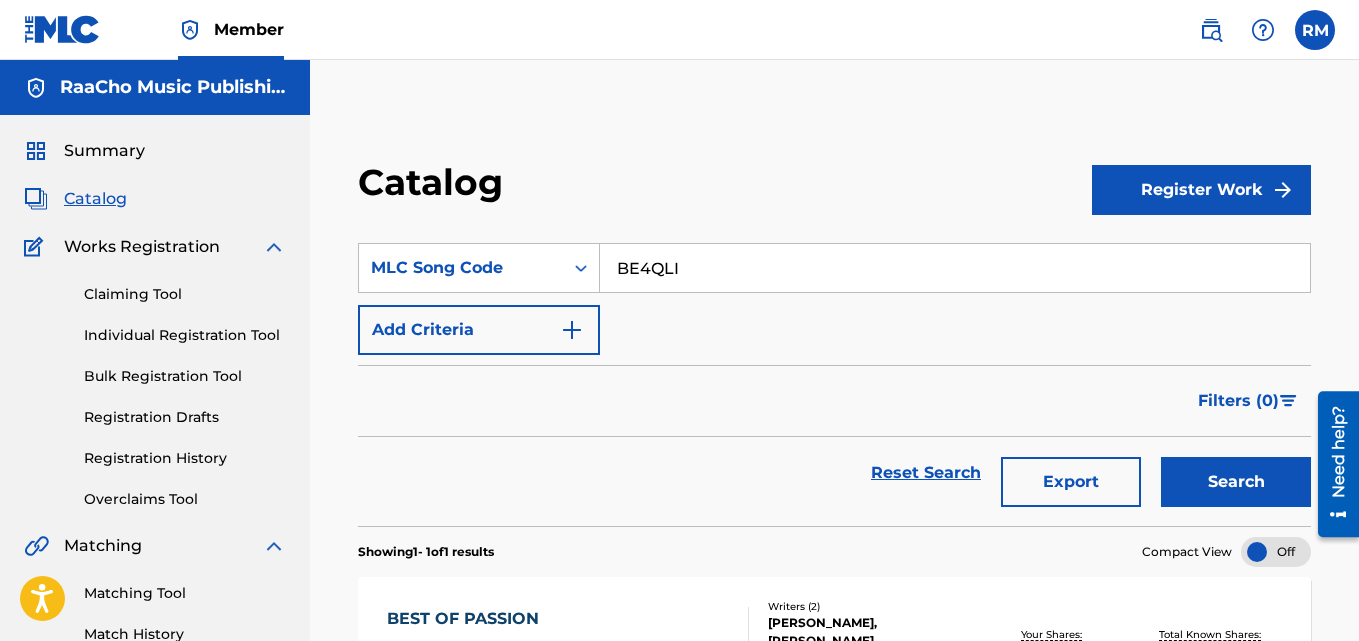 type on "BE4QLI" 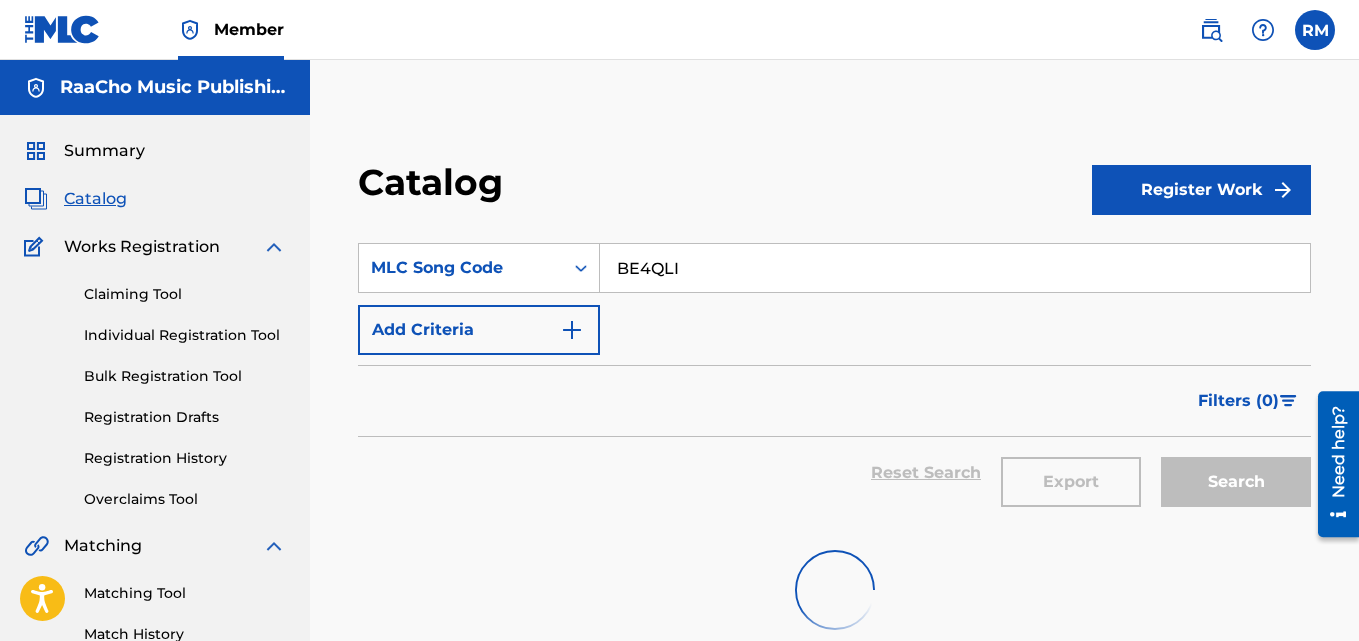 scroll, scrollTop: 218, scrollLeft: 0, axis: vertical 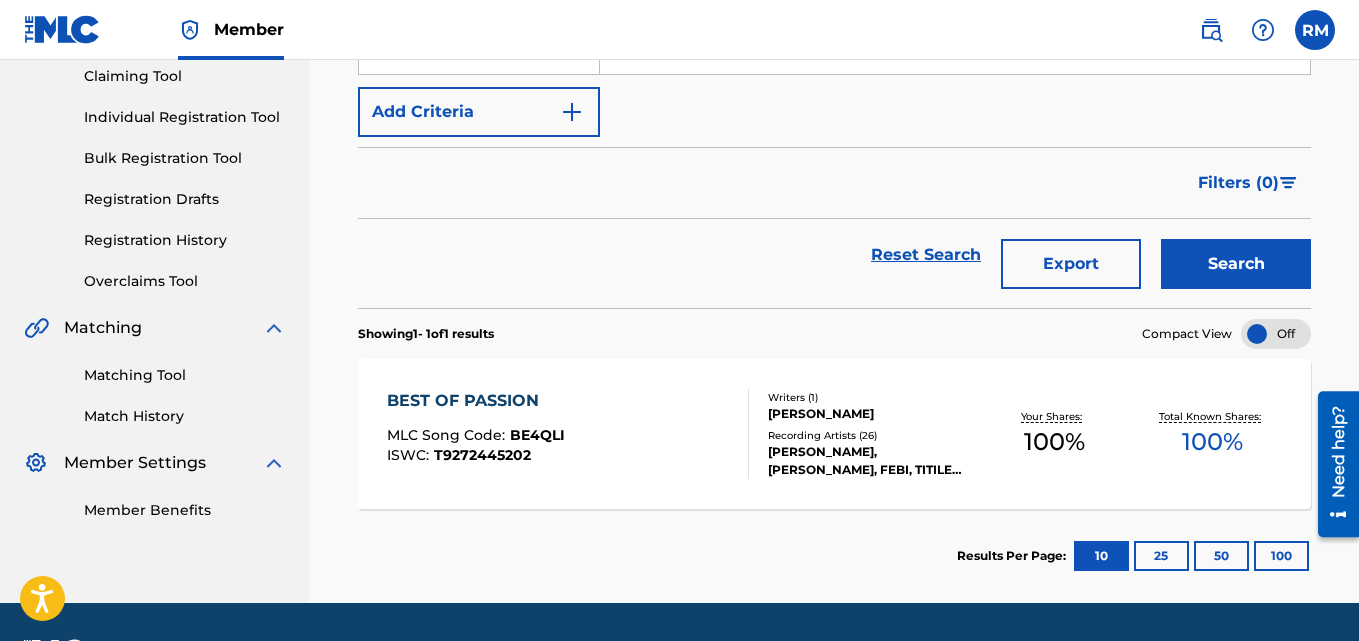 click on "BEST OF PASSION" at bounding box center [476, 401] 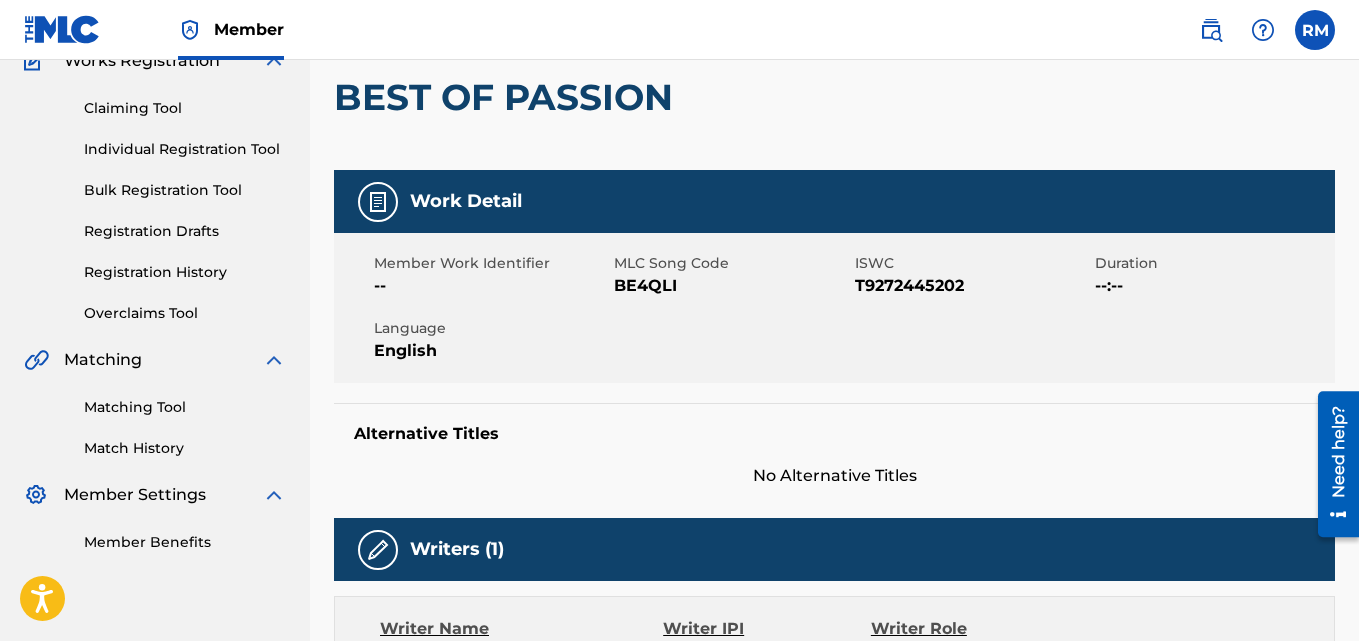 scroll, scrollTop: 0, scrollLeft: 0, axis: both 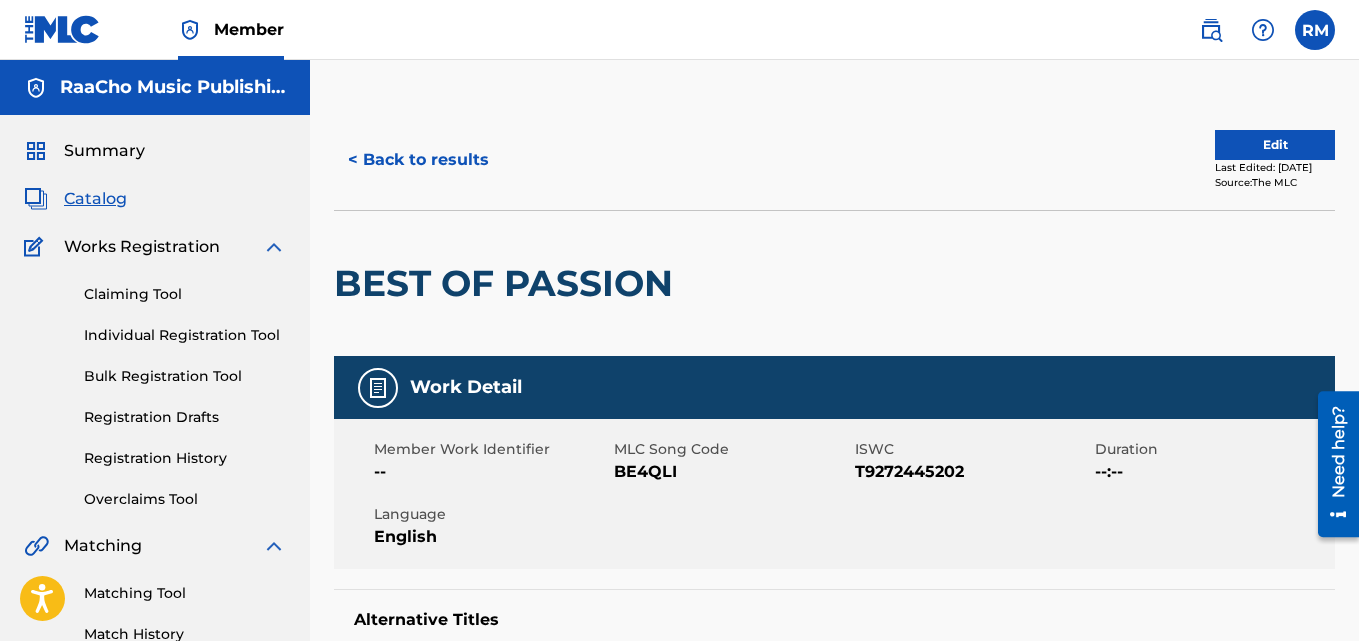 click on "< Back to results" at bounding box center (418, 160) 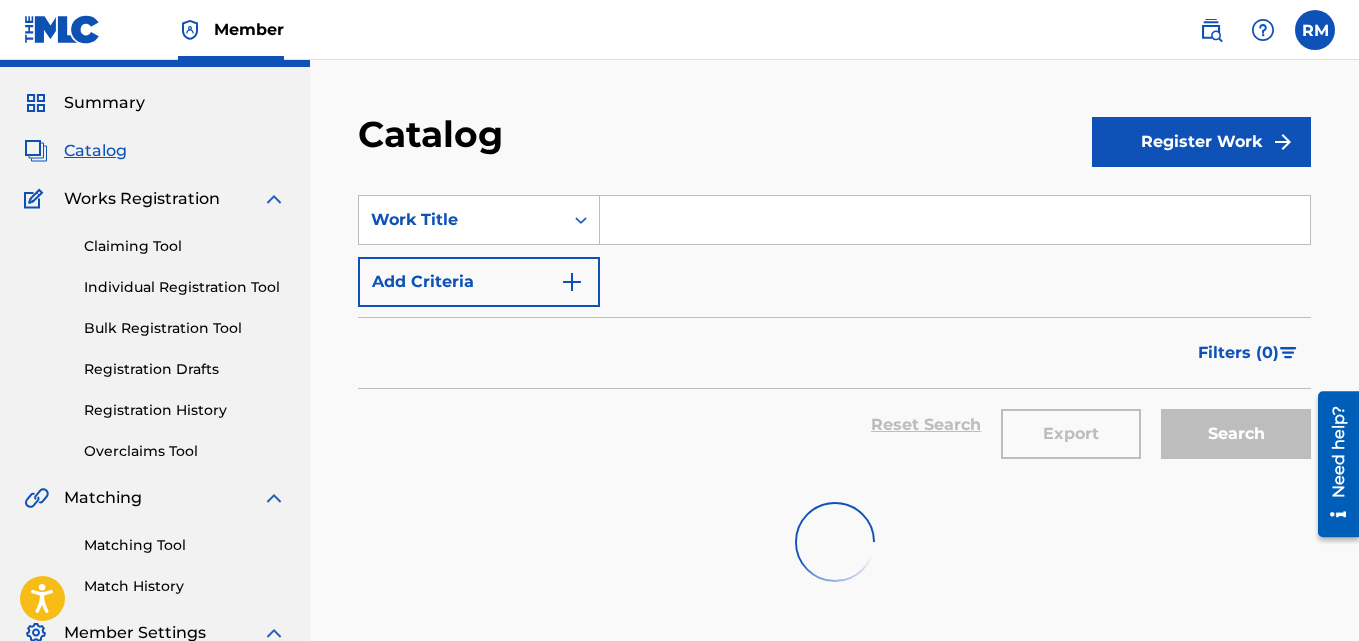 scroll, scrollTop: 0, scrollLeft: 0, axis: both 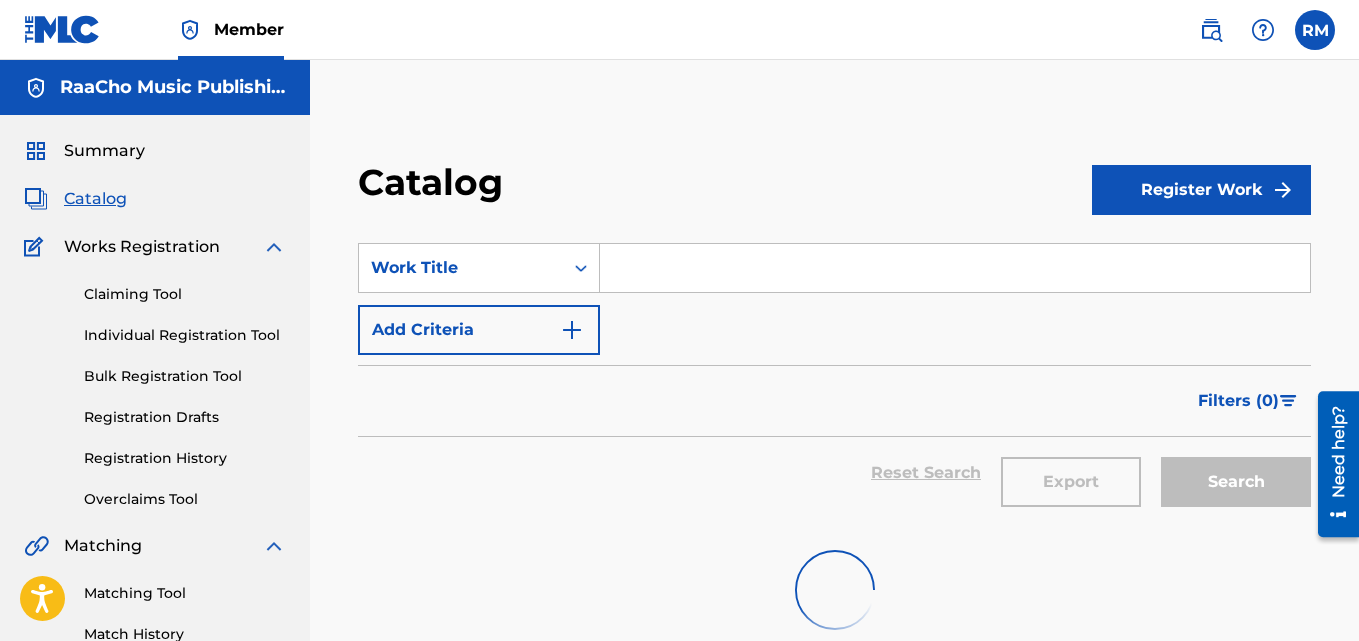 click on "Work Title" at bounding box center [479, 268] 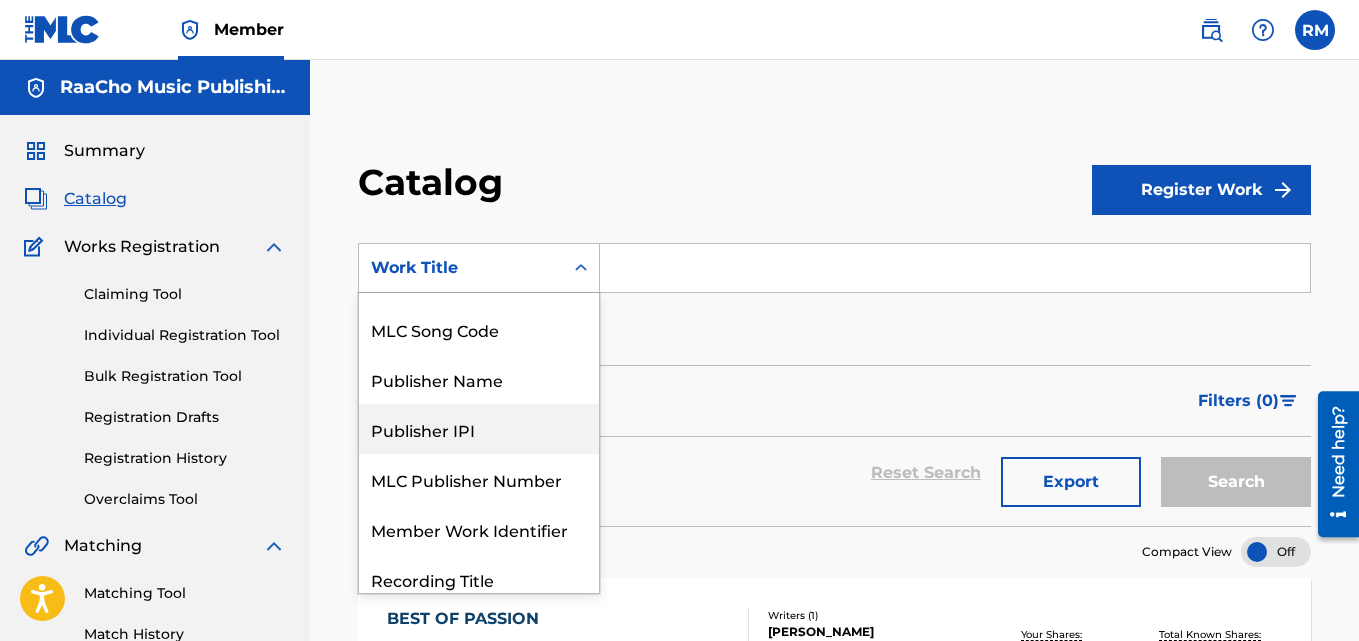 scroll, scrollTop: 0, scrollLeft: 0, axis: both 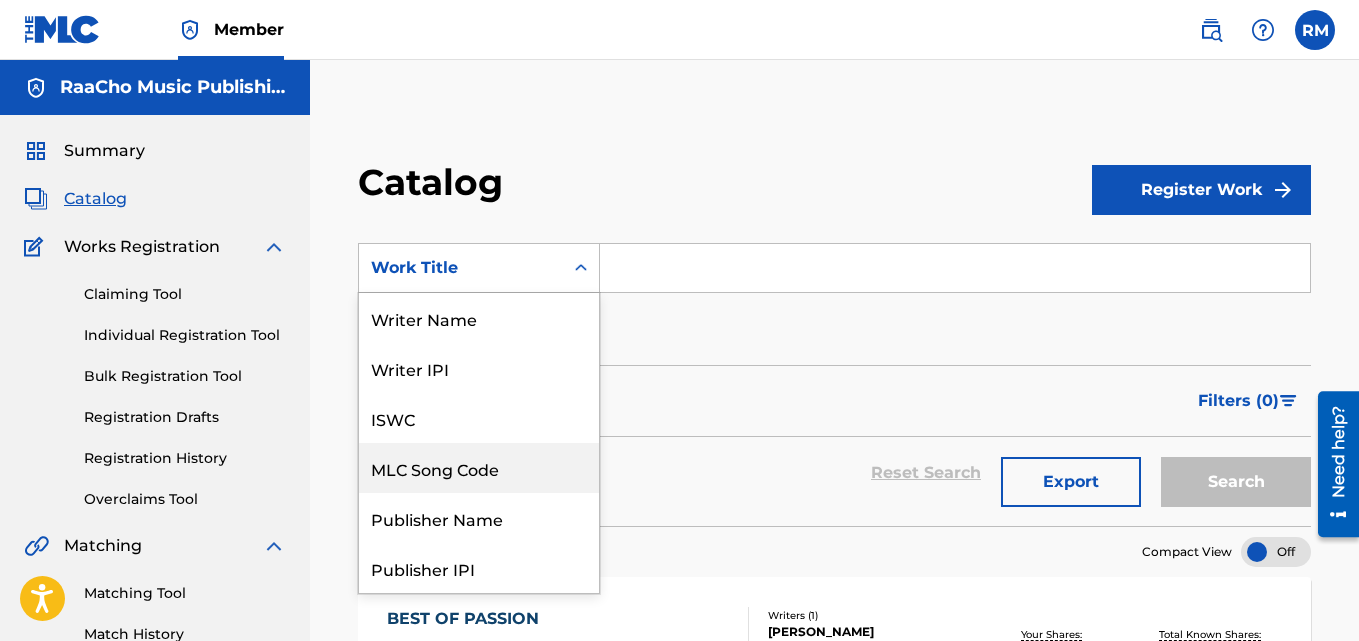 click on "MLC Song Code" at bounding box center (479, 468) 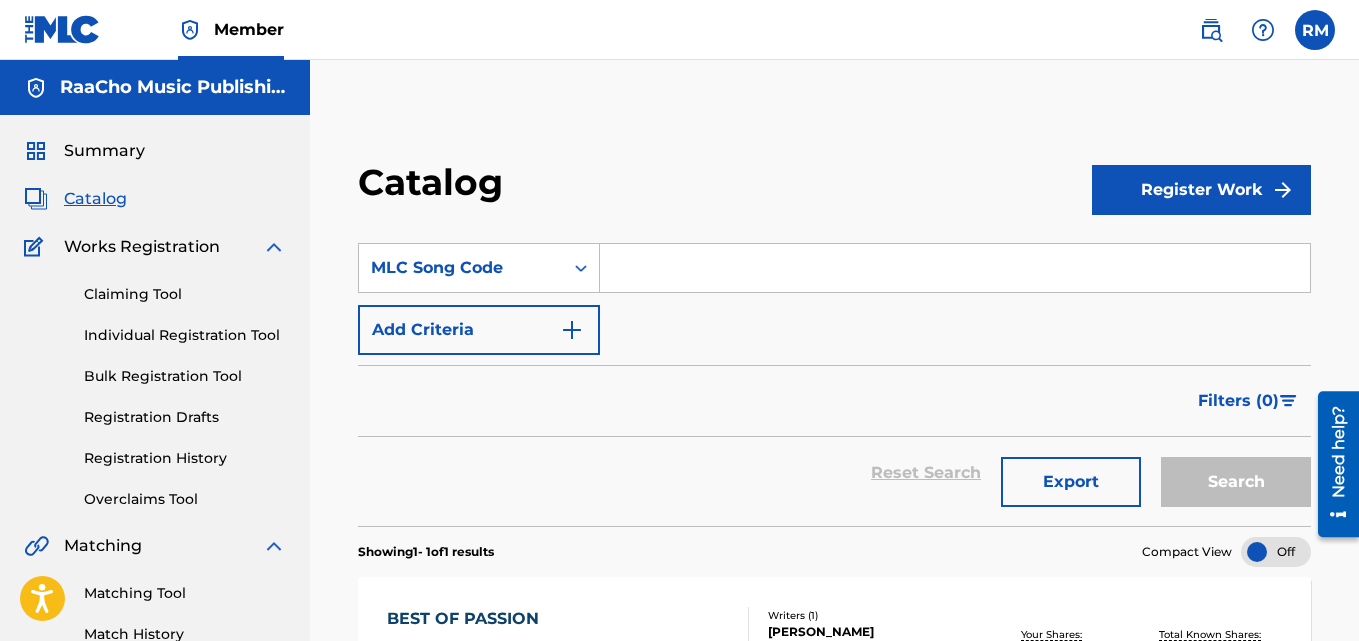 click at bounding box center [955, 268] 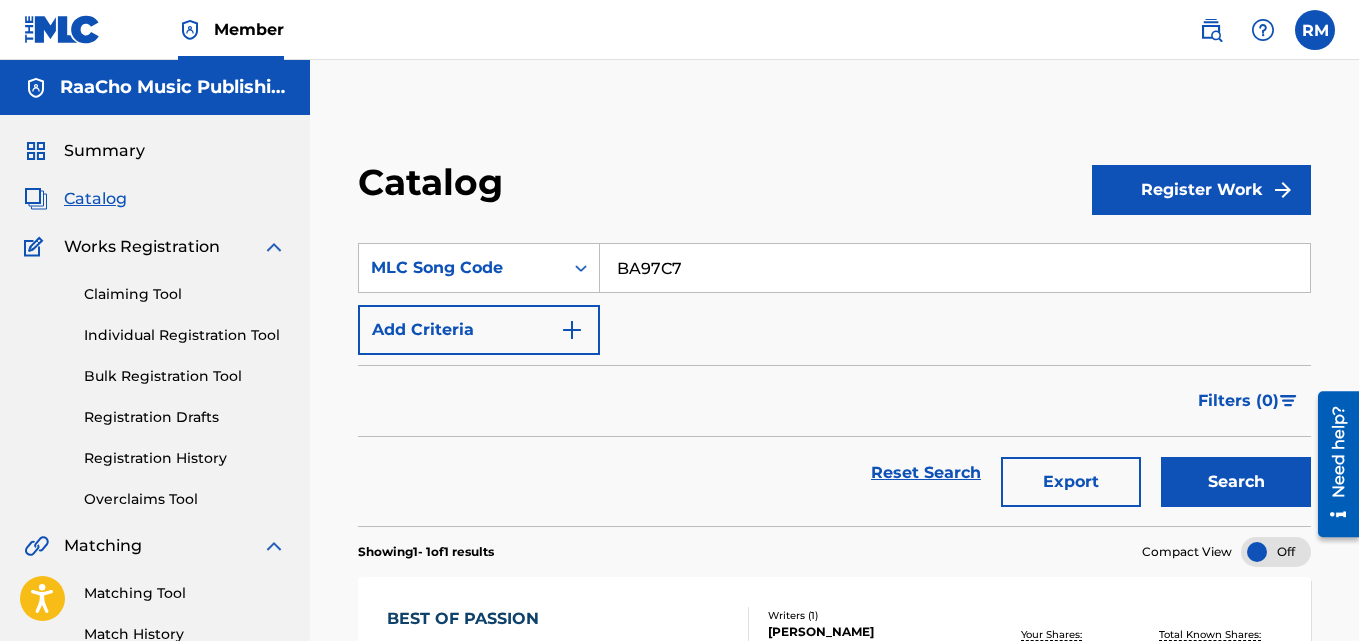 type on "BA97C7" 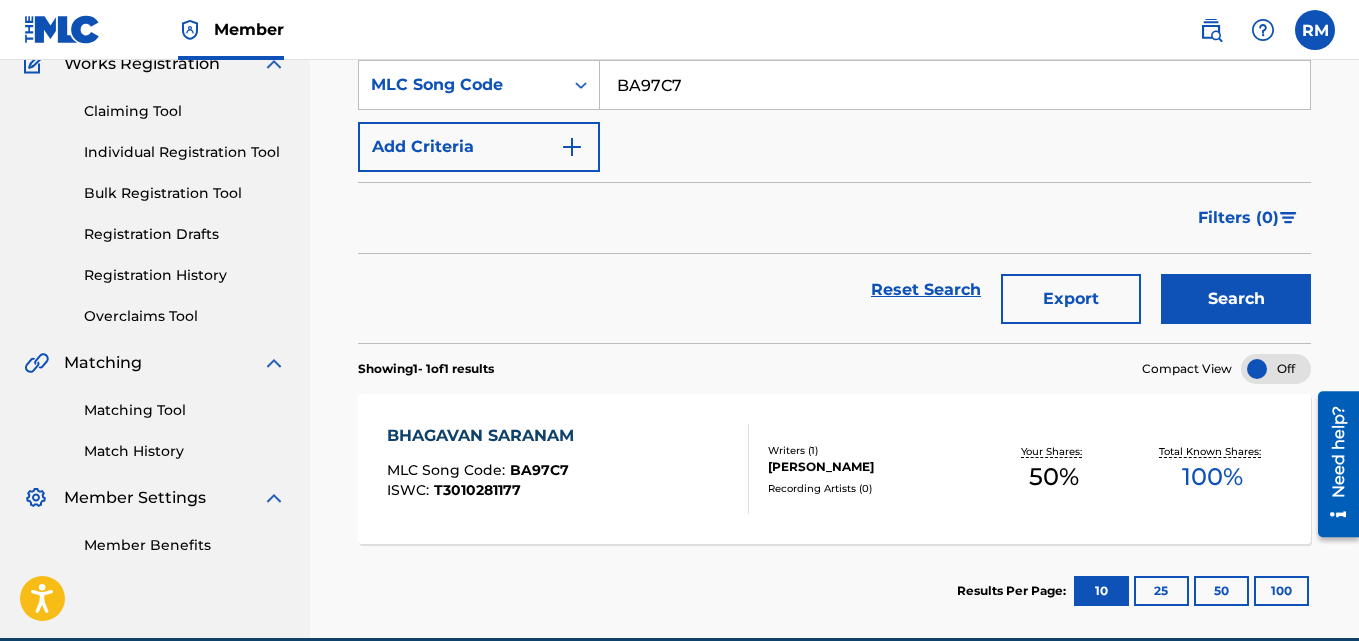 scroll, scrollTop: 276, scrollLeft: 0, axis: vertical 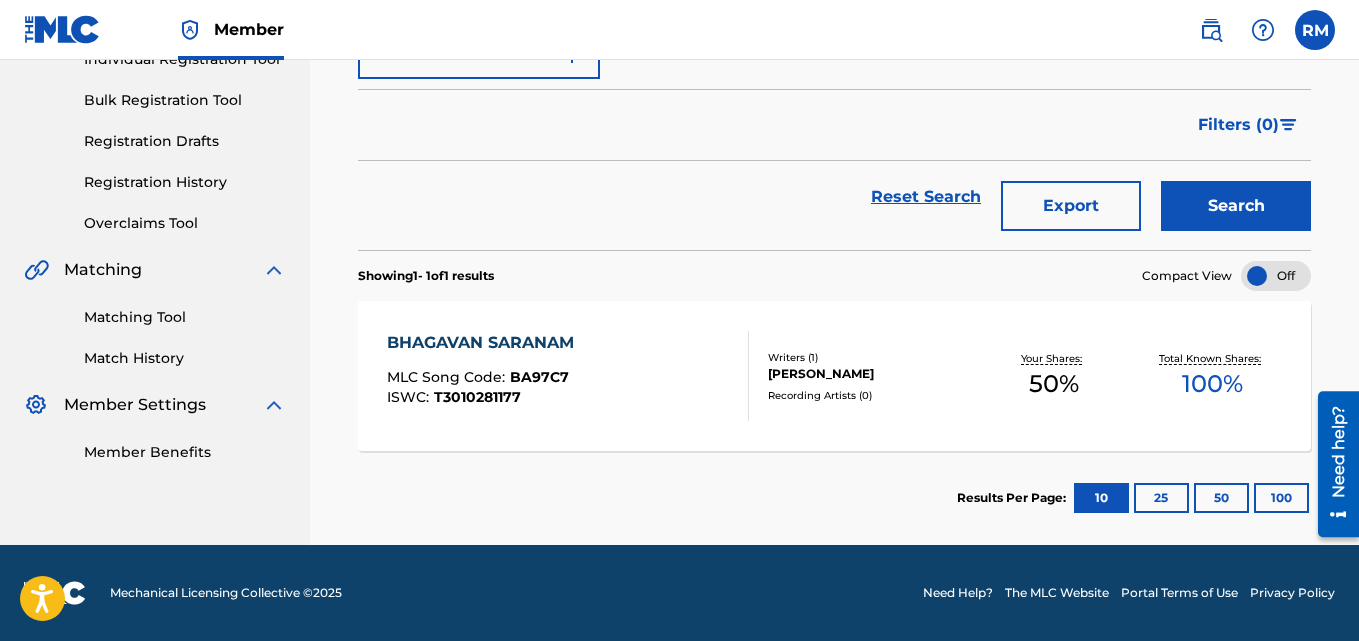 click on "BHAGAVAN SARANAM" at bounding box center (485, 343) 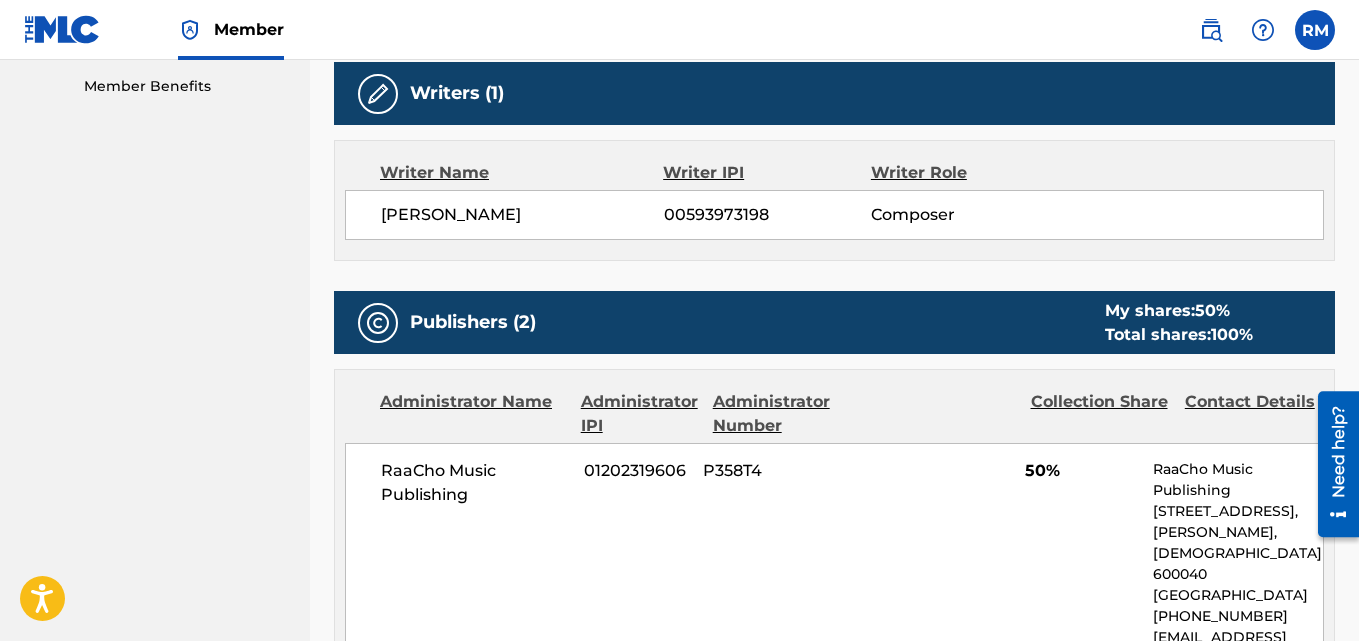 scroll, scrollTop: 0, scrollLeft: 0, axis: both 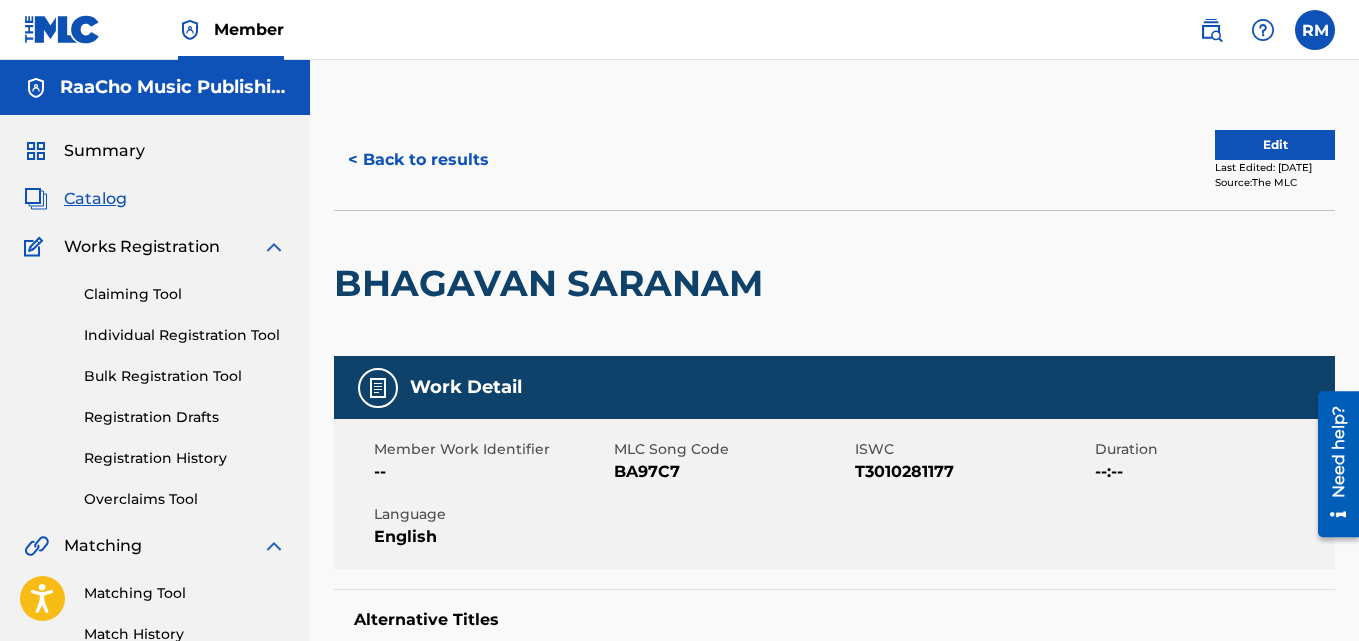 click on "< Back to results" at bounding box center [418, 160] 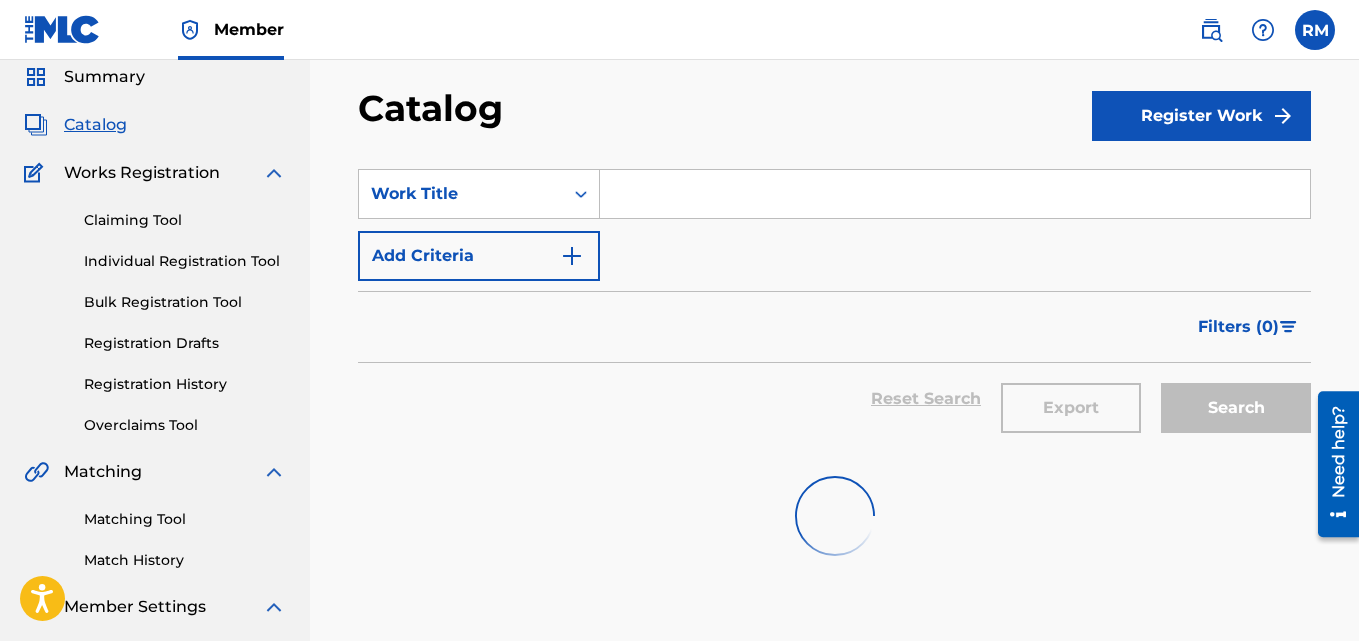 scroll, scrollTop: 0, scrollLeft: 0, axis: both 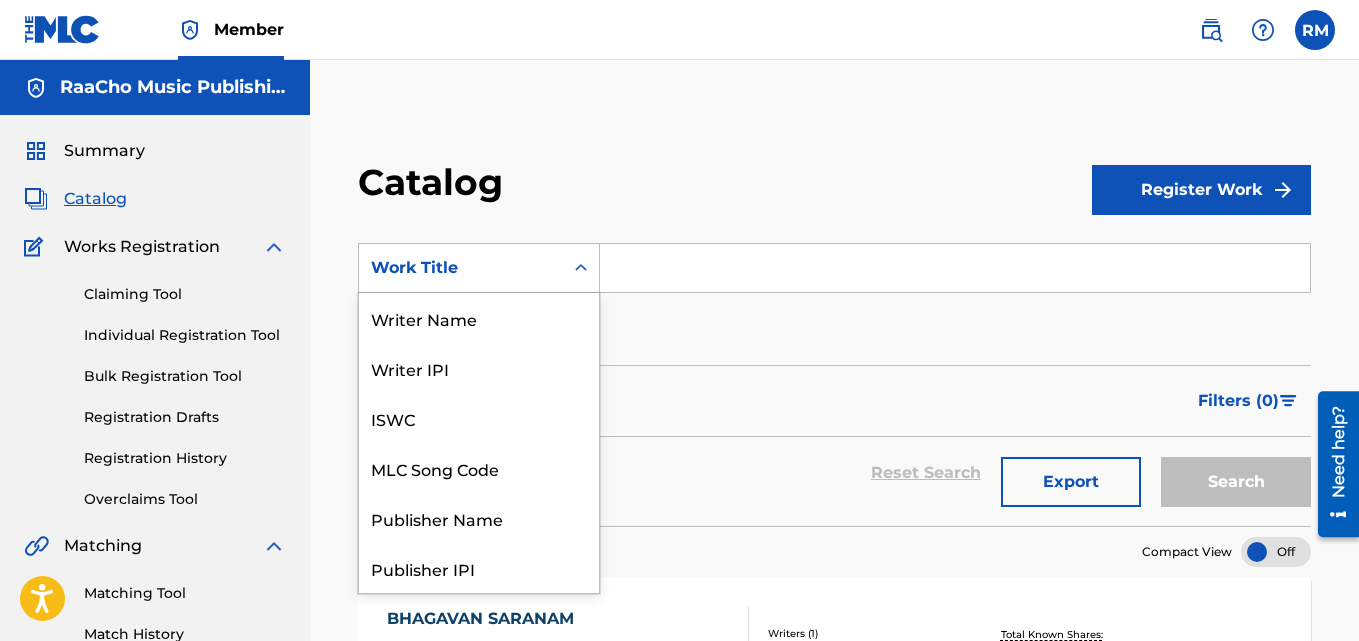 click on "Work Title" at bounding box center (461, 268) 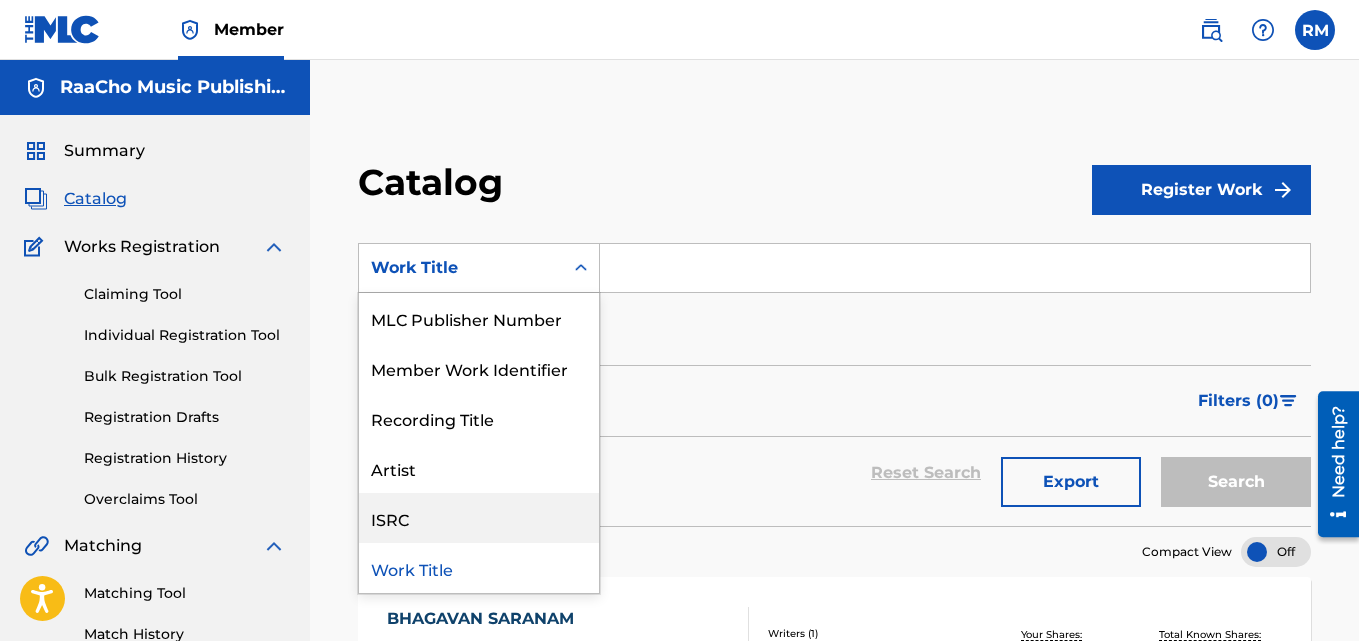 scroll, scrollTop: 0, scrollLeft: 0, axis: both 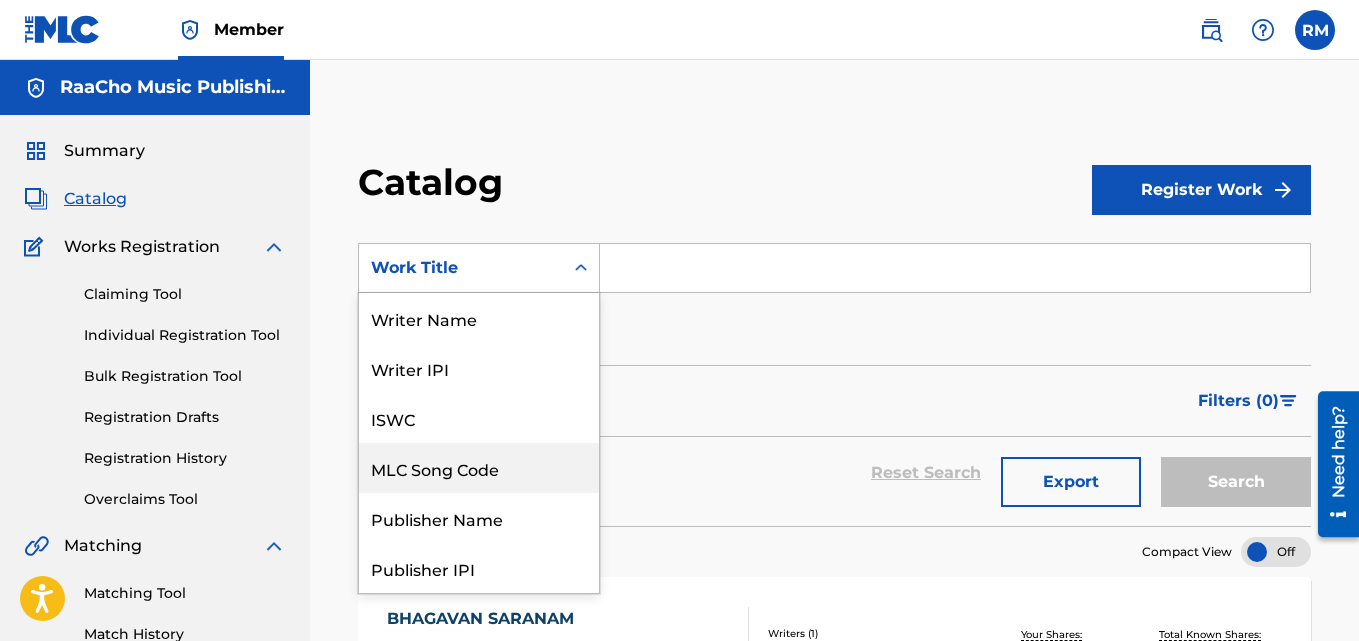 click on "MLC Song Code" at bounding box center (479, 468) 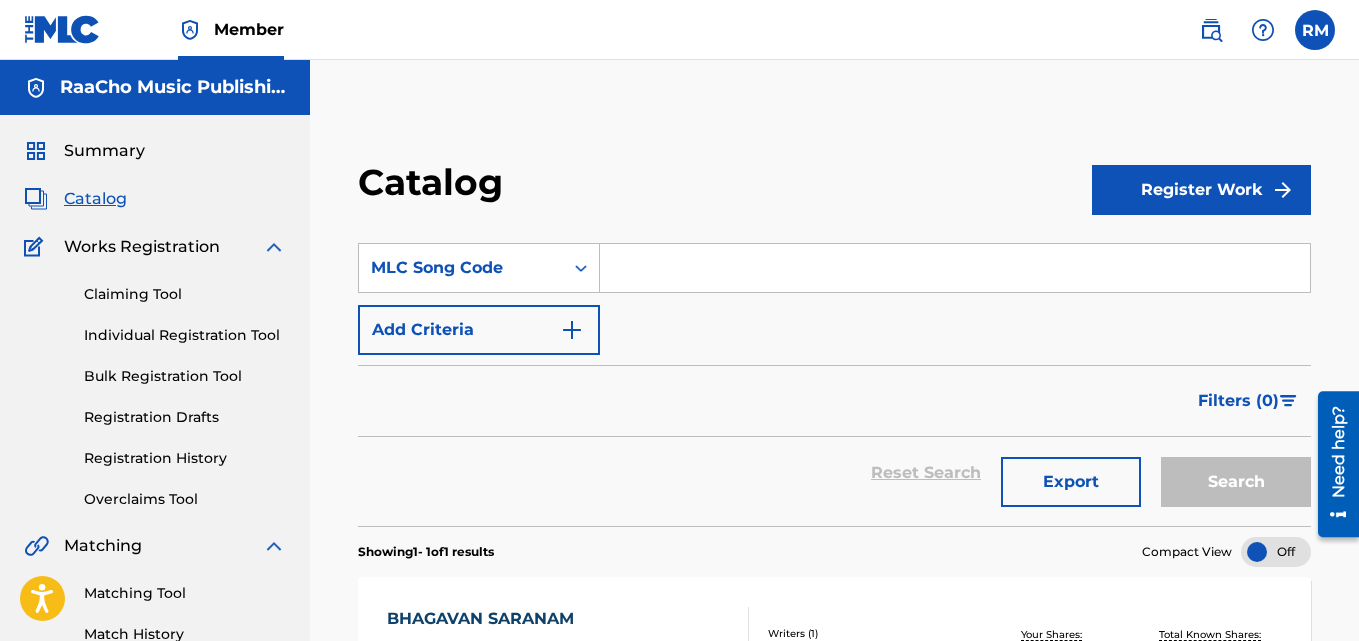 click at bounding box center (955, 268) 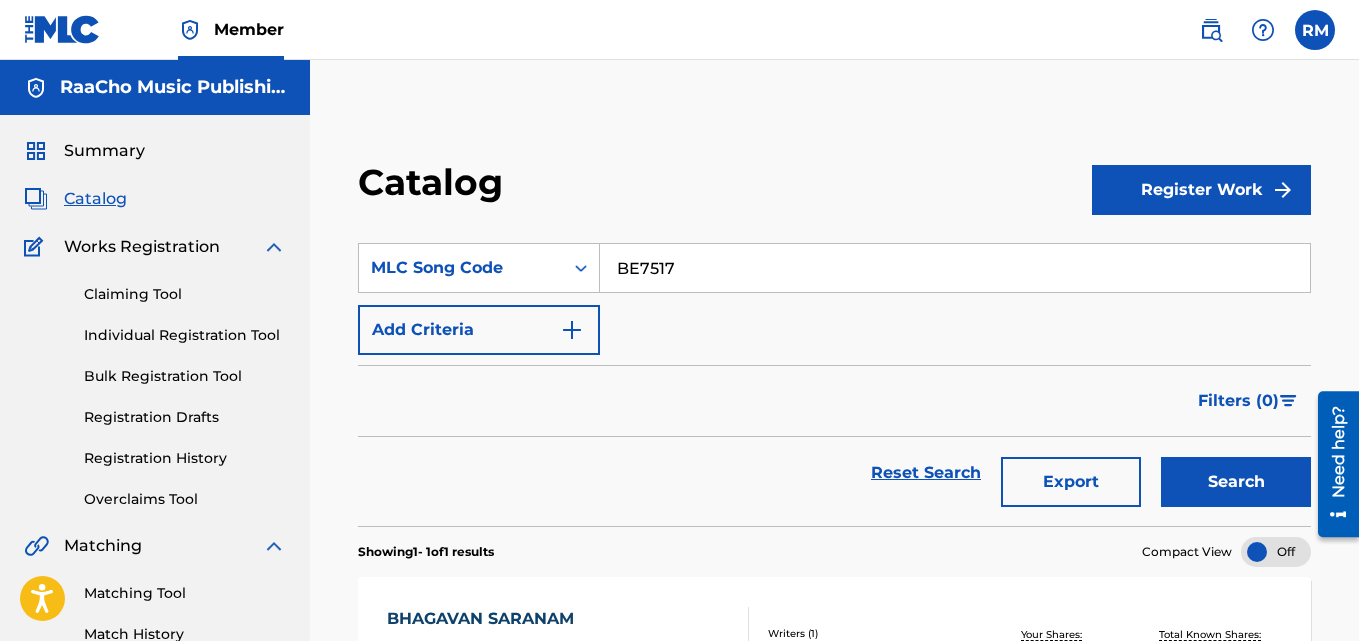 type on "BE7517" 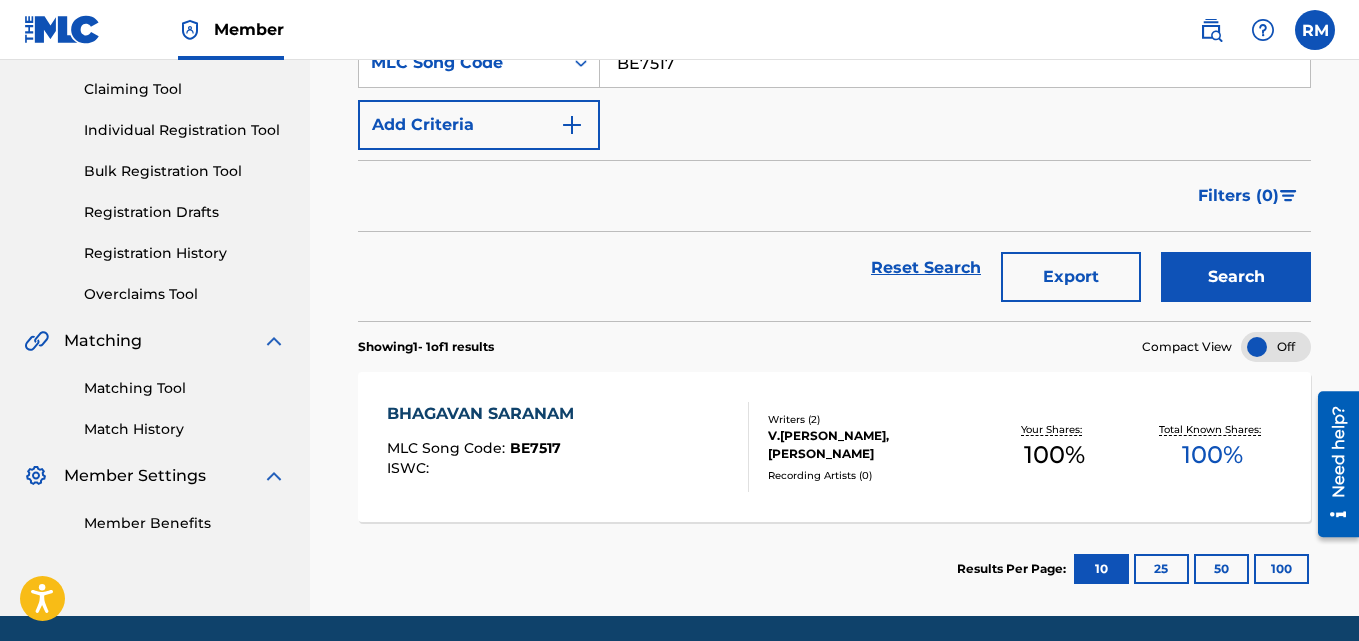 scroll, scrollTop: 276, scrollLeft: 0, axis: vertical 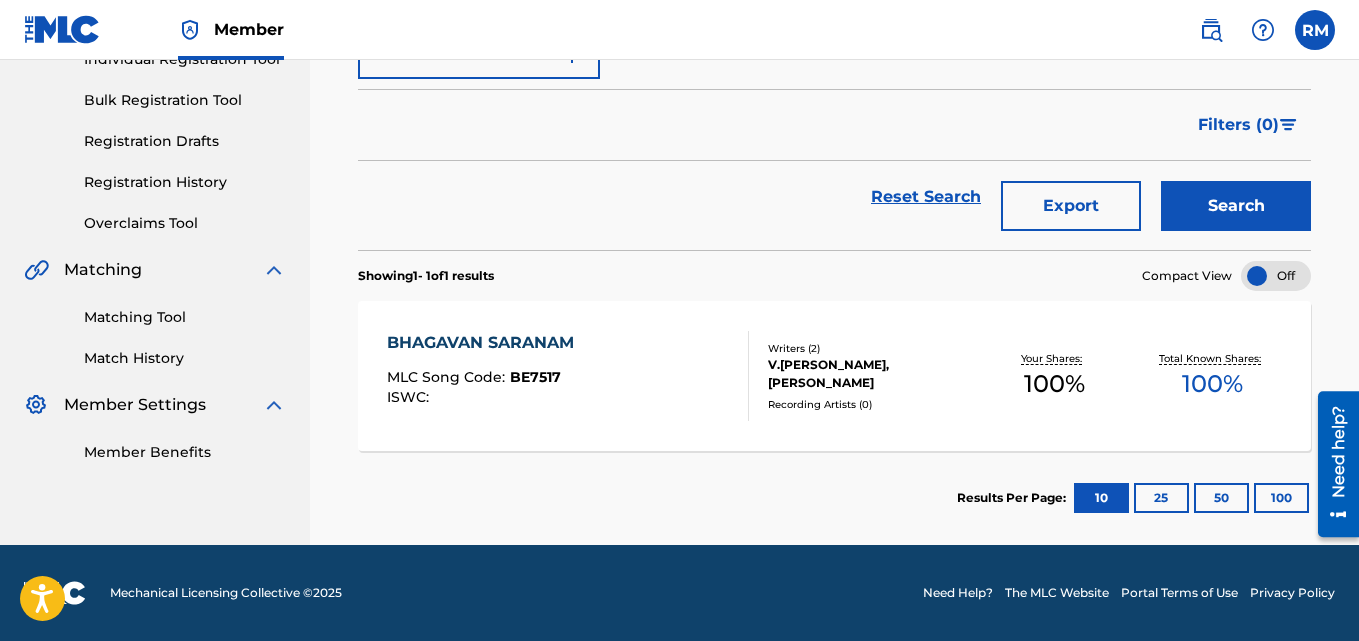 click on "BHAGAVAN SARANAM" at bounding box center (485, 343) 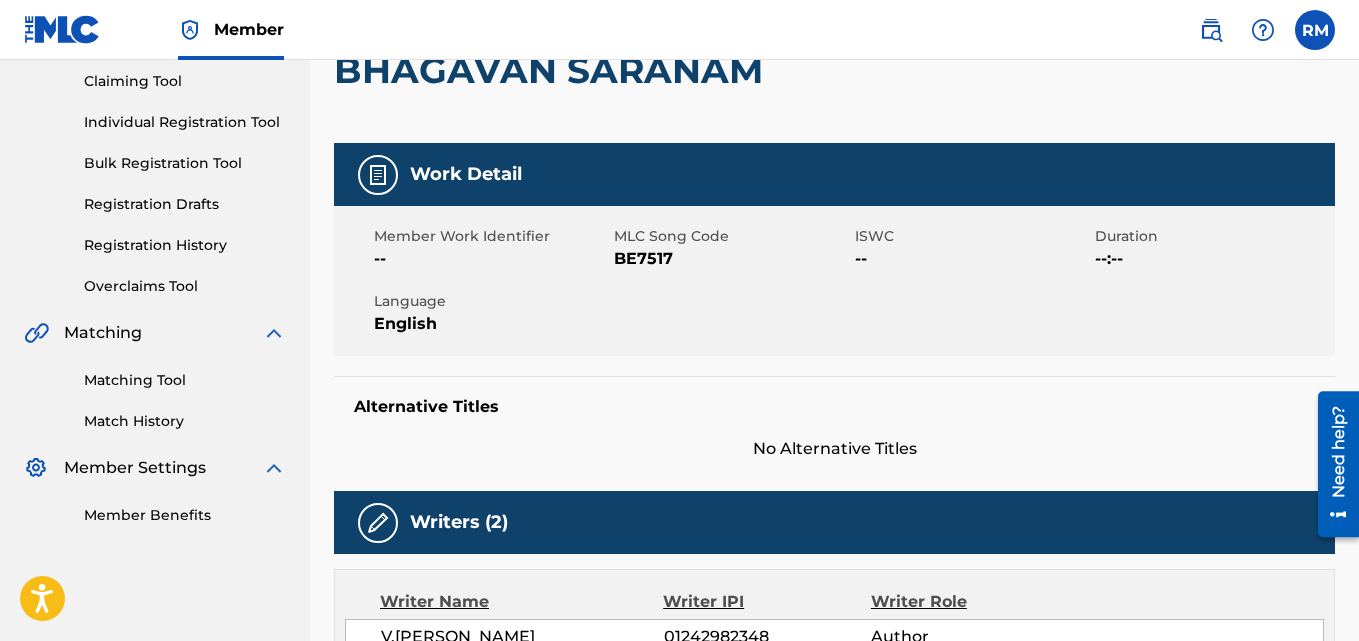 scroll, scrollTop: 0, scrollLeft: 0, axis: both 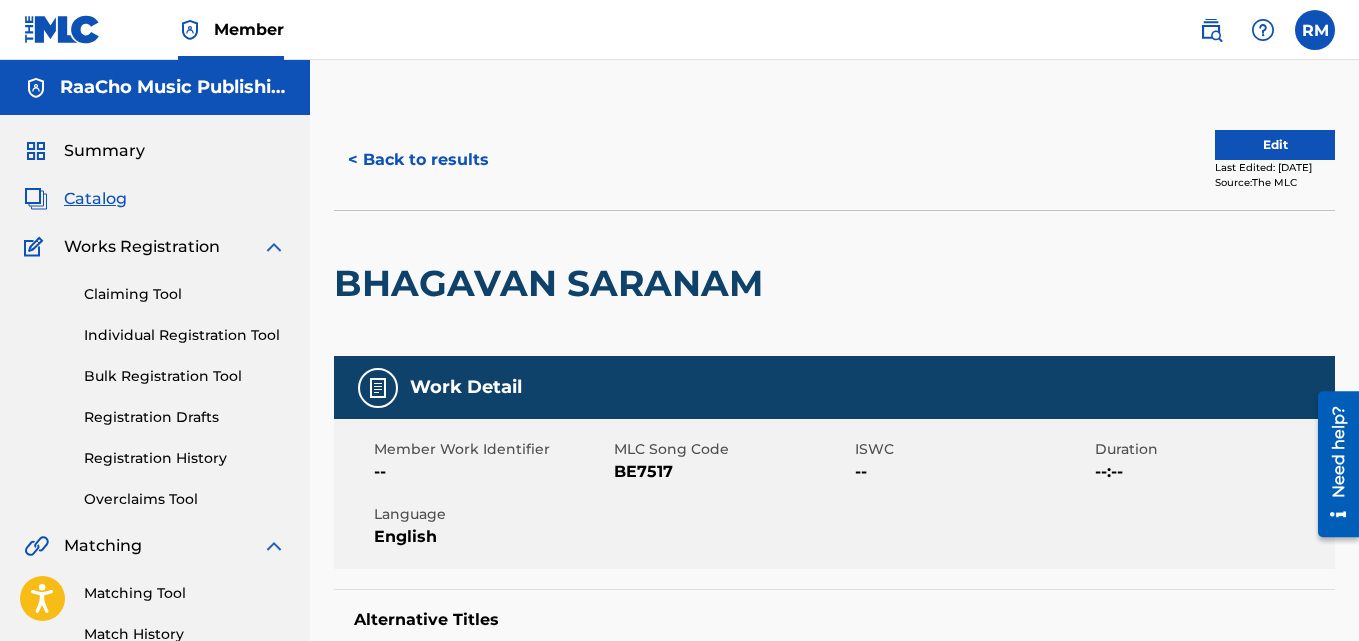 click on "< Back to results" at bounding box center [418, 160] 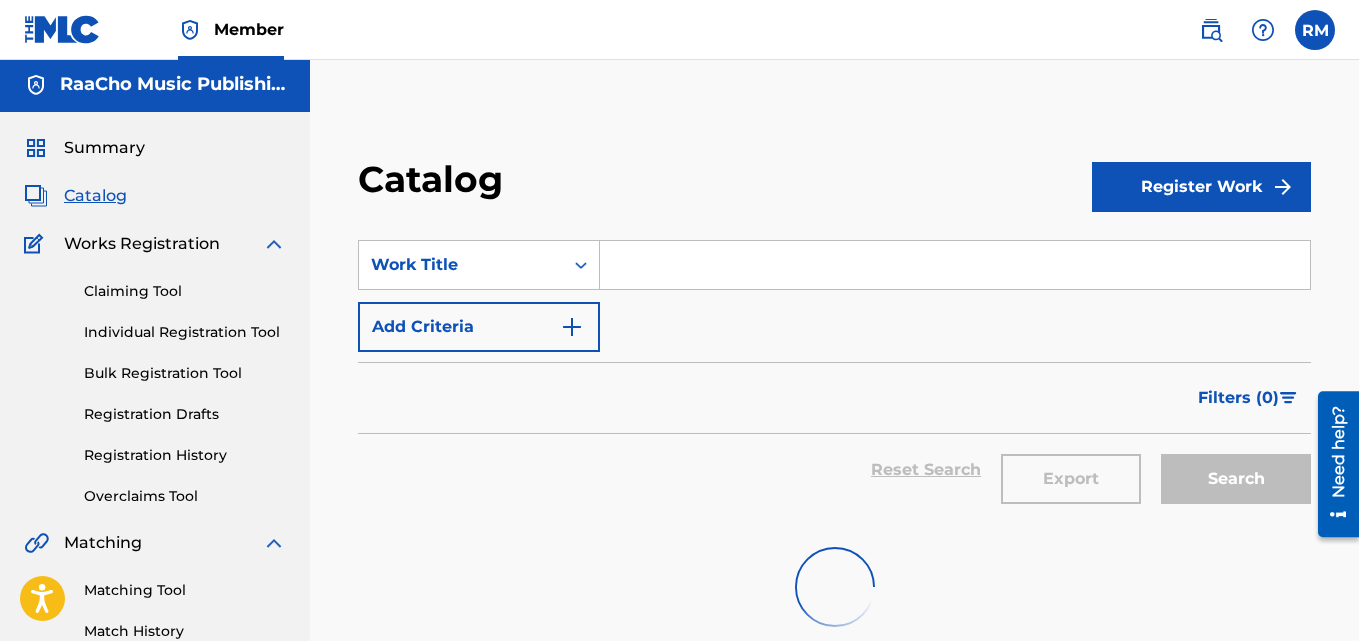 scroll, scrollTop: 0, scrollLeft: 0, axis: both 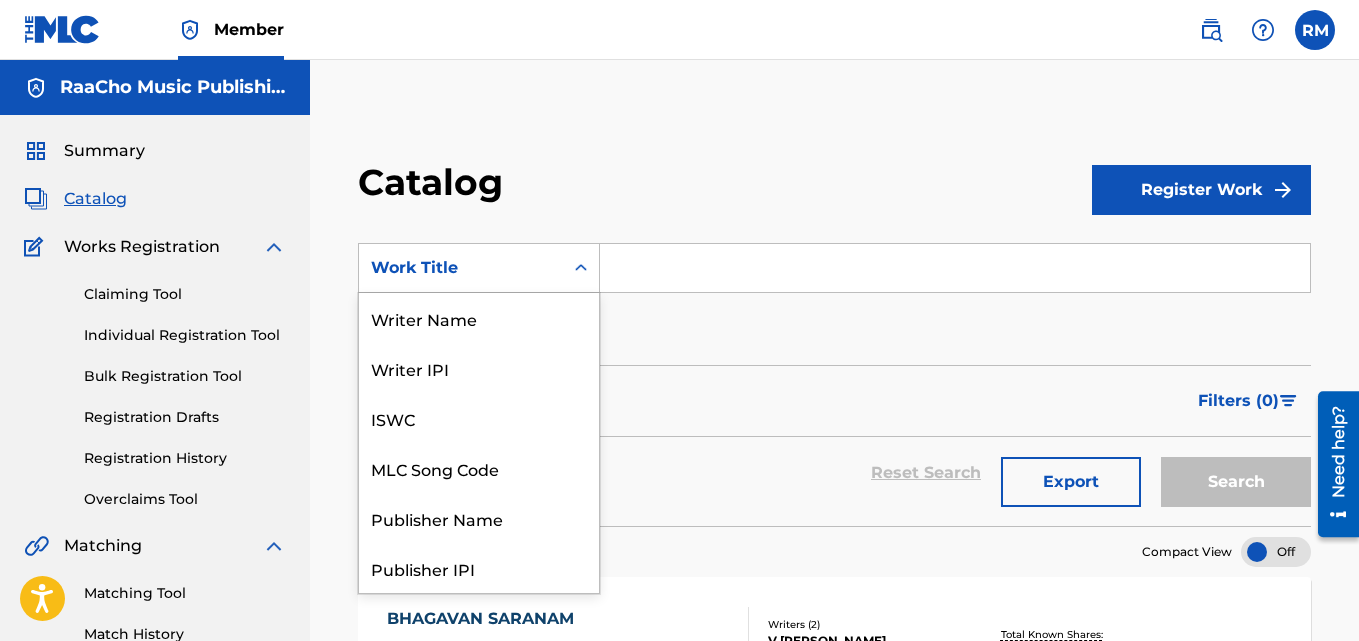 click on "Work Title" at bounding box center [461, 268] 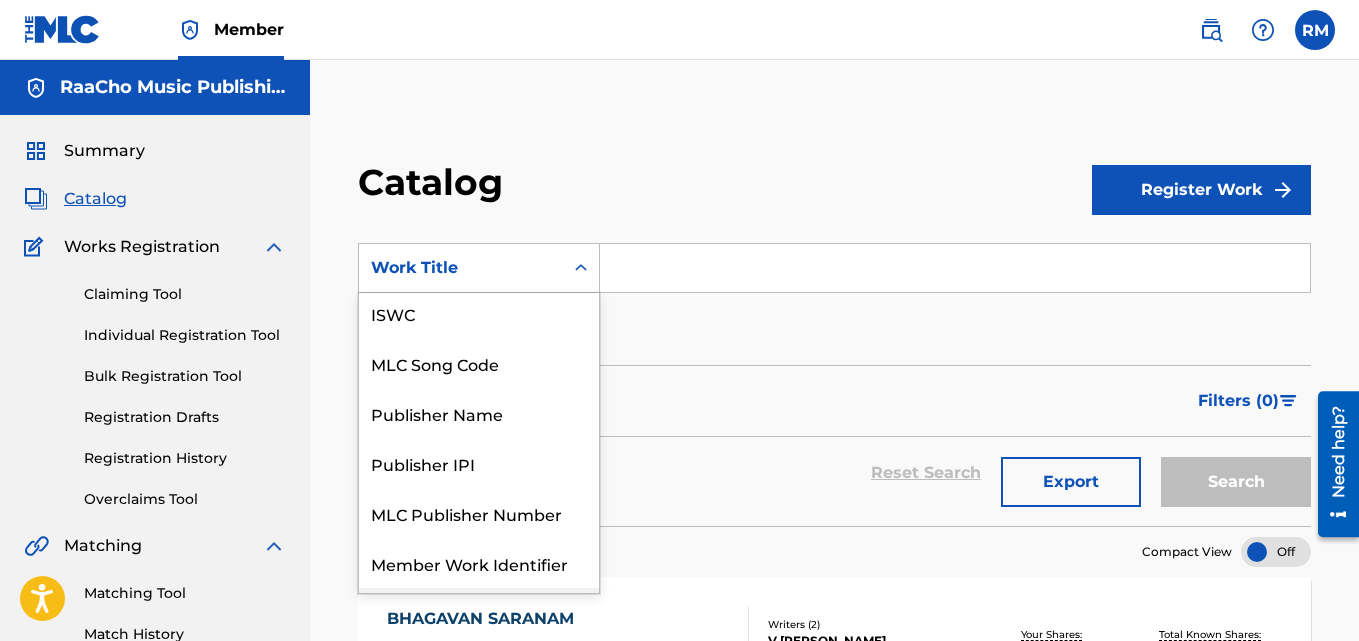 scroll, scrollTop: 0, scrollLeft: 0, axis: both 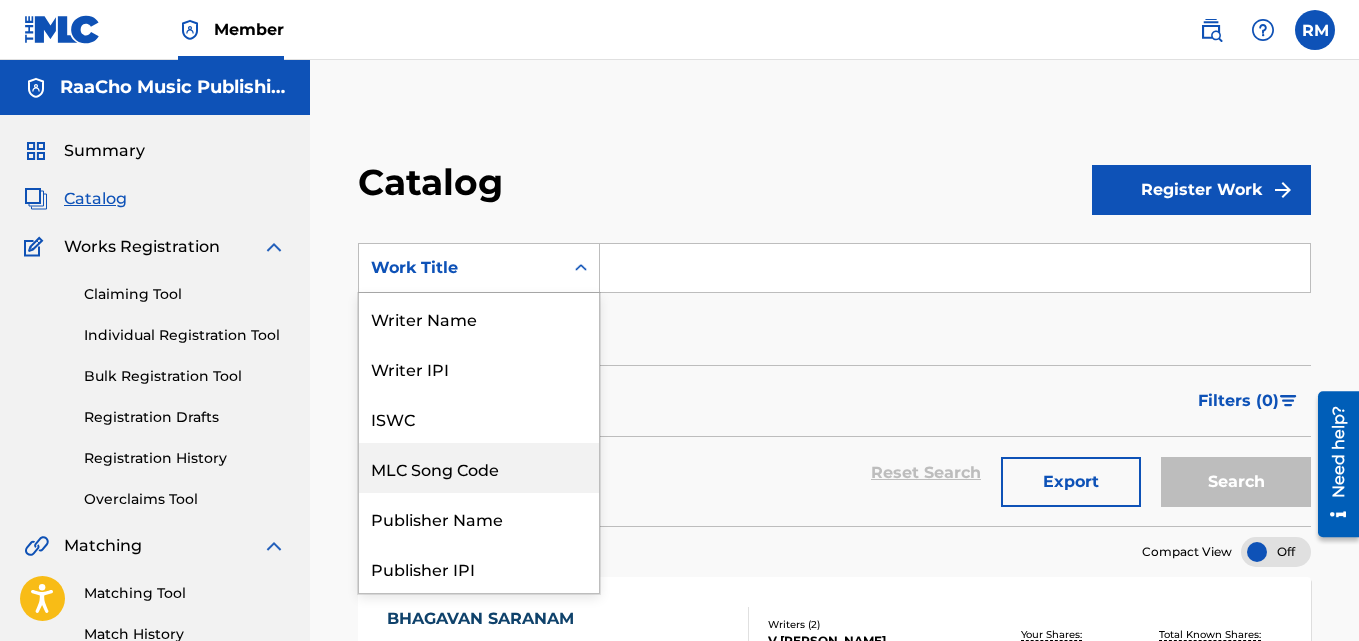 click on "MLC Song Code" at bounding box center [479, 468] 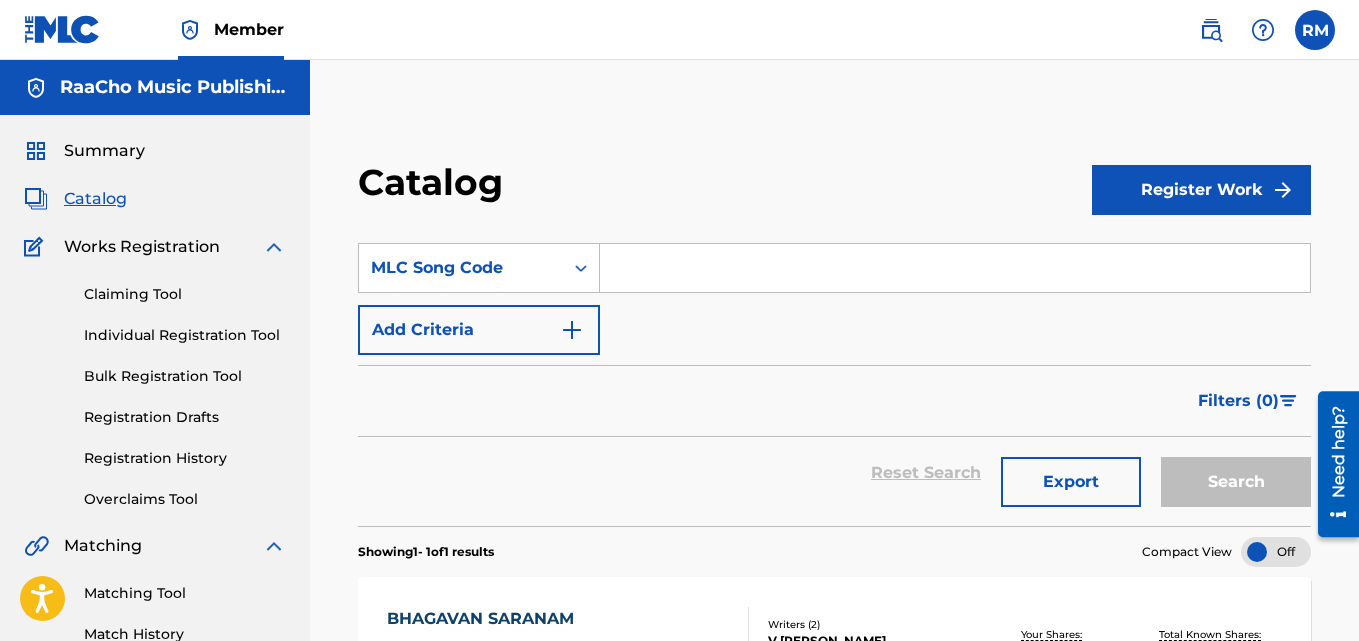 click at bounding box center (955, 268) 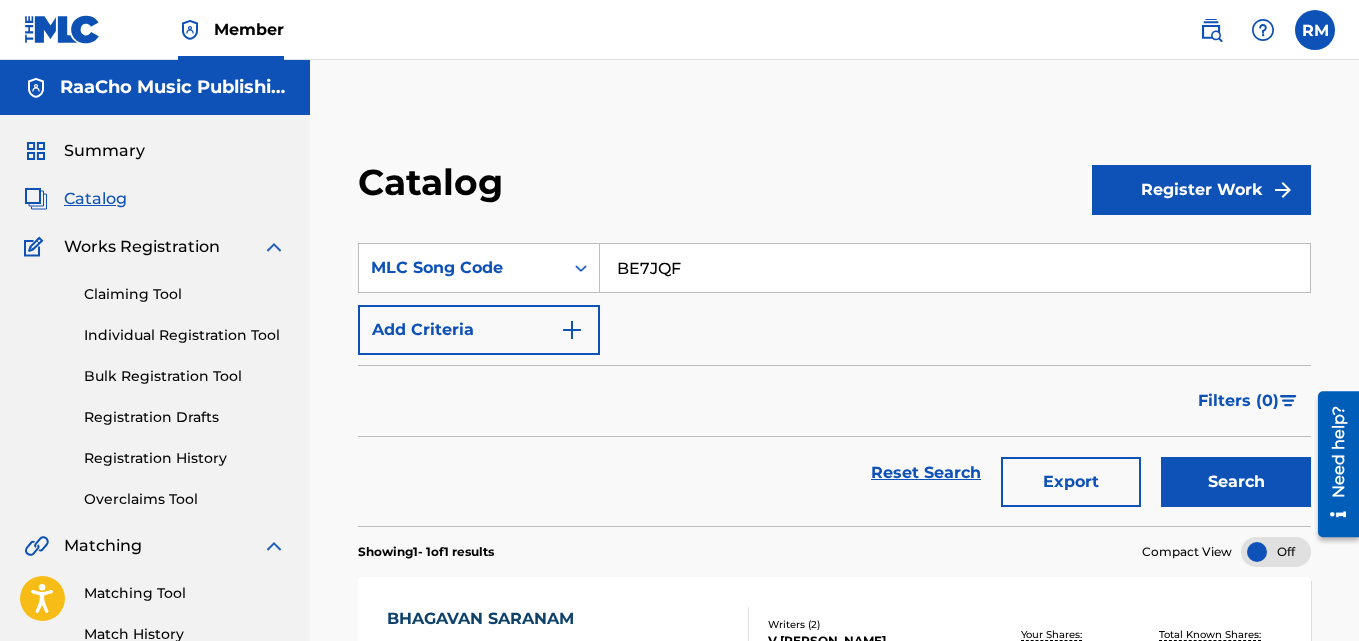 type on "BE7JQF" 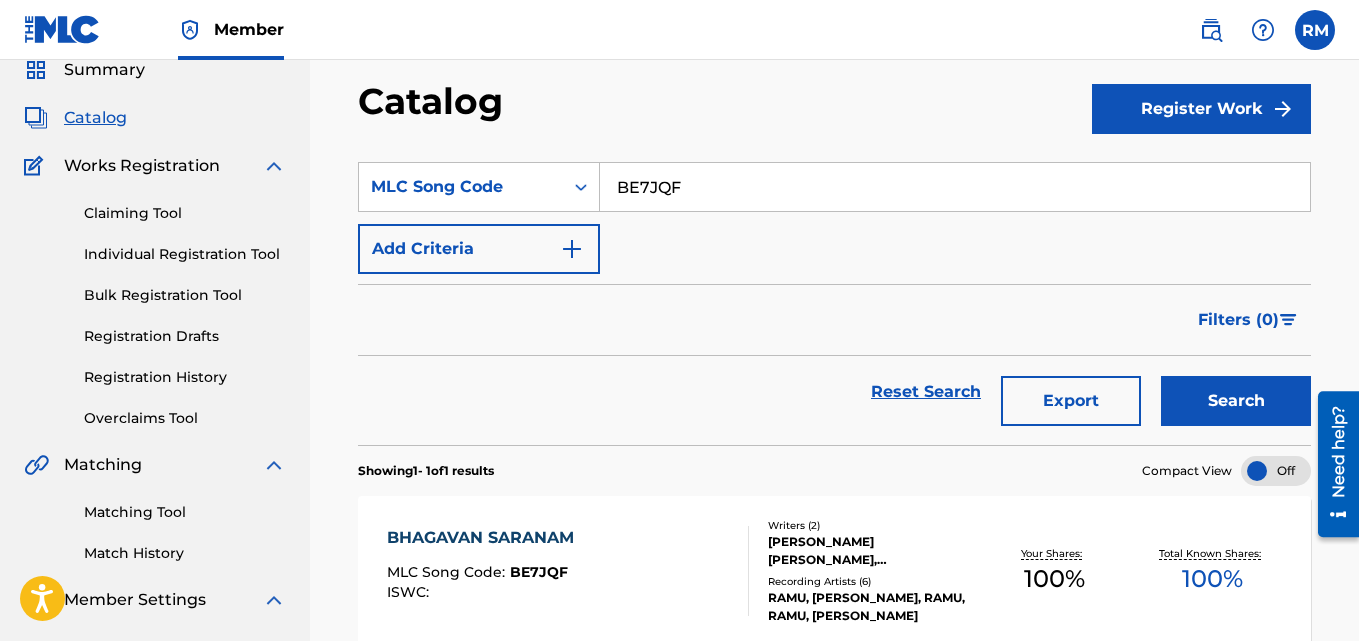 scroll, scrollTop: 100, scrollLeft: 0, axis: vertical 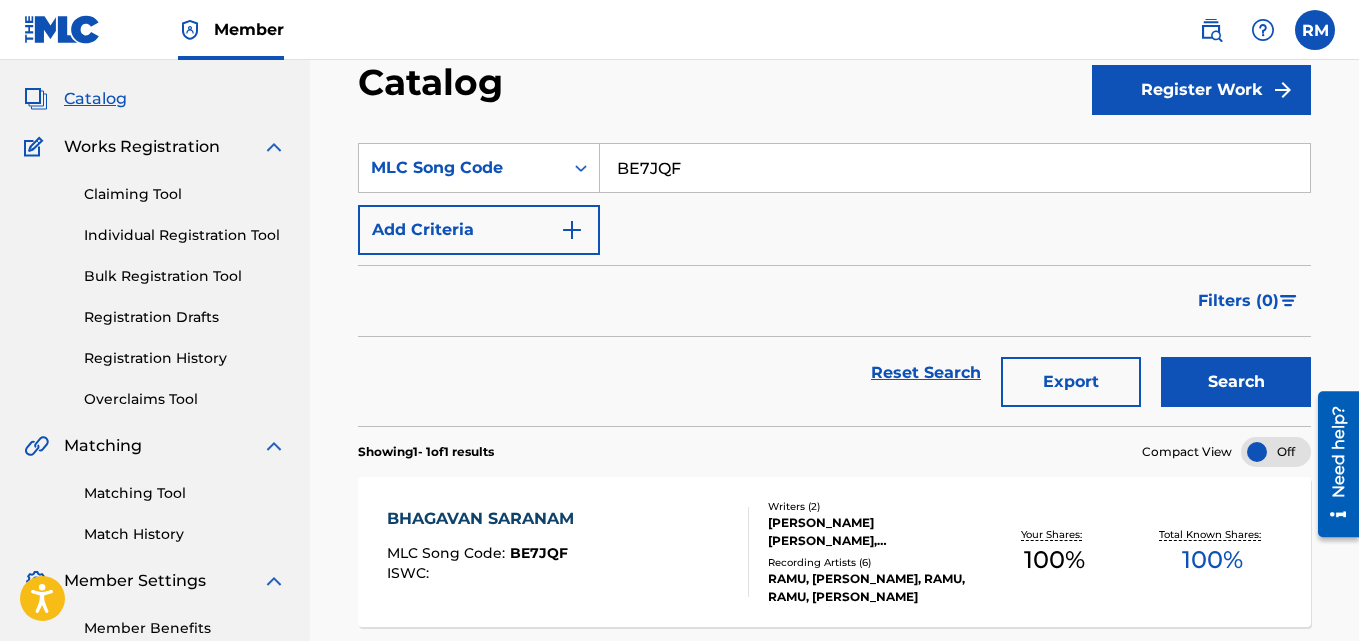 click on "BHAGAVAN SARANAM" at bounding box center (485, 519) 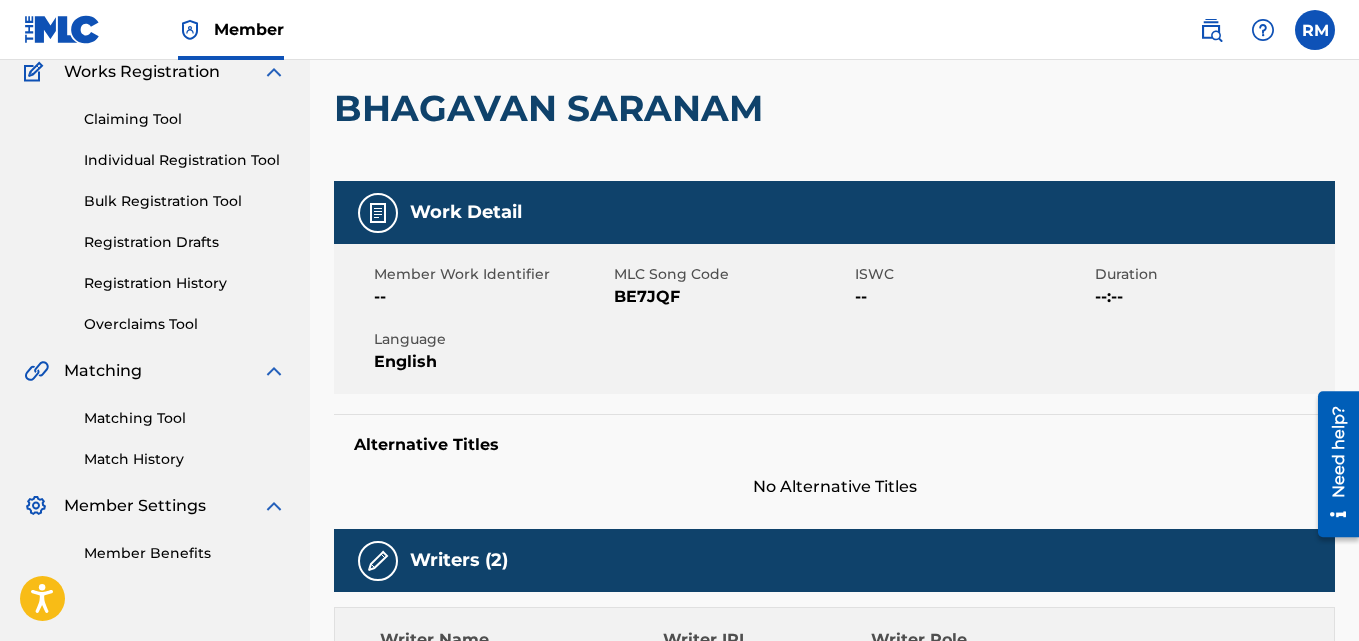 scroll, scrollTop: 0, scrollLeft: 0, axis: both 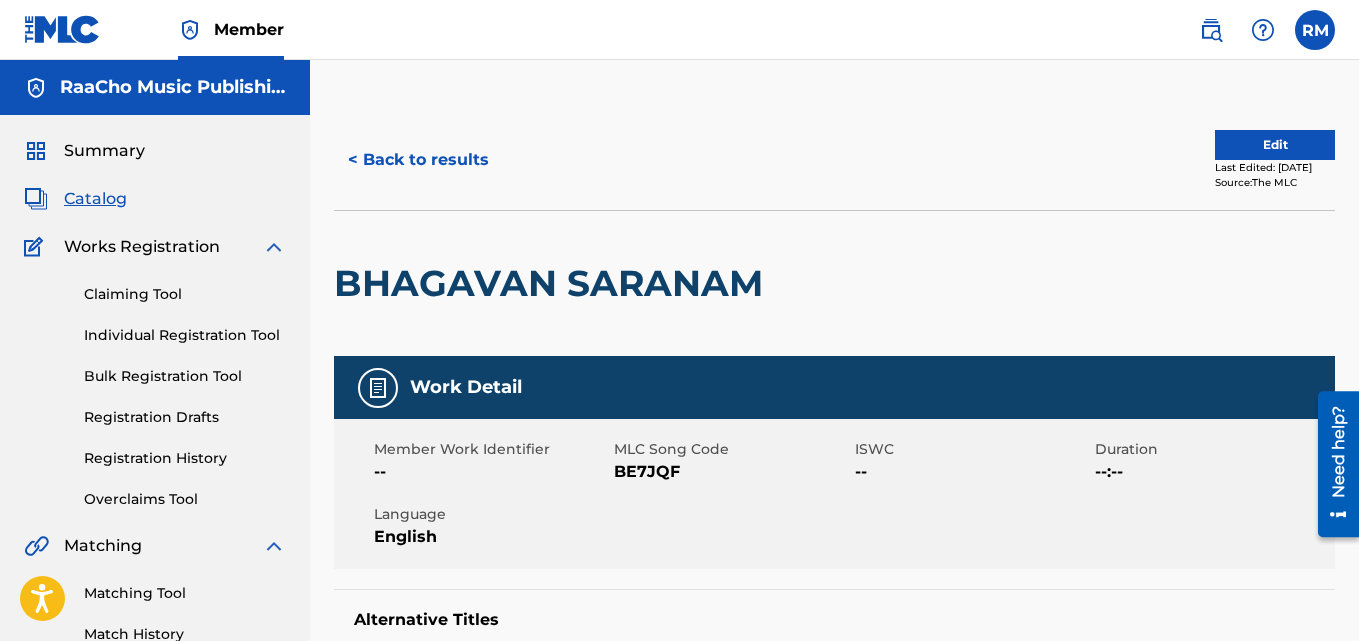 click on "< Back to results" at bounding box center [418, 160] 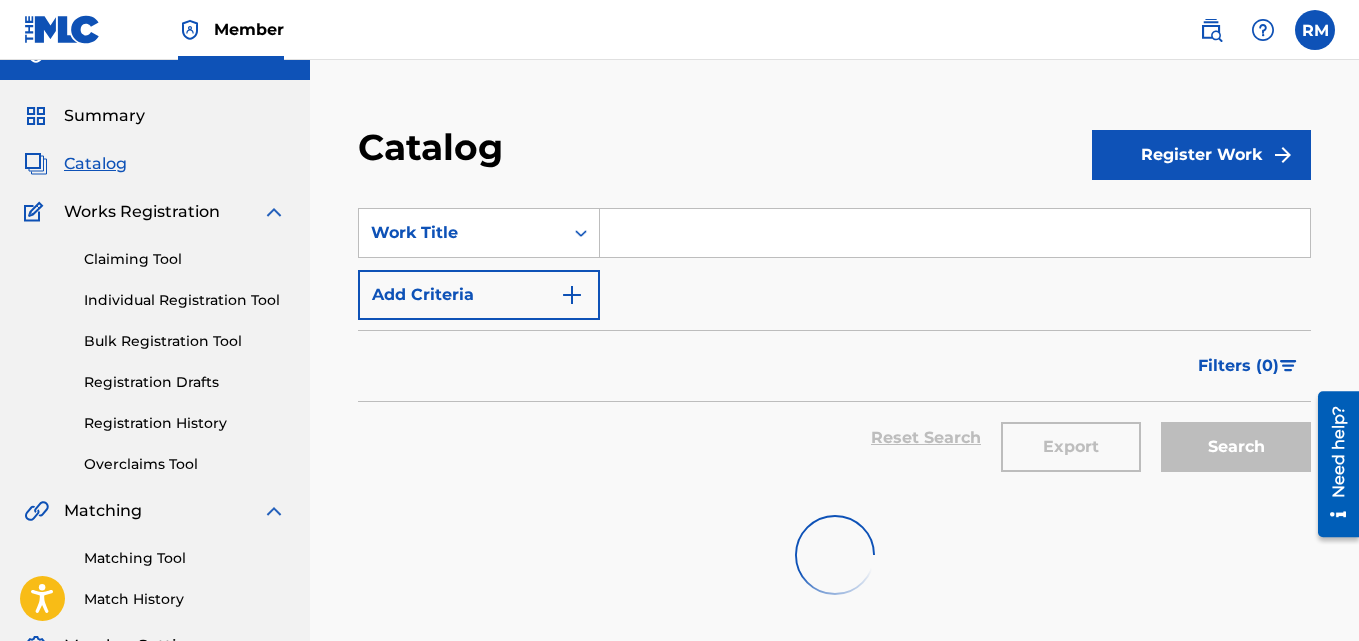 scroll, scrollTop: 0, scrollLeft: 0, axis: both 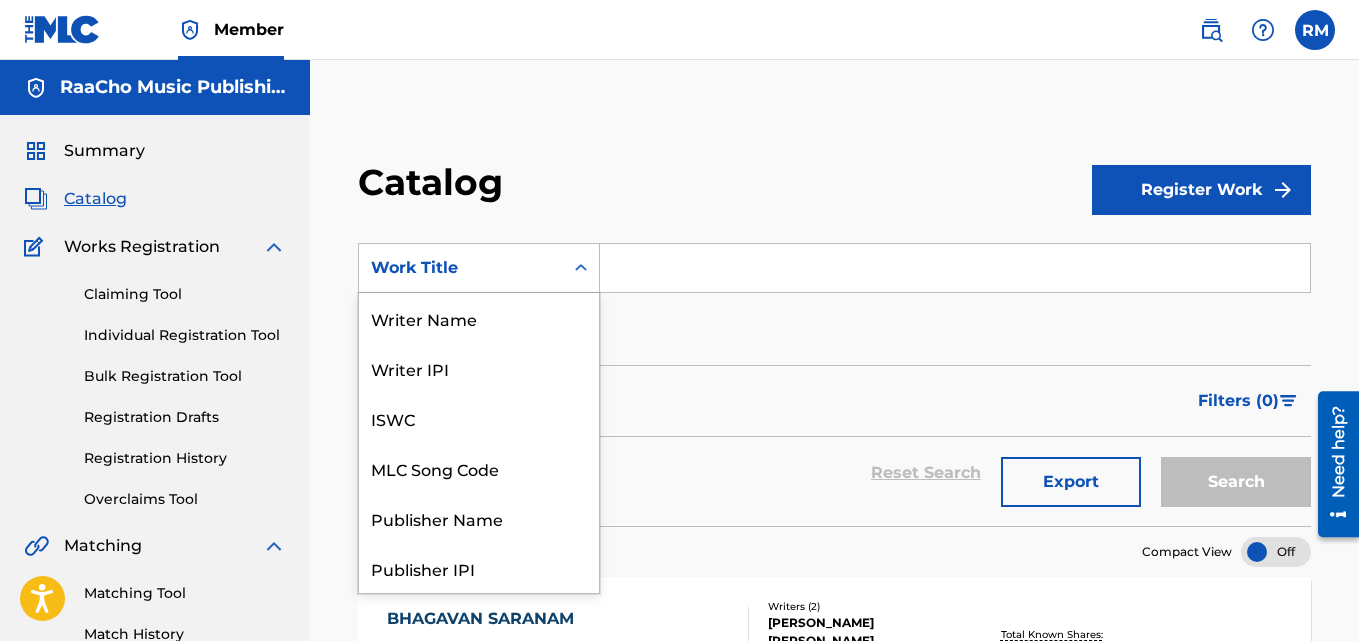 click on "Work Title" at bounding box center [461, 268] 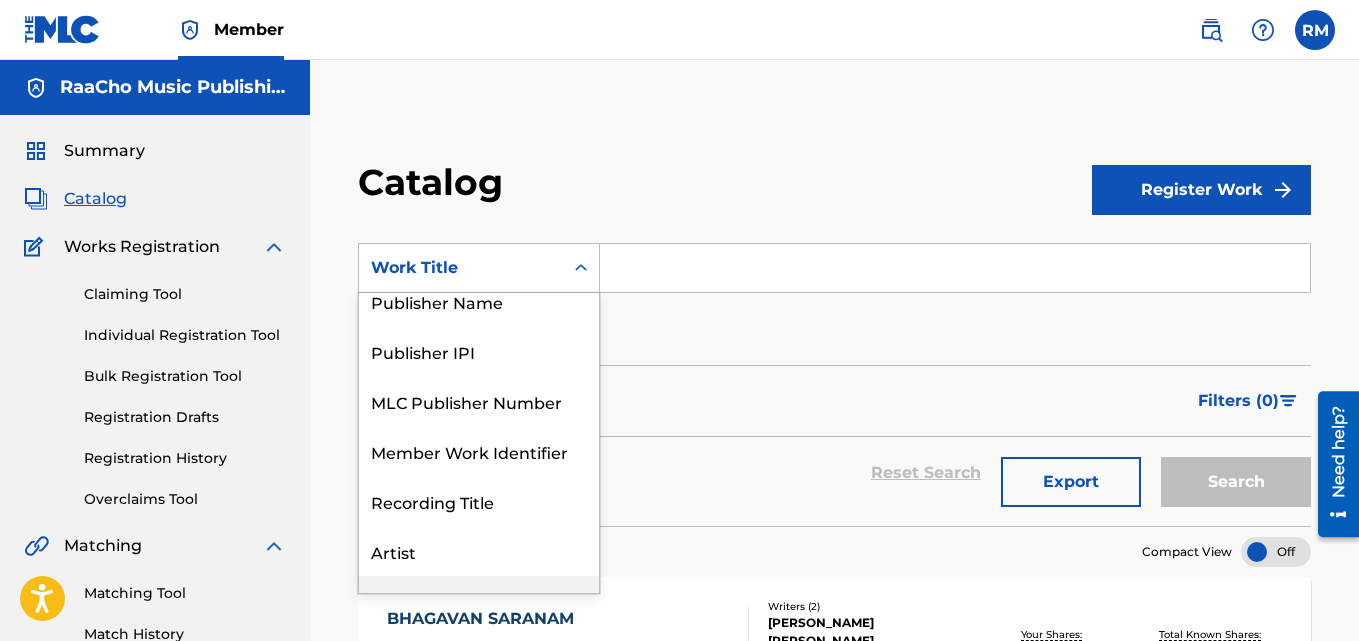 scroll, scrollTop: 0, scrollLeft: 0, axis: both 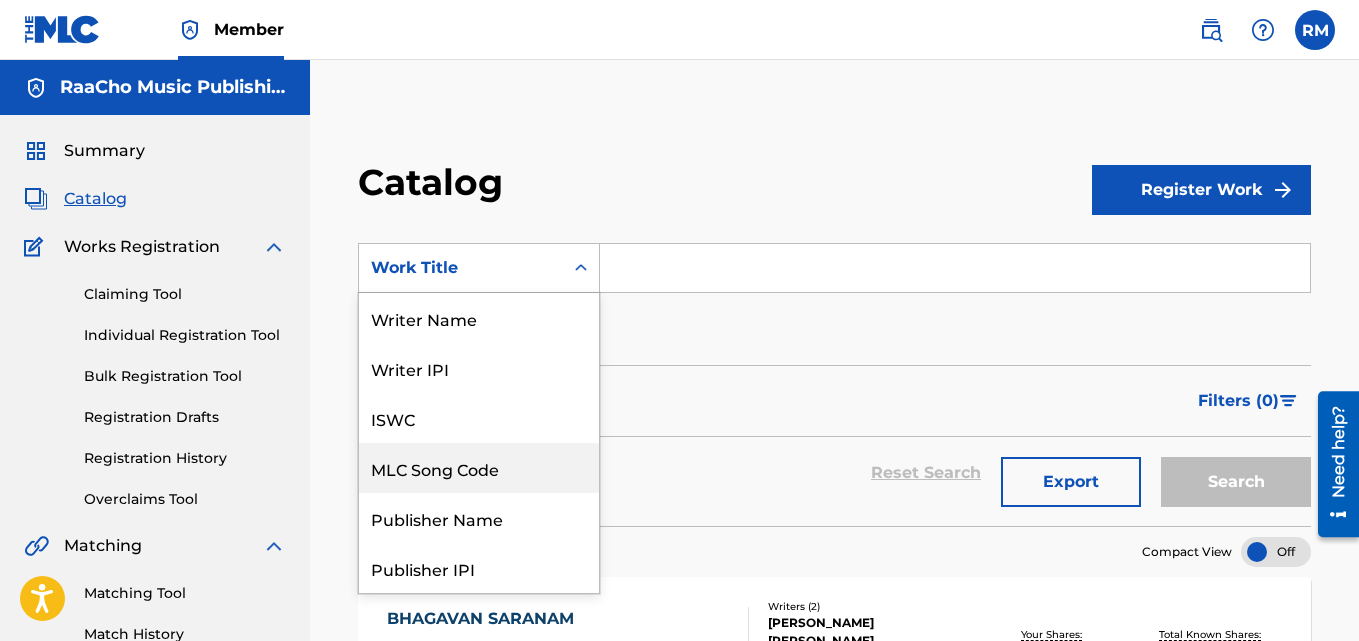 click on "MLC Song Code" at bounding box center [479, 468] 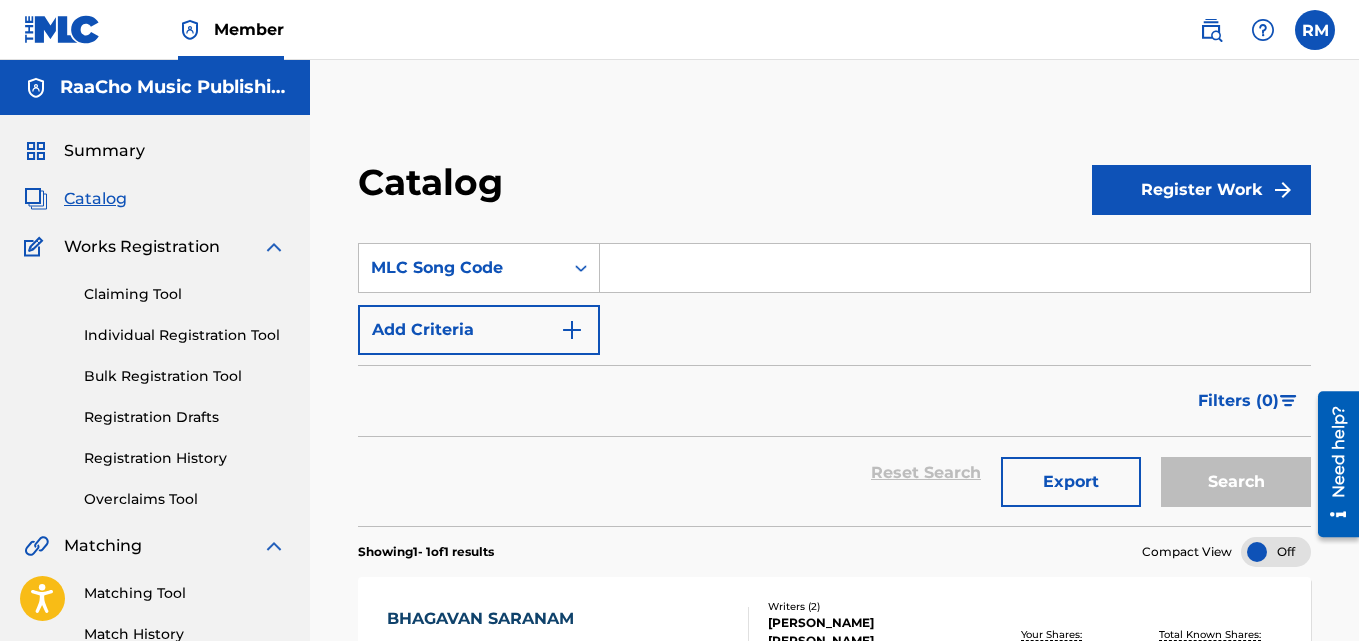 click at bounding box center (955, 268) 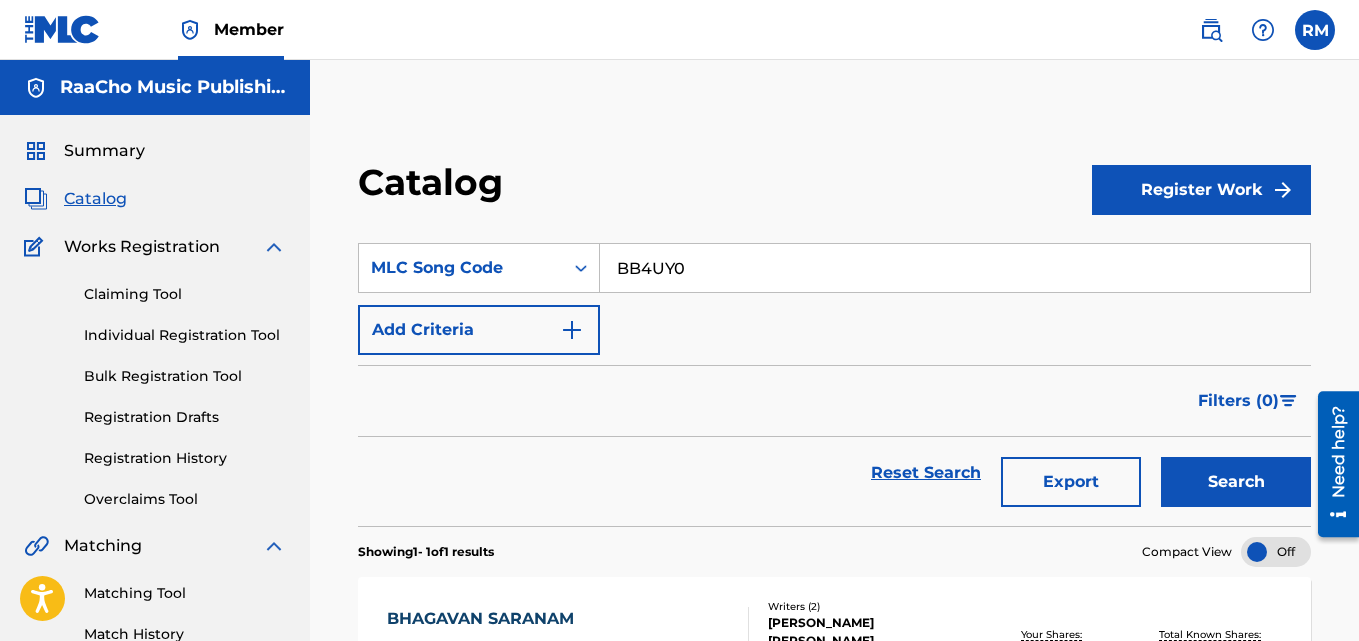 type on "BB4UY0" 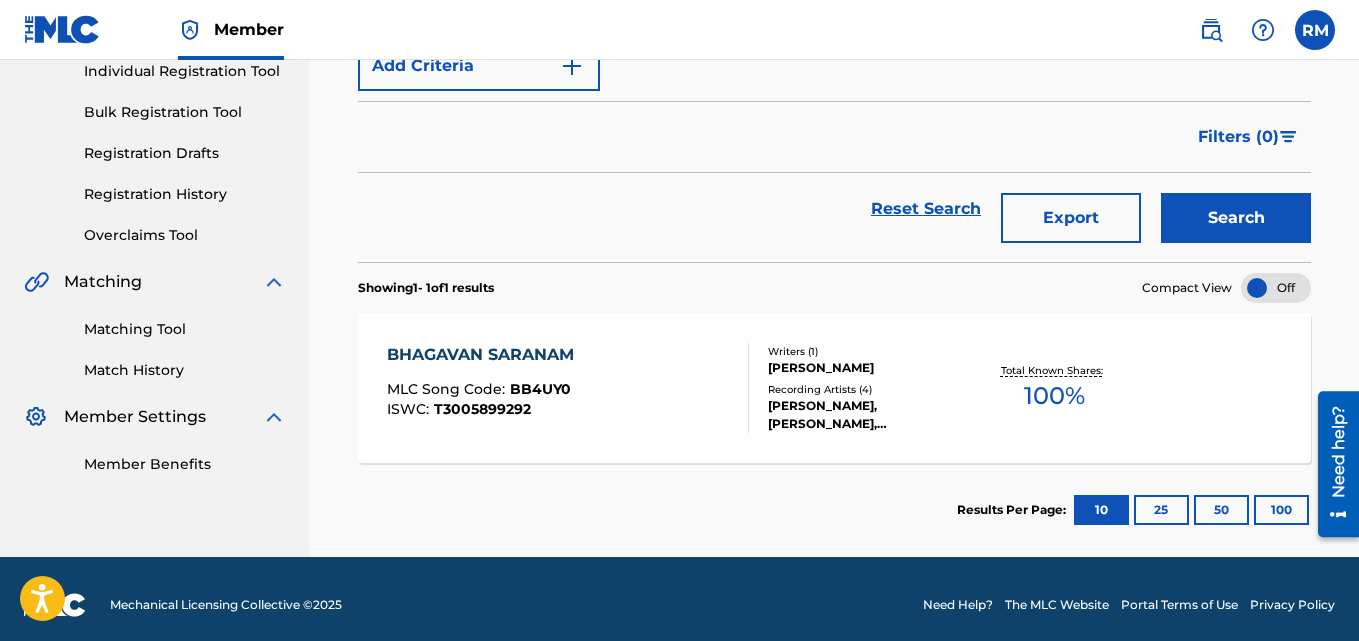 scroll, scrollTop: 276, scrollLeft: 0, axis: vertical 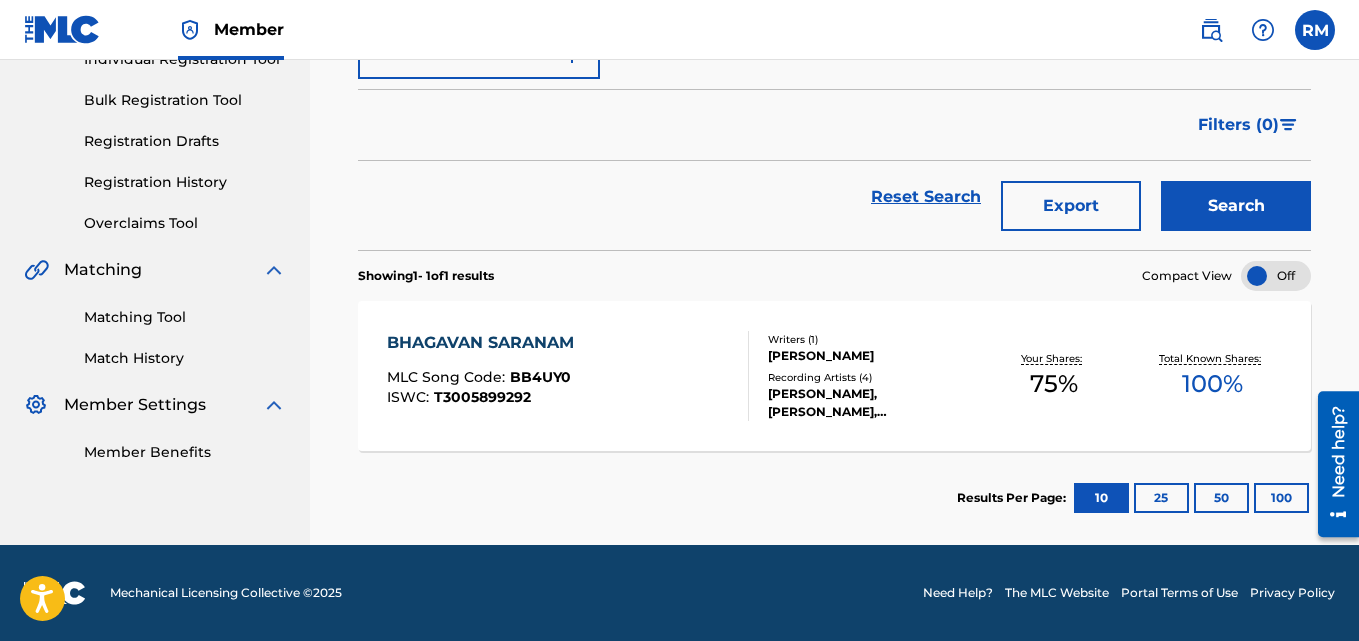 click on "BHAGAVAN SARANAM" at bounding box center (485, 343) 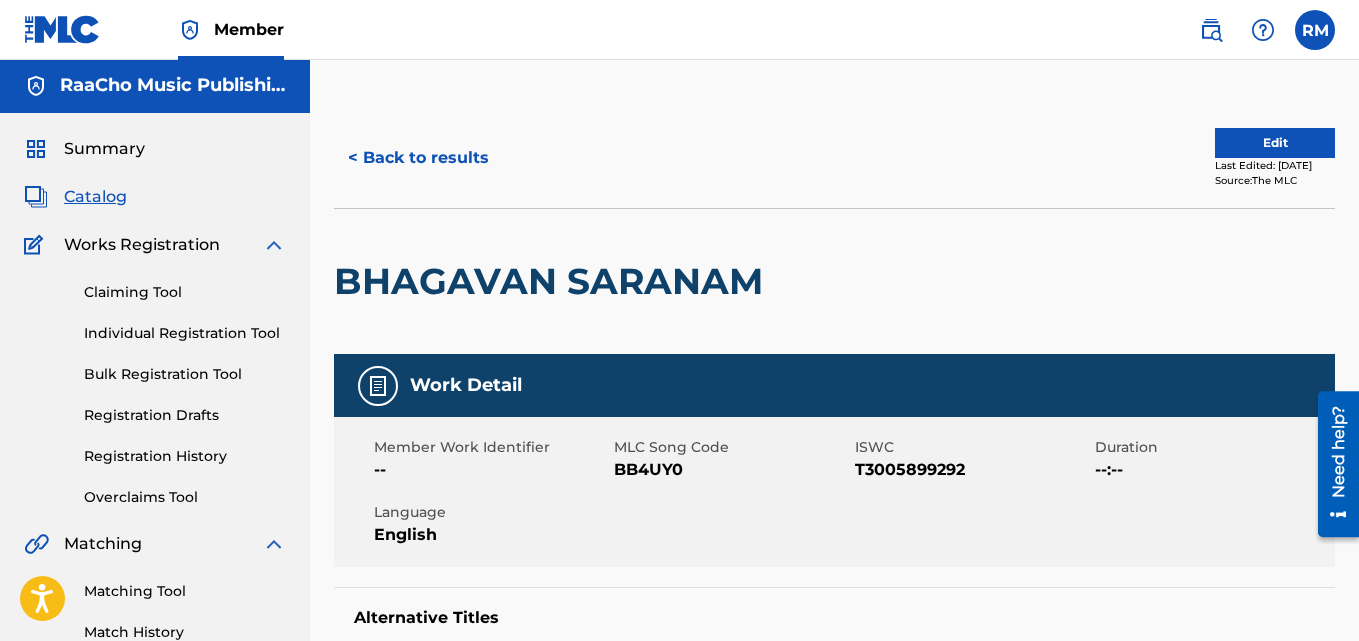 scroll, scrollTop: 0, scrollLeft: 0, axis: both 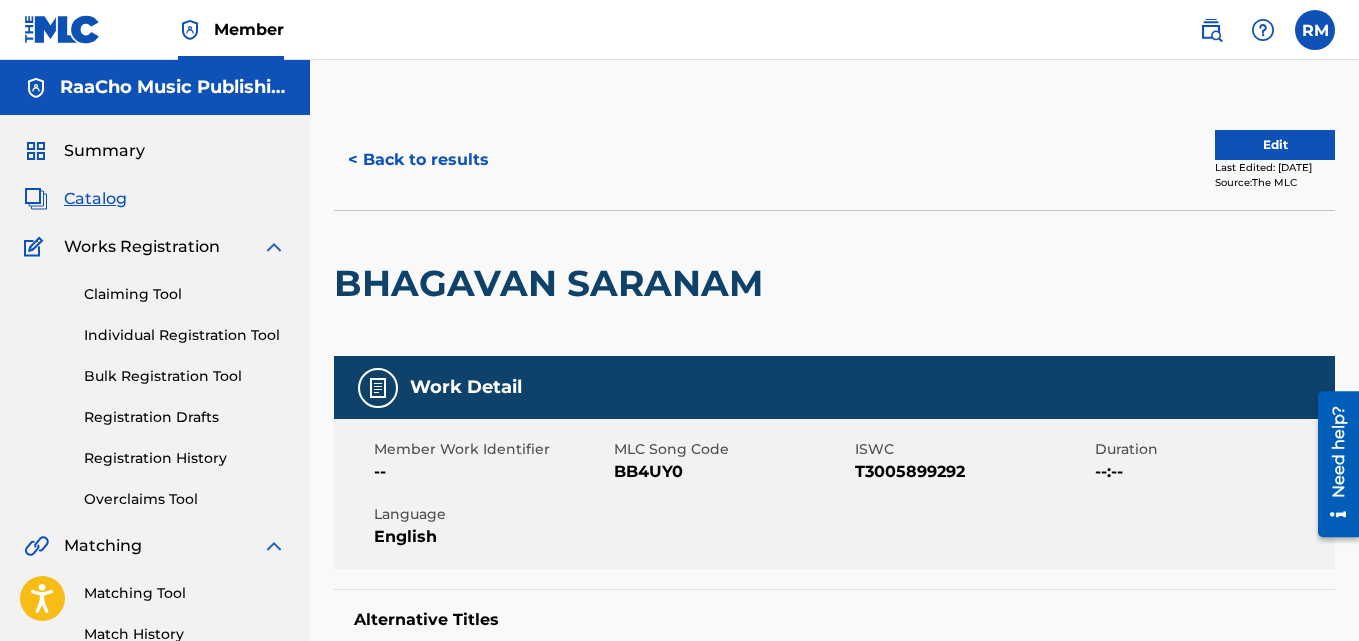 click on "< Back to results" at bounding box center [418, 160] 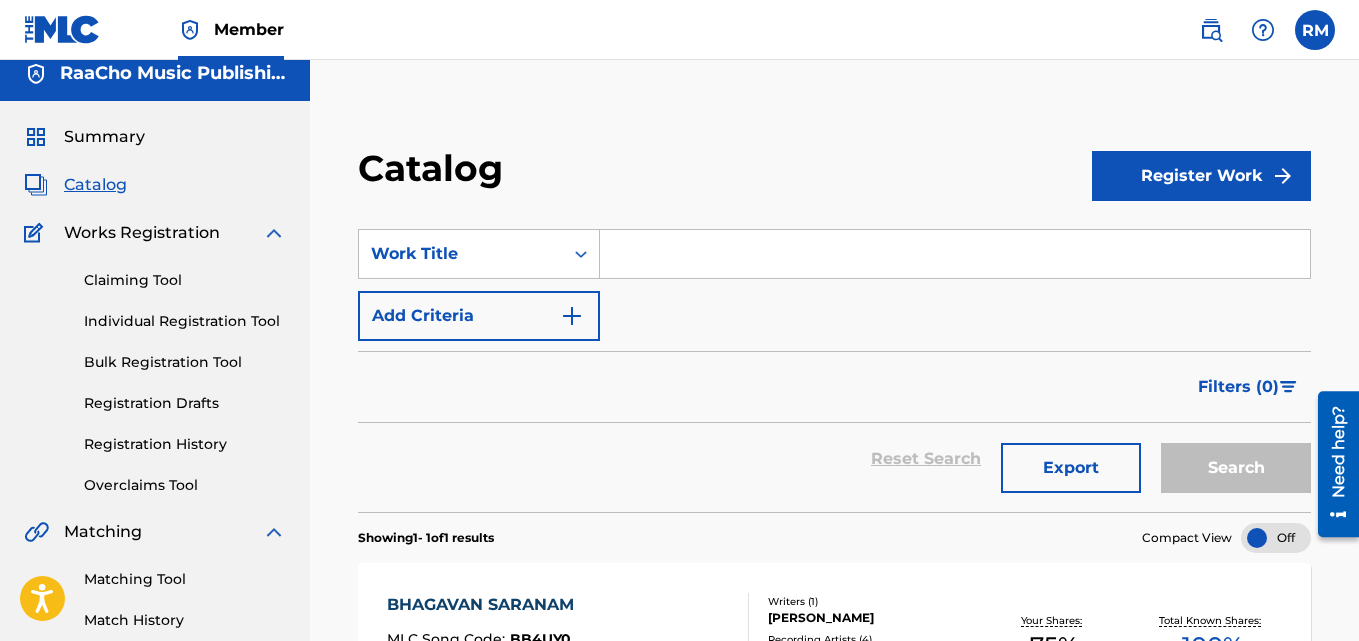 scroll, scrollTop: 0, scrollLeft: 0, axis: both 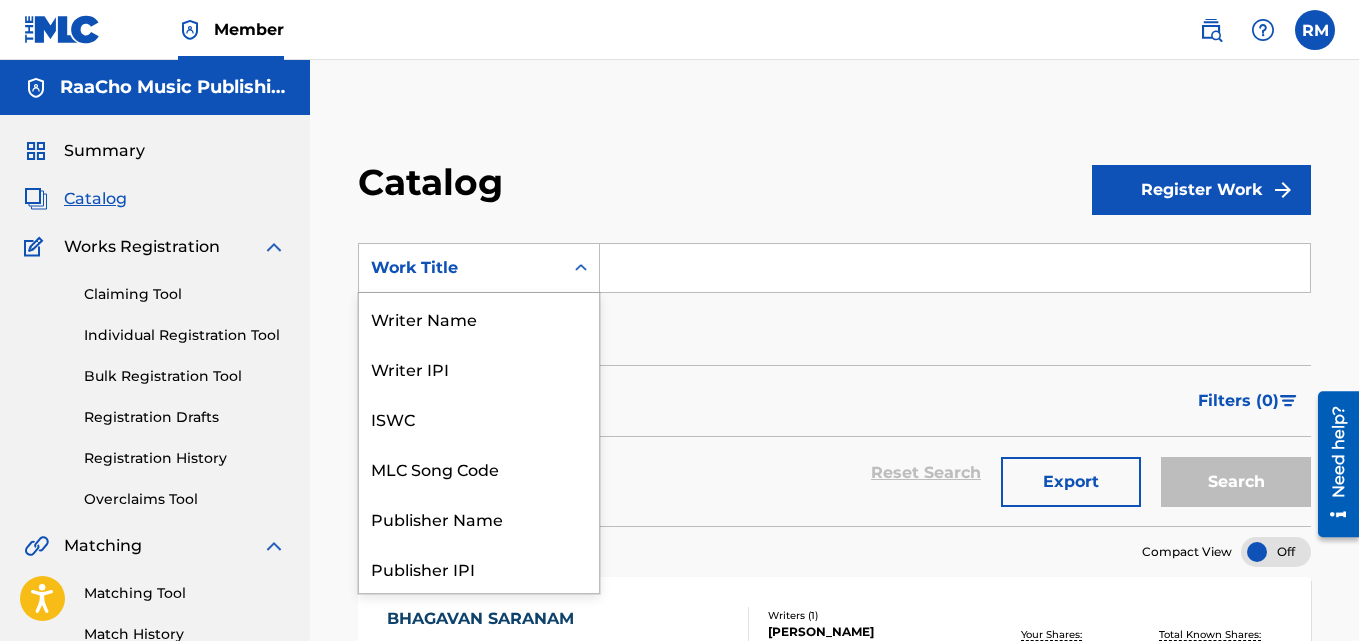 click at bounding box center (581, 268) 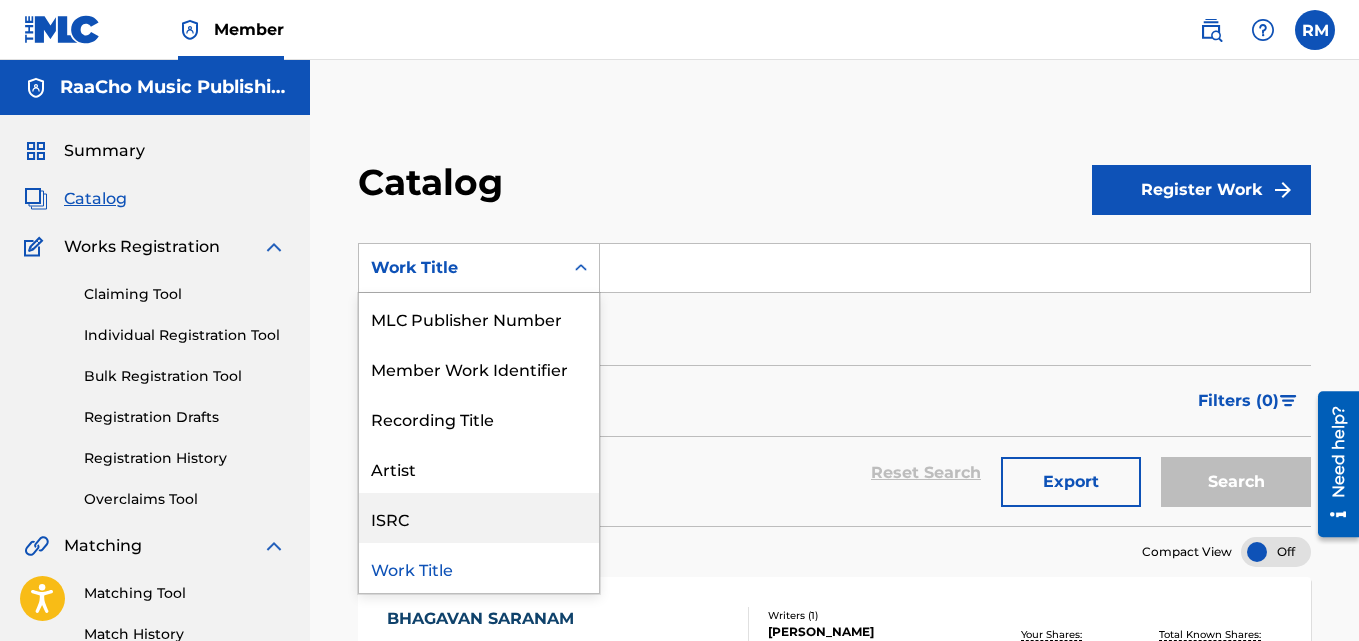 scroll, scrollTop: 0, scrollLeft: 0, axis: both 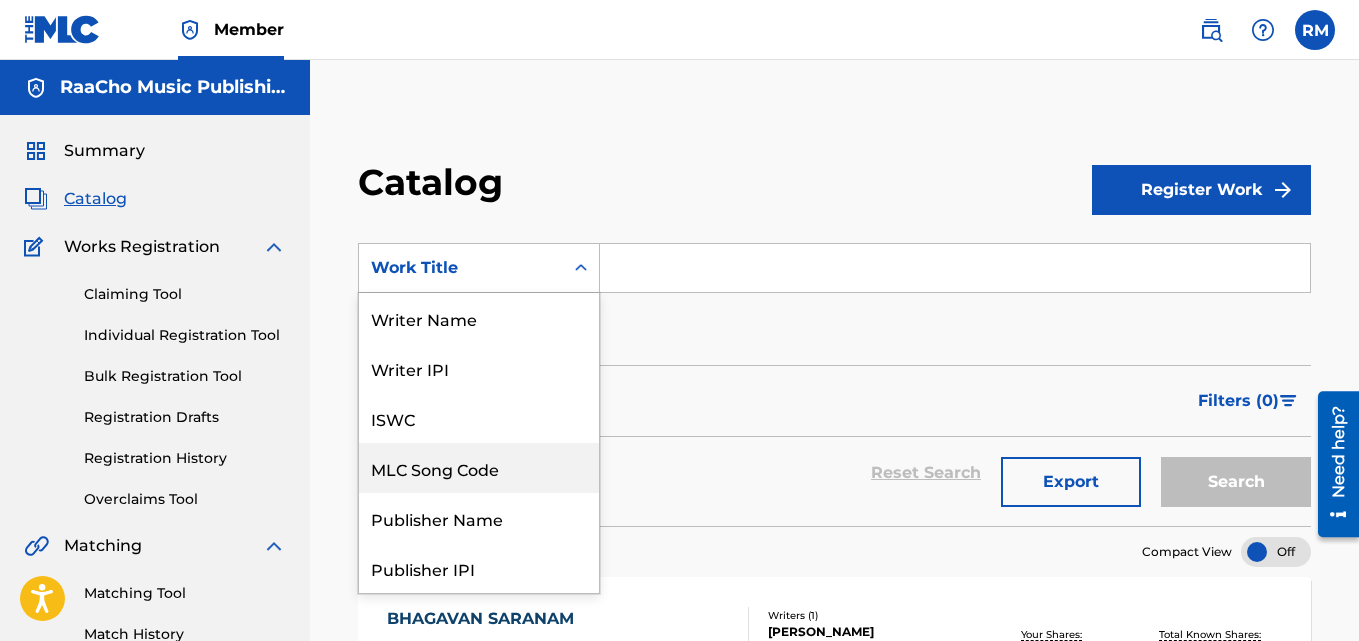 click on "MLC Song Code" at bounding box center (479, 468) 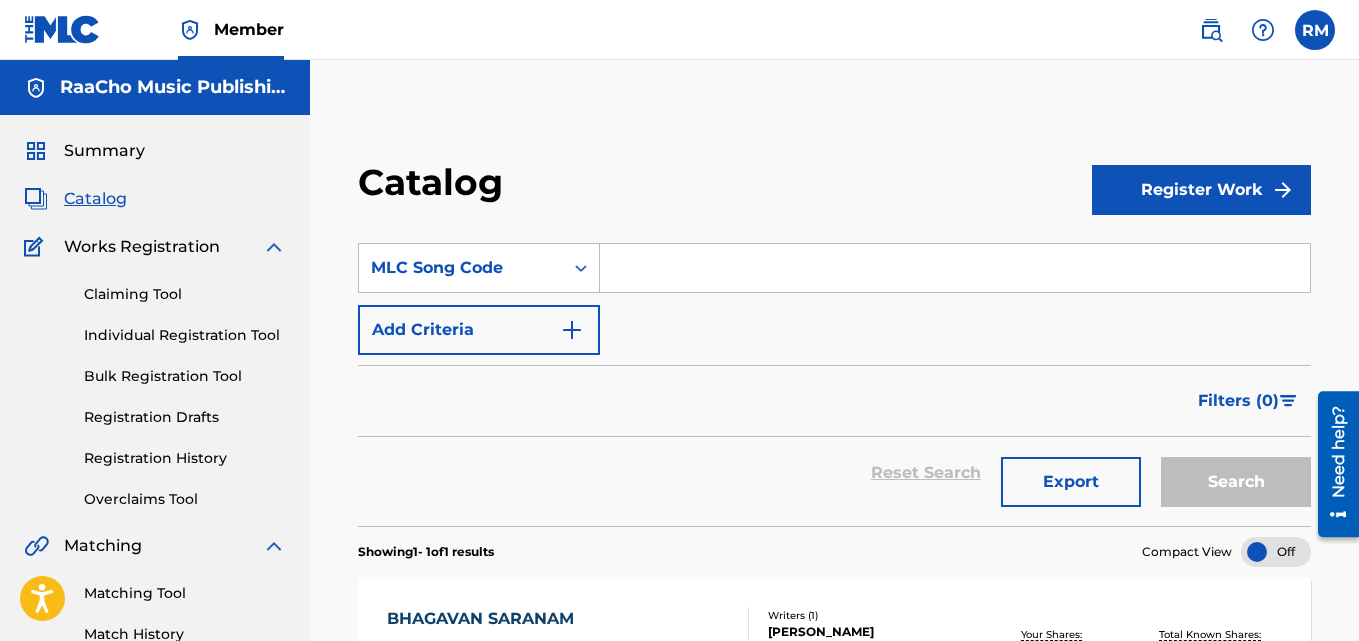 click at bounding box center [955, 268] 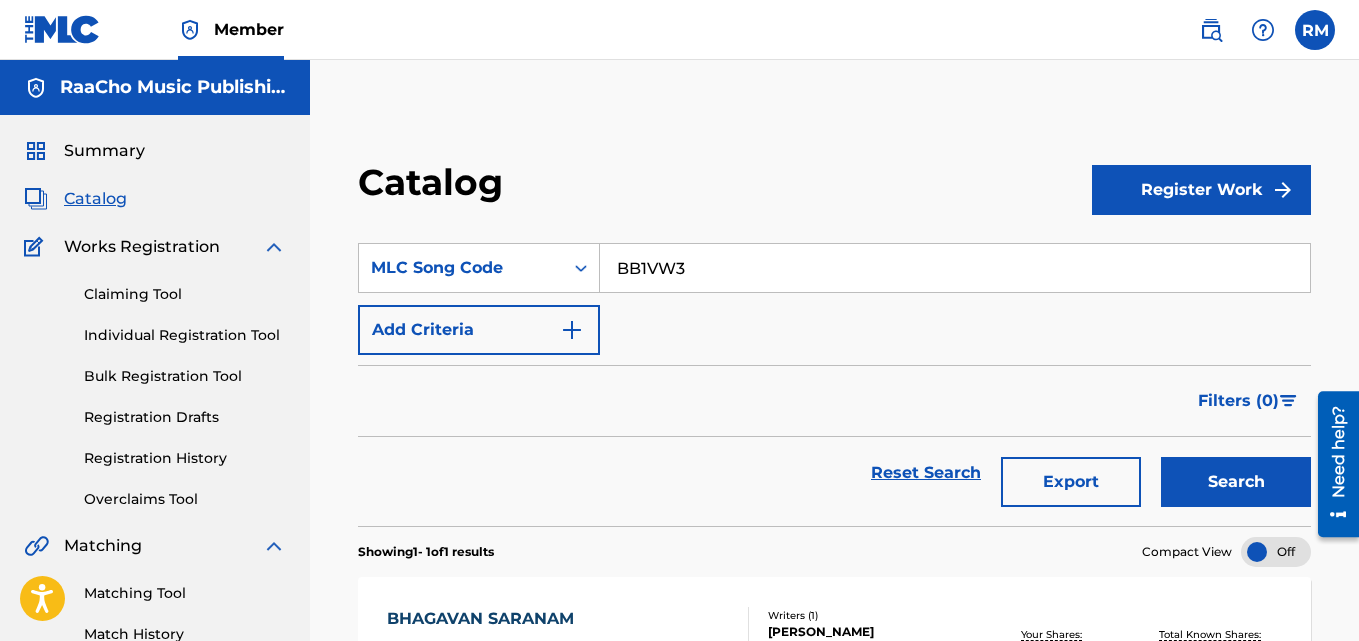 type on "BB1VW3" 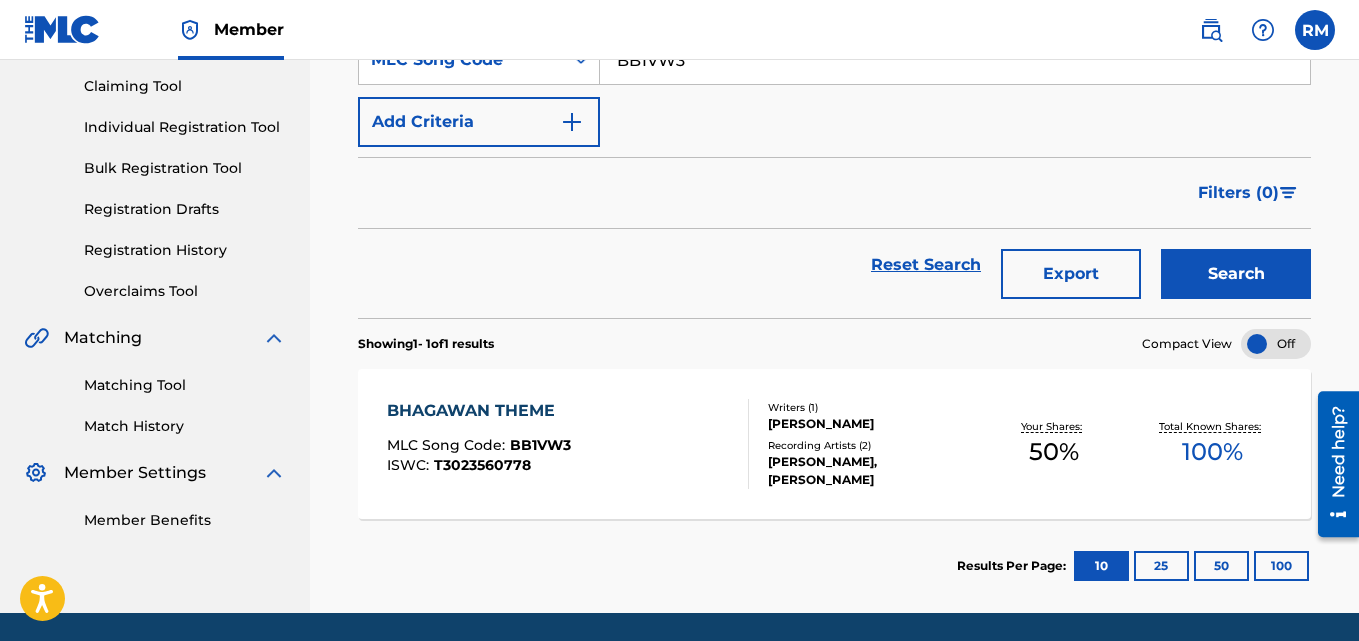 scroll, scrollTop: 276, scrollLeft: 0, axis: vertical 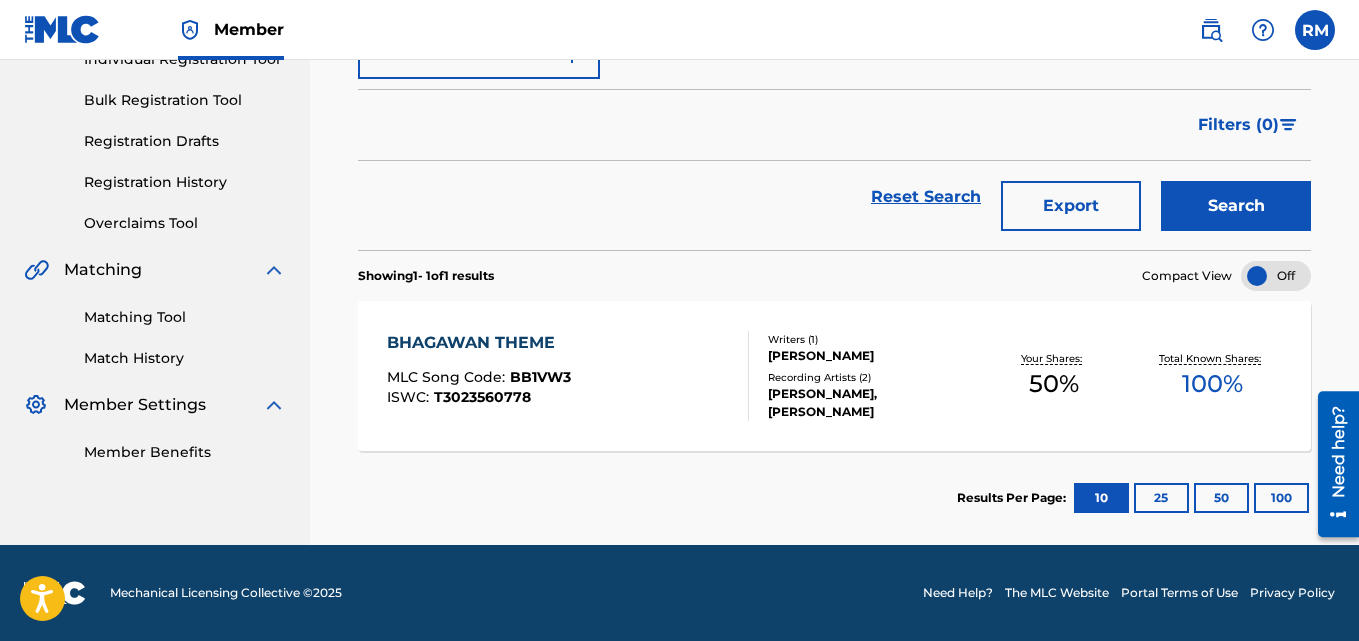click on "BHAGAWAN THEME MLC Song Code : BB1VW3 ISWC : T3023560778 Writers ( 1 ) [PERSON_NAME] Recording Artists ( 2 ) [PERSON_NAME], [PERSON_NAME] Your Shares: 50 % Total Known Shares: 100 %" at bounding box center (834, 376) 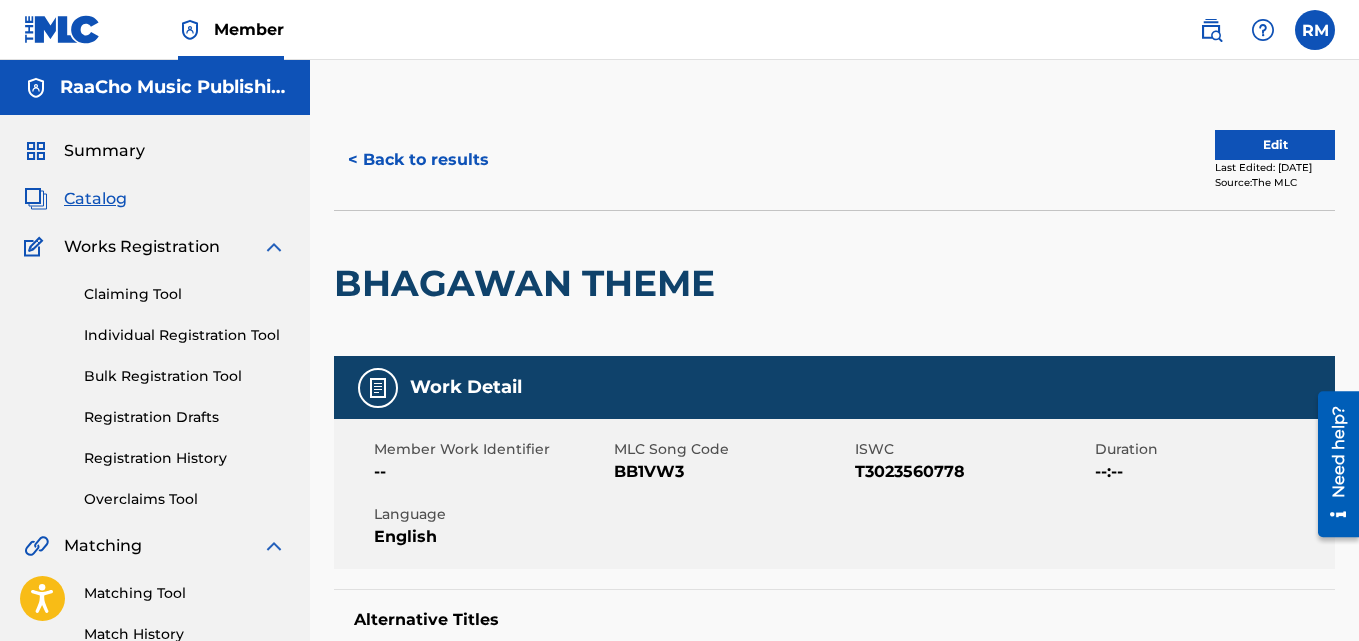 click on "< Back to results Edit Last Edited:   [DATE] Source:  The MLC BHAGAWAN THEME     Work Detail   Member Work Identifier -- MLC Song Code BB1VW3 ISWC T3023560778 Duration --:-- Language English Alternative Titles No Alternative Titles Writers   (1) Writer Name Writer IPI Writer Role [PERSON_NAME] 00708854614 Composer/Author Publishers   (2) My shares:  50 % Total shares:  100 % Administrator Name Administrator IPI Administrator Number Collection Share Contact Details RaaCho Music Publishing 01202319606 P358T4 50% RaaCho Music Publishing AL [STREET_ADDRESS][PERSON_NAME] [PHONE_NUMBER] [EMAIL_ADDRESS][DOMAIN_NAME] Admin Original Publisher Connecting Line Publisher Name Publisher IPI Publisher Number Represented Writers NEW MUSIC 00471441762 PW35WI Administrator Name Administrator IPI Administrator Number Collection Share Contact Details MUSERK LLC -- PA16T3 50% Muserk LLC [EMAIL_ADDRESS][DOMAIN_NAME] Admin Original Publisher Connecting Line Publisher Name Publisher IPI IPRS -- 50 %" at bounding box center [834, 1092] 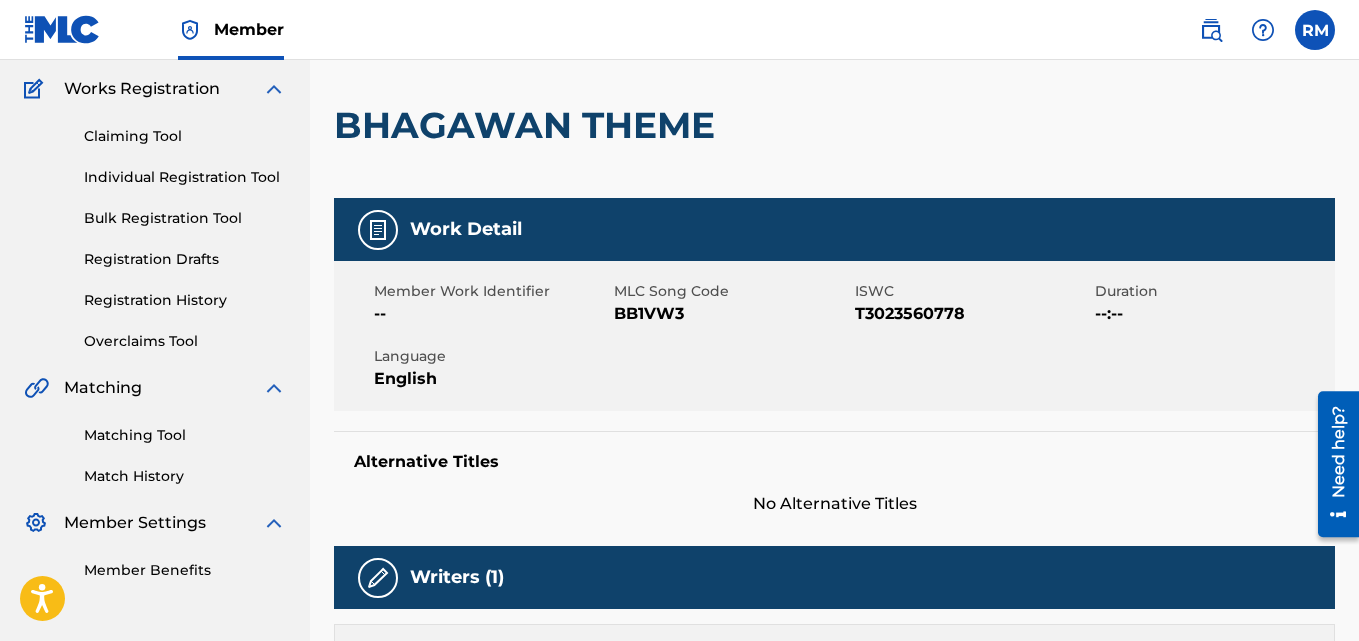 scroll, scrollTop: 0, scrollLeft: 0, axis: both 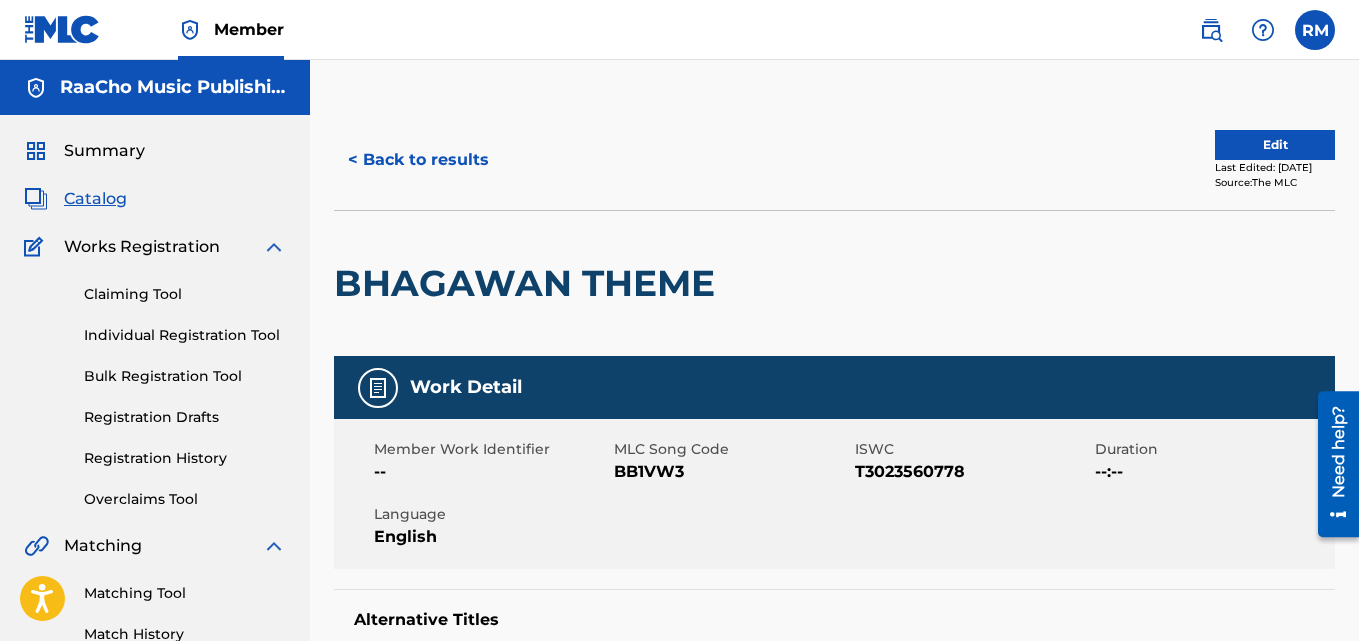 click on "< Back to results" at bounding box center (418, 160) 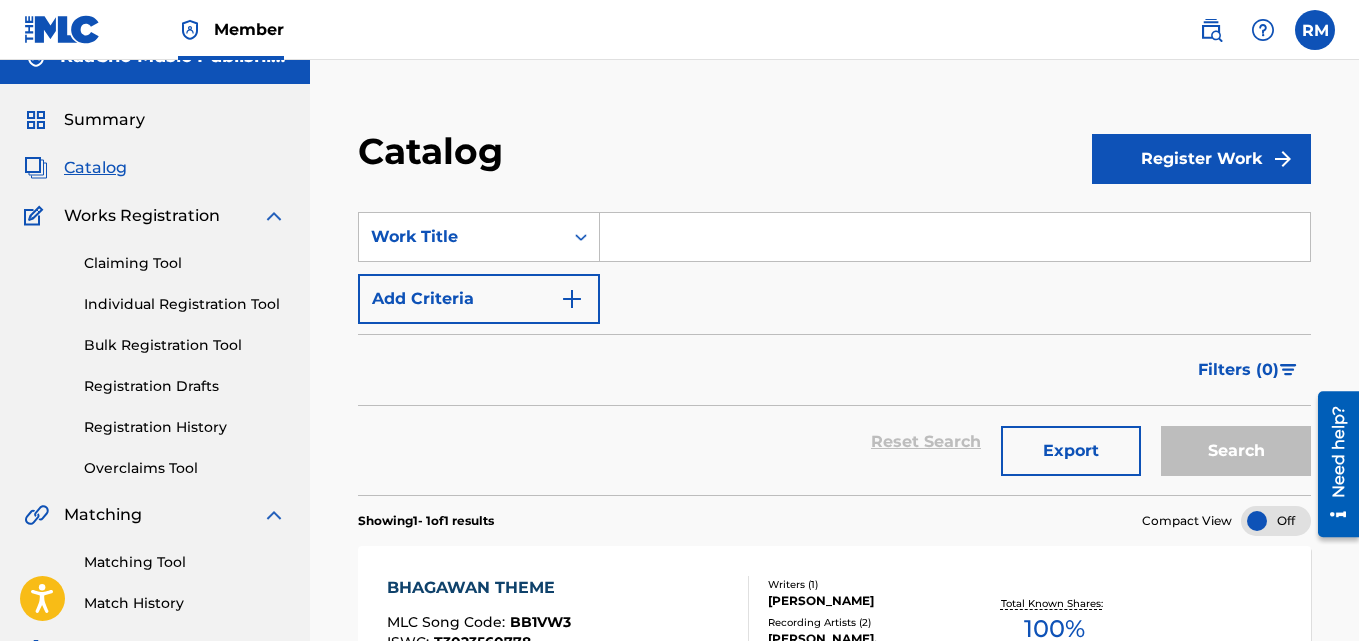 scroll, scrollTop: 0, scrollLeft: 0, axis: both 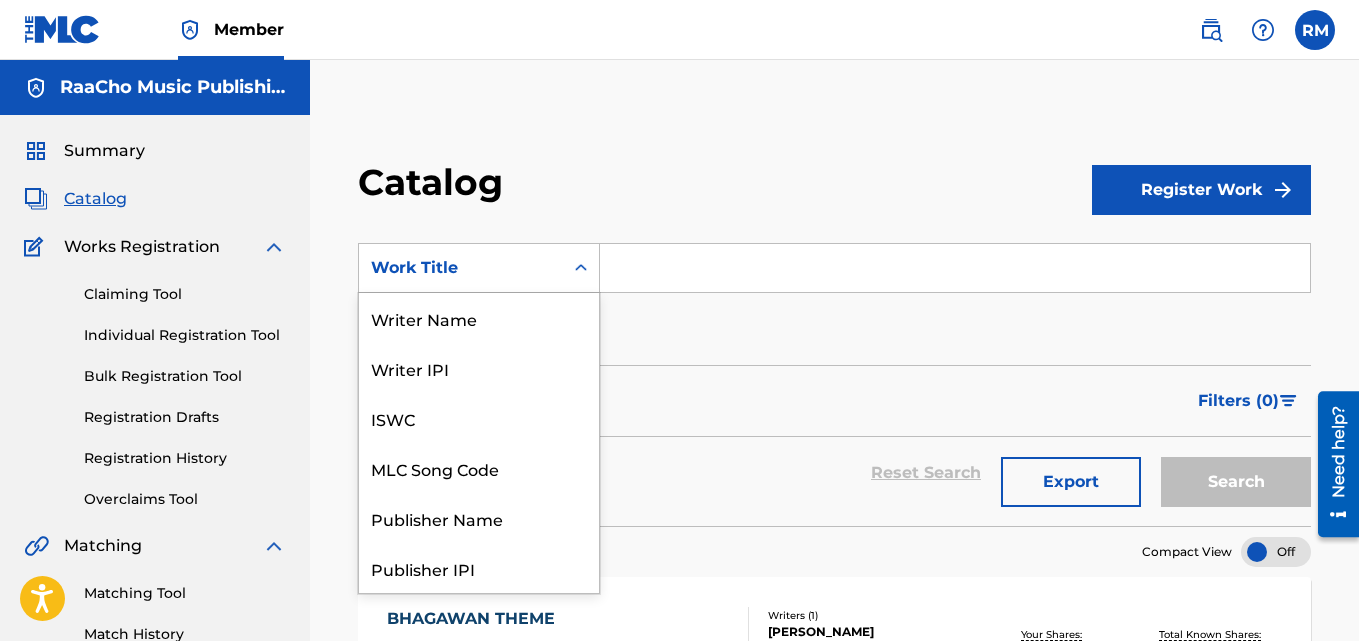 click at bounding box center [581, 268] 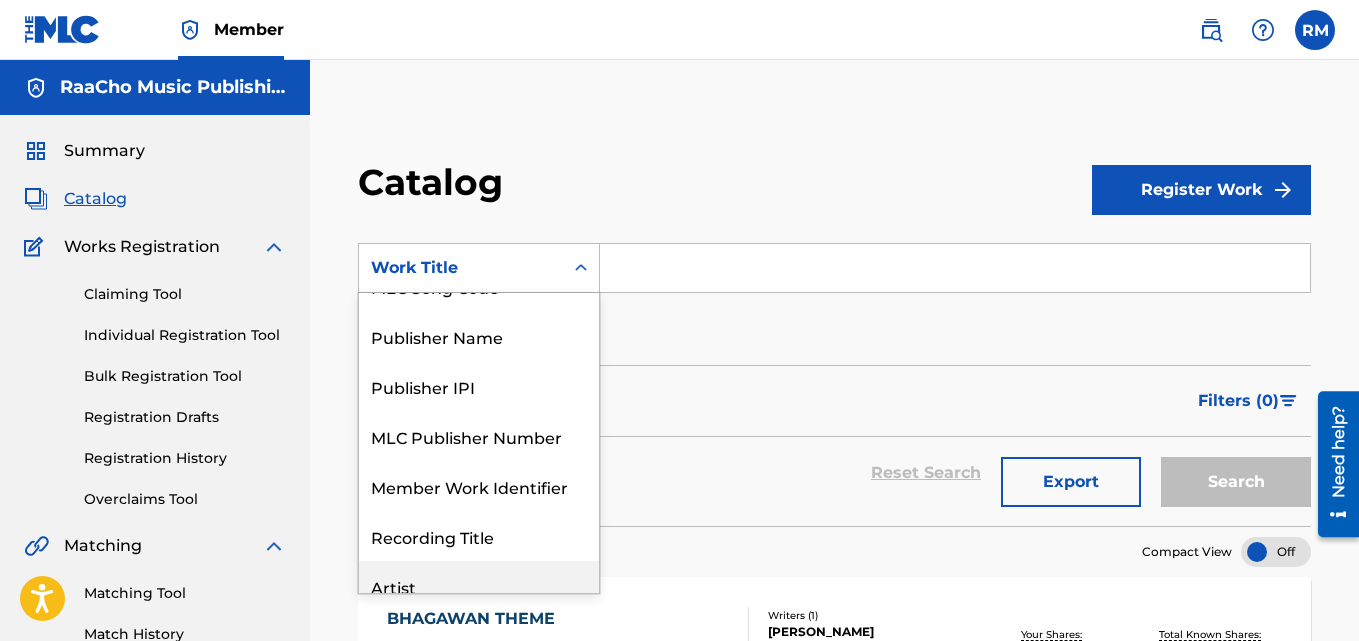 scroll, scrollTop: 0, scrollLeft: 0, axis: both 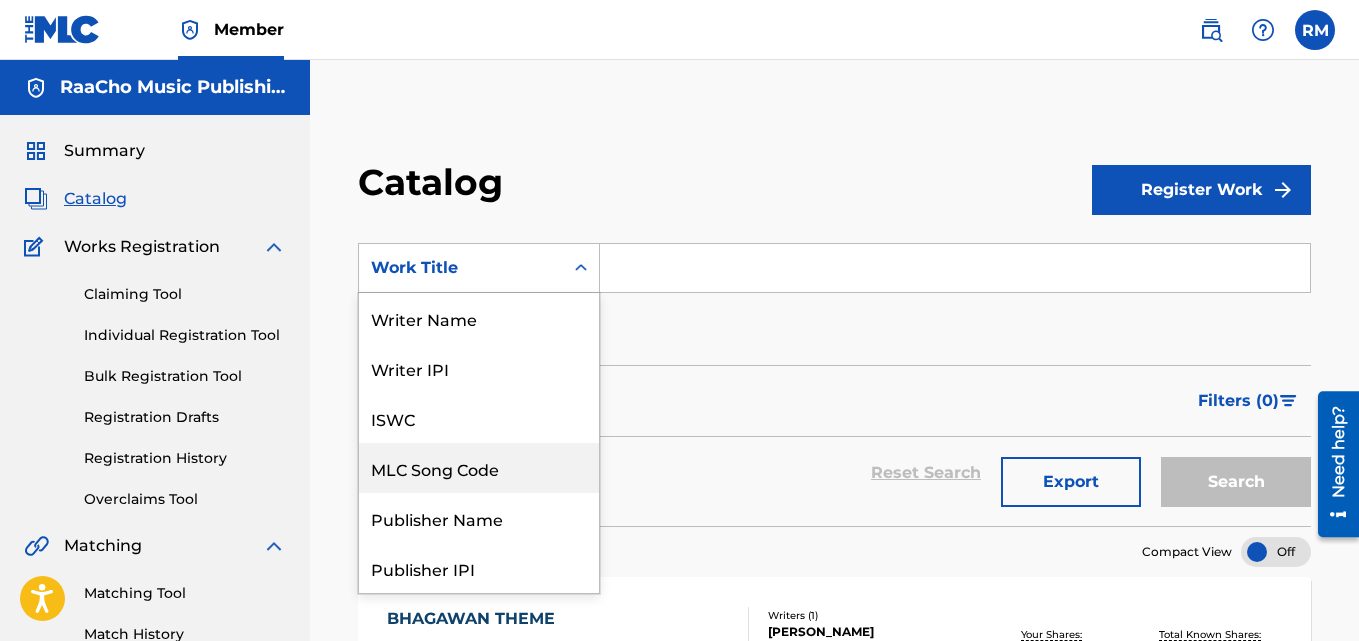 click on "MLC Song Code" at bounding box center (479, 468) 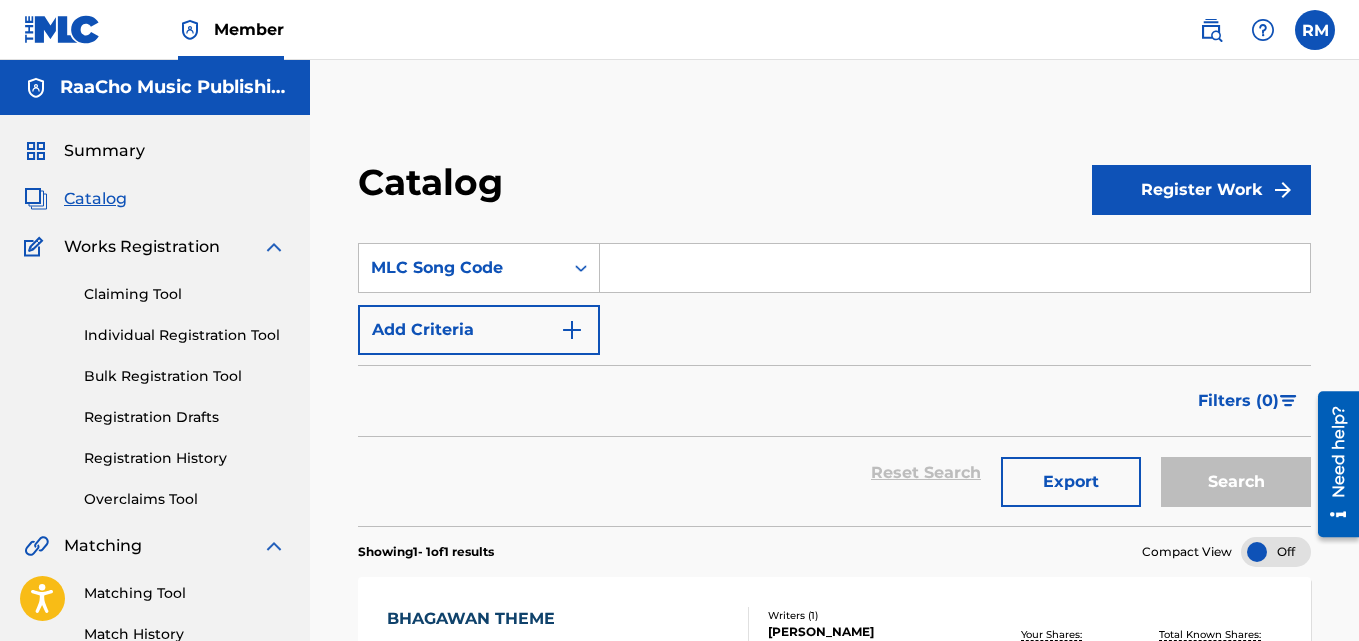 click at bounding box center (955, 268) 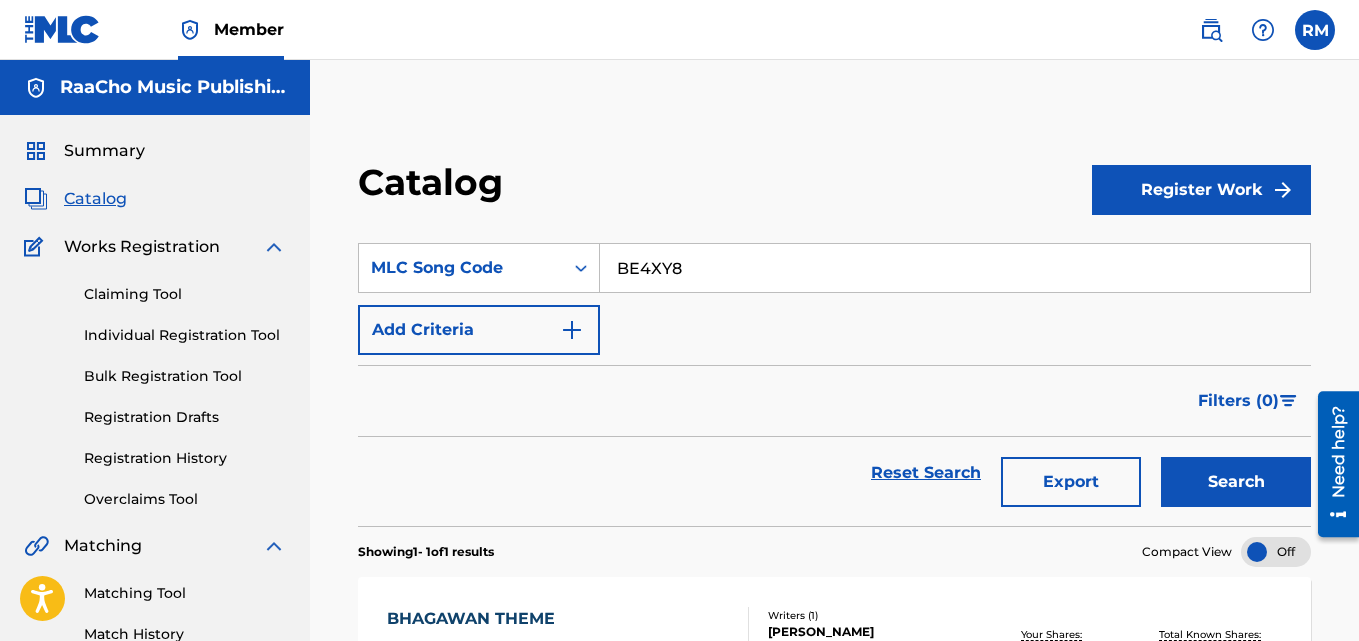 type on "BE4XY8" 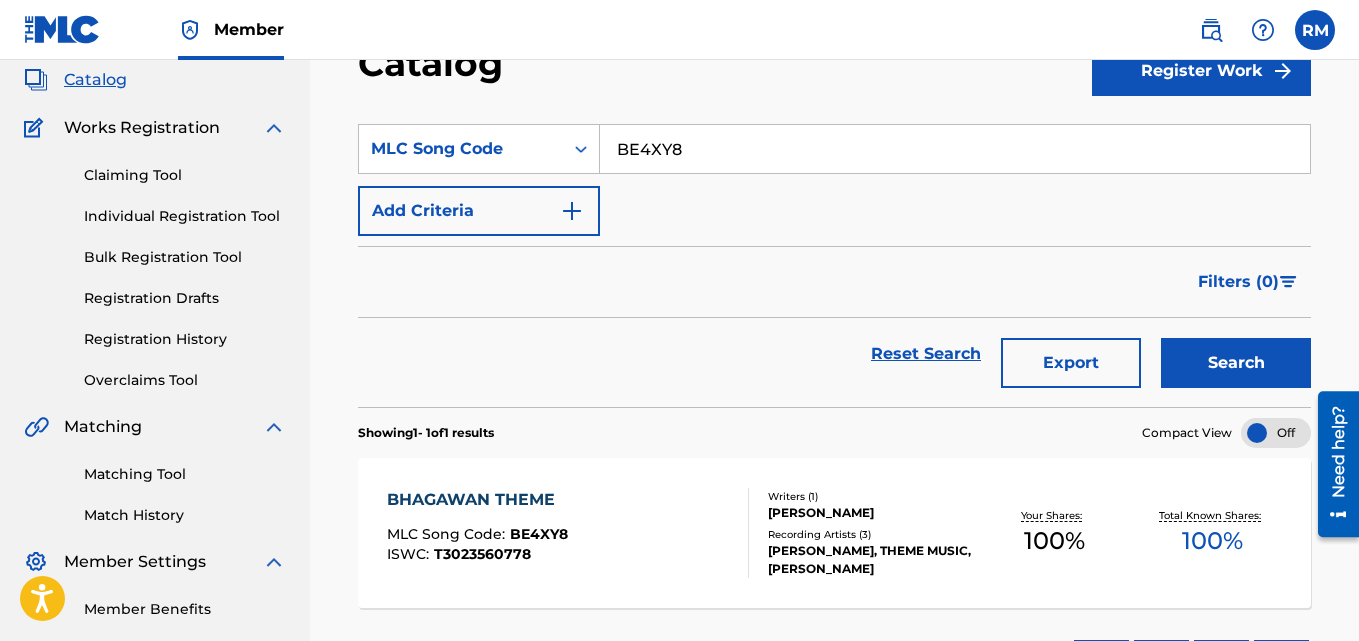 scroll, scrollTop: 276, scrollLeft: 0, axis: vertical 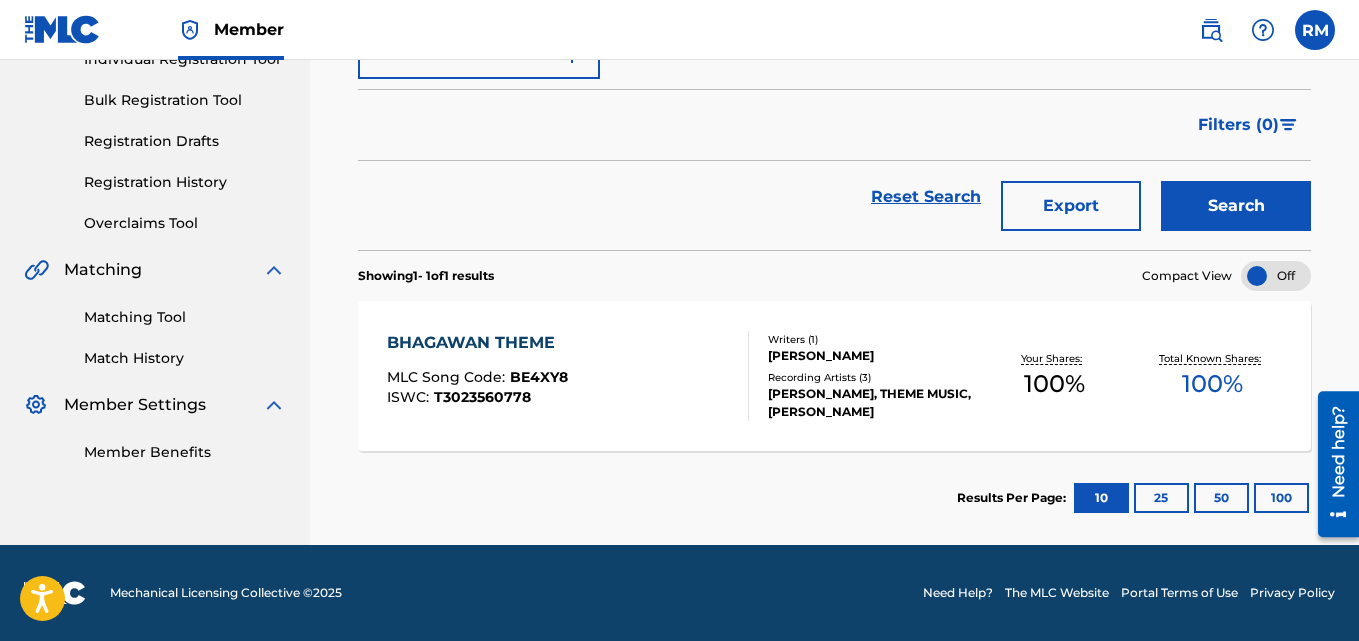 click on "BHAGAWAN THEME" at bounding box center [477, 343] 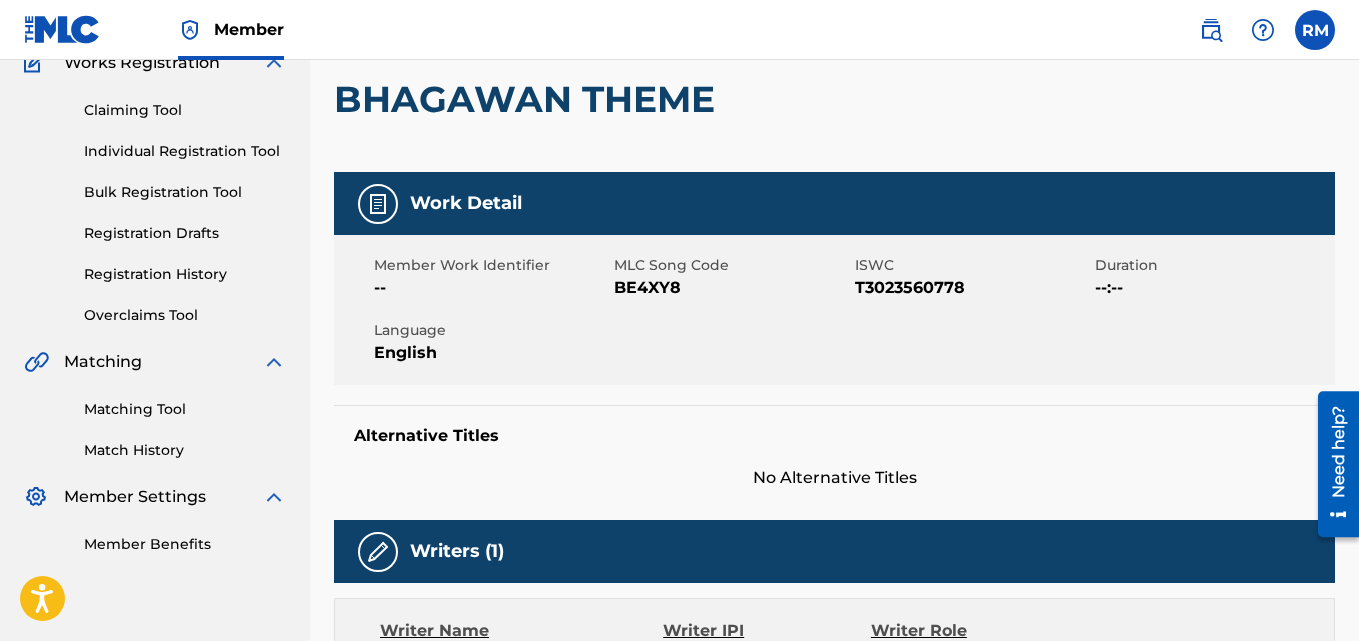 scroll, scrollTop: 0, scrollLeft: 0, axis: both 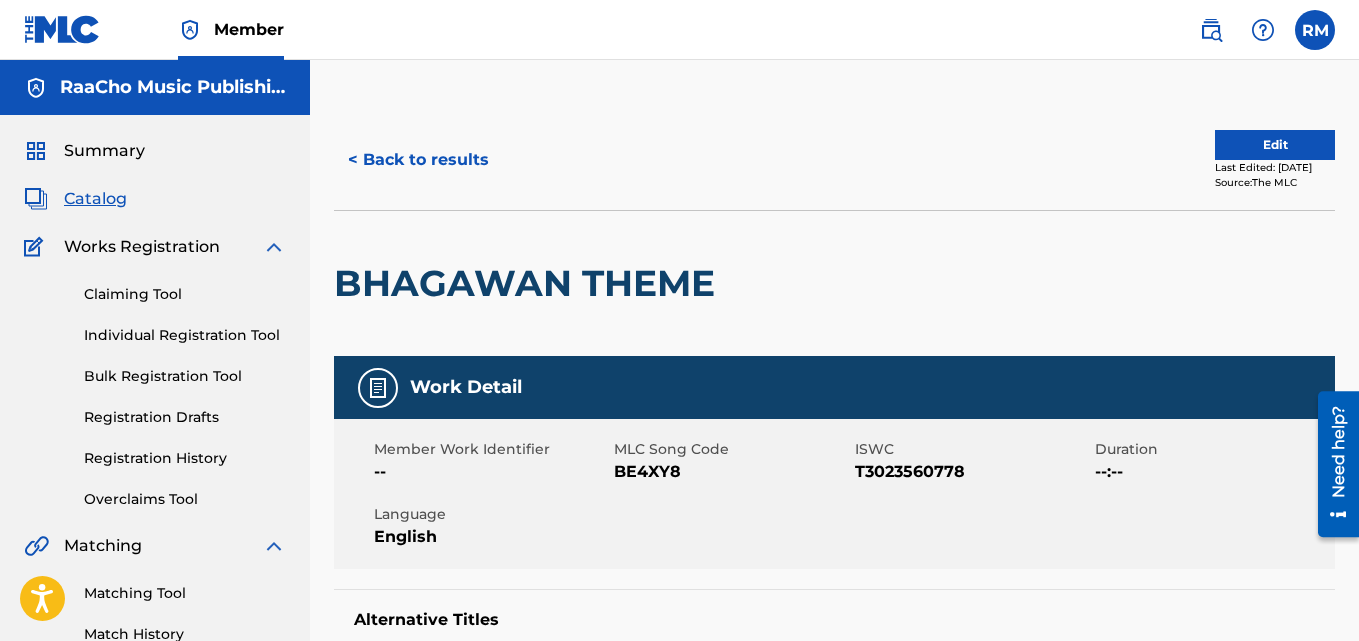 click on "< Back to results" at bounding box center (418, 160) 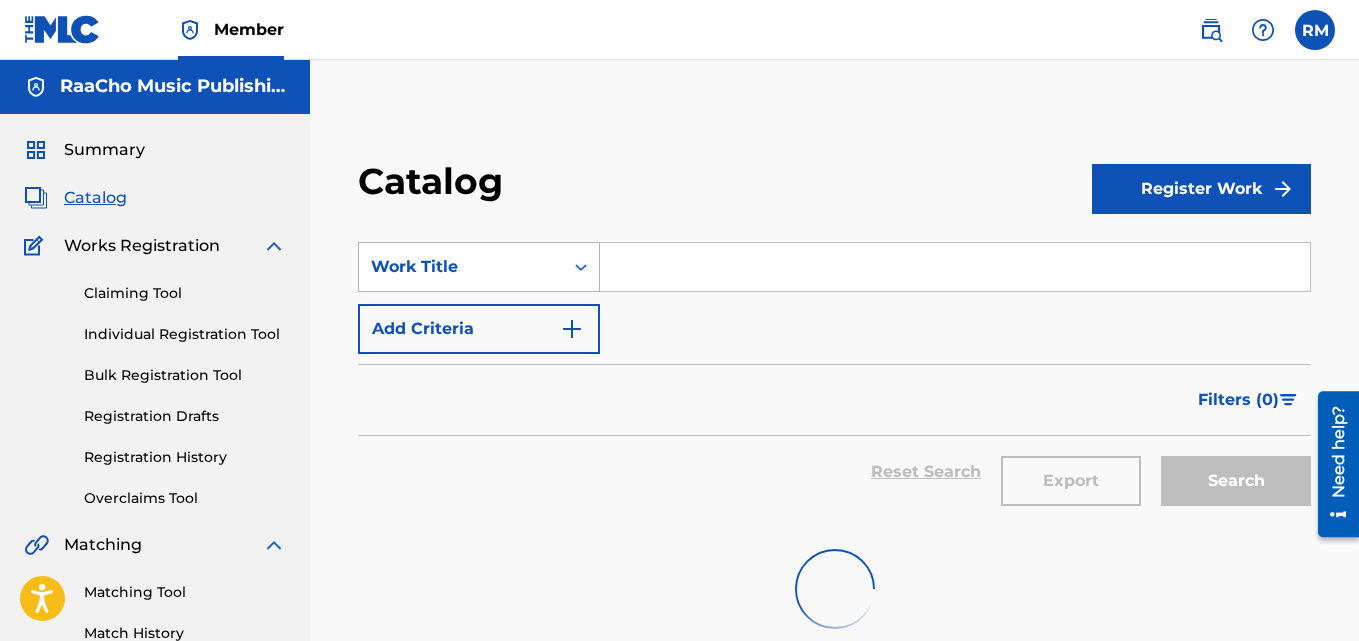scroll, scrollTop: 0, scrollLeft: 0, axis: both 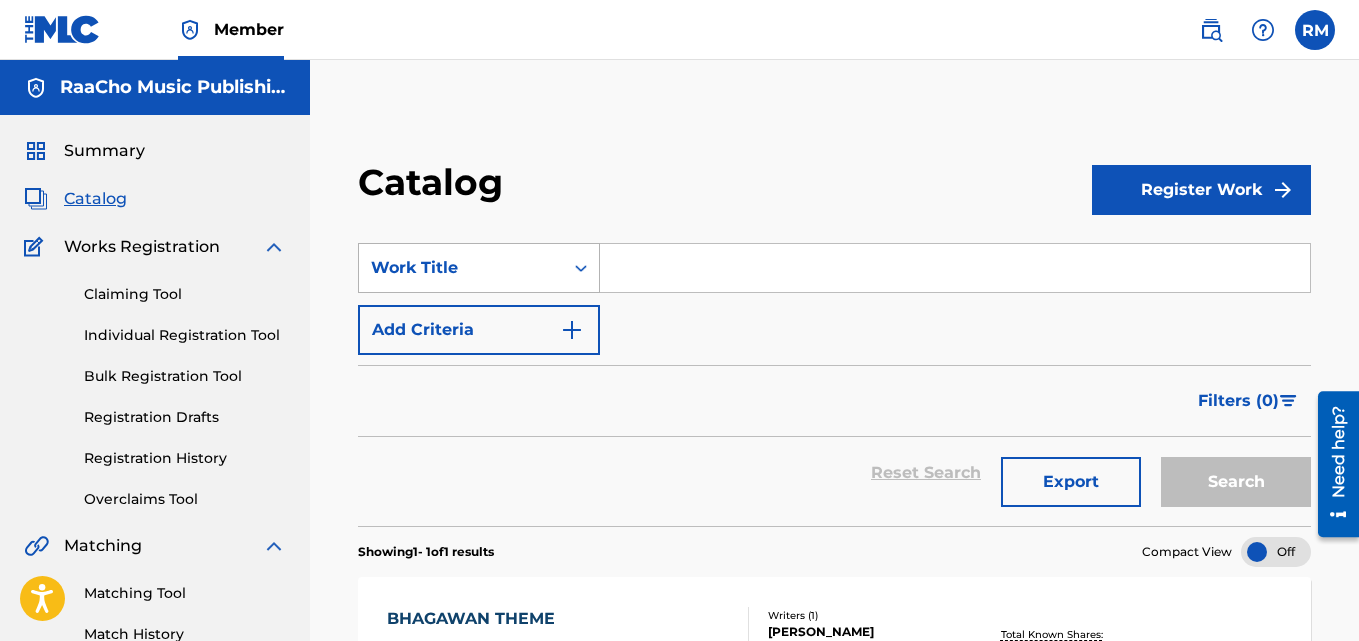 click on "Work Title" at bounding box center (461, 268) 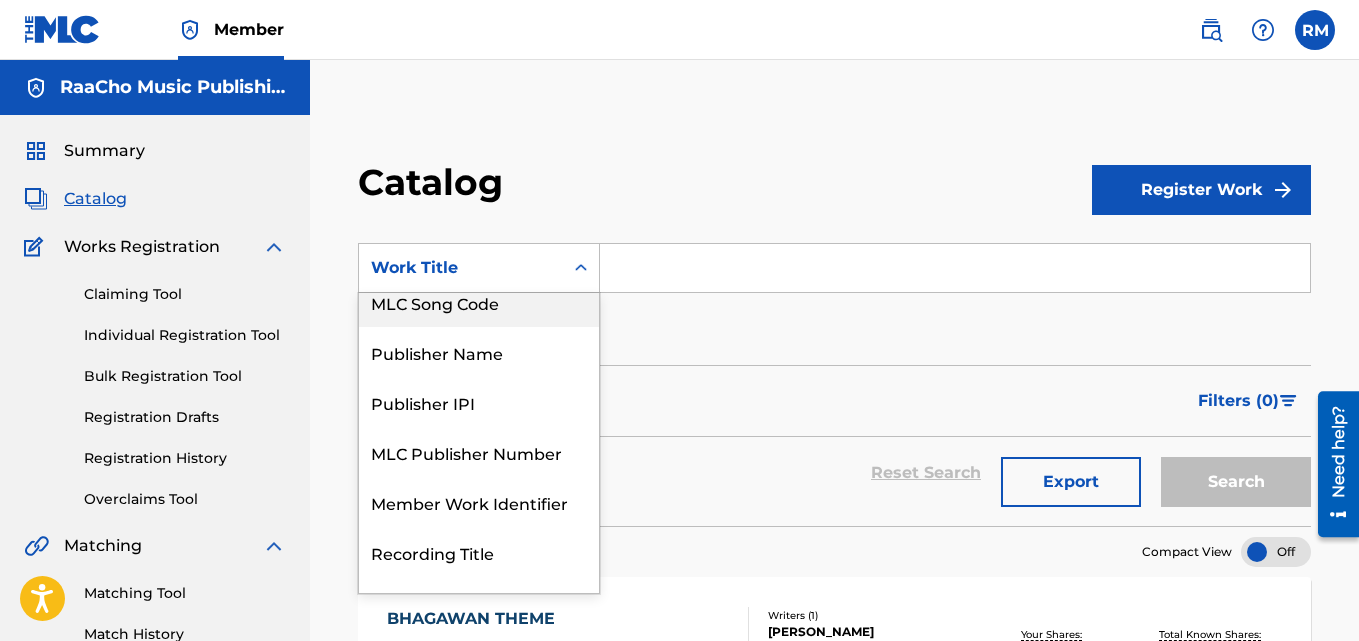 scroll, scrollTop: 0, scrollLeft: 0, axis: both 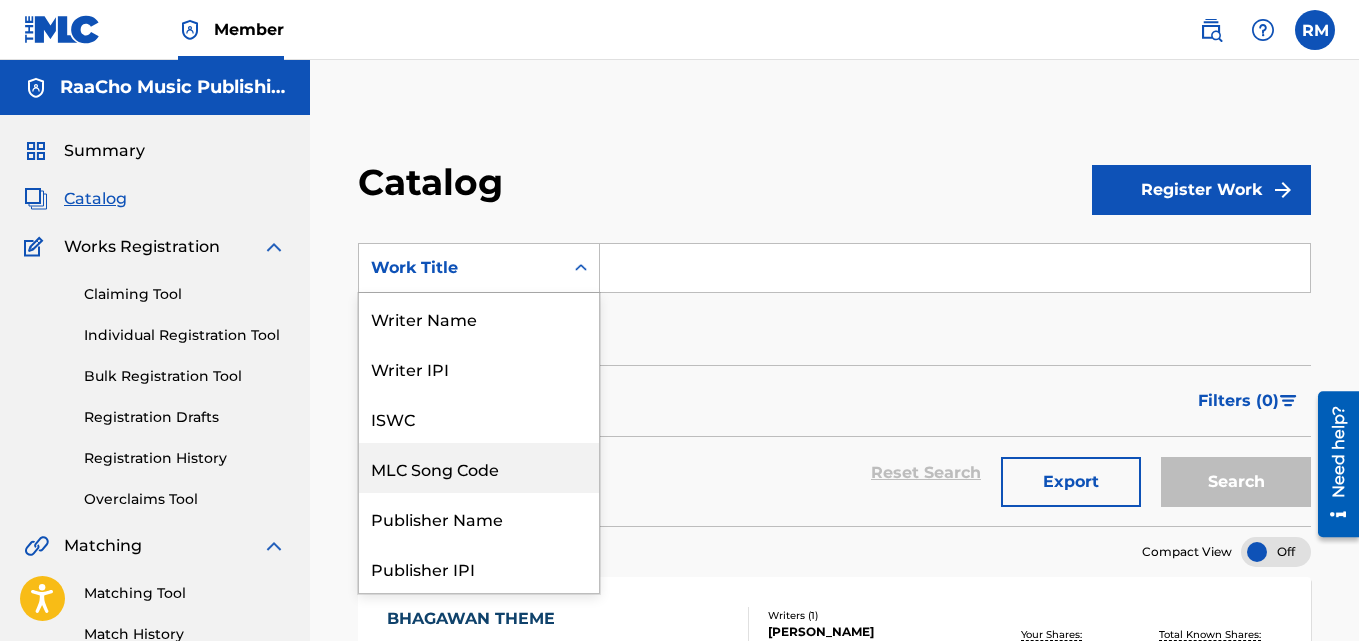 click on "MLC Song Code" at bounding box center (479, 468) 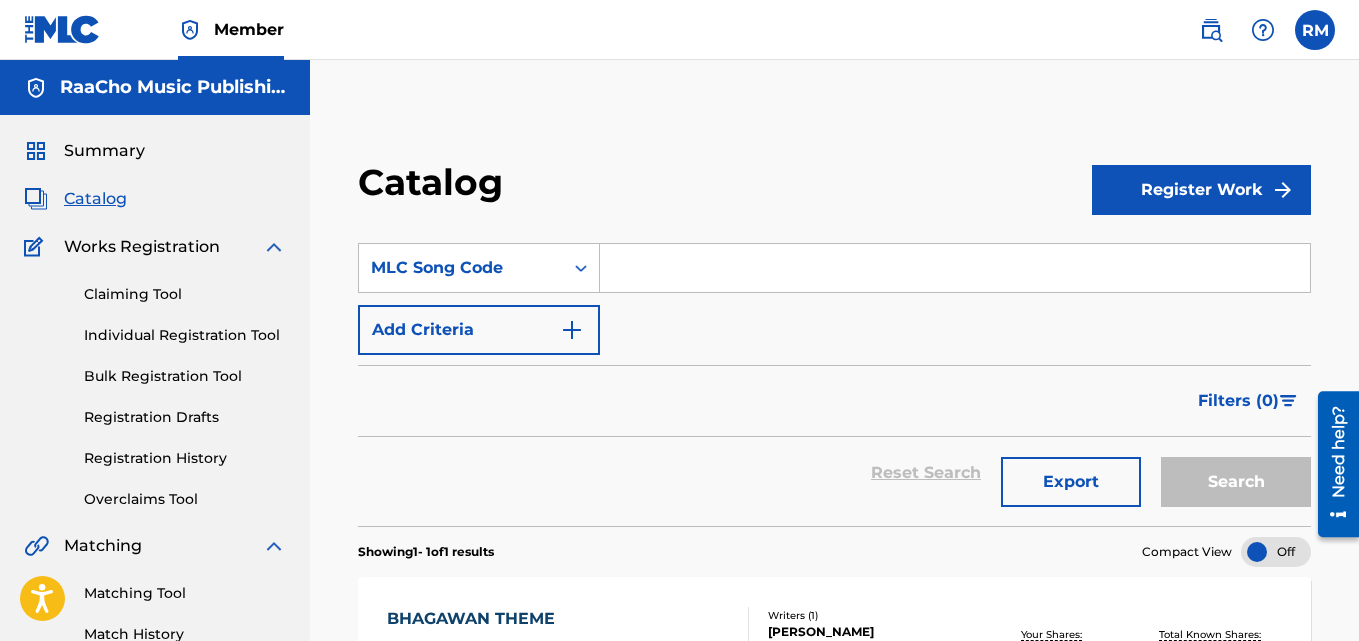 click at bounding box center (955, 268) 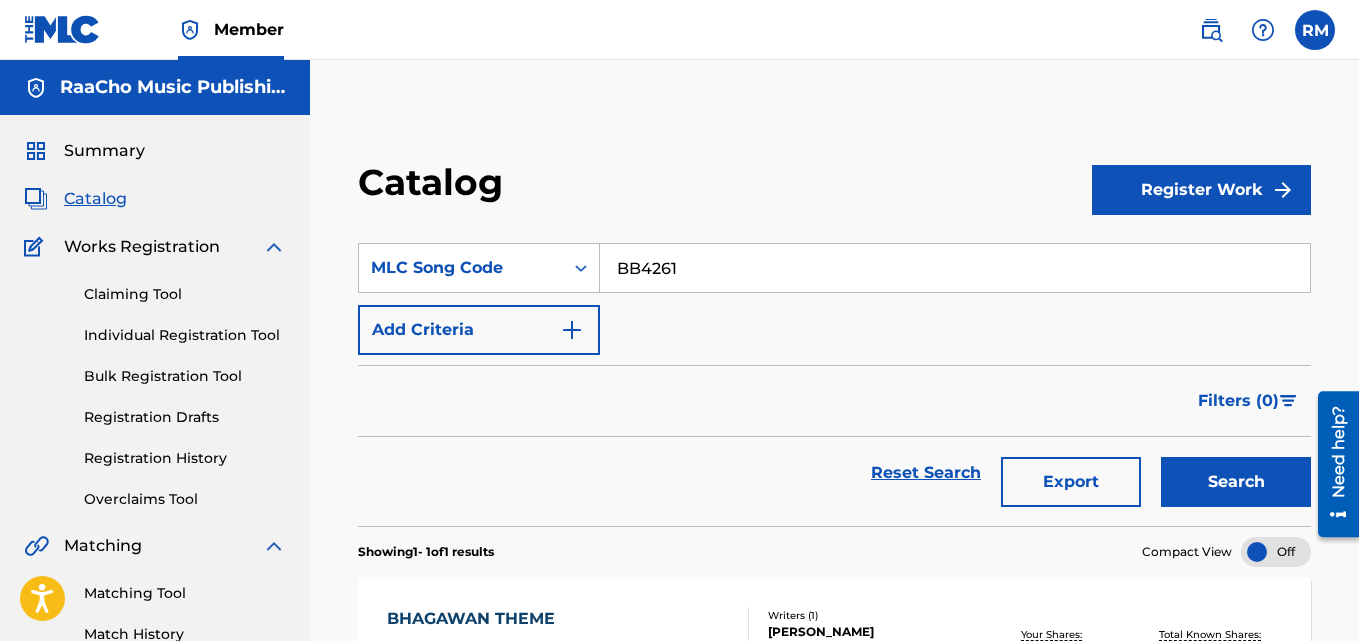 type on "BB4261" 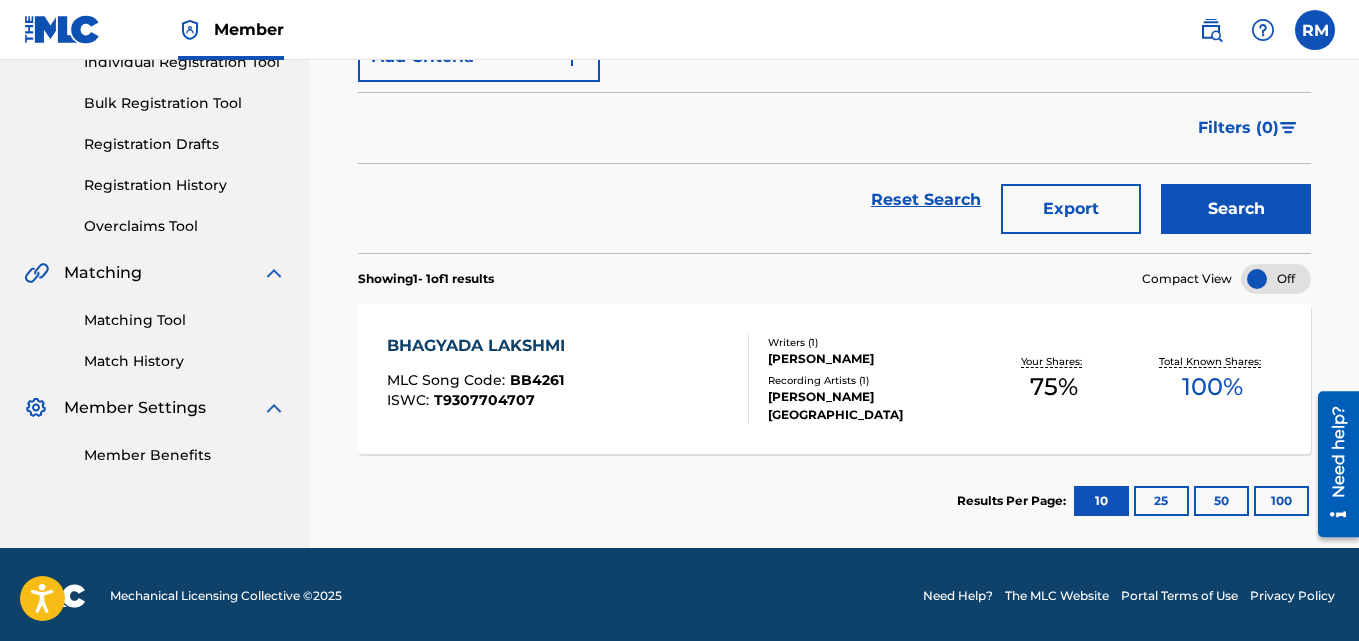 scroll, scrollTop: 276, scrollLeft: 0, axis: vertical 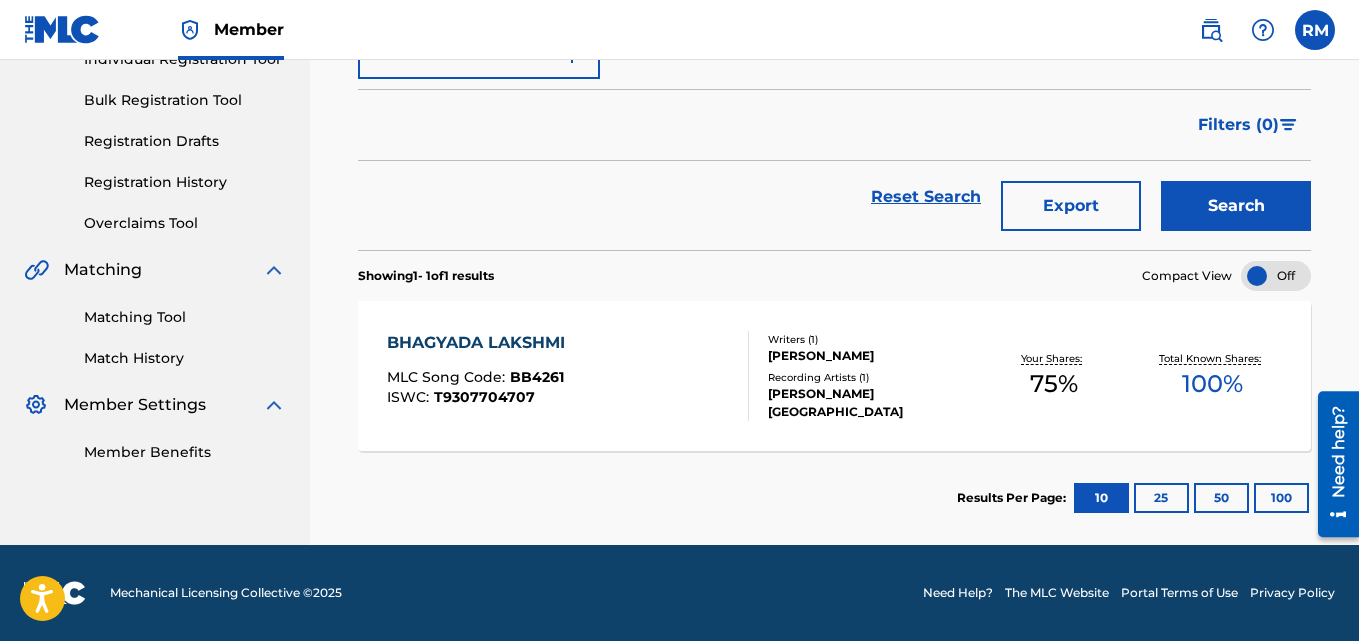 click on "BHAGYADA LAKSHMI" at bounding box center (481, 343) 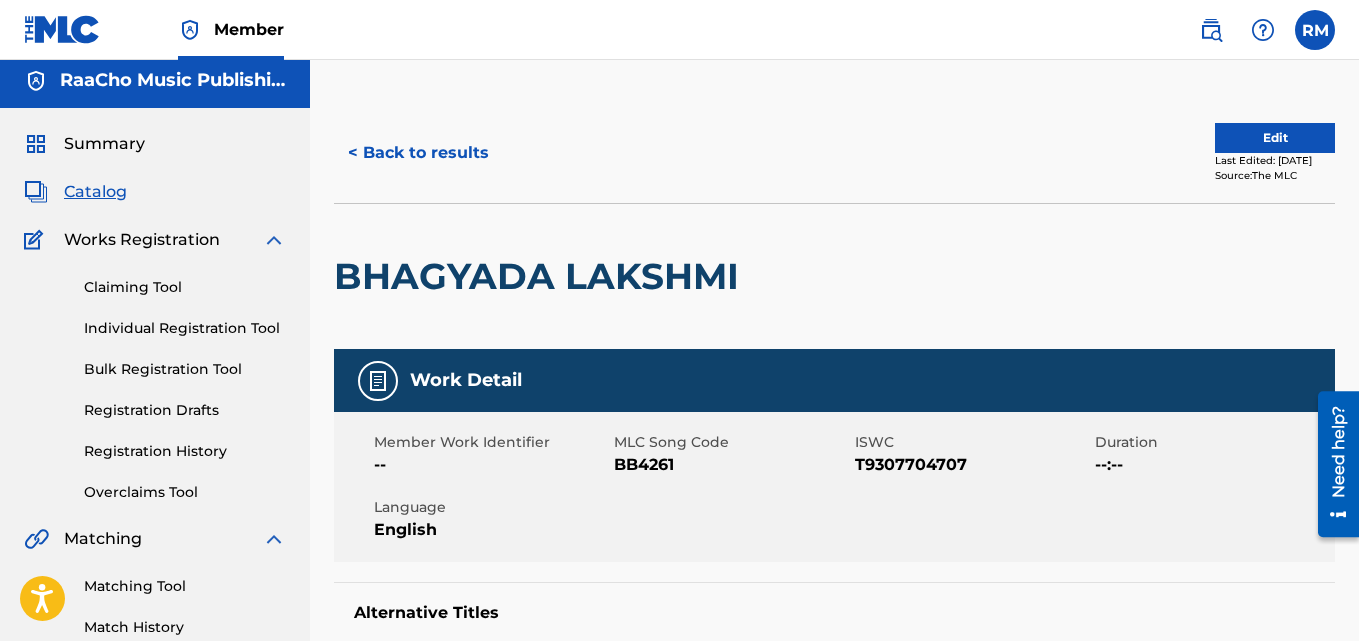 scroll, scrollTop: 0, scrollLeft: 0, axis: both 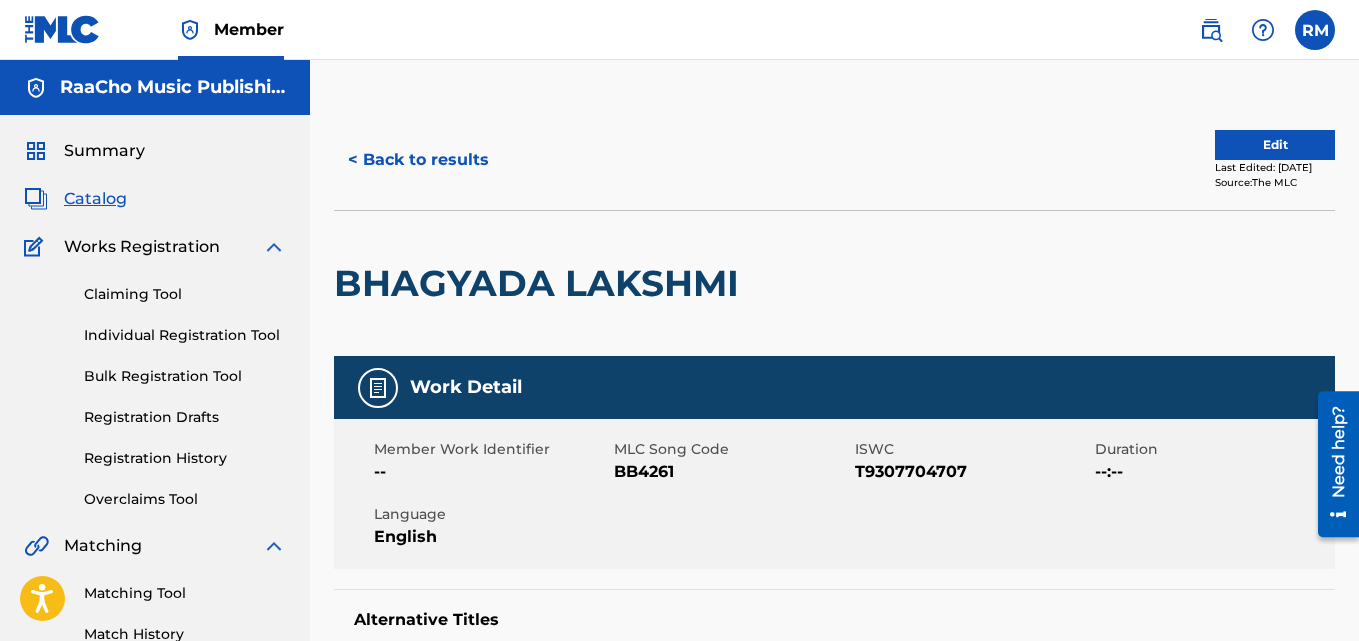 click on "< Back to results" at bounding box center [418, 160] 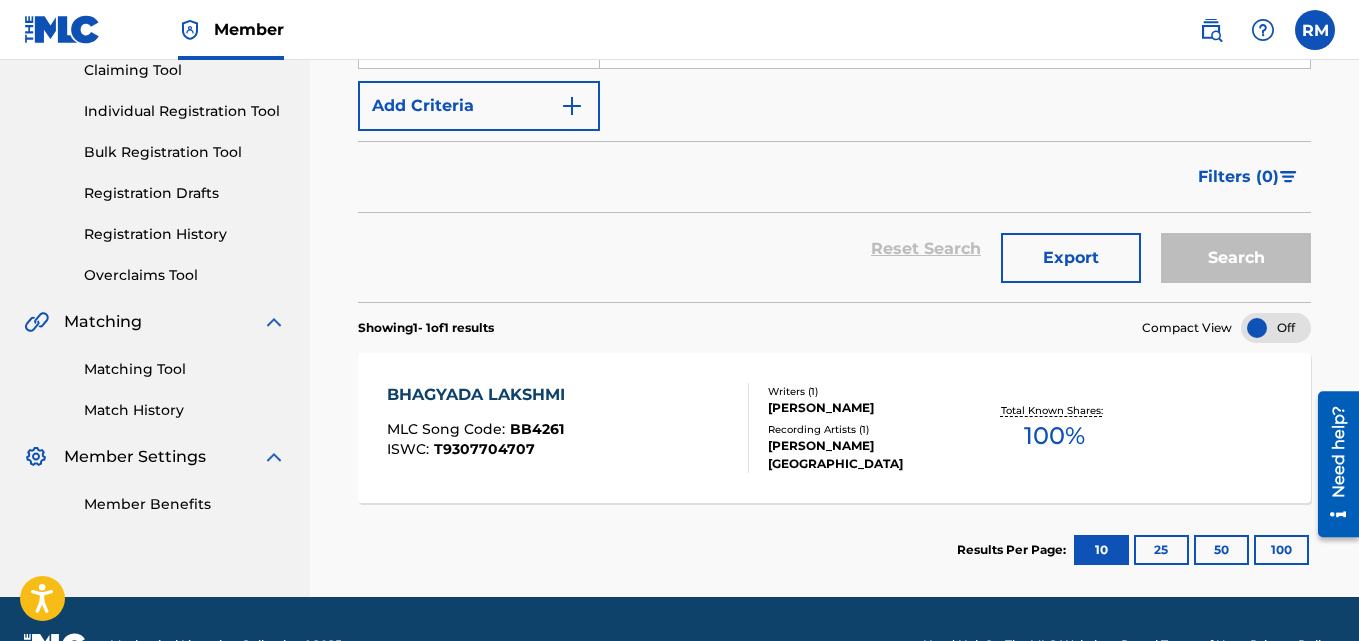 scroll, scrollTop: 276, scrollLeft: 0, axis: vertical 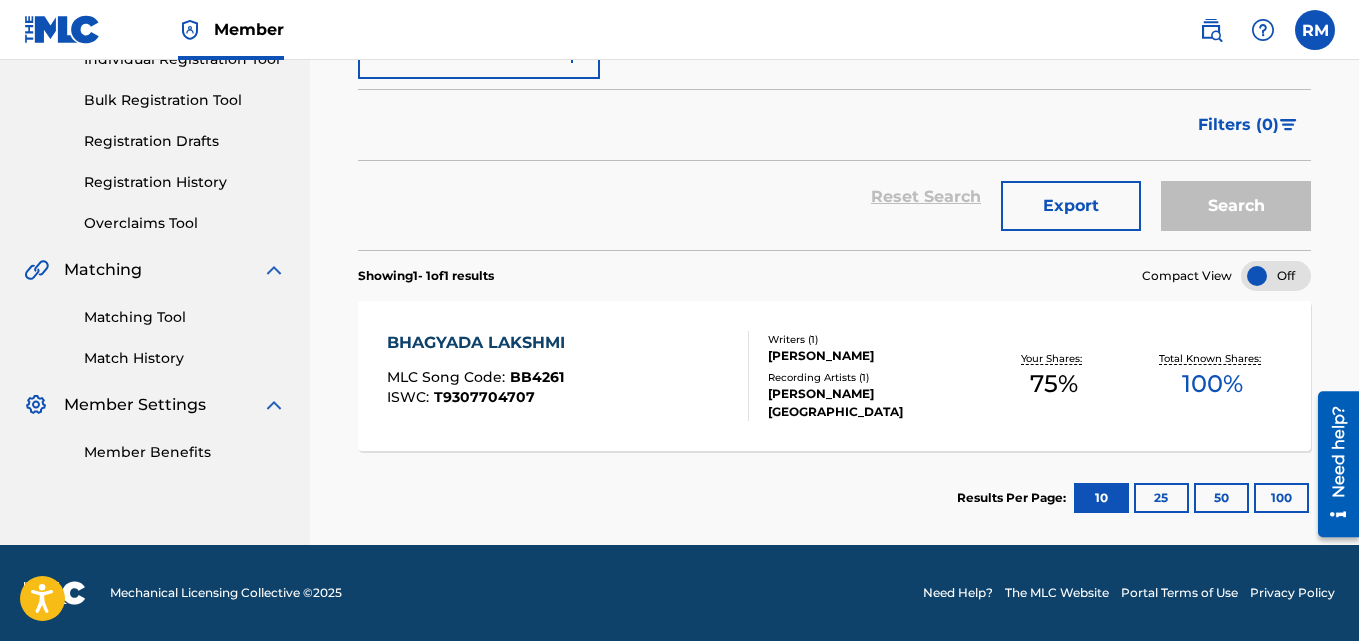 click on "BHAGYADA LAKSHMI MLC Song Code : BB4261 ISWC : T9307704707" at bounding box center (481, 376) 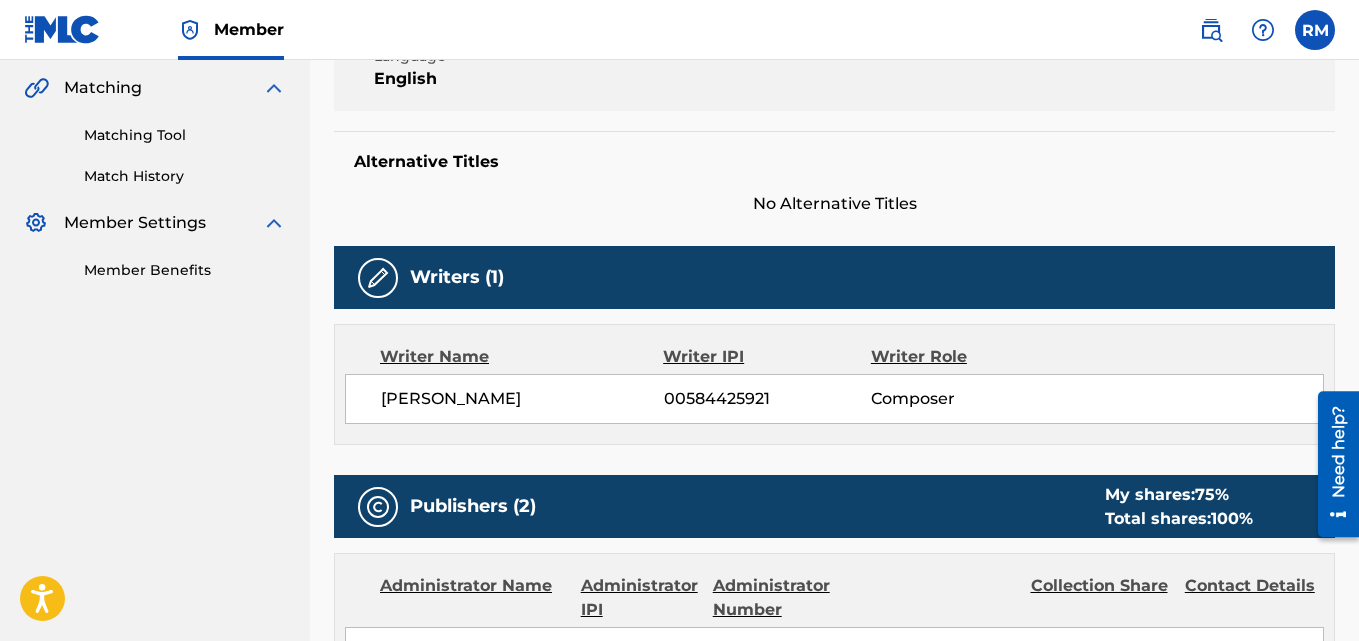 scroll, scrollTop: 0, scrollLeft: 0, axis: both 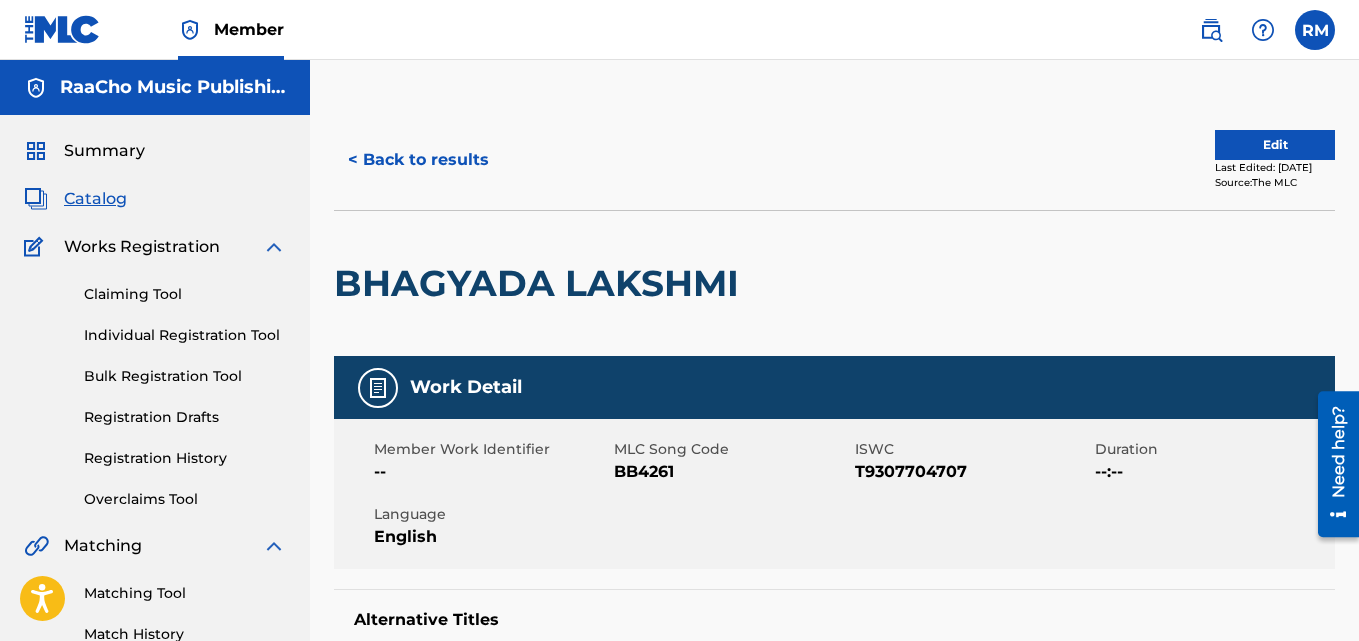click on "< Back to results" at bounding box center (418, 160) 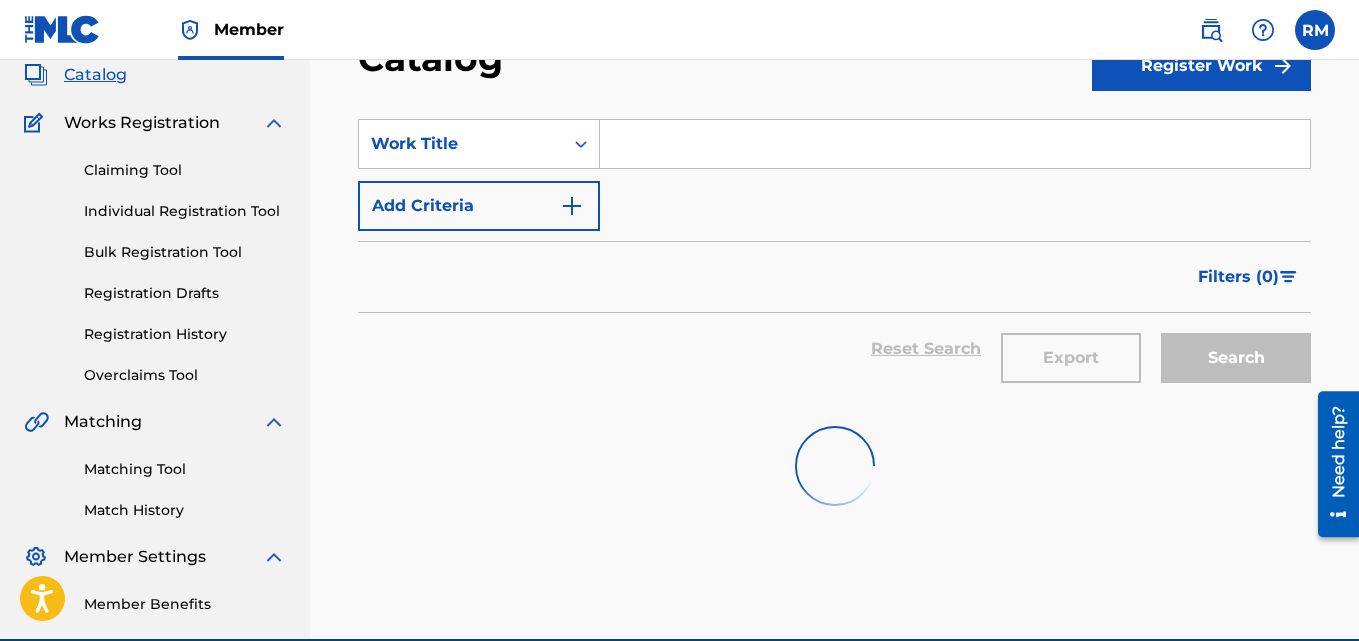 scroll, scrollTop: 0, scrollLeft: 0, axis: both 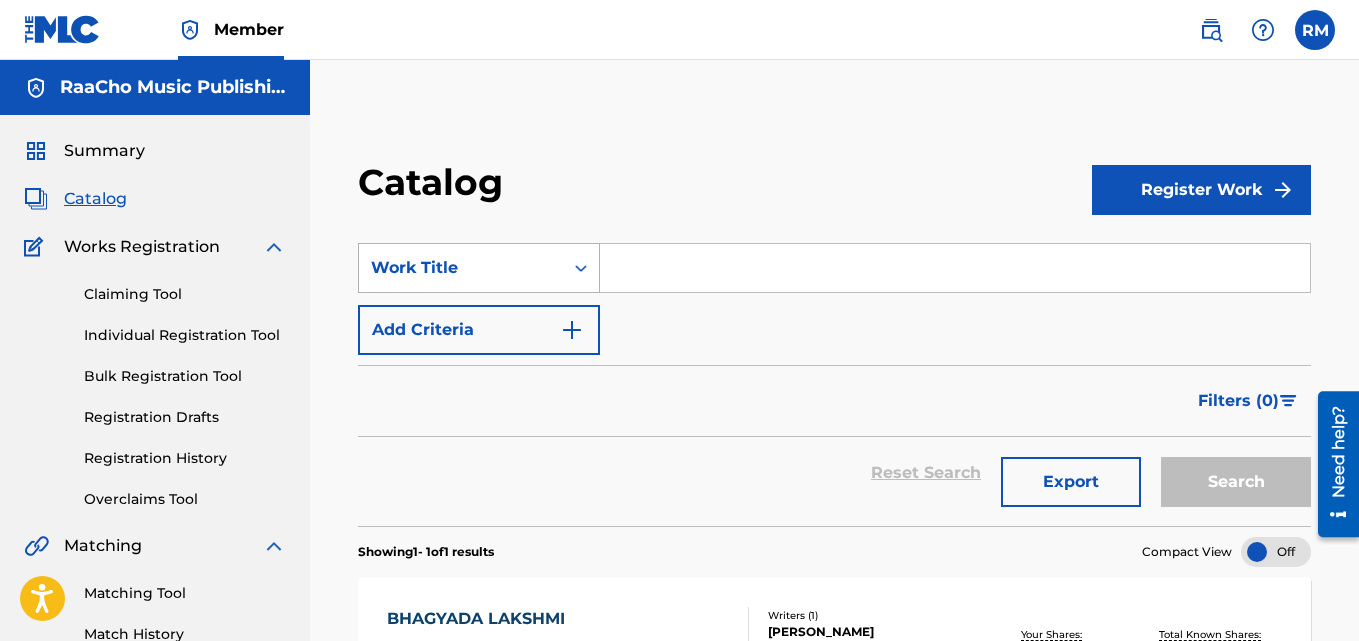 click on "Work Title" at bounding box center (461, 268) 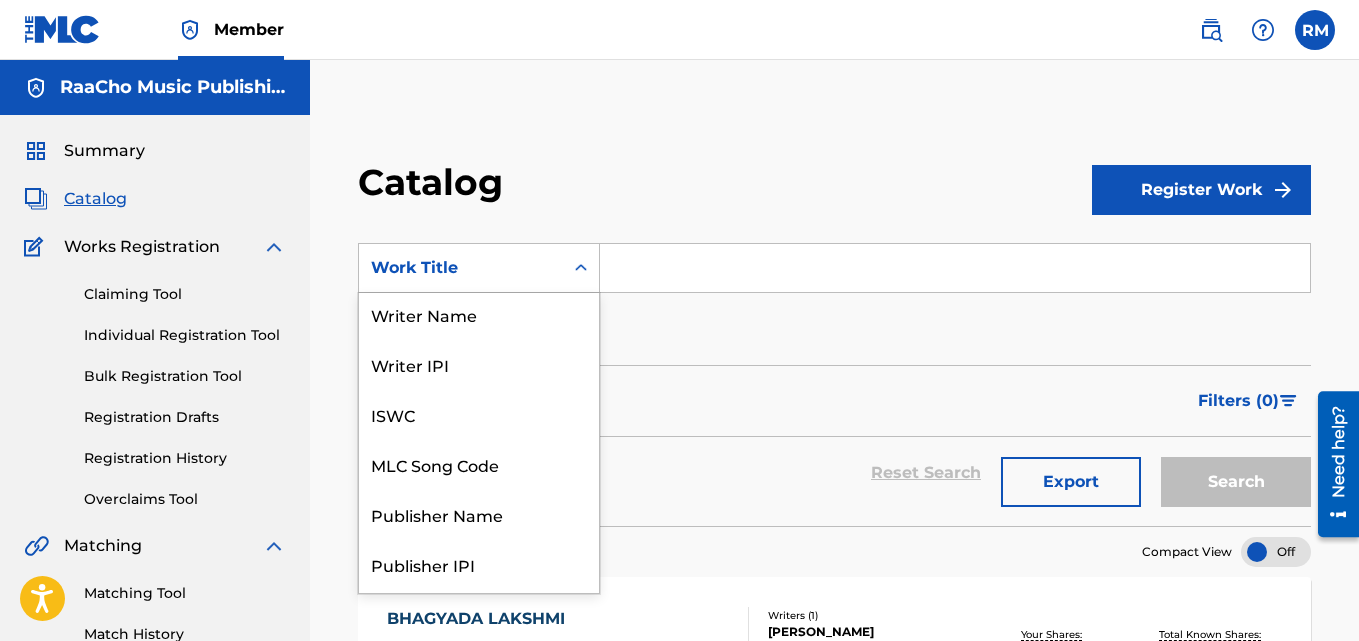 scroll, scrollTop: 0, scrollLeft: 0, axis: both 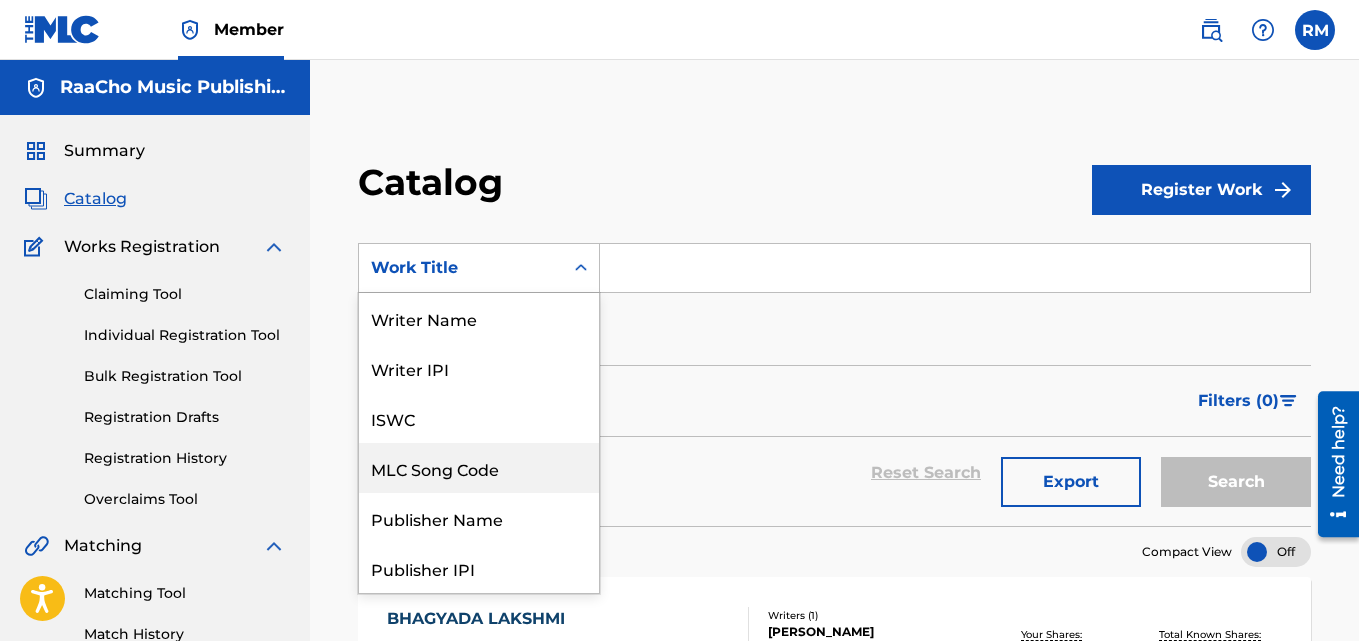 click on "MLC Song Code" at bounding box center (479, 468) 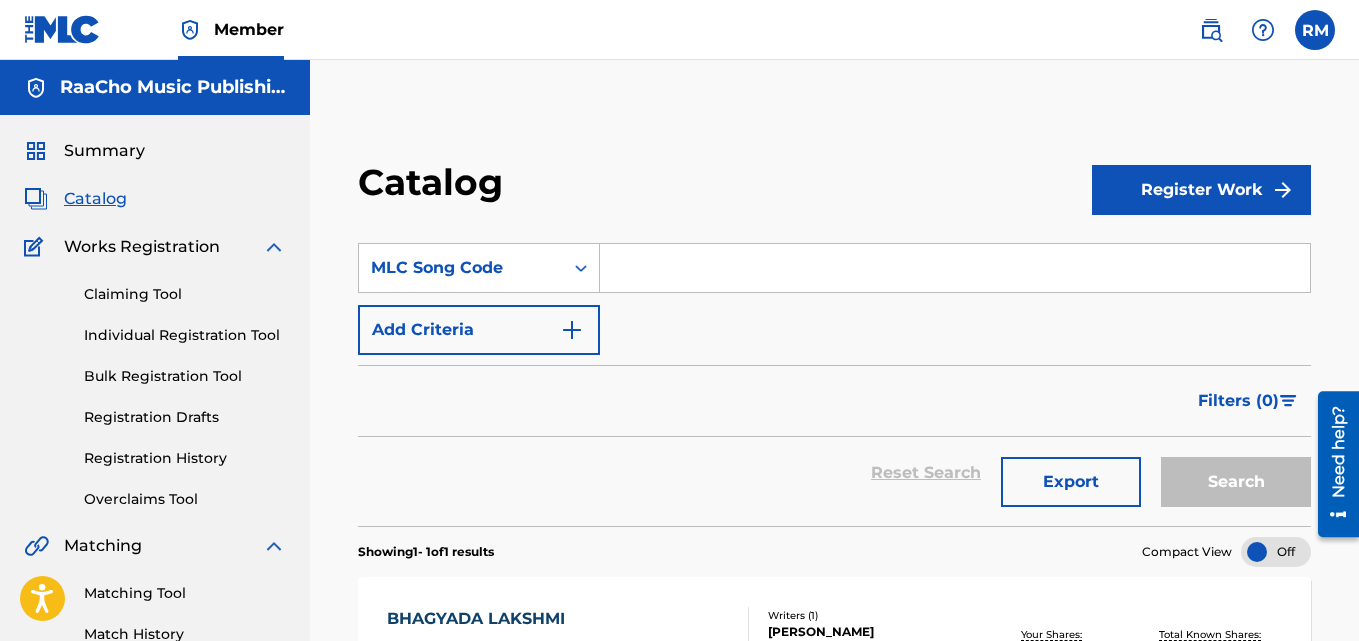 click at bounding box center (955, 268) 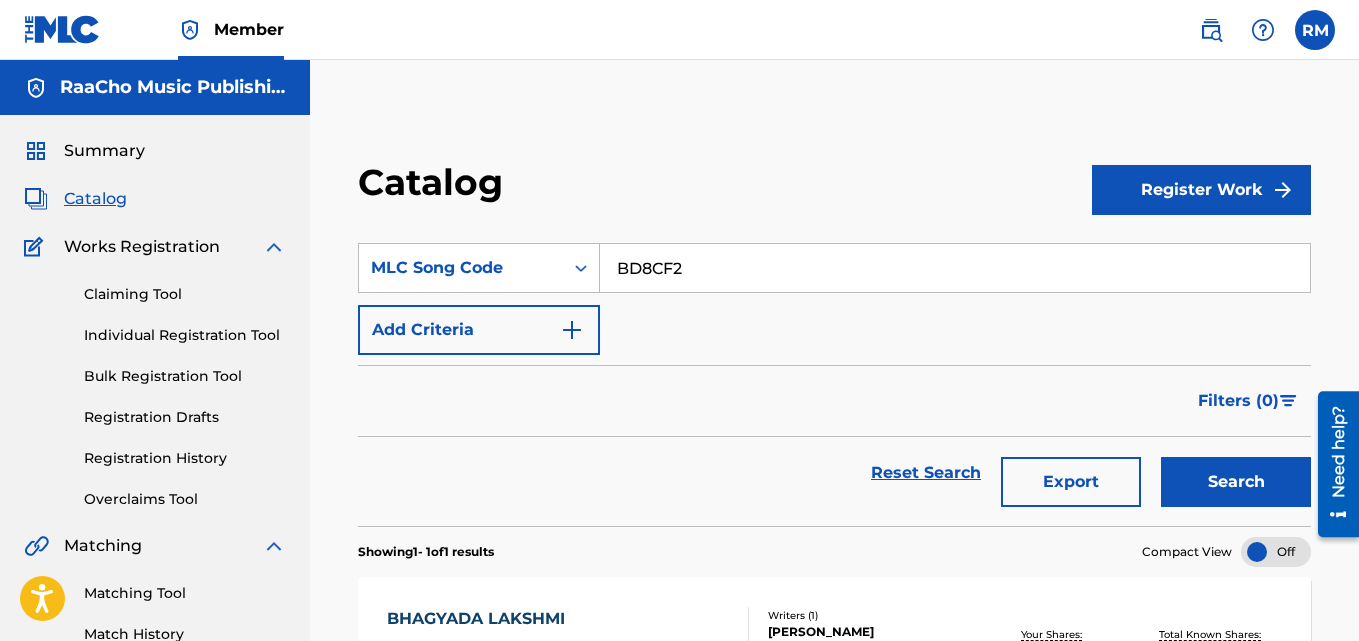 type on "BD8CF2" 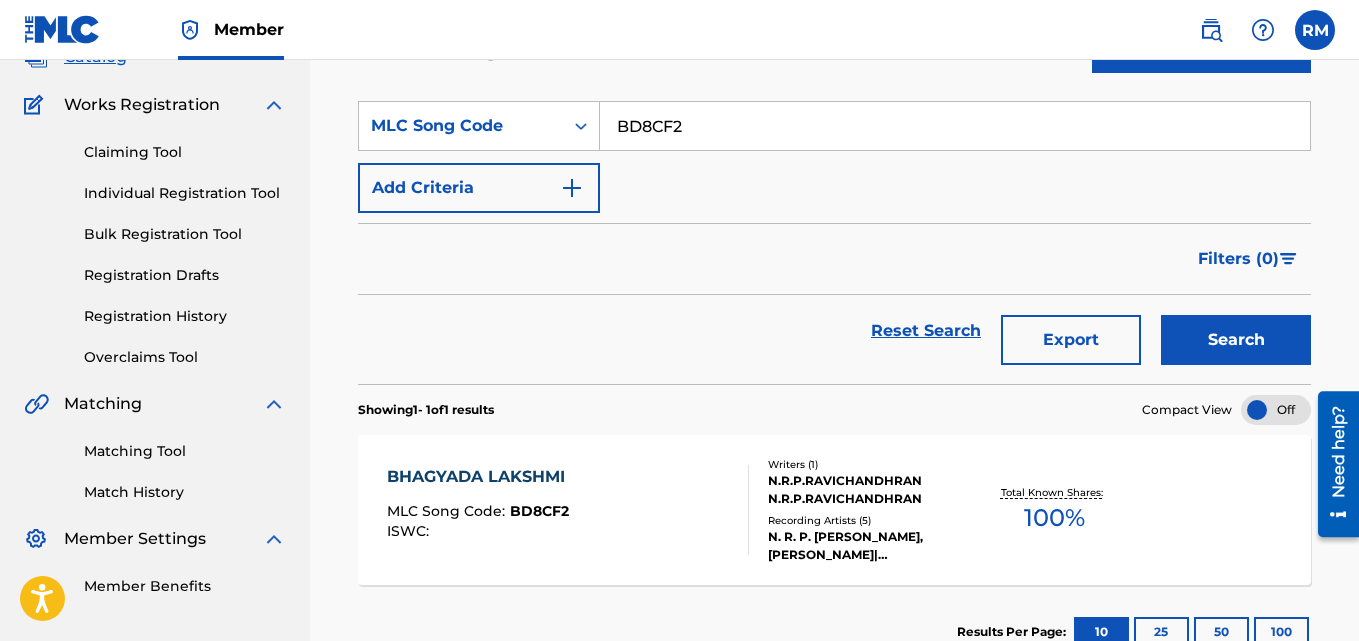 scroll, scrollTop: 276, scrollLeft: 0, axis: vertical 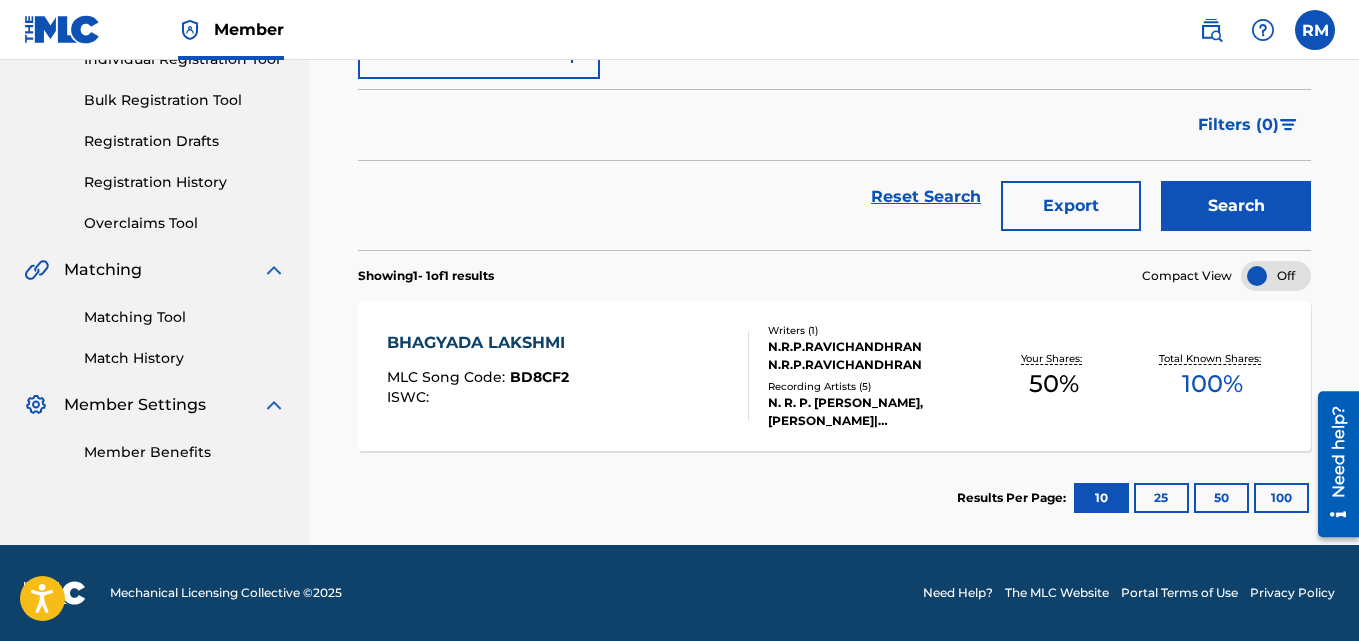 click on "BHAGYADA LAKSHMI MLC Song Code : BD8CF2 ISWC : Writers ( 1 ) N.R.P.RAVICHANDHRAN N.R.P.RAVICHANDHRAN Recording Artists ( 5 ) N. R. P. [PERSON_NAME], [PERSON_NAME]|[PERSON_NAME], N. R. P. [PERSON_NAME], N. R. P. [PERSON_NAME], [PERSON_NAME], [PERSON_NAME] Your Shares: 50 % Total Known Shares: 100 %" at bounding box center (834, 376) 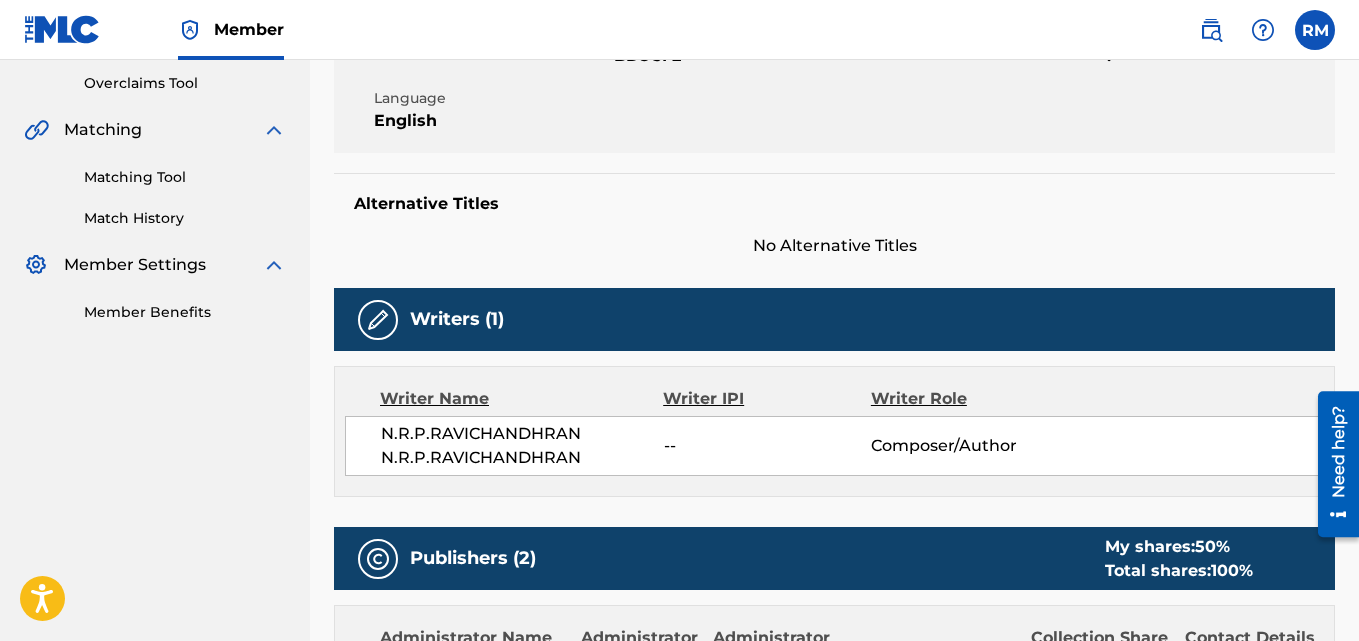scroll, scrollTop: 0, scrollLeft: 0, axis: both 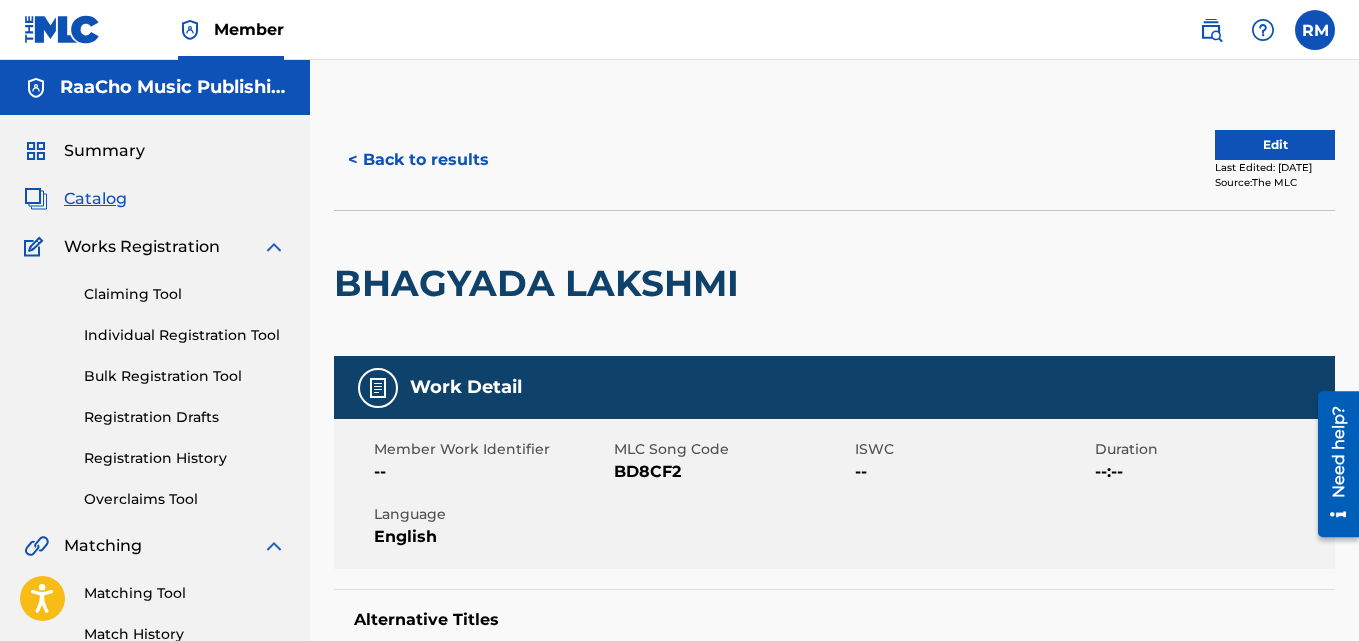 click on "< Back to results" at bounding box center [418, 160] 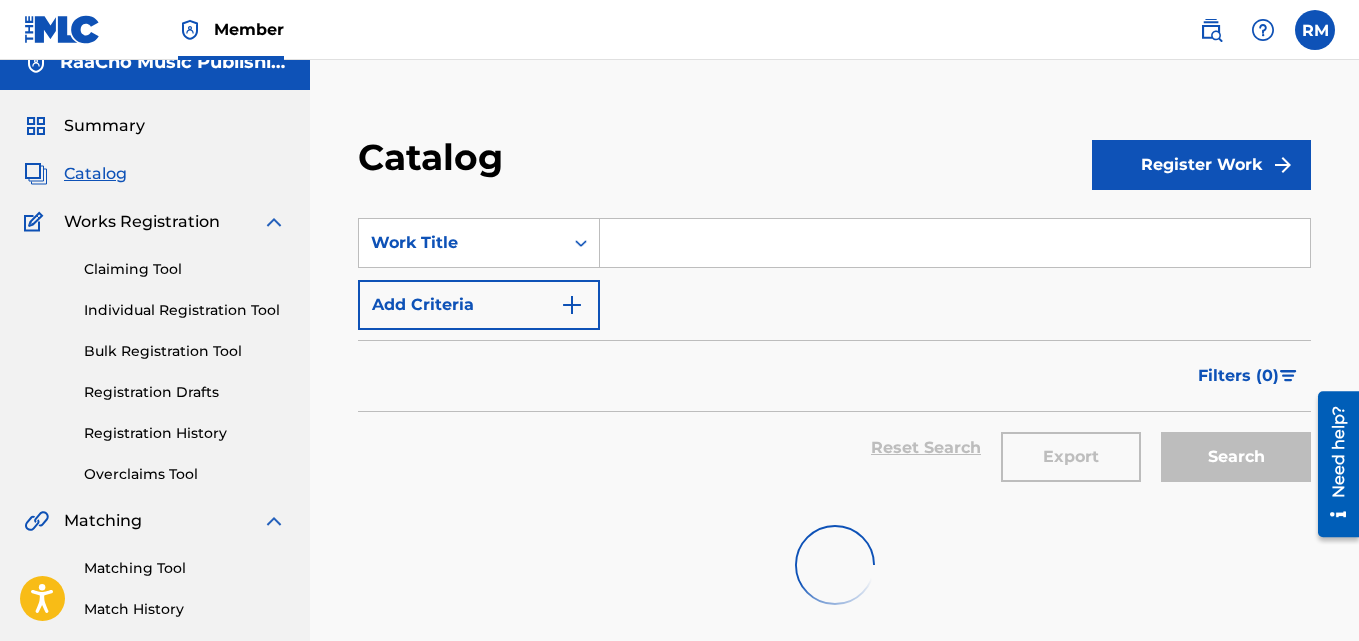 scroll, scrollTop: 0, scrollLeft: 0, axis: both 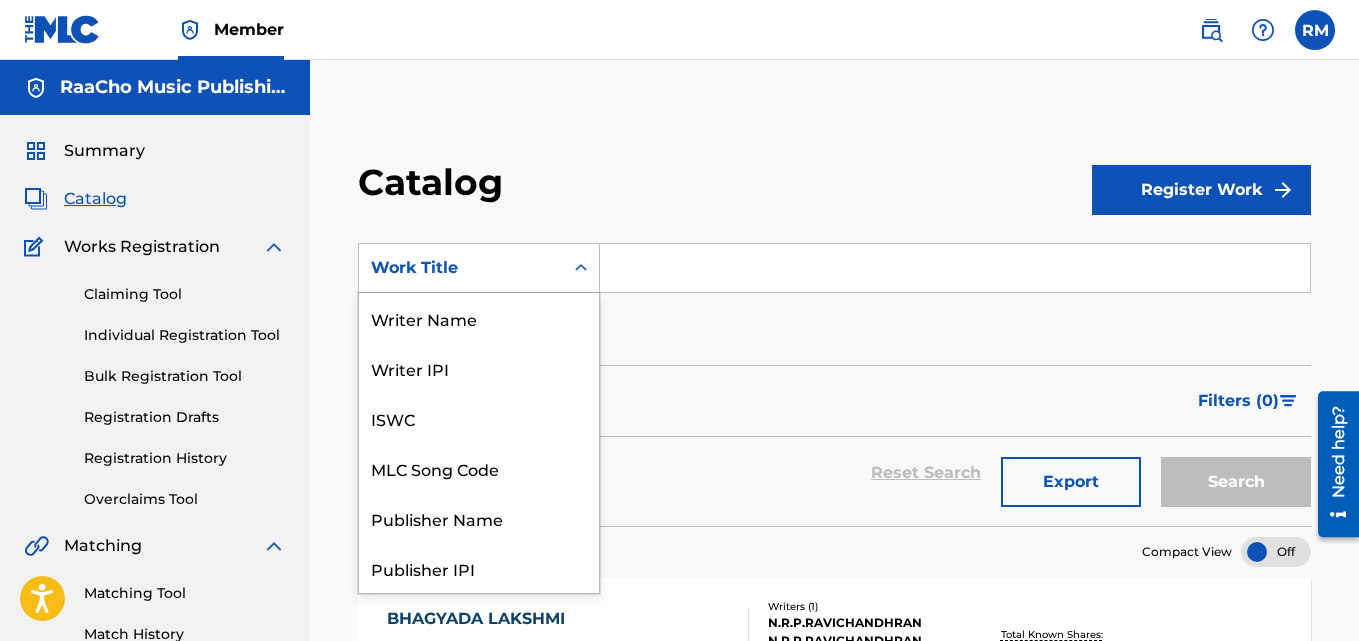 click on "Work Title" at bounding box center [461, 268] 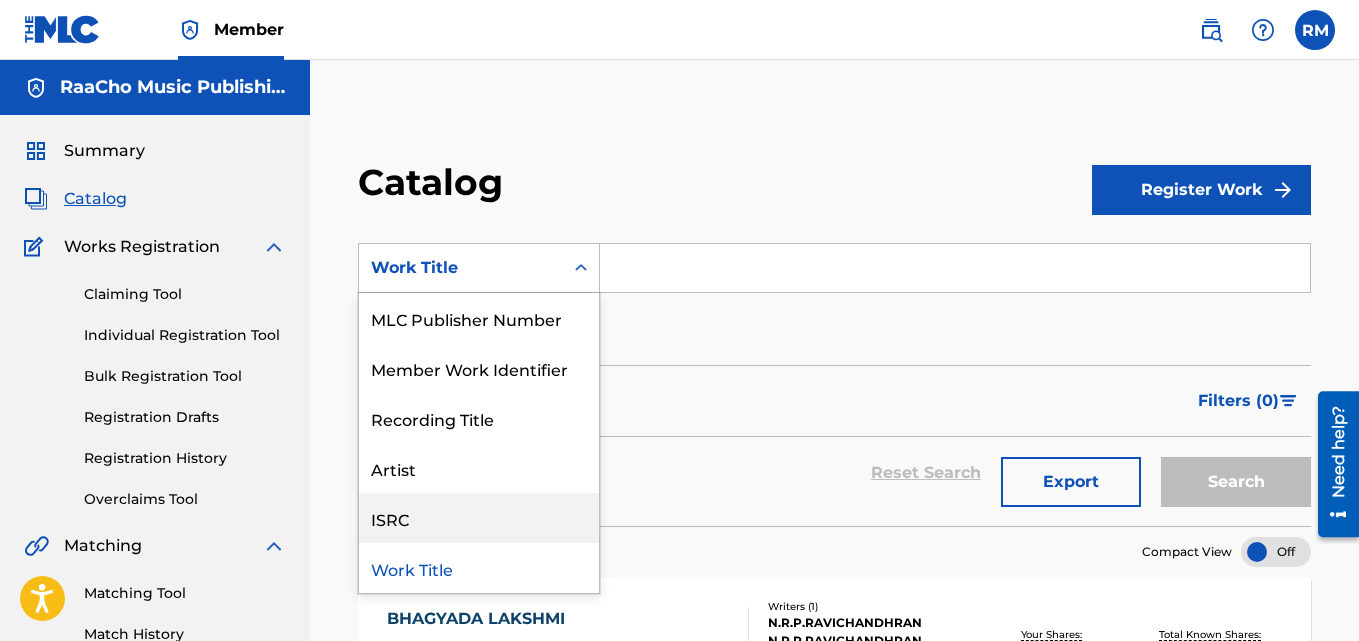 scroll, scrollTop: 0, scrollLeft: 0, axis: both 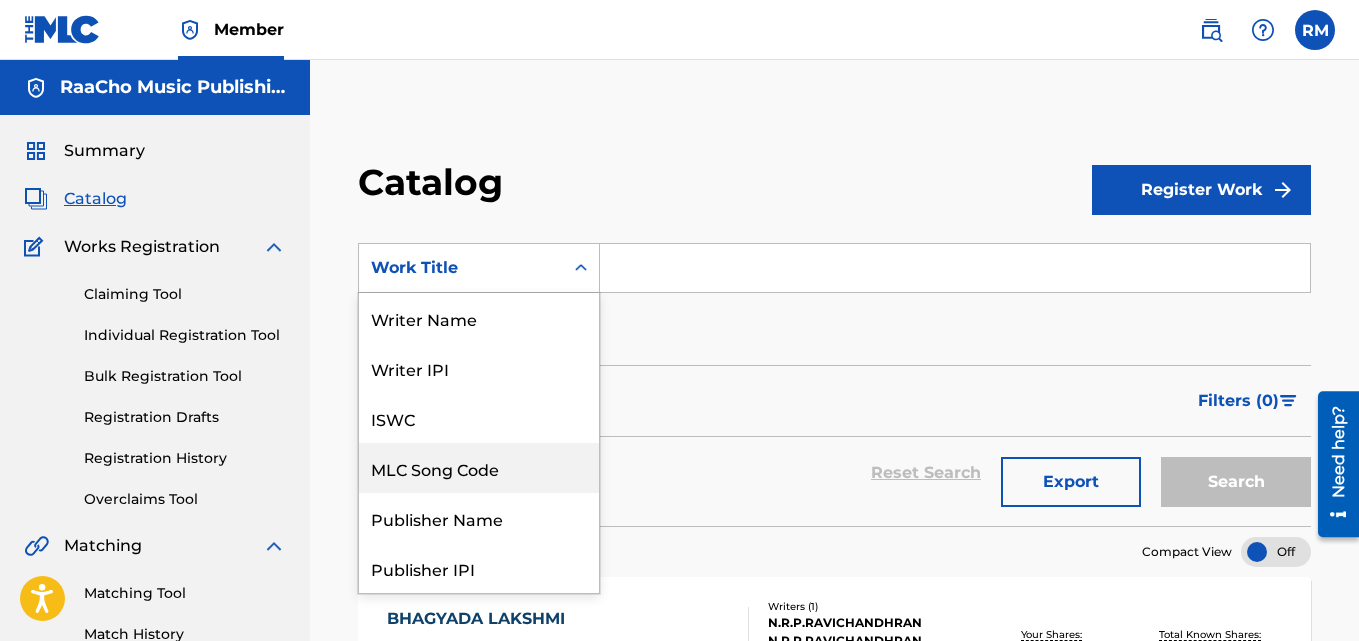 click on "MLC Song Code" at bounding box center [479, 468] 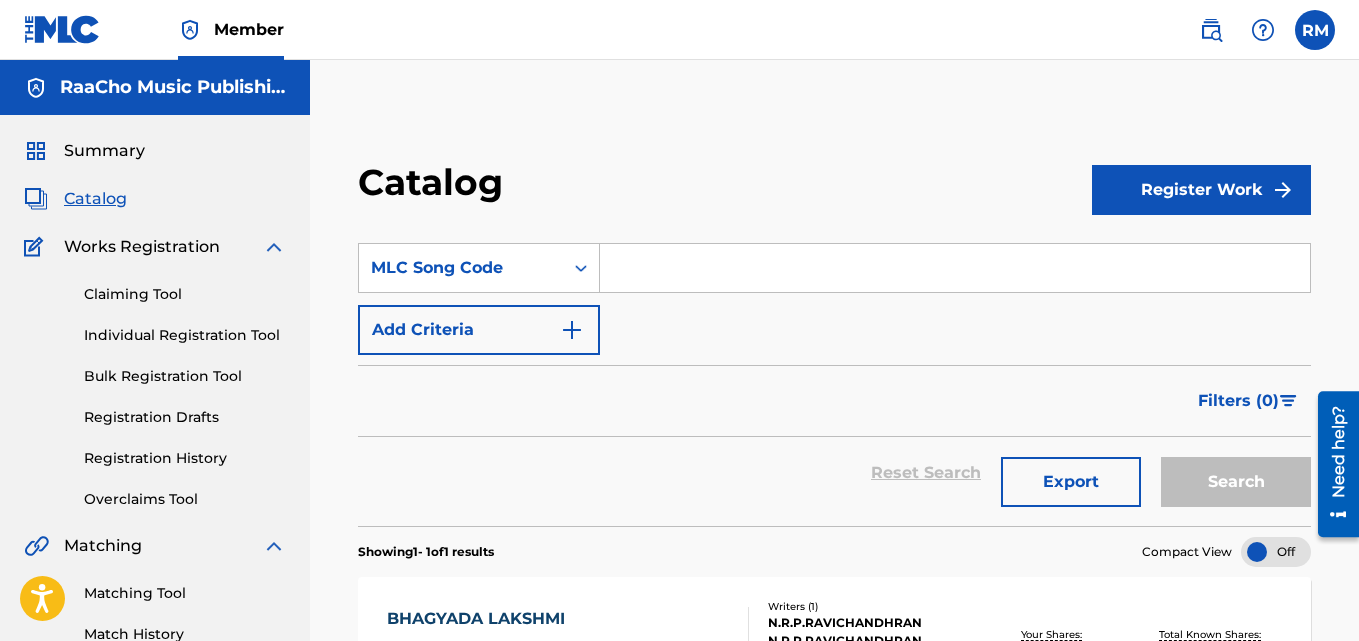 click at bounding box center [955, 268] 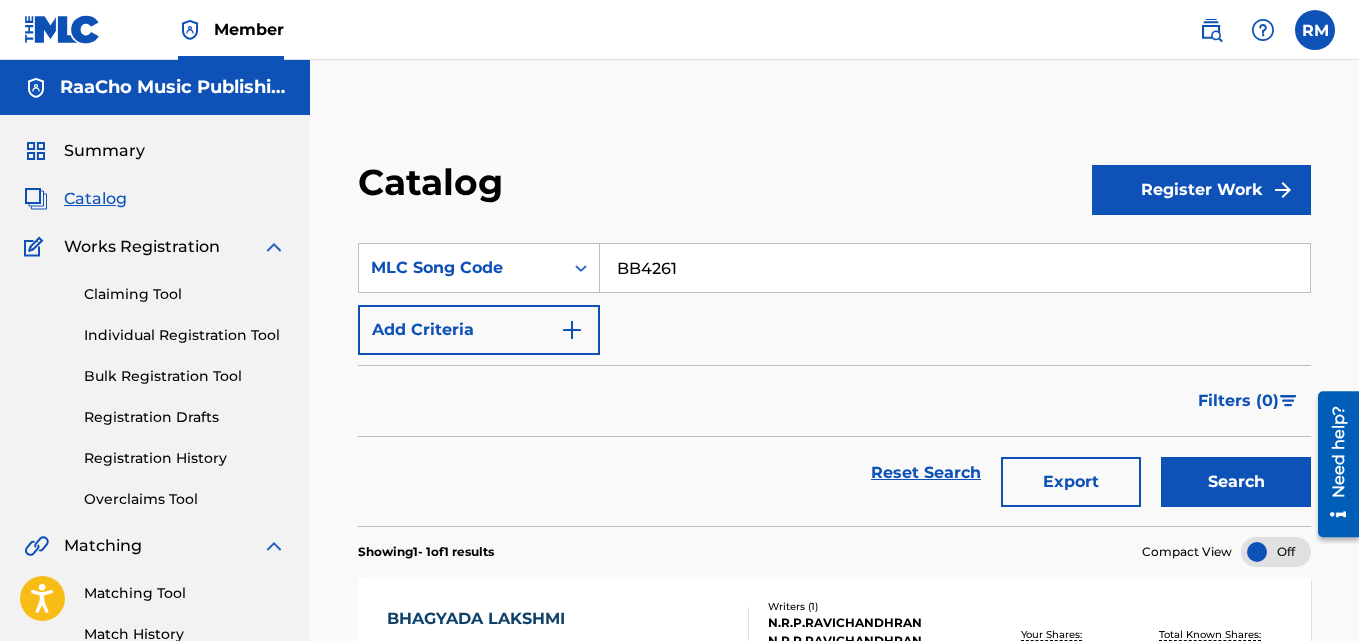 type on "BB4261" 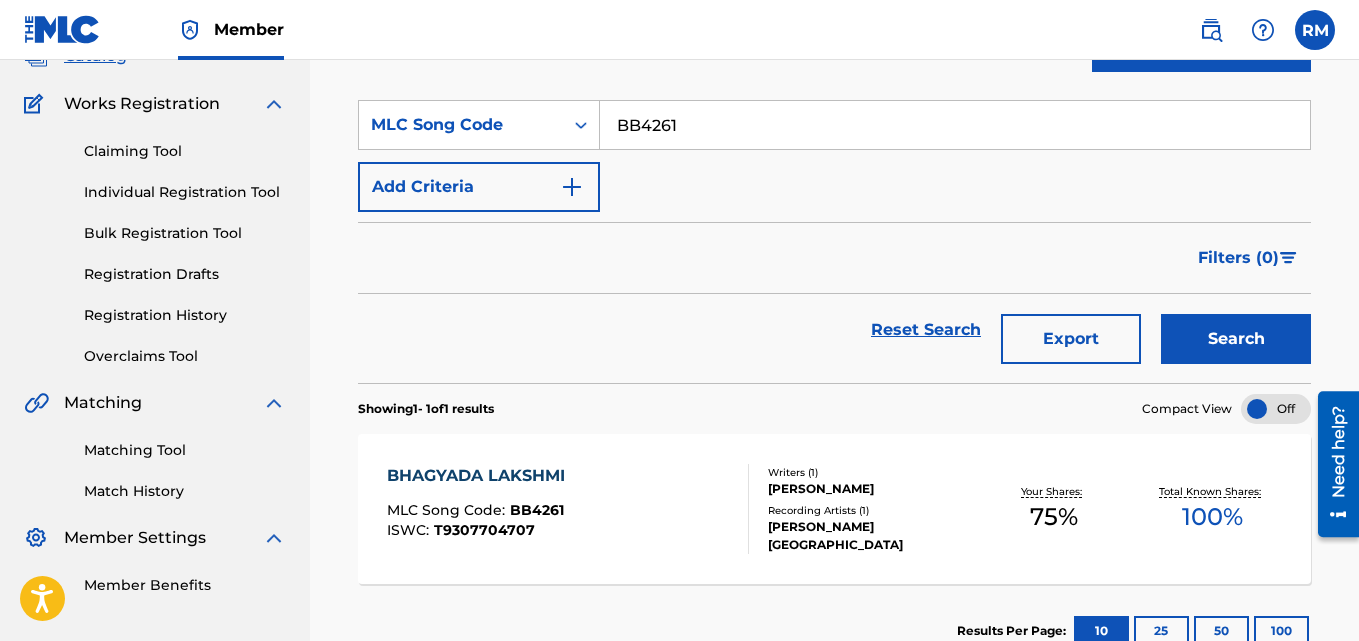 scroll, scrollTop: 276, scrollLeft: 0, axis: vertical 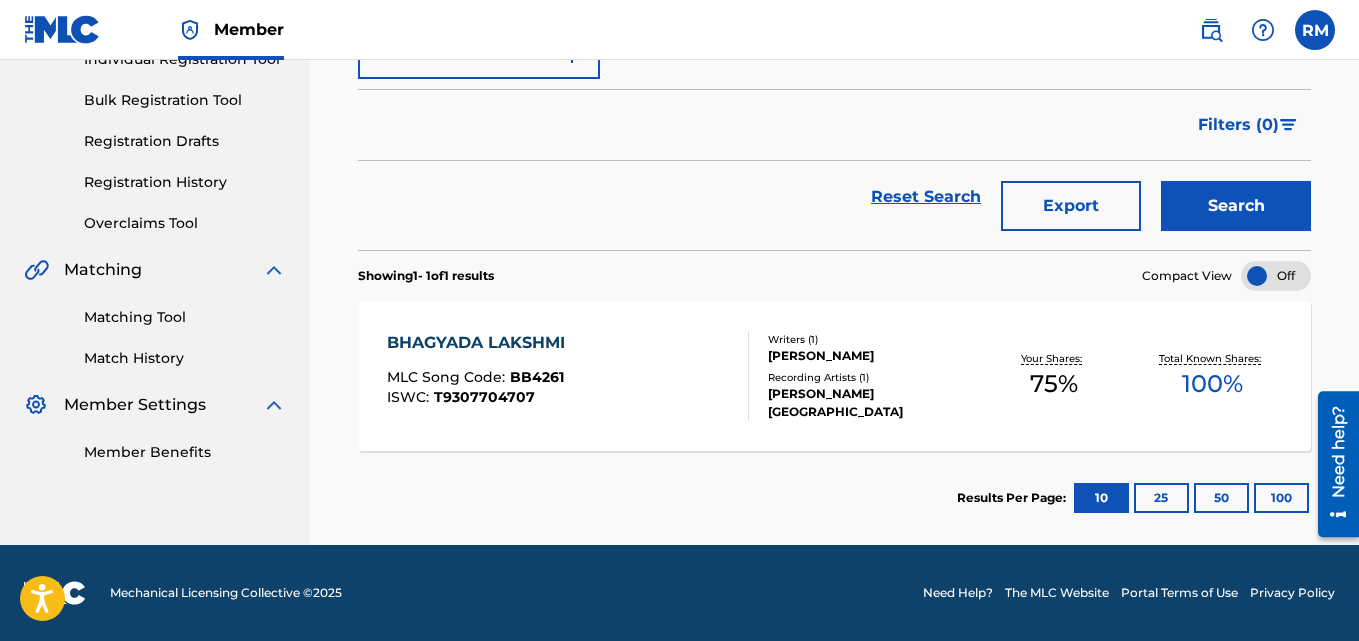 click on "BHAGYADA LAKSHMI" at bounding box center [481, 343] 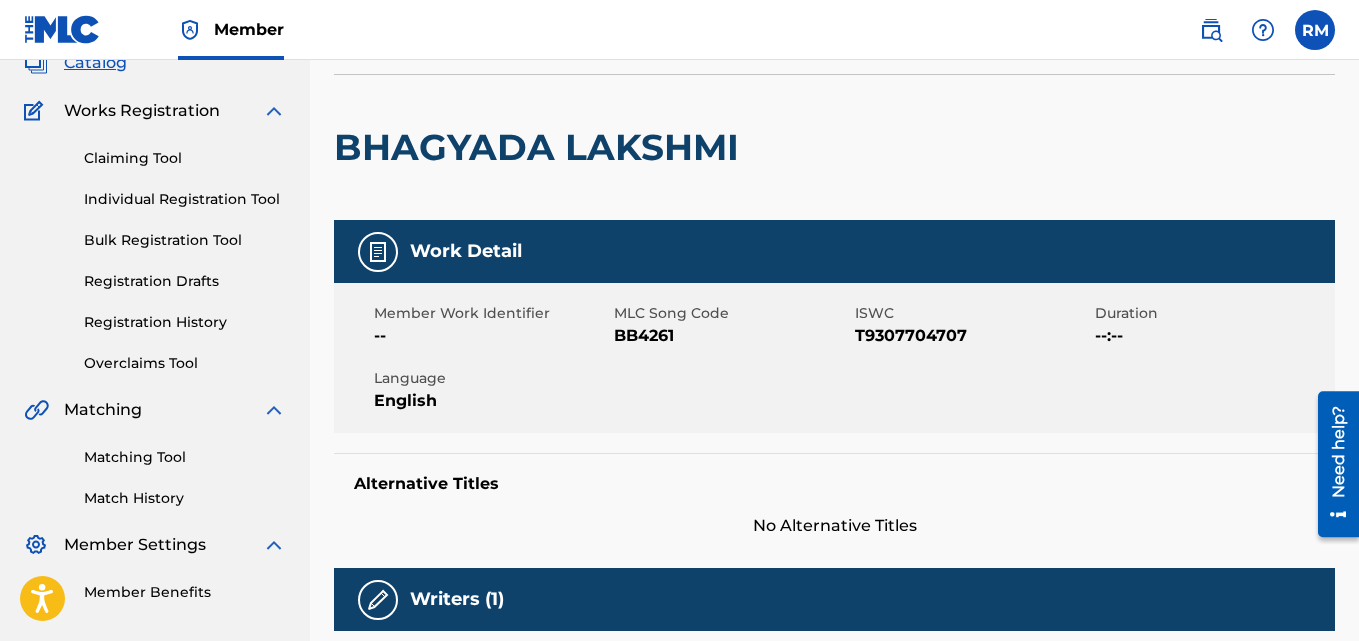 scroll, scrollTop: 0, scrollLeft: 0, axis: both 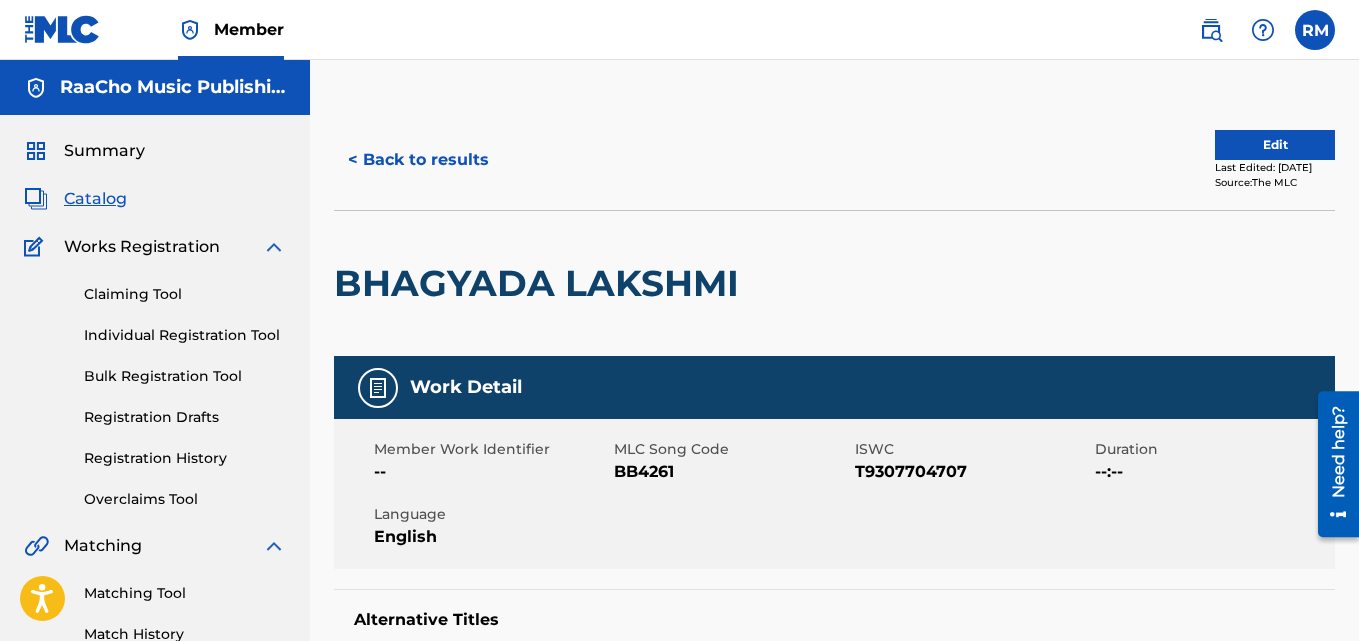 click on "< Back to results" at bounding box center (418, 160) 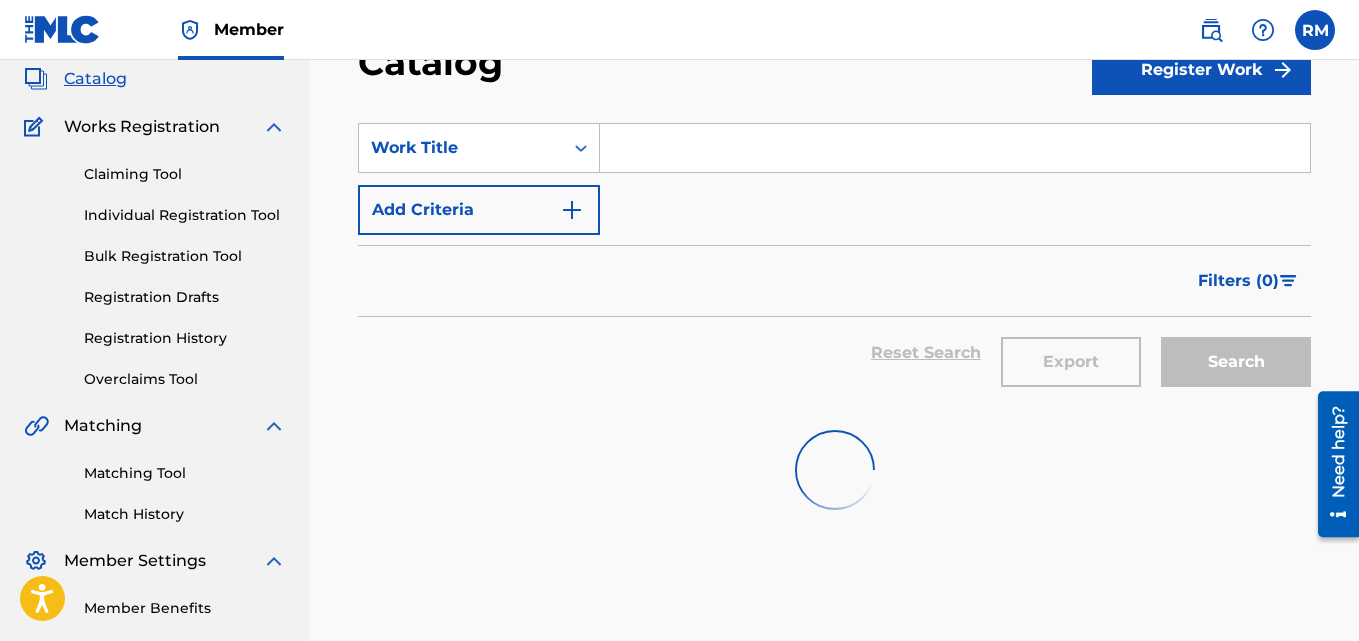 scroll, scrollTop: 0, scrollLeft: 0, axis: both 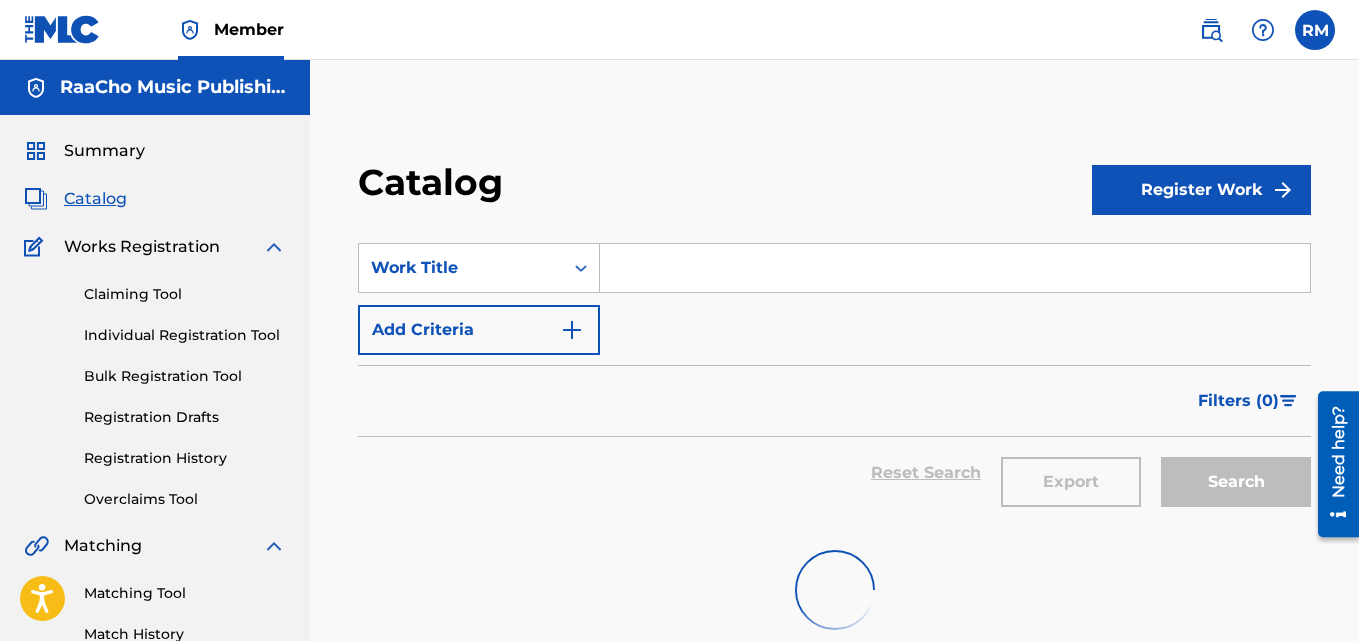 click on "Work Title" at bounding box center [461, 268] 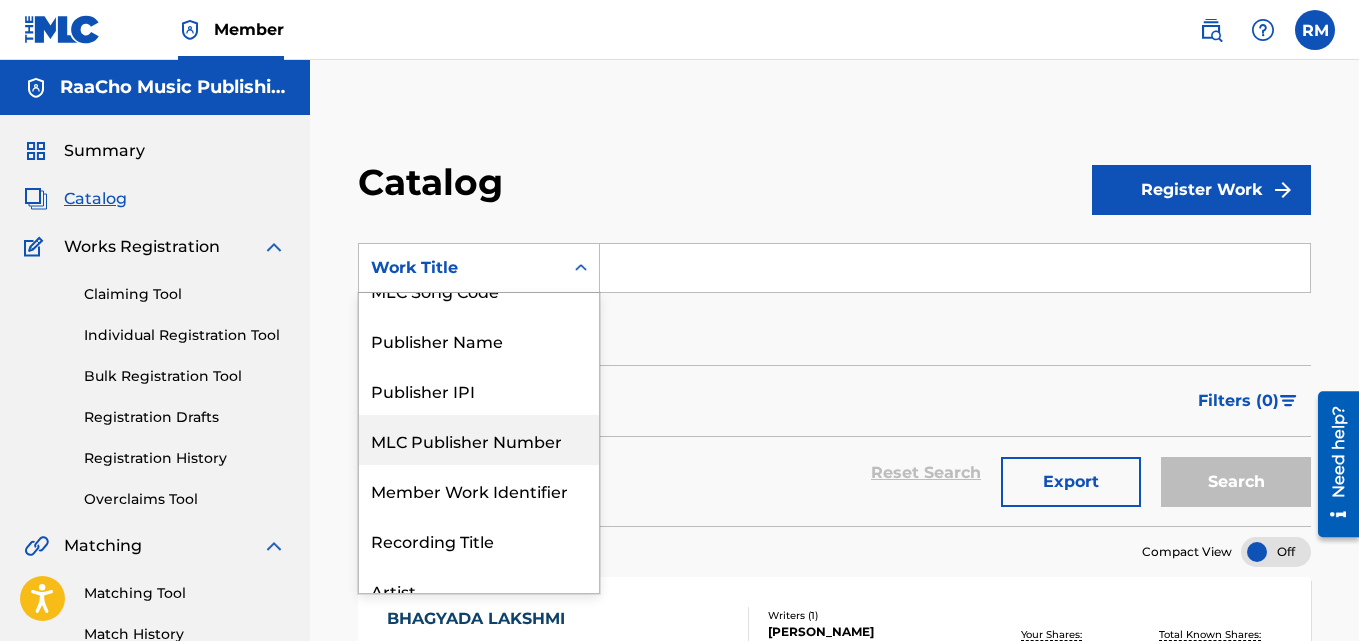 scroll, scrollTop: 0, scrollLeft: 0, axis: both 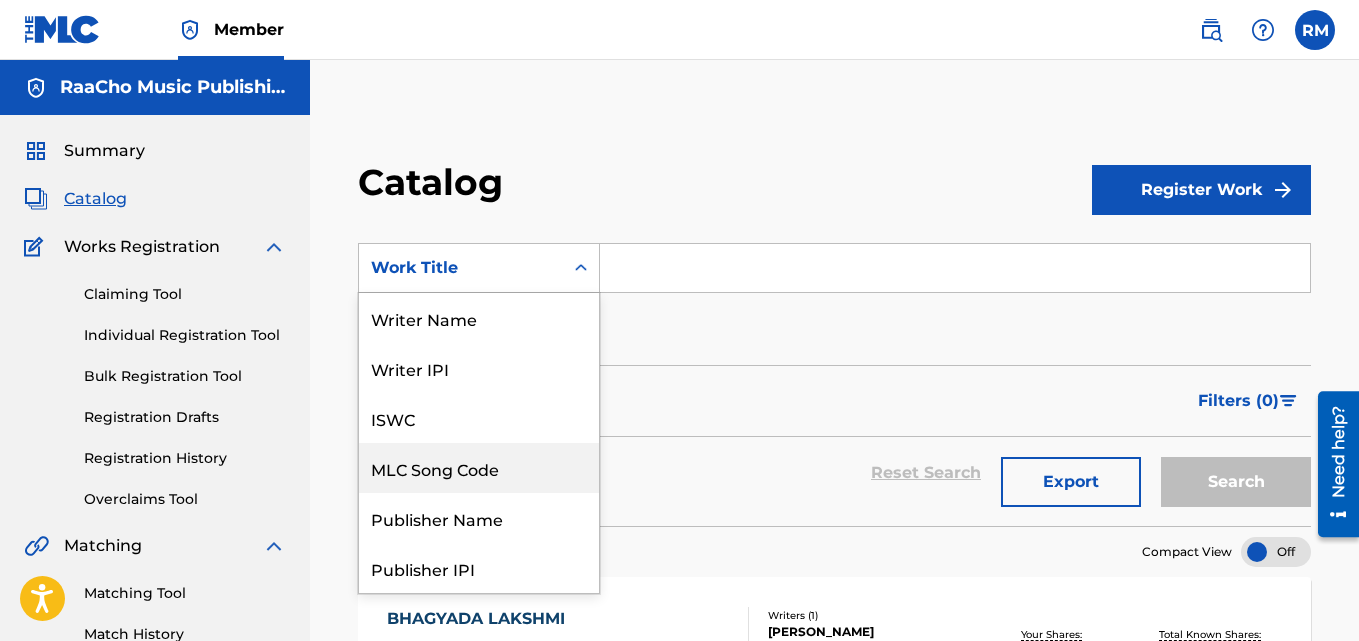click on "MLC Song Code" at bounding box center [479, 468] 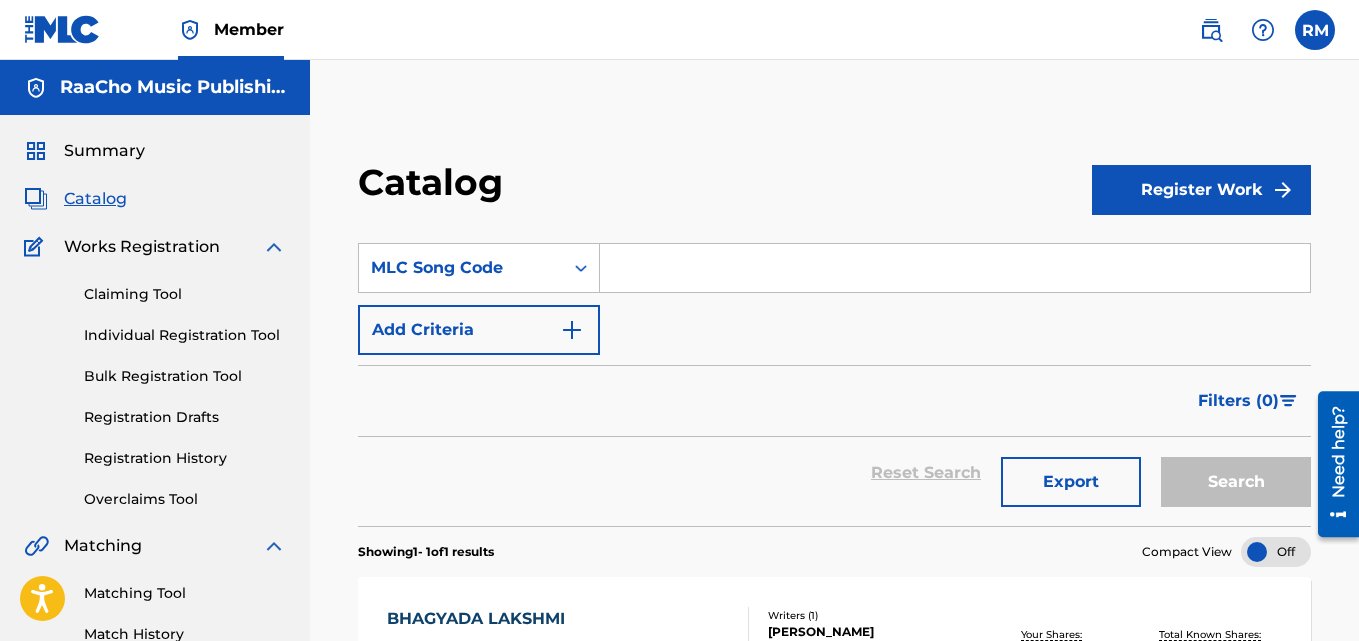 click at bounding box center (955, 268) 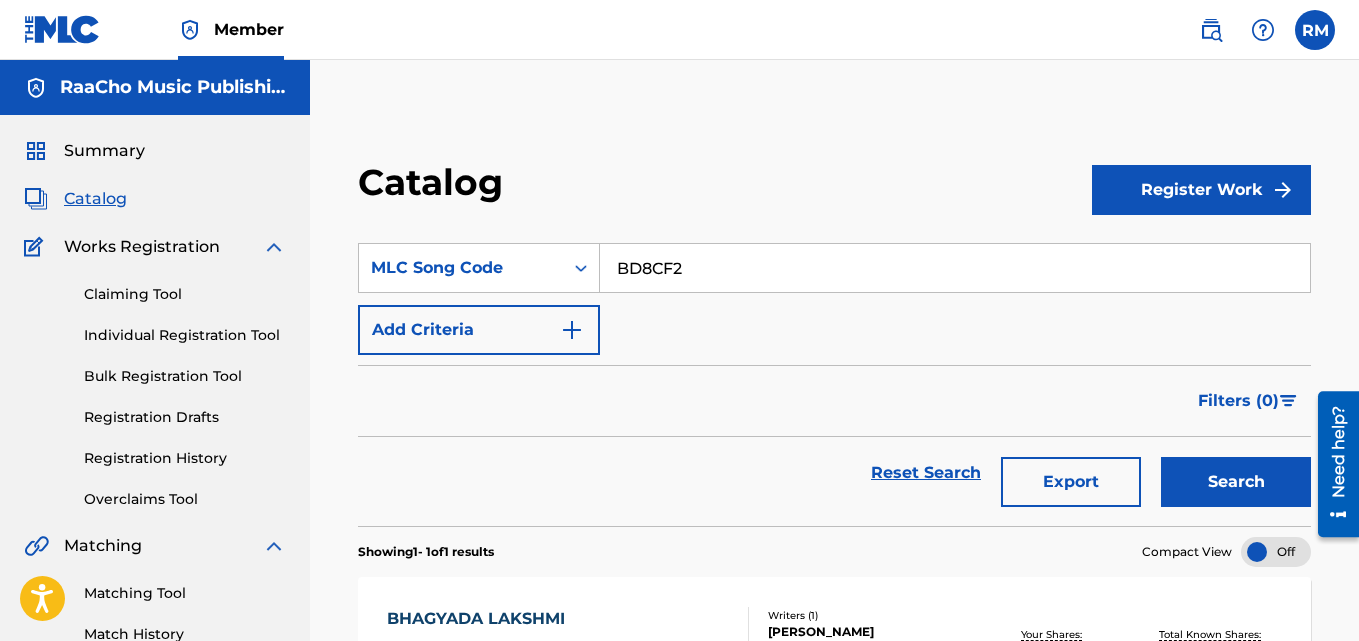 type on "BD8CF2" 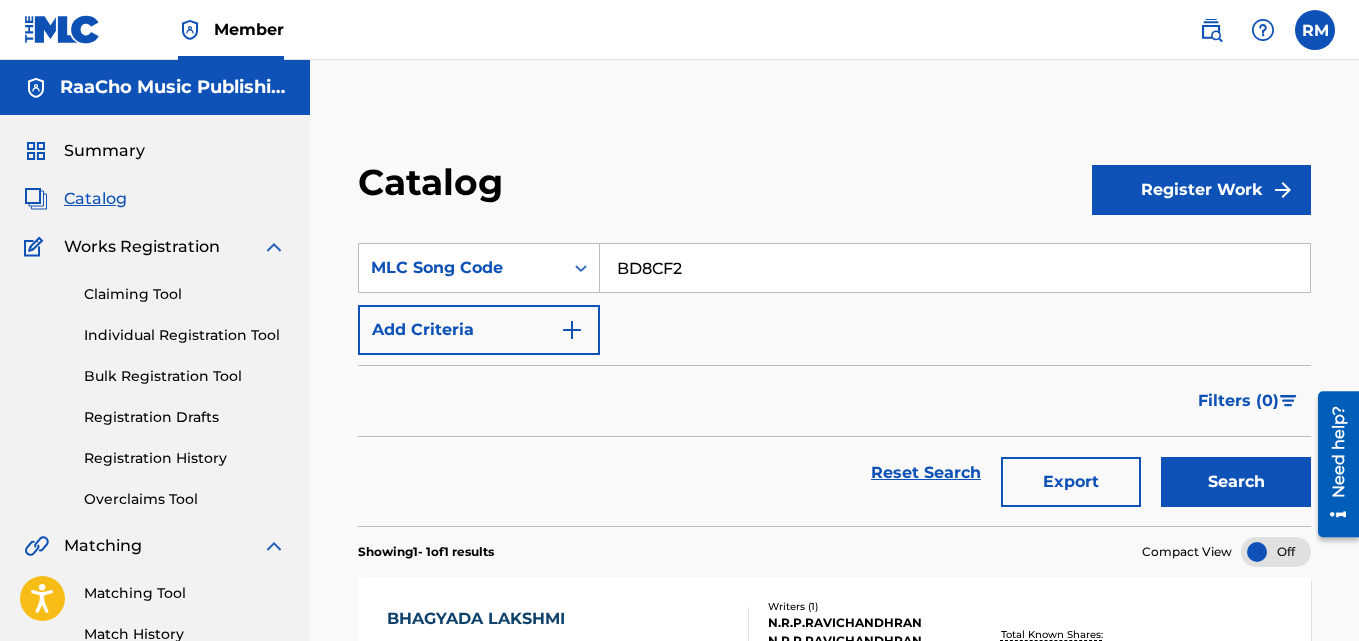 scroll, scrollTop: 276, scrollLeft: 0, axis: vertical 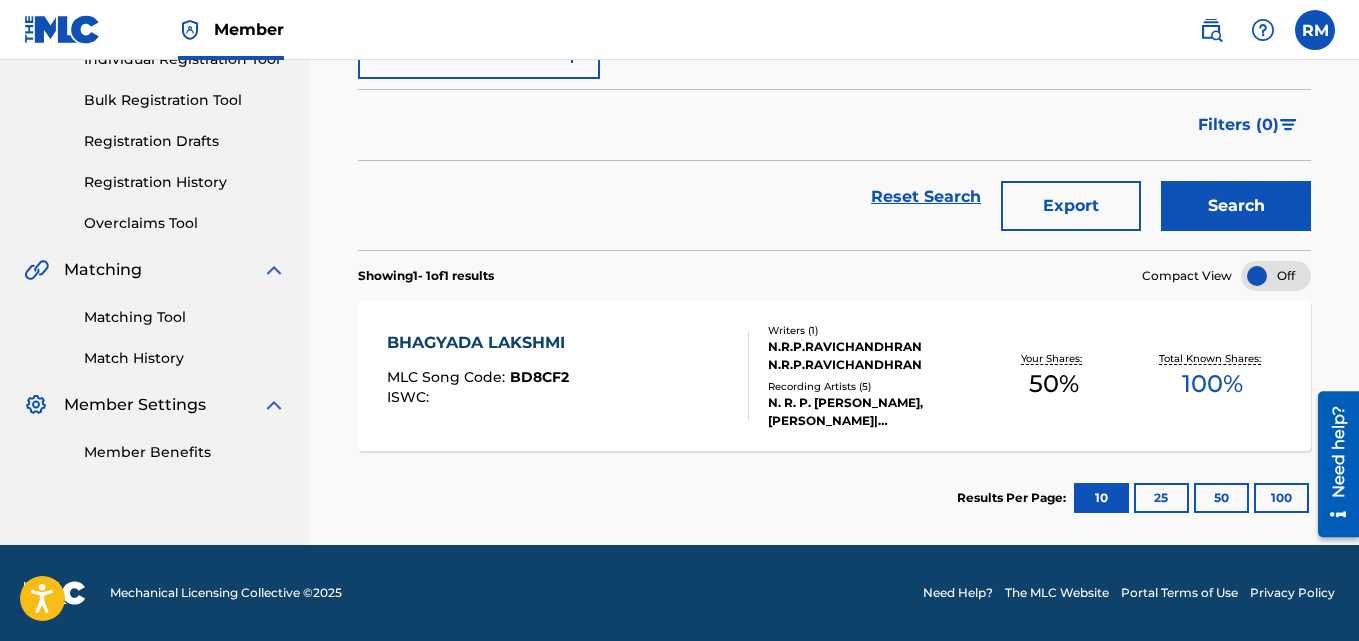 click on "BHAGYADA LAKSHMI" at bounding box center [481, 343] 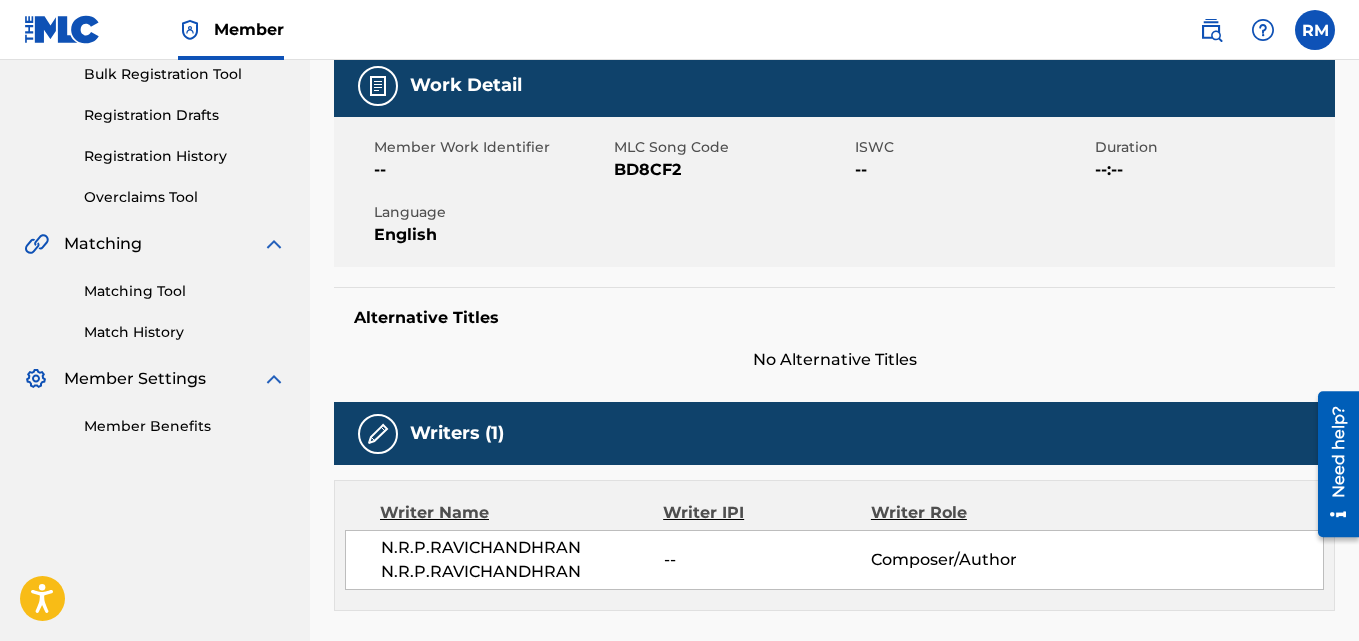 scroll, scrollTop: 0, scrollLeft: 0, axis: both 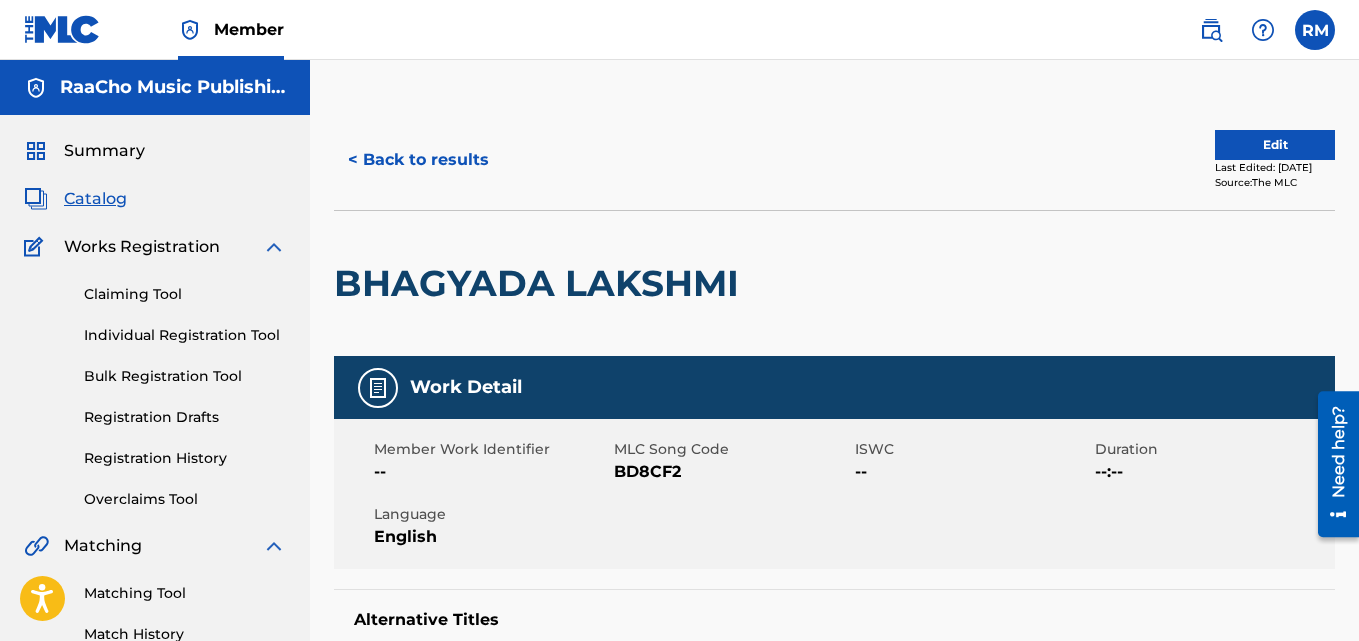 click on "< Back to results" at bounding box center (418, 160) 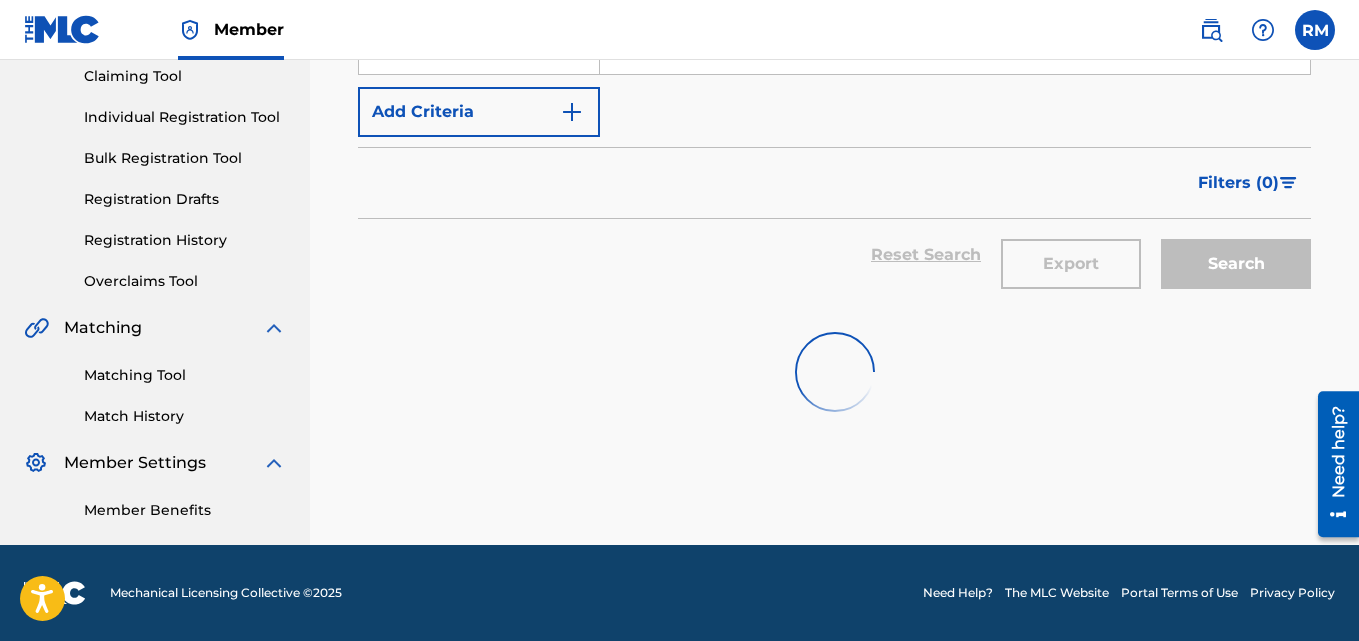 scroll, scrollTop: 0, scrollLeft: 0, axis: both 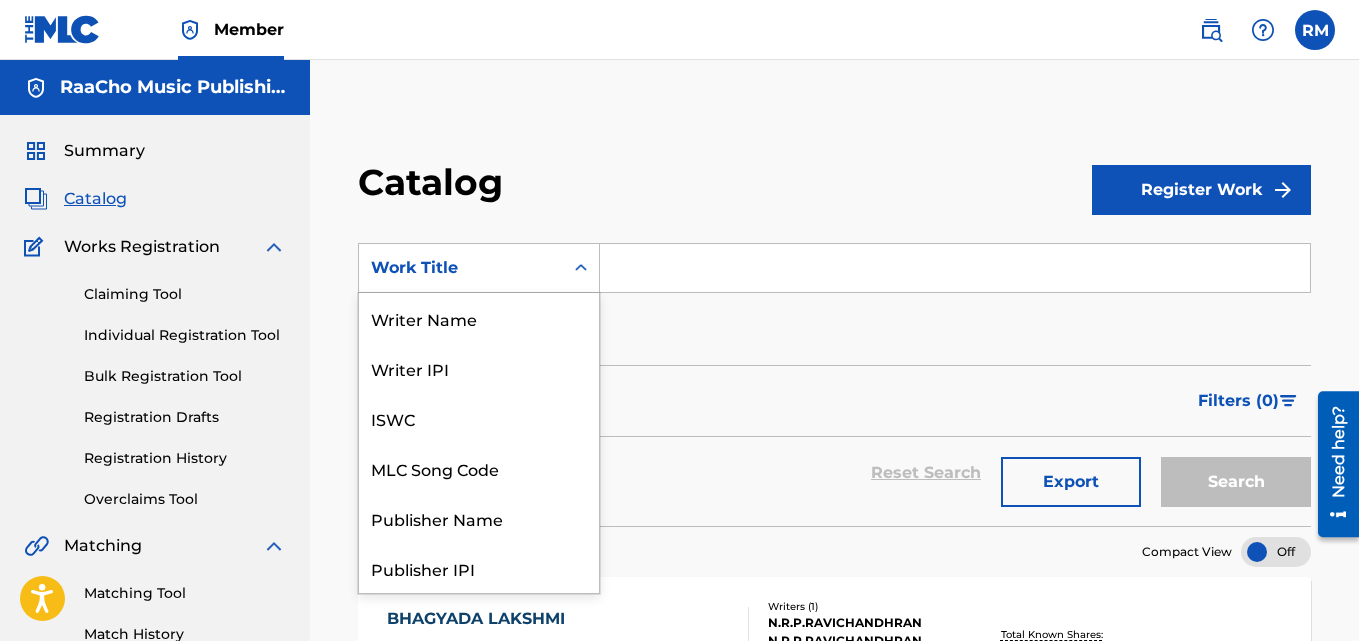 click on "Work Title" at bounding box center [461, 268] 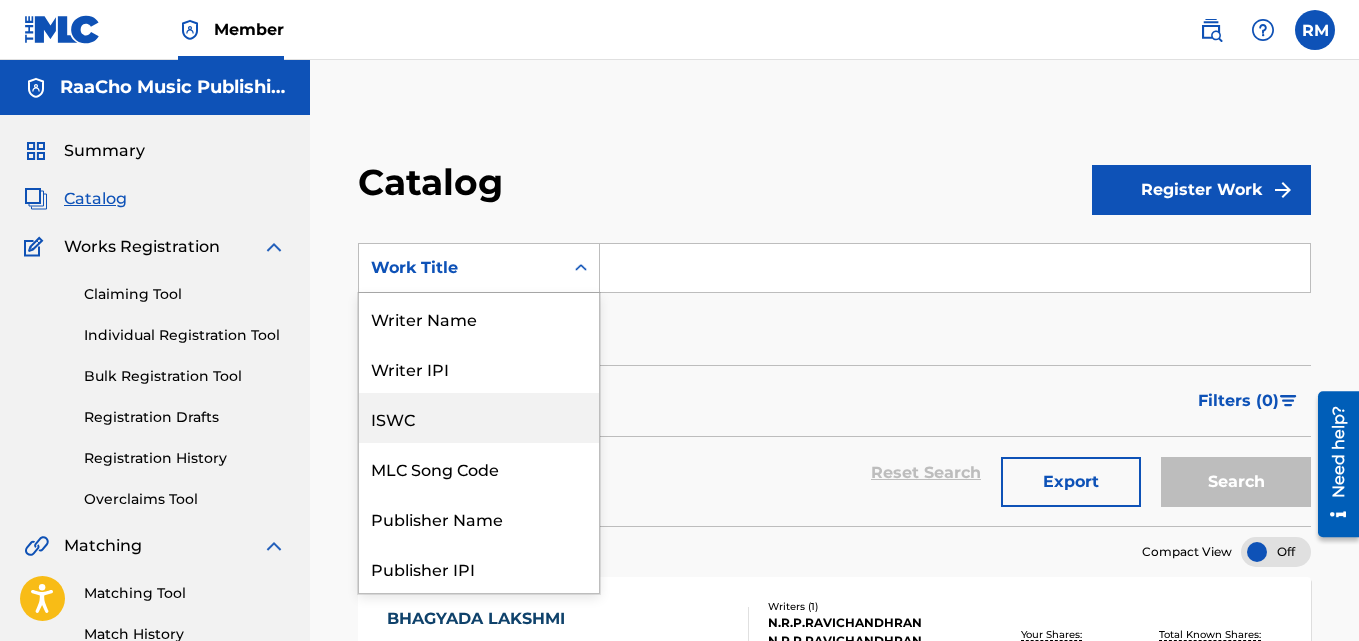 click on "ISWC" at bounding box center (479, 418) 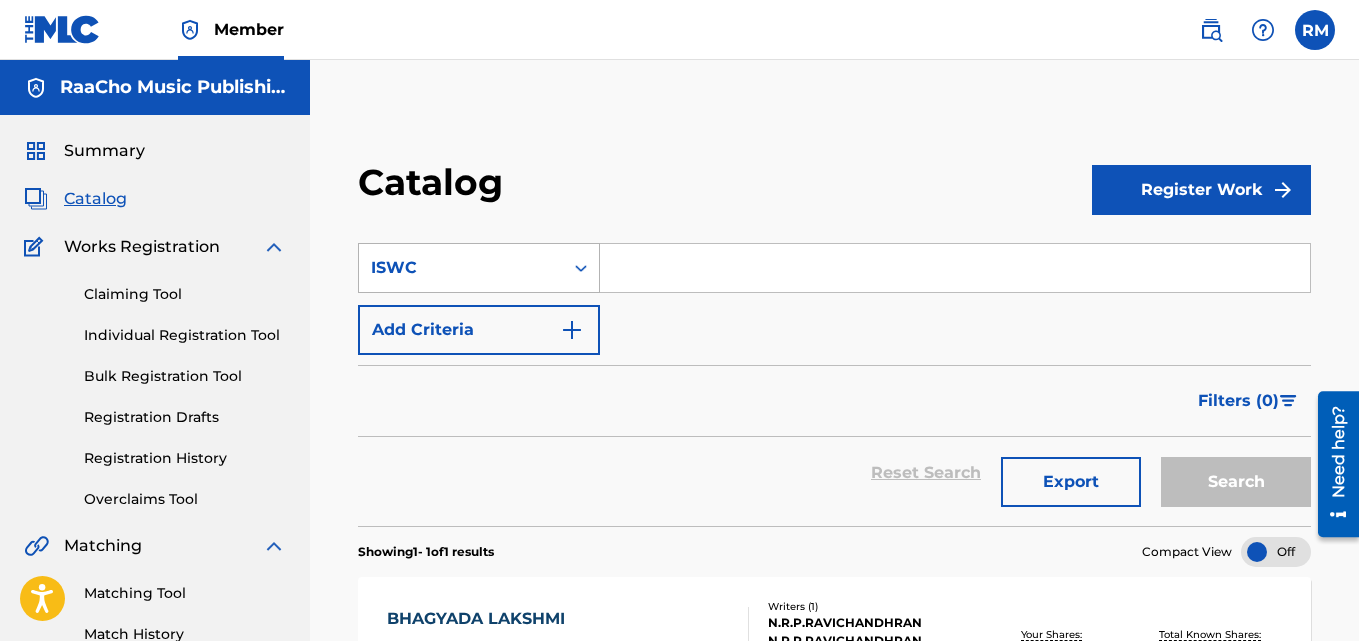 click on "ISWC" at bounding box center [461, 268] 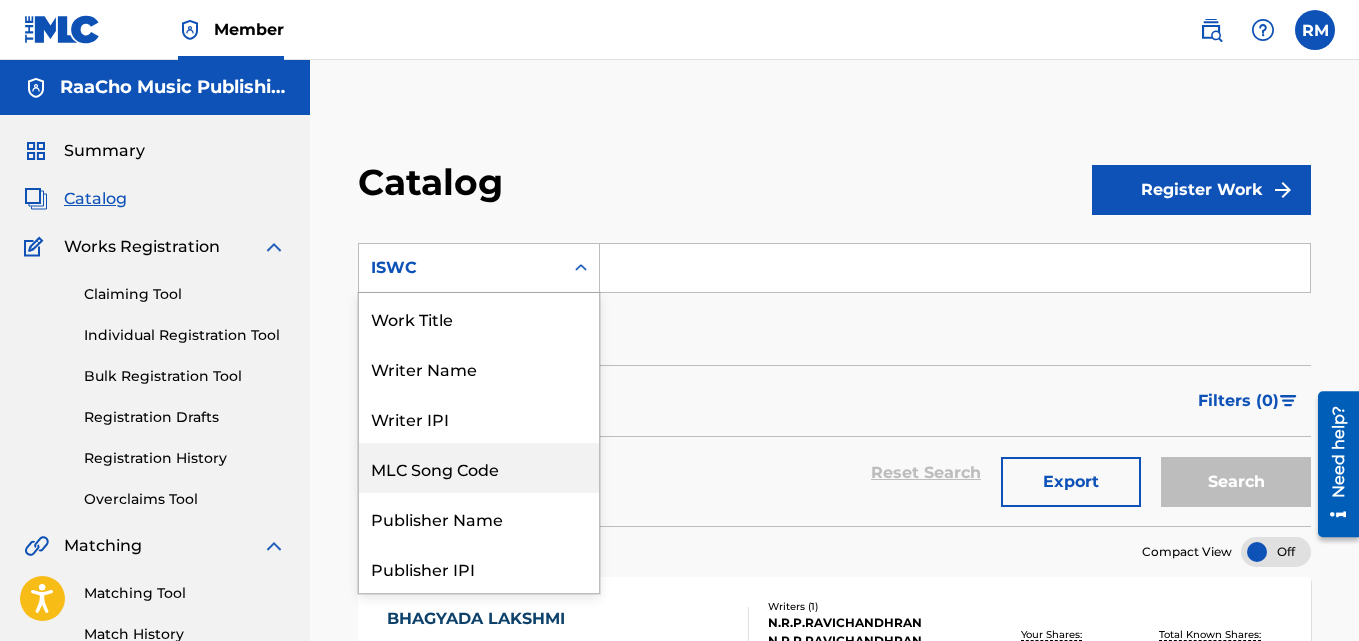 click on "MLC Song Code" at bounding box center [479, 468] 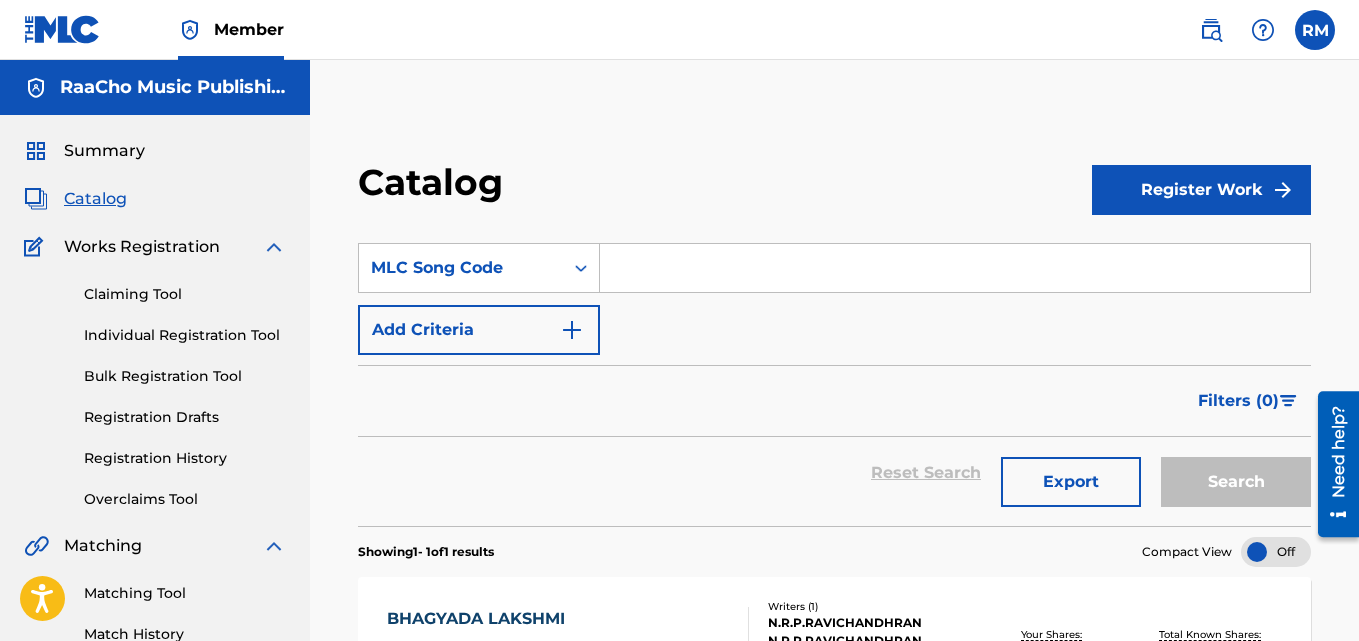 click at bounding box center (955, 268) 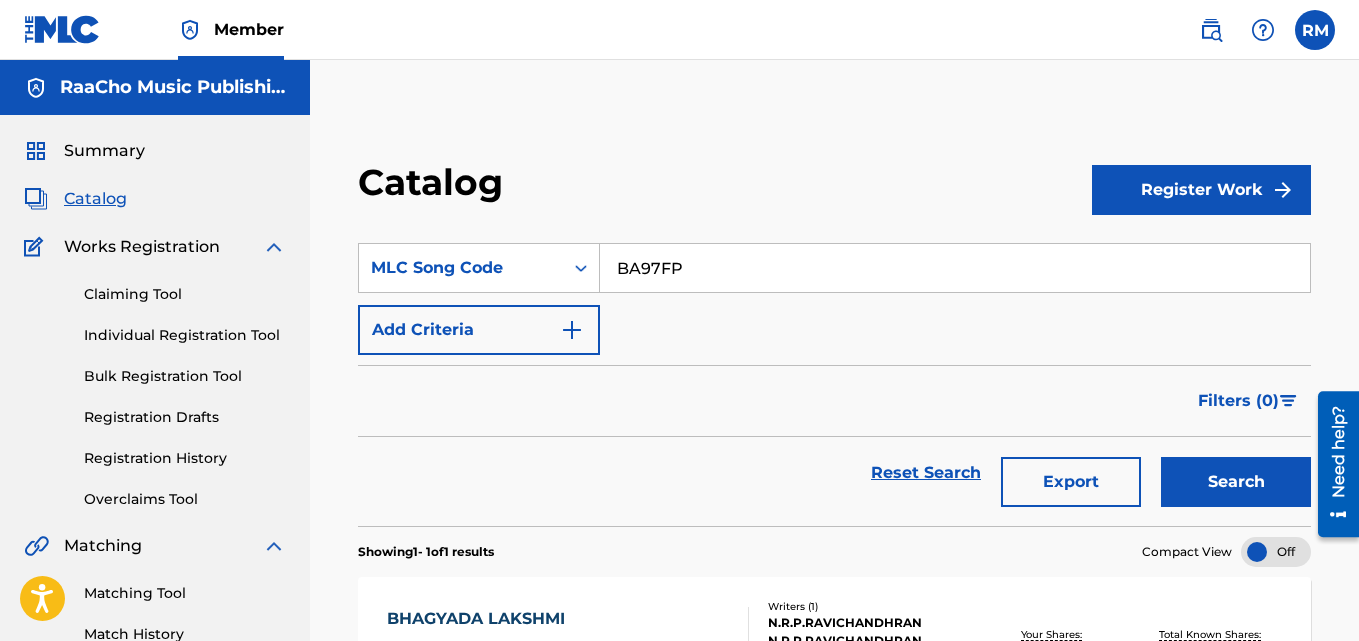 type on "BA97FP" 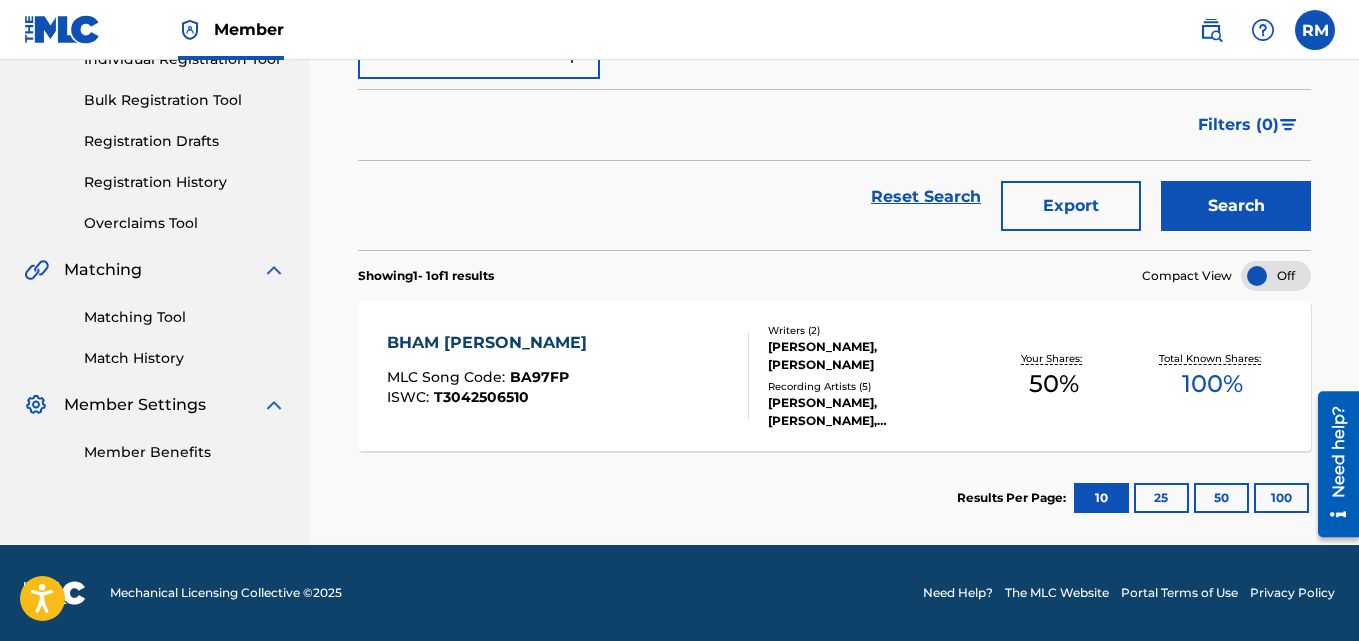 click on "BHAM [PERSON_NAME]" at bounding box center [492, 343] 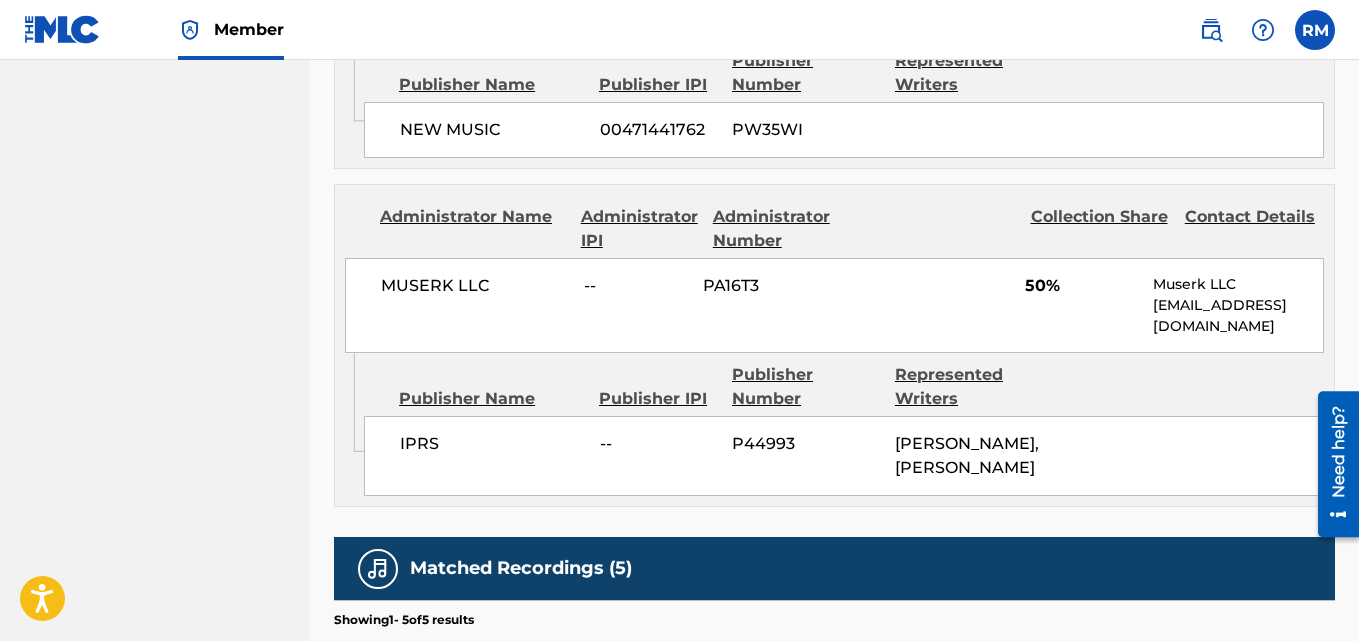 scroll, scrollTop: 1247, scrollLeft: 0, axis: vertical 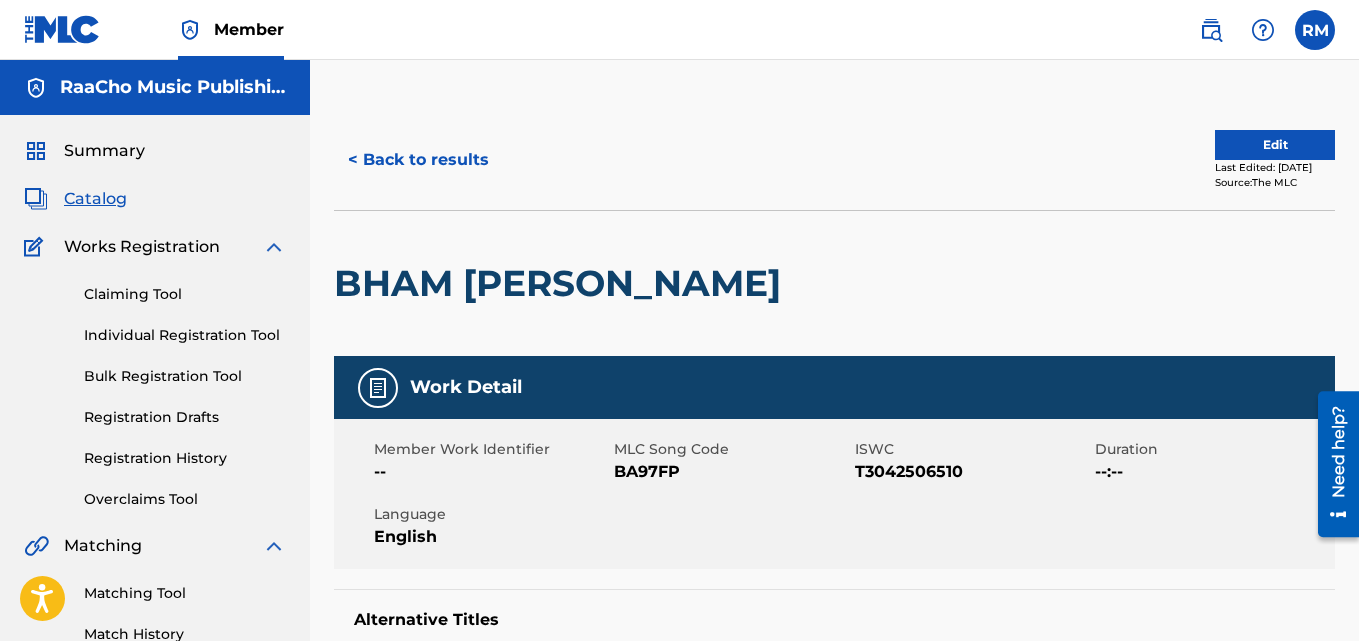 click on "< Back to results" at bounding box center (418, 160) 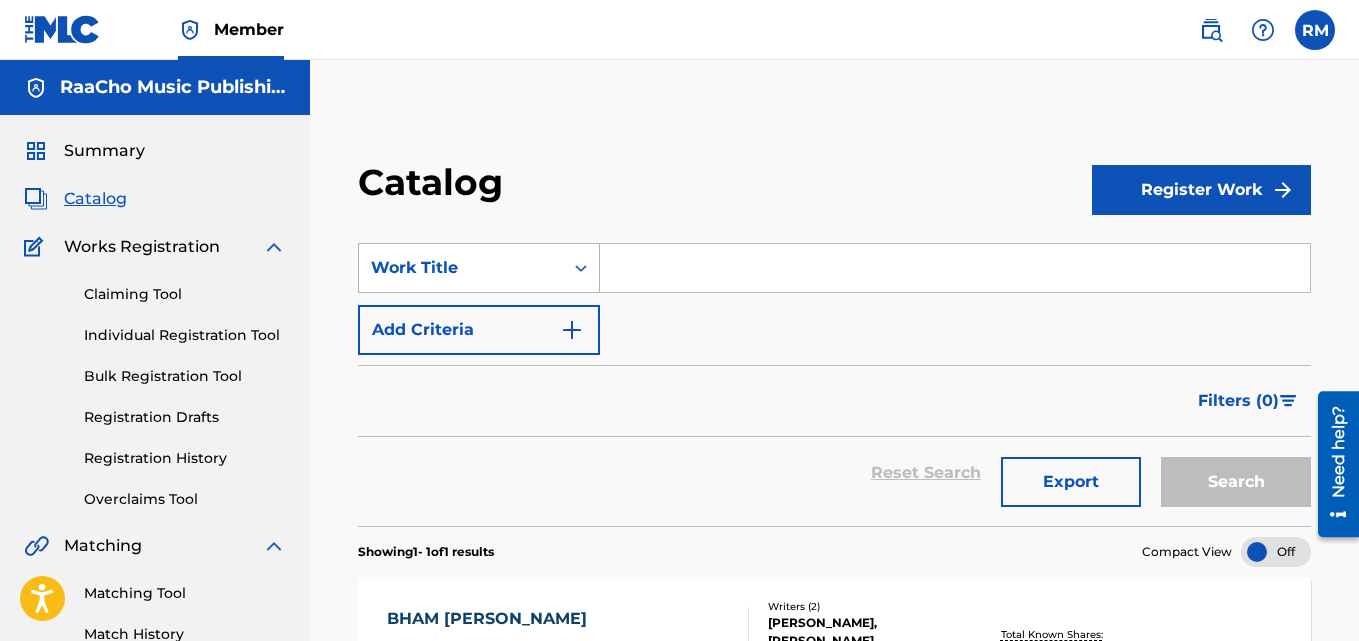 click on "Work Title" at bounding box center [479, 268] 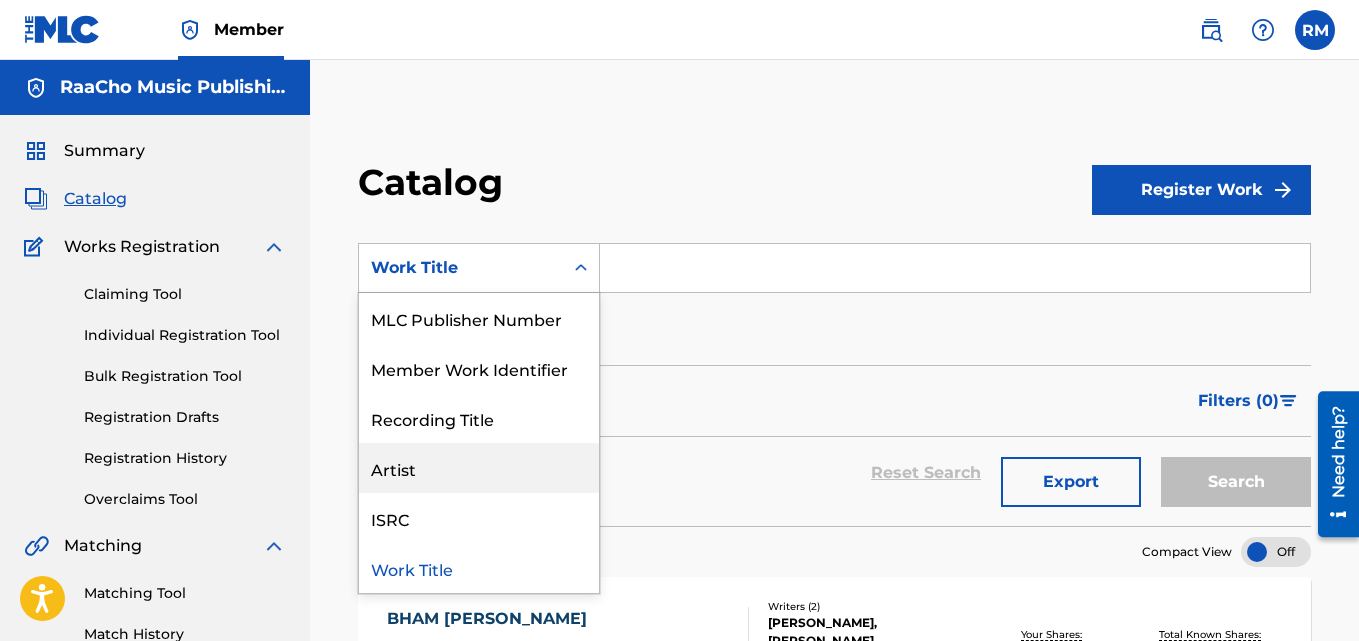 scroll, scrollTop: 123, scrollLeft: 0, axis: vertical 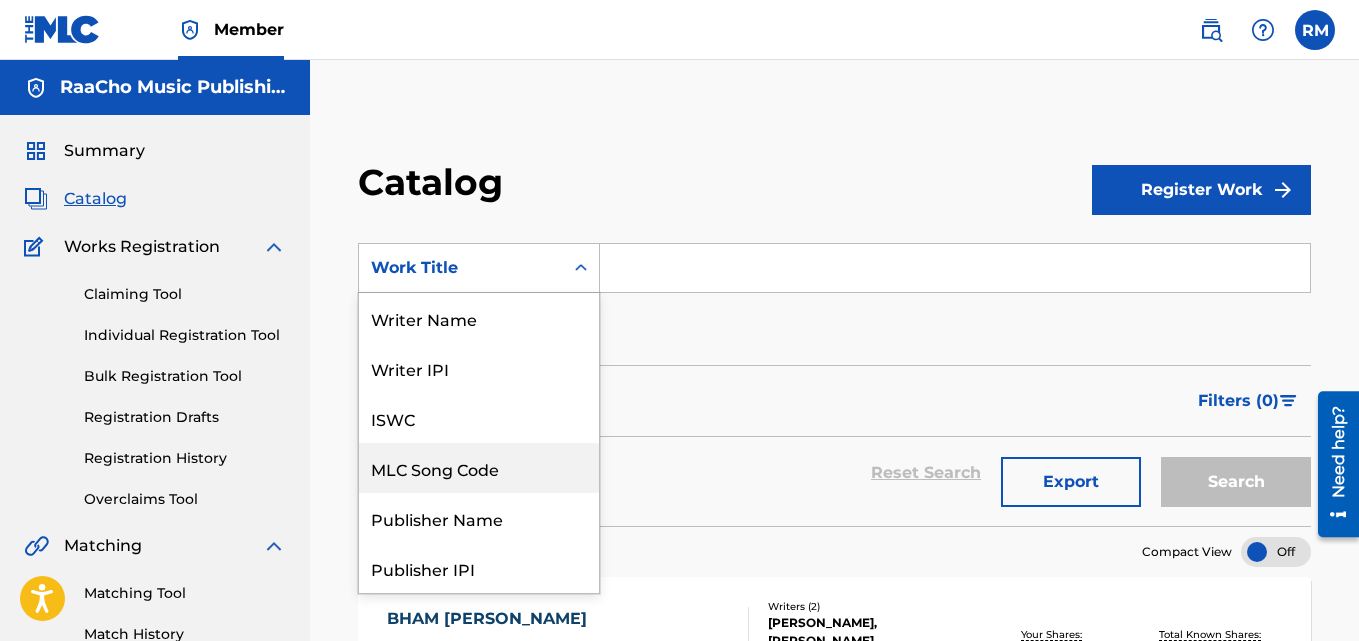 click on "MLC Song Code" at bounding box center (479, 468) 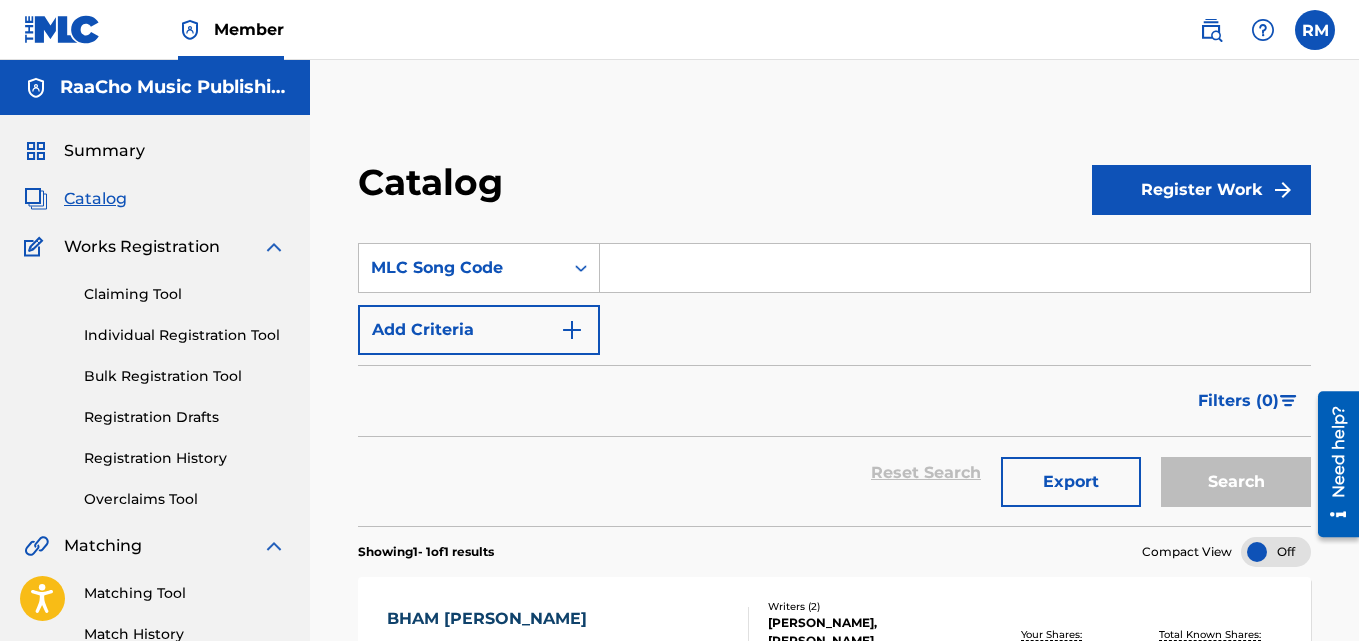 click at bounding box center [955, 268] 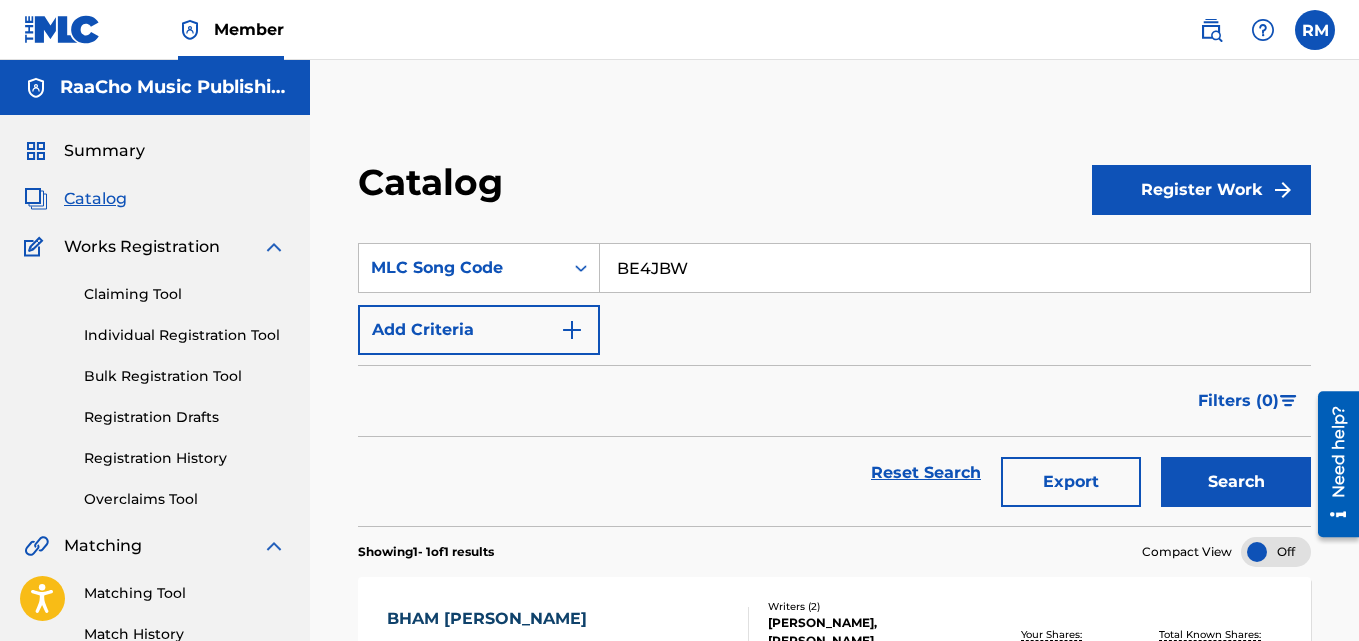type on "BE4JBW" 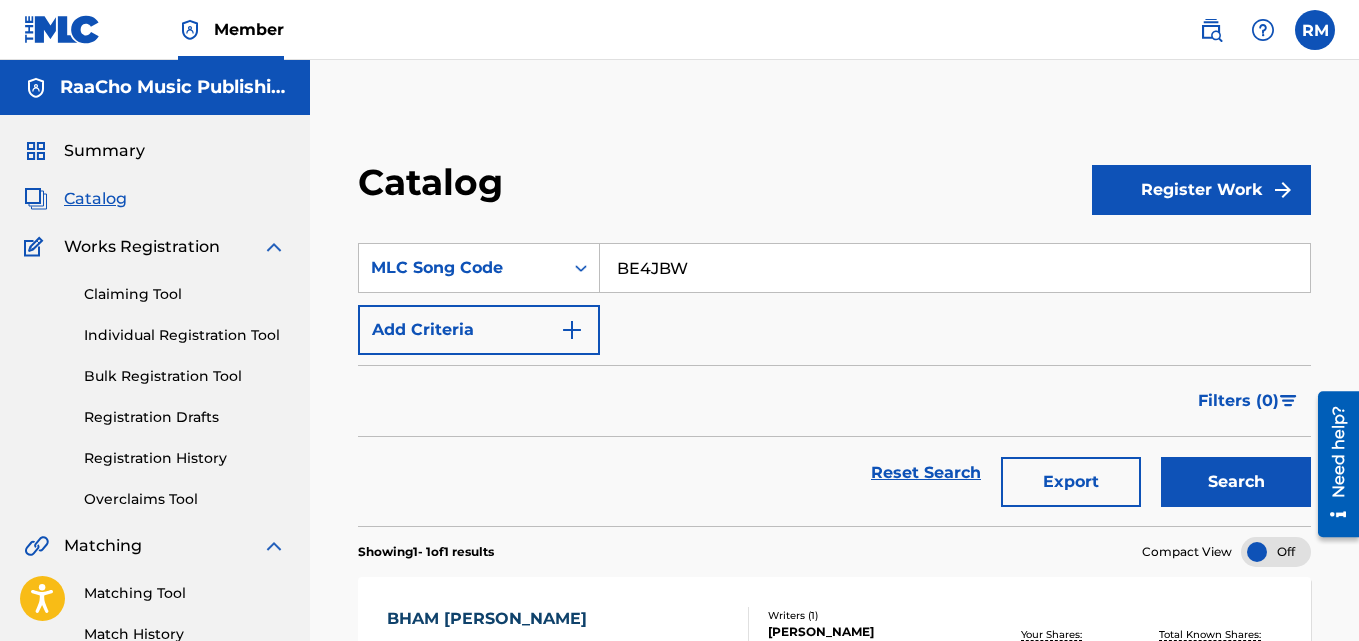 scroll, scrollTop: 276, scrollLeft: 0, axis: vertical 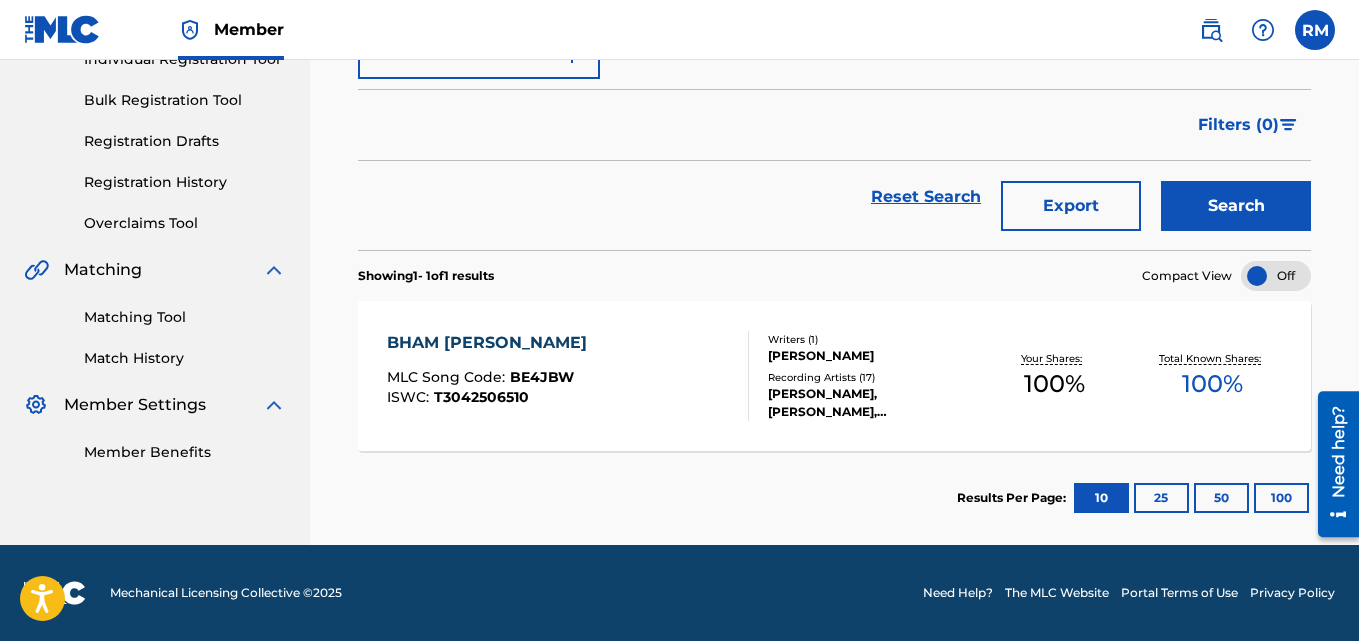 click on "BHAM [PERSON_NAME]" at bounding box center [492, 343] 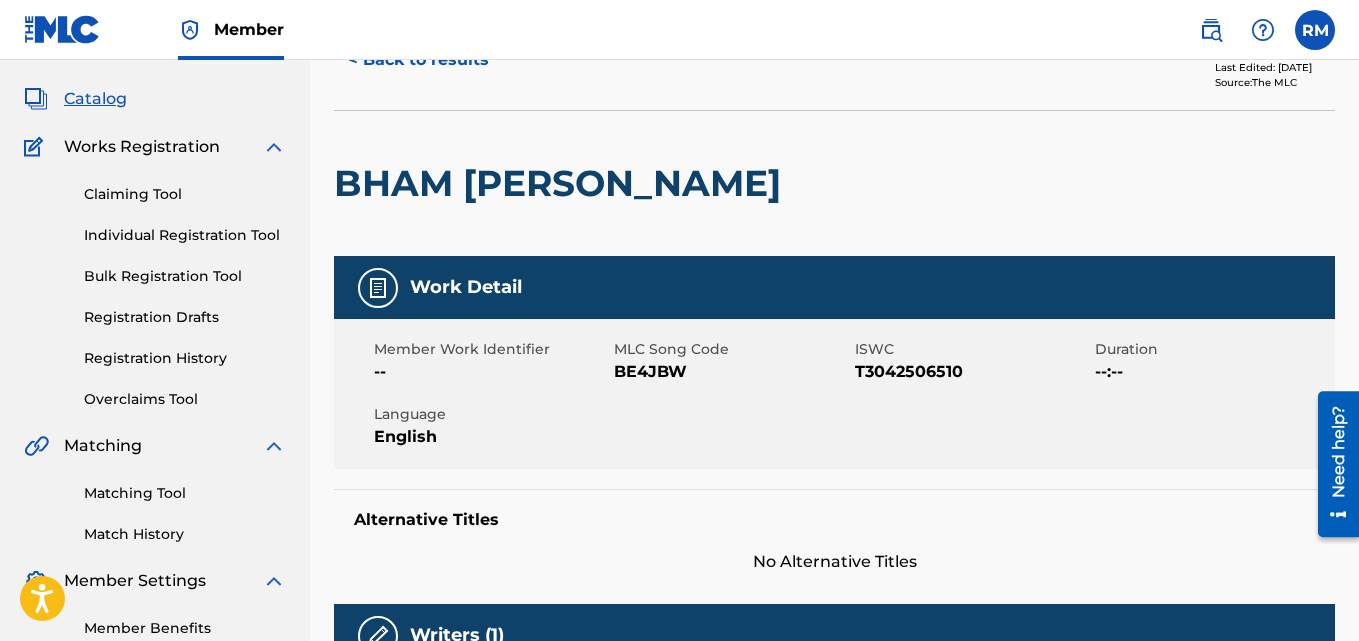 scroll, scrollTop: 0, scrollLeft: 0, axis: both 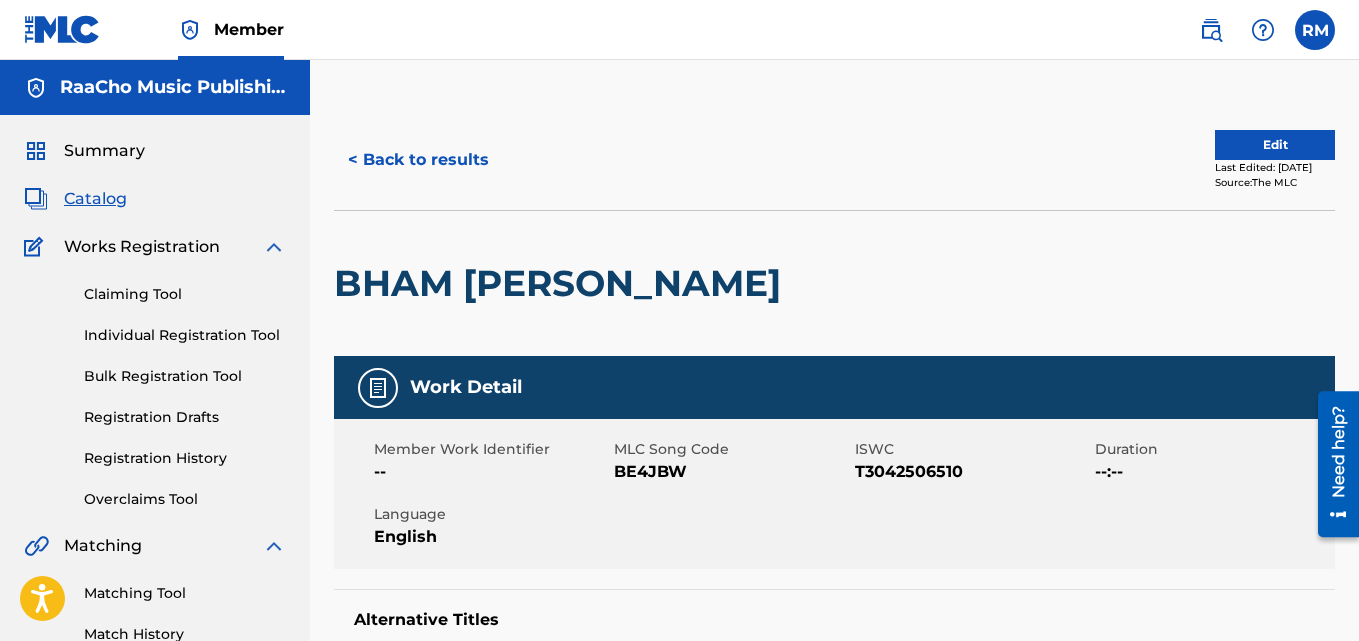 click on "< Back to results" at bounding box center [418, 160] 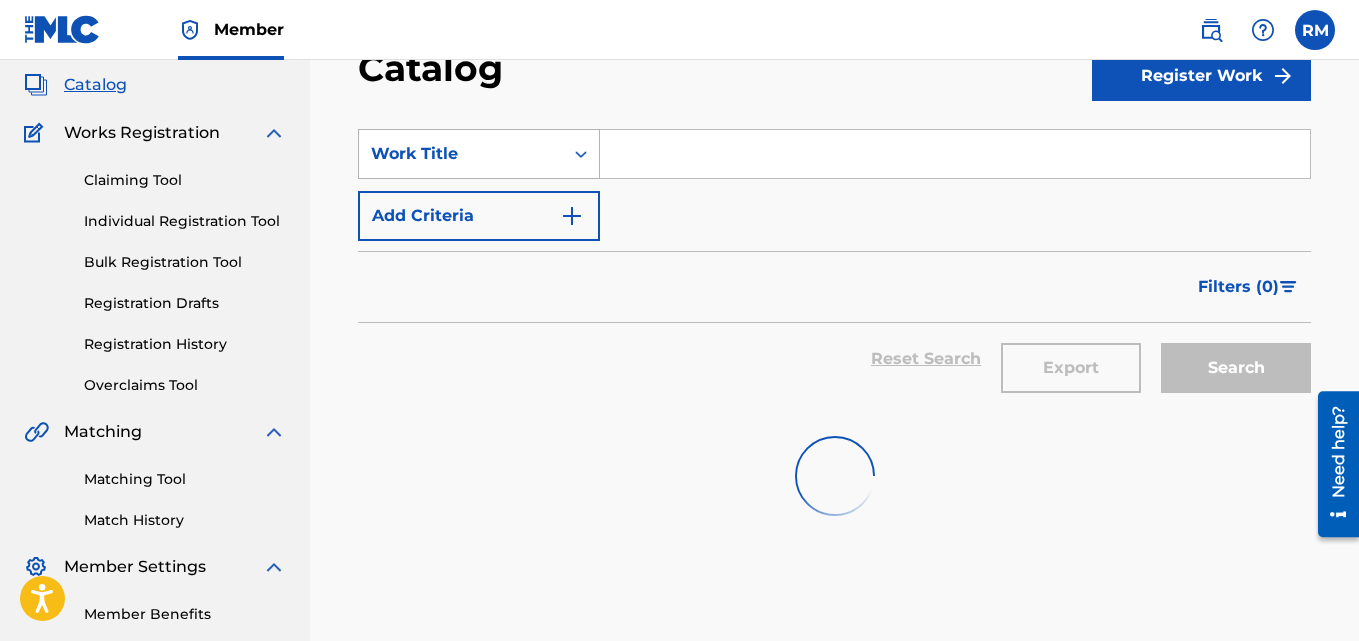 scroll, scrollTop: 0, scrollLeft: 0, axis: both 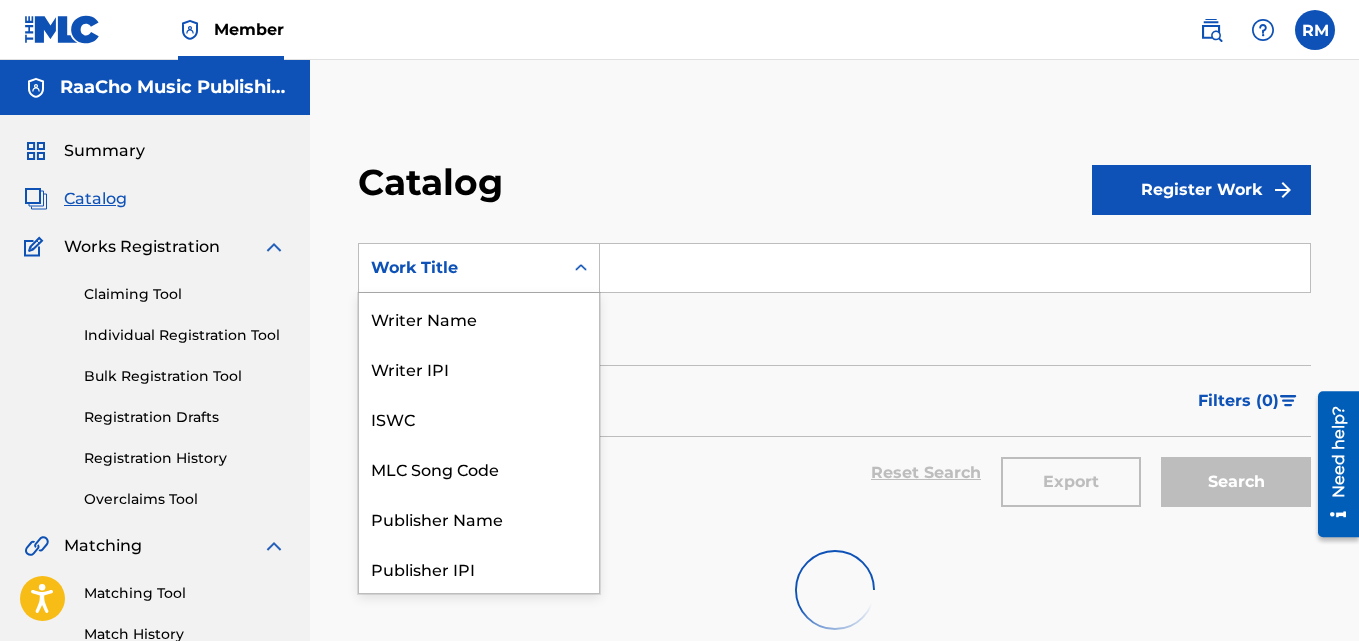 click on "Work Title" at bounding box center [461, 268] 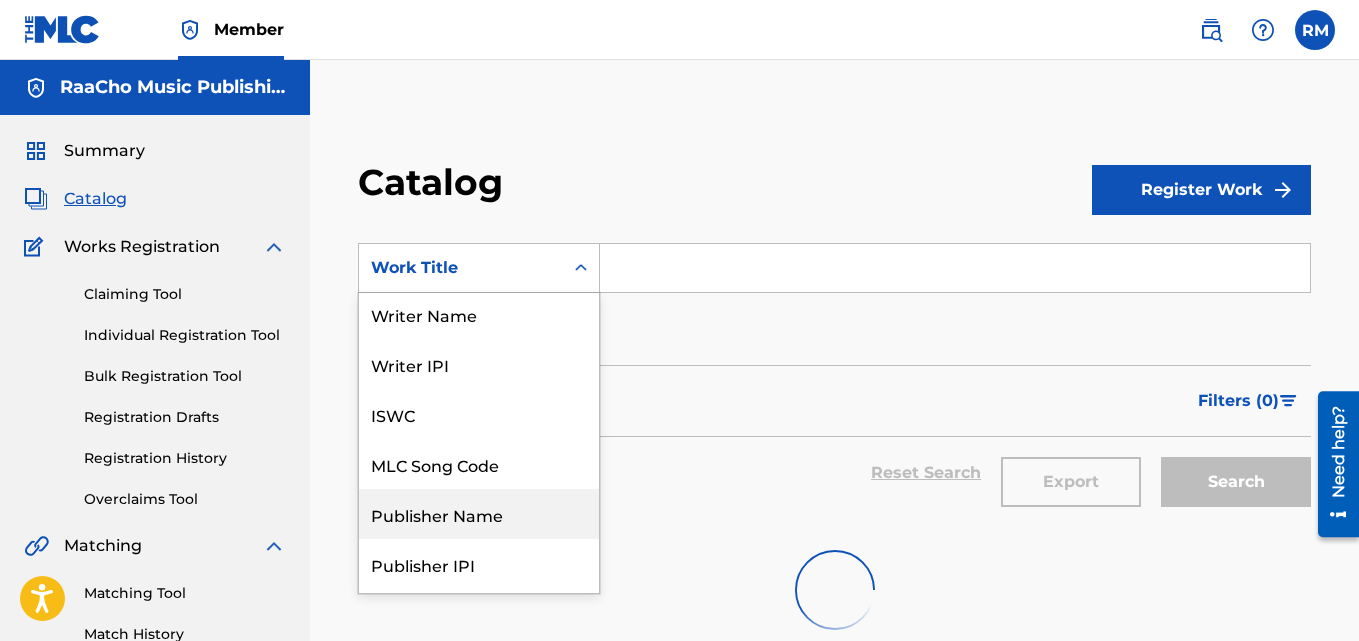 scroll, scrollTop: 0, scrollLeft: 0, axis: both 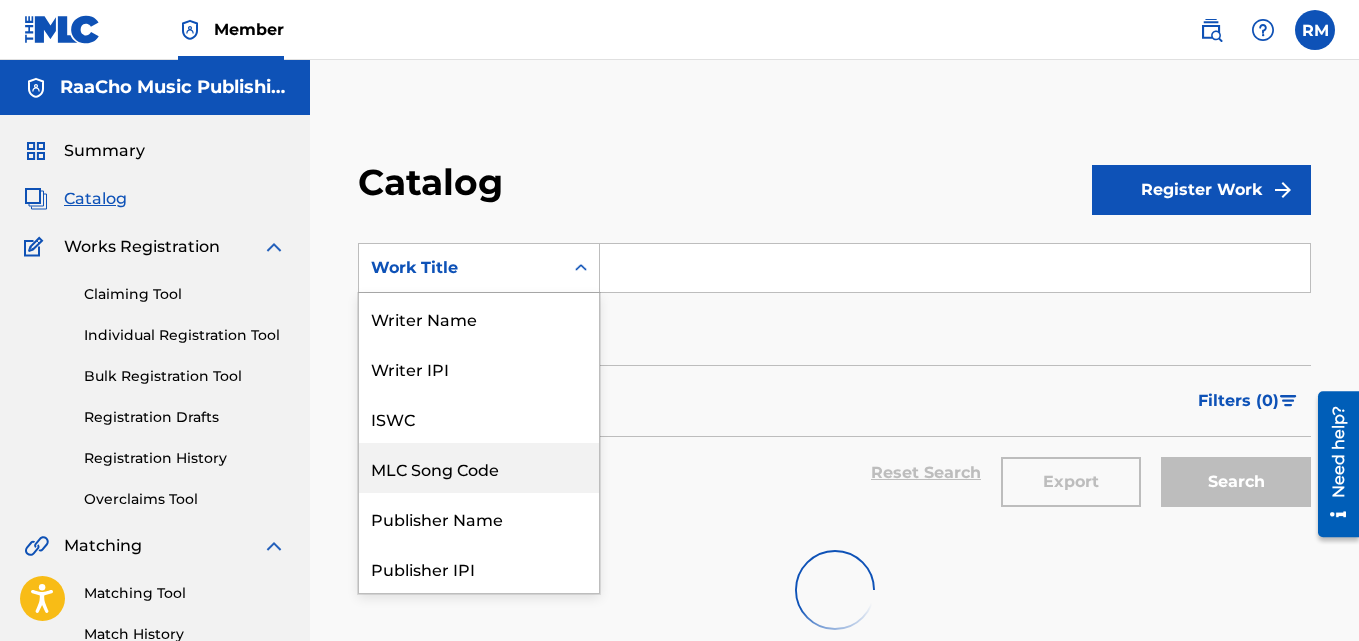click on "MLC Song Code" at bounding box center [479, 468] 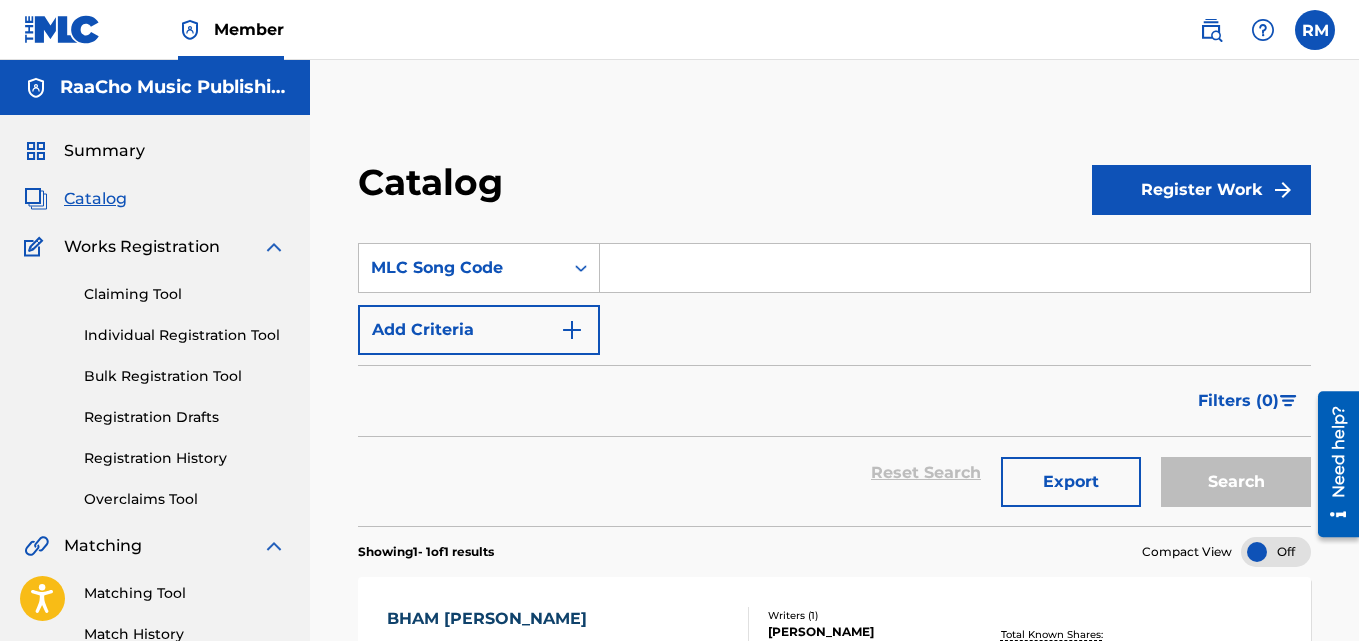 click at bounding box center [955, 268] 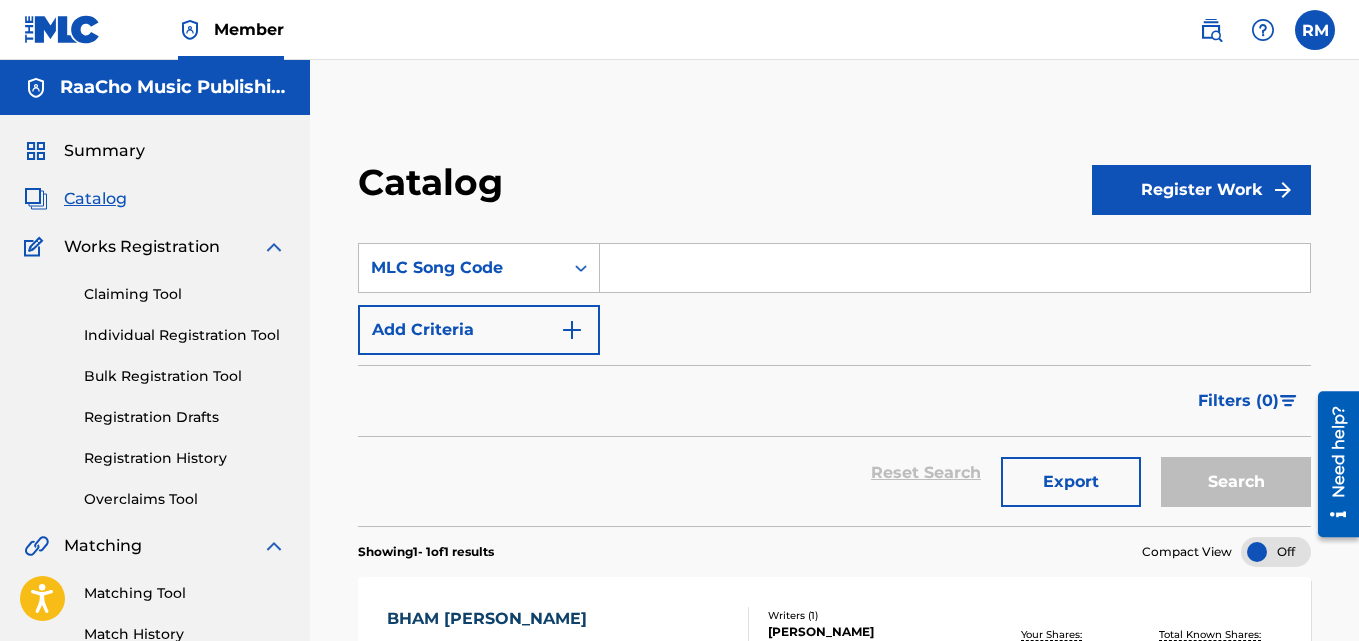 paste on "BB13AW" 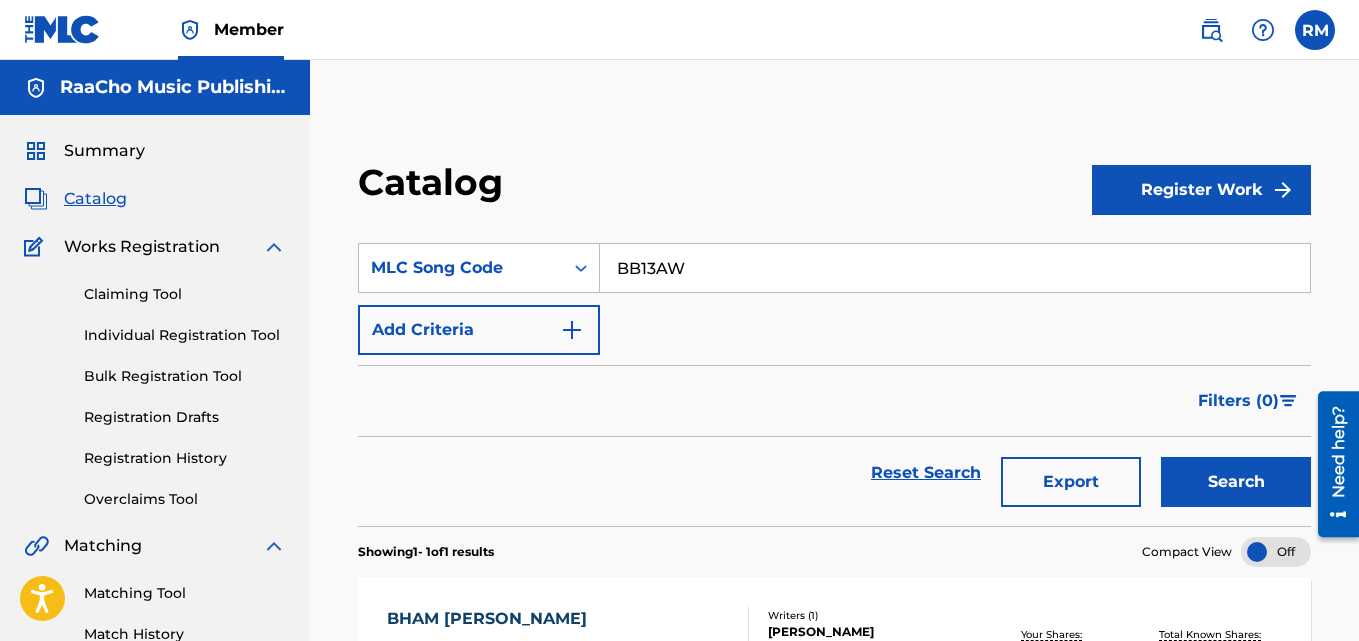 type on "BB13AW" 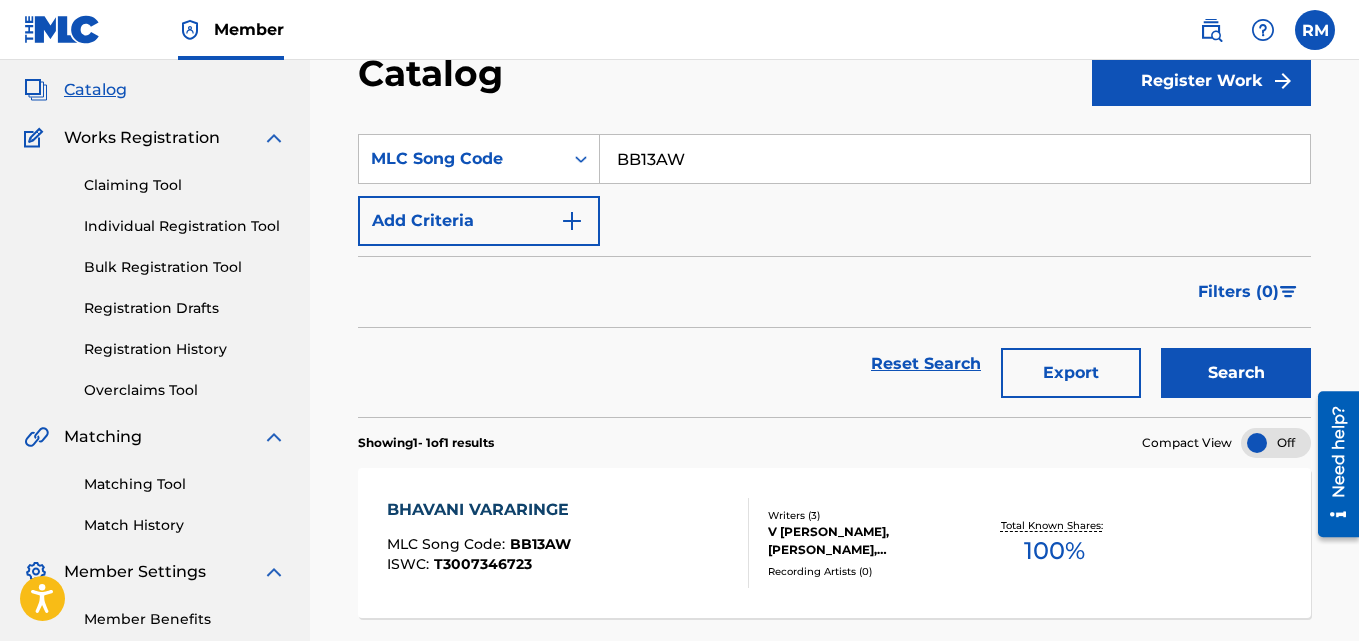scroll, scrollTop: 276, scrollLeft: 0, axis: vertical 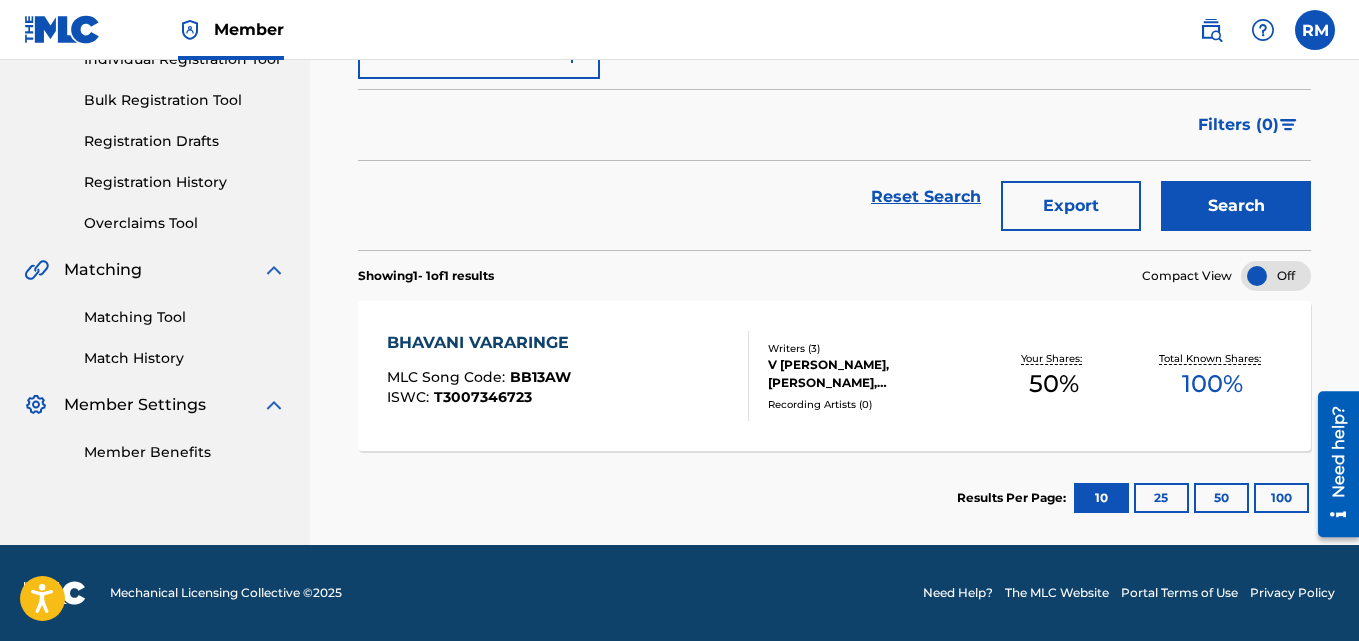 click on "BHAVANI VARARINGE" at bounding box center [483, 343] 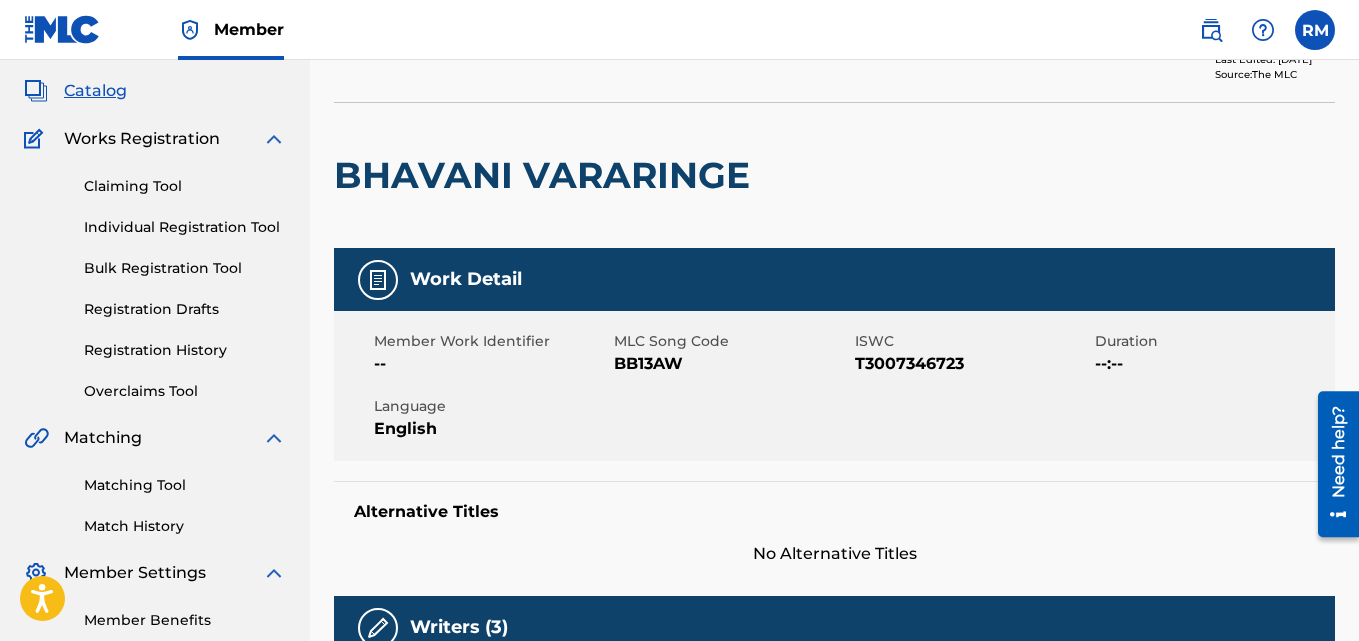 scroll, scrollTop: 0, scrollLeft: 0, axis: both 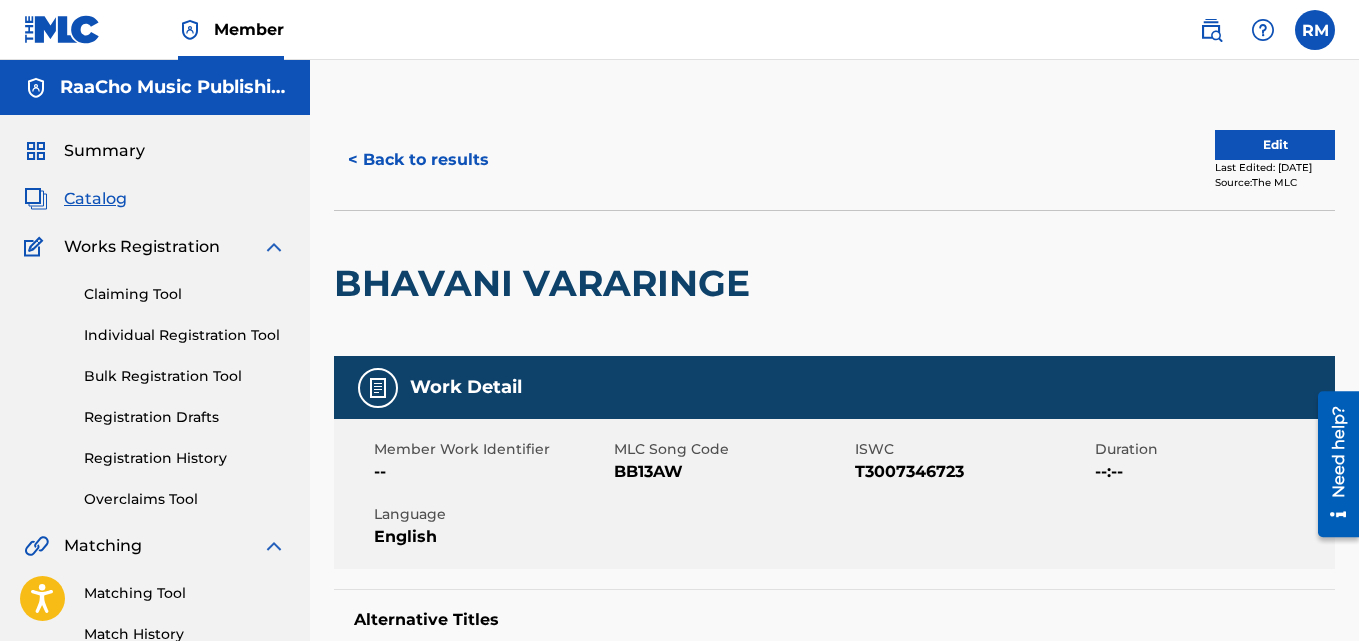 click on "< Back to results" at bounding box center [418, 160] 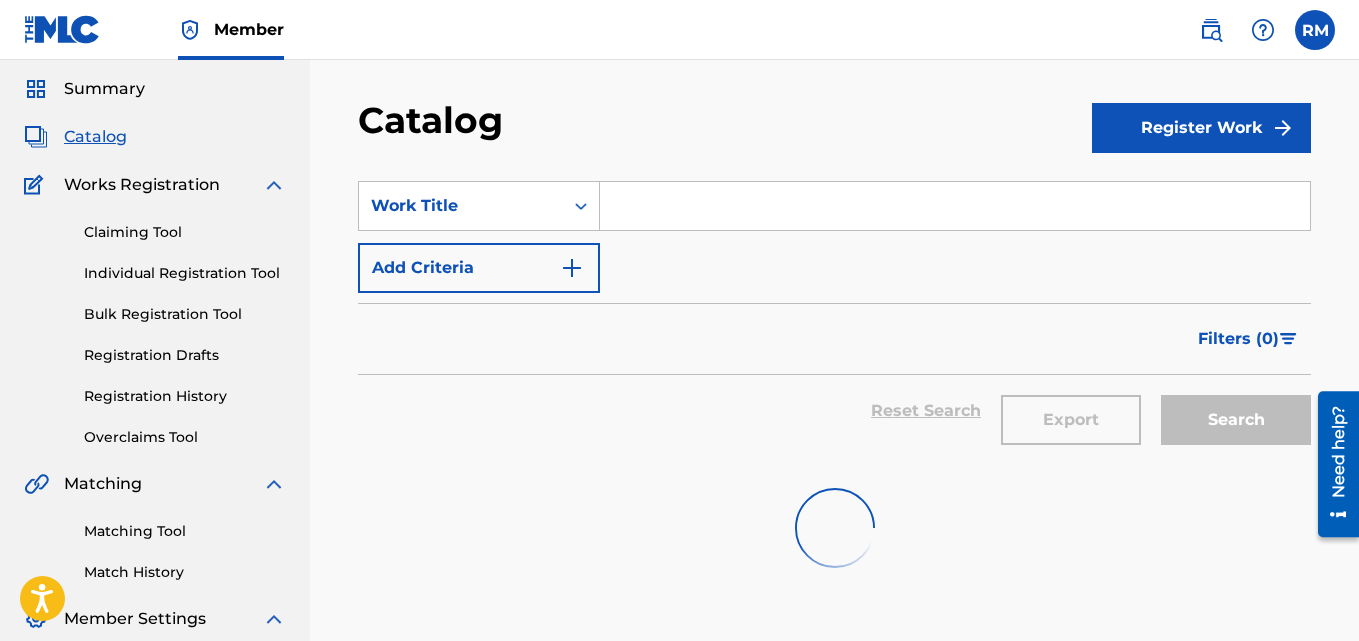 scroll, scrollTop: 0, scrollLeft: 0, axis: both 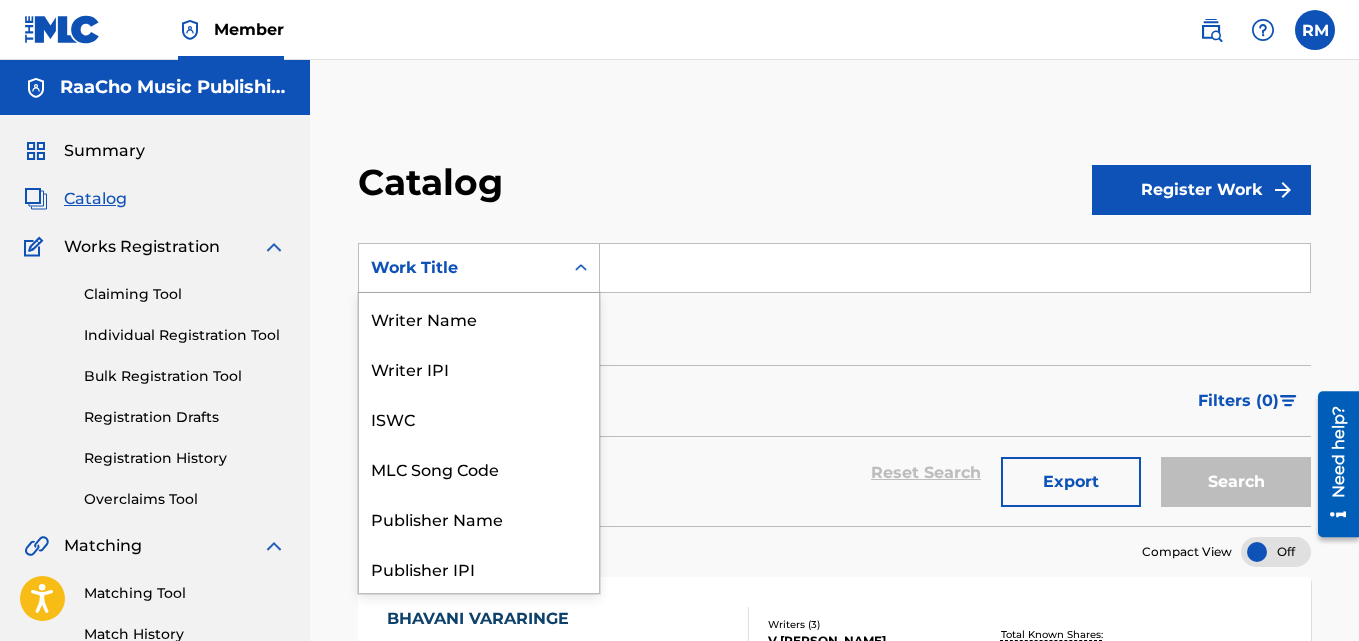 click on "Work Title" at bounding box center [461, 268] 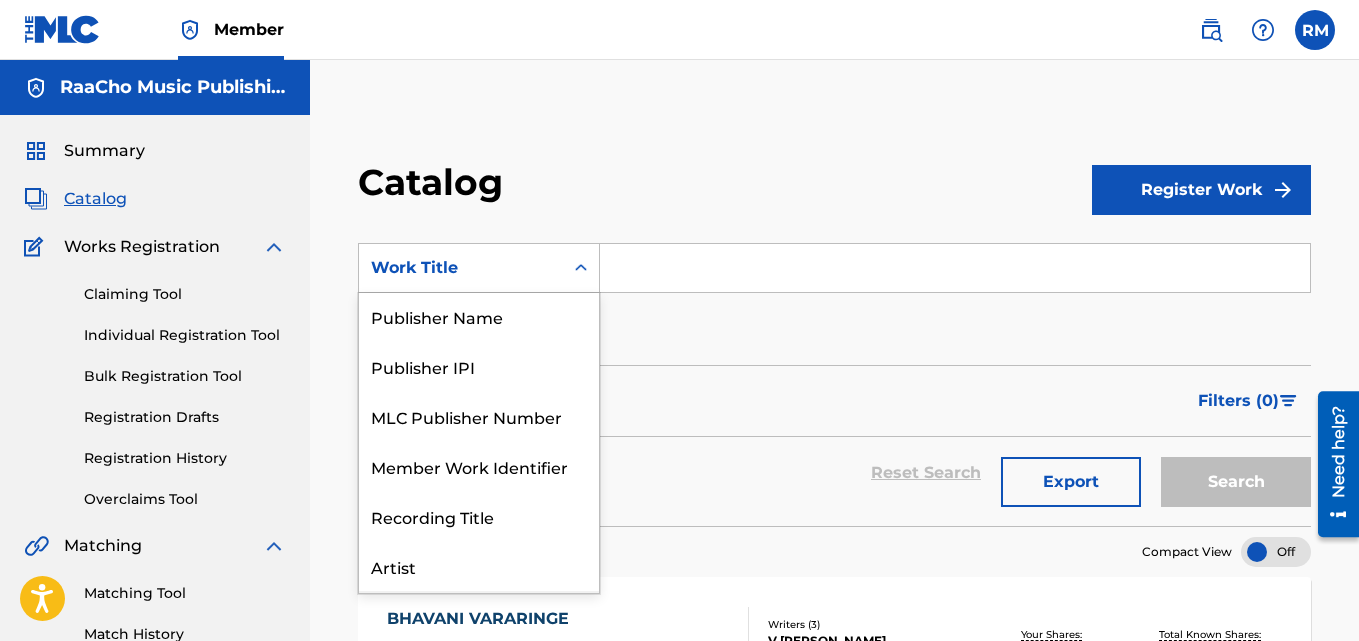scroll, scrollTop: 100, scrollLeft: 0, axis: vertical 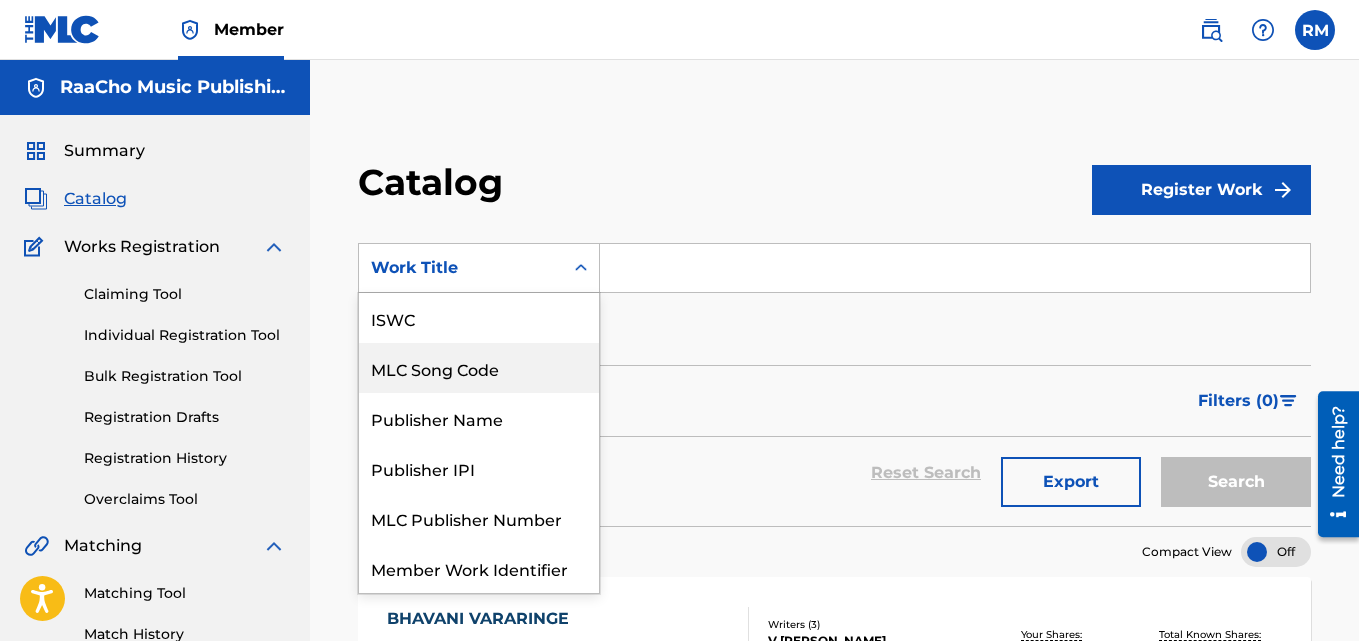 click on "MLC Song Code" at bounding box center [479, 368] 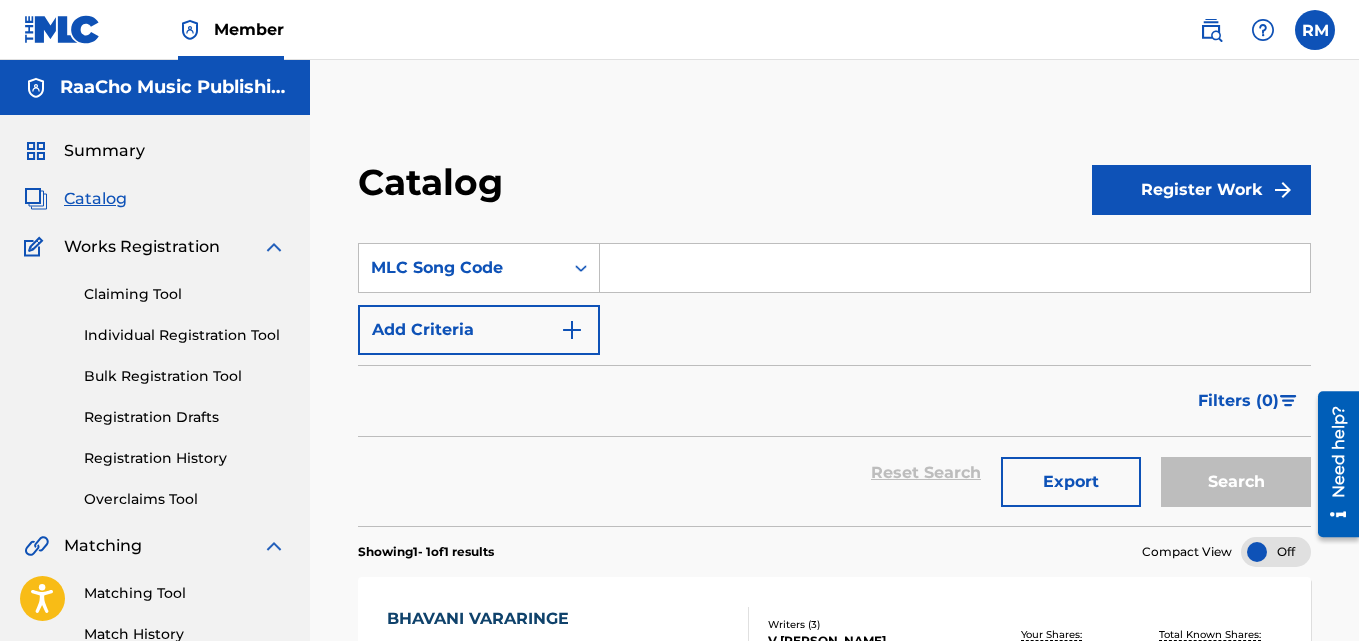 click at bounding box center (955, 268) 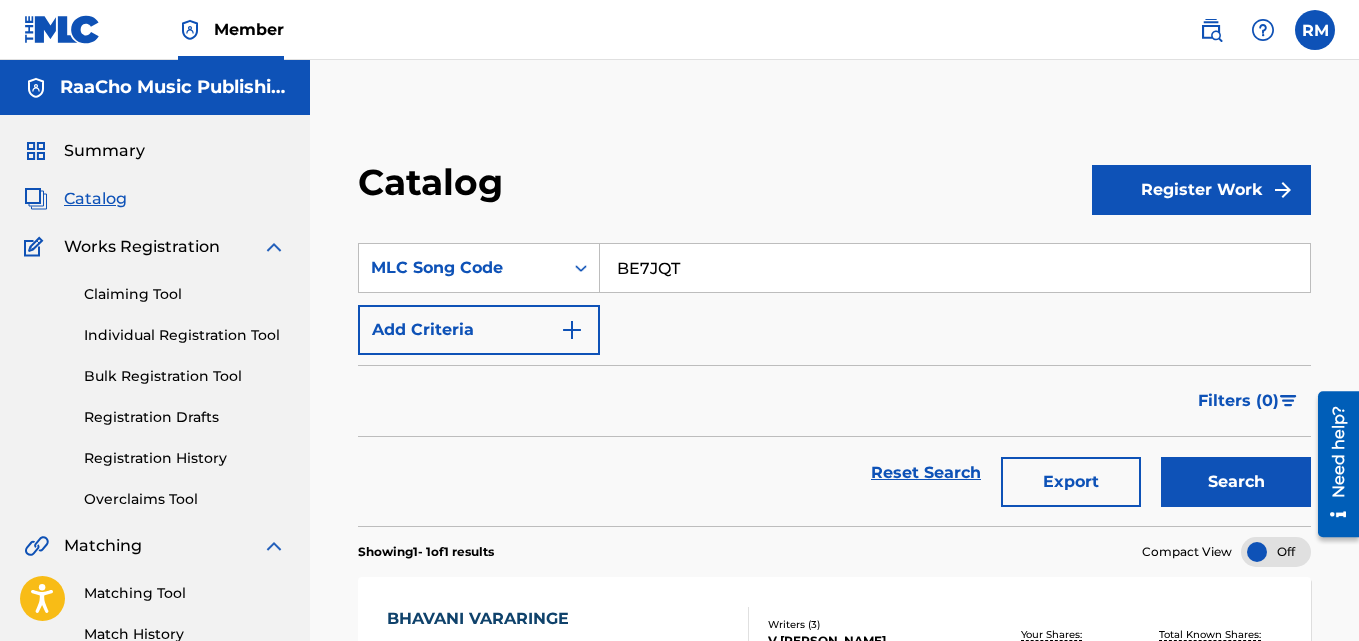 type on "BE7JQT" 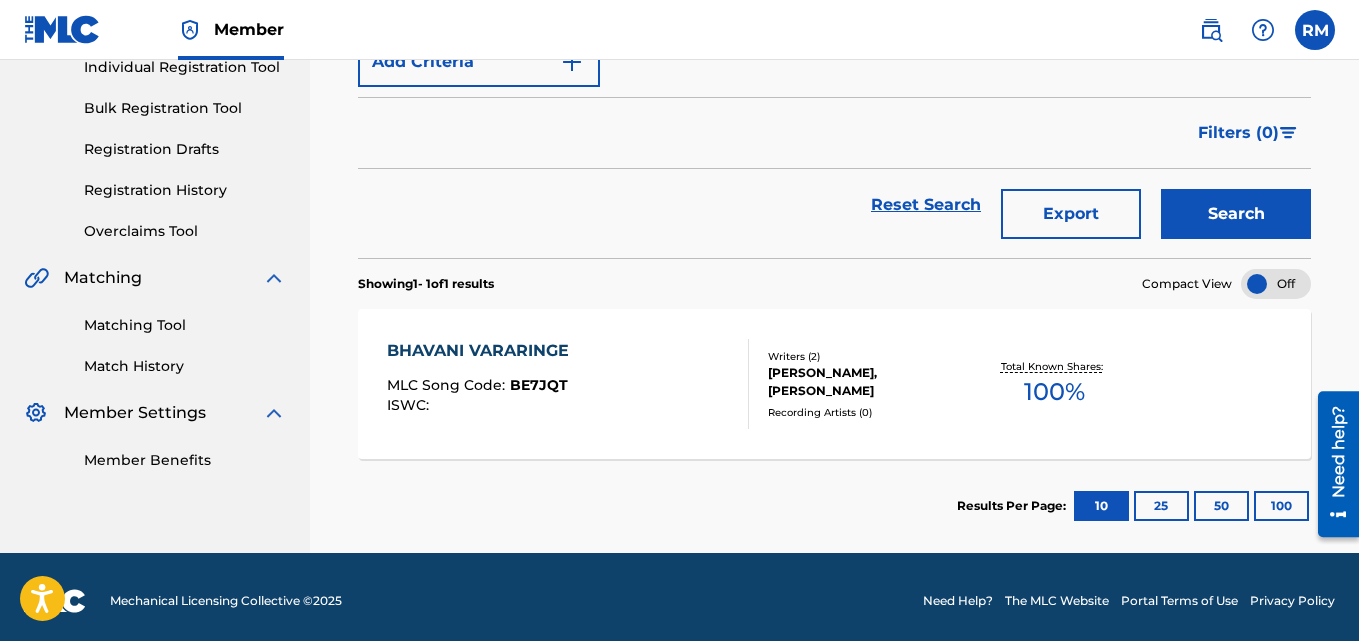 scroll, scrollTop: 276, scrollLeft: 0, axis: vertical 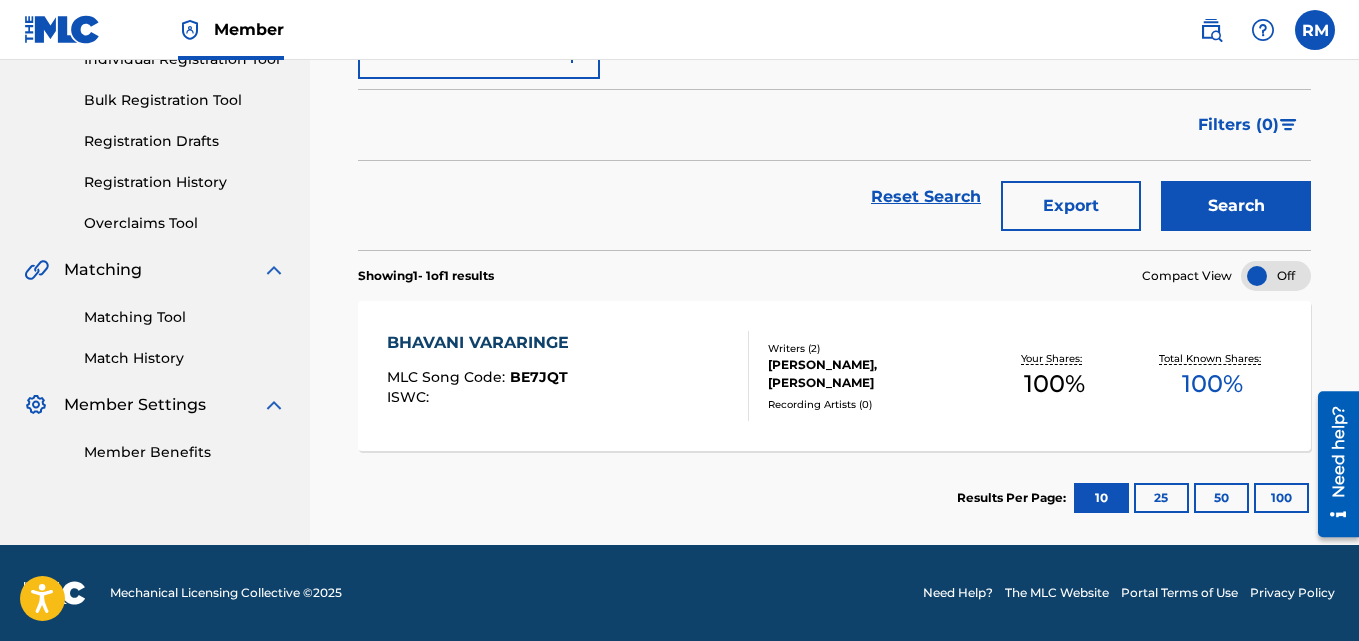 click on "BHAVANI VARARINGE" at bounding box center [483, 343] 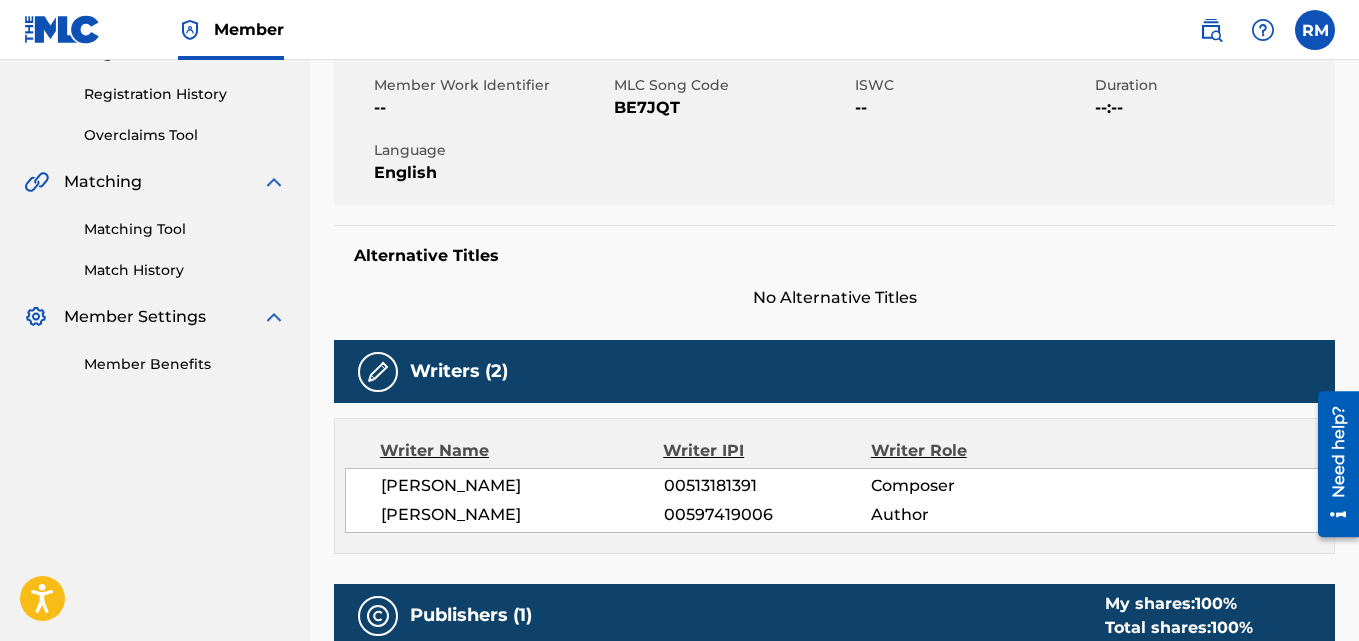 scroll, scrollTop: 0, scrollLeft: 0, axis: both 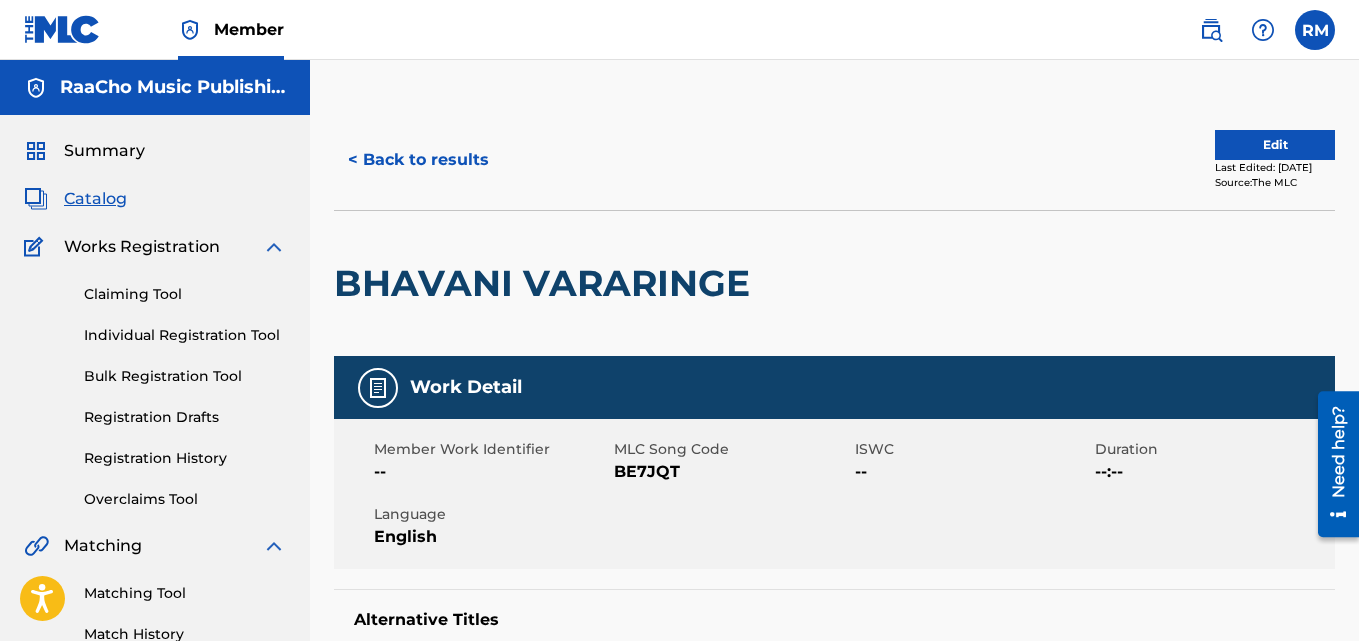 click on "< Back to results" at bounding box center (418, 160) 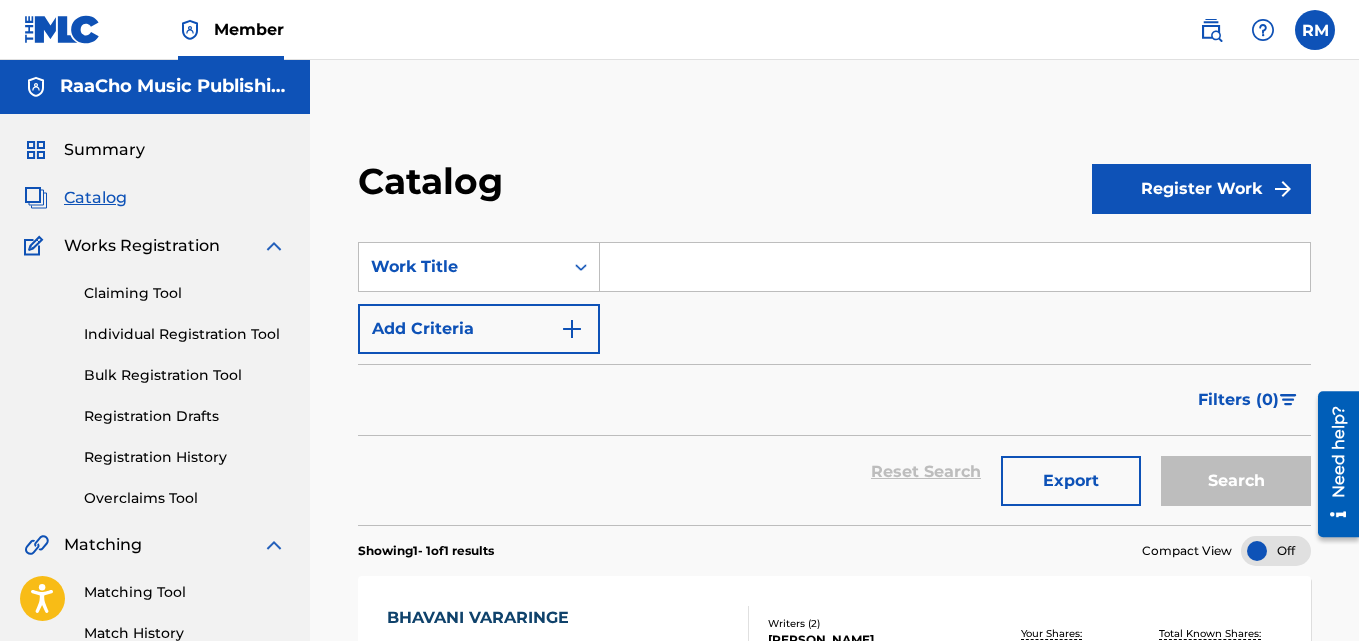 scroll, scrollTop: 0, scrollLeft: 0, axis: both 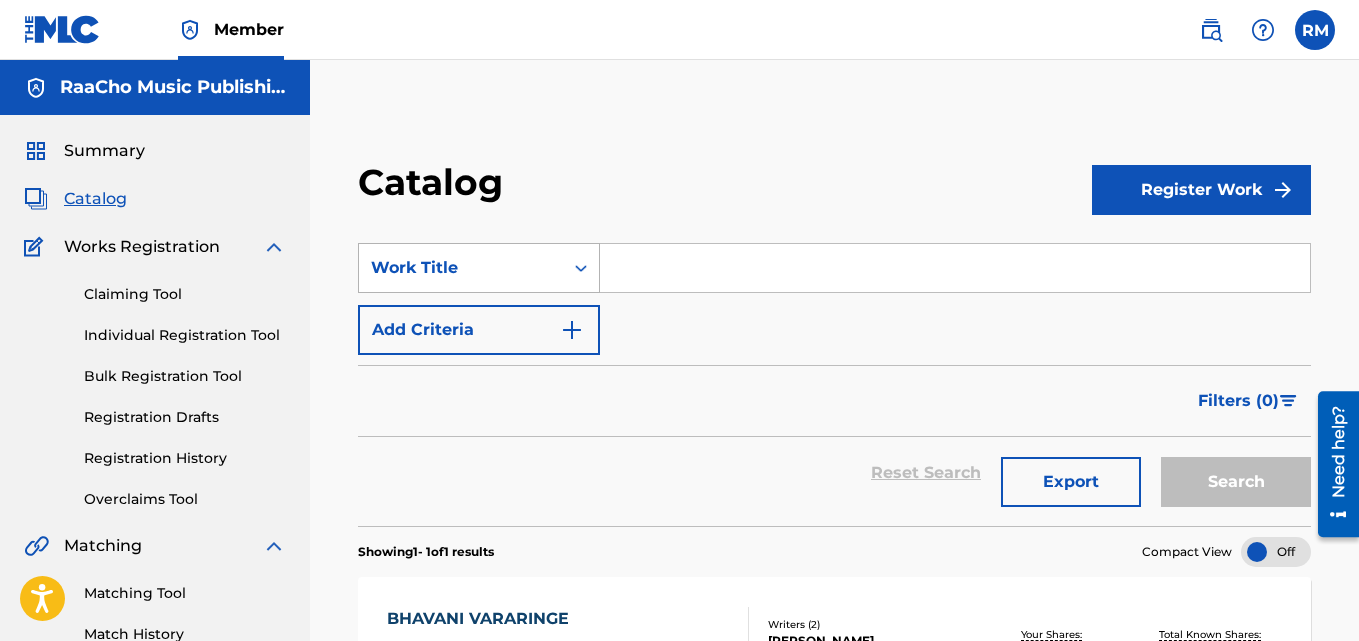 click on "Work Title" at bounding box center (461, 268) 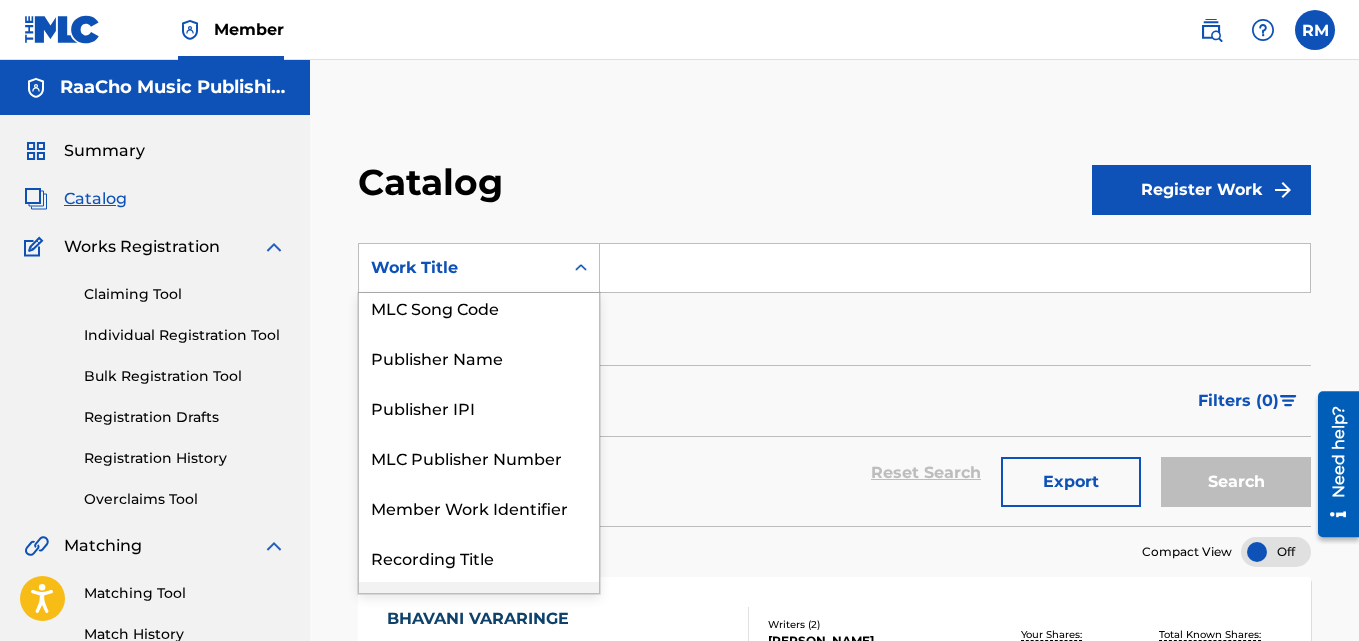 scroll, scrollTop: 0, scrollLeft: 0, axis: both 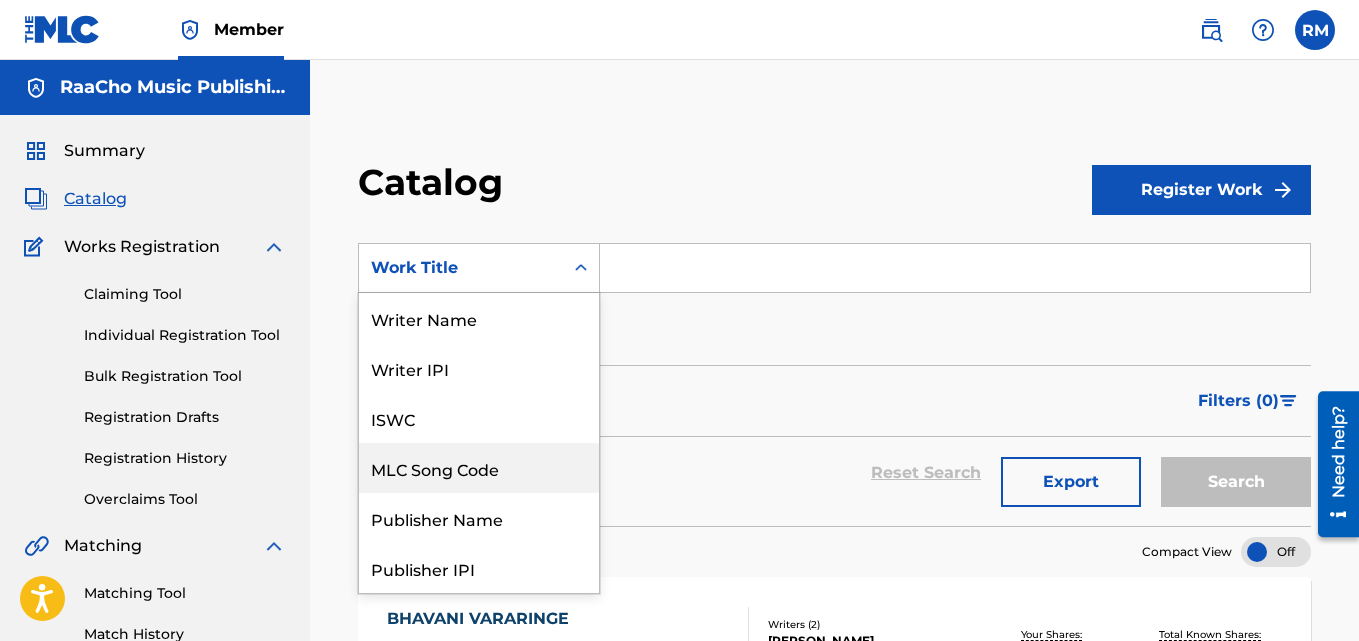 click on "MLC Song Code" at bounding box center [479, 468] 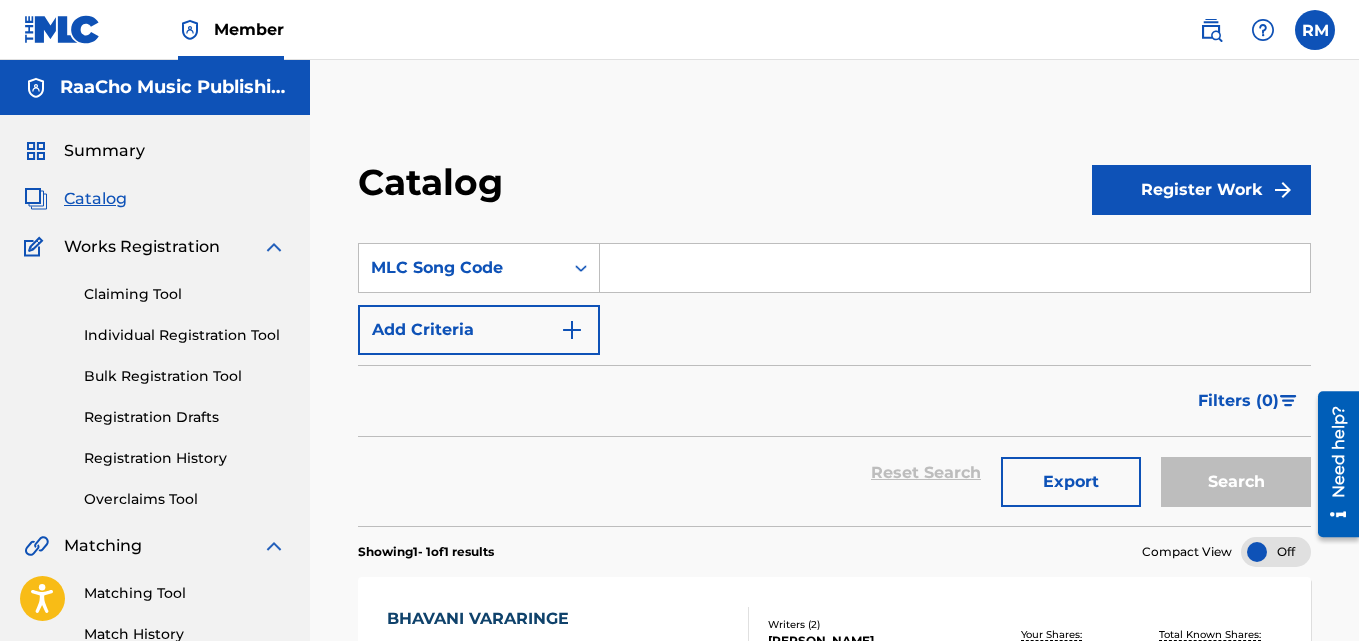 click at bounding box center [955, 268] 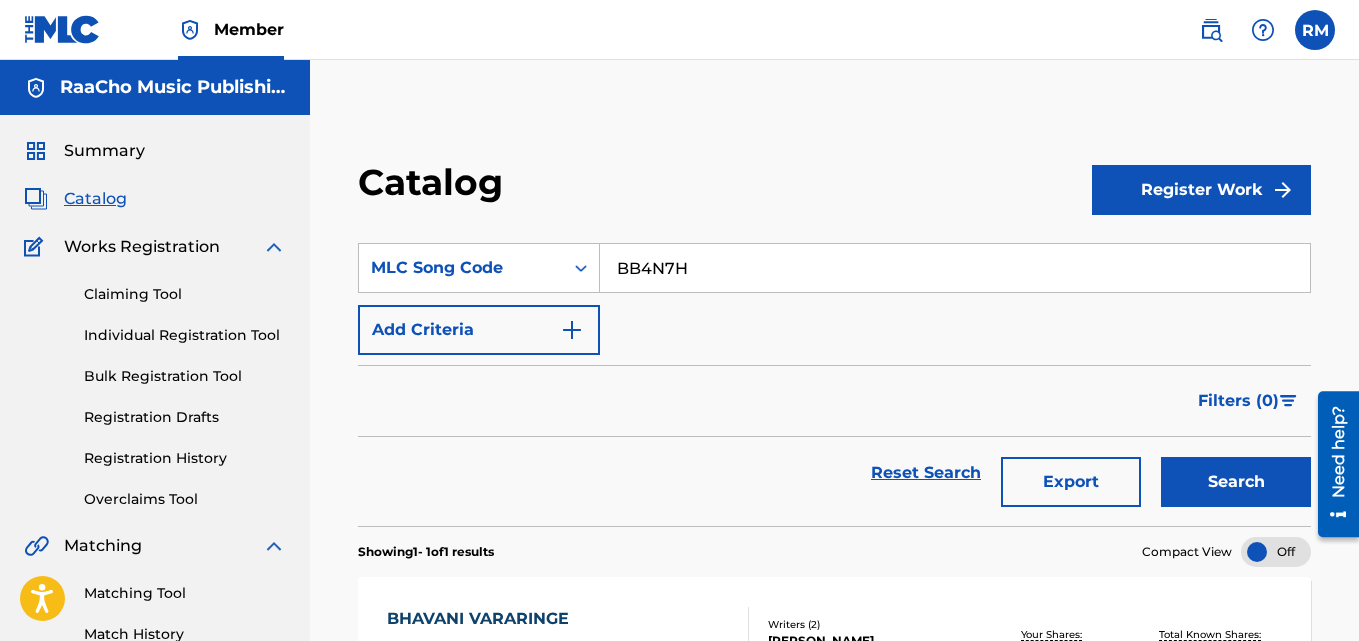 type on "BB4N7H" 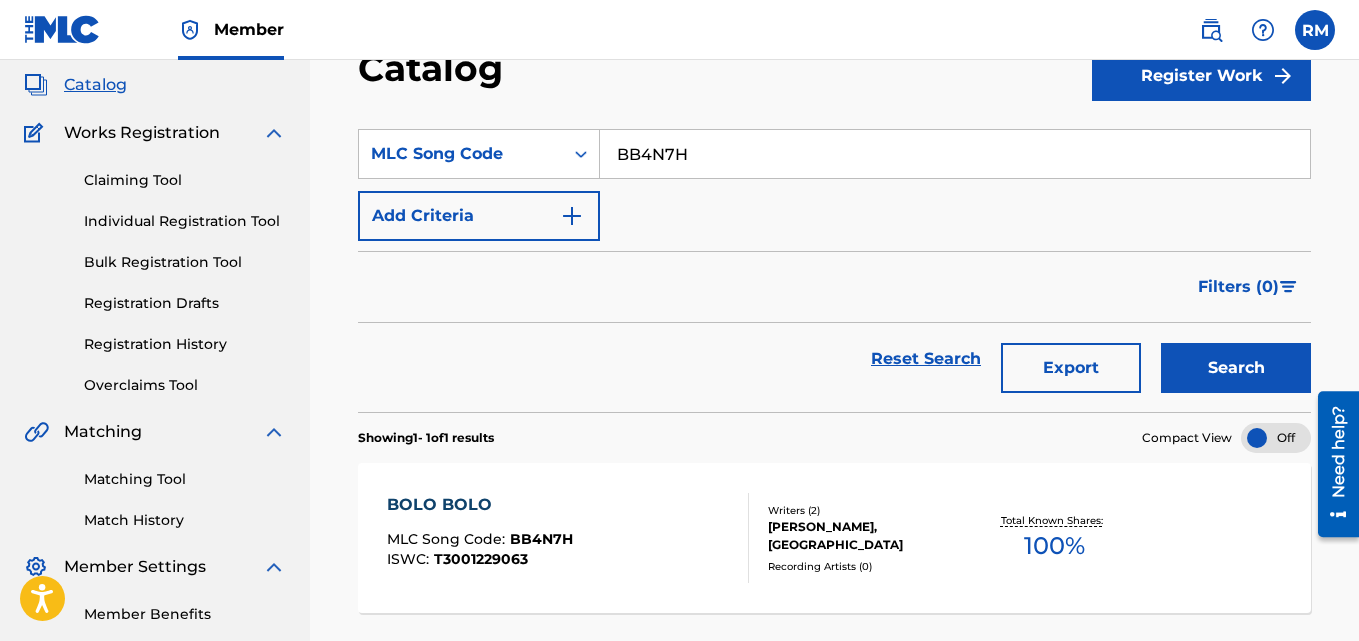 scroll, scrollTop: 276, scrollLeft: 0, axis: vertical 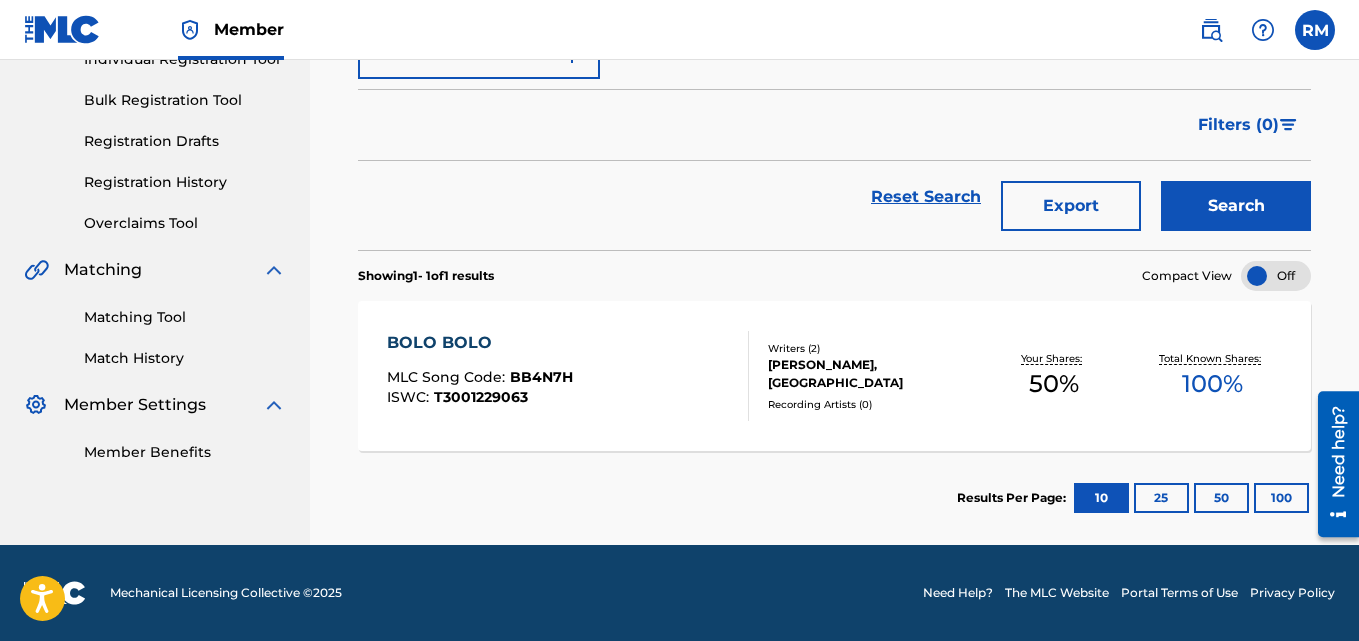 click on "BOLO BOLO" at bounding box center [480, 343] 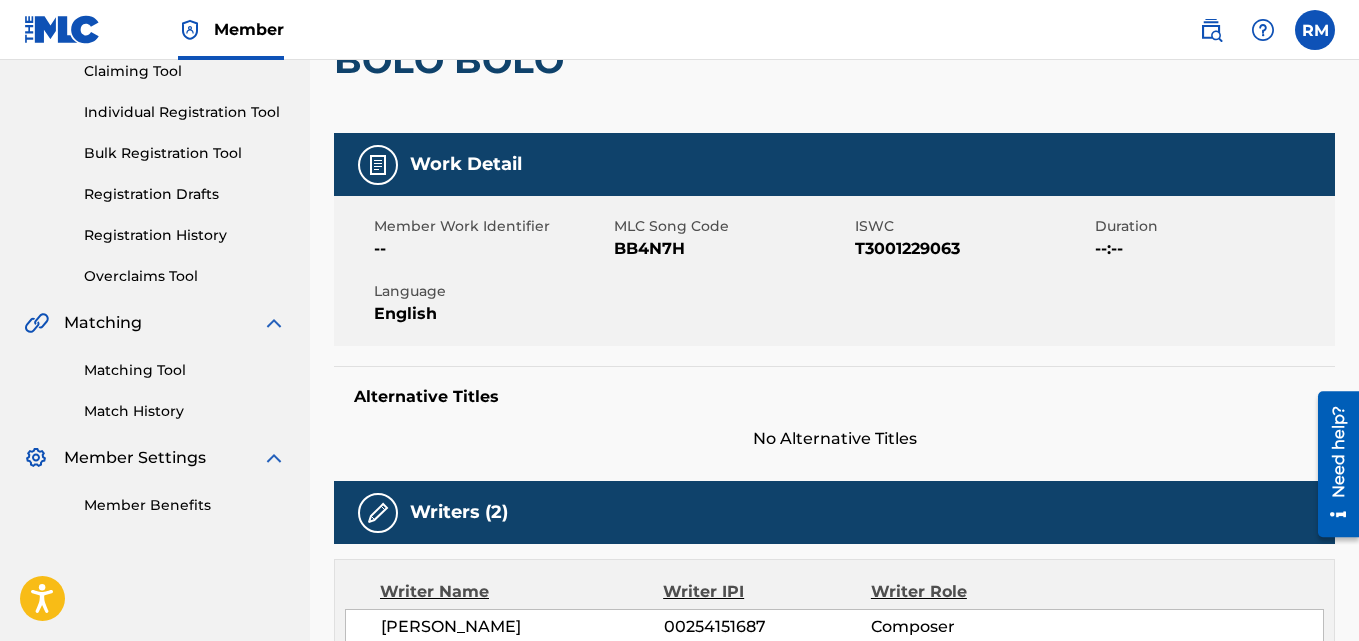 scroll, scrollTop: 0, scrollLeft: 0, axis: both 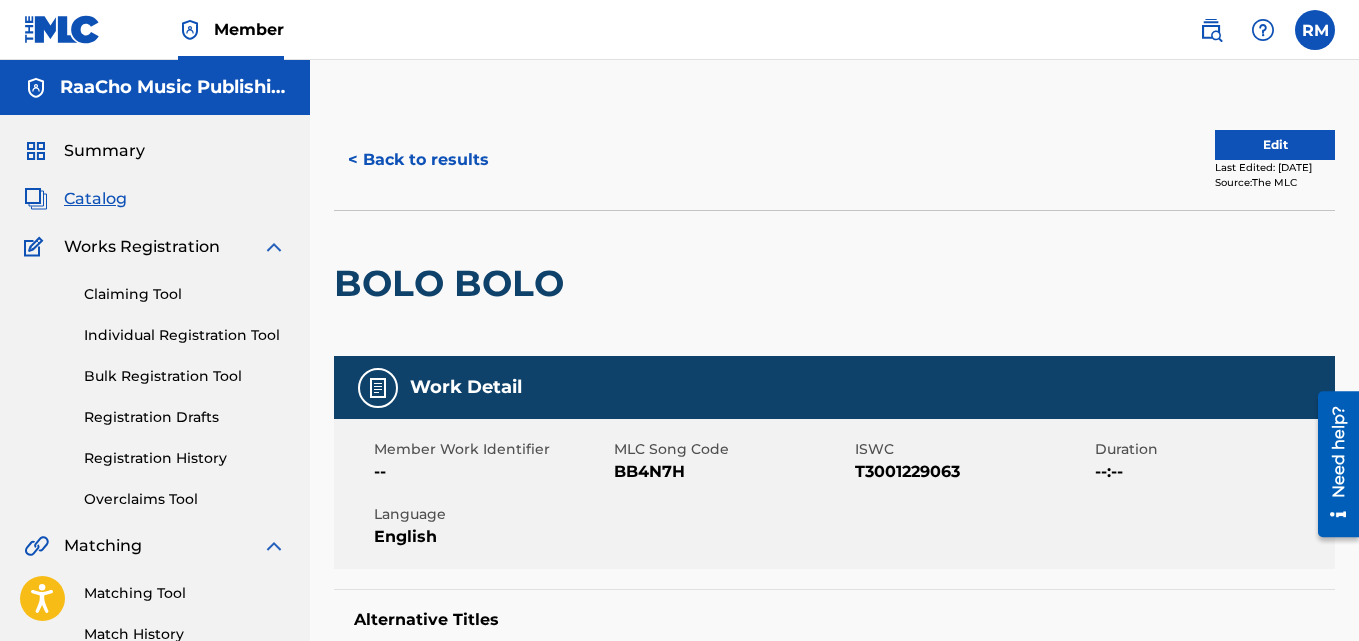 click on "< Back to results" at bounding box center (418, 160) 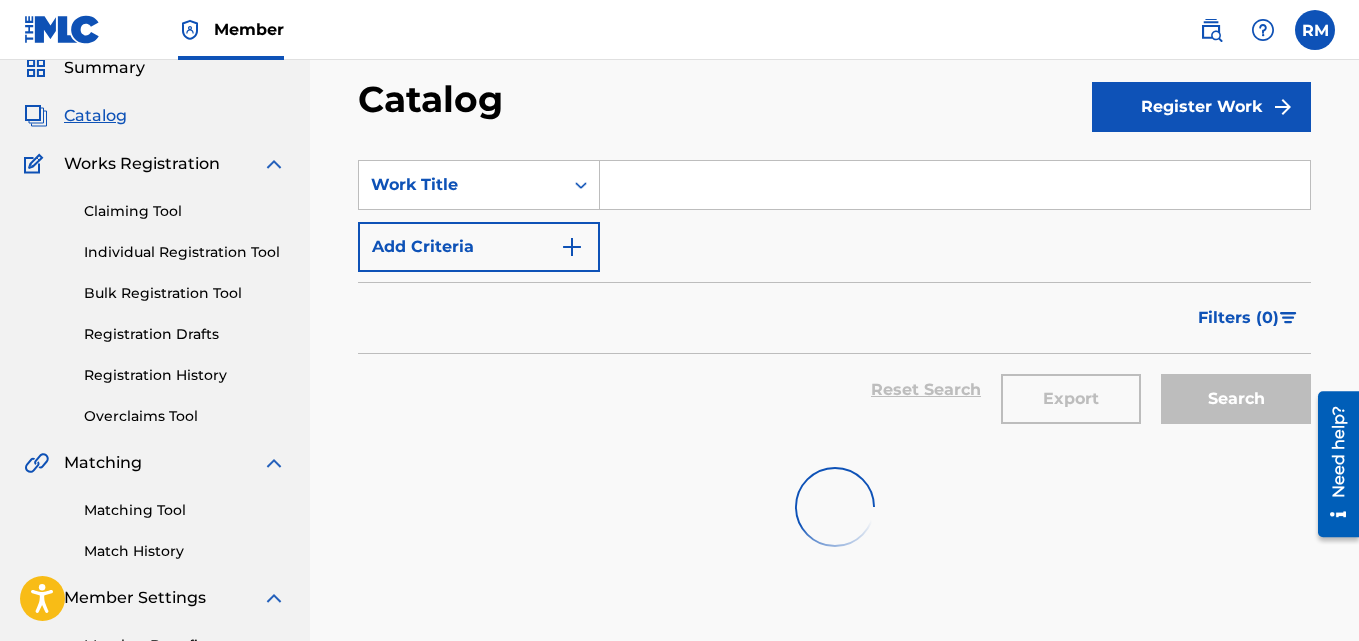 scroll, scrollTop: 0, scrollLeft: 0, axis: both 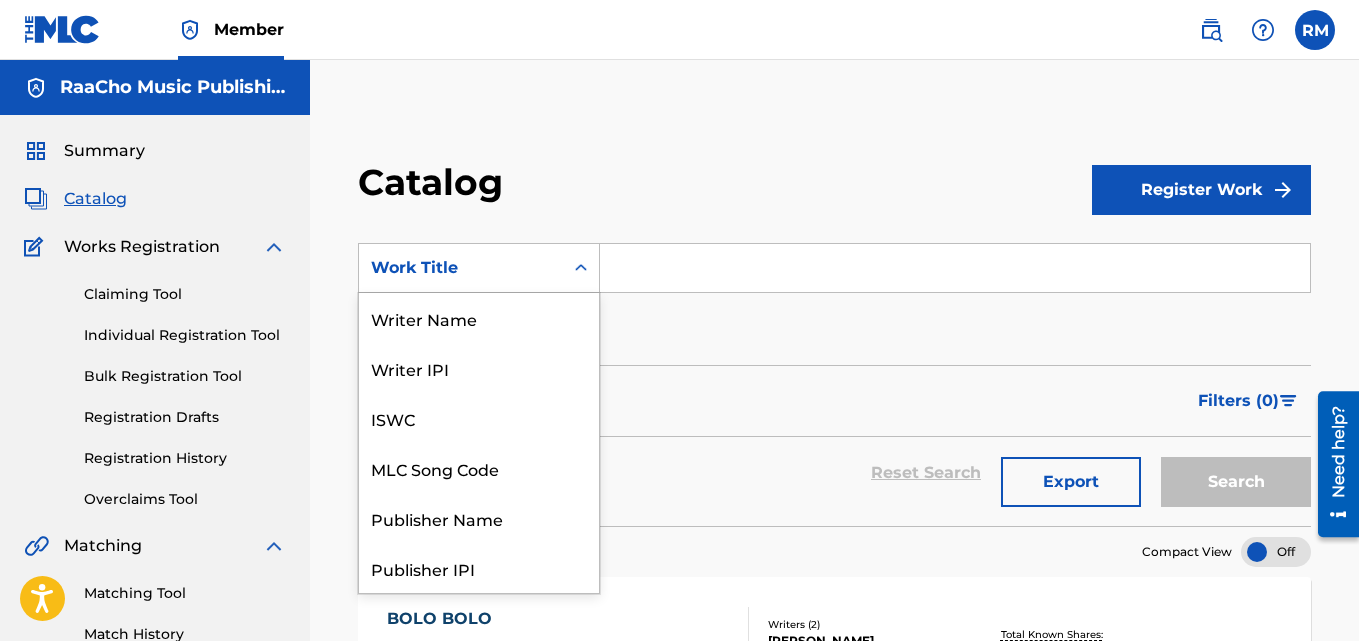drag, startPoint x: 470, startPoint y: 290, endPoint x: 468, endPoint y: 314, distance: 24.083189 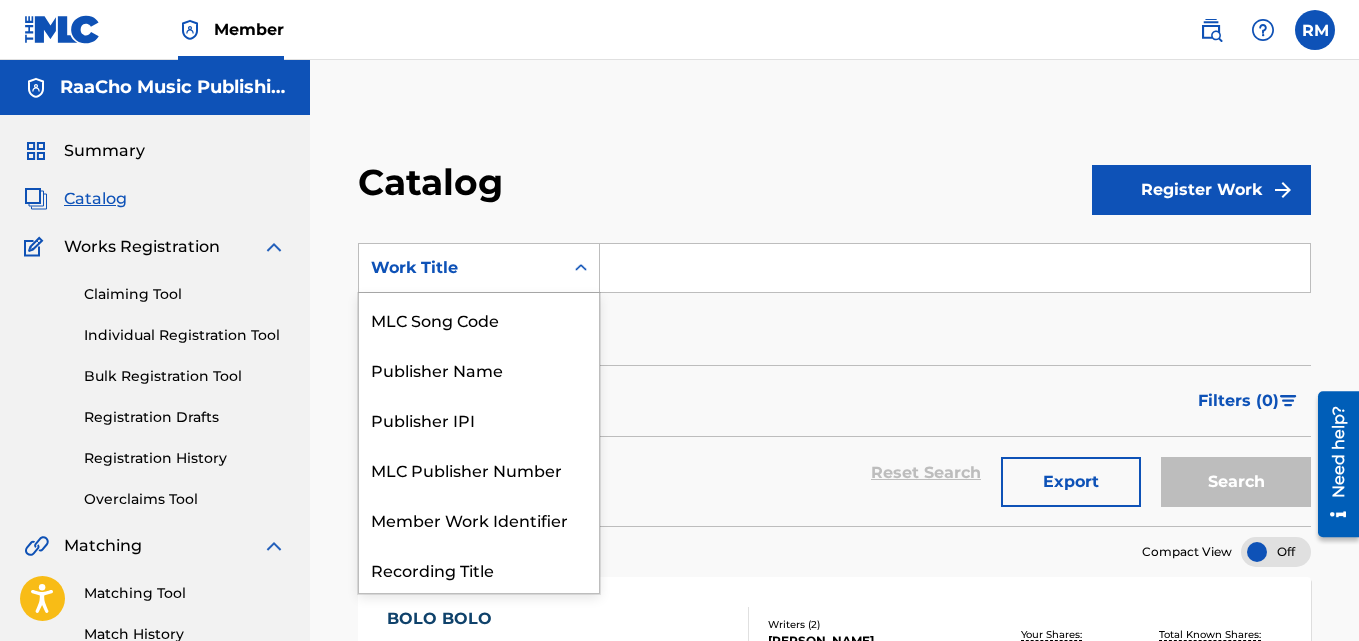 scroll, scrollTop: 0, scrollLeft: 0, axis: both 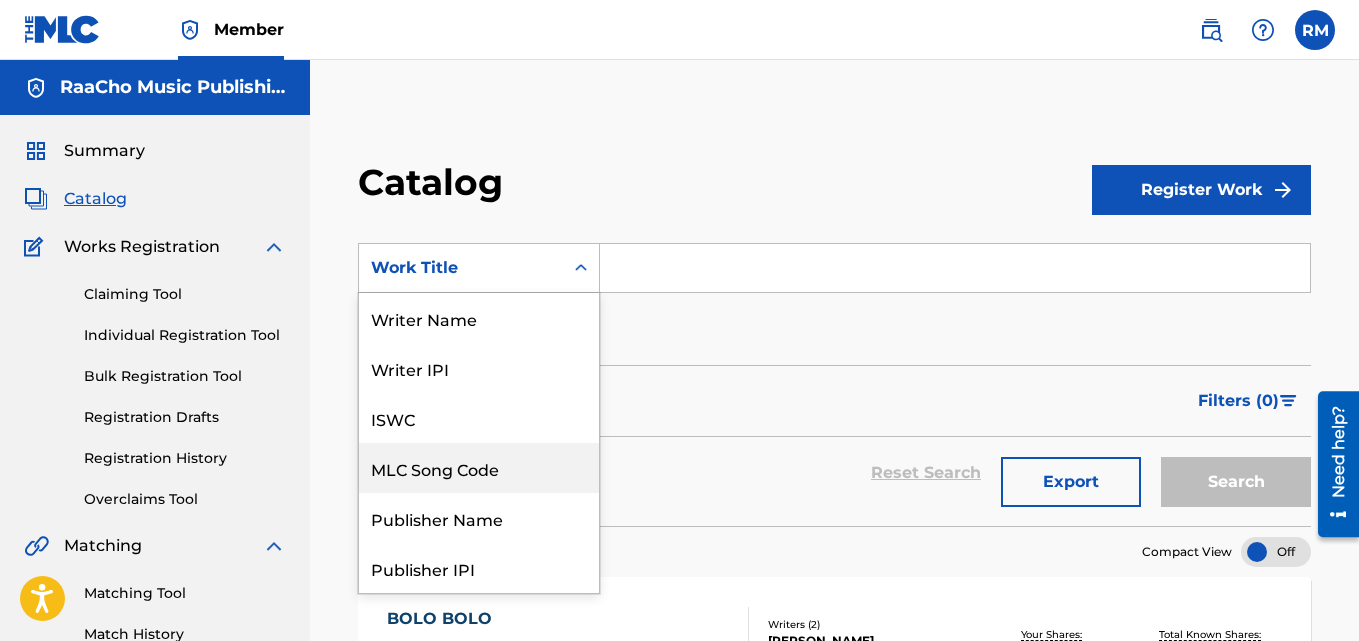 click on "MLC Song Code" at bounding box center [479, 468] 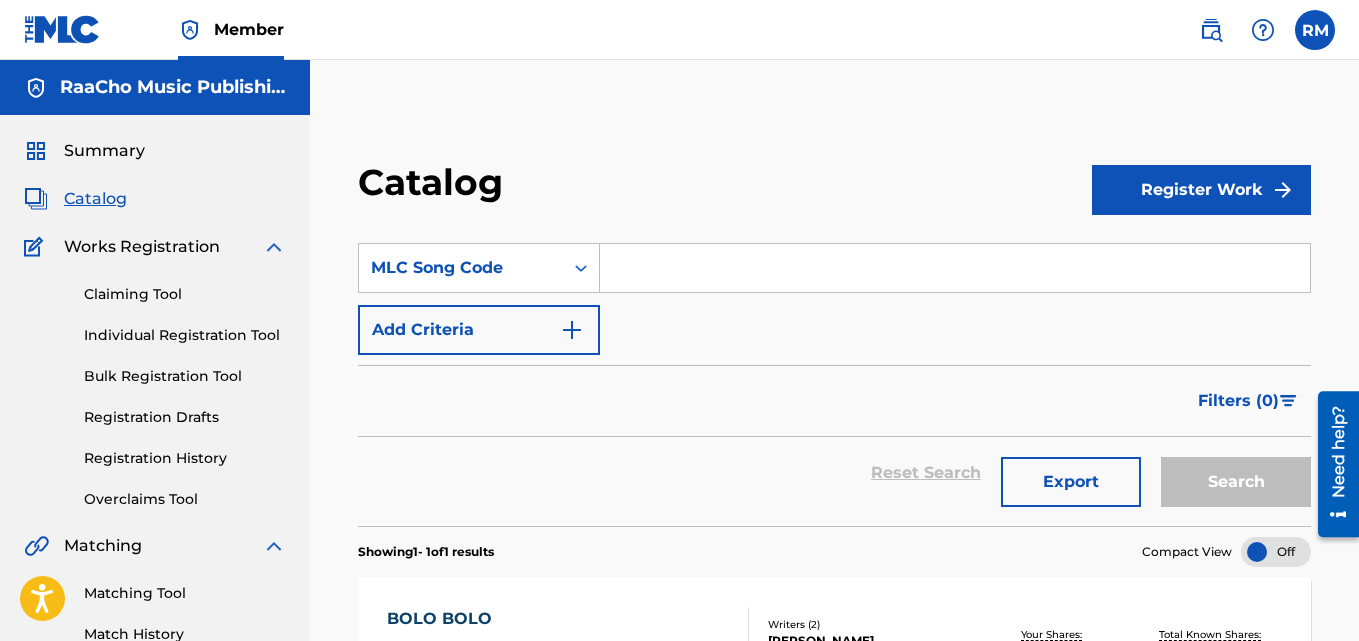 click at bounding box center (955, 268) 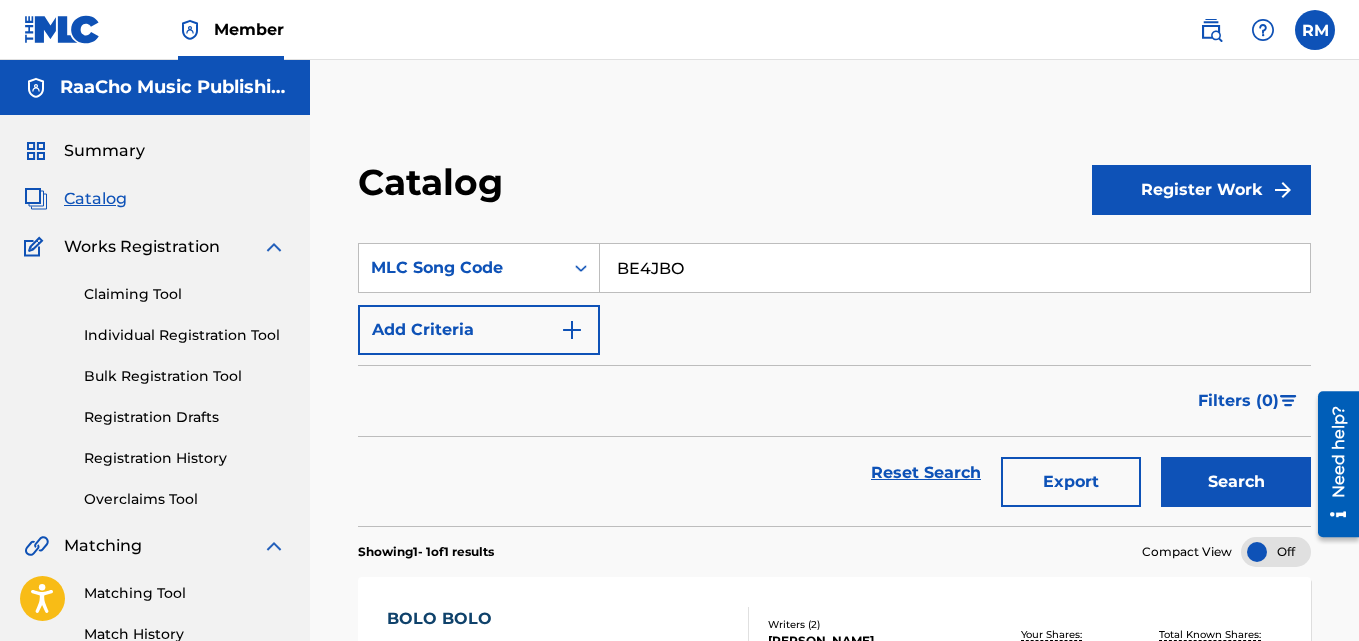 type on "BE4JBO" 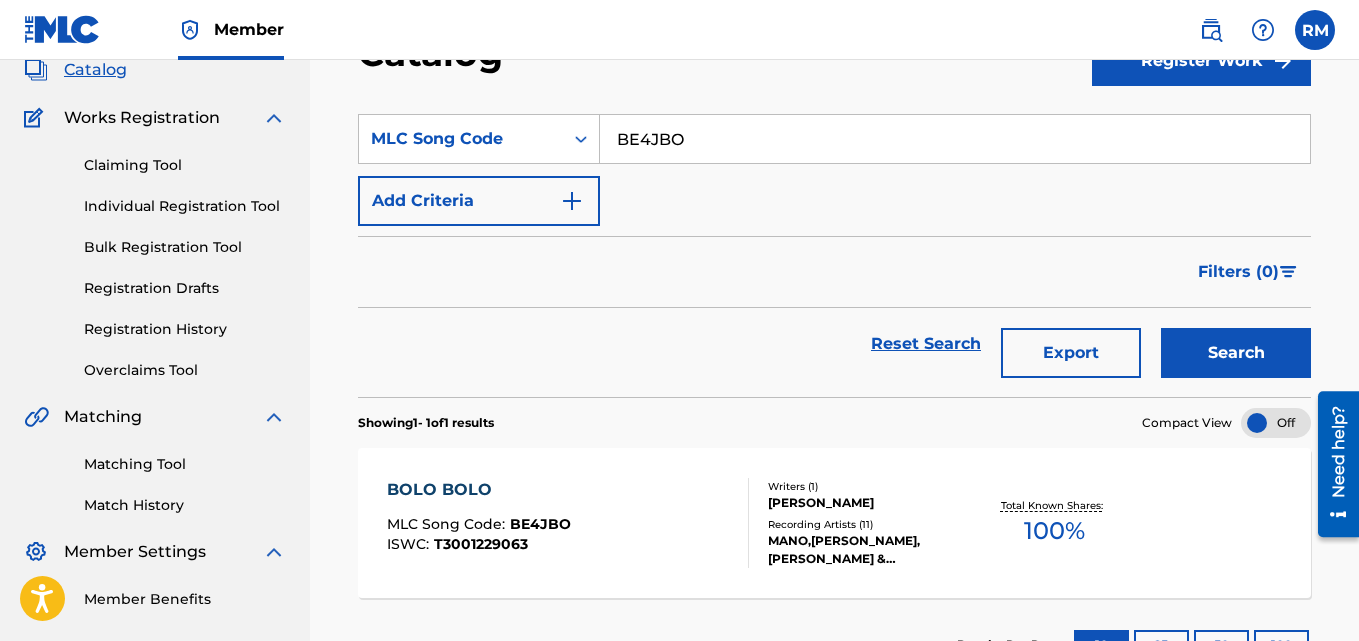 scroll, scrollTop: 276, scrollLeft: 0, axis: vertical 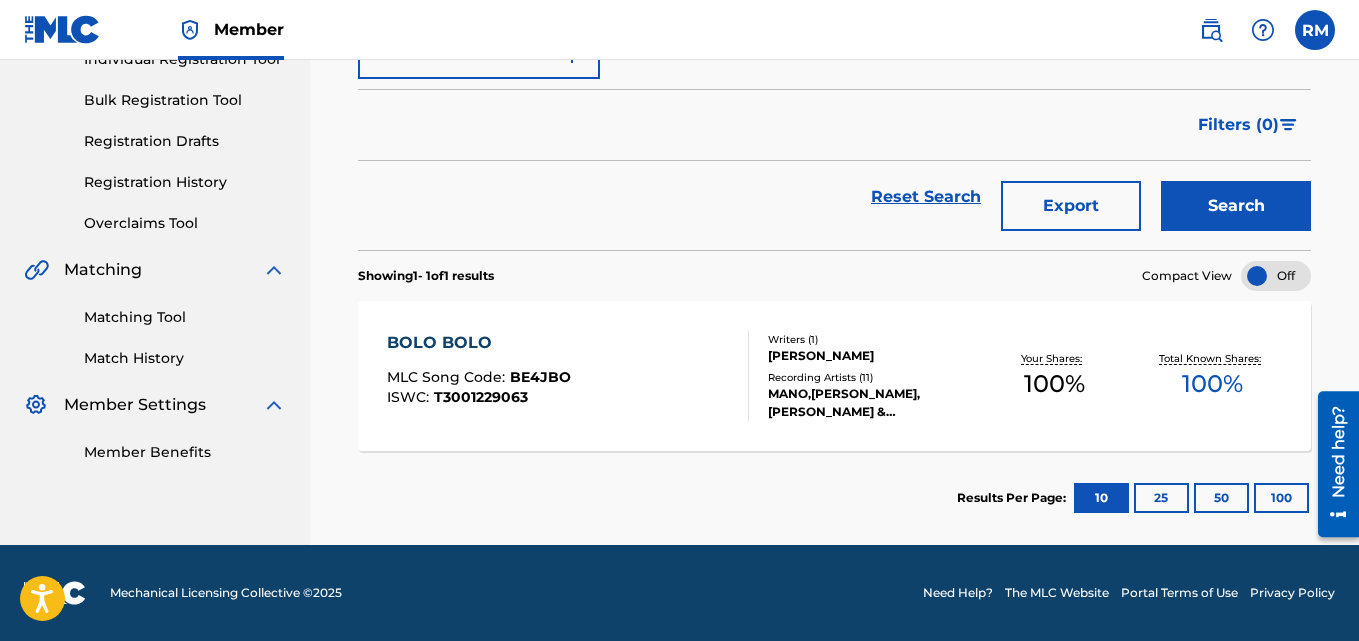 click on "BOLO BOLO" at bounding box center (479, 343) 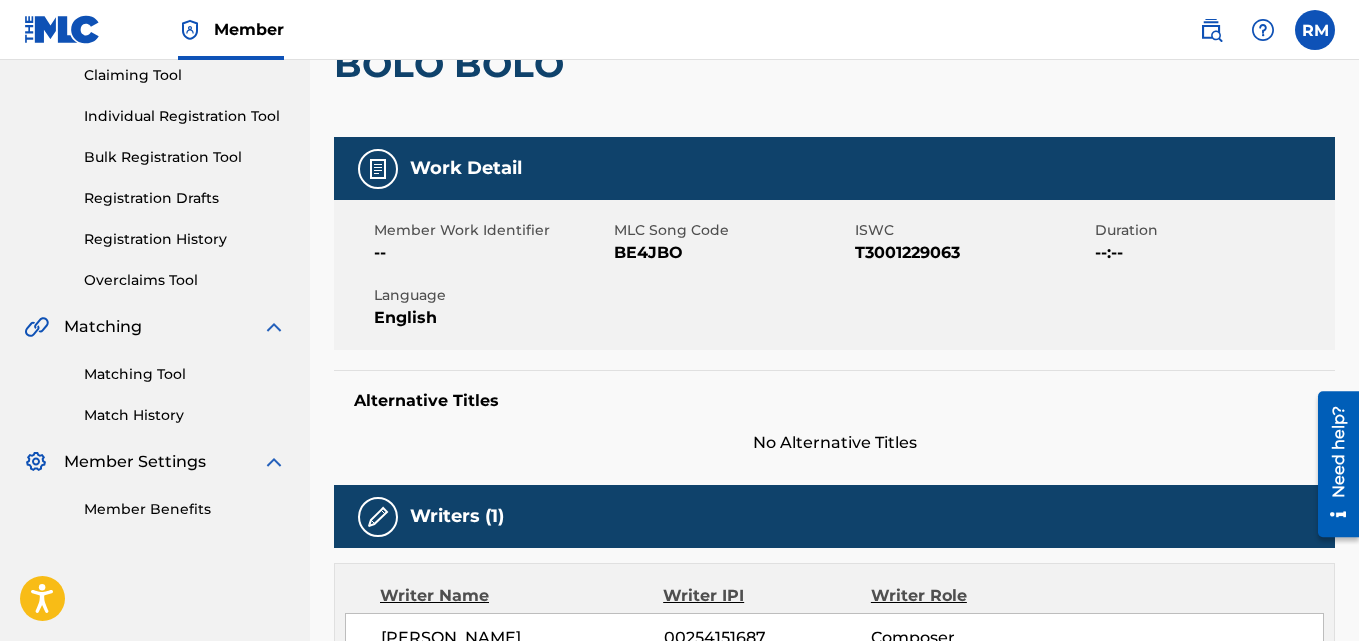 scroll, scrollTop: 0, scrollLeft: 0, axis: both 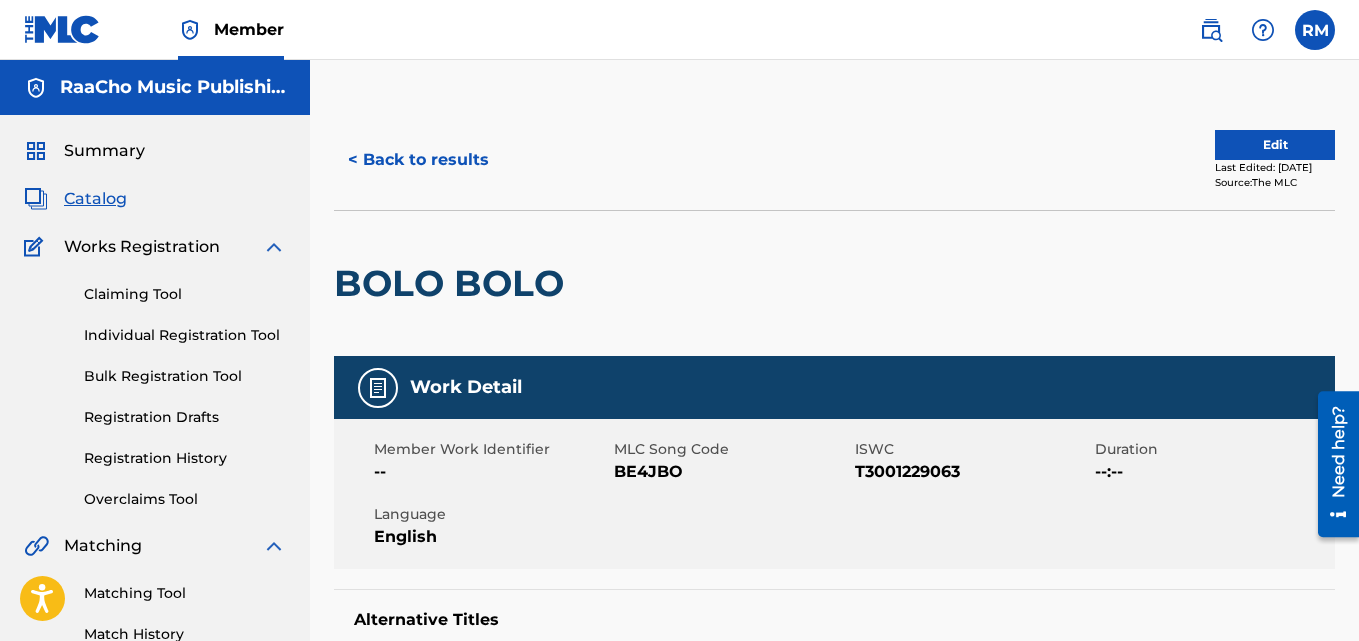 click on "< Back to results" at bounding box center [418, 160] 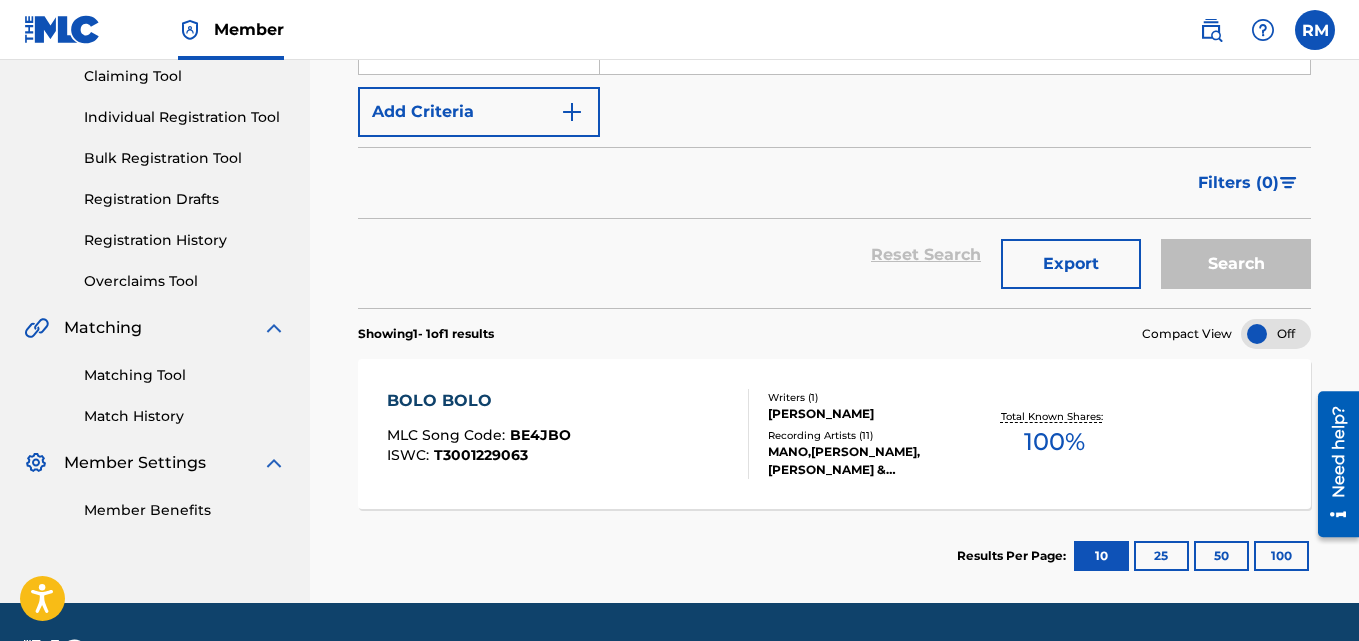 scroll, scrollTop: 118, scrollLeft: 0, axis: vertical 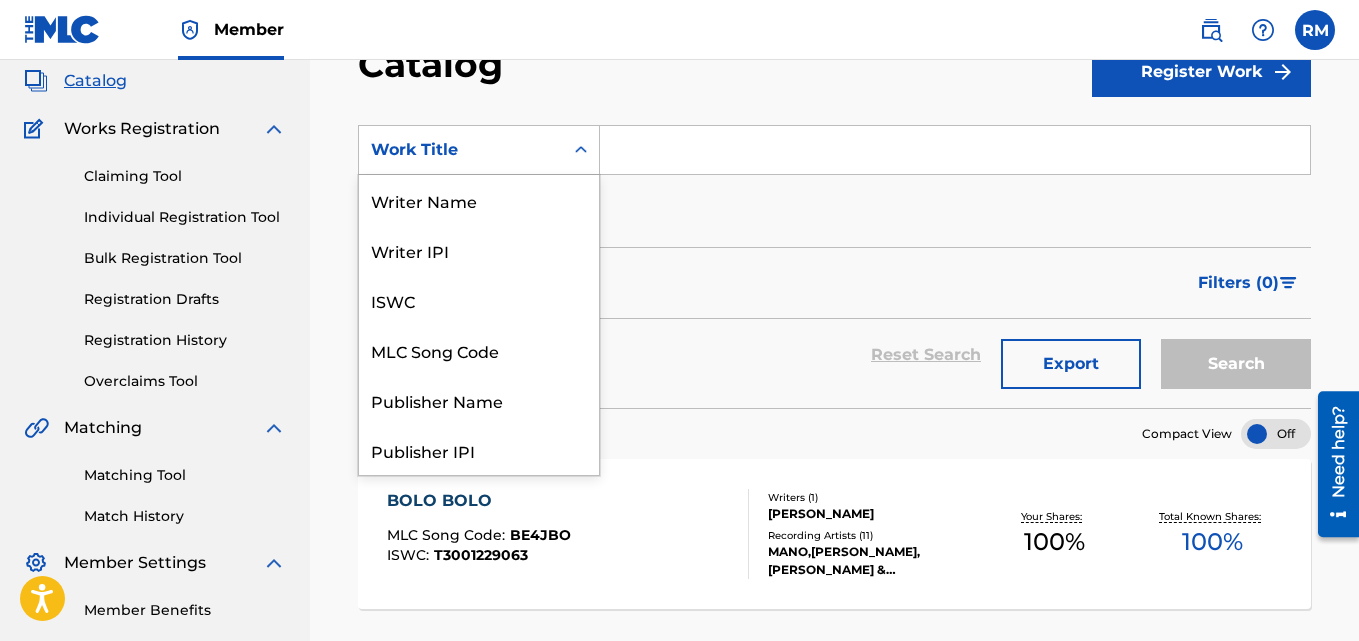 click on "Work Title" at bounding box center (461, 150) 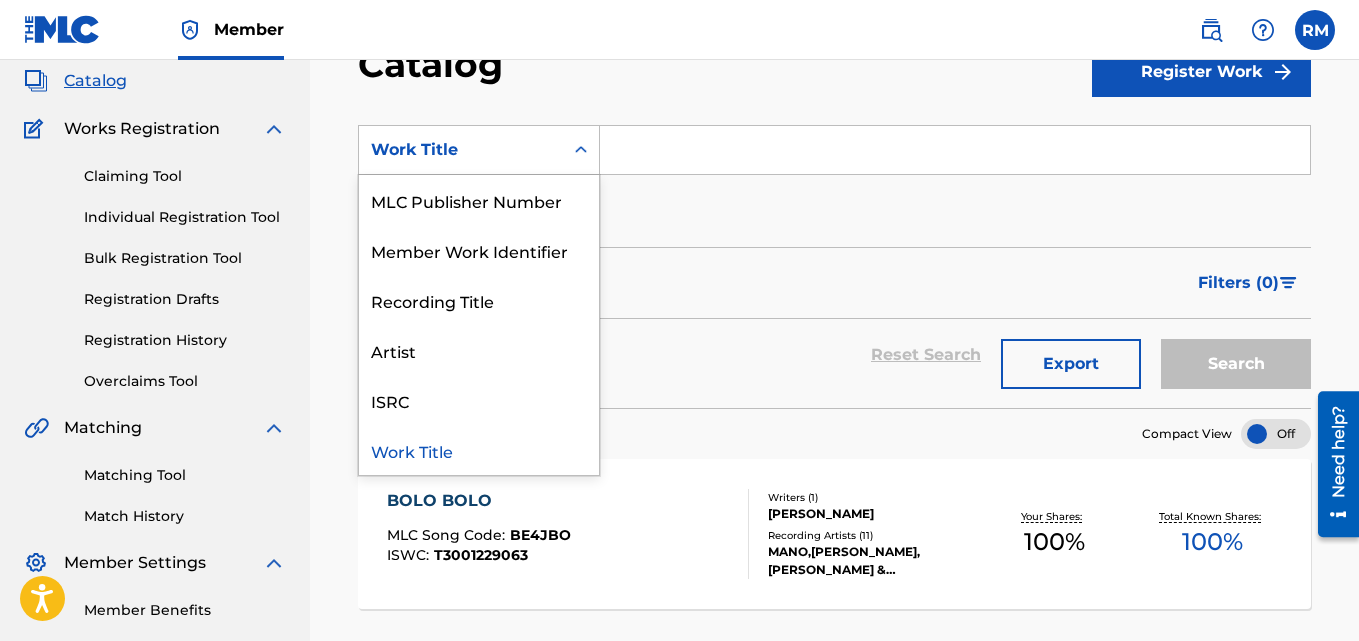 scroll, scrollTop: 0, scrollLeft: 0, axis: both 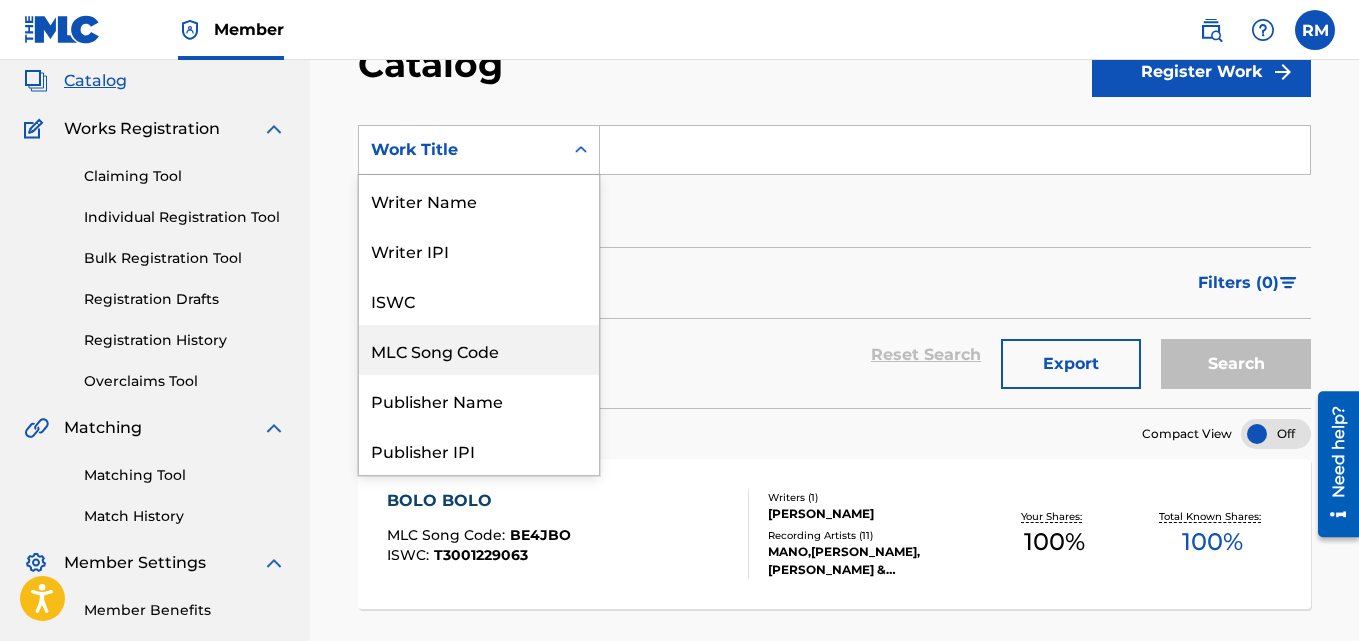 click on "MLC Song Code" at bounding box center (479, 350) 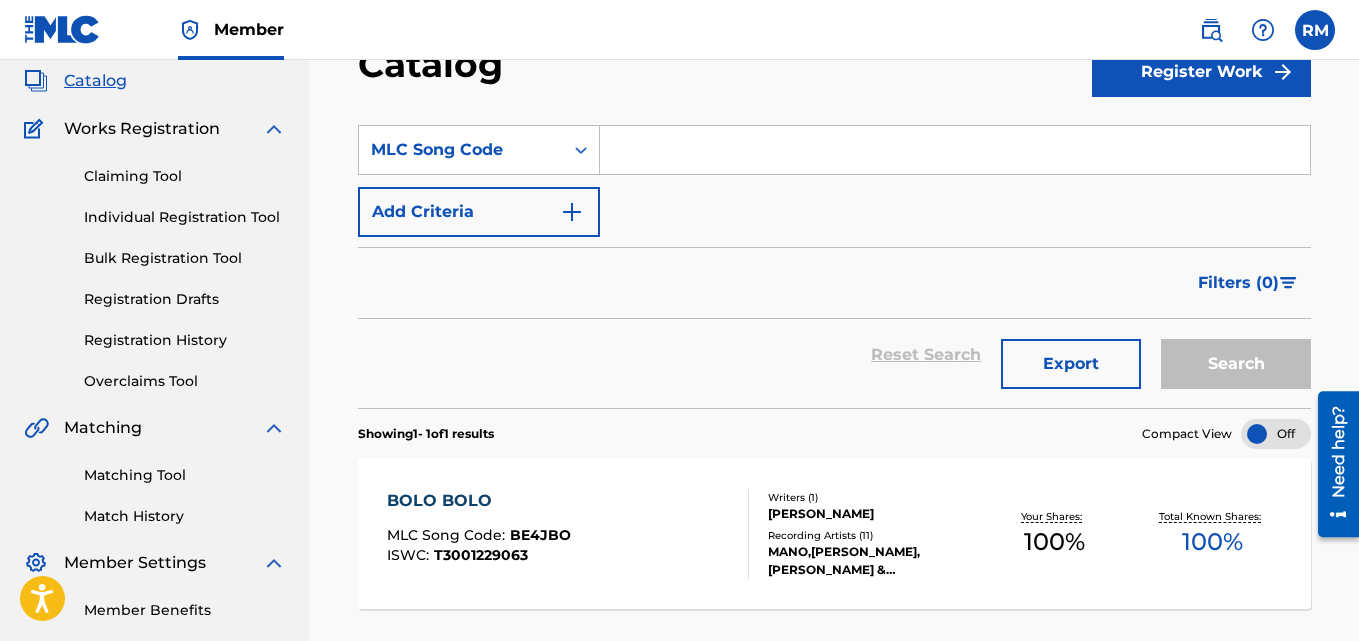click at bounding box center (955, 150) 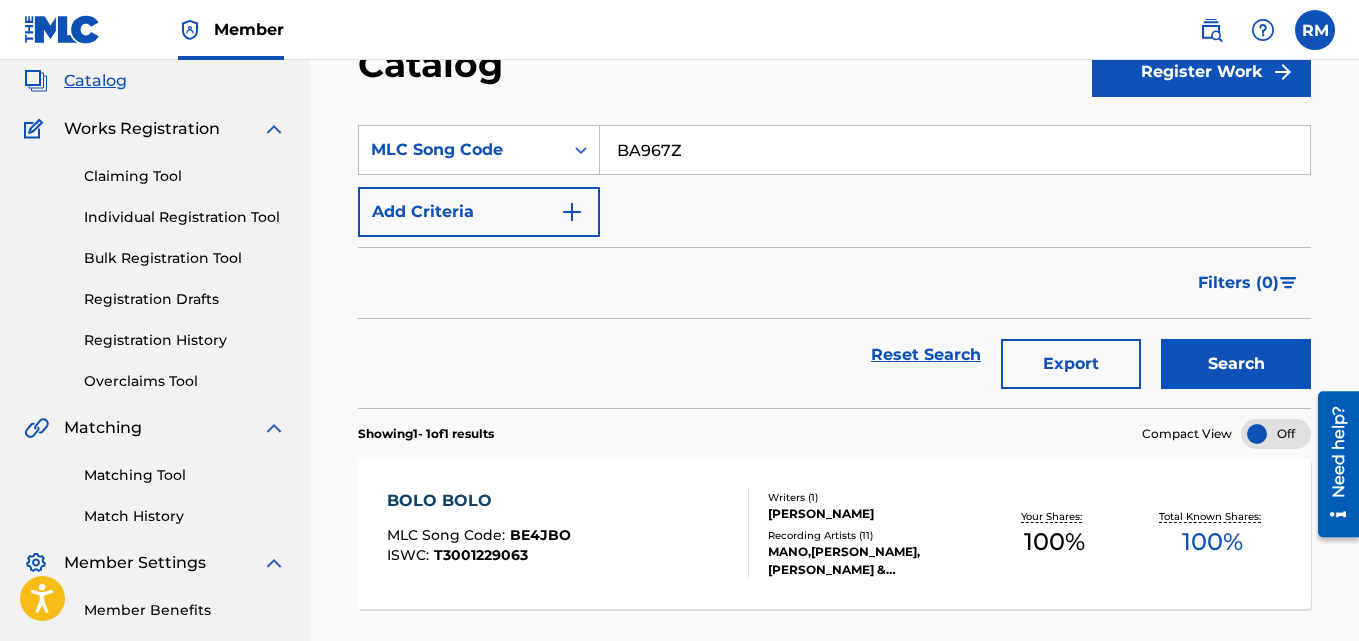 type on "BA967Z" 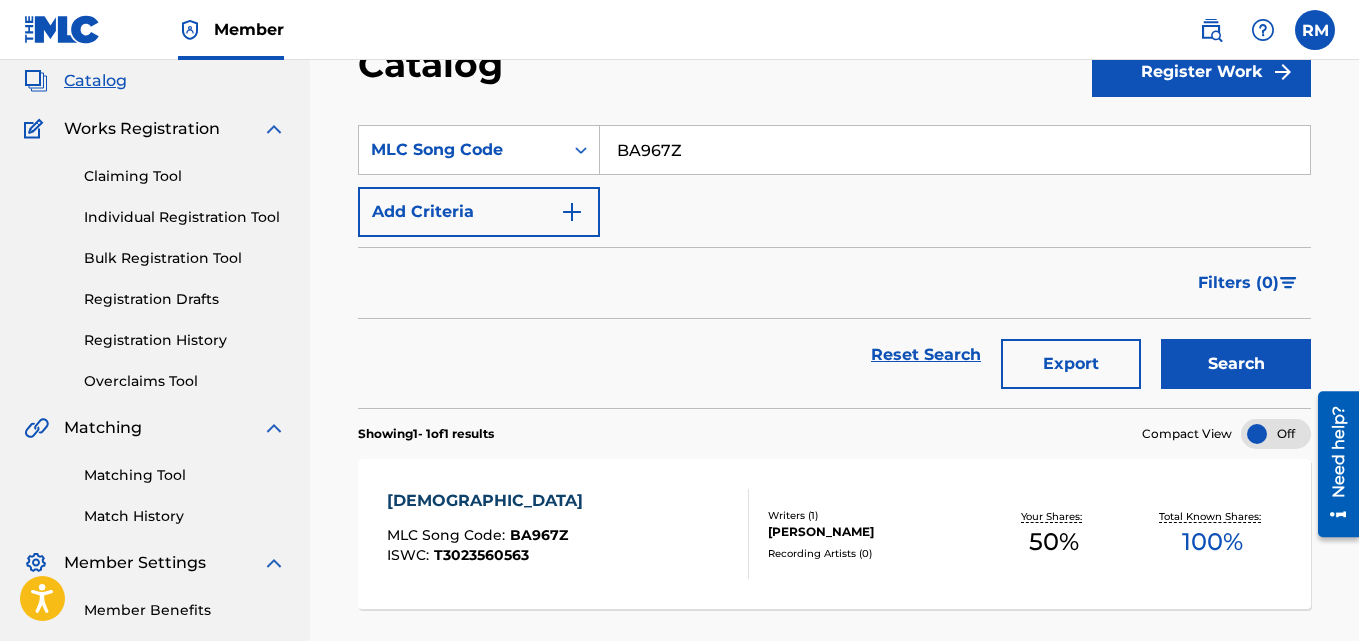 scroll, scrollTop: 276, scrollLeft: 0, axis: vertical 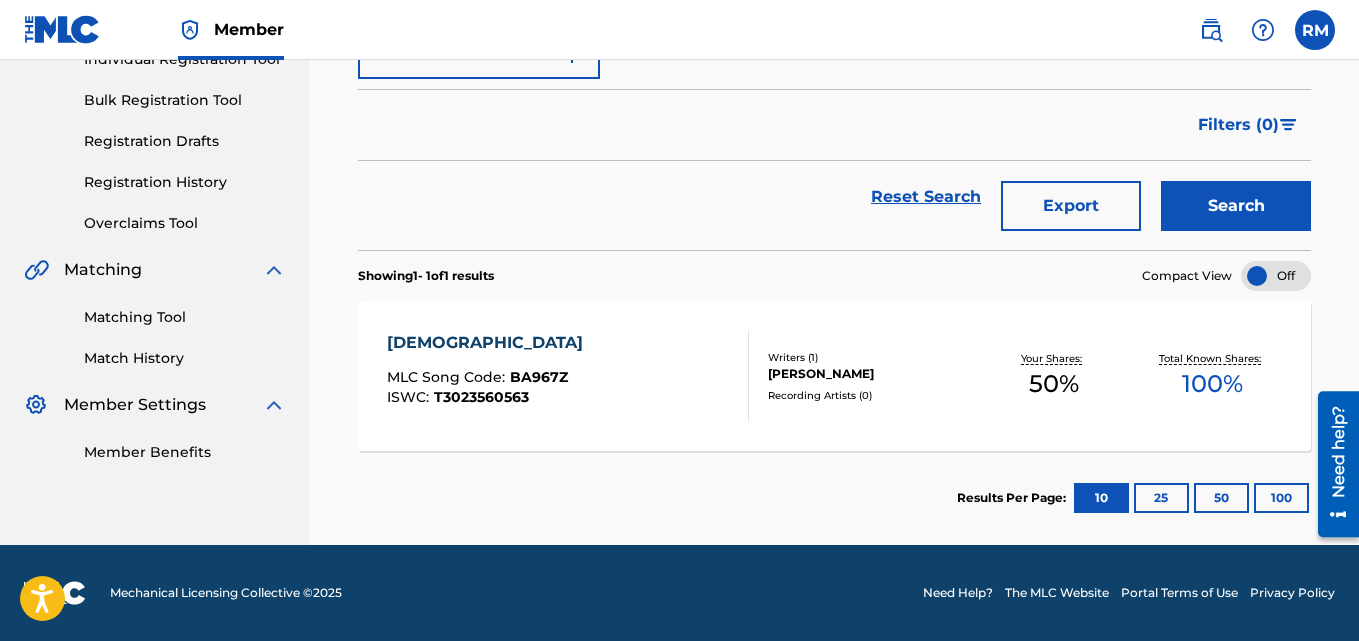 click on "BRAHMIN MLC Song Code : BA967Z ISWC : T3023560563" at bounding box center (490, 376) 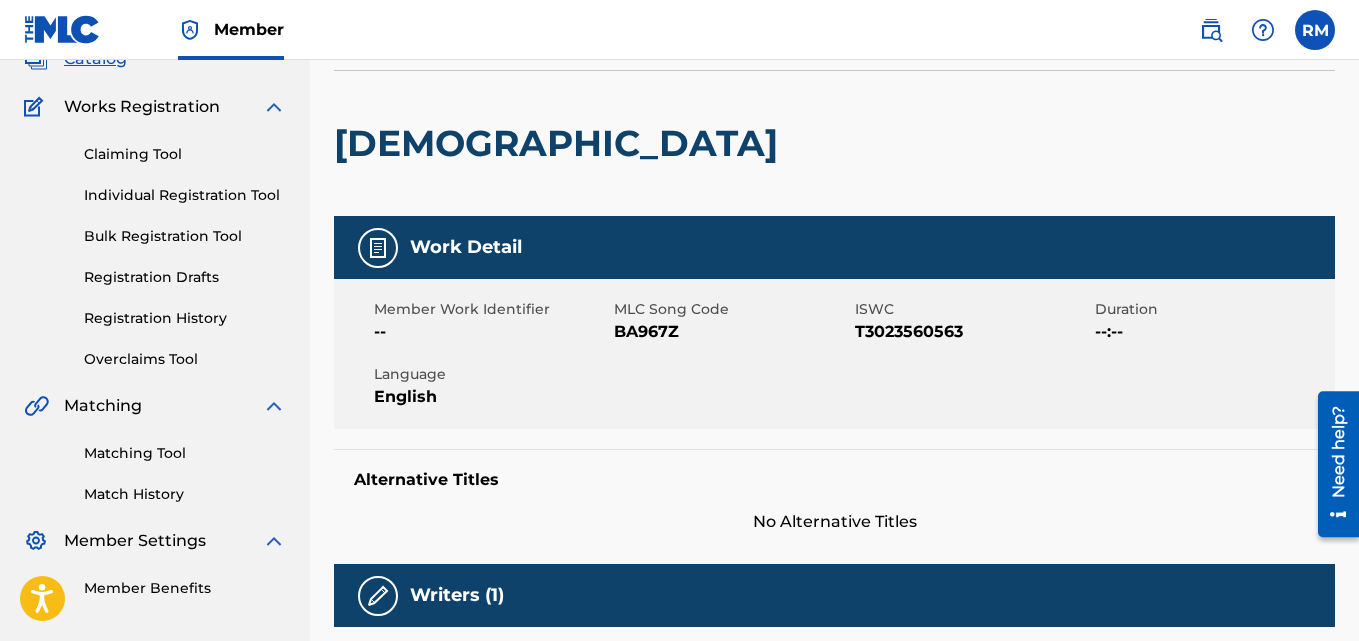scroll, scrollTop: 0, scrollLeft: 0, axis: both 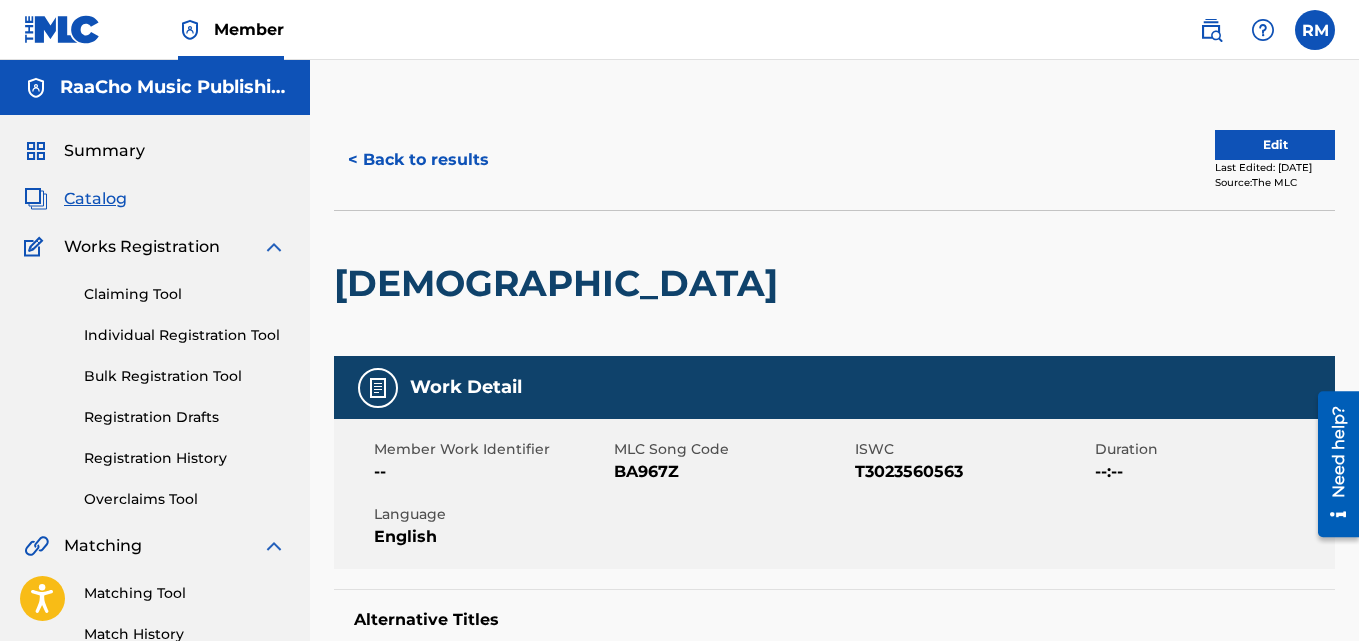 click on "< Back to results" at bounding box center (418, 160) 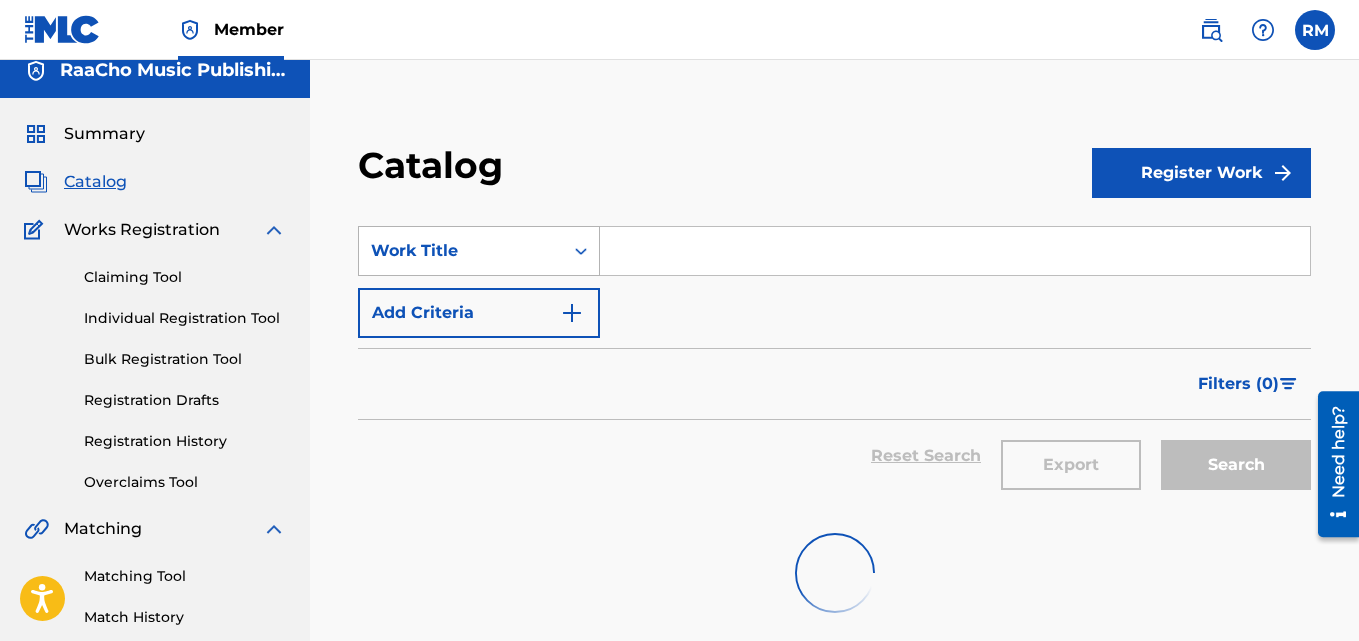 scroll, scrollTop: 0, scrollLeft: 0, axis: both 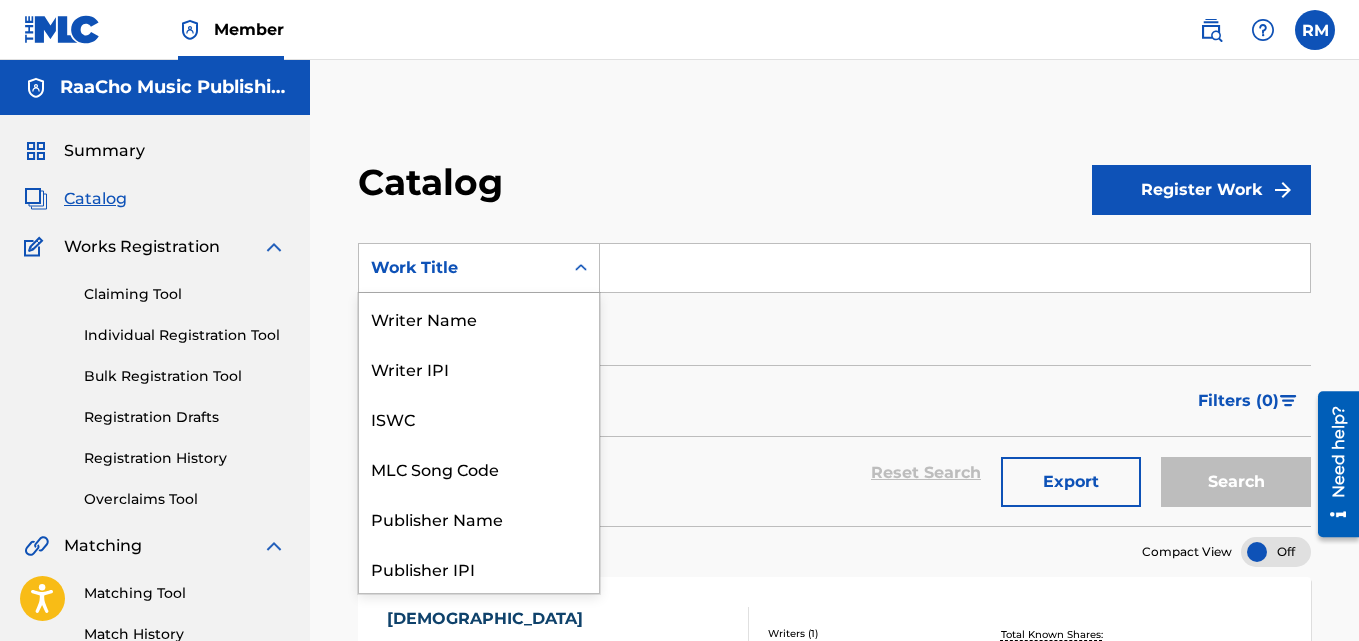 click on "Work Title" at bounding box center [479, 268] 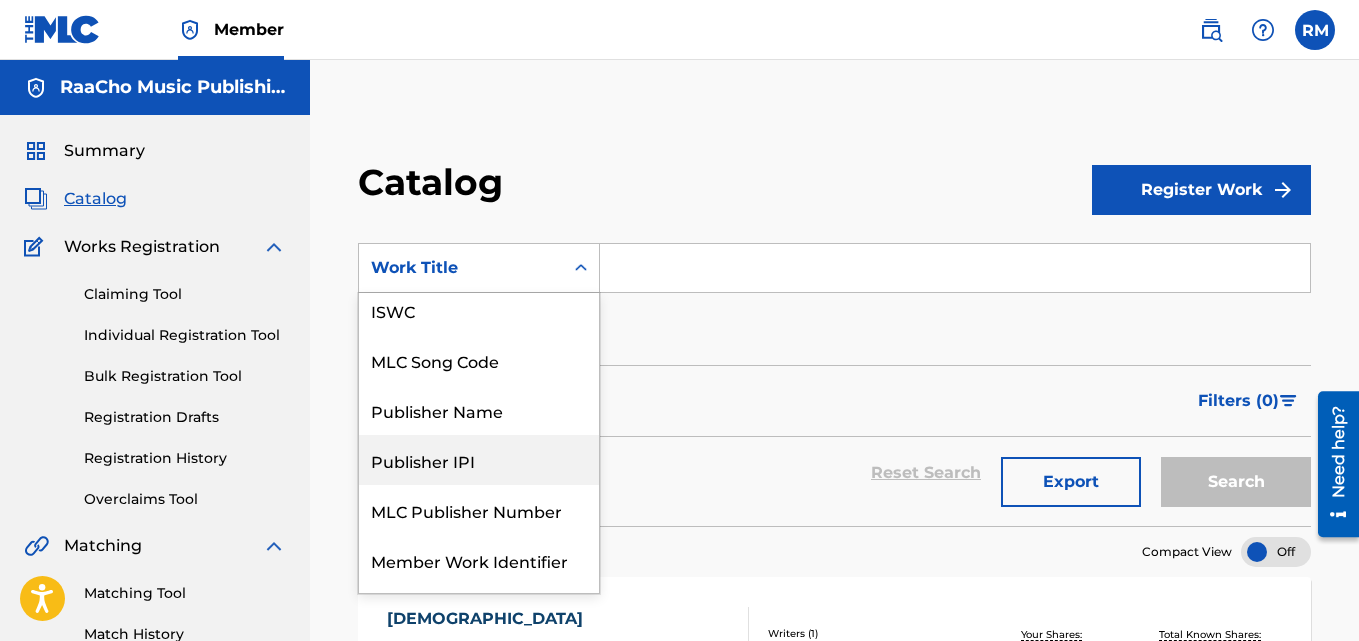 scroll, scrollTop: 0, scrollLeft: 0, axis: both 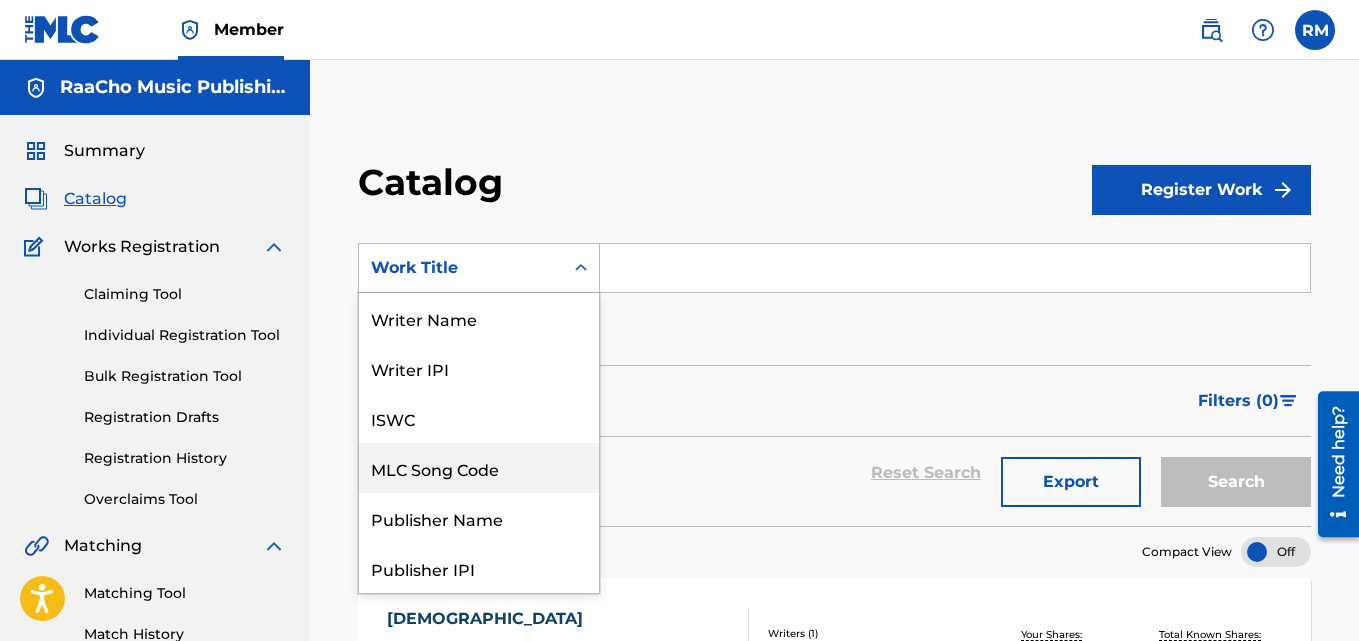 click on "MLC Song Code" at bounding box center (479, 468) 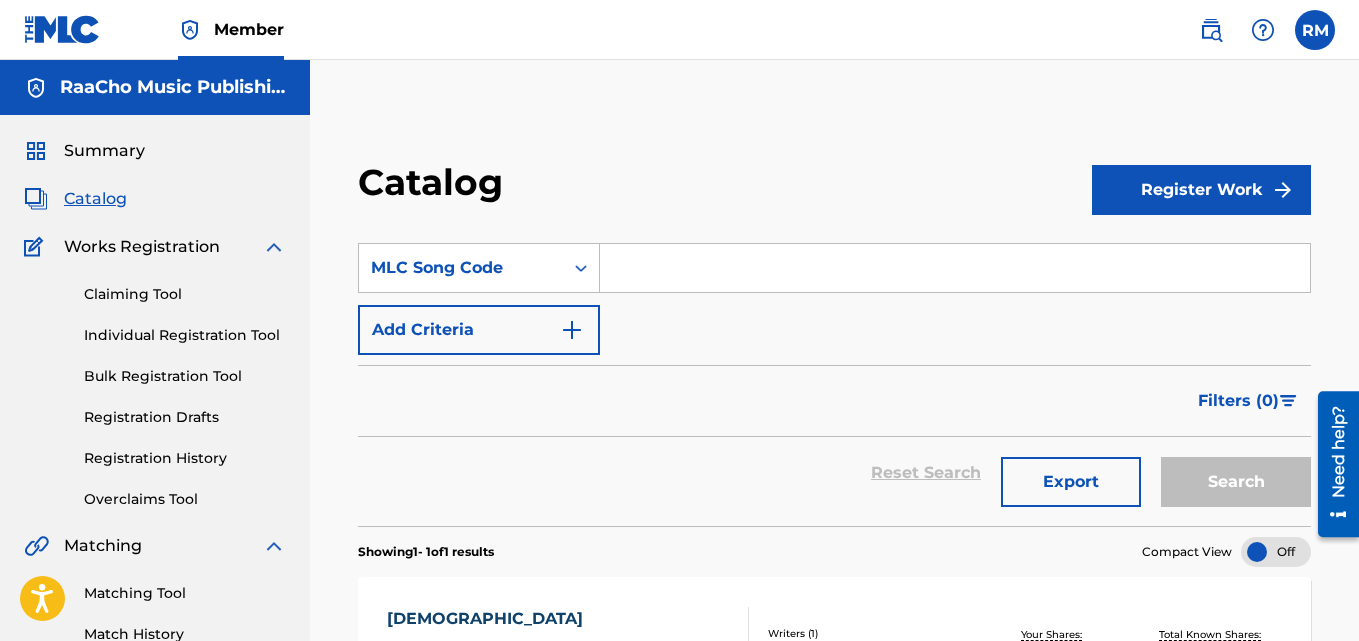 click on "SearchWithCriteria13c86030-f74d-4635-89c8-a60d182cefe0 MLC Song Code Add Criteria Filter Hold Filters Overclaim   Dispute   Remove Filters Apply Filters Filters ( 0 ) Reset Search Export Search" at bounding box center (834, 372) 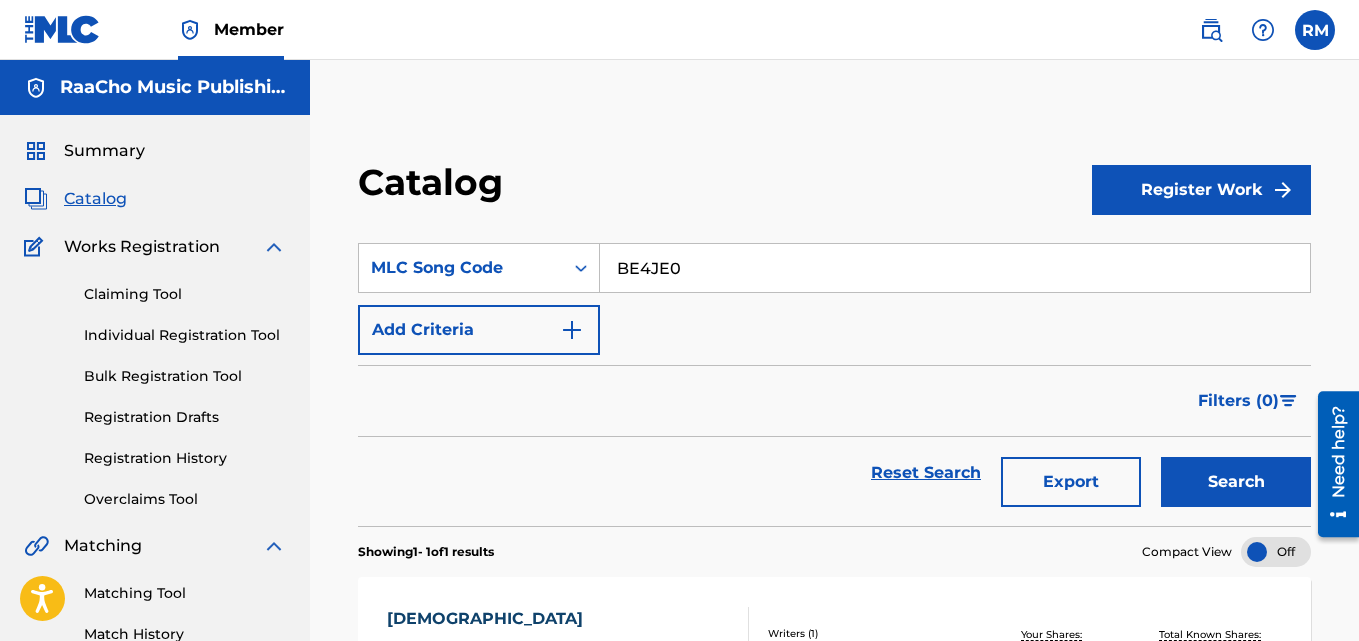 type on "BE4JE0" 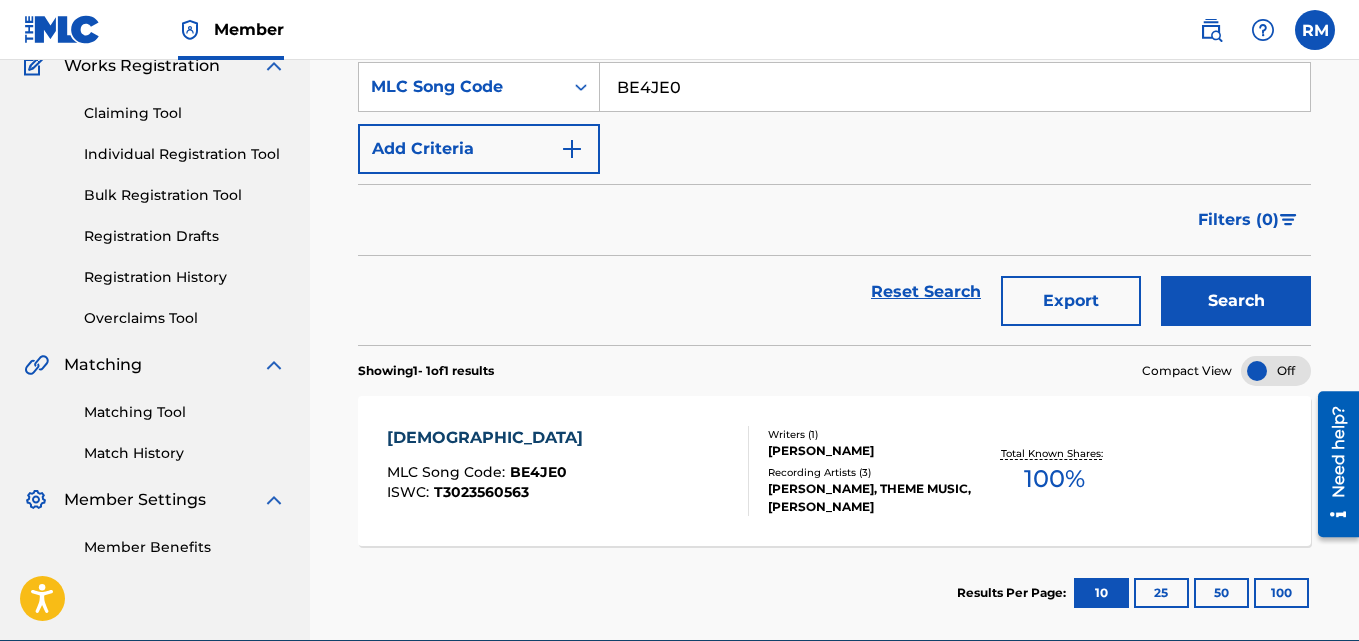 scroll, scrollTop: 276, scrollLeft: 0, axis: vertical 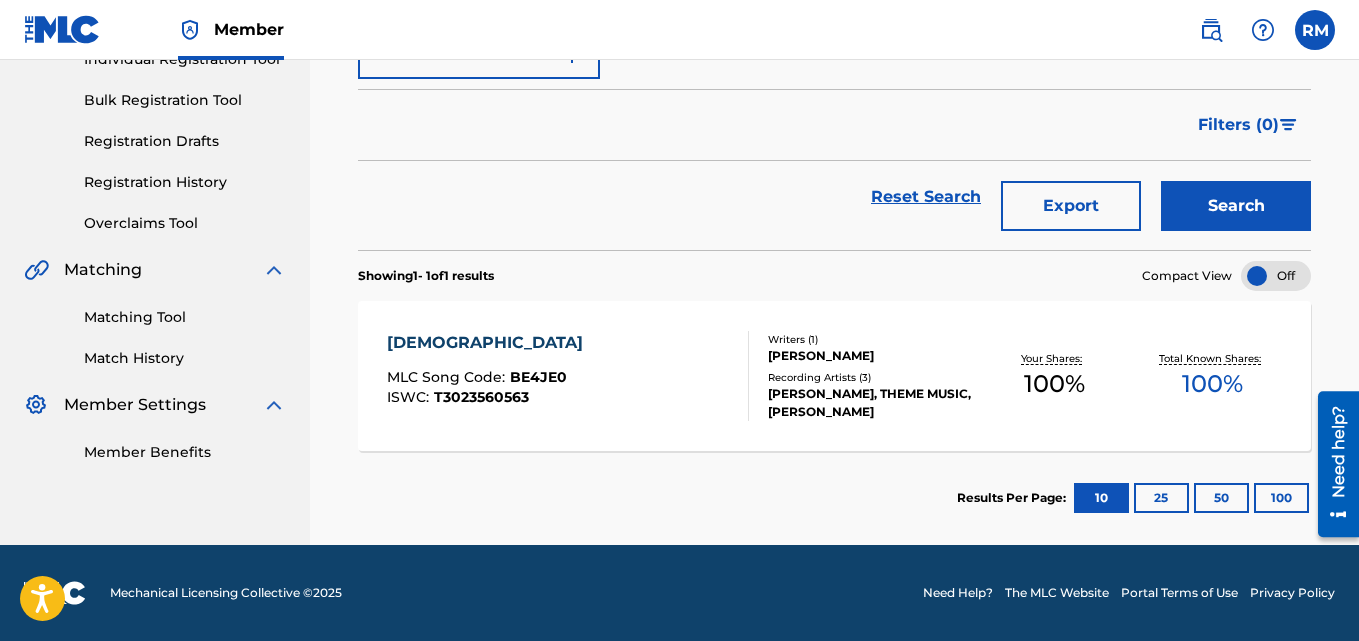 click on "[DEMOGRAPHIC_DATA]" at bounding box center (490, 343) 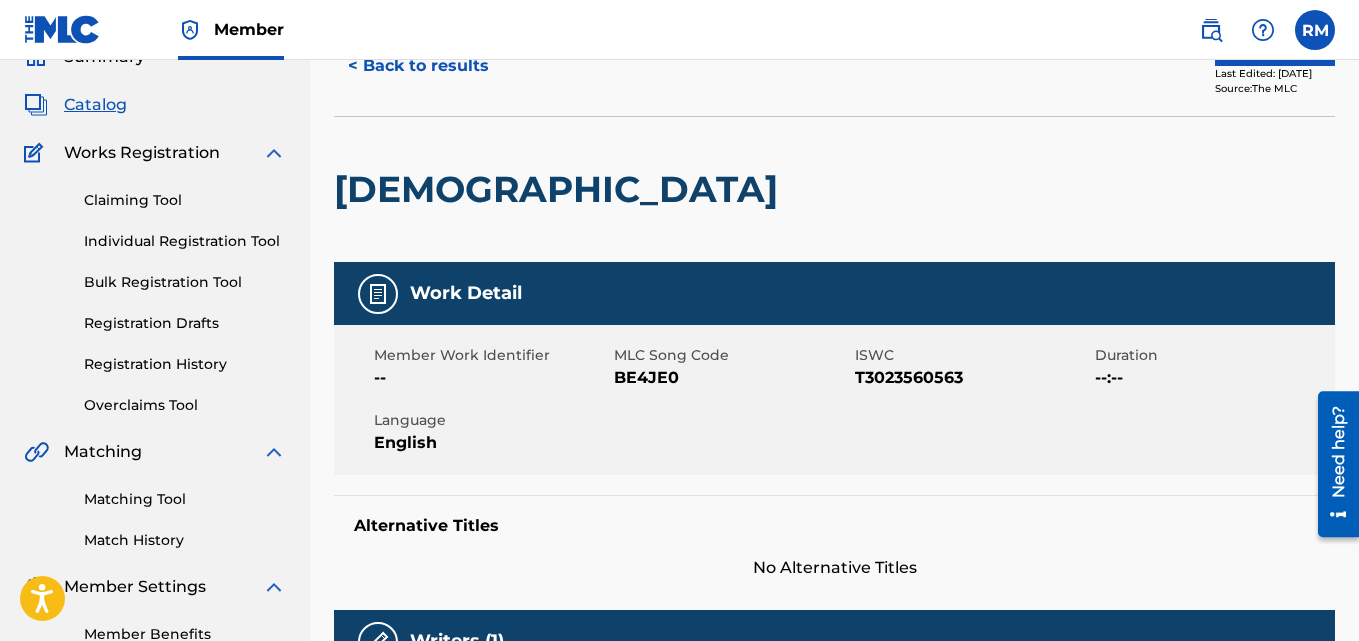 scroll, scrollTop: 0, scrollLeft: 0, axis: both 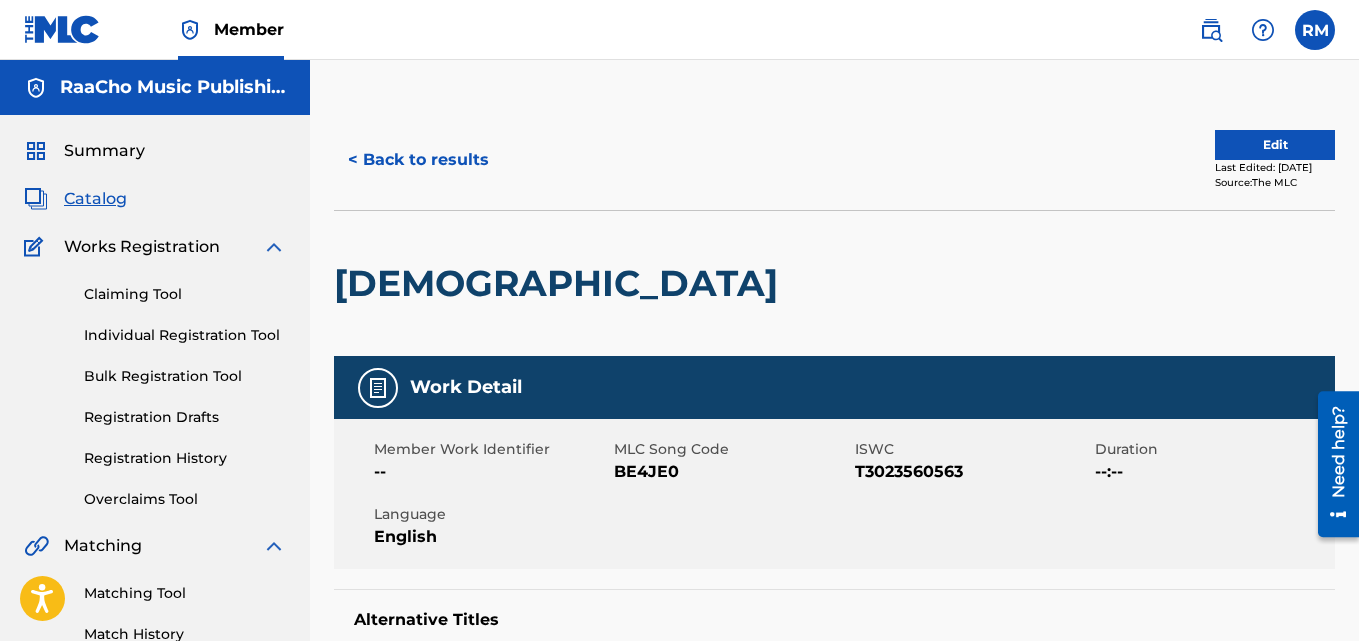 click on "< Back to results" at bounding box center (418, 160) 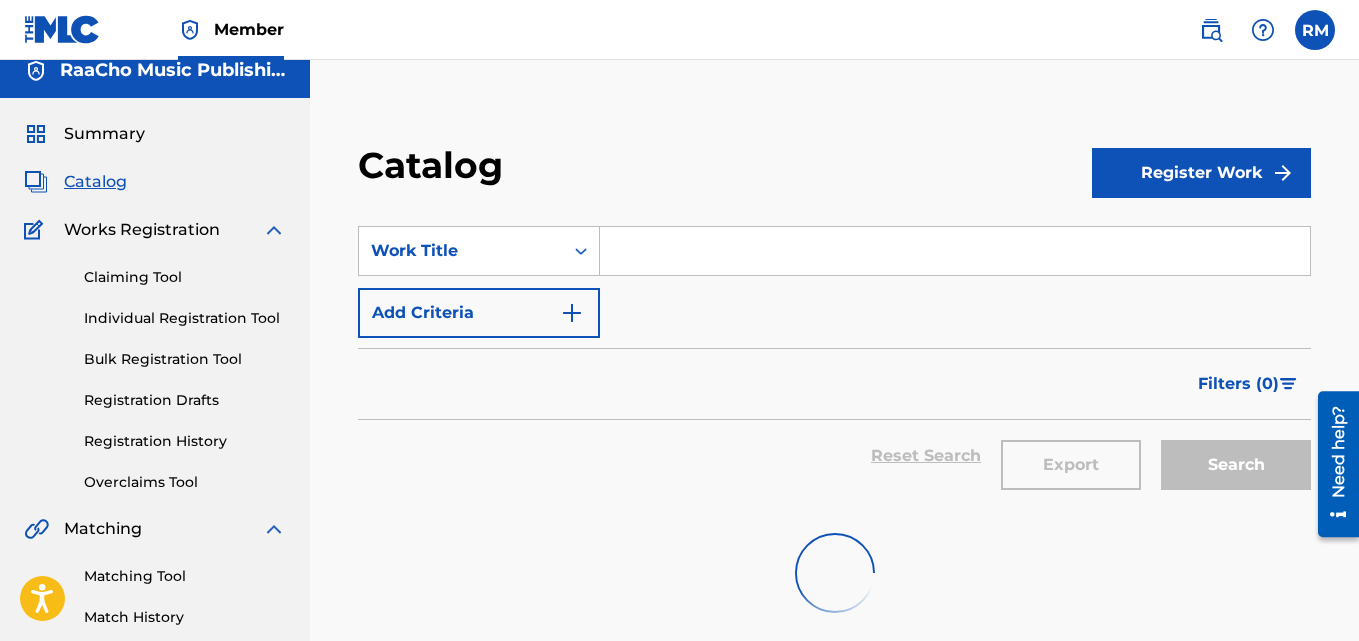 scroll, scrollTop: 0, scrollLeft: 0, axis: both 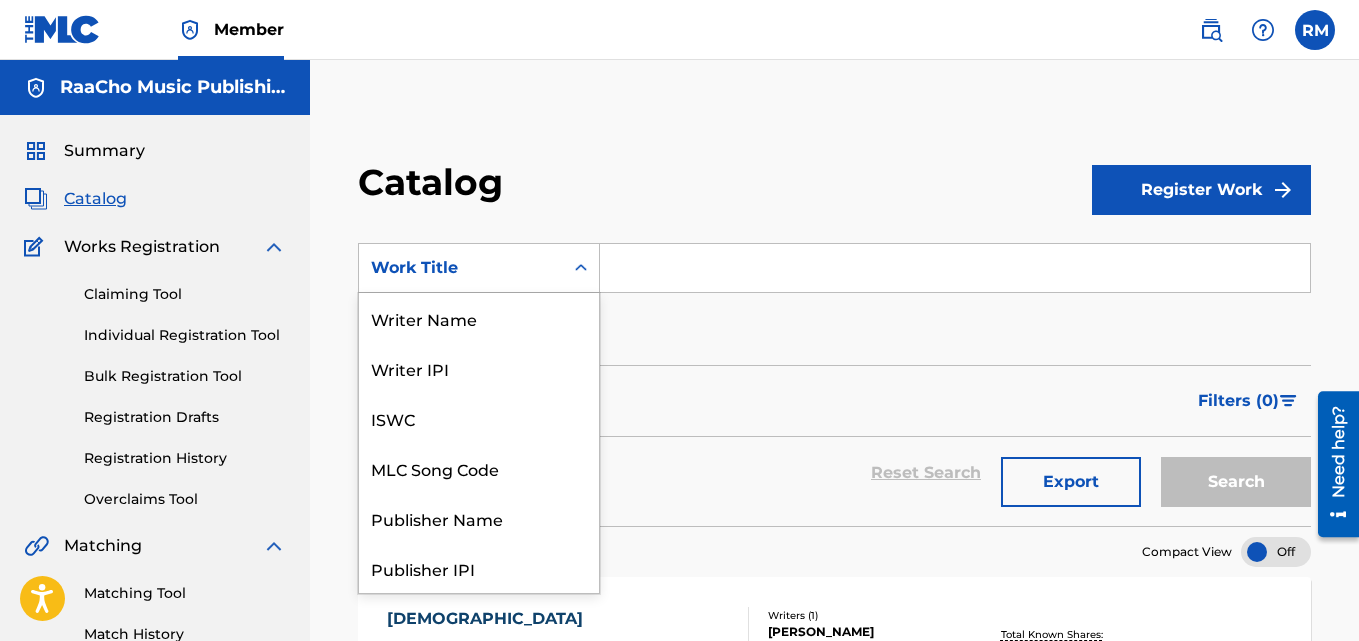 click on "Work Title" at bounding box center (461, 268) 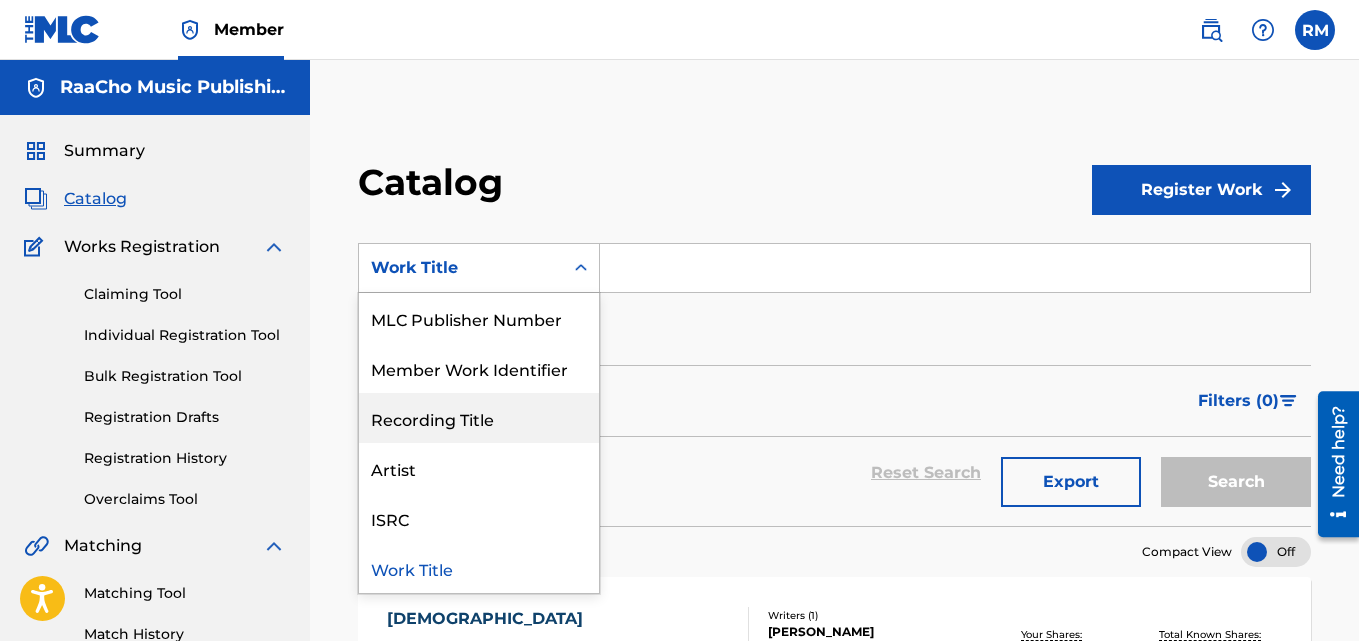 scroll, scrollTop: 0, scrollLeft: 0, axis: both 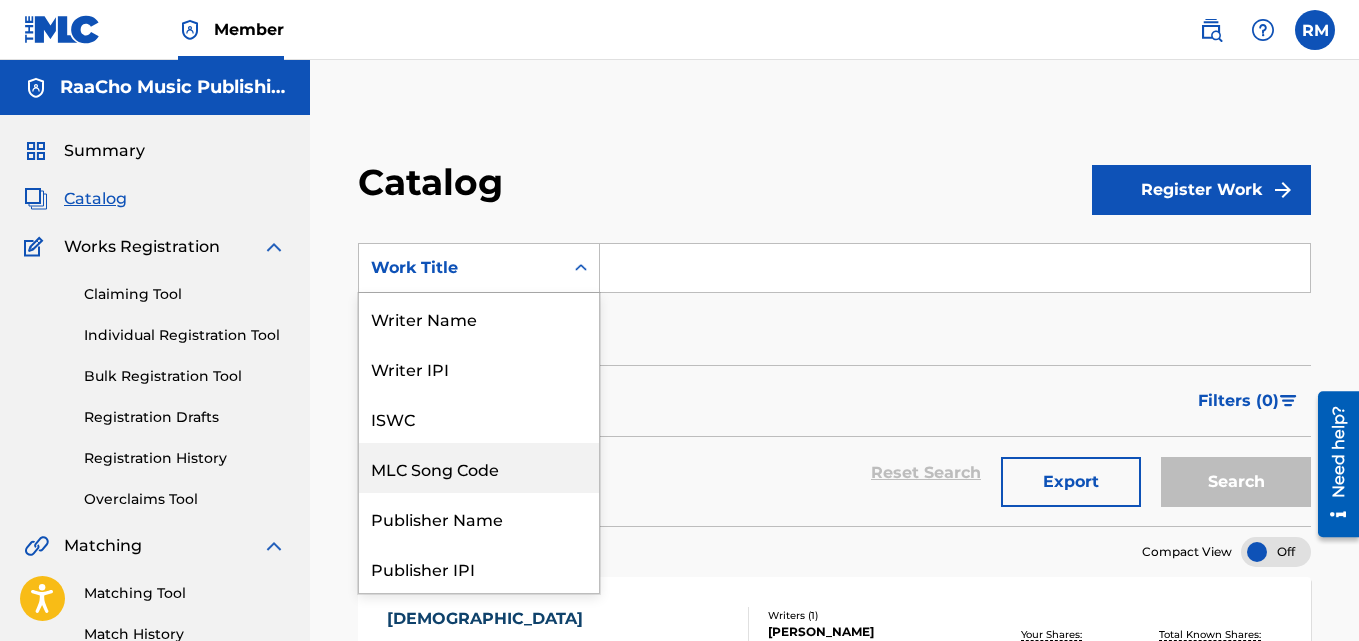 click on "MLC Song Code" at bounding box center (479, 468) 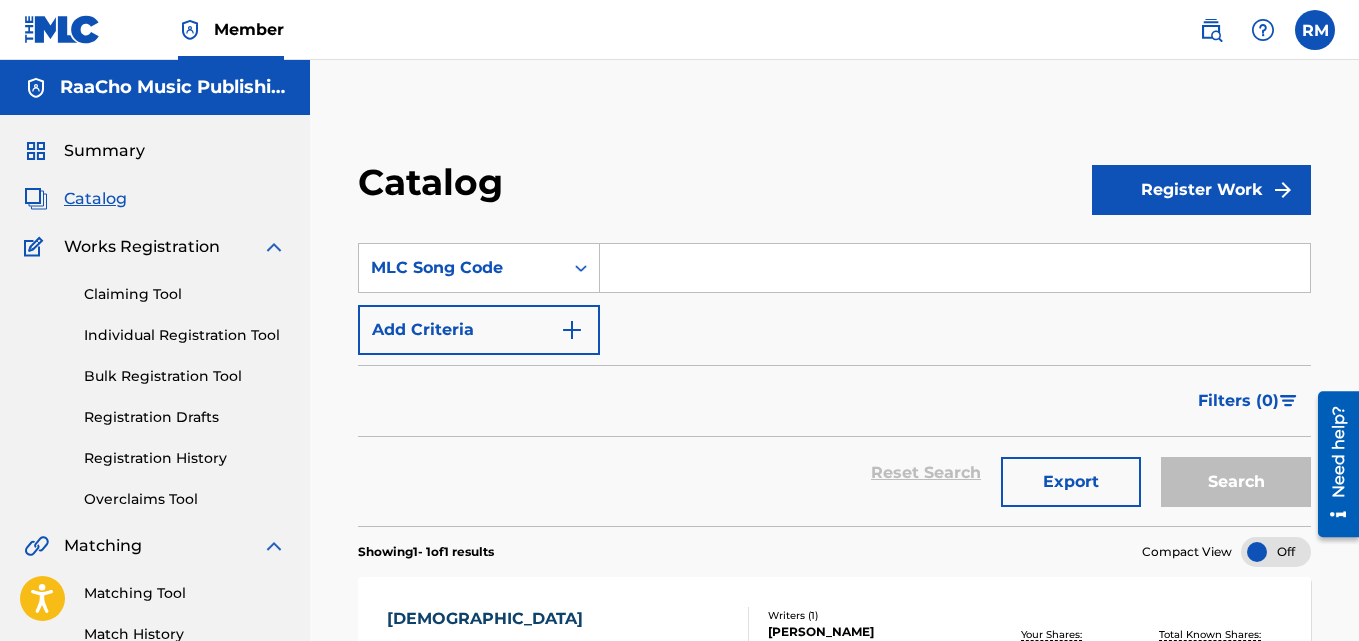 click at bounding box center [955, 268] 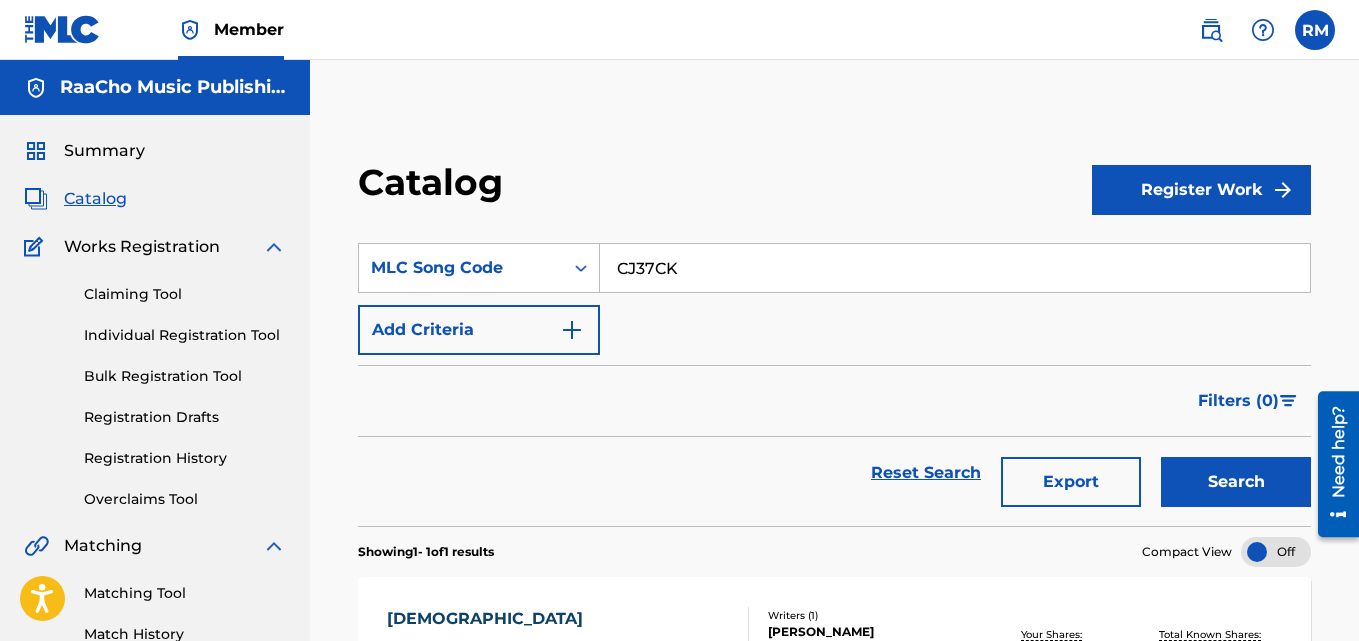 type on "CJ37CK" 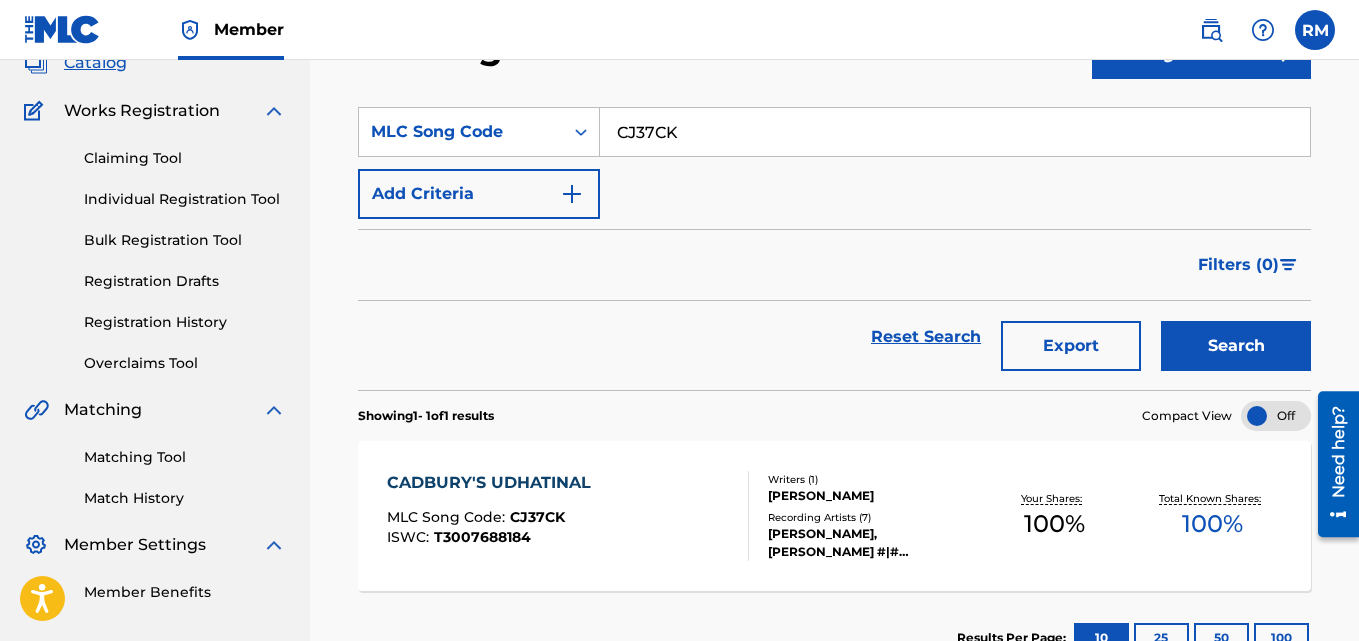 scroll, scrollTop: 276, scrollLeft: 0, axis: vertical 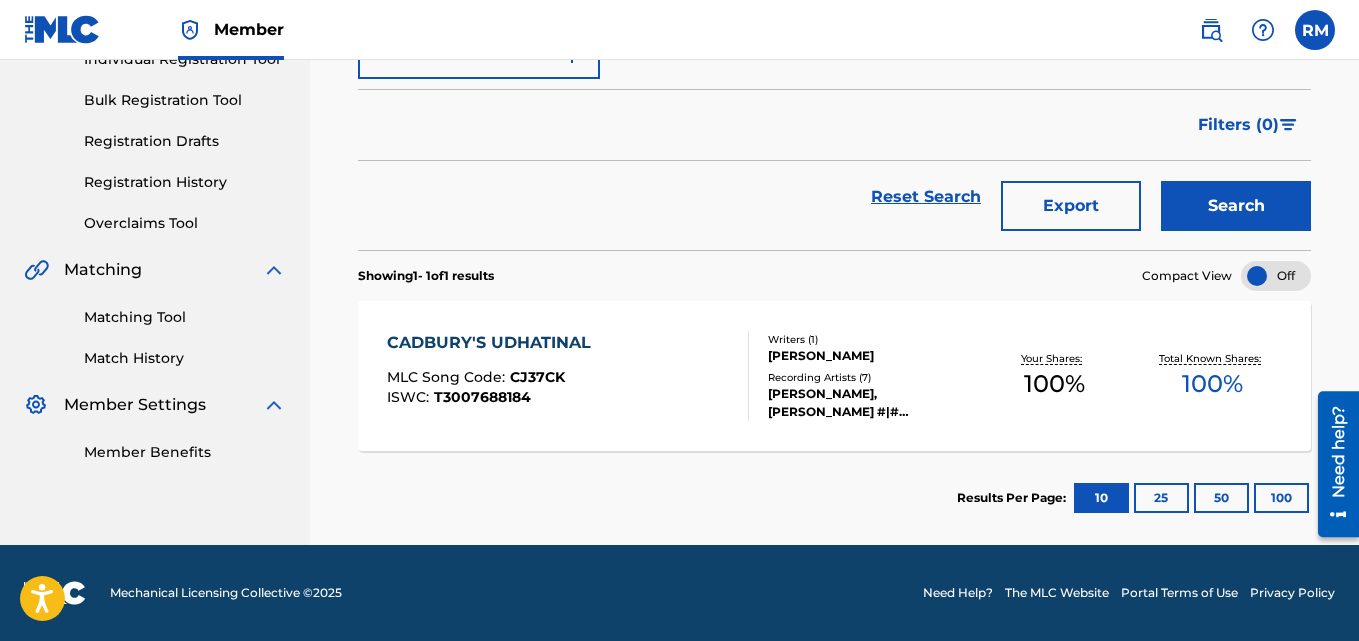 click on "CADBURY'S UDHATINAL" at bounding box center [494, 343] 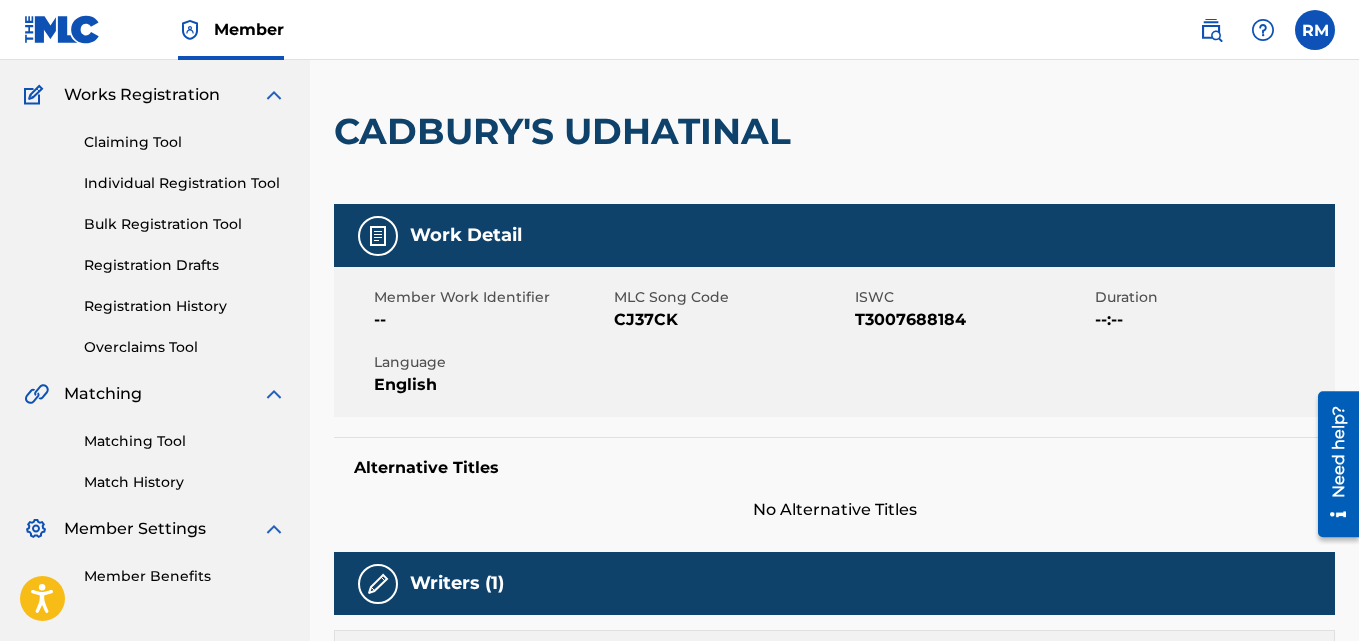 scroll, scrollTop: 0, scrollLeft: 0, axis: both 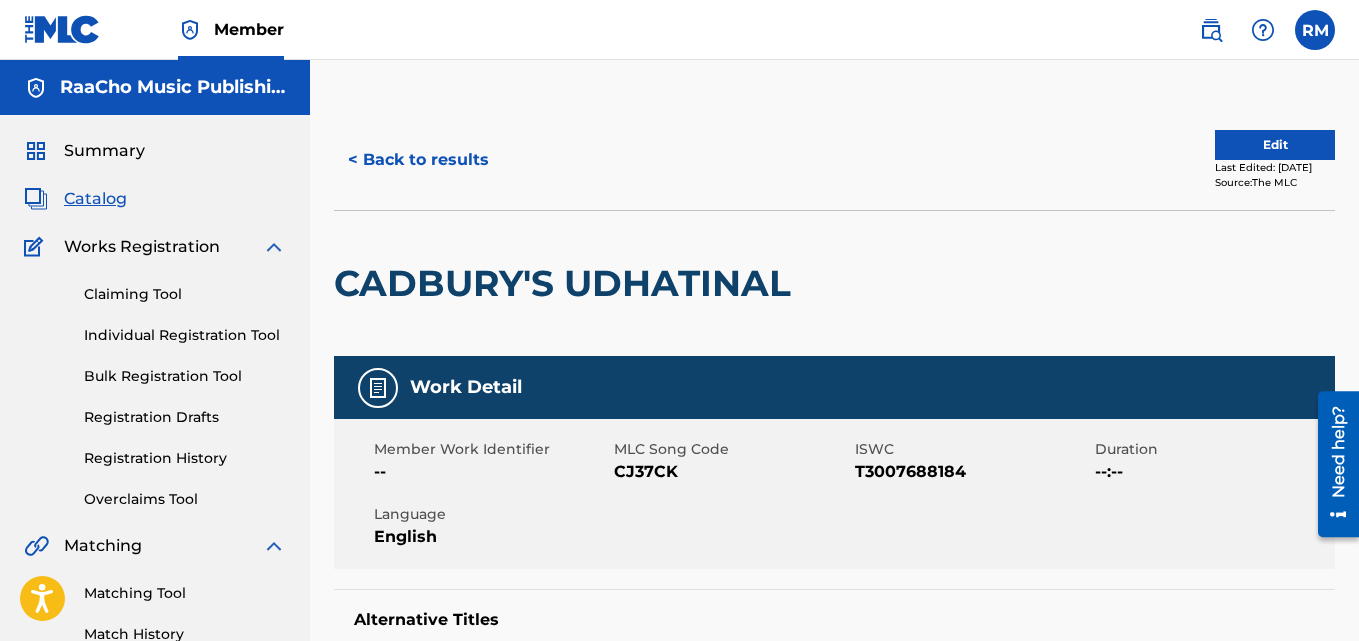 click on "< Back to results" at bounding box center [418, 160] 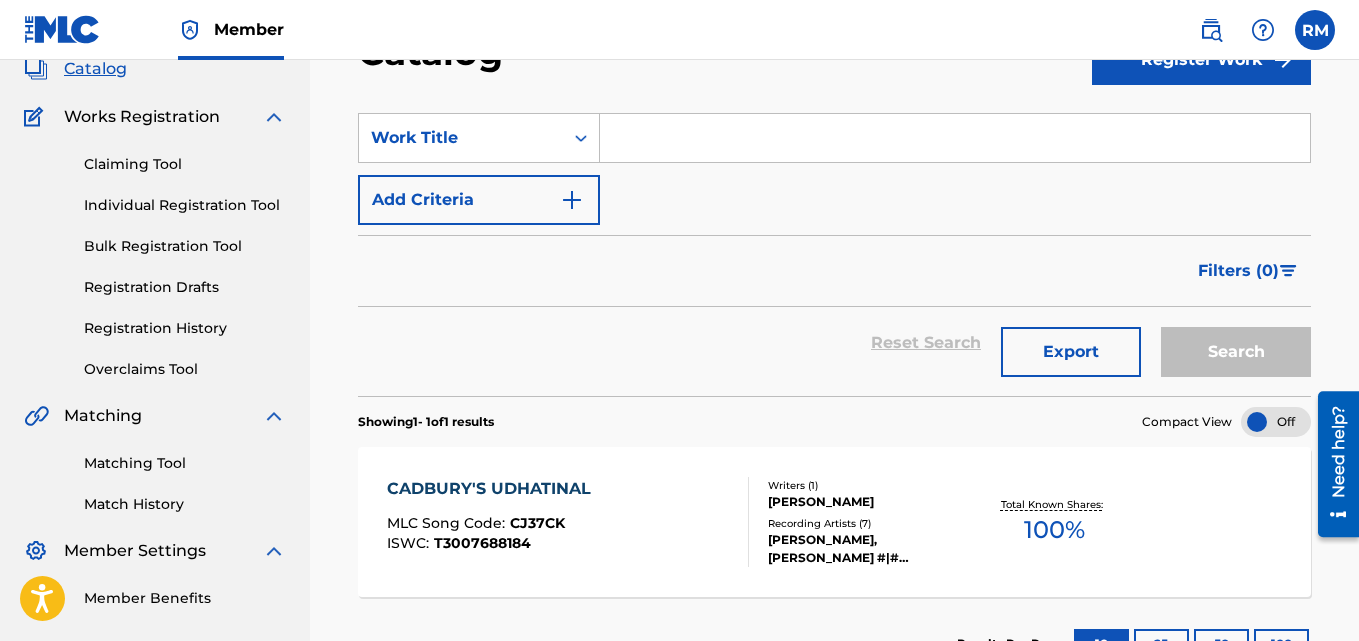 scroll, scrollTop: 0, scrollLeft: 0, axis: both 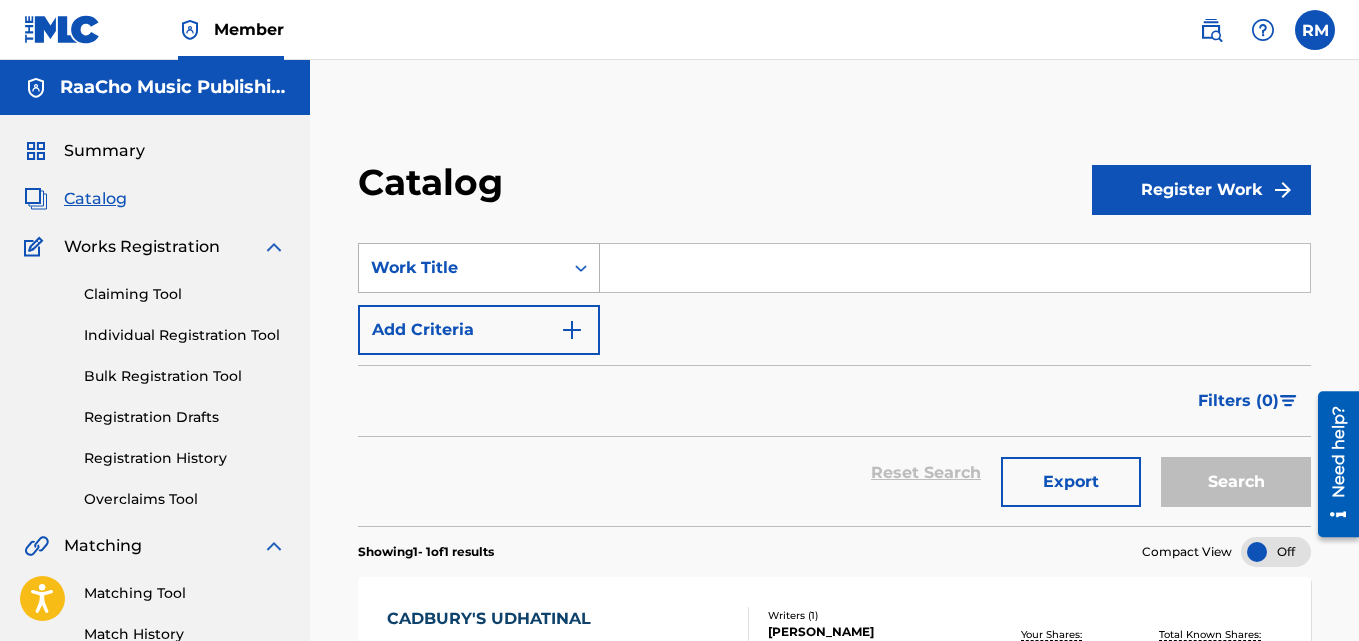click on "Work Title" at bounding box center [479, 268] 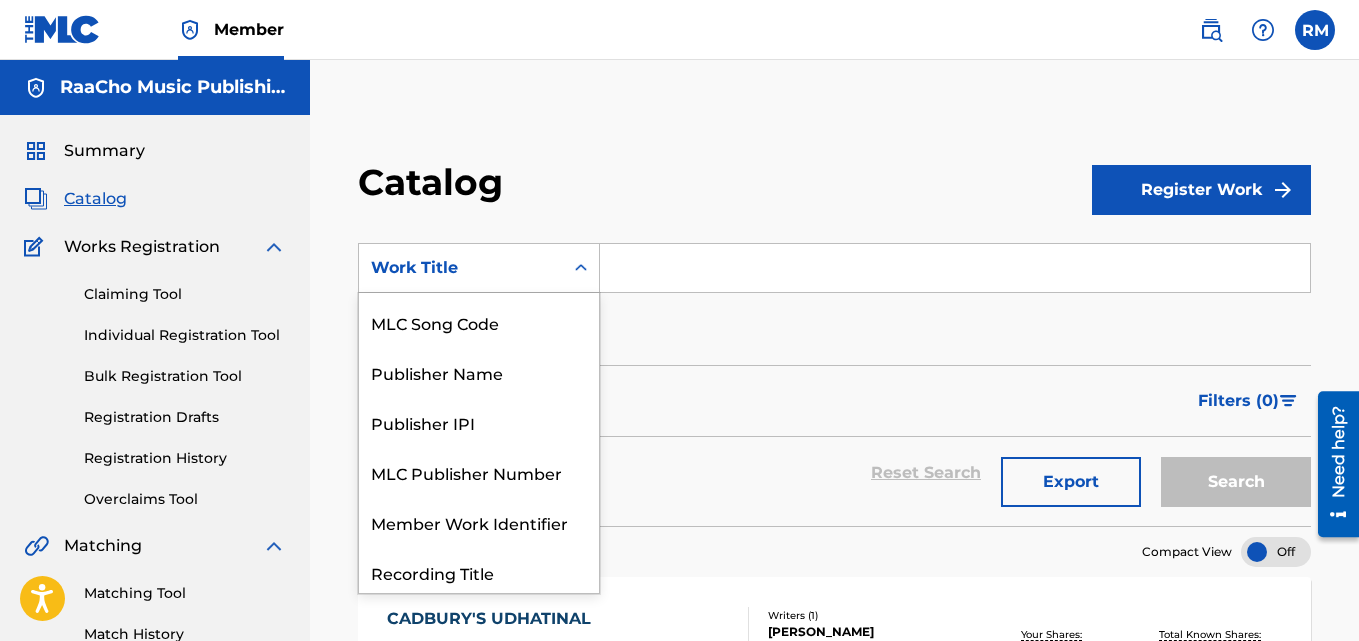 scroll, scrollTop: 0, scrollLeft: 0, axis: both 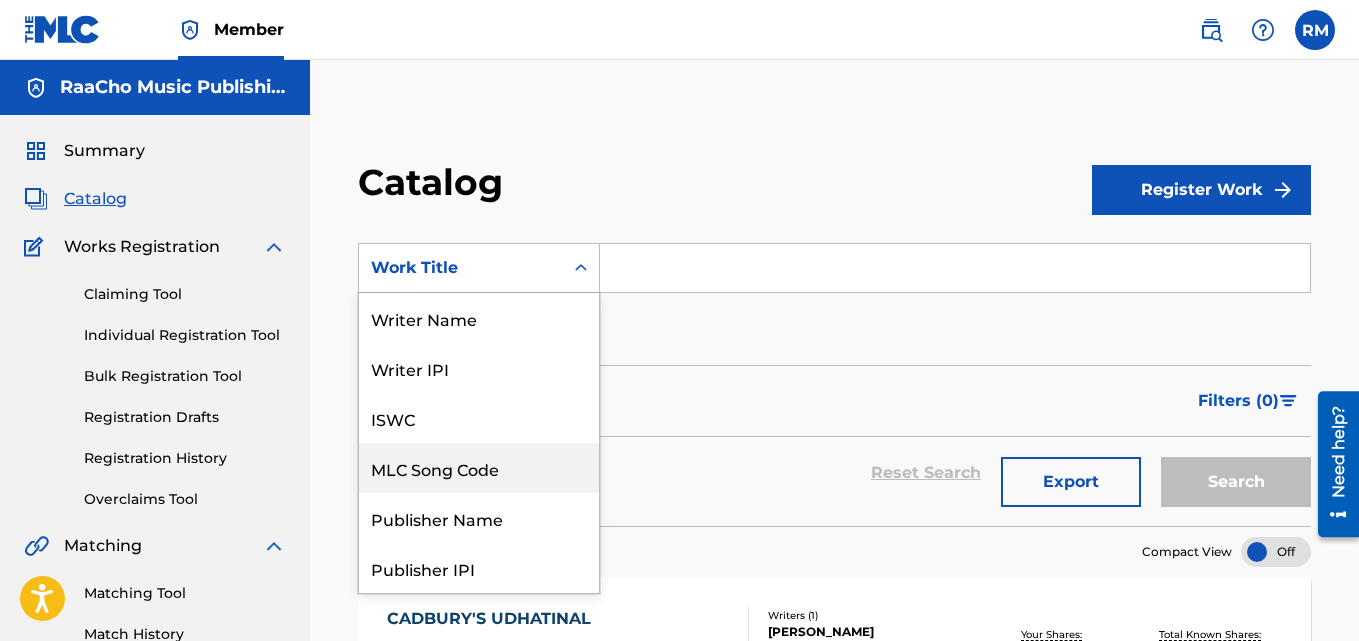 click on "MLC Song Code" at bounding box center (479, 468) 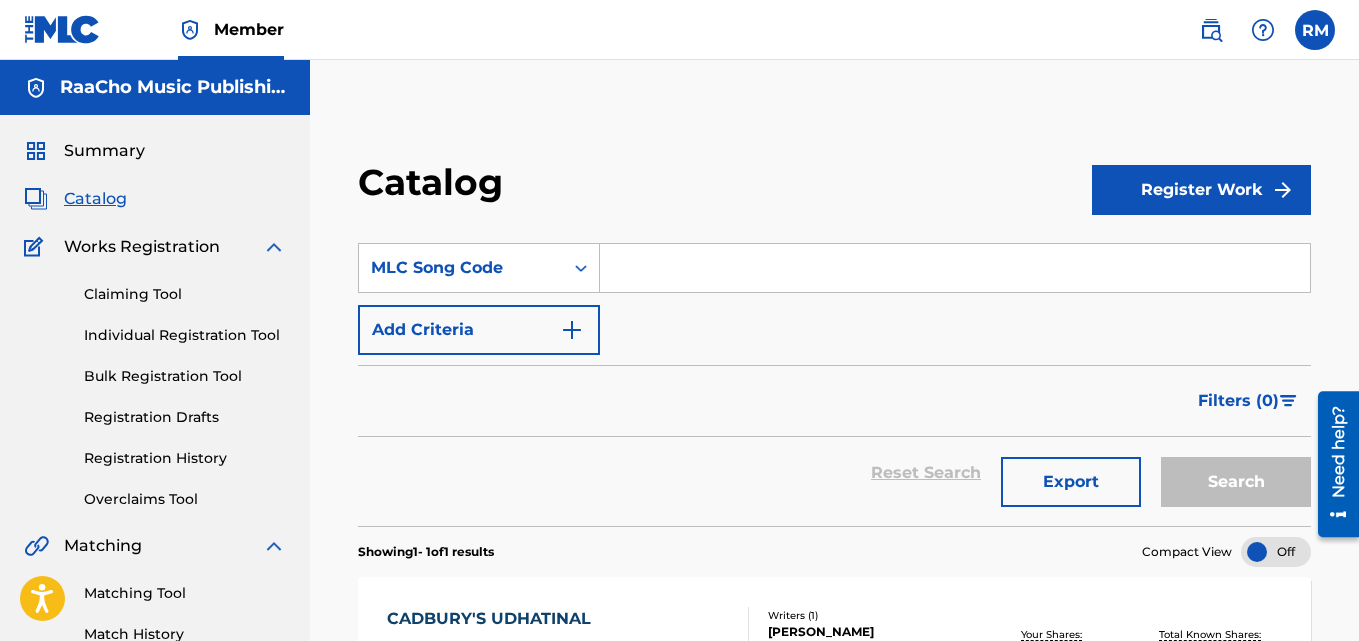 click at bounding box center (955, 268) 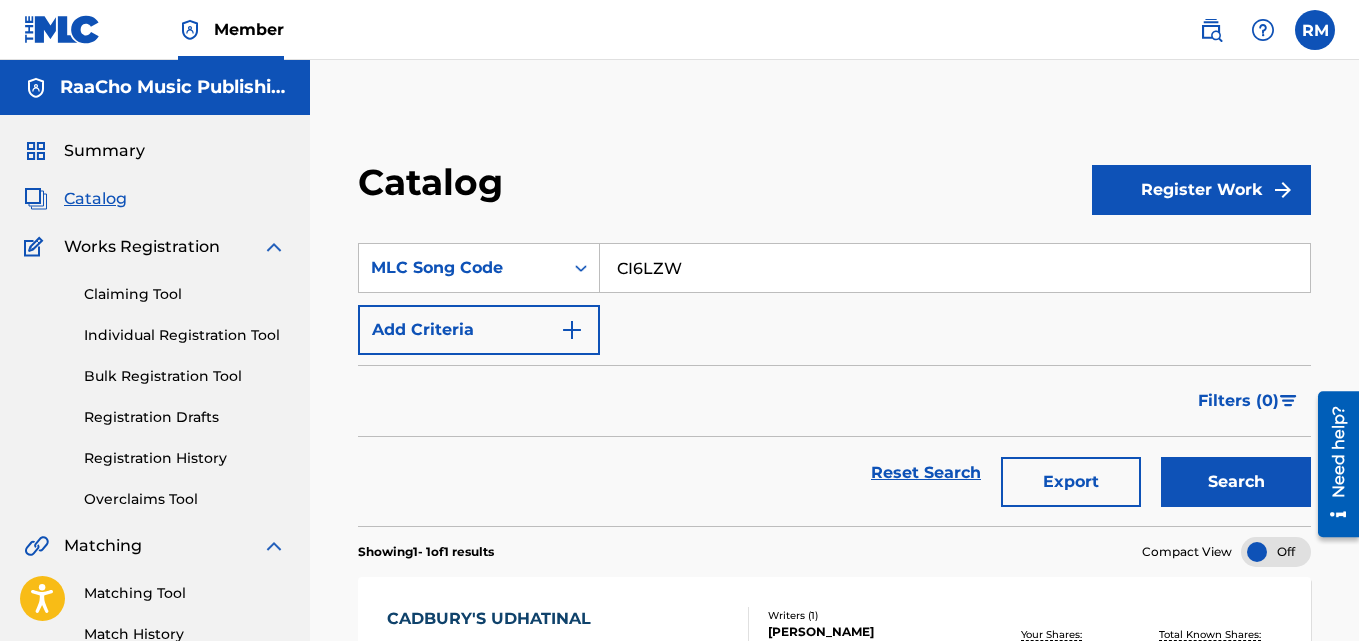 type on "CI6LZW" 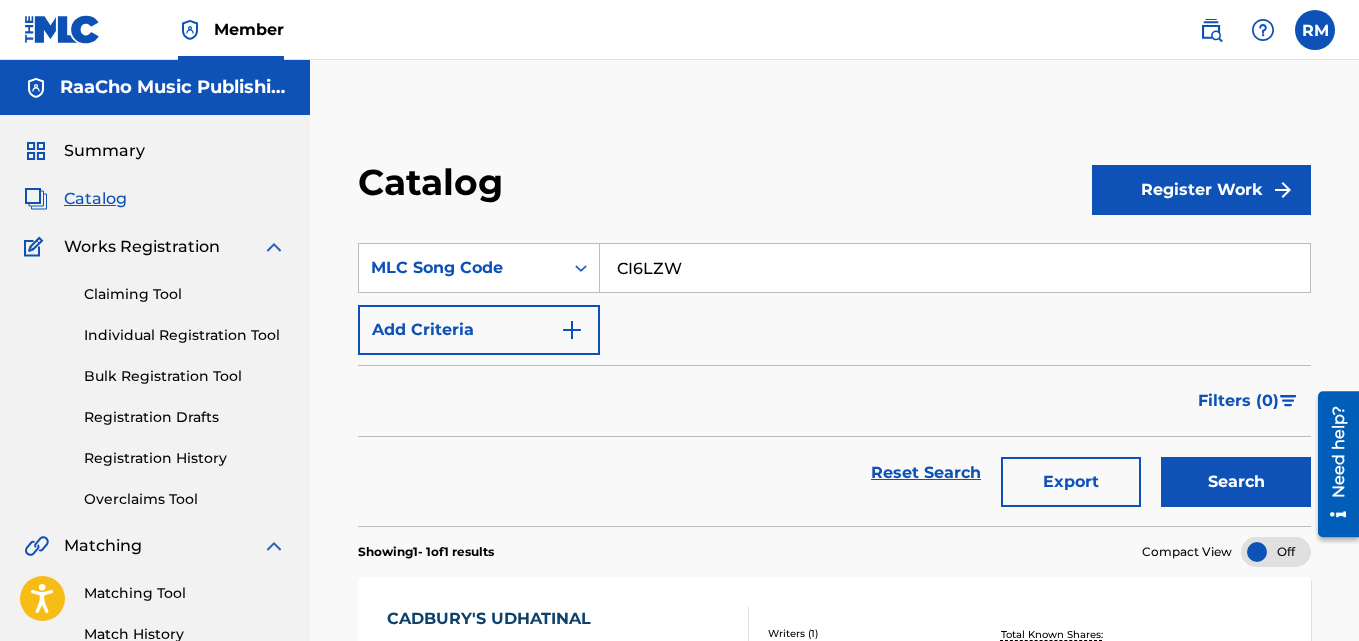 scroll, scrollTop: 276, scrollLeft: 0, axis: vertical 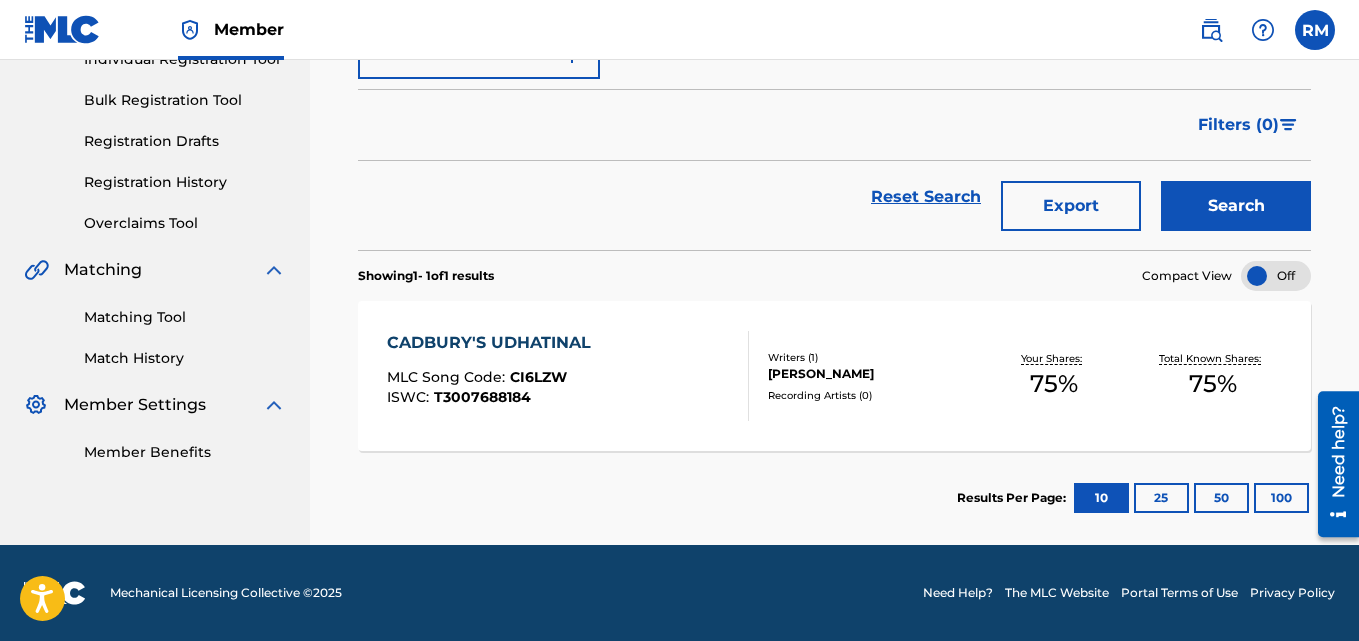 click on "[PERSON_NAME]'S UDHATINAL MLC Song Code : CI6LZW ISWC : T3007688184 Writers ( 1 ) C [PERSON_NAME] Recording Artists ( 0 ) Your Shares: 75 % Total Known Shares: 75 %" at bounding box center (834, 376) 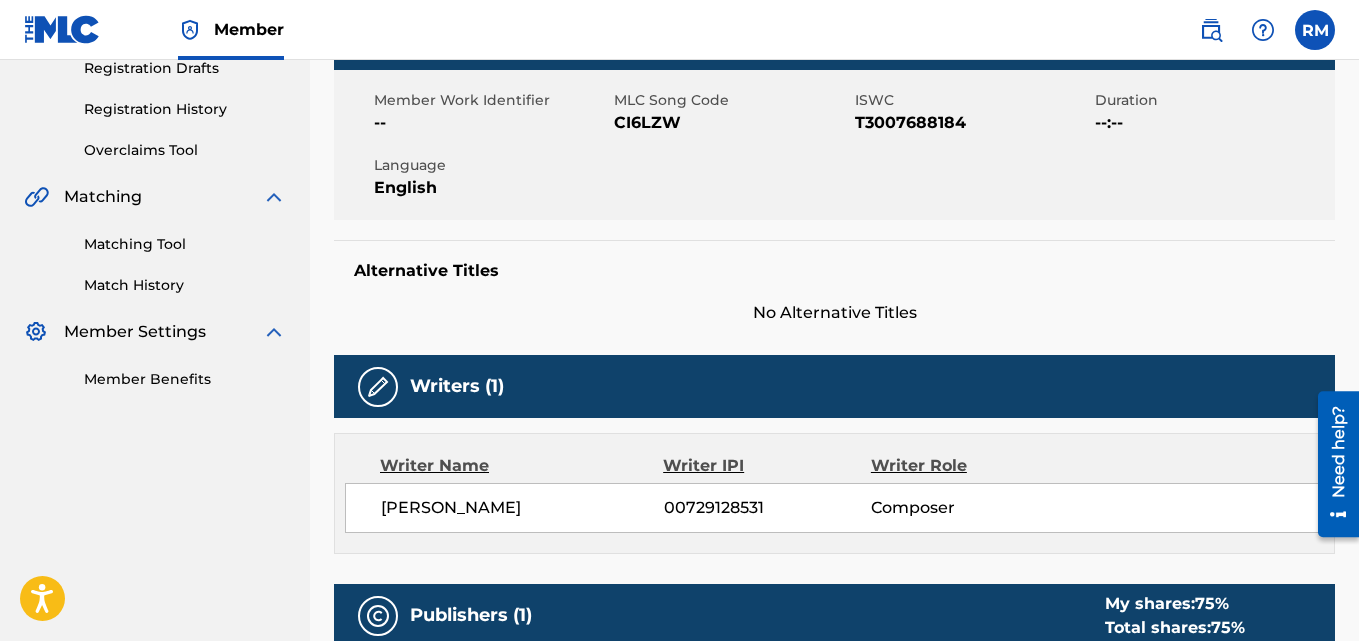 scroll, scrollTop: 0, scrollLeft: 0, axis: both 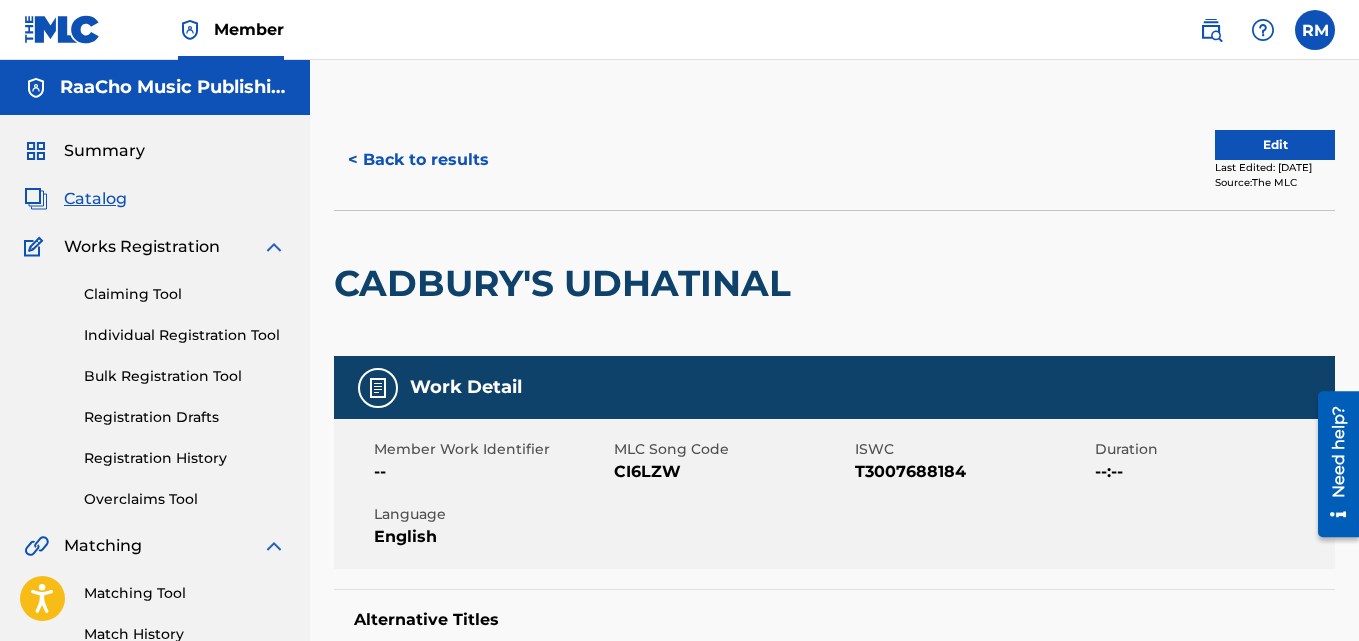 click on "< Back to results" at bounding box center (418, 160) 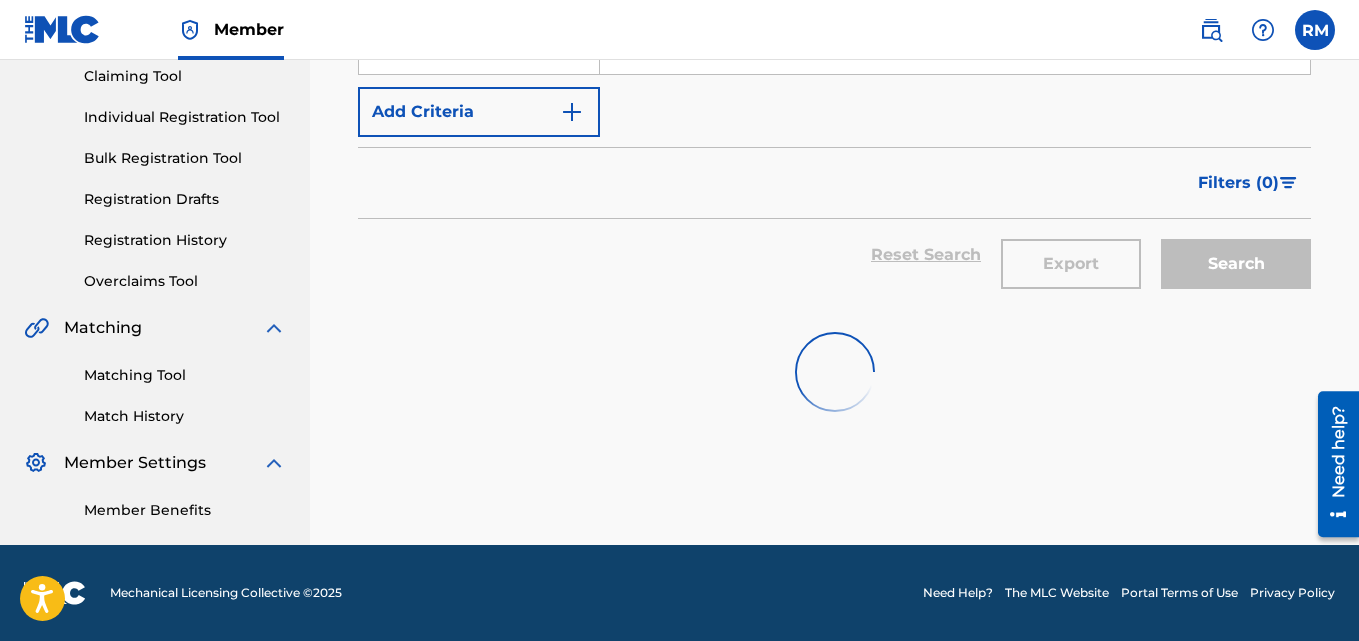 scroll, scrollTop: 0, scrollLeft: 0, axis: both 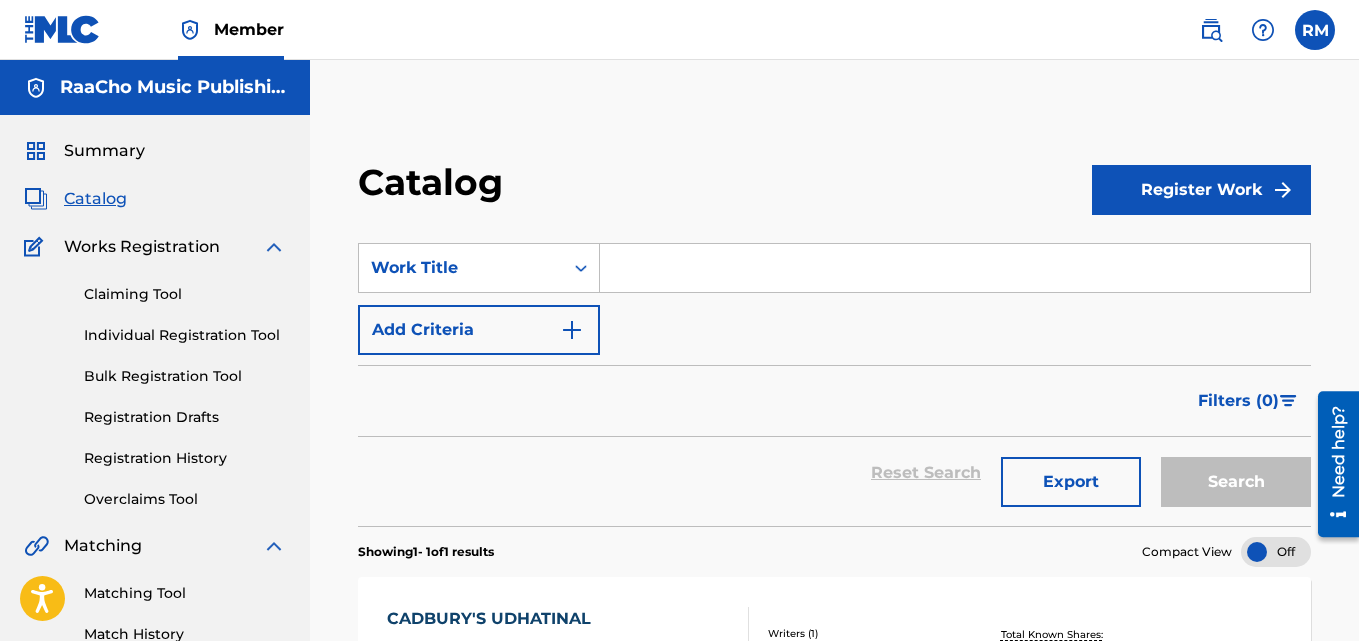 click on "SearchWithCriteriae15d6549-b7de-4644-8b1c-8bc6b8f0f407 Work Title Add Criteria" at bounding box center (834, 299) 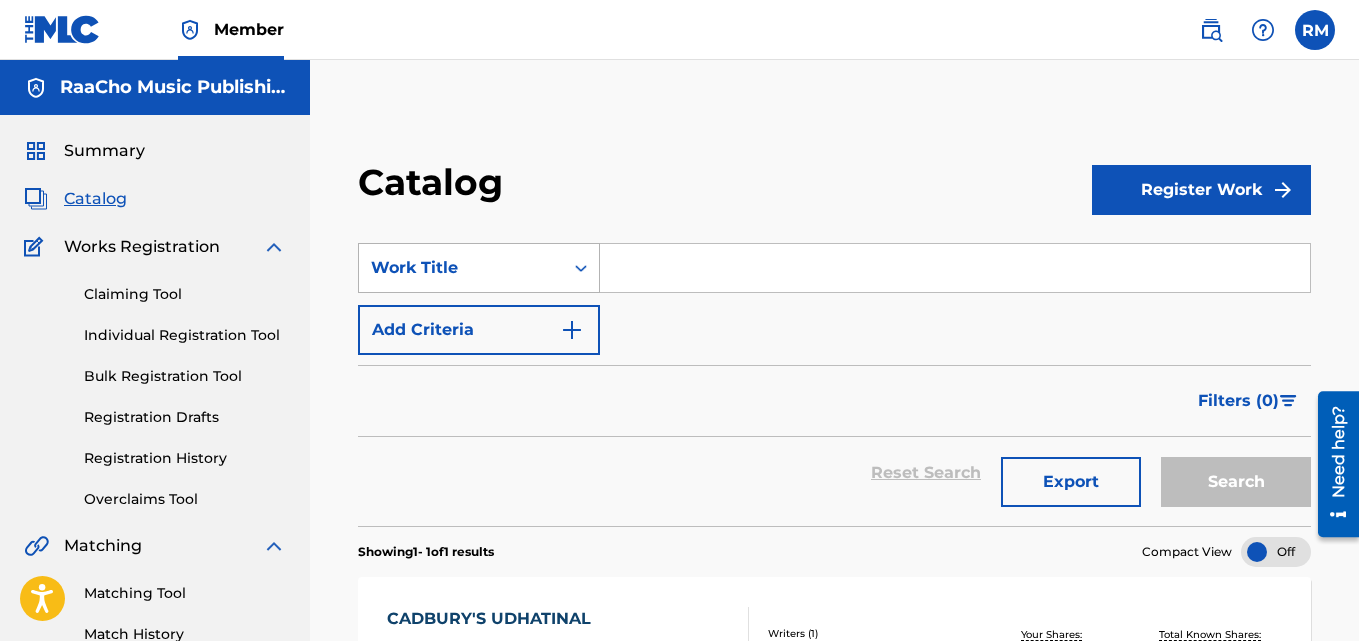 click on "Work Title" at bounding box center [461, 268] 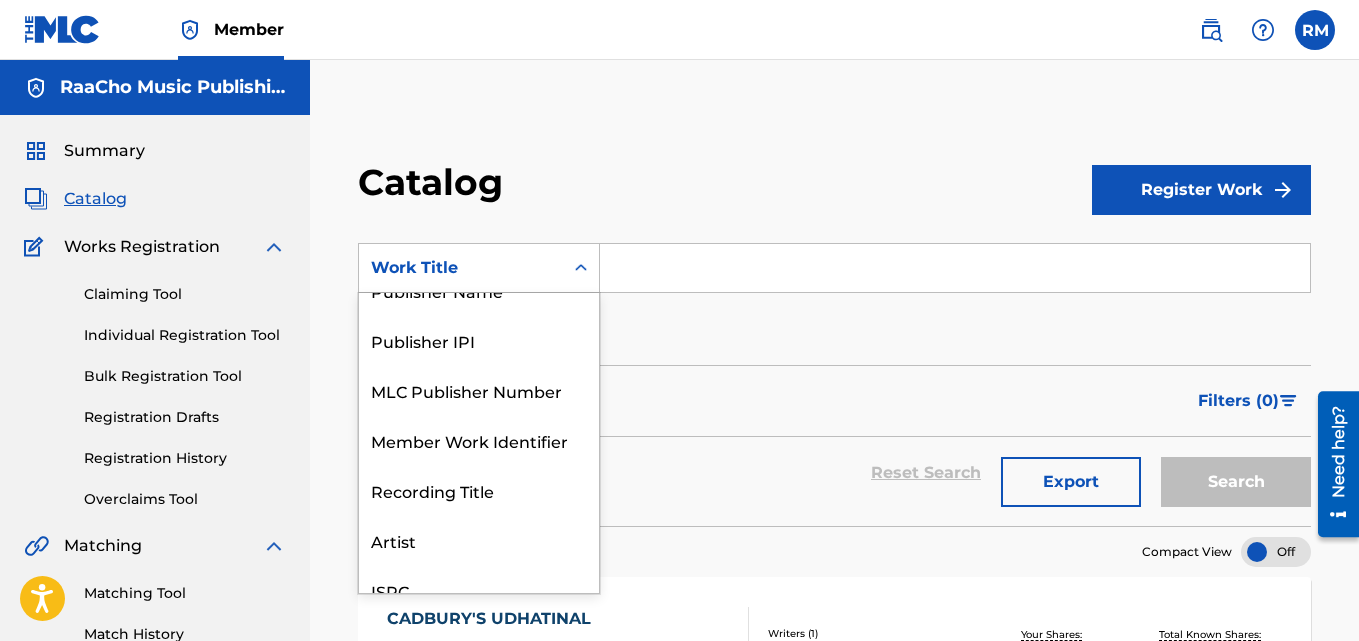scroll, scrollTop: 0, scrollLeft: 0, axis: both 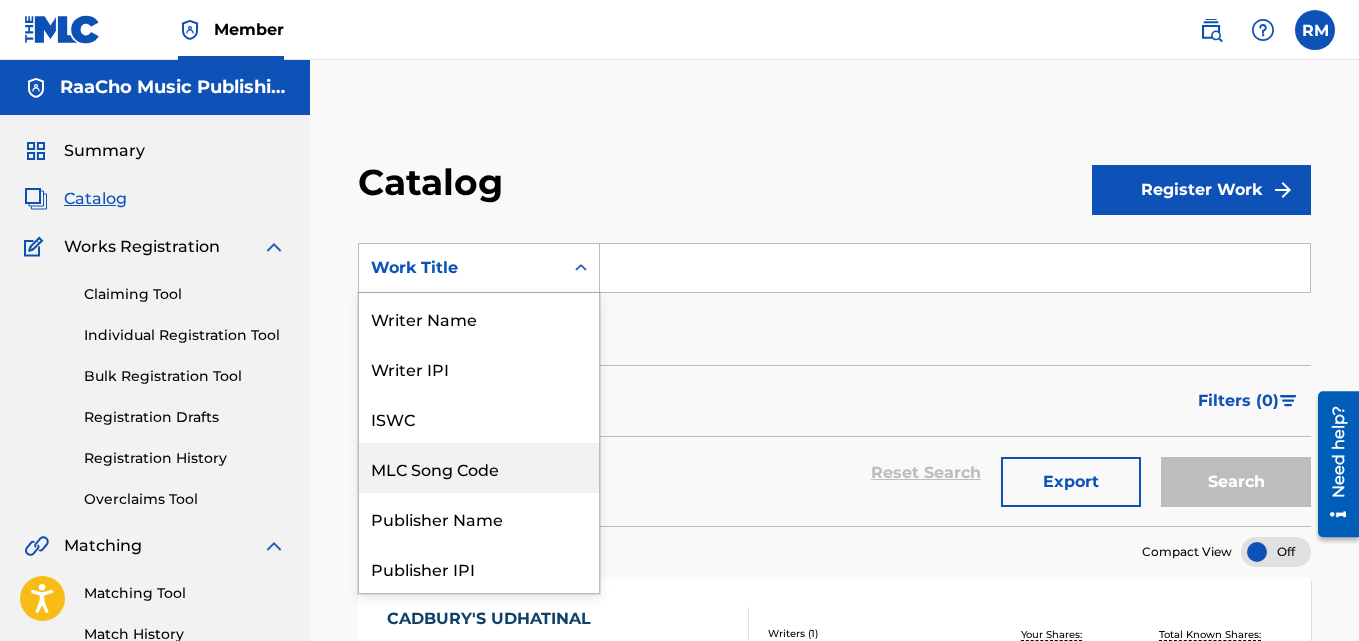 click on "MLC Song Code" at bounding box center [479, 468] 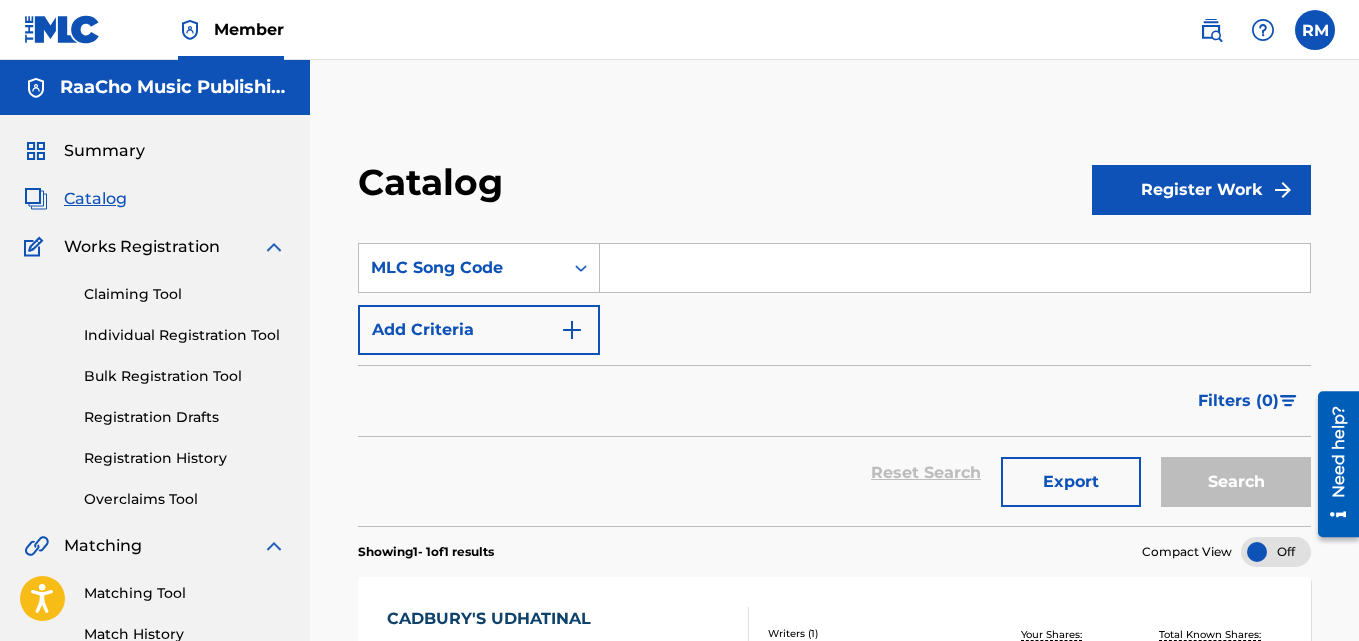 click at bounding box center [955, 268] 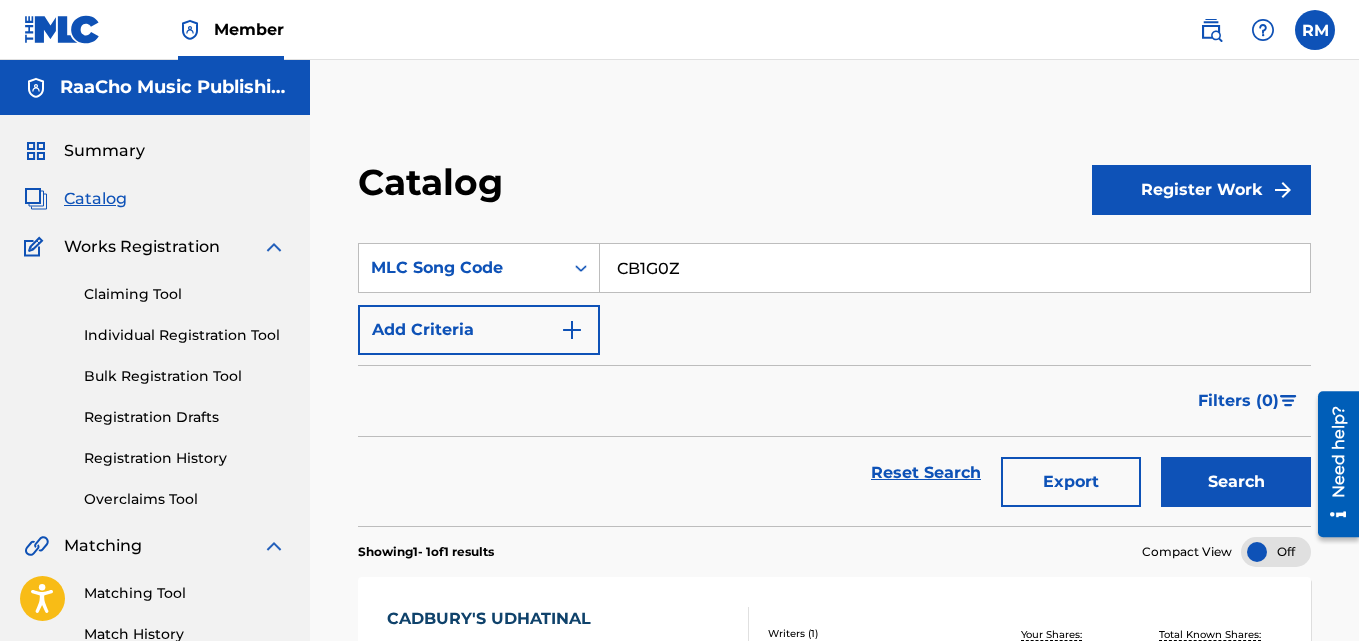 type on "CB1G0Z" 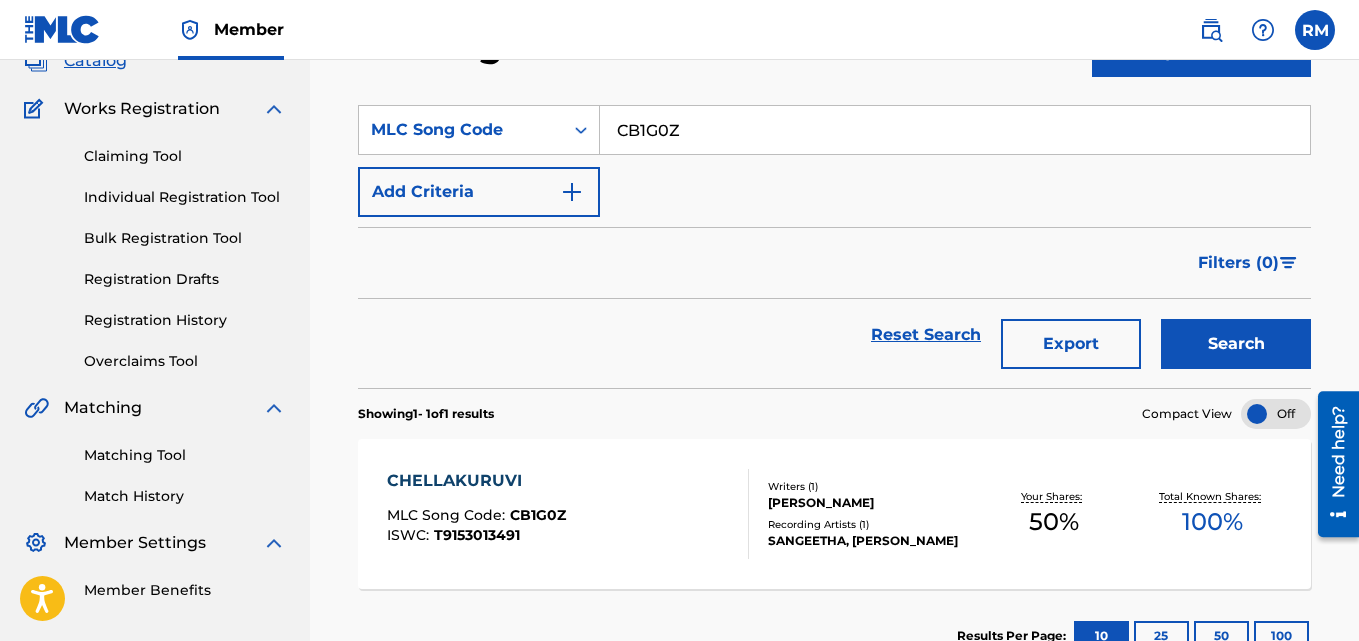 scroll, scrollTop: 276, scrollLeft: 0, axis: vertical 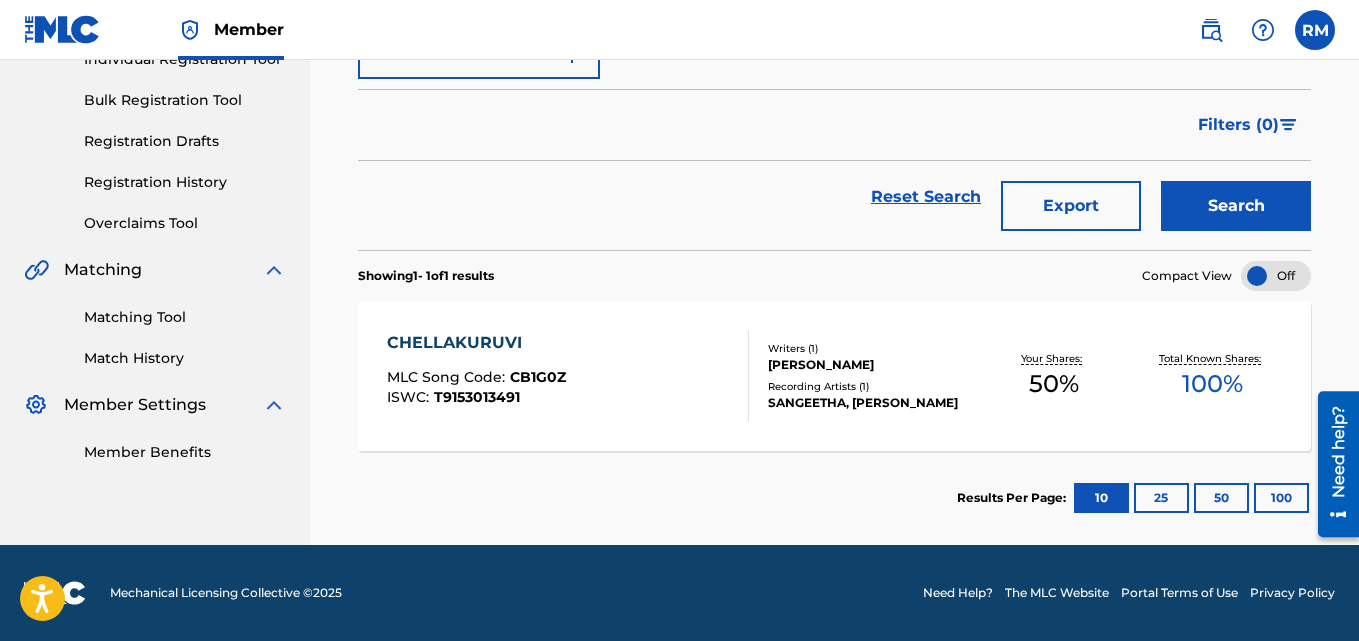 click on "CHELLAKURUVI" at bounding box center (476, 343) 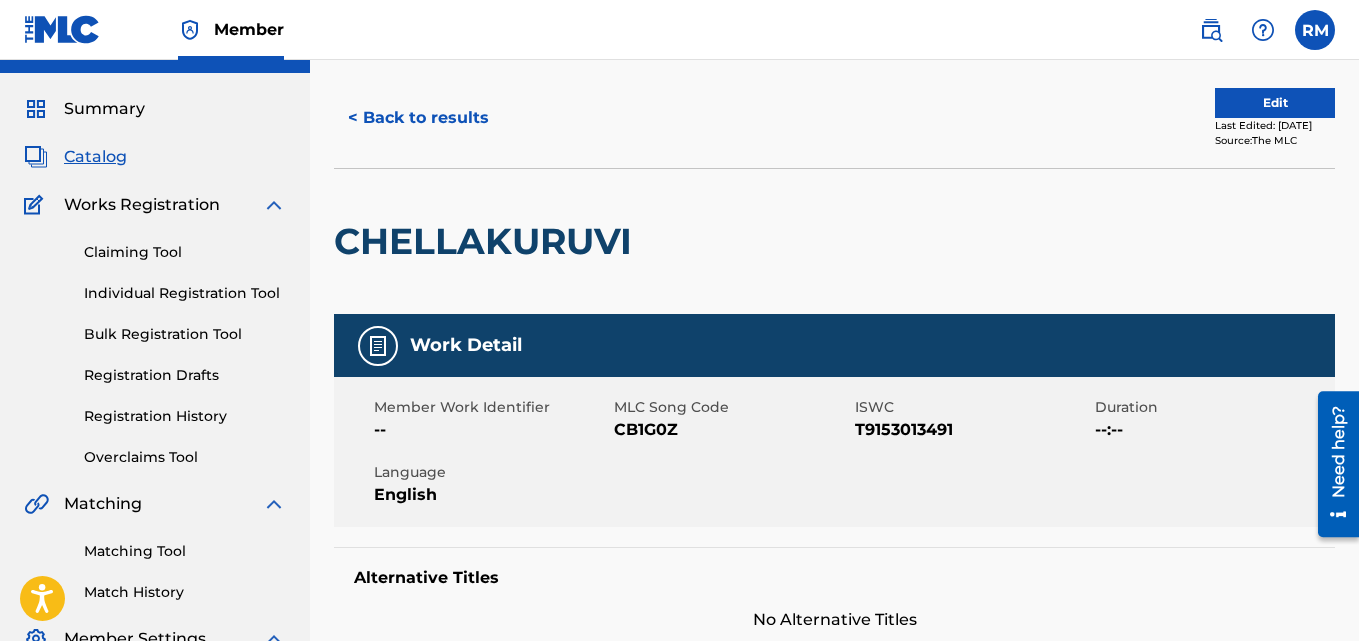scroll, scrollTop: 0, scrollLeft: 0, axis: both 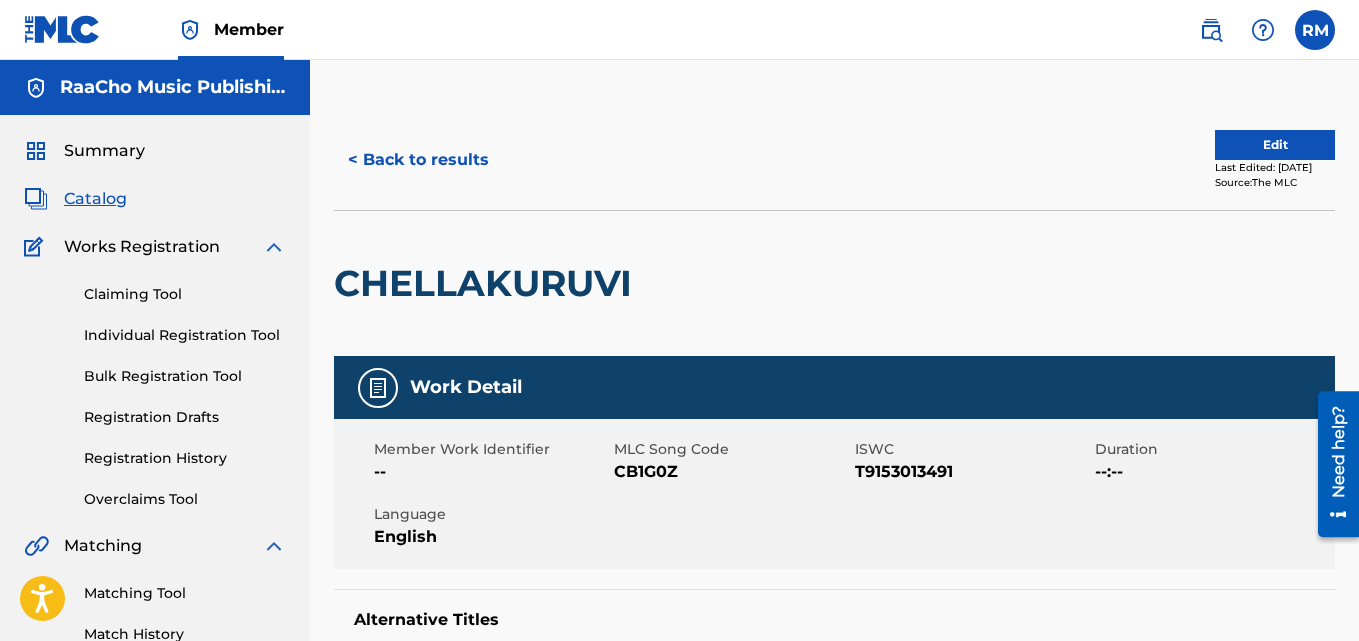 click on "< Back to results" at bounding box center [418, 160] 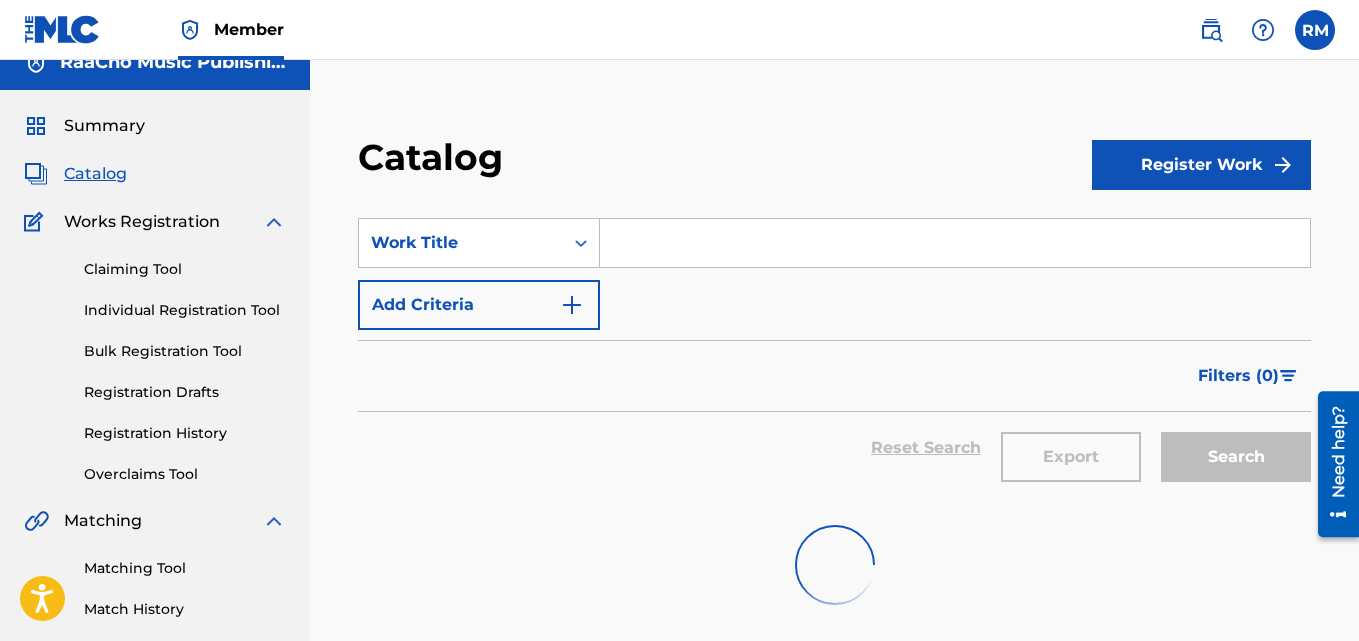 scroll, scrollTop: 0, scrollLeft: 0, axis: both 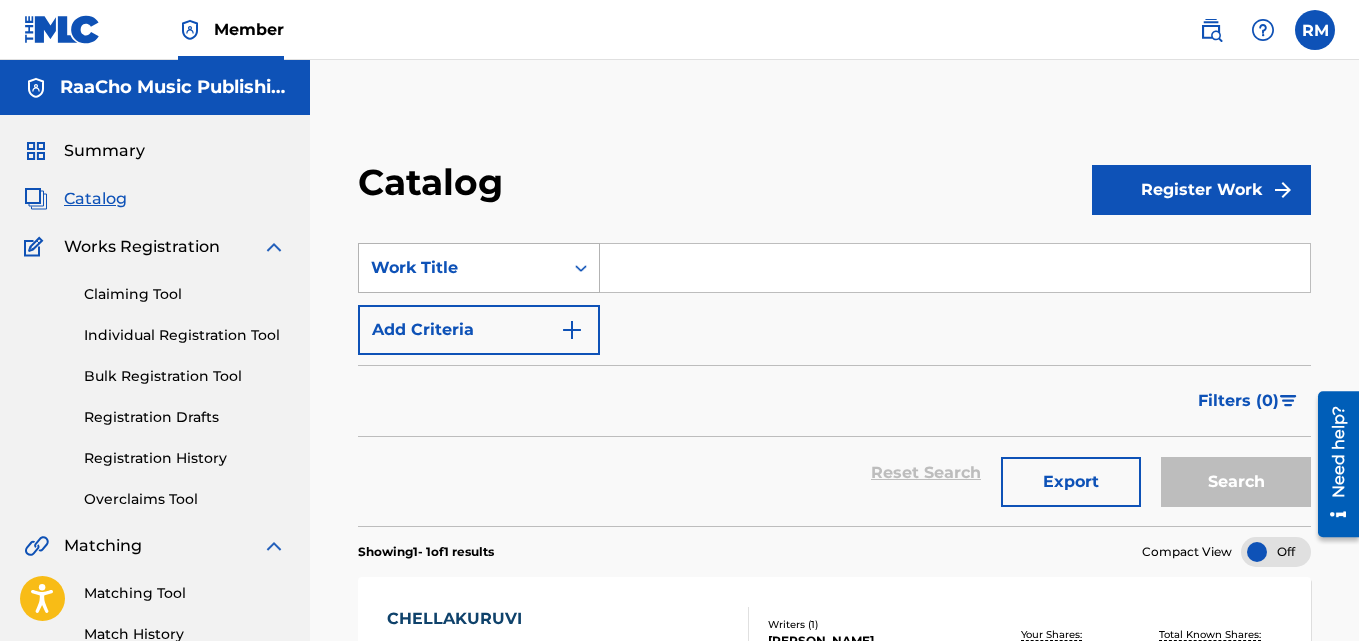 click on "Work Title" at bounding box center (461, 268) 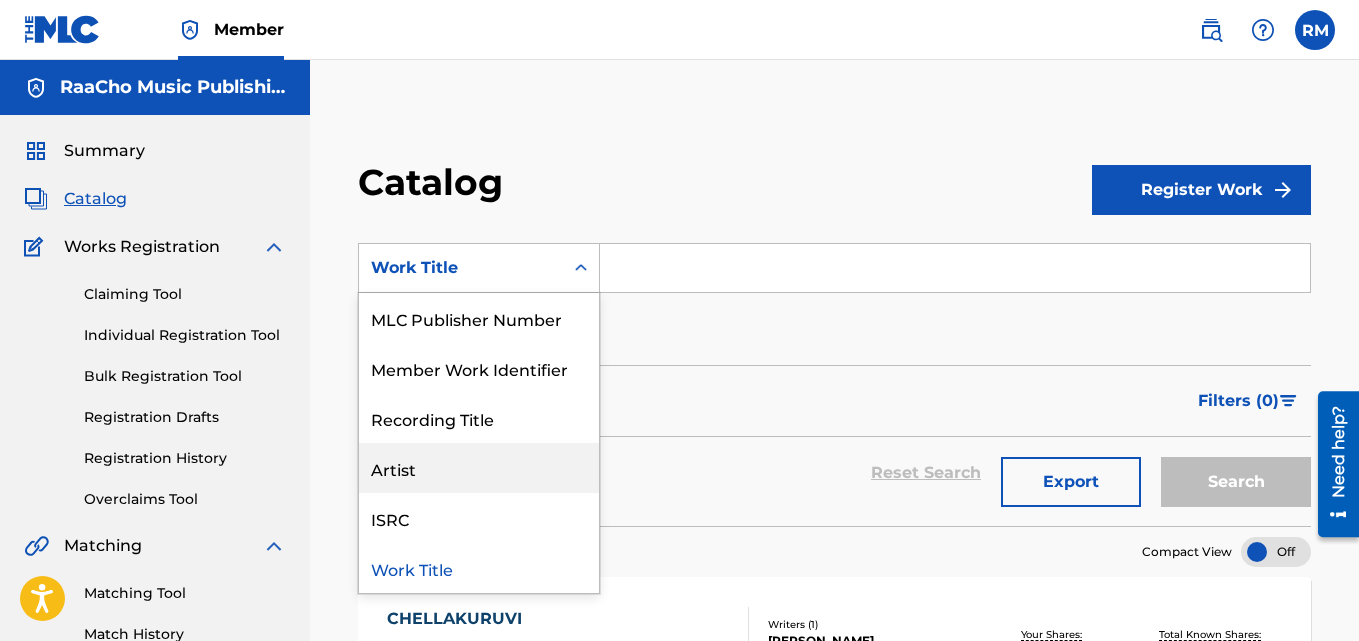 scroll, scrollTop: 0, scrollLeft: 0, axis: both 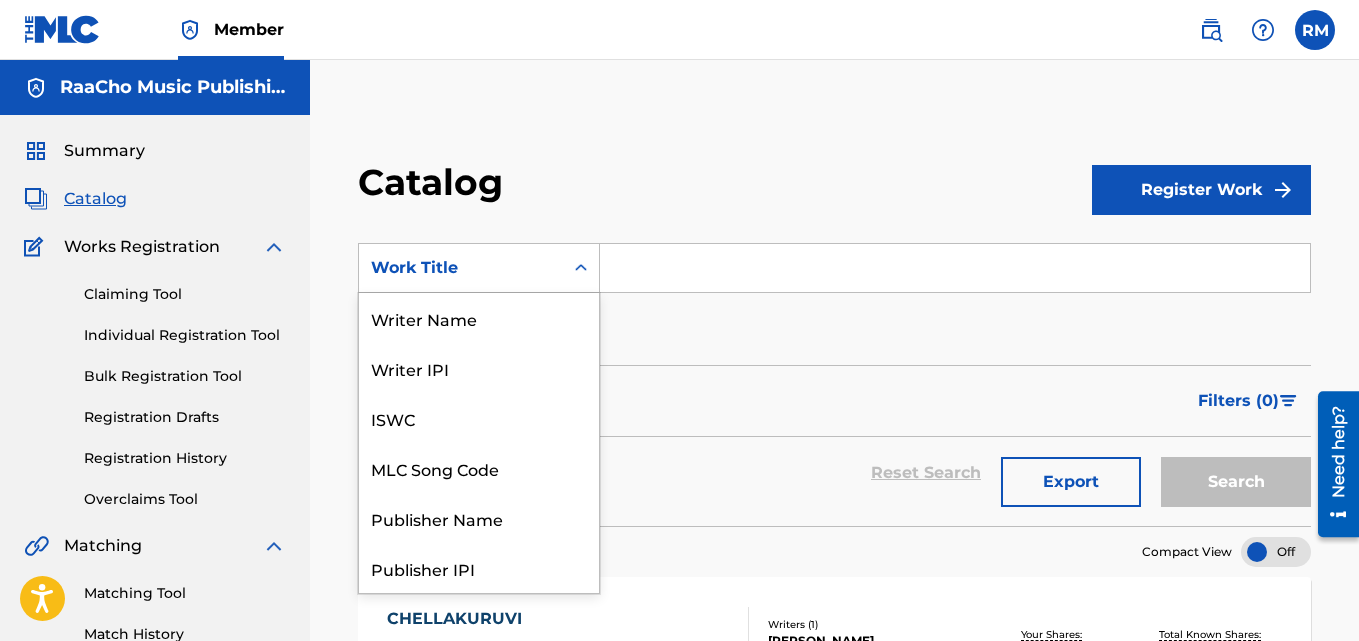 click on "MLC Song Code" at bounding box center [479, 468] 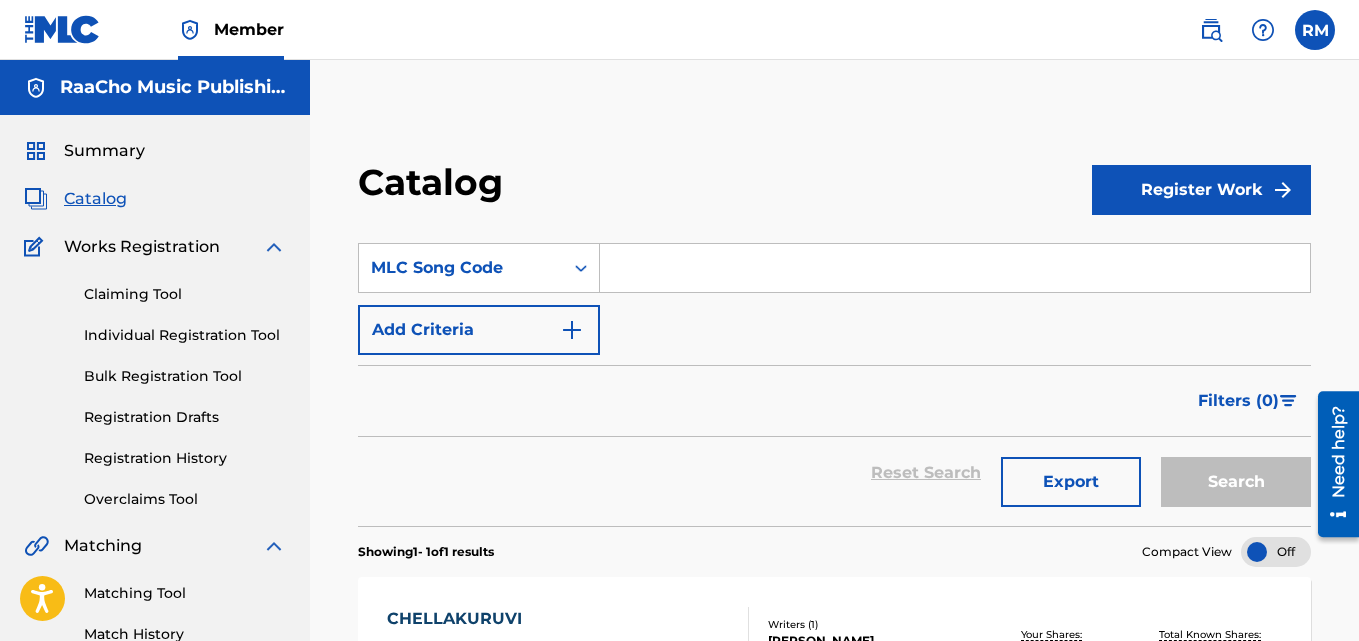 click at bounding box center (955, 268) 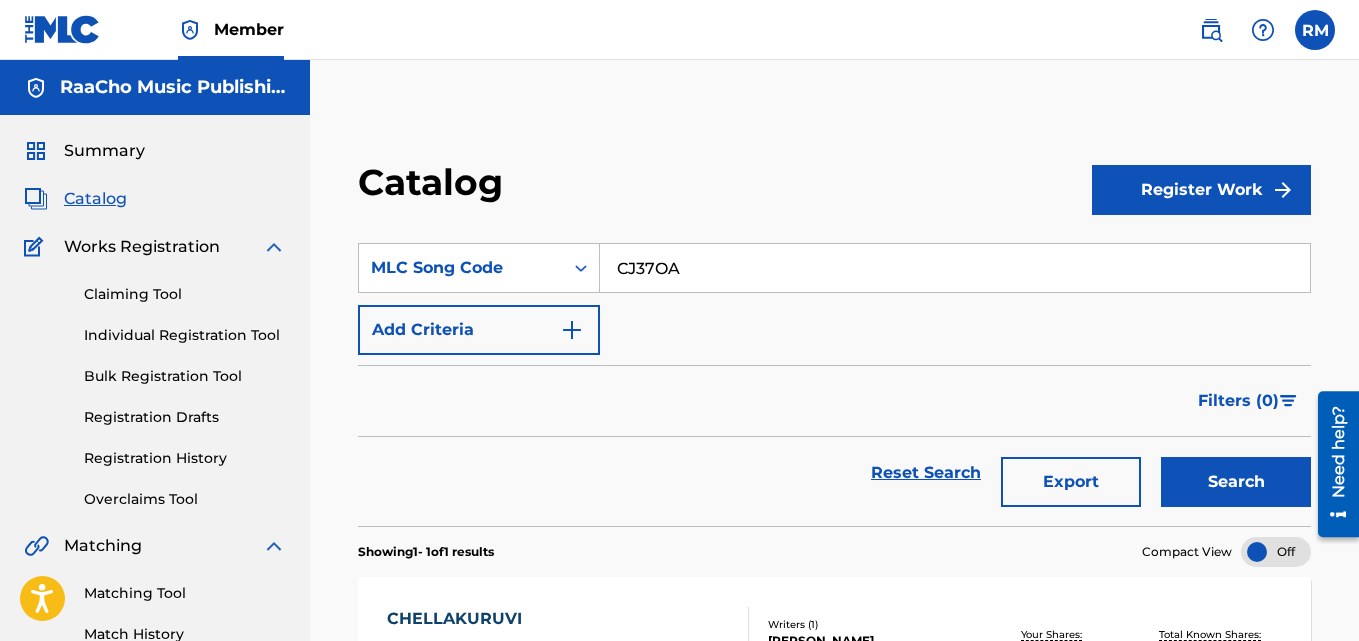 type on "CJ37OA" 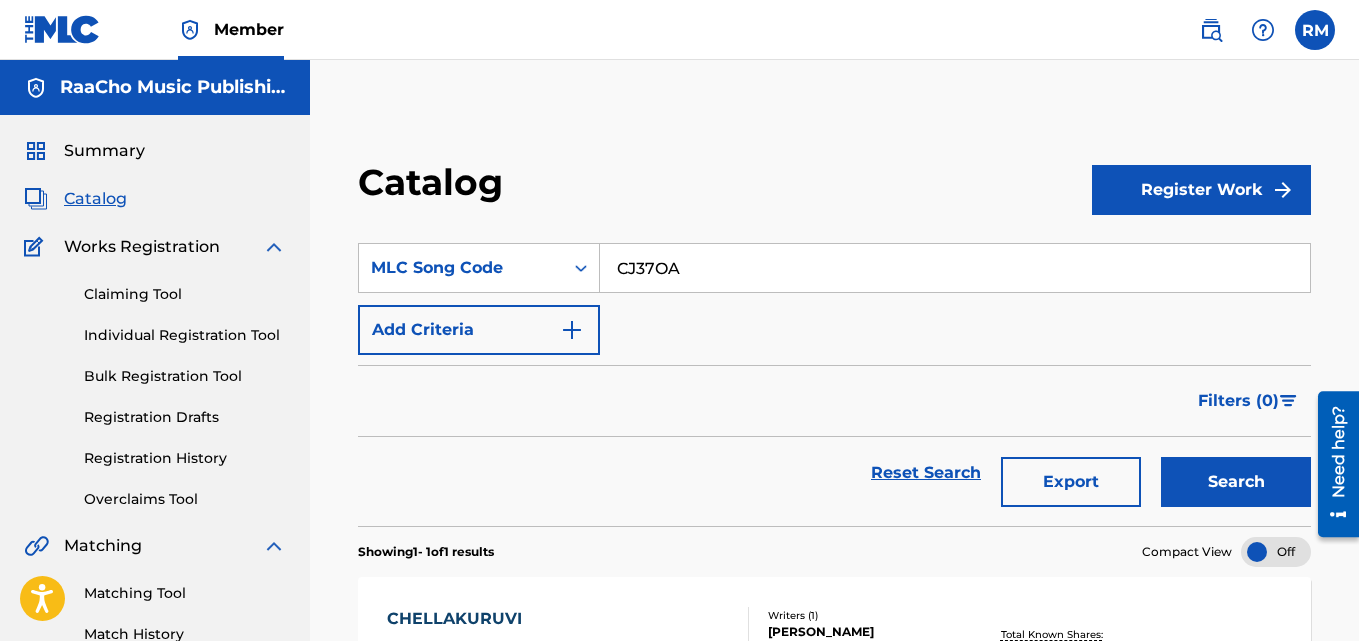 scroll, scrollTop: 276, scrollLeft: 0, axis: vertical 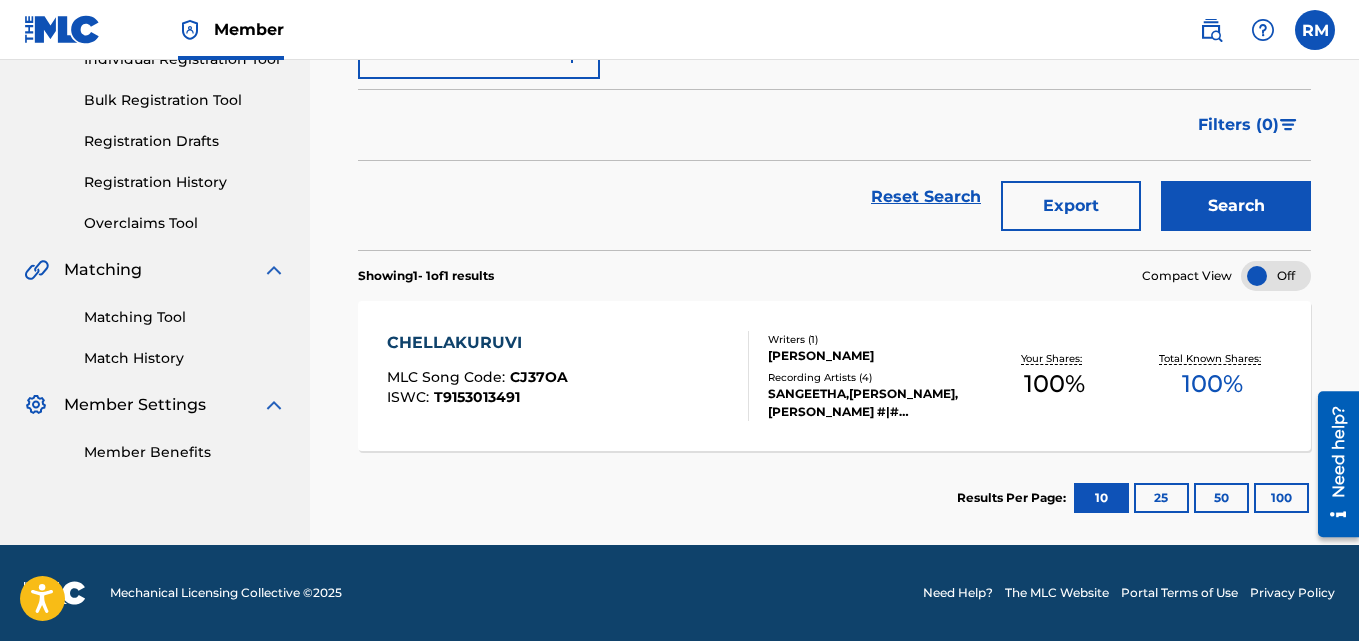 click on "MLC Song Code :" at bounding box center (448, 377) 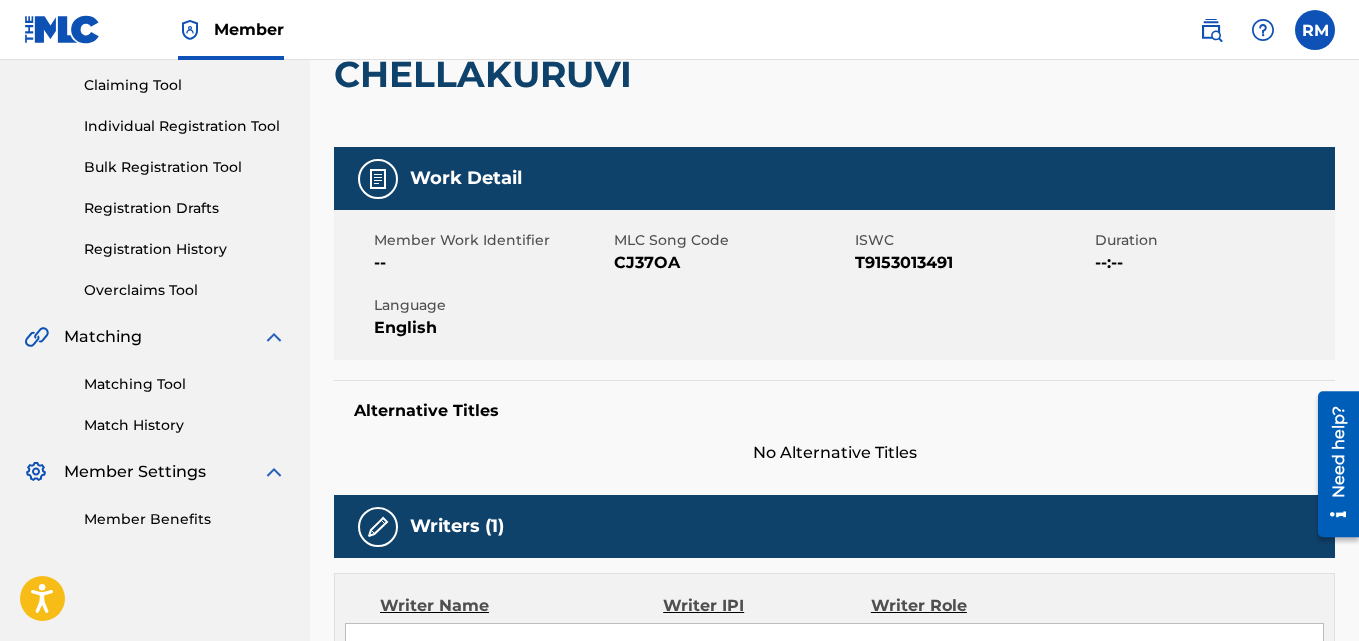 scroll, scrollTop: 0, scrollLeft: 0, axis: both 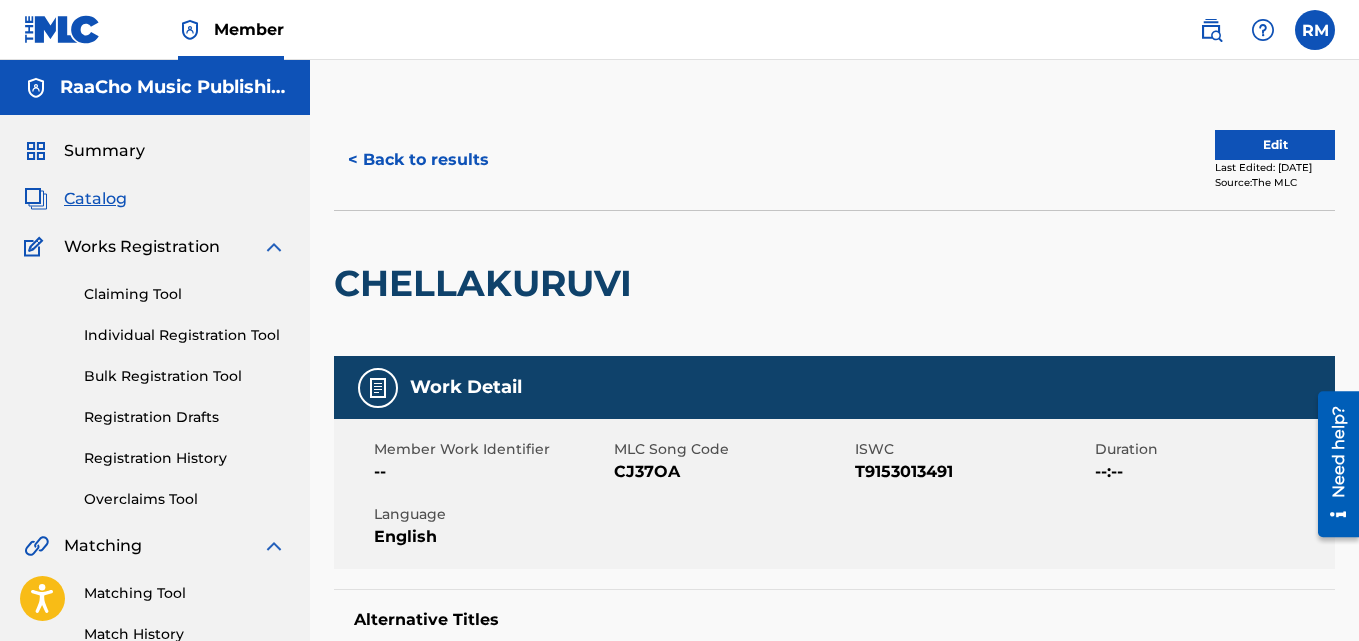 click on "< Back to results" at bounding box center [418, 160] 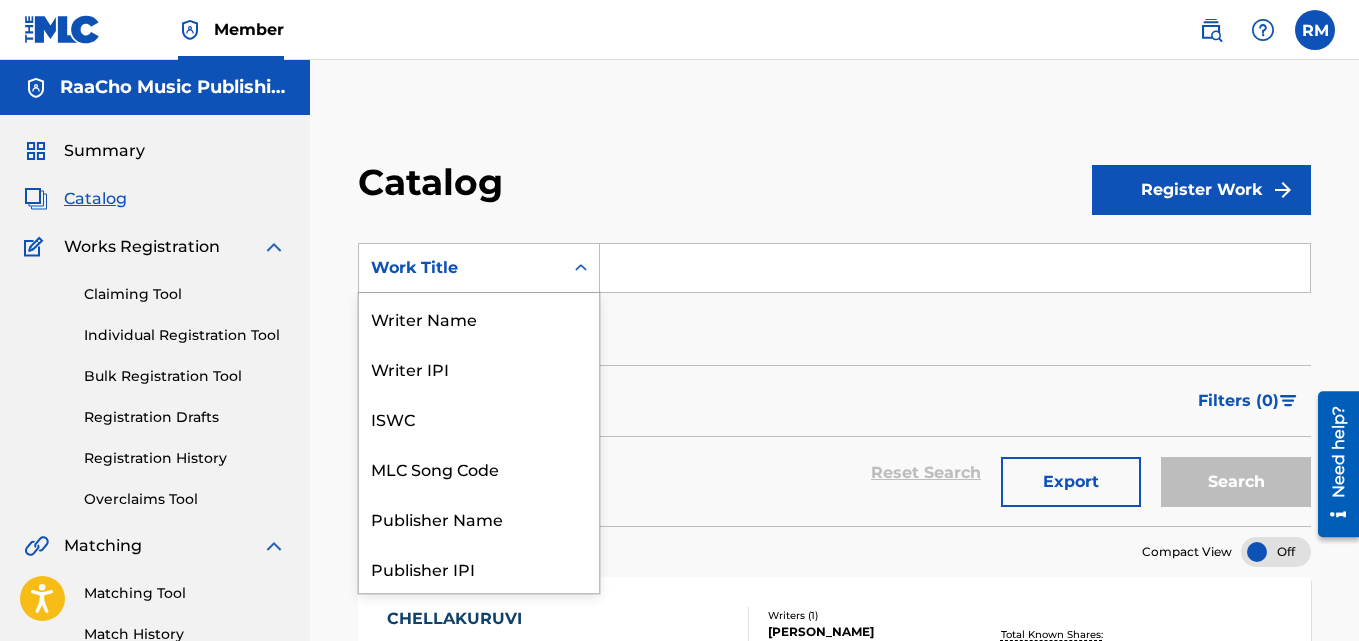 click at bounding box center [581, 268] 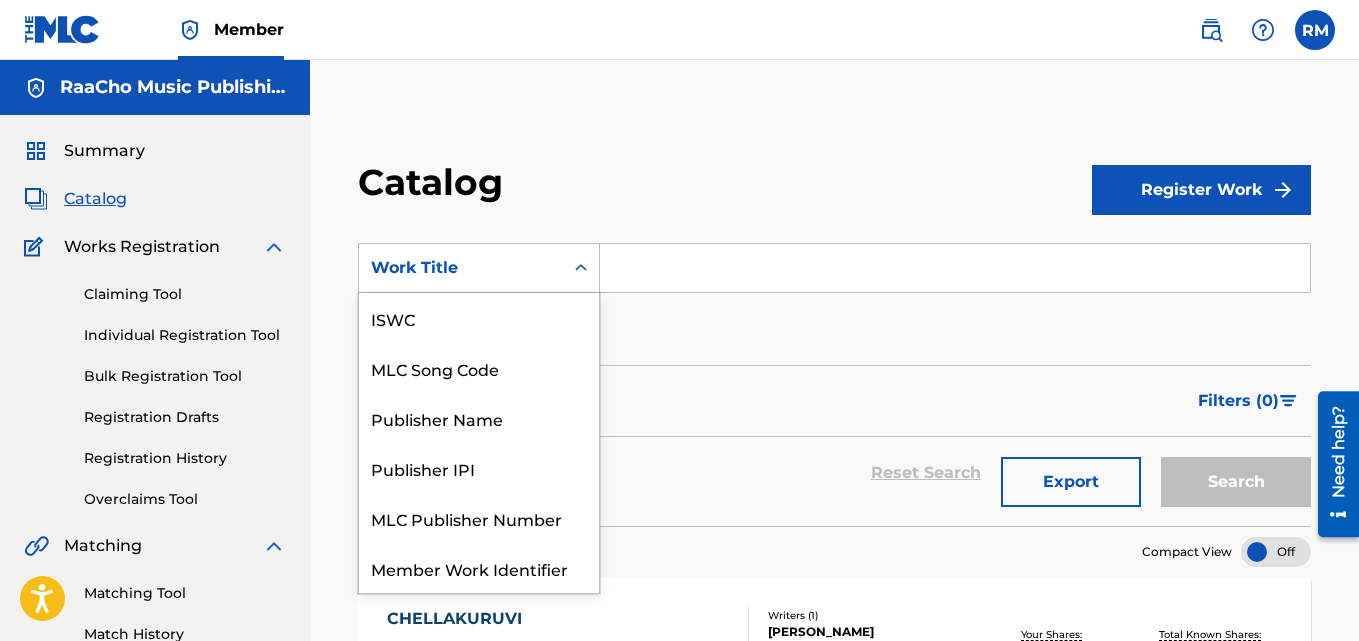 scroll, scrollTop: 0, scrollLeft: 0, axis: both 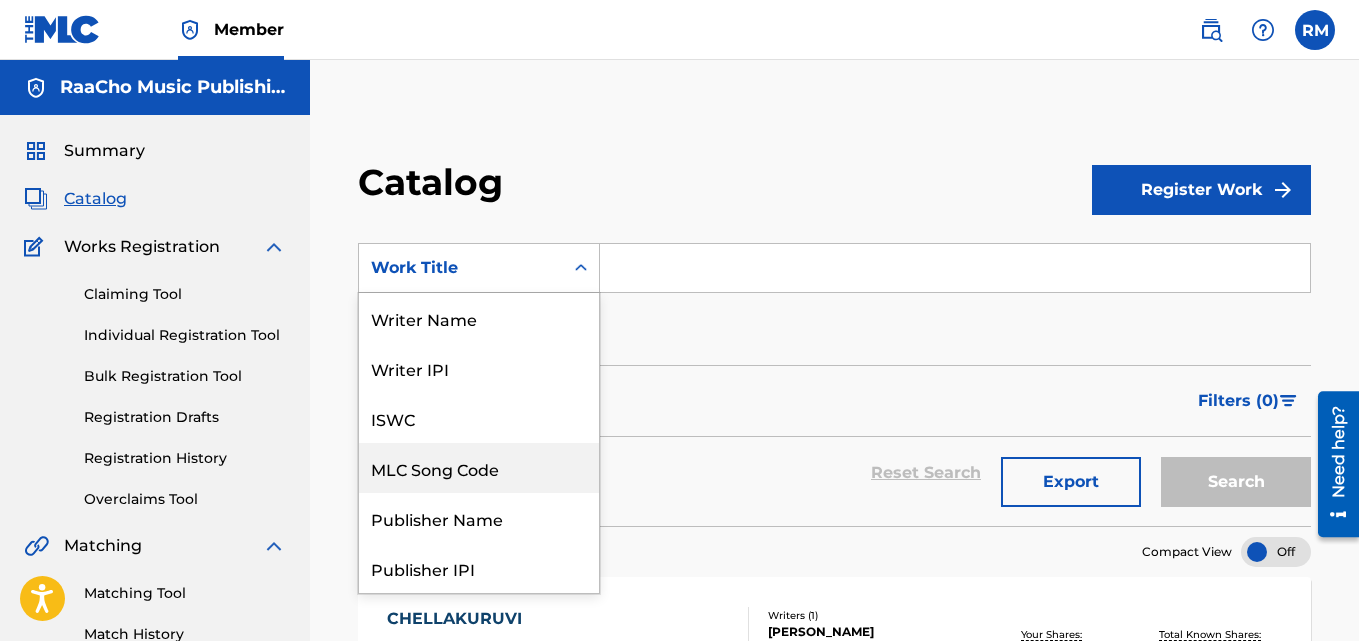 click on "MLC Song Code" at bounding box center [479, 468] 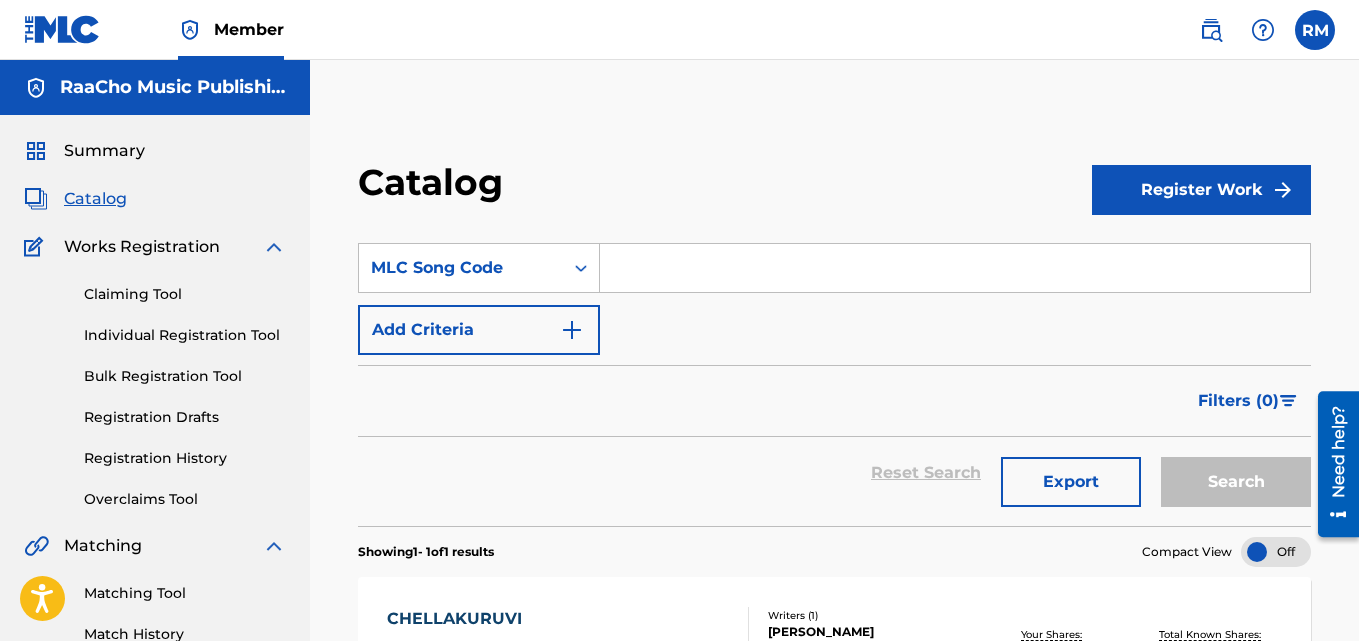 click at bounding box center [955, 268] 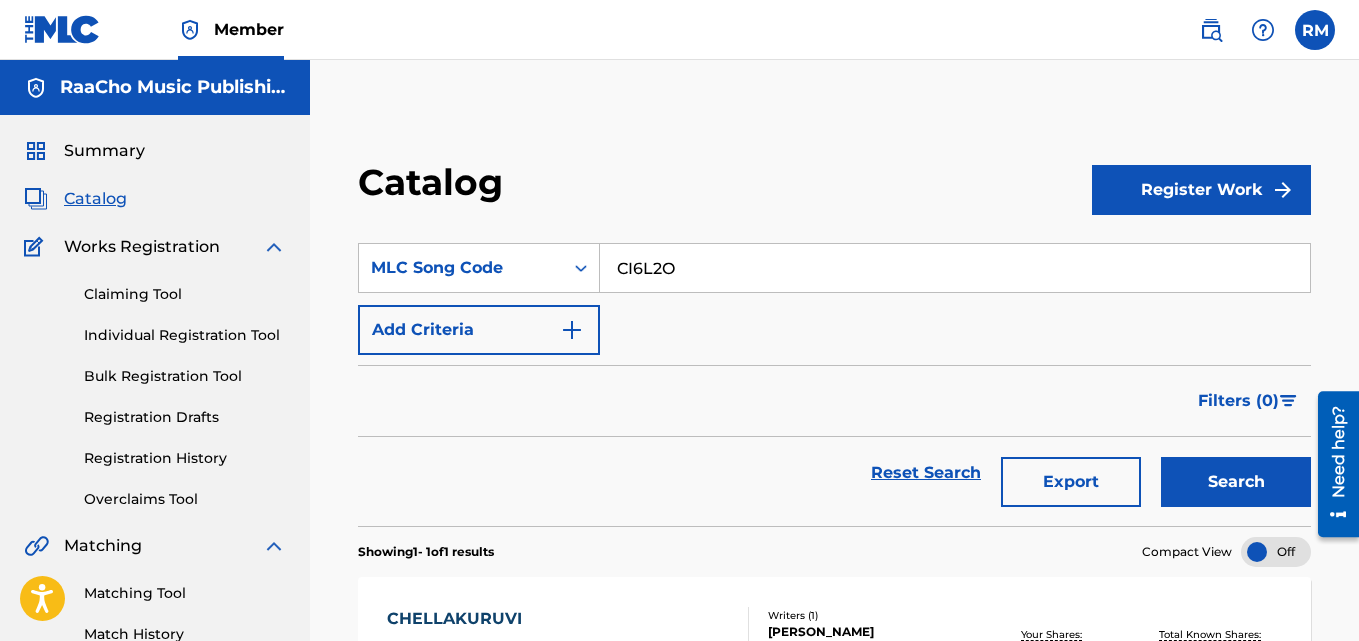 type on "CI6L2O" 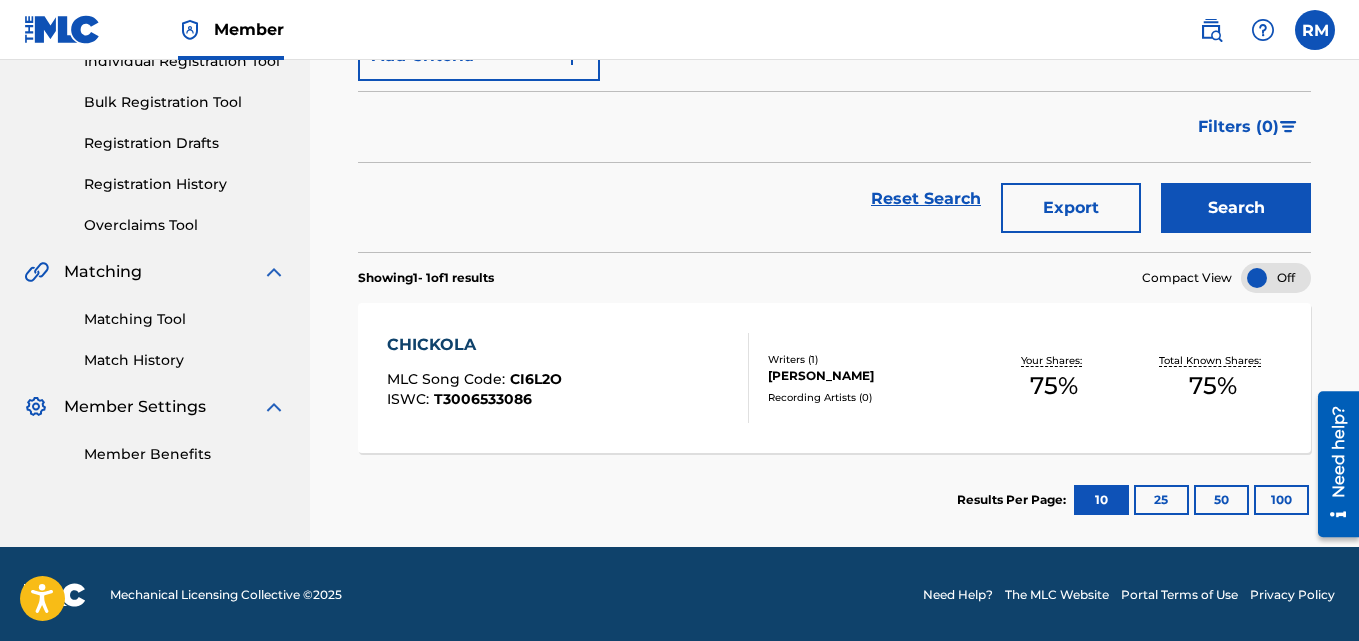 scroll, scrollTop: 276, scrollLeft: 0, axis: vertical 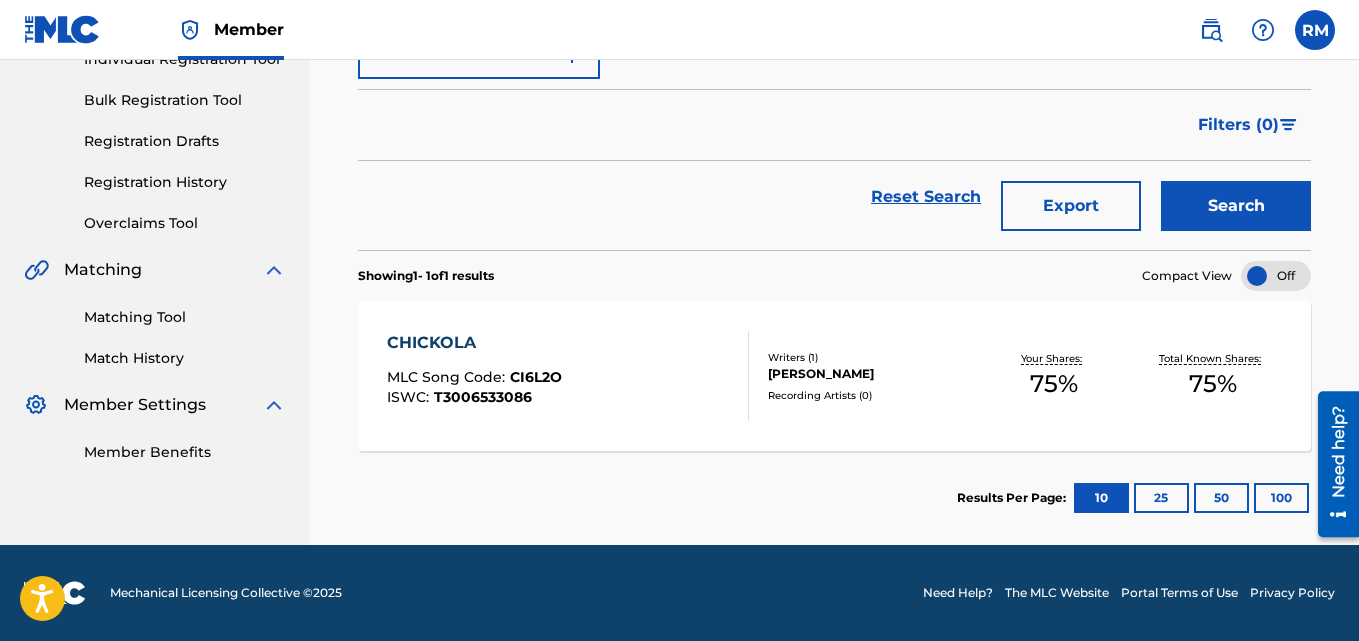 click on "CHICKOLA" at bounding box center (474, 343) 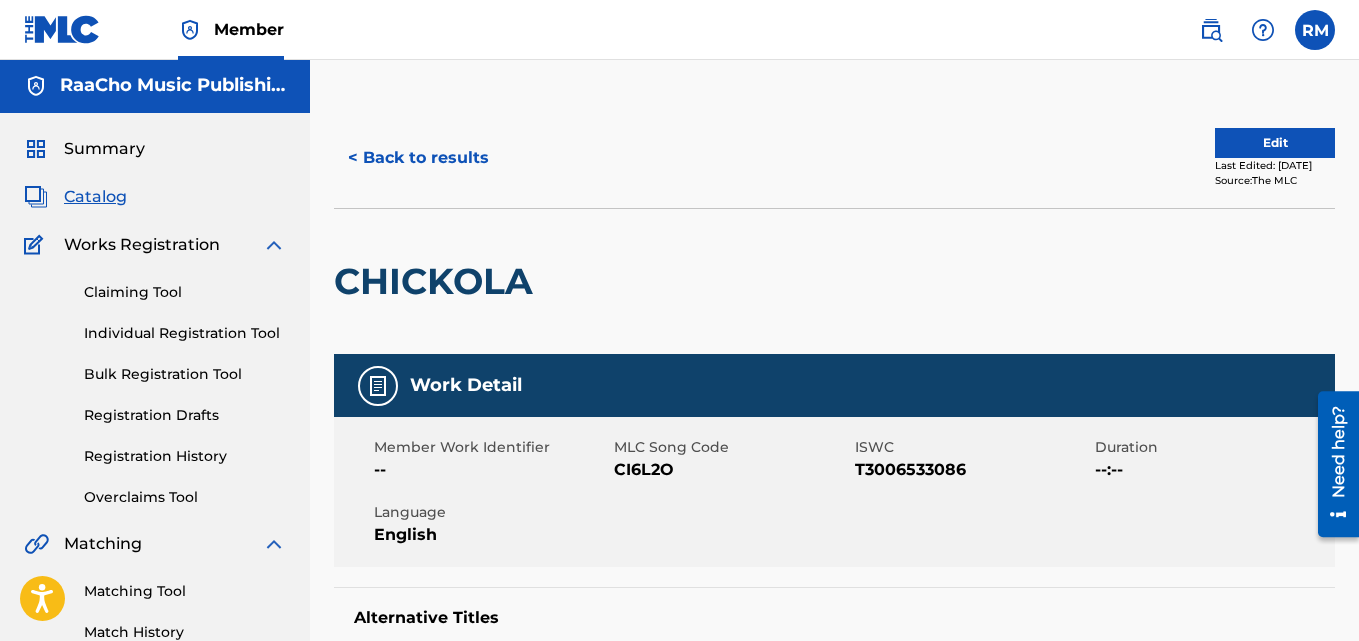 scroll, scrollTop: 0, scrollLeft: 0, axis: both 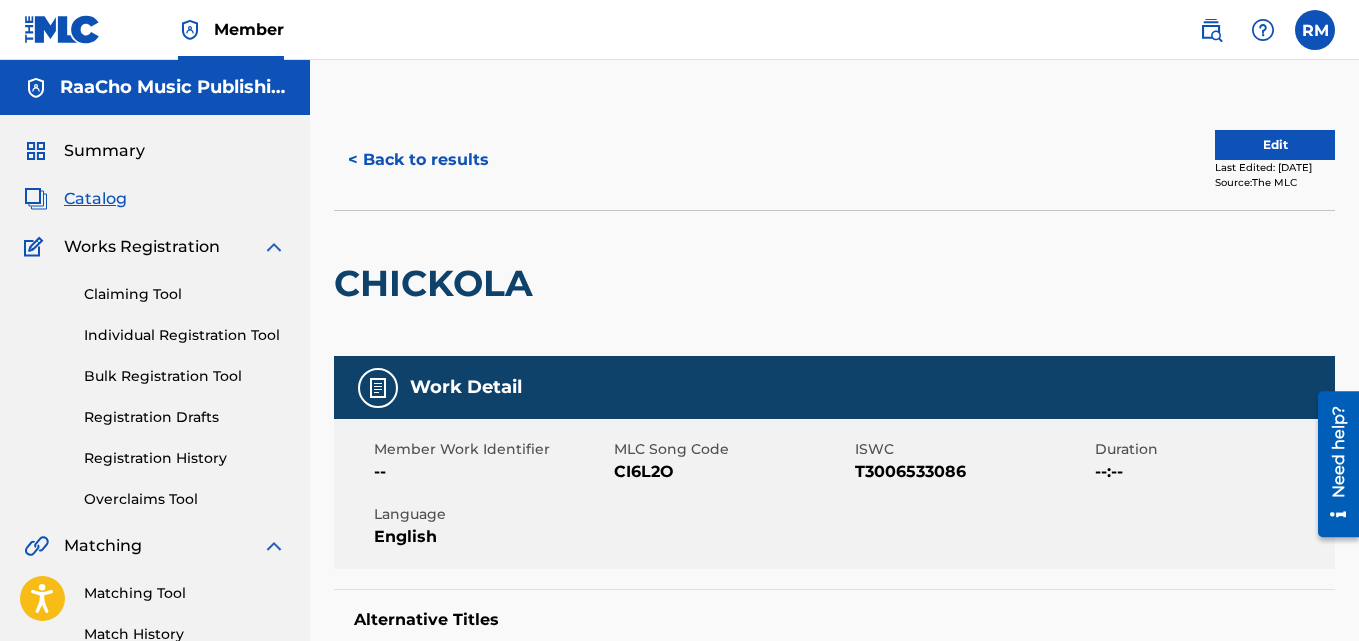 click on "< Back to results" at bounding box center [418, 160] 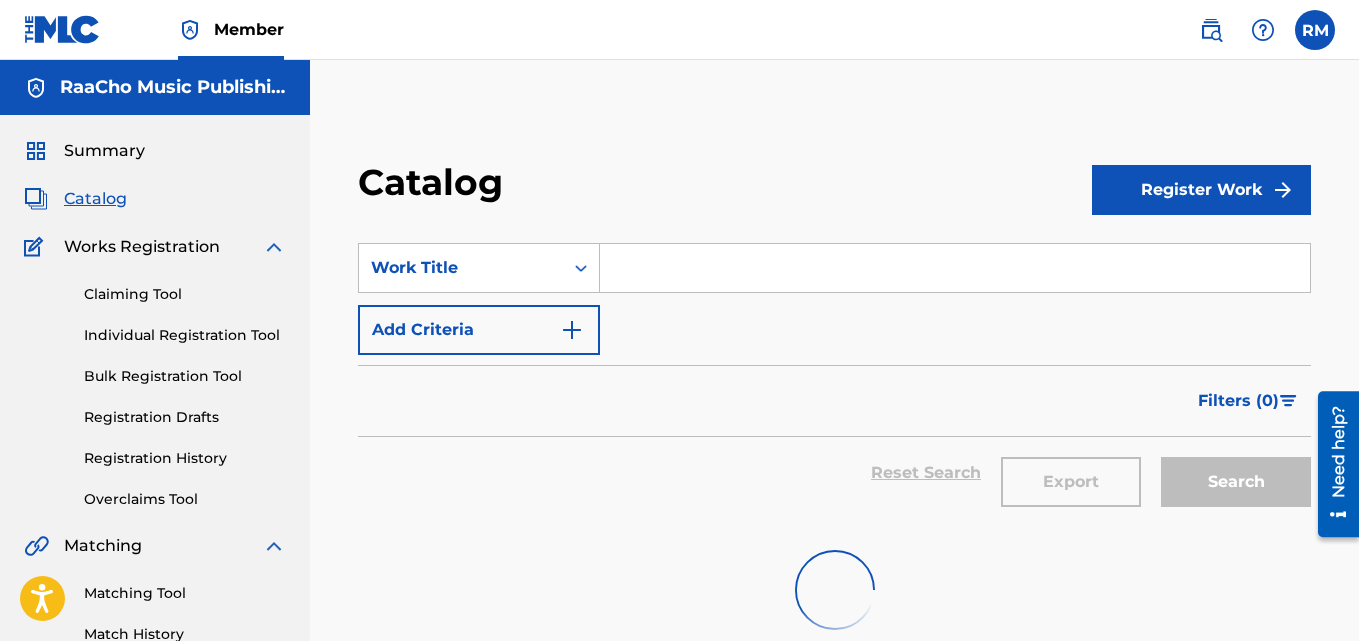 scroll, scrollTop: 2, scrollLeft: 0, axis: vertical 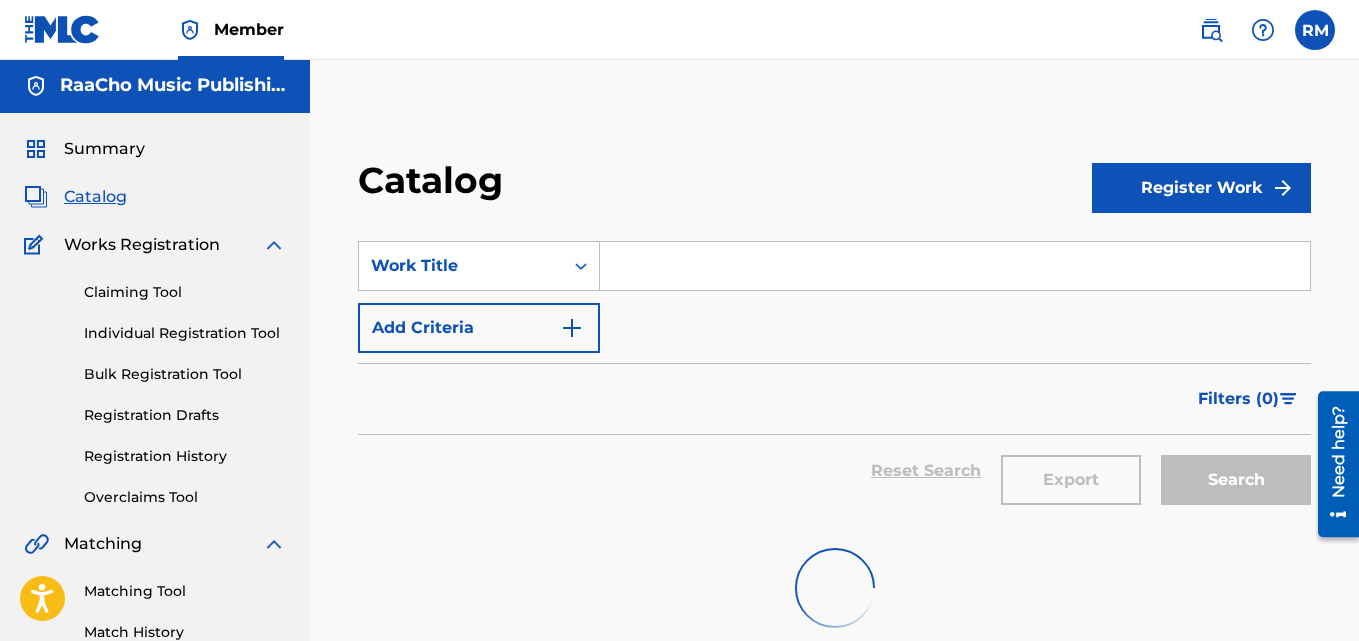 click on "SearchWithCriteriae15d6549-b7de-4644-8b1c-8bc6b8f0f407 Work Title Add Criteria Filter Hold Filters Overclaim   Dispute   Remove Filters Apply Filters Filters ( 0 ) Reset Search Export Search" at bounding box center [834, 370] 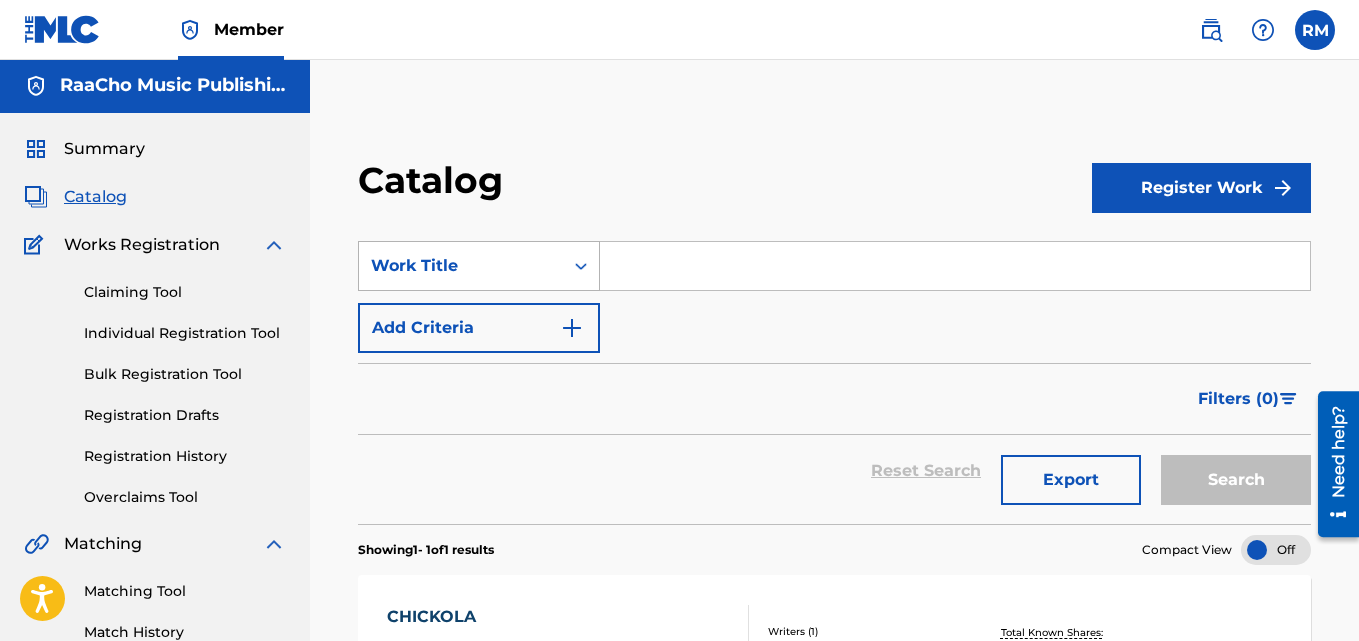 scroll, scrollTop: 0, scrollLeft: 0, axis: both 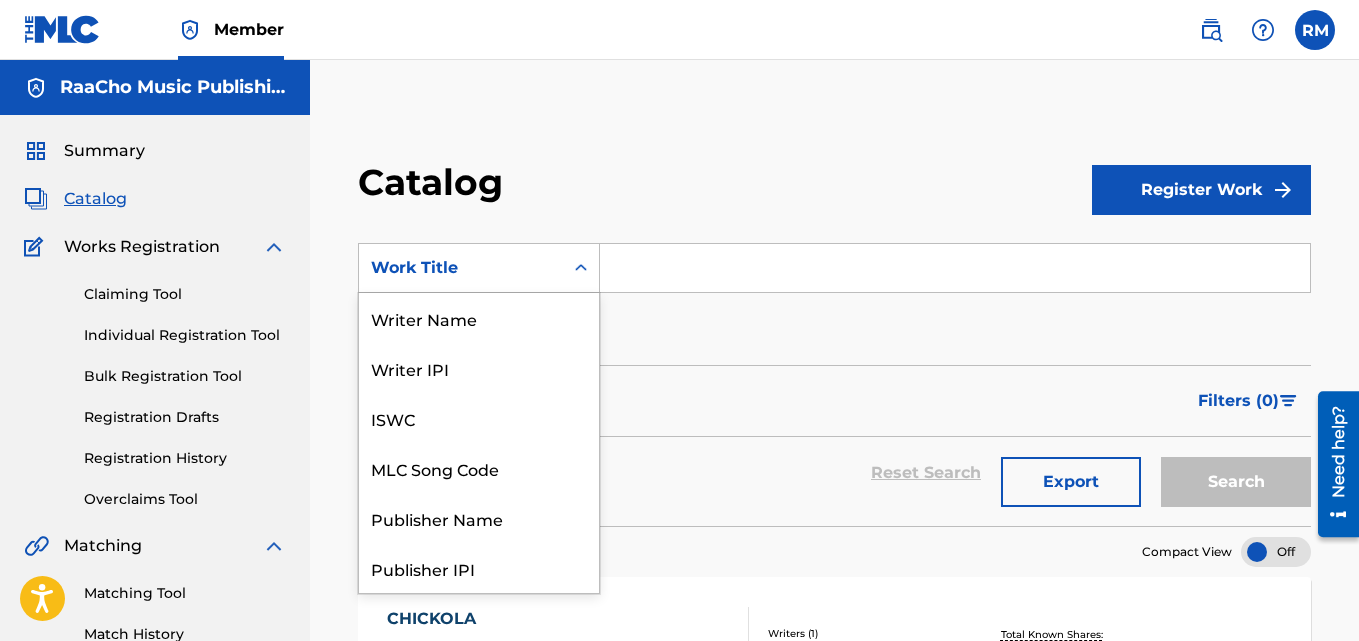 click on "Work Title" at bounding box center (461, 268) 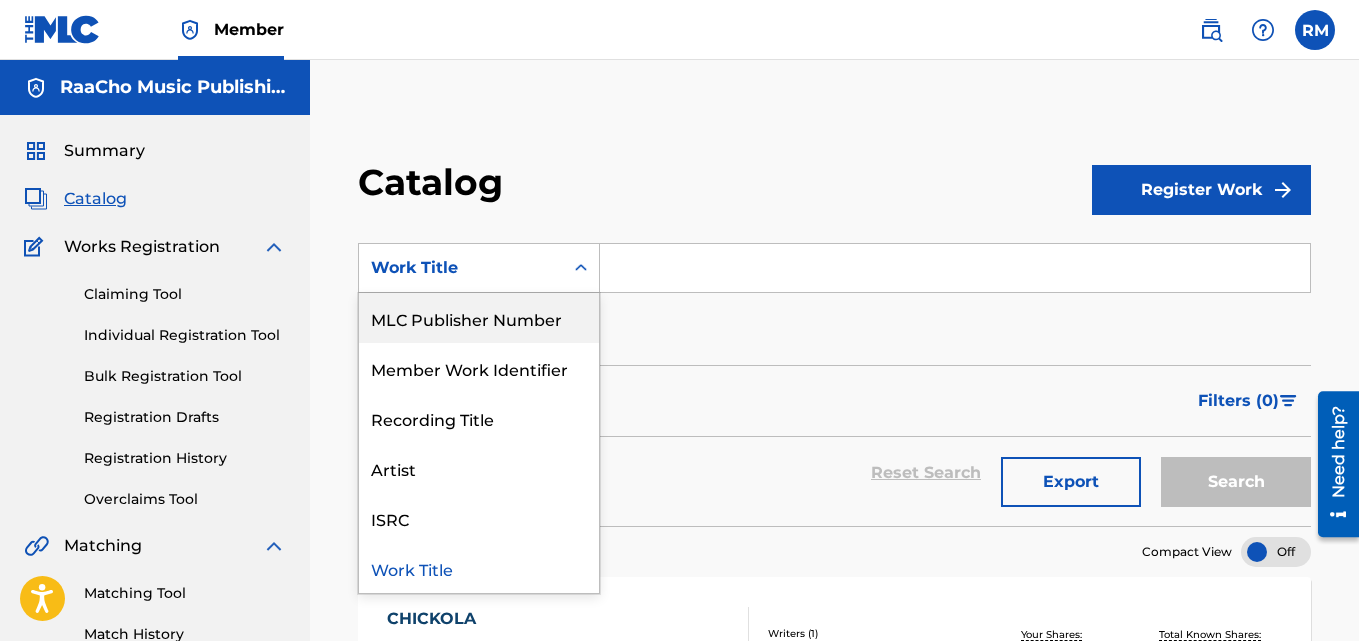scroll, scrollTop: 0, scrollLeft: 0, axis: both 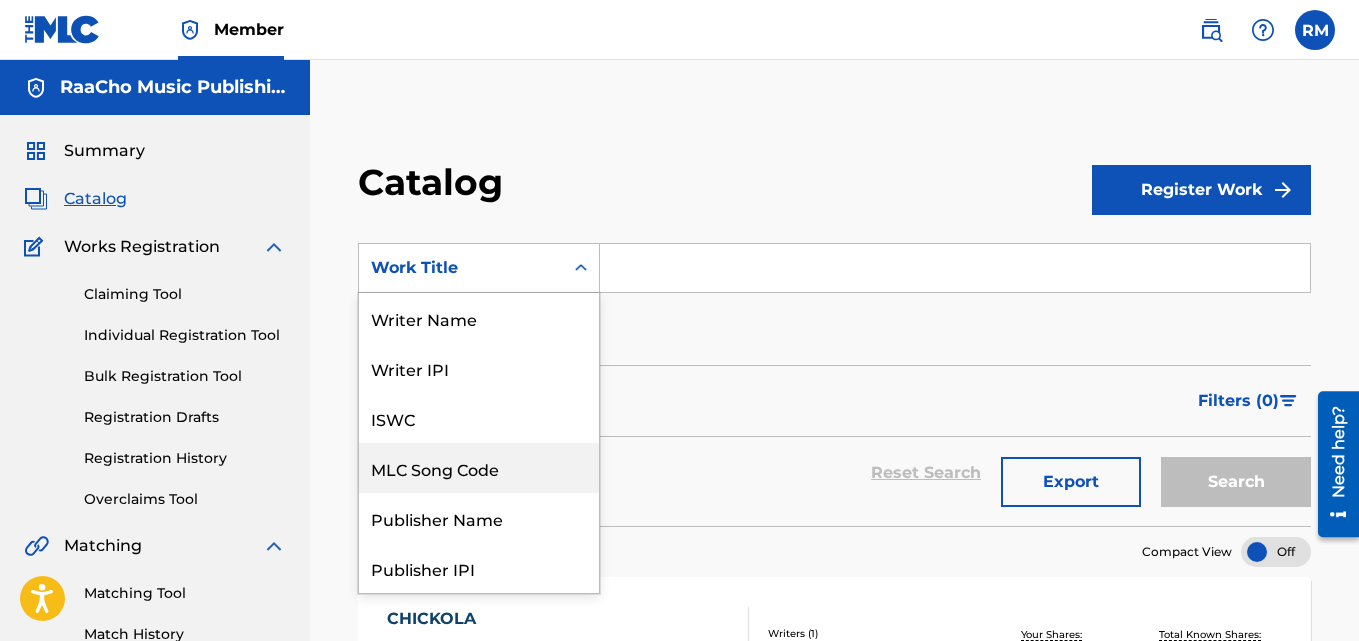 click on "MLC Song Code" at bounding box center (479, 468) 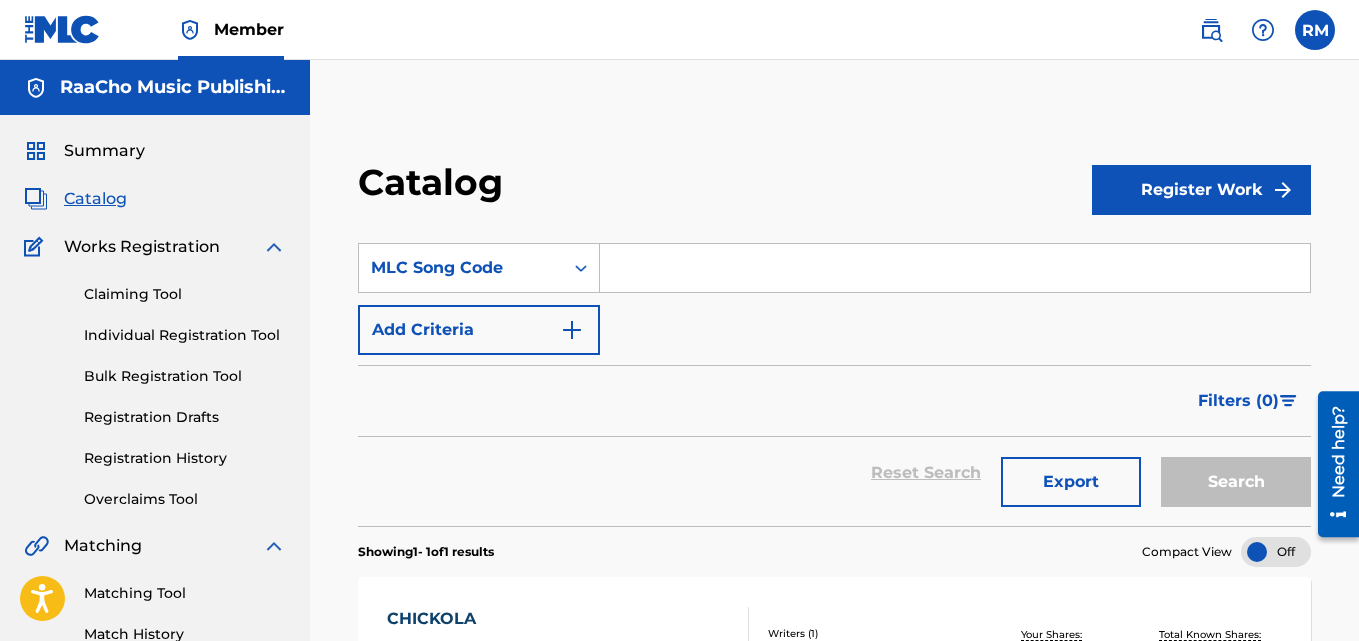 click at bounding box center [955, 268] 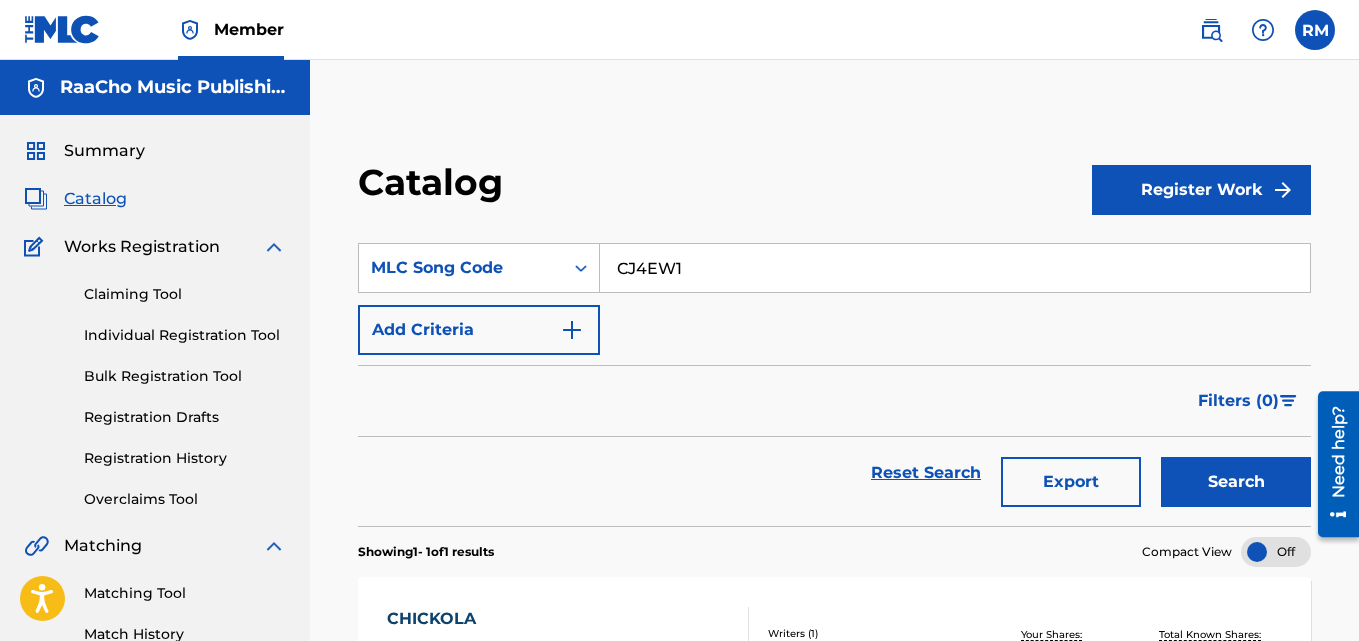 type on "CJ4EW1" 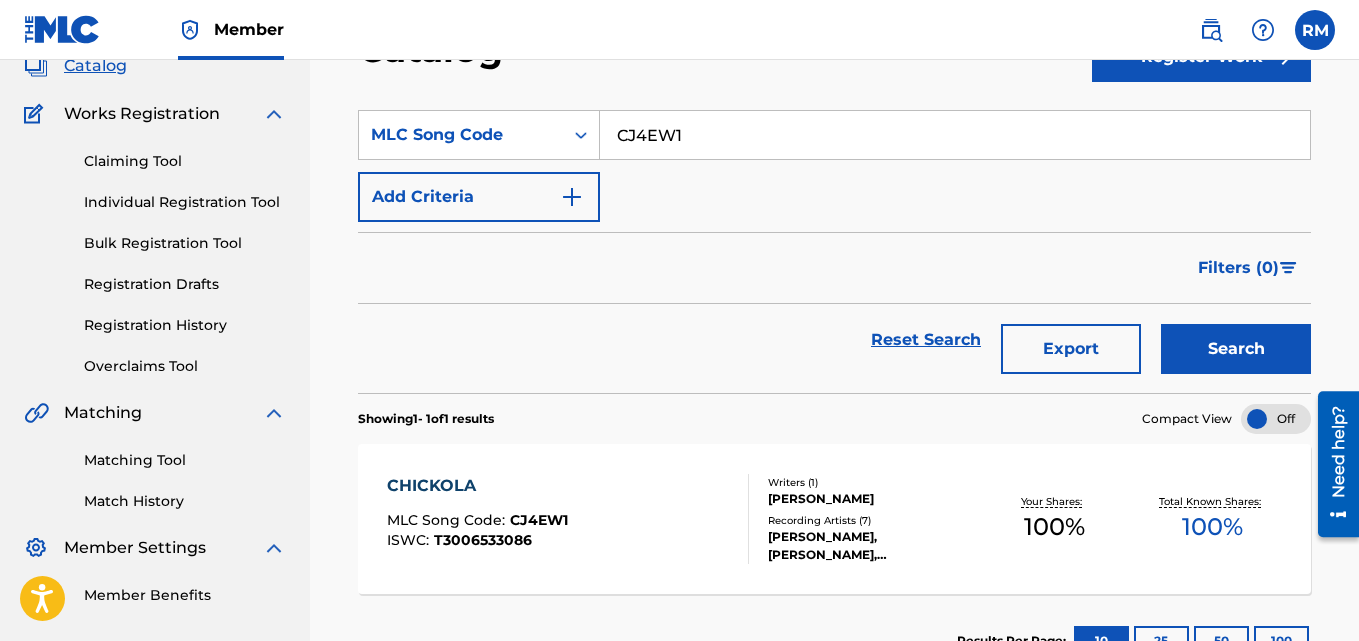 scroll, scrollTop: 276, scrollLeft: 0, axis: vertical 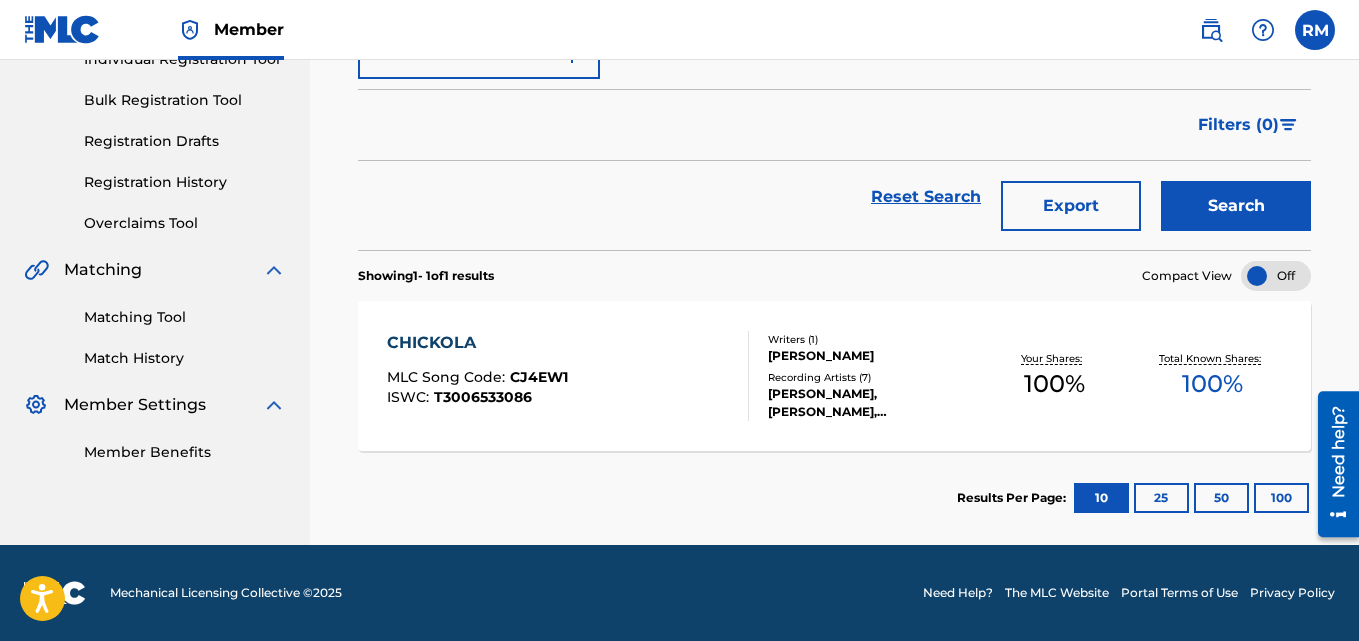click on "CHICKOLA" at bounding box center [477, 343] 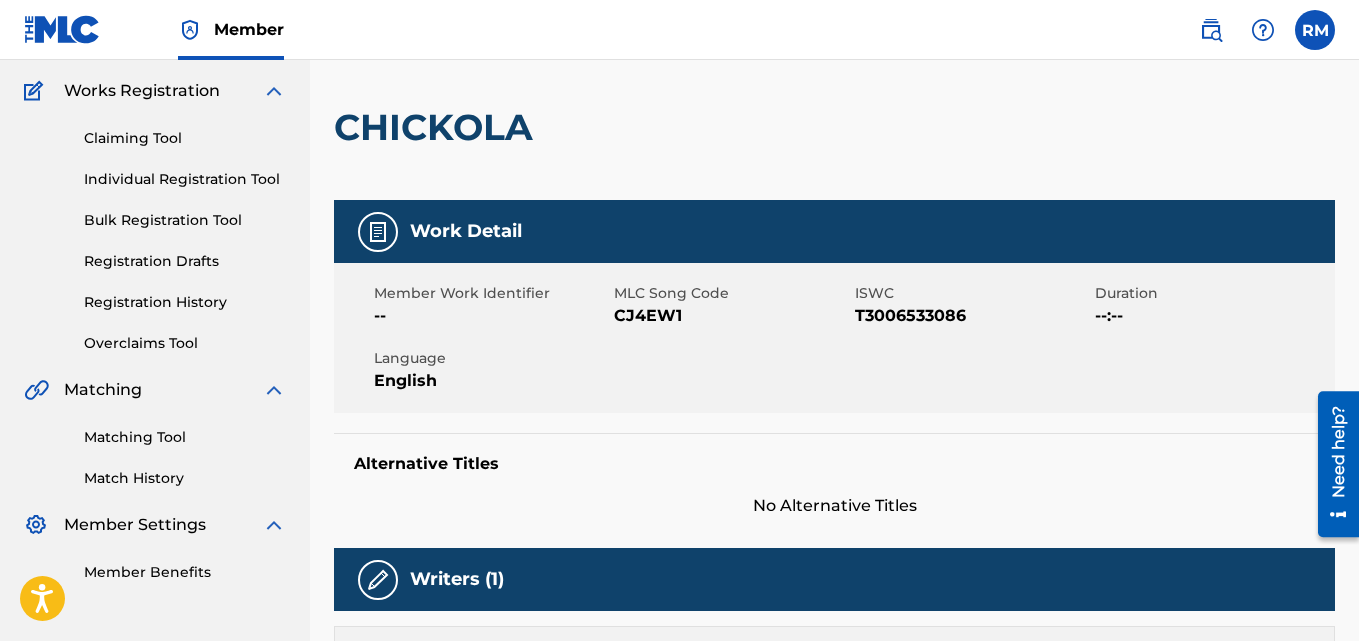 scroll, scrollTop: 0, scrollLeft: 0, axis: both 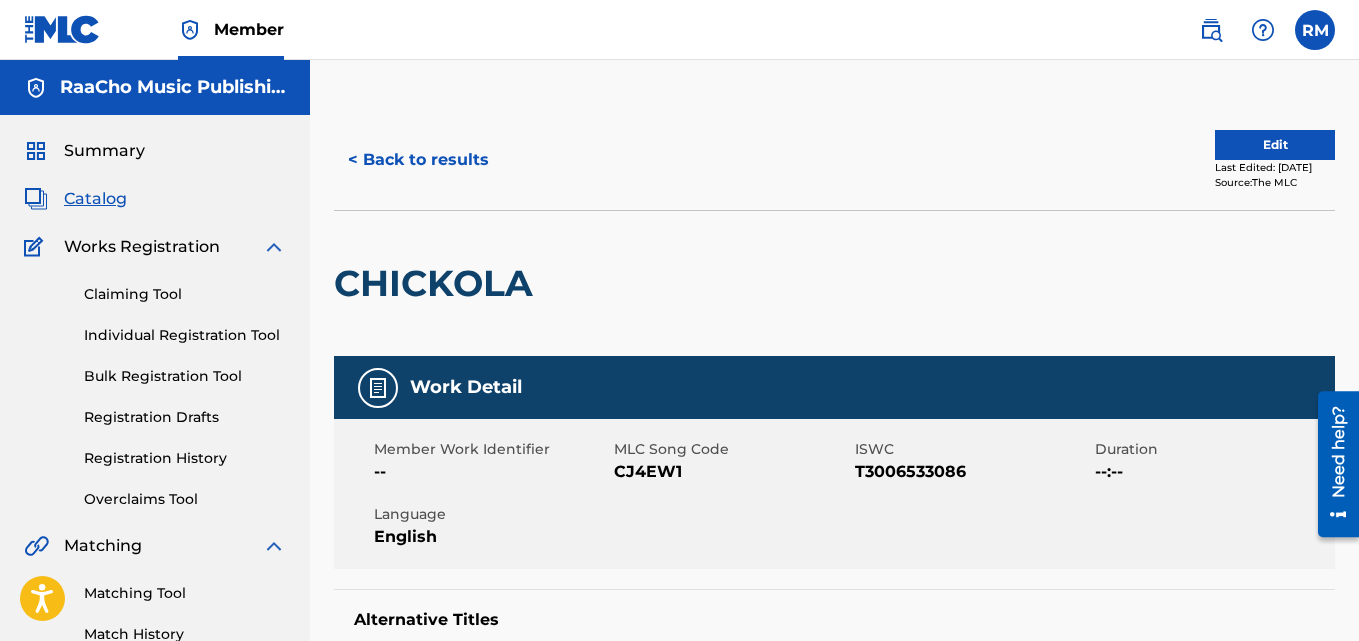 click on "< Back to results Edit Last Edited:   [DATE] Source:  The MLC" at bounding box center (834, 160) 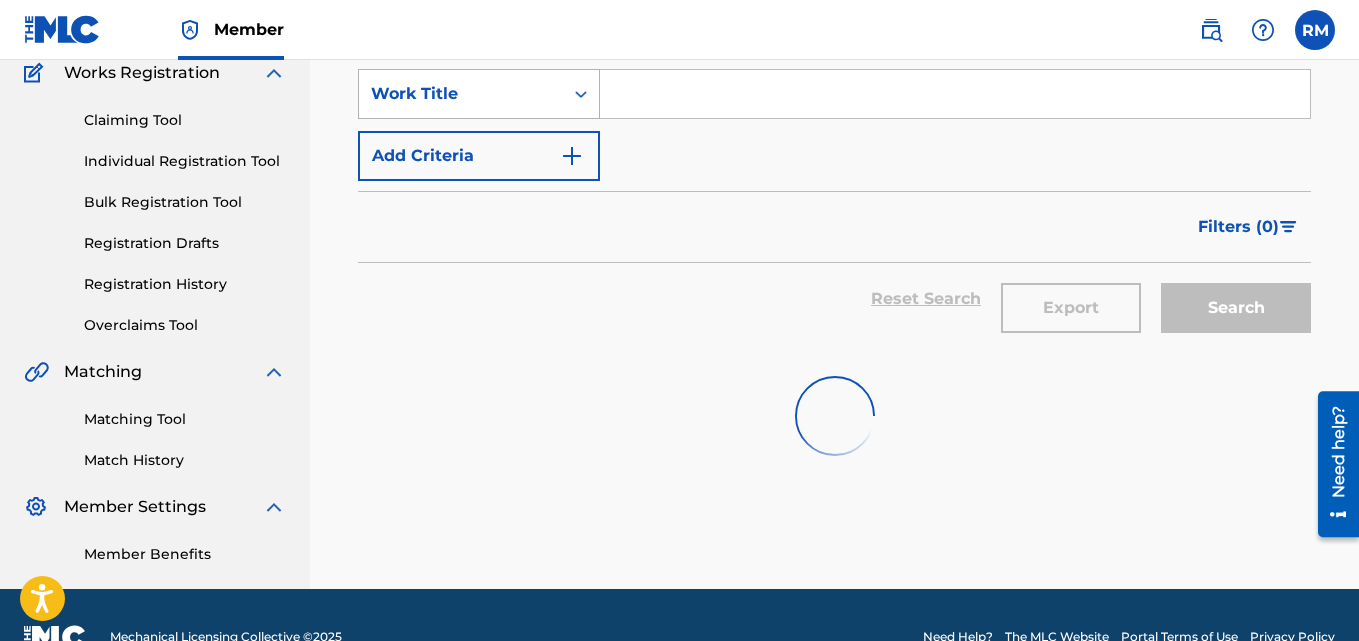 scroll, scrollTop: 0, scrollLeft: 0, axis: both 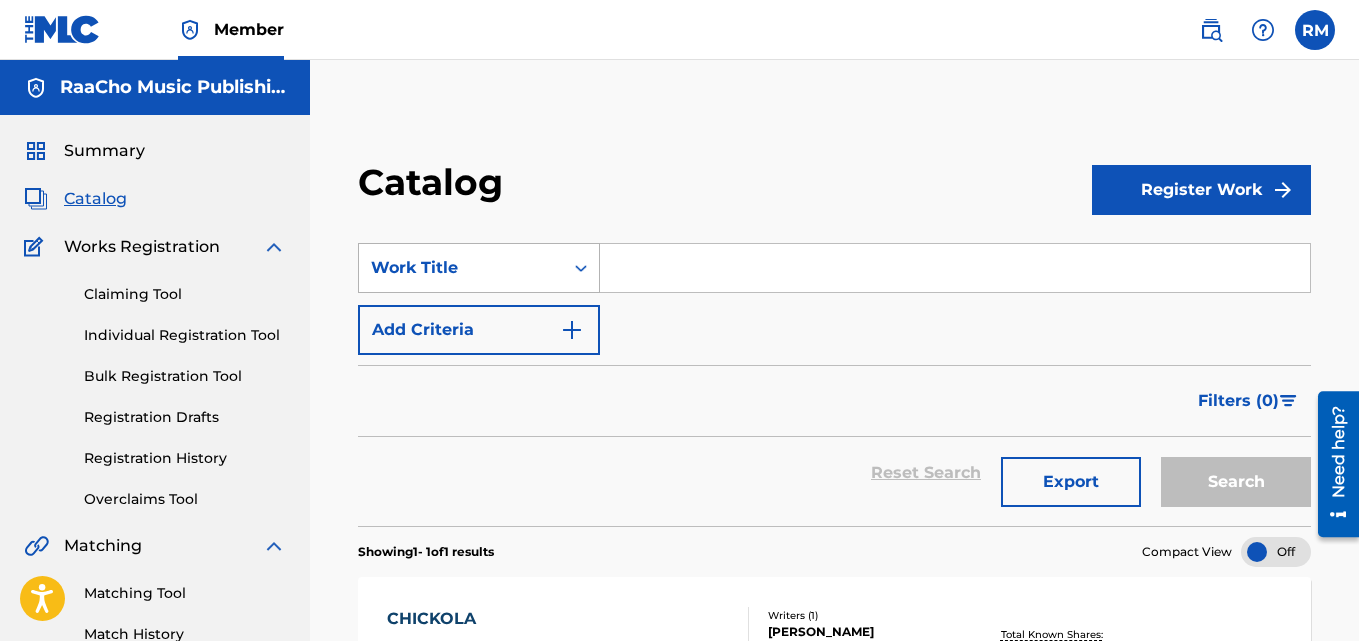 click on "Work Title" at bounding box center (461, 268) 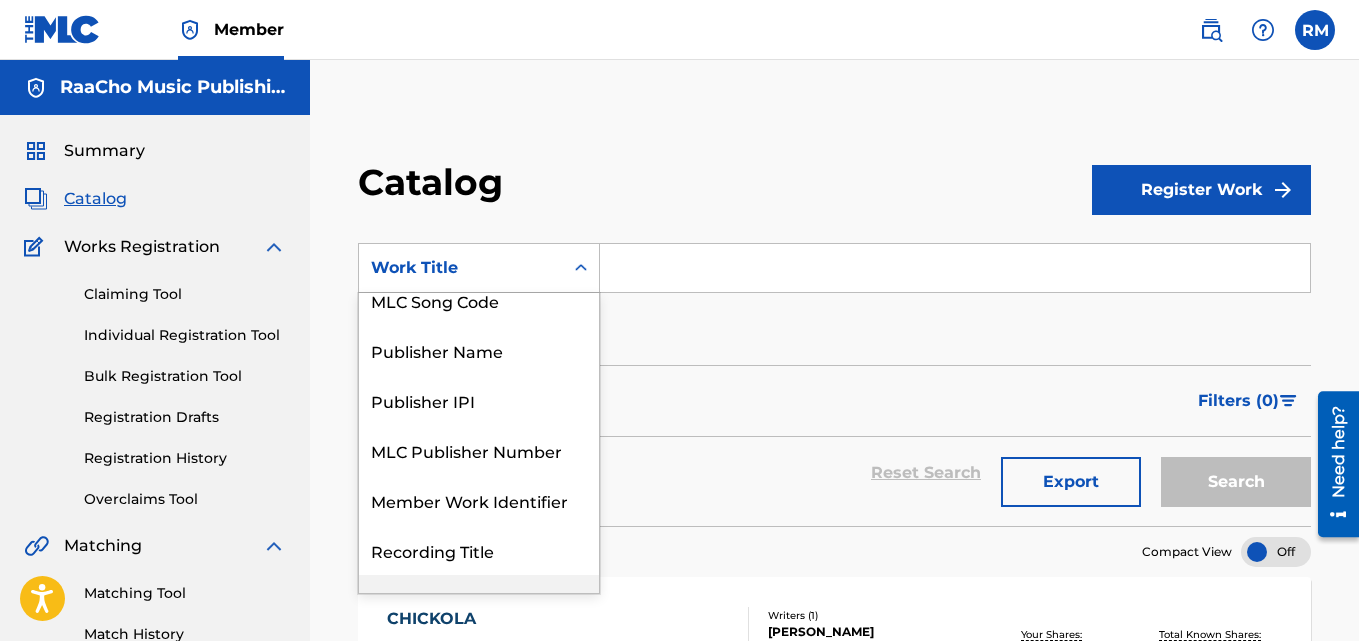 scroll, scrollTop: 0, scrollLeft: 0, axis: both 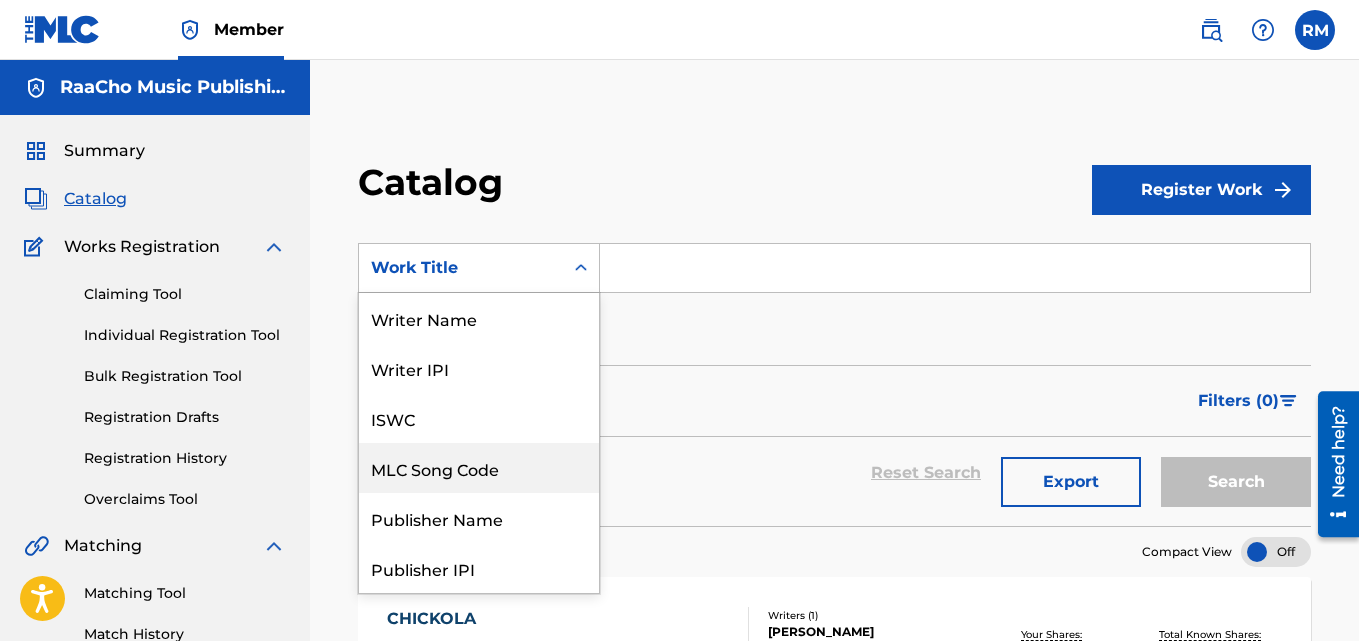 click on "MLC Song Code" at bounding box center (479, 468) 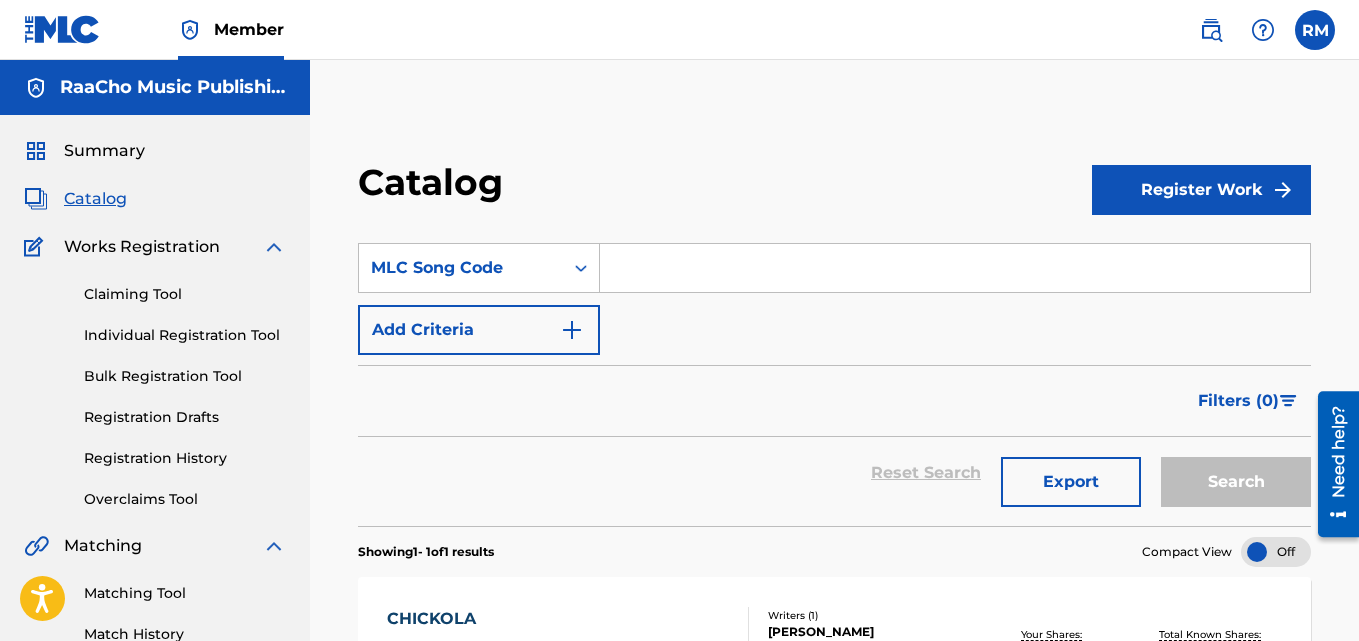 click on "SearchWithCriteria1fa85014-efad-4b04-b4b3-05d8eb9ff49d MLC Song Code Add Criteria" at bounding box center [834, 299] 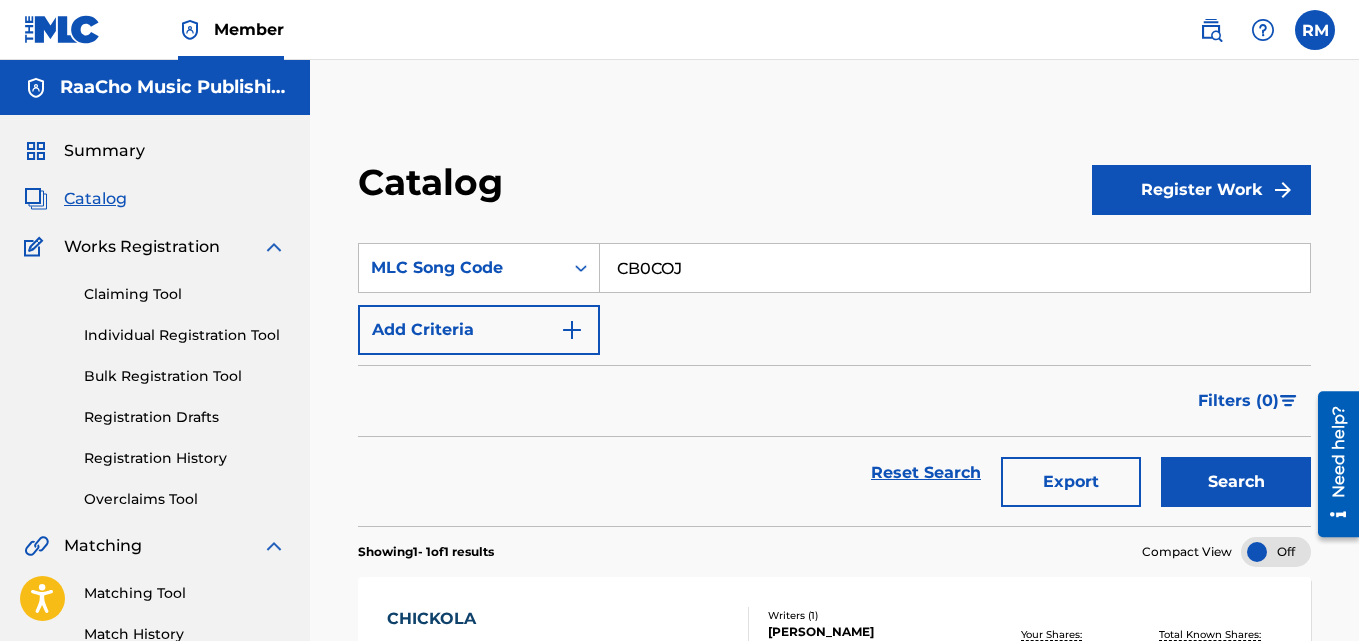 type on "CB0COJ" 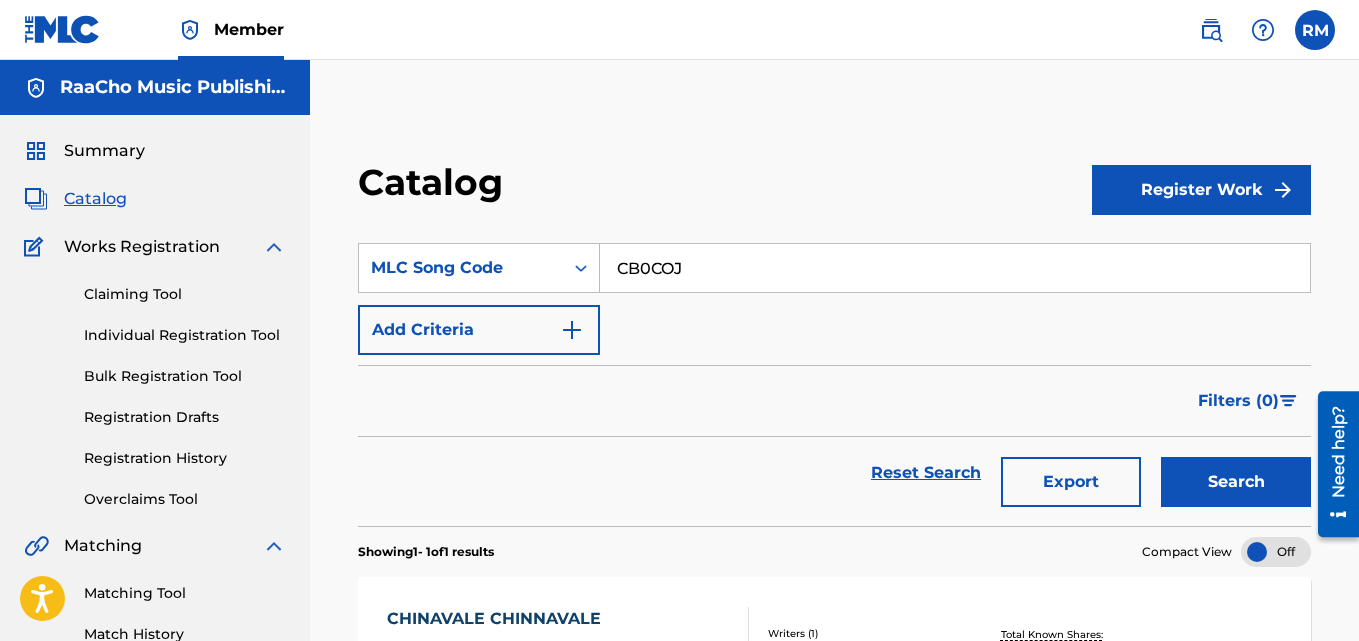 scroll, scrollTop: 276, scrollLeft: 0, axis: vertical 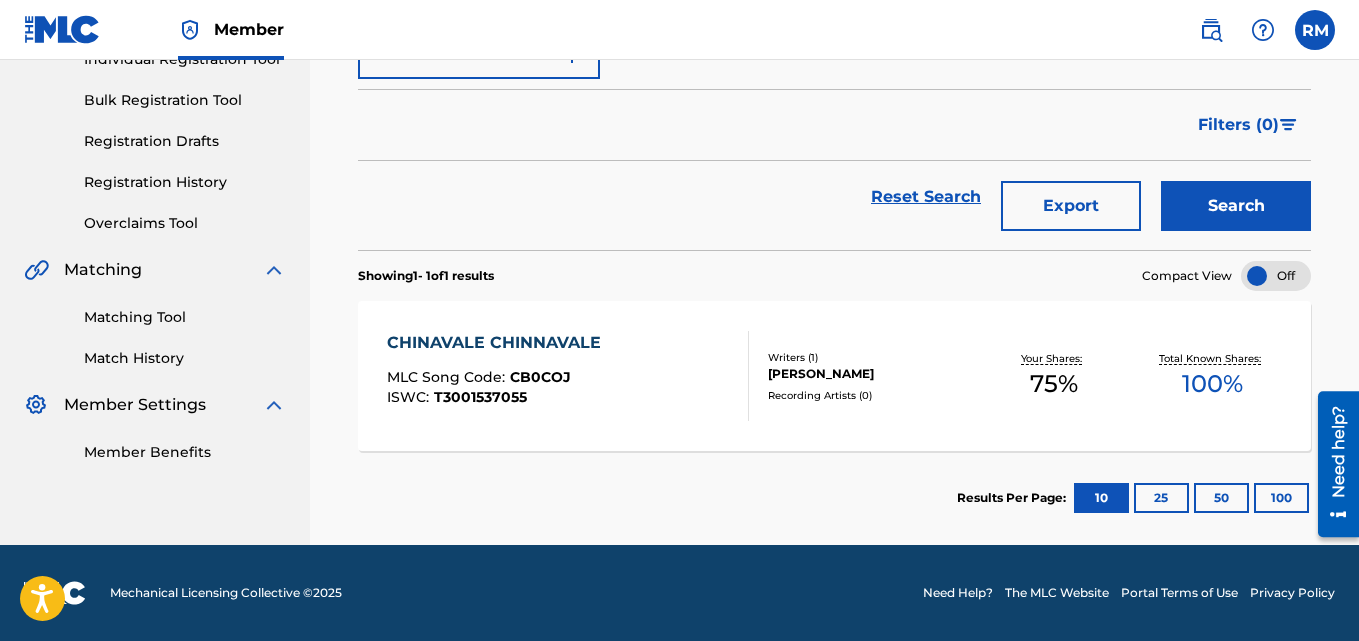 click on "CHINAVALE CHINNAVALE" at bounding box center [499, 343] 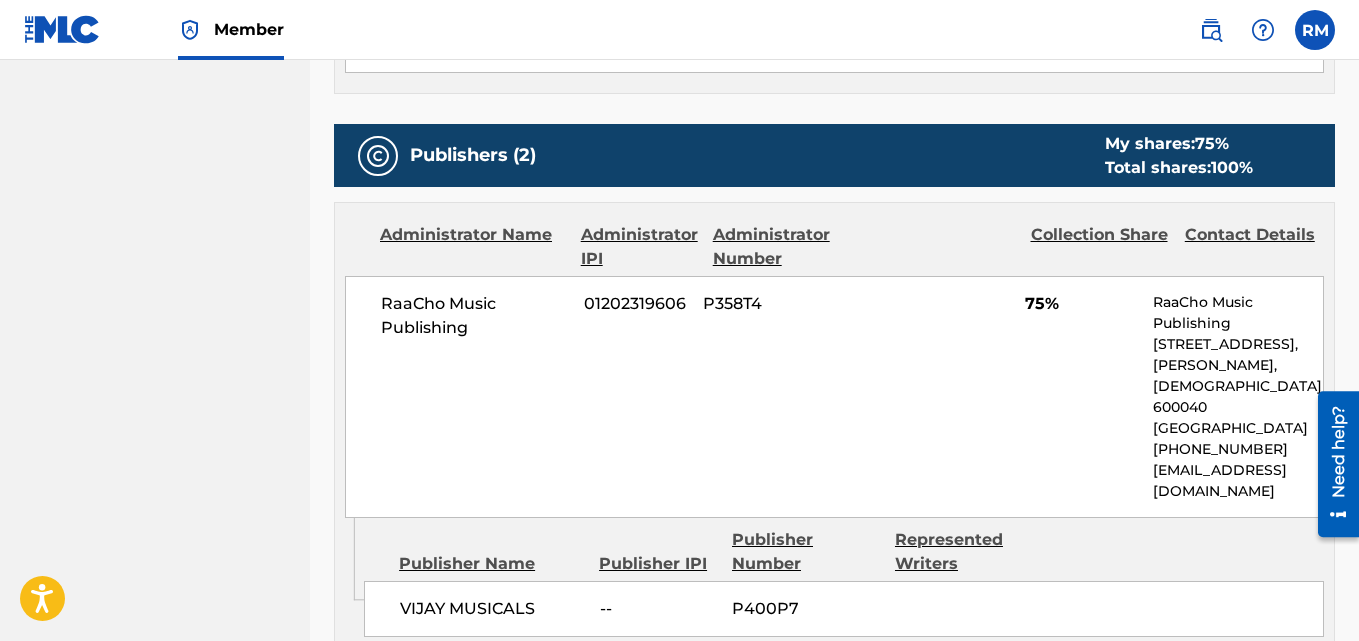 scroll, scrollTop: 42, scrollLeft: 0, axis: vertical 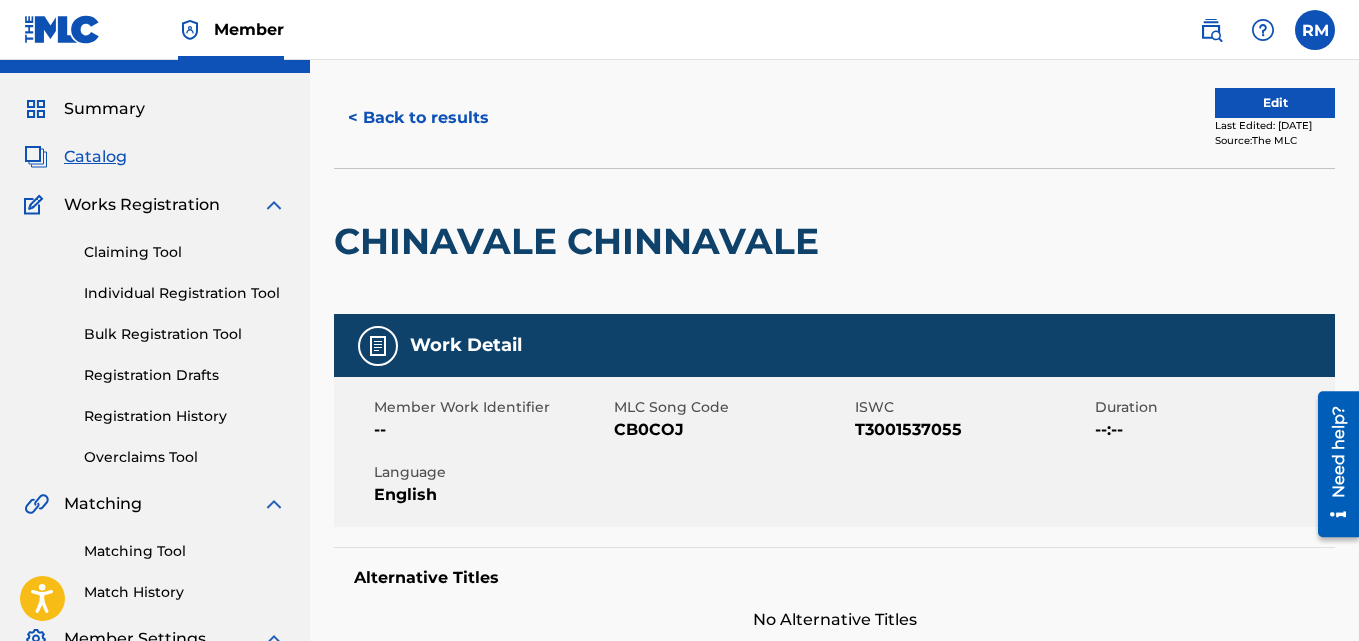 click on "< Back to results" at bounding box center [418, 118] 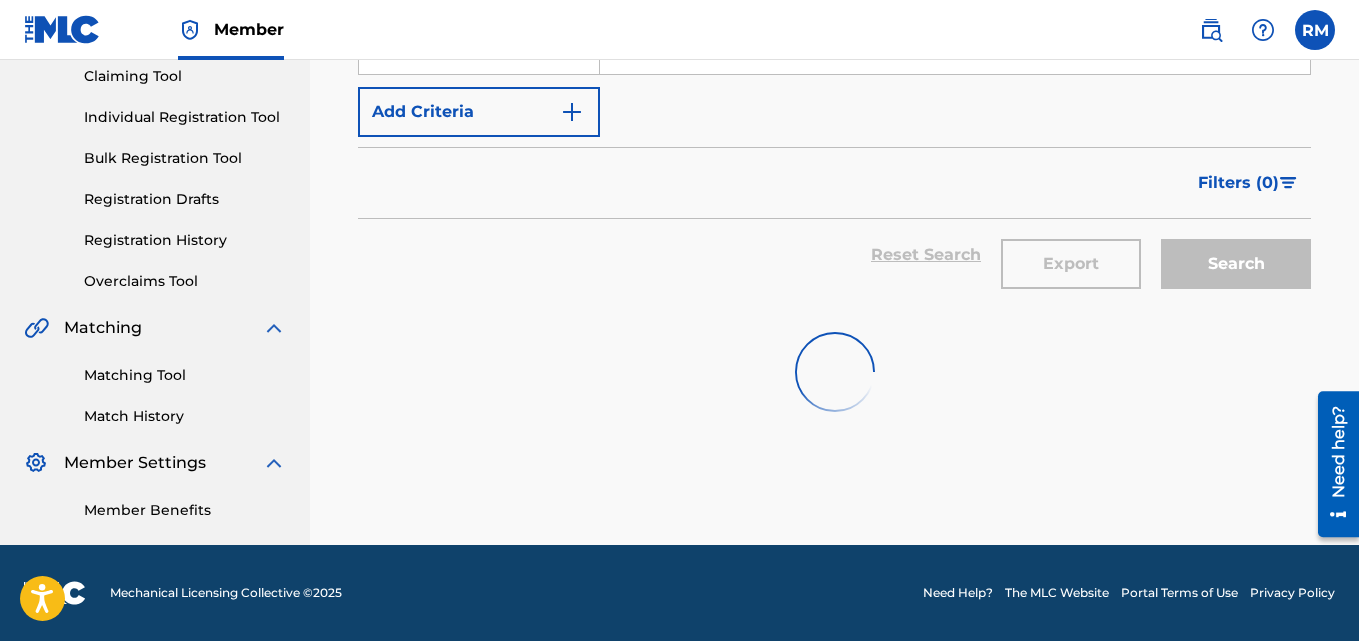 scroll, scrollTop: 0, scrollLeft: 0, axis: both 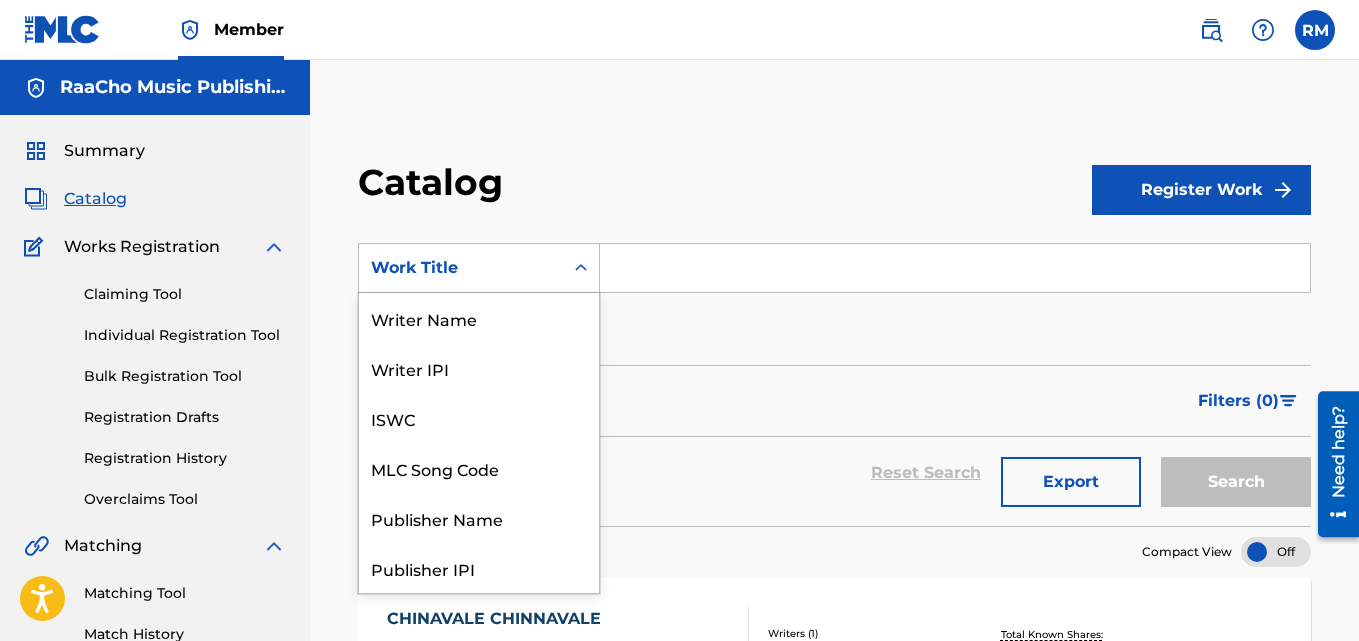 click on "Work Title" at bounding box center [461, 268] 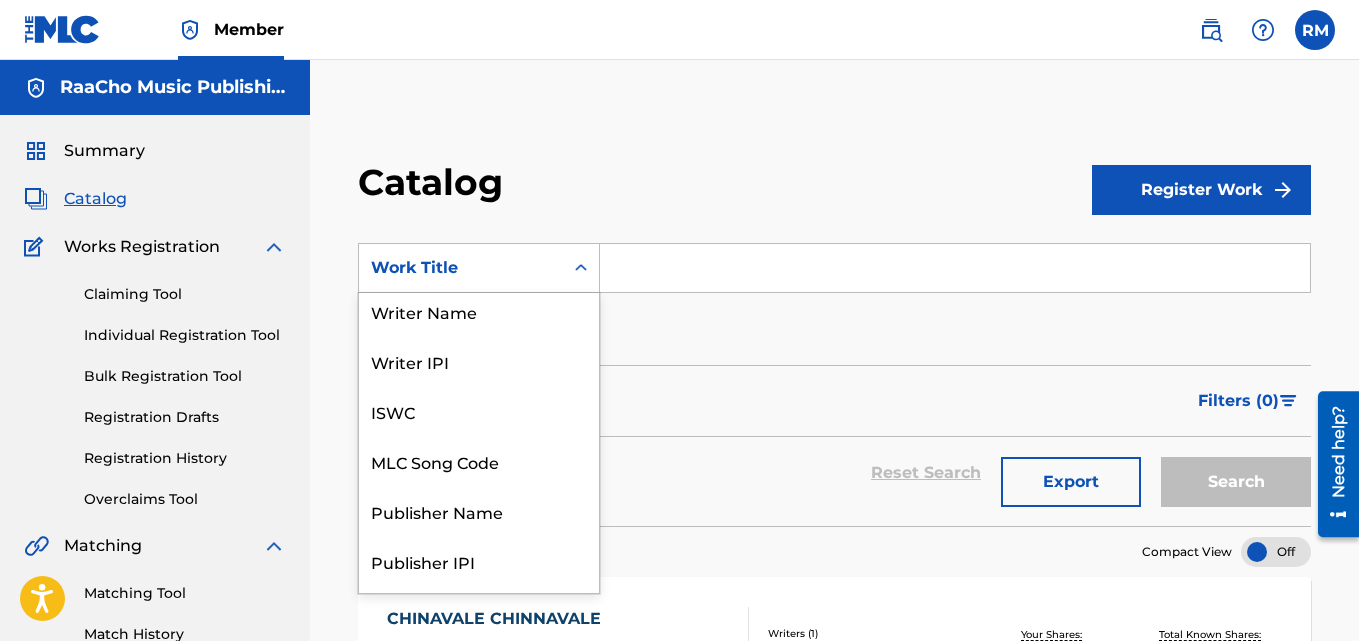 scroll, scrollTop: 0, scrollLeft: 0, axis: both 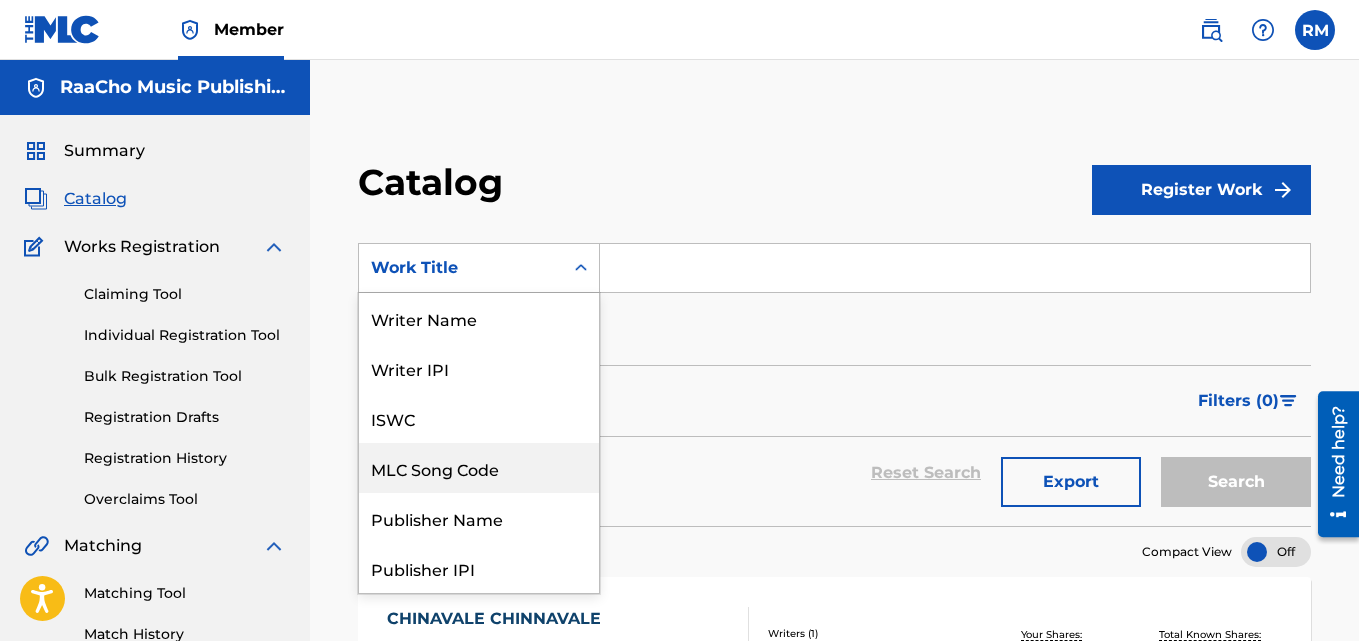 click on "MLC Song Code" at bounding box center (479, 468) 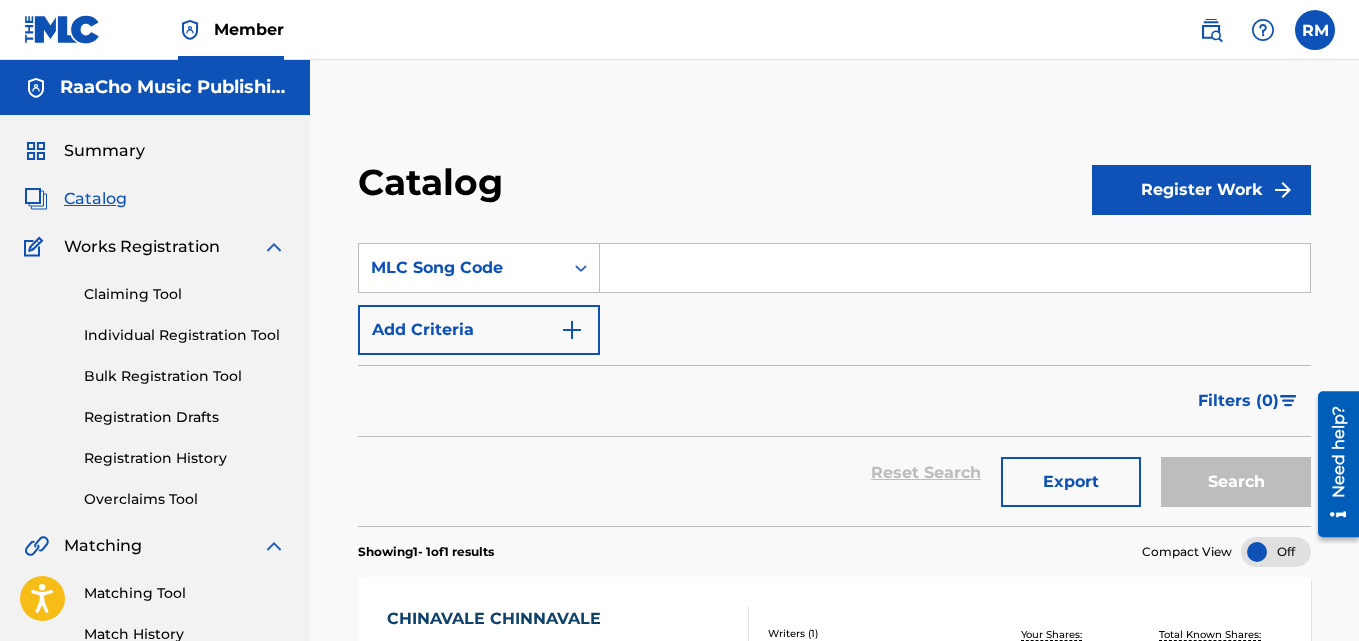 click at bounding box center [955, 268] 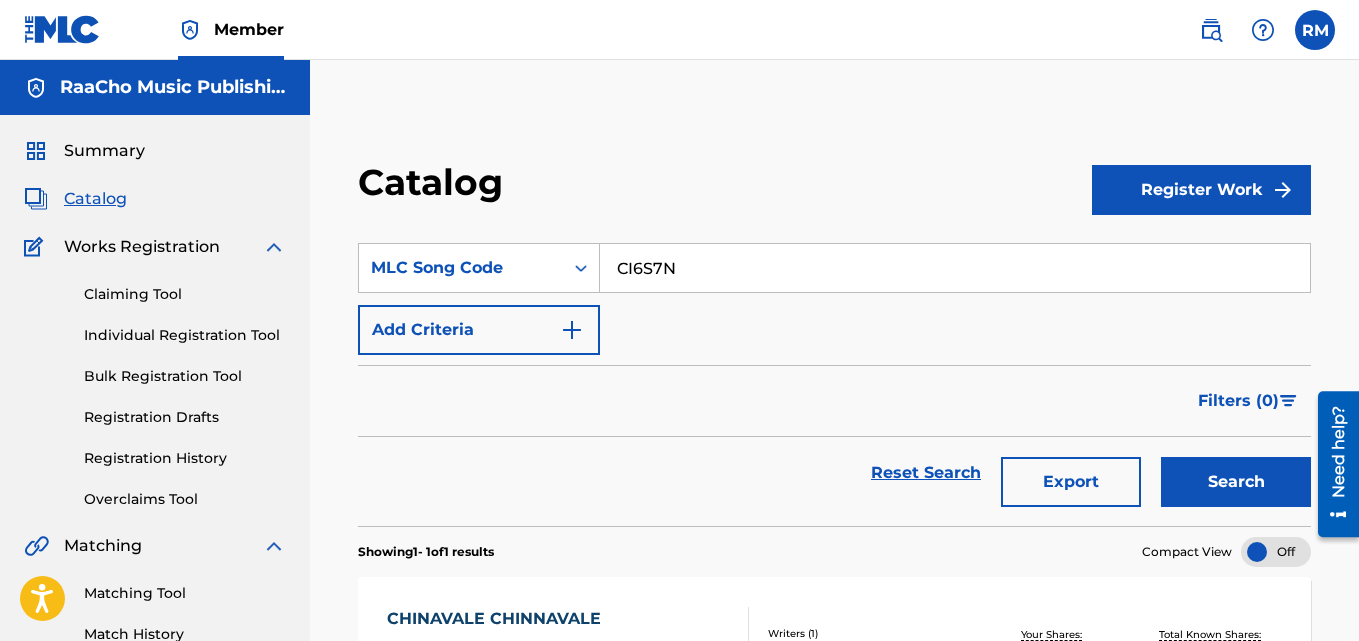 type on "CI6S7N" 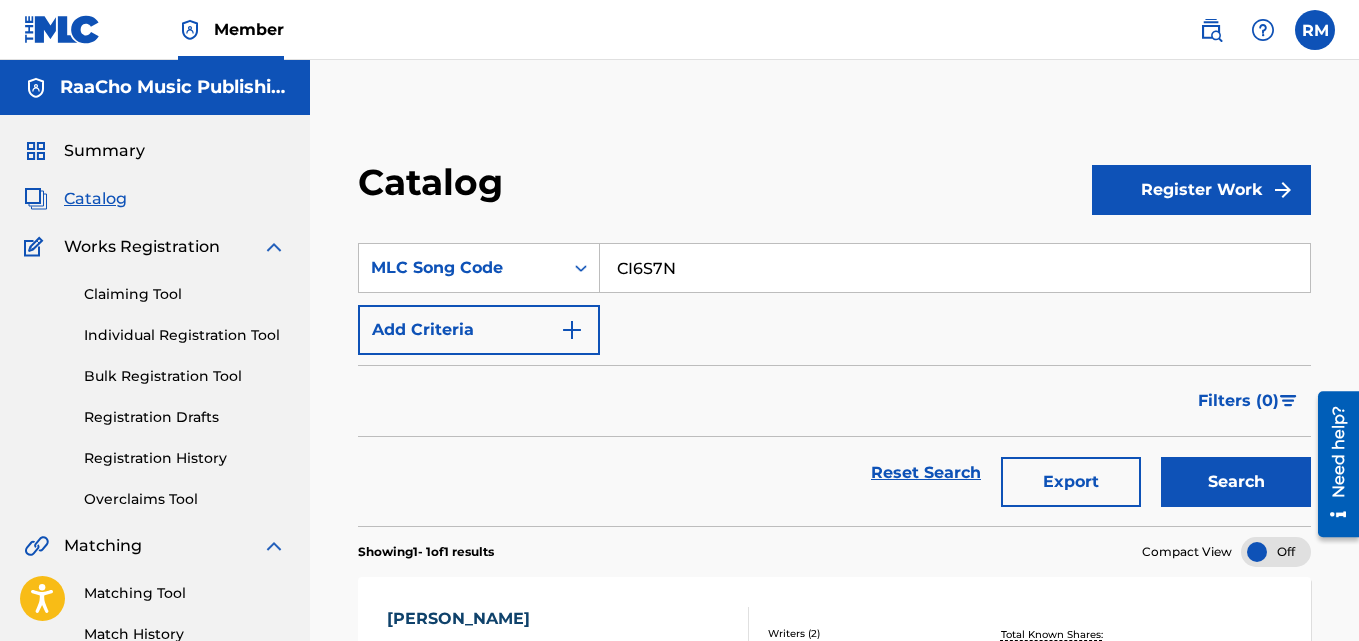 scroll, scrollTop: 276, scrollLeft: 0, axis: vertical 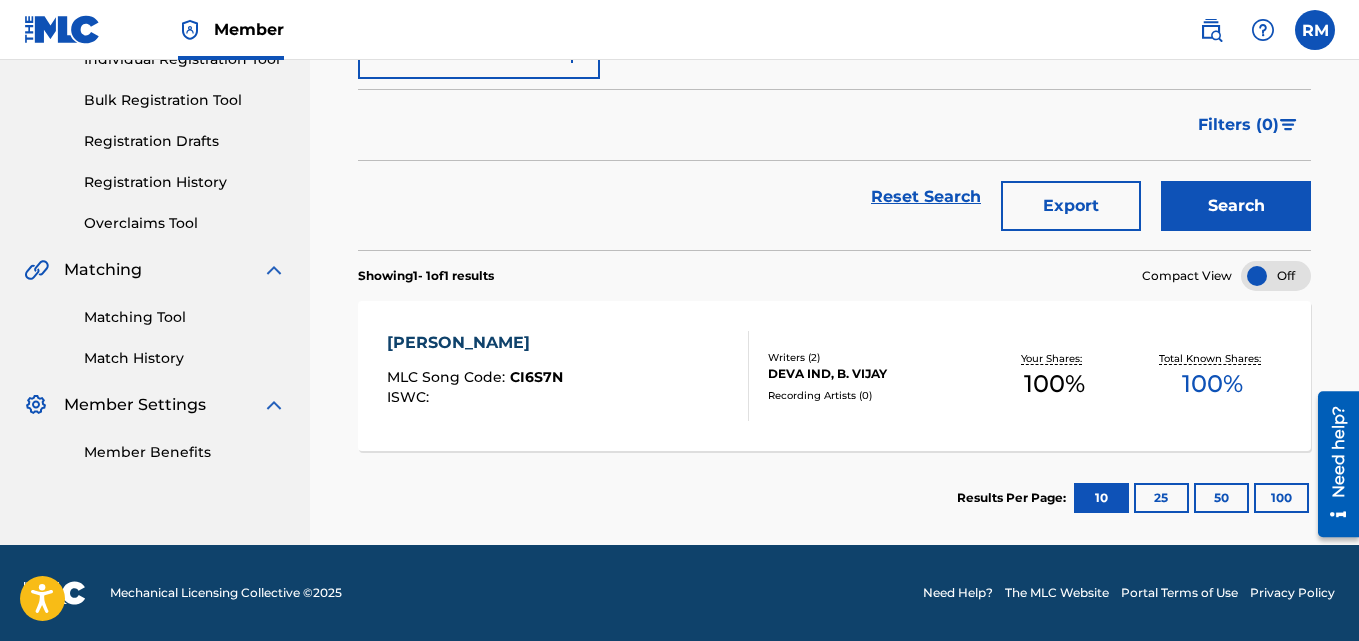 click on "[PERSON_NAME]" at bounding box center [475, 343] 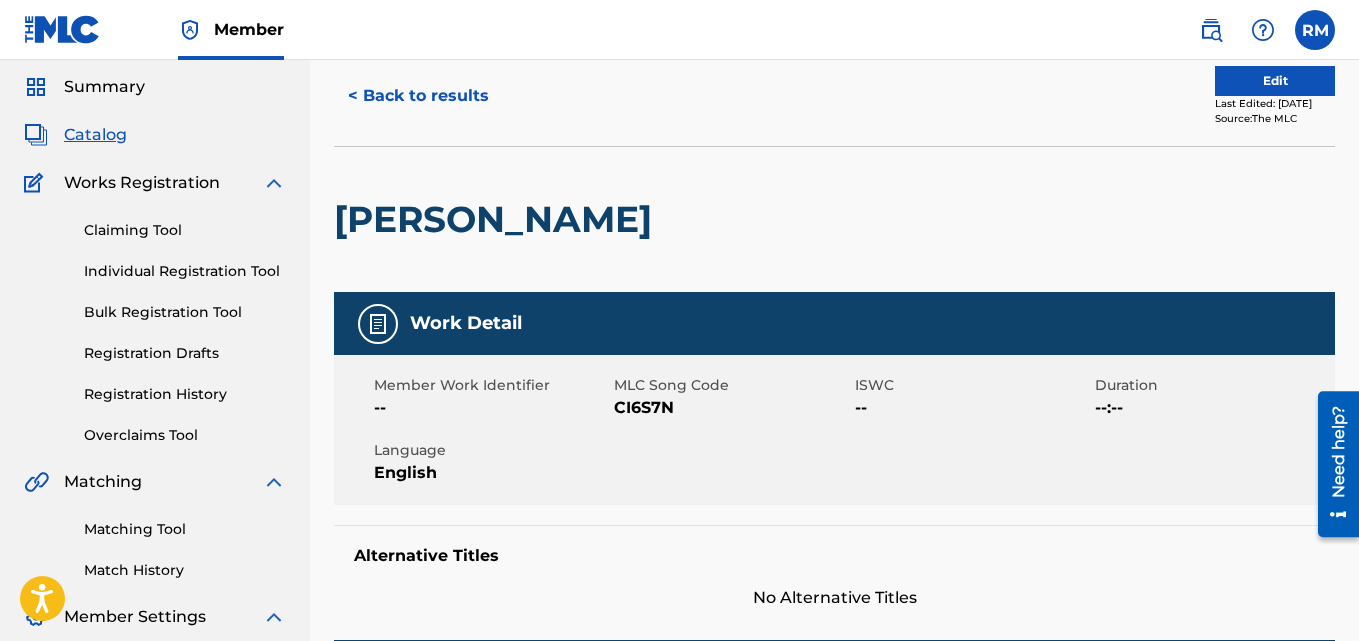 scroll, scrollTop: 0, scrollLeft: 0, axis: both 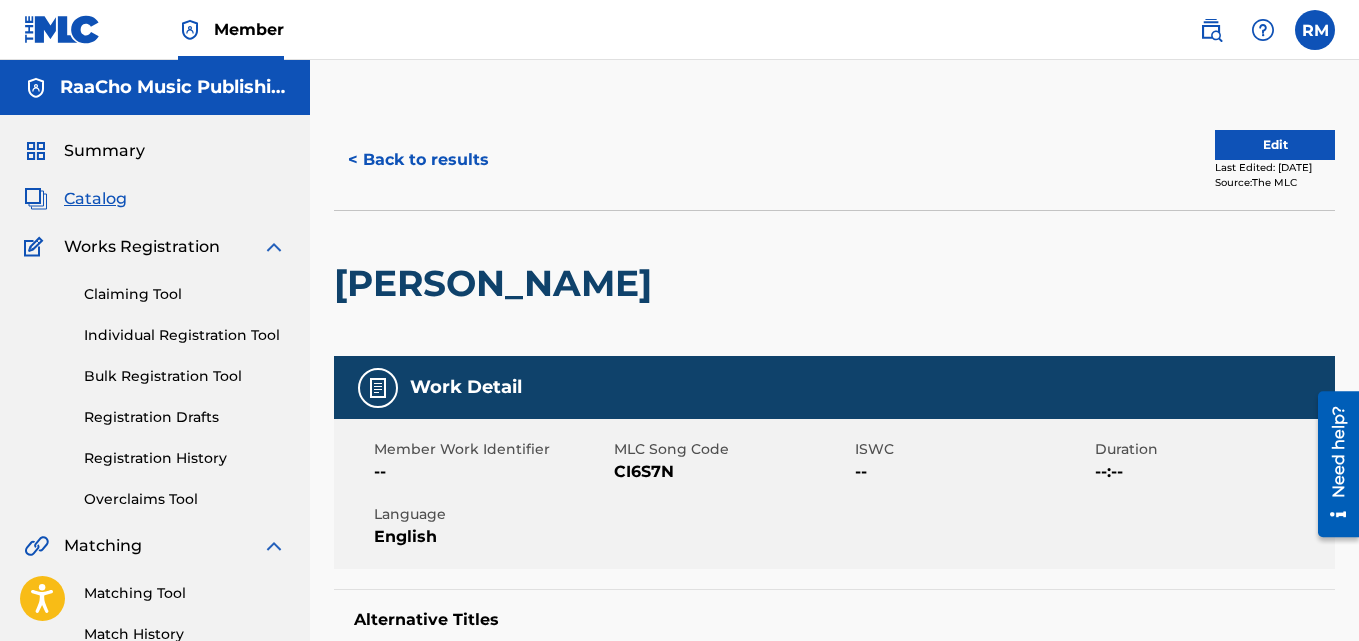 click on "< Back to results" at bounding box center [418, 160] 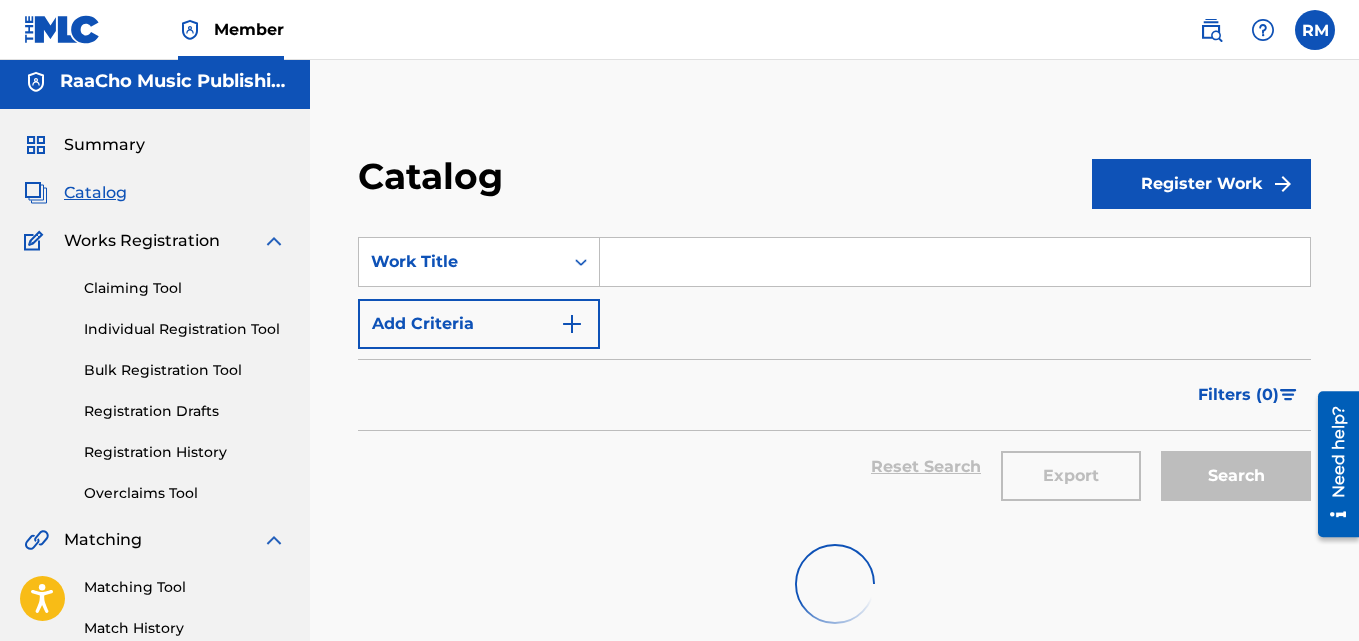 scroll, scrollTop: 0, scrollLeft: 0, axis: both 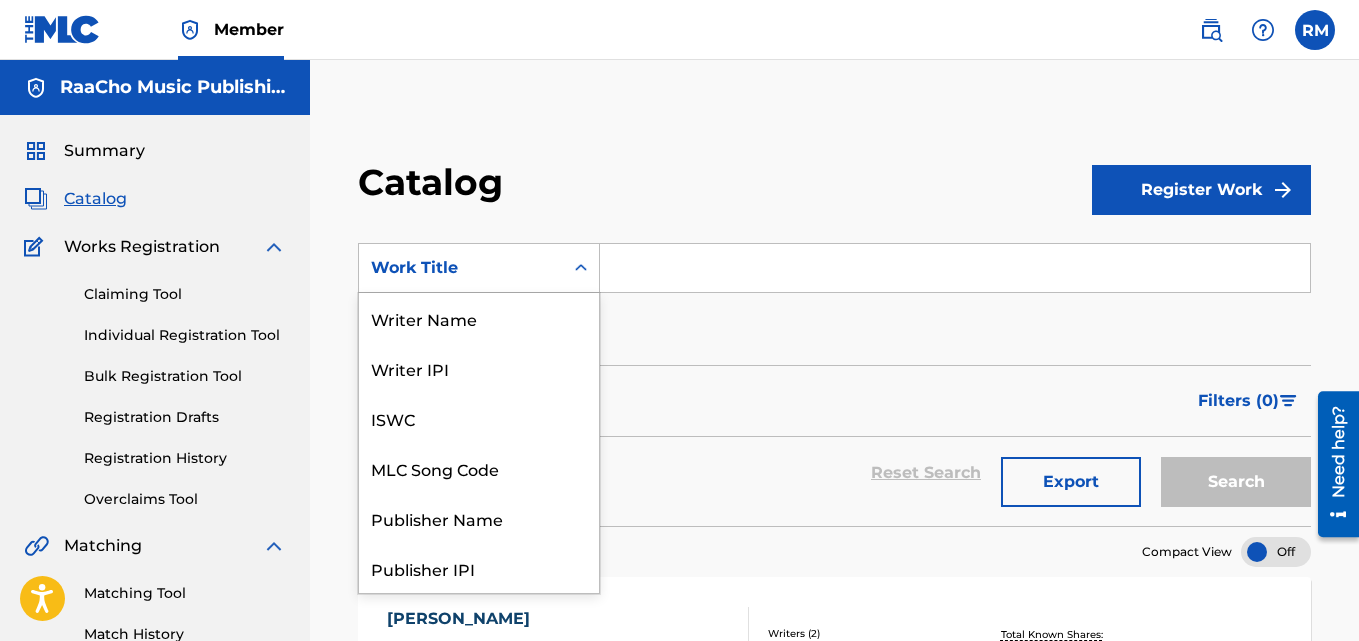 click on "Work Title" at bounding box center [461, 268] 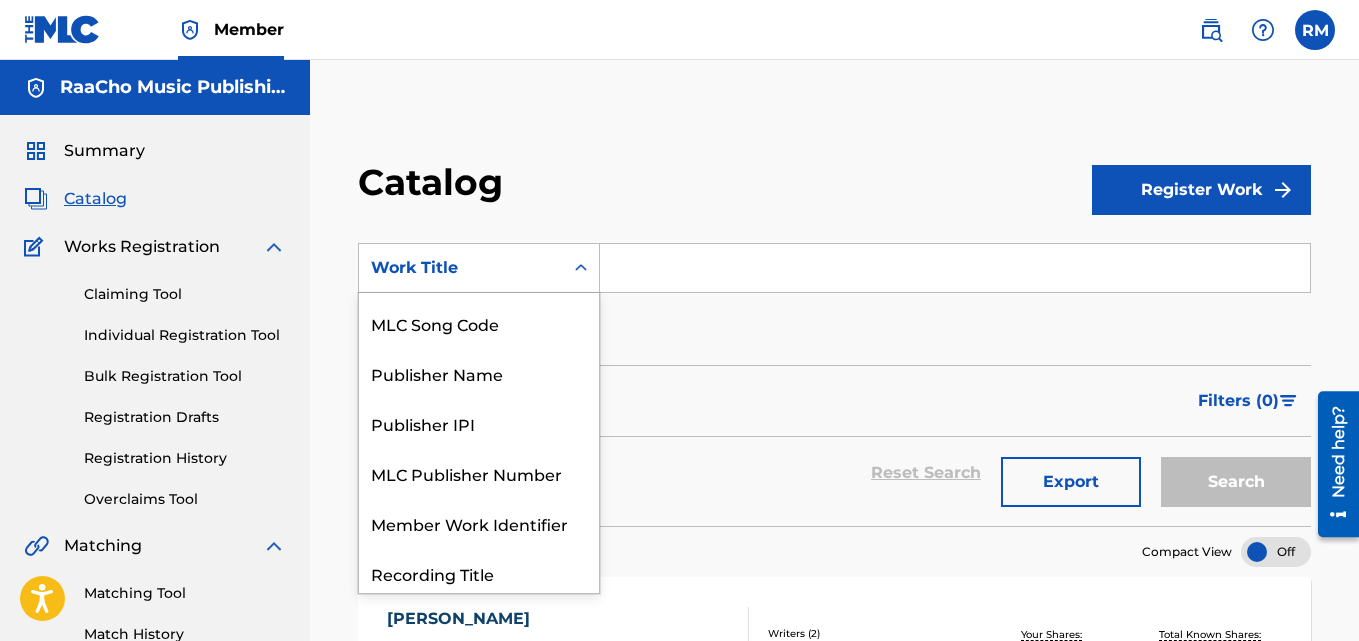 scroll, scrollTop: 0, scrollLeft: 0, axis: both 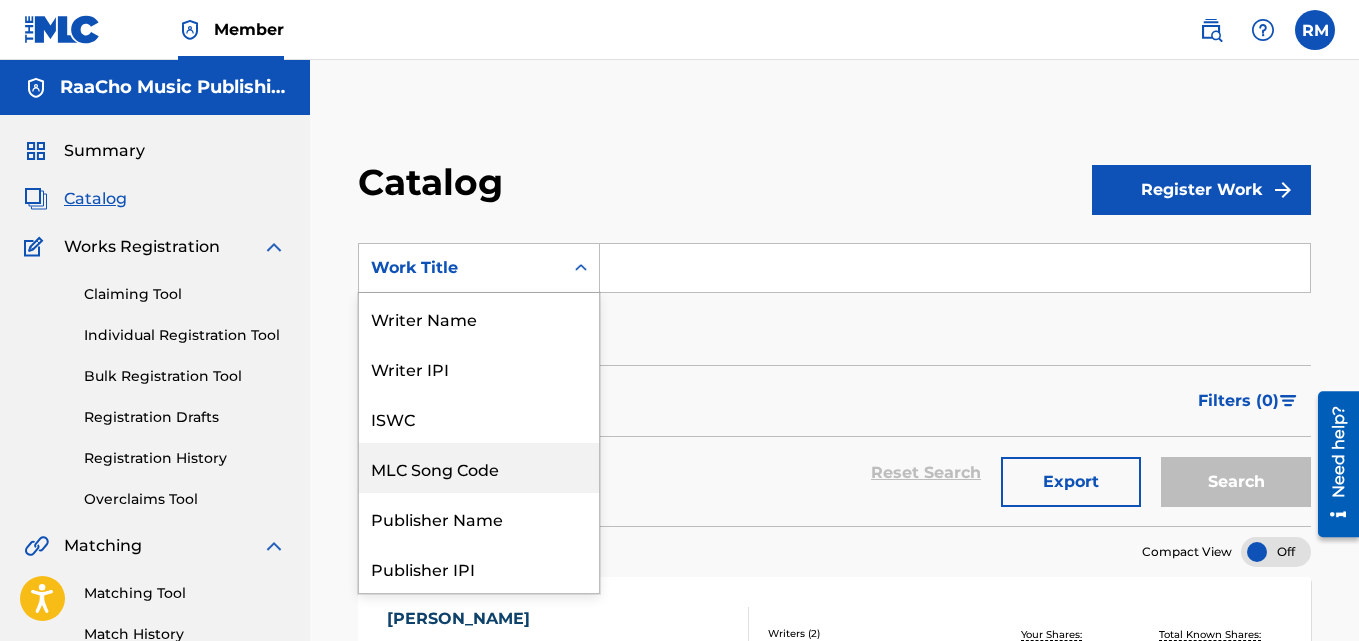 click on "MLC Song Code" at bounding box center [479, 468] 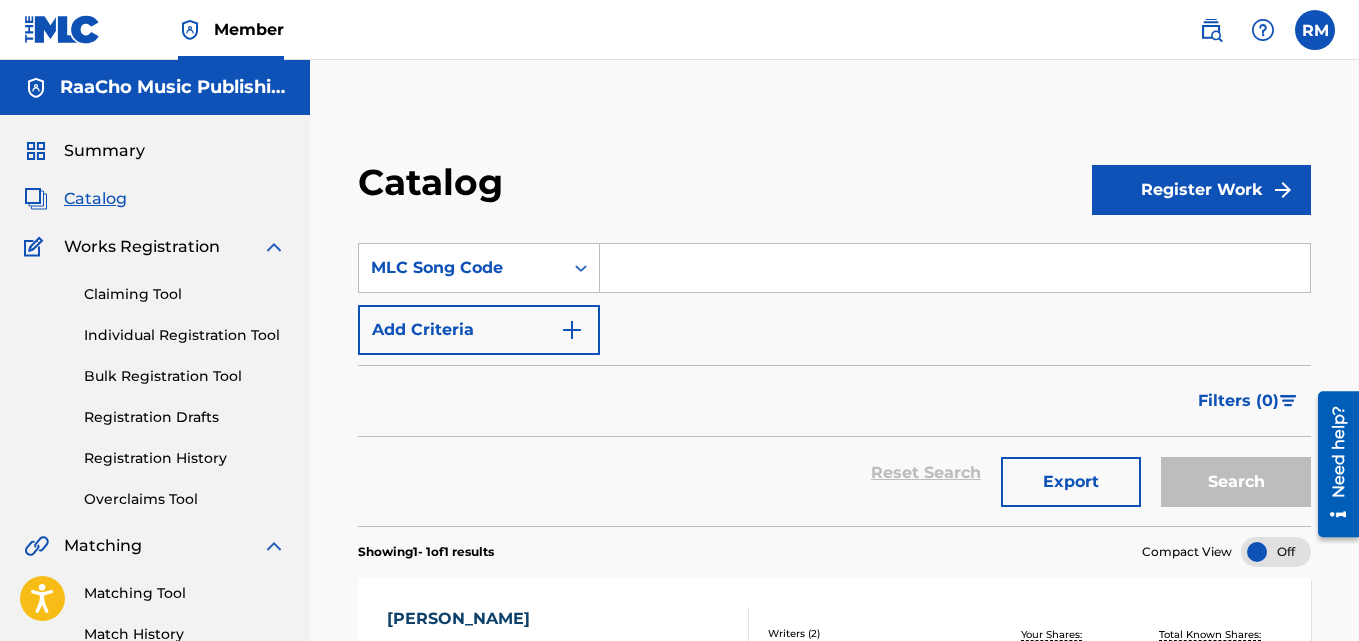 click at bounding box center (955, 268) 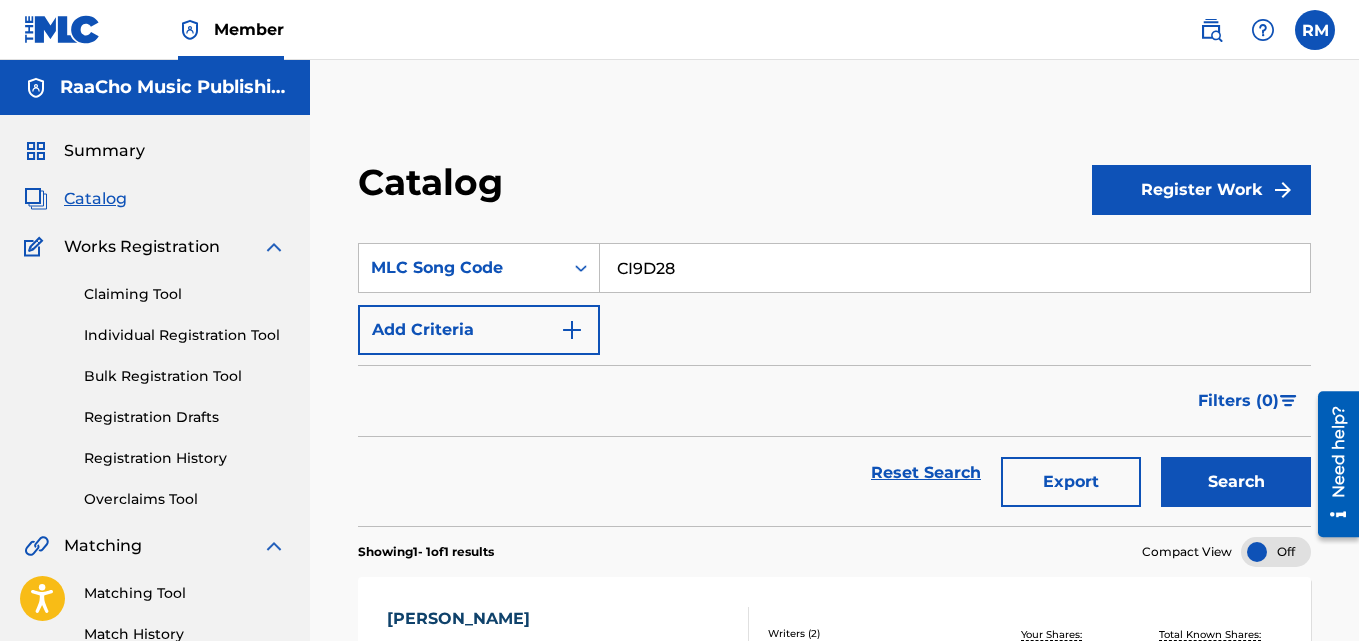 type on "CI9D28" 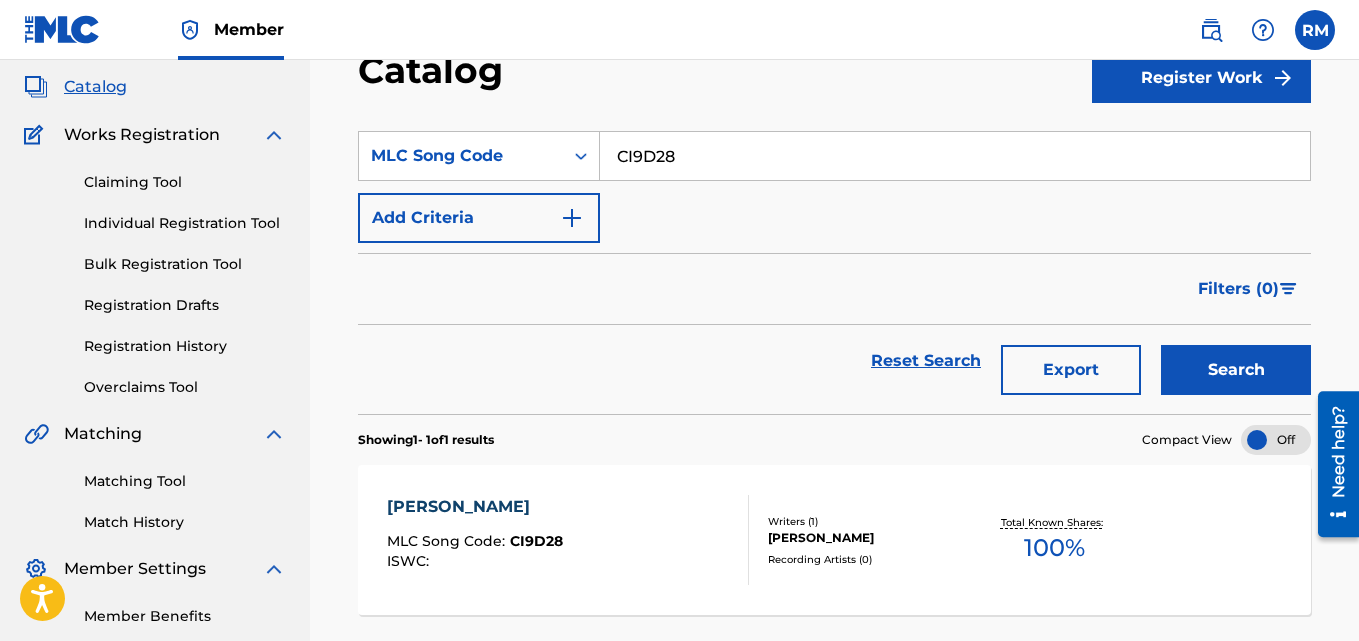 scroll, scrollTop: 200, scrollLeft: 0, axis: vertical 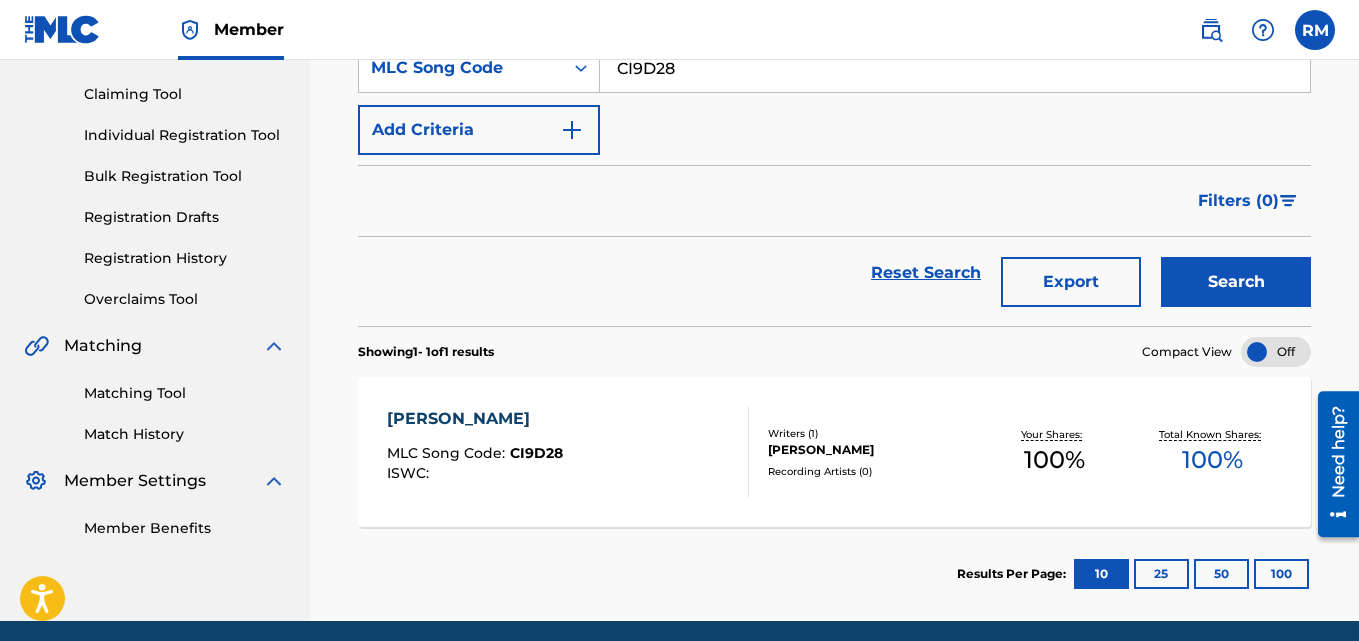 click on "[PERSON_NAME]" at bounding box center (475, 419) 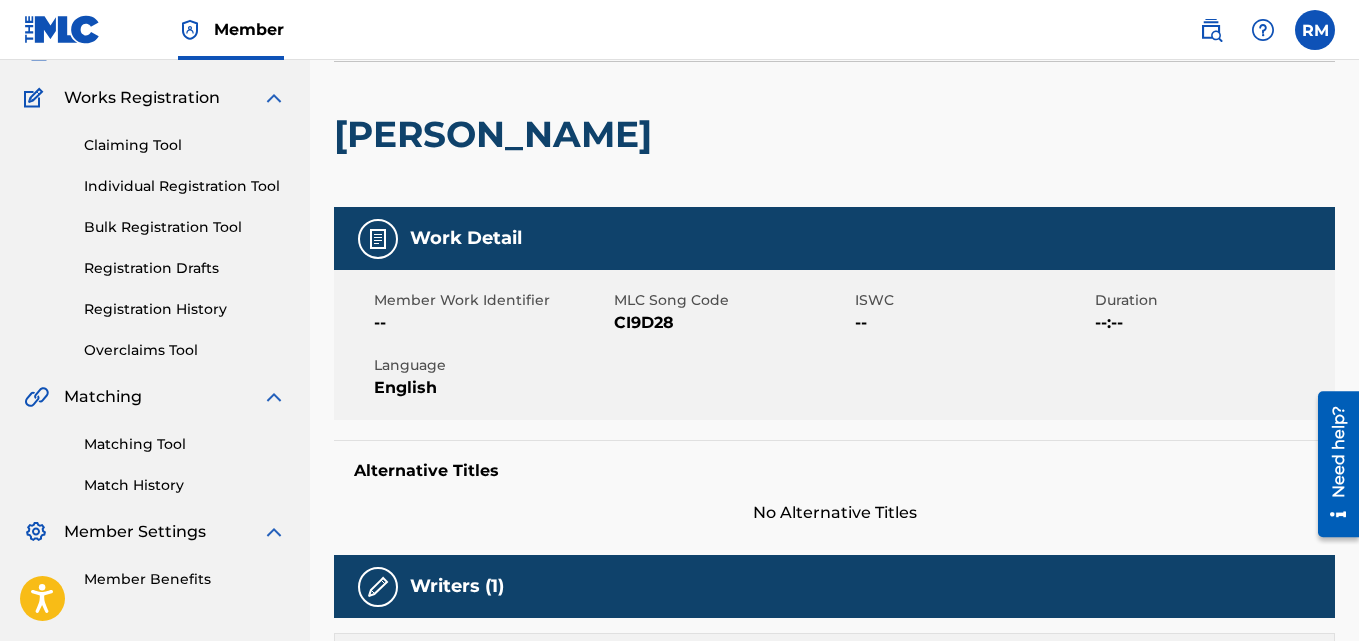 scroll, scrollTop: 0, scrollLeft: 0, axis: both 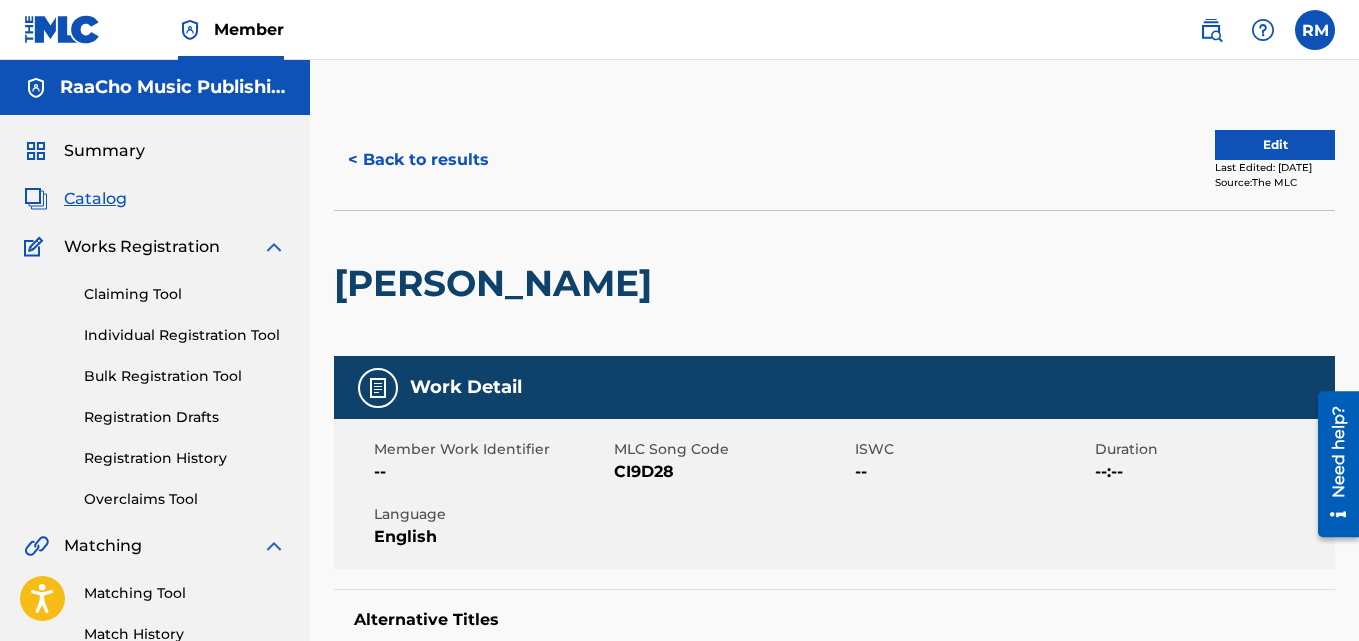 click on "< Back to results" at bounding box center (418, 160) 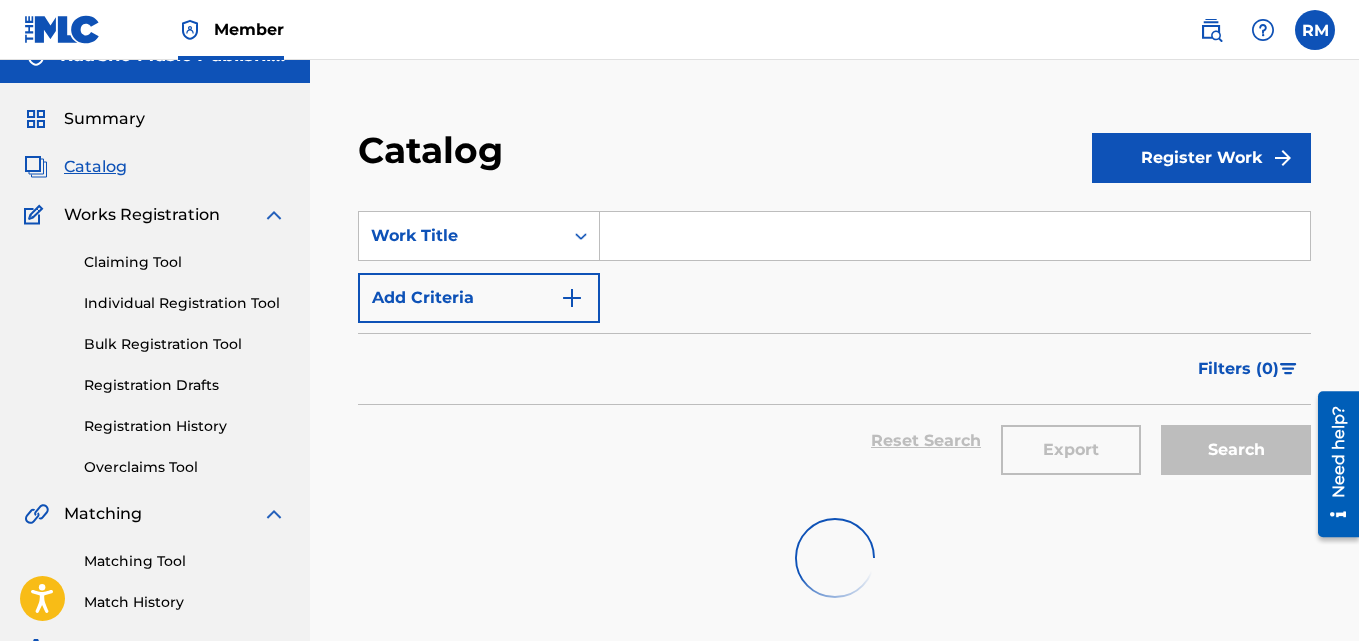 scroll, scrollTop: 0, scrollLeft: 0, axis: both 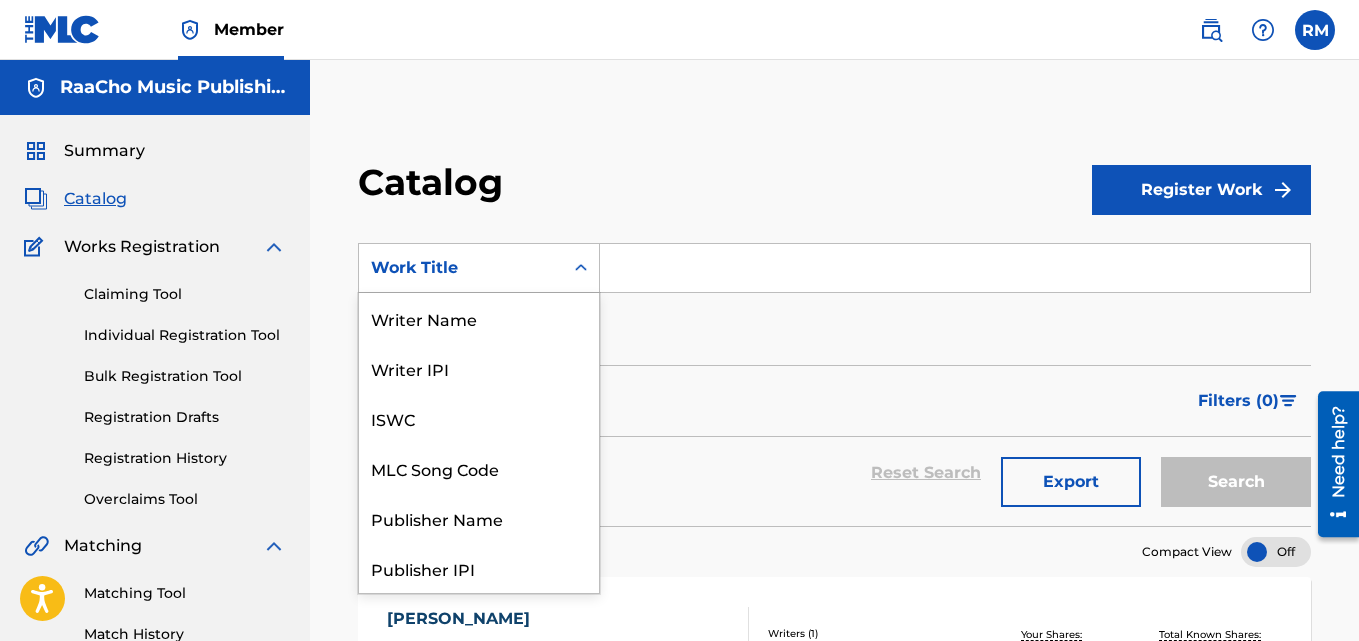click on "Work Title" at bounding box center (479, 268) 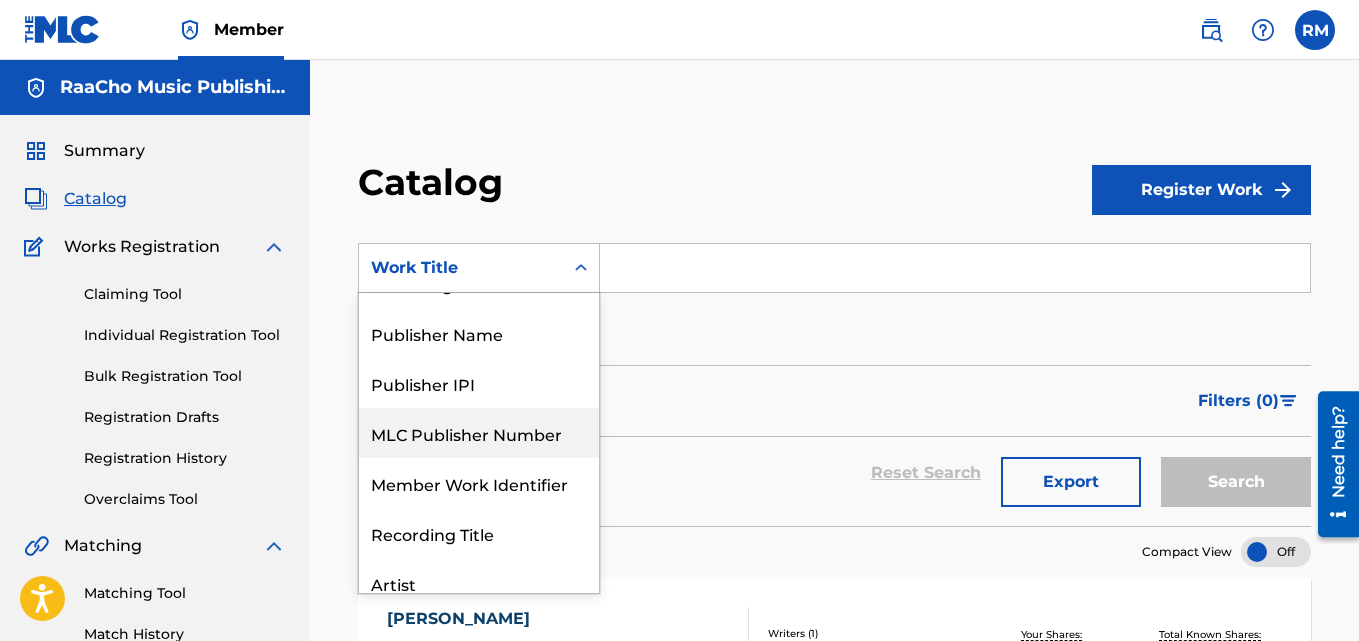 scroll, scrollTop: 0, scrollLeft: 0, axis: both 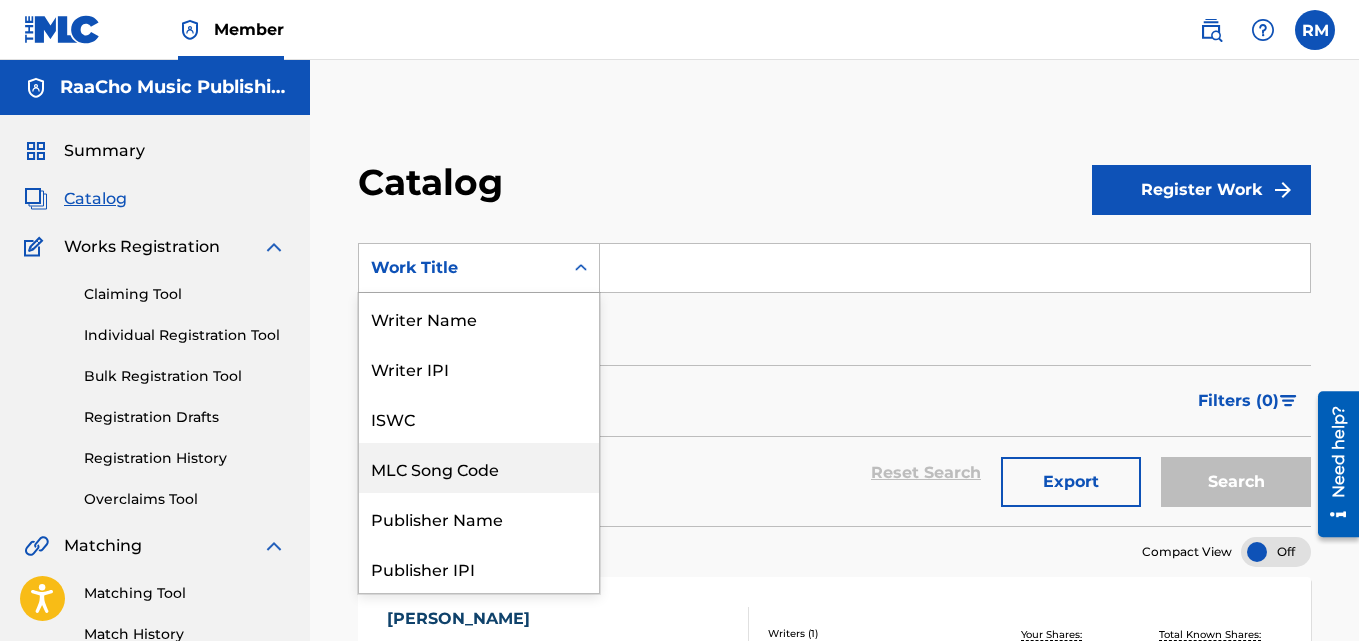 click on "MLC Song Code" at bounding box center [479, 468] 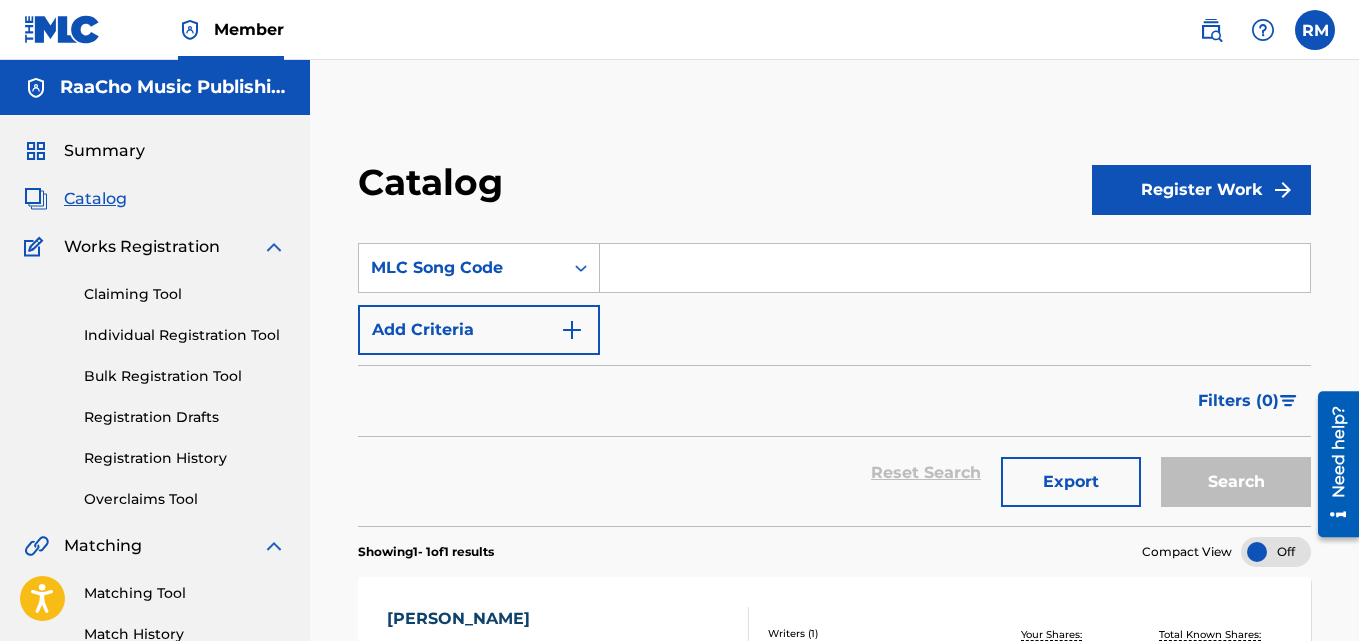 click at bounding box center [955, 268] 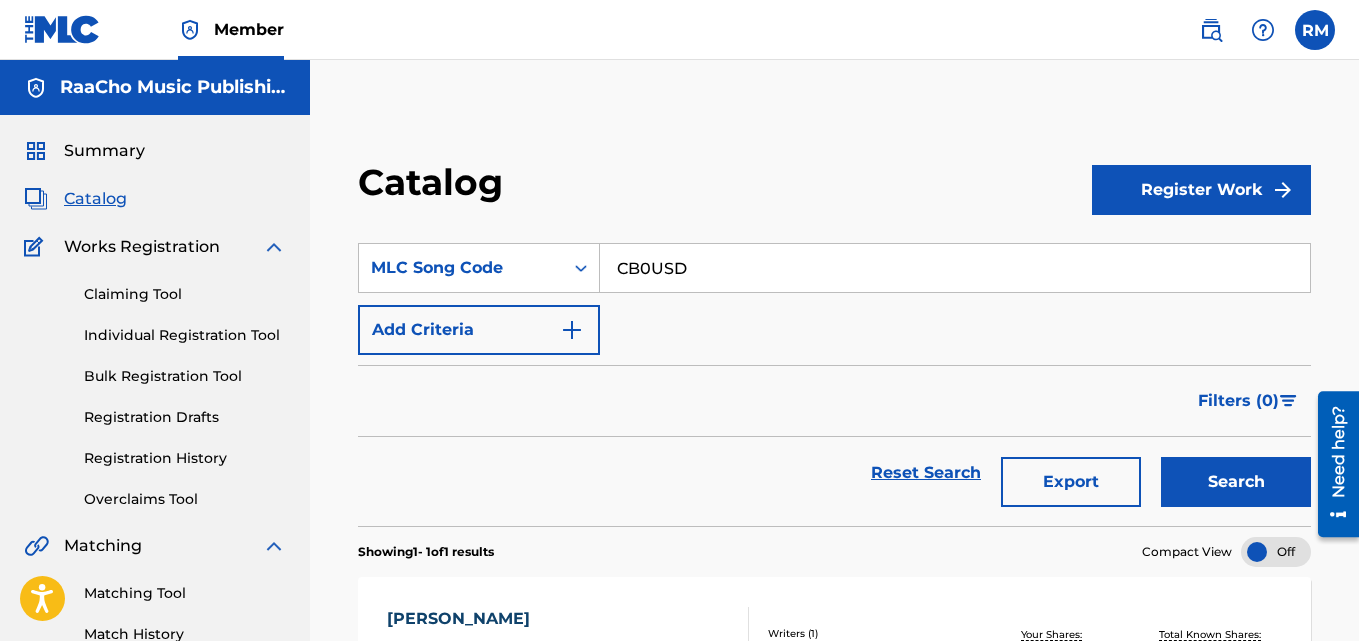 type on "CB0USD" 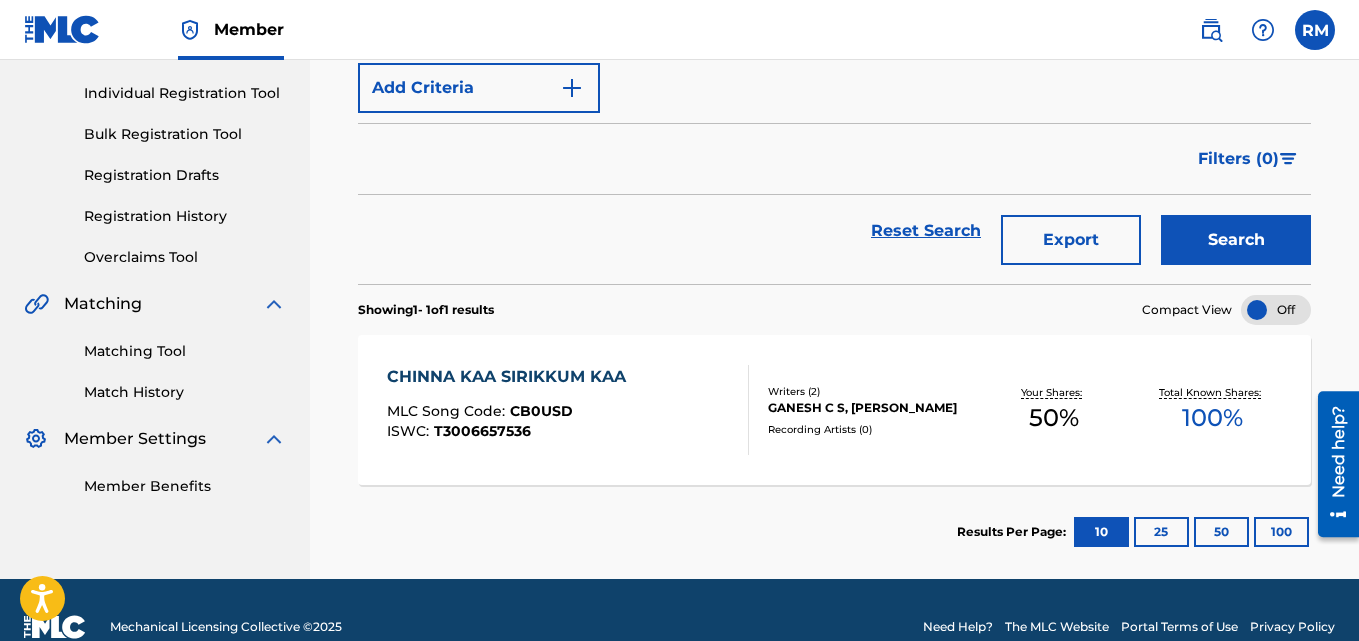 scroll, scrollTop: 276, scrollLeft: 0, axis: vertical 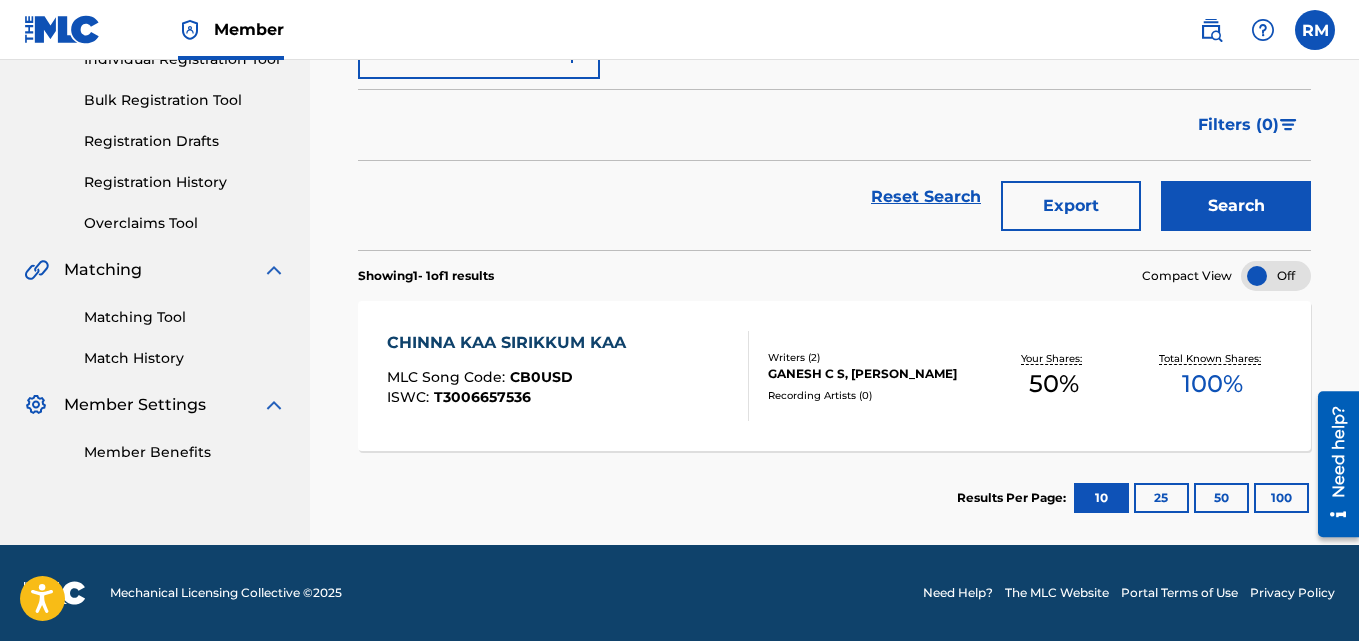 click on "CHINNA KAA SIRIKKUM KAA" at bounding box center [511, 343] 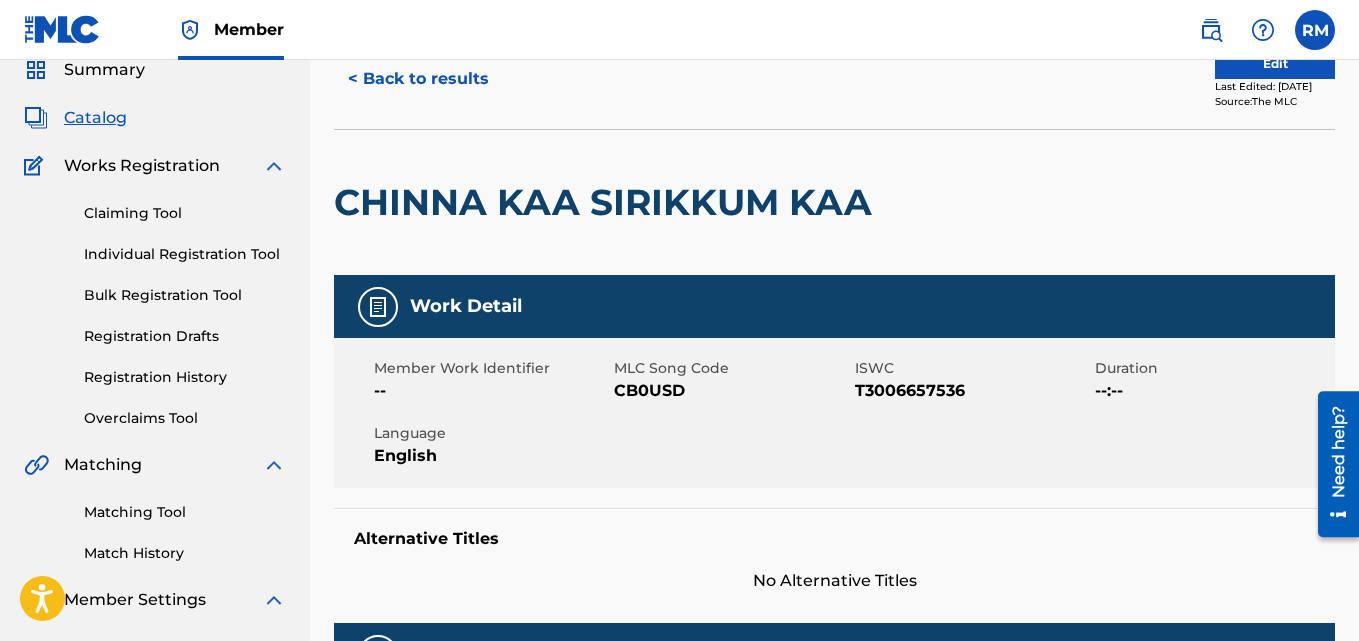 scroll, scrollTop: 0, scrollLeft: 0, axis: both 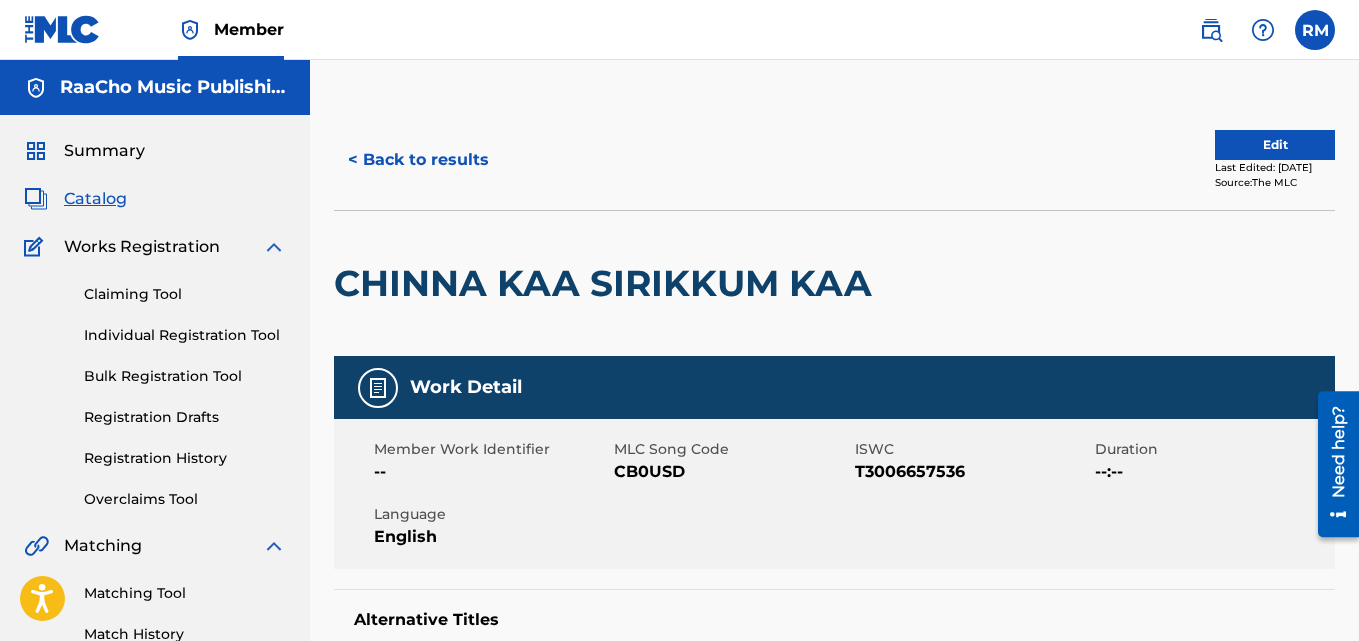 click on "< Back to results" at bounding box center [418, 160] 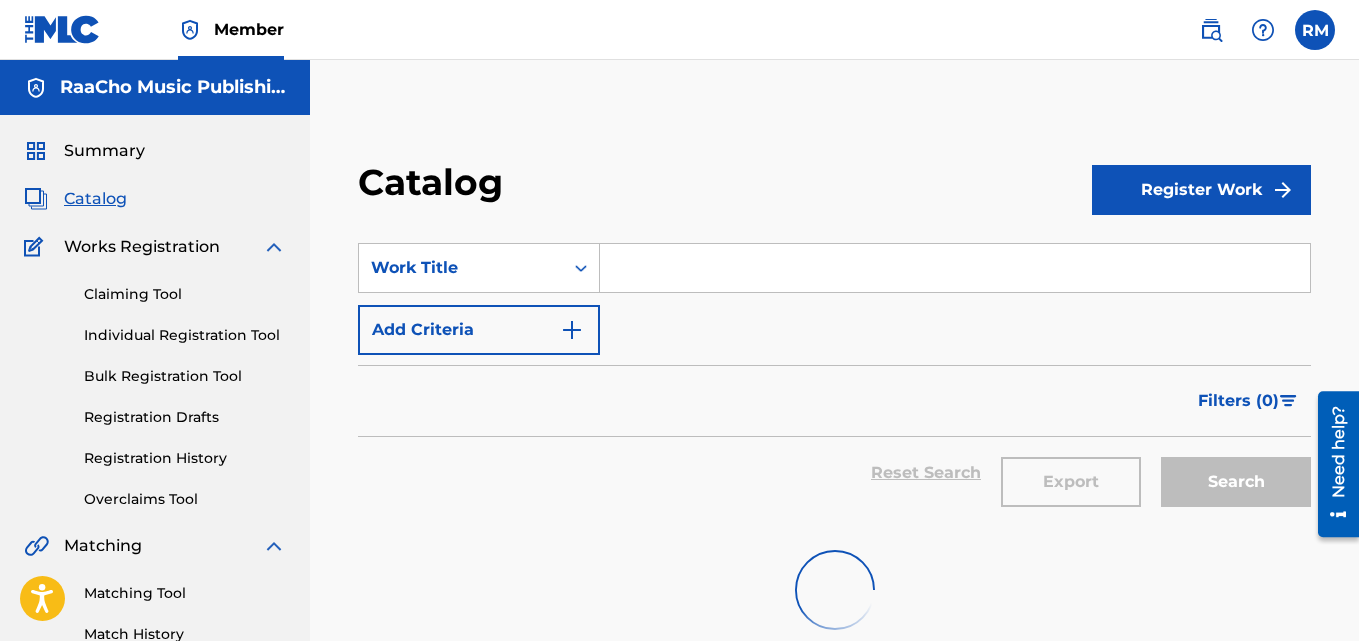 scroll, scrollTop: 216, scrollLeft: 0, axis: vertical 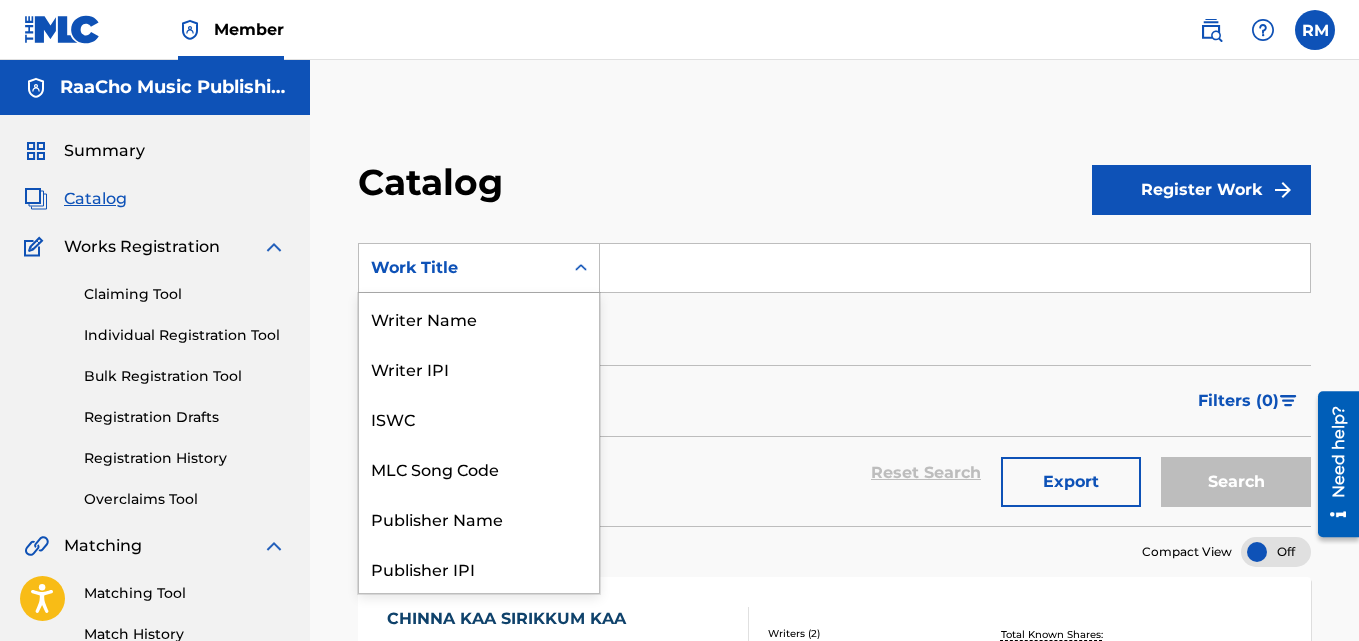 click on "Work Title" at bounding box center [461, 268] 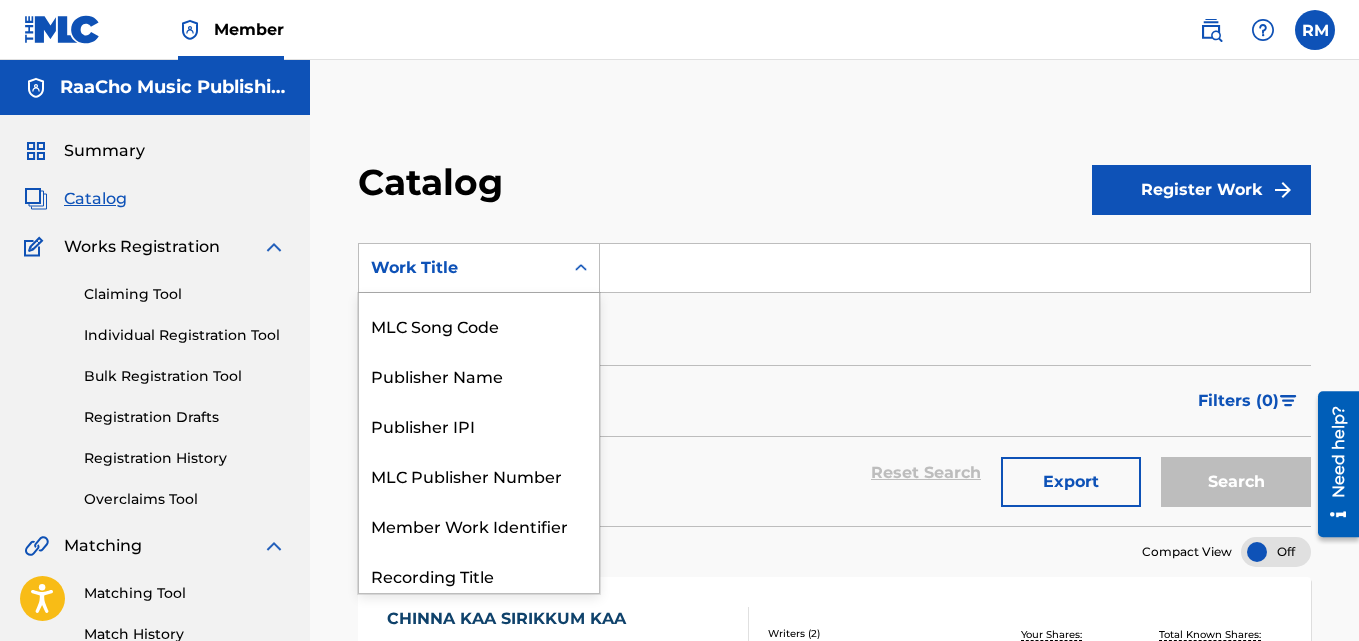 scroll, scrollTop: 0, scrollLeft: 0, axis: both 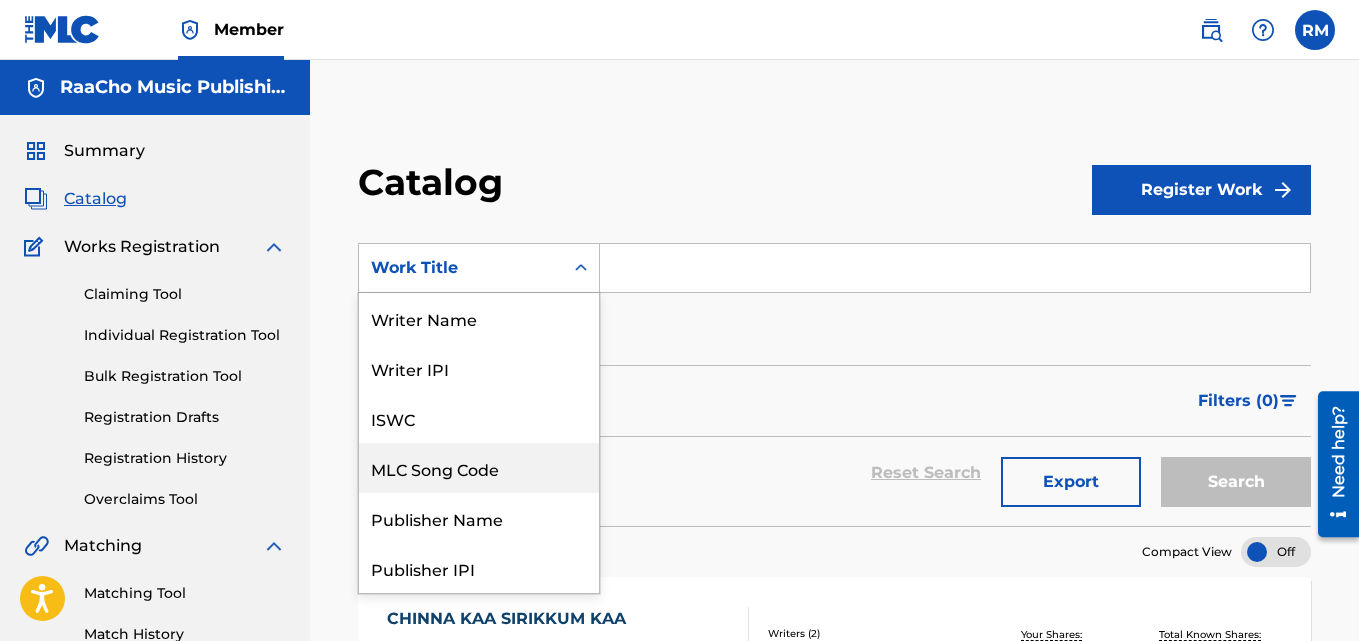 click on "MLC Song Code" at bounding box center [479, 468] 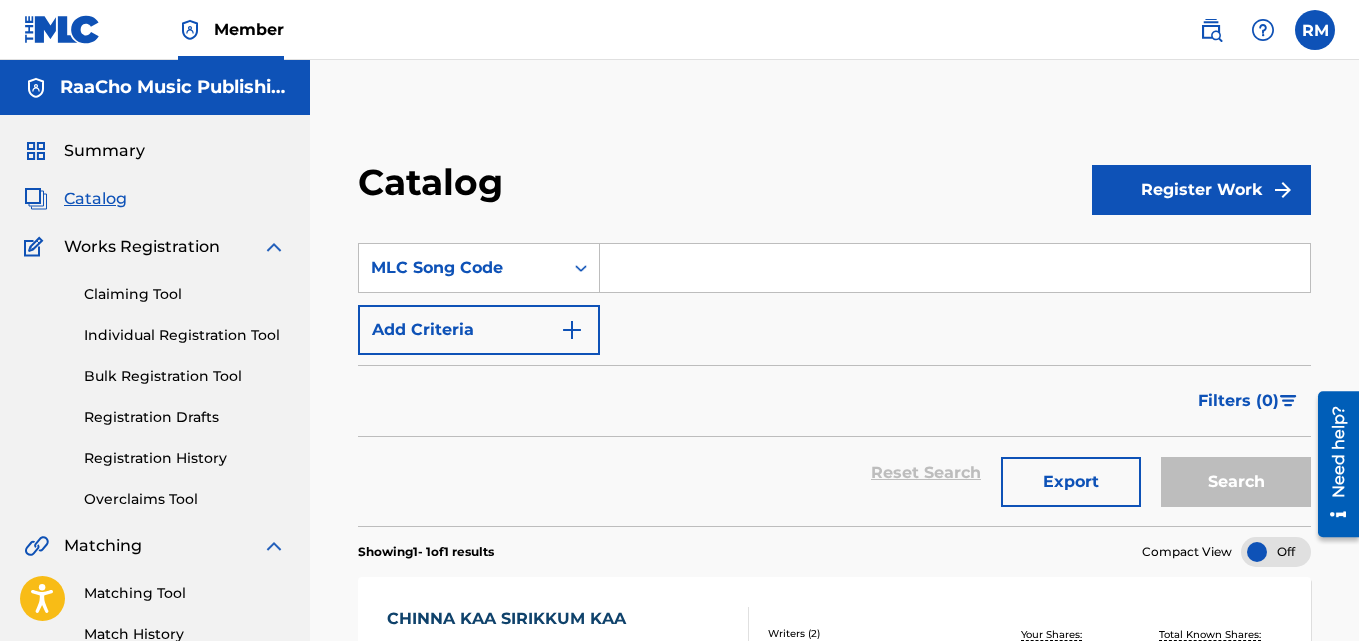 click at bounding box center [955, 268] 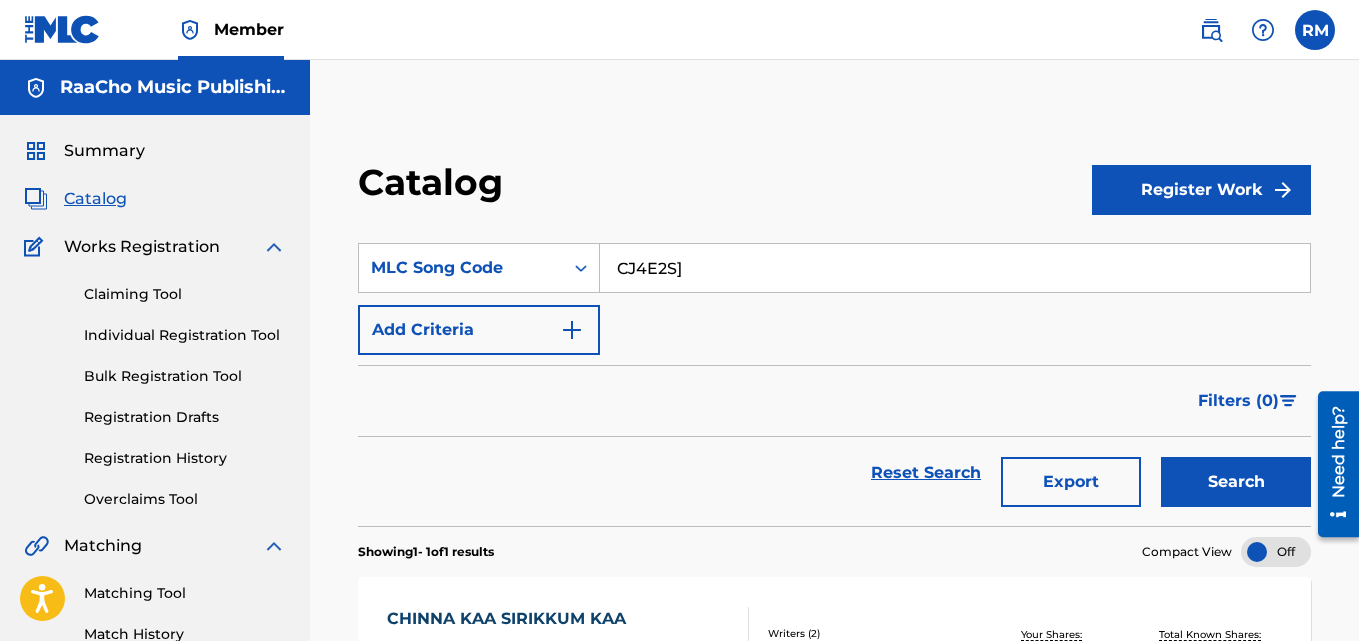 click on "Search" at bounding box center (1236, 482) 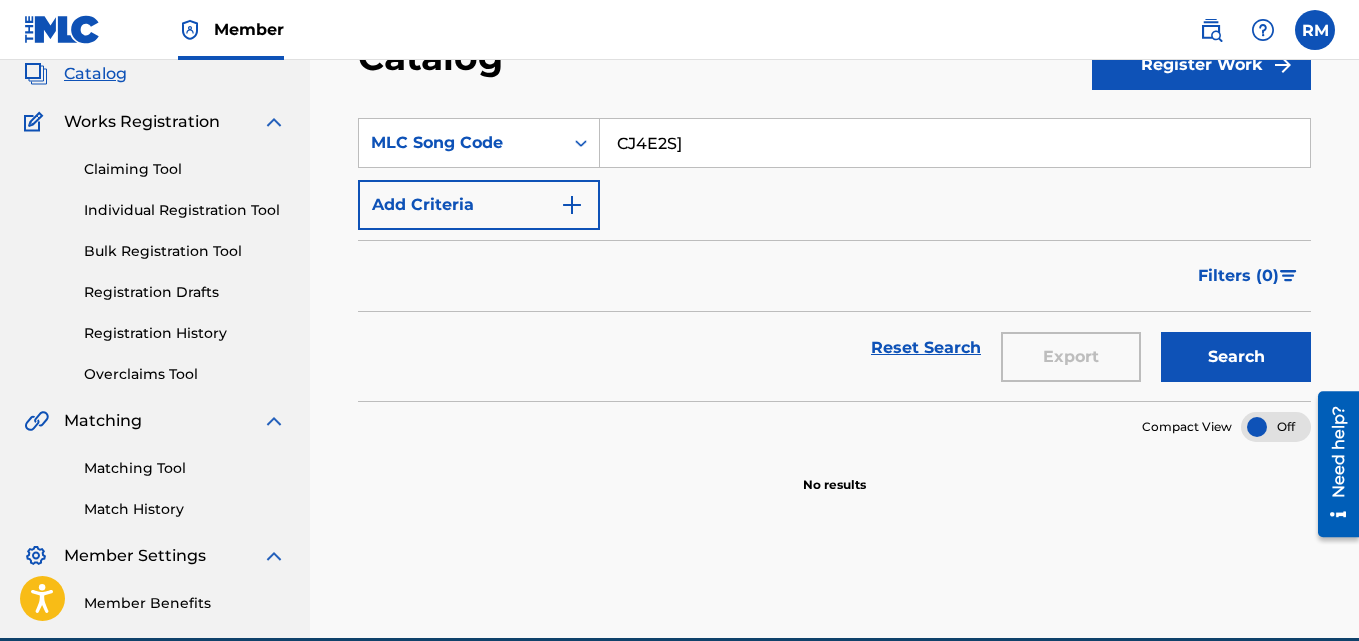 scroll, scrollTop: 0, scrollLeft: 0, axis: both 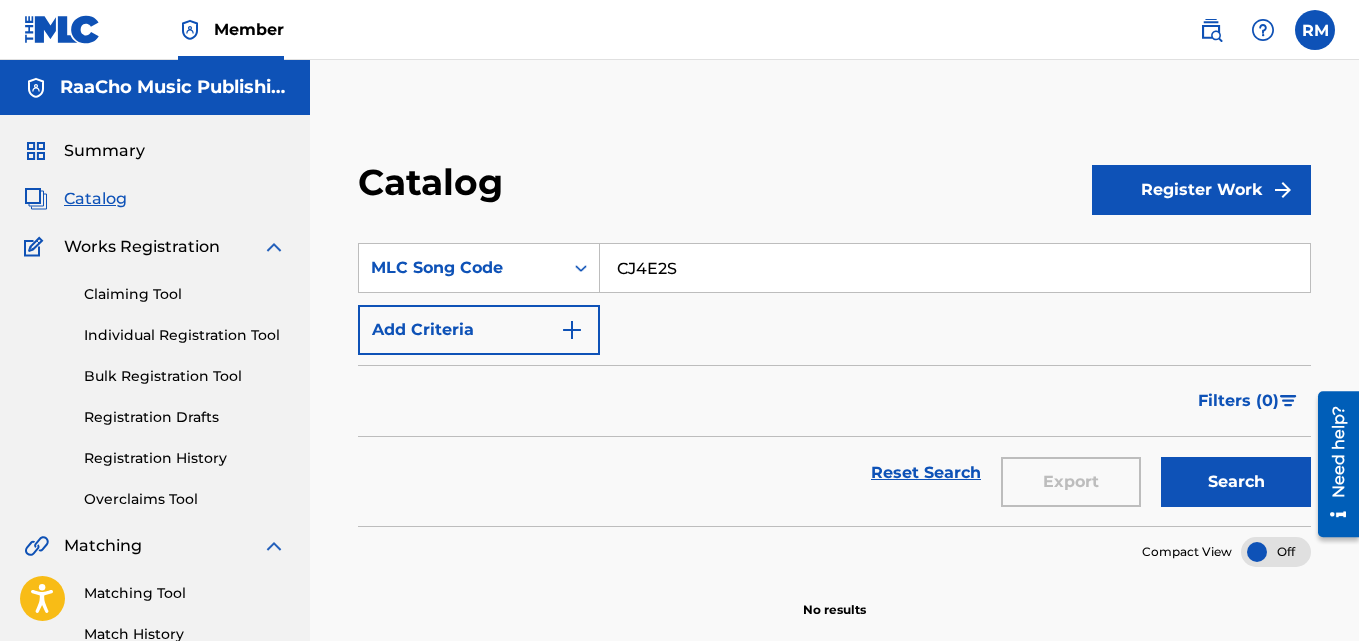 type on "CJ4E2S" 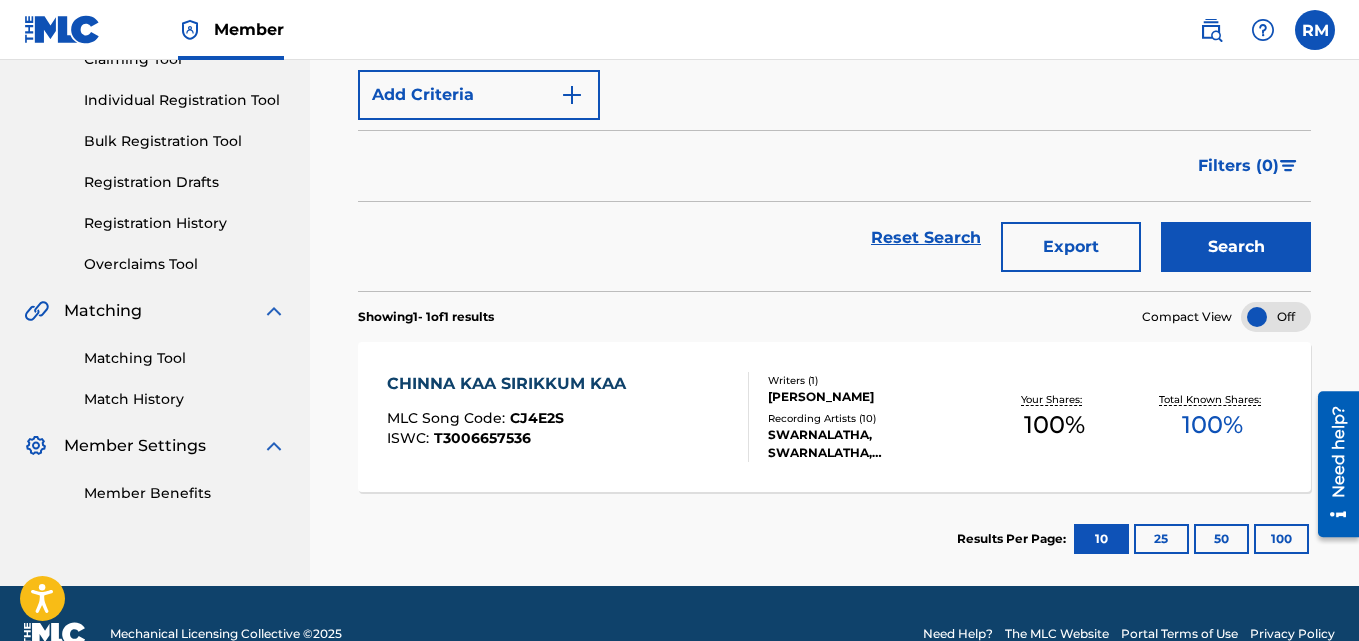 scroll, scrollTop: 276, scrollLeft: 0, axis: vertical 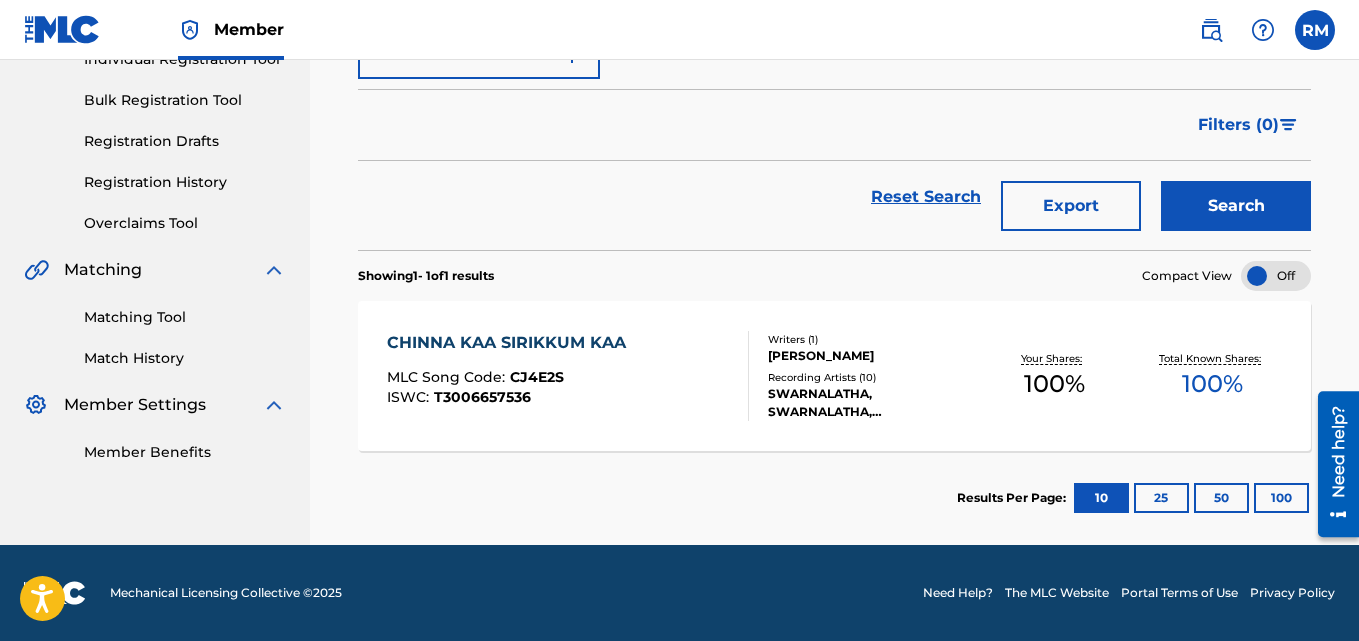 click on "CHINNA KAA SIRIKKUM KAA" at bounding box center (511, 343) 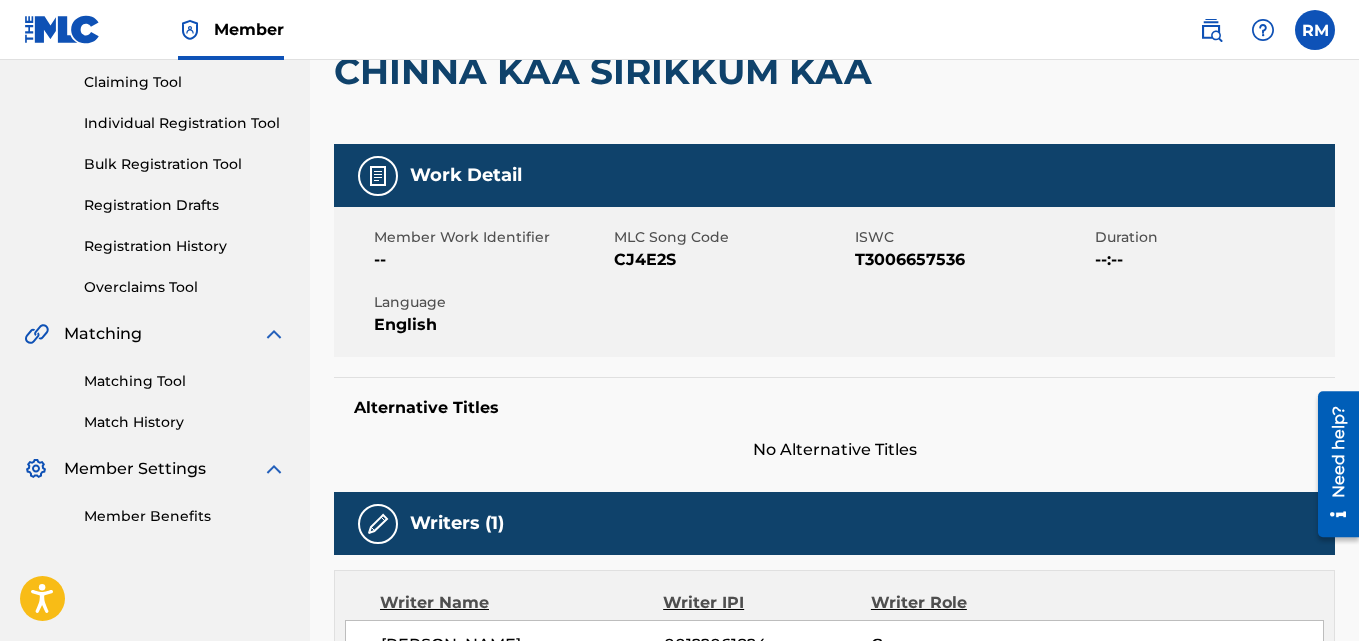 scroll, scrollTop: 200, scrollLeft: 0, axis: vertical 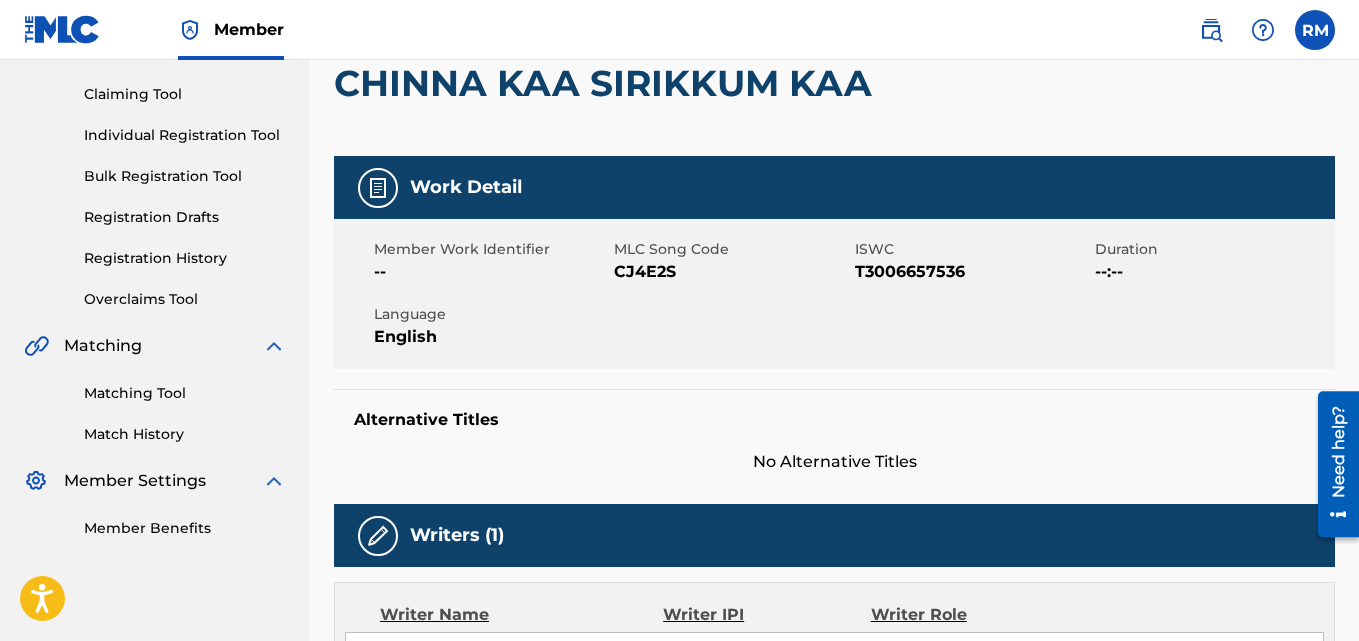 click on "Member Work Identifier -- MLC Song Code CJ4E2S ISWC T3006657536 Duration --:-- Language English" at bounding box center [834, 294] 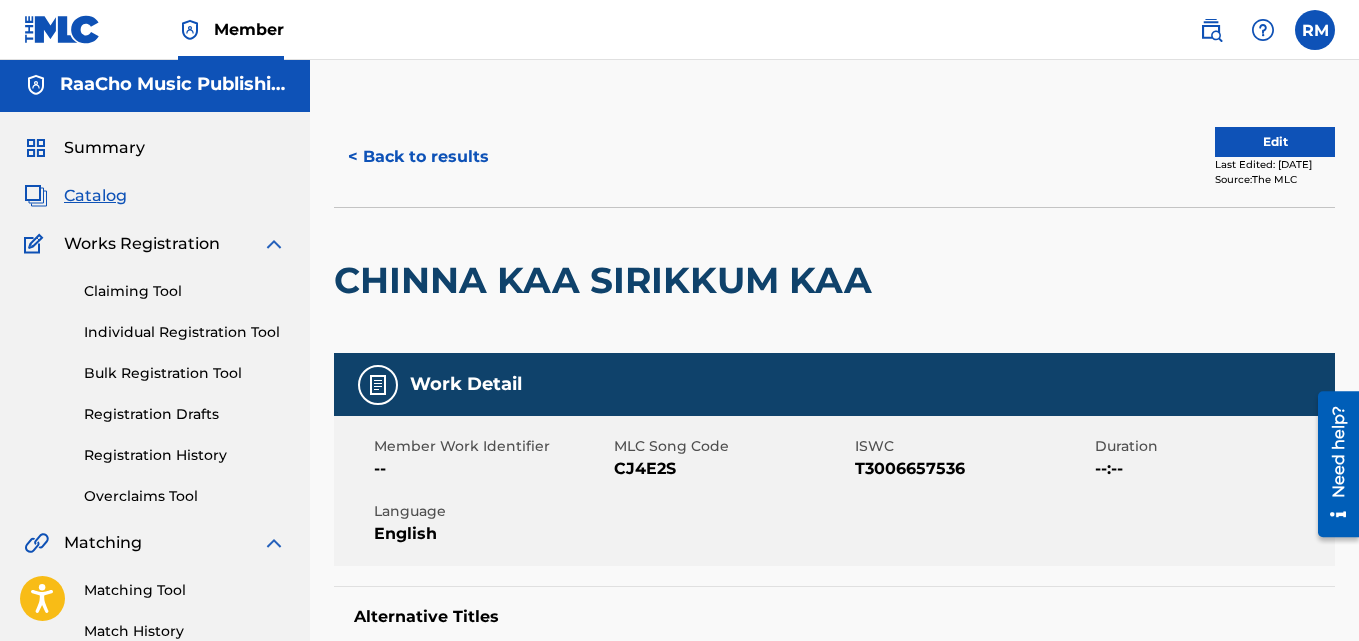 scroll, scrollTop: 0, scrollLeft: 0, axis: both 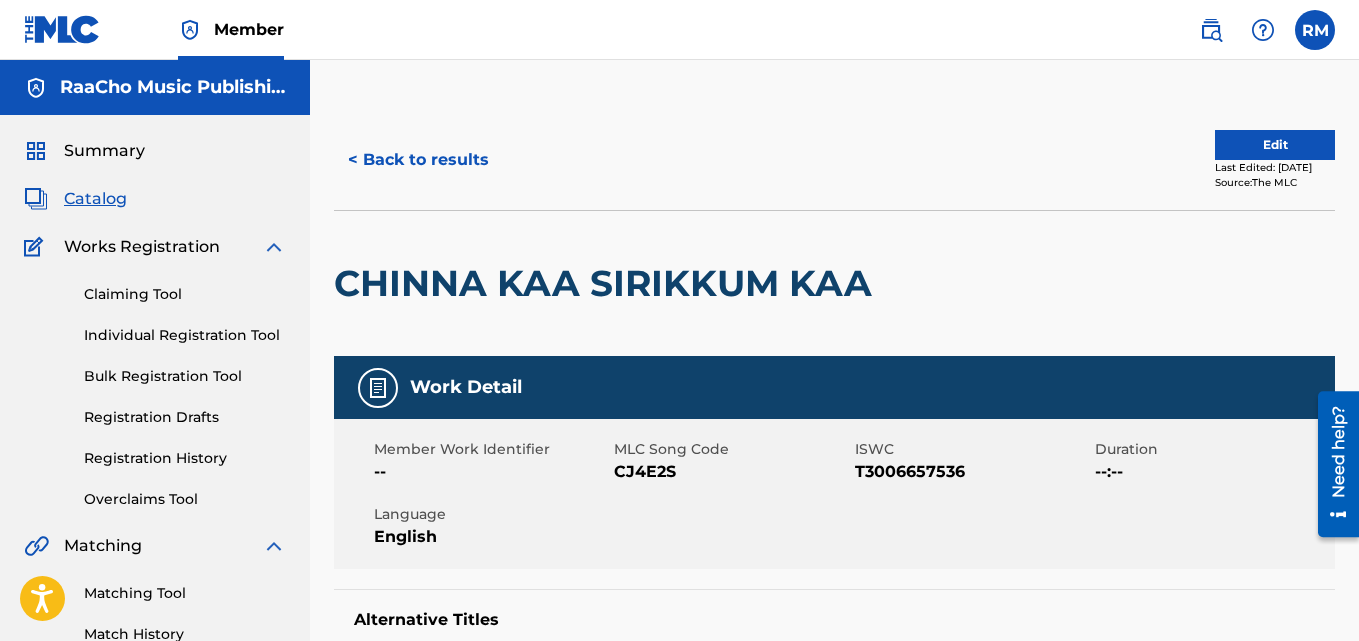click on "< Back to results" at bounding box center [418, 160] 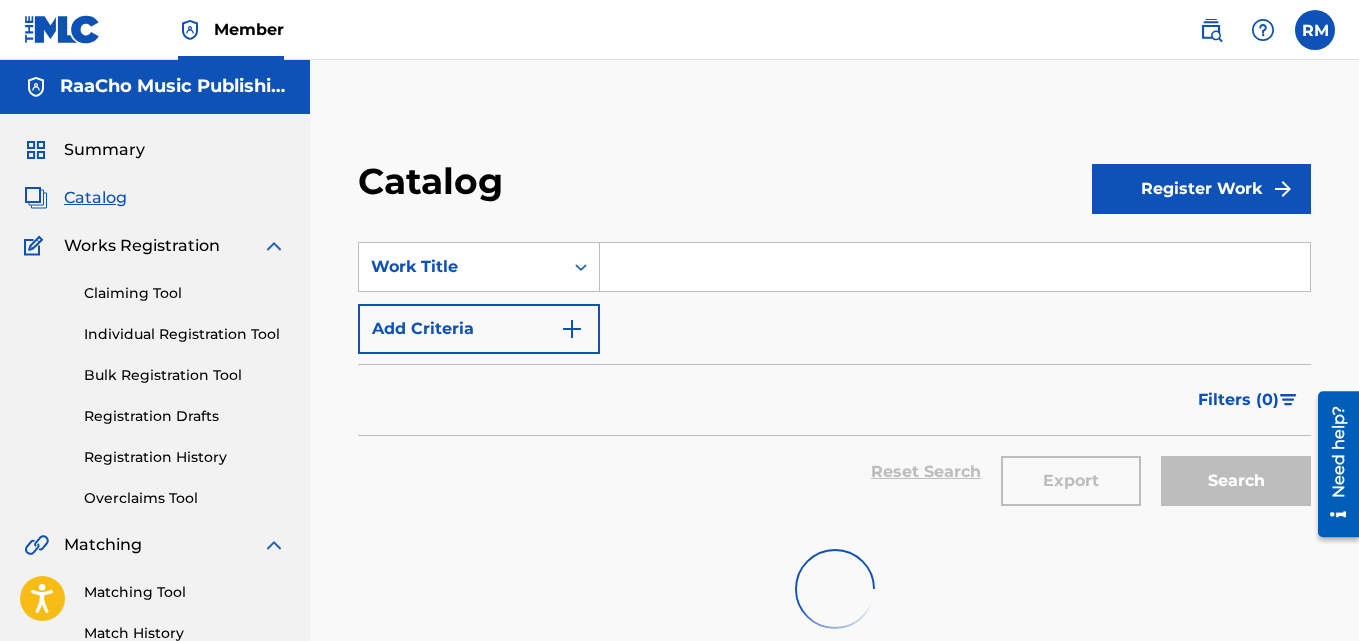 scroll, scrollTop: 0, scrollLeft: 0, axis: both 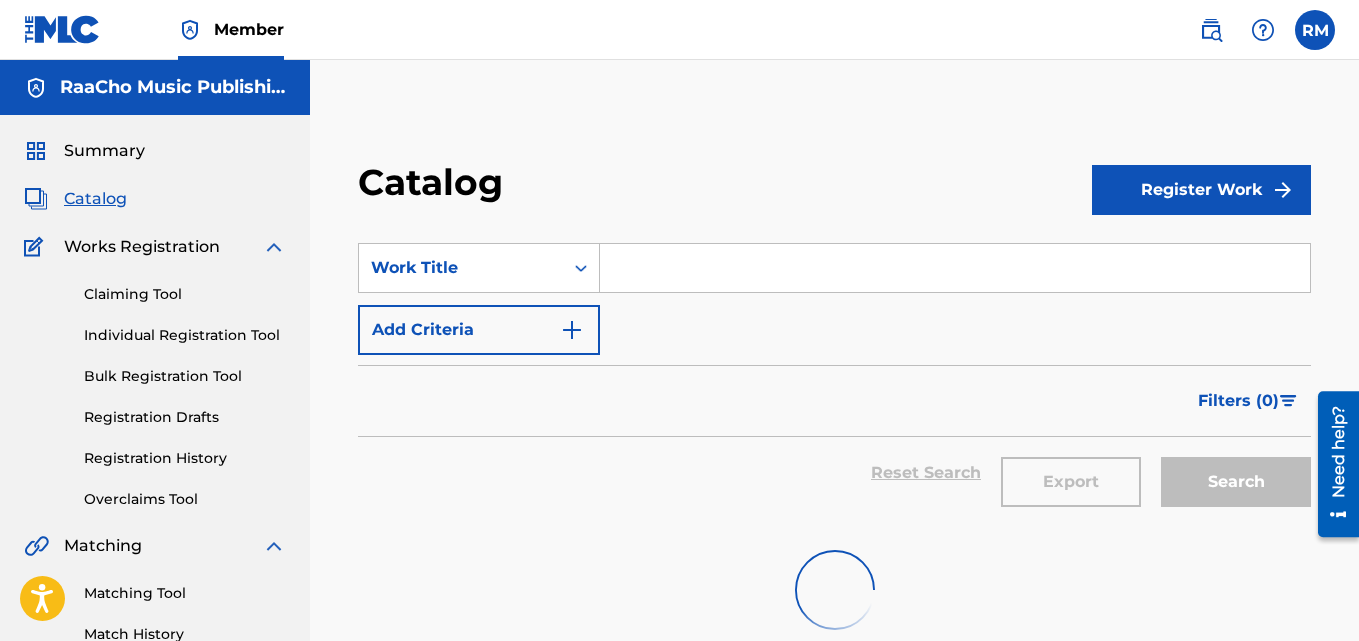 click on "SearchWithCriteriae15d6549-b7de-4644-8b1c-8bc6b8f0f407 Work Title Add Criteria Filter Hold Filters Overclaim   Dispute   Remove Filters Apply Filters Filters ( 0 ) Reset Search Export Search" at bounding box center [834, 372] 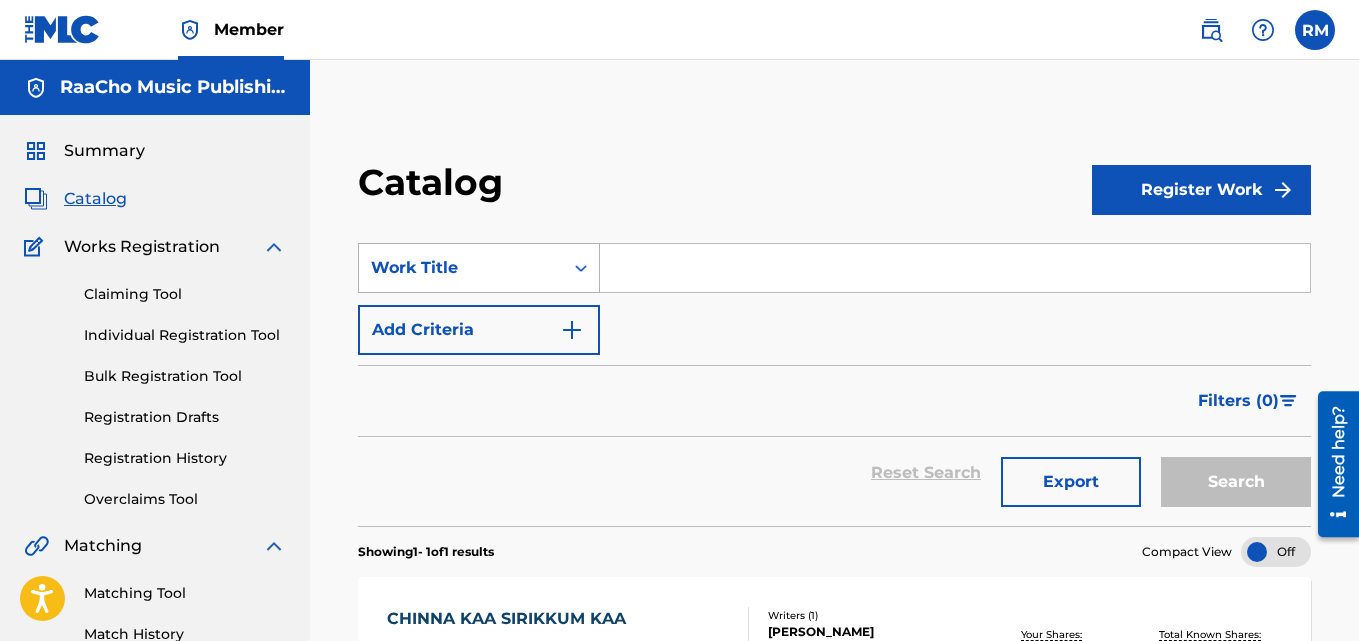 click at bounding box center (581, 268) 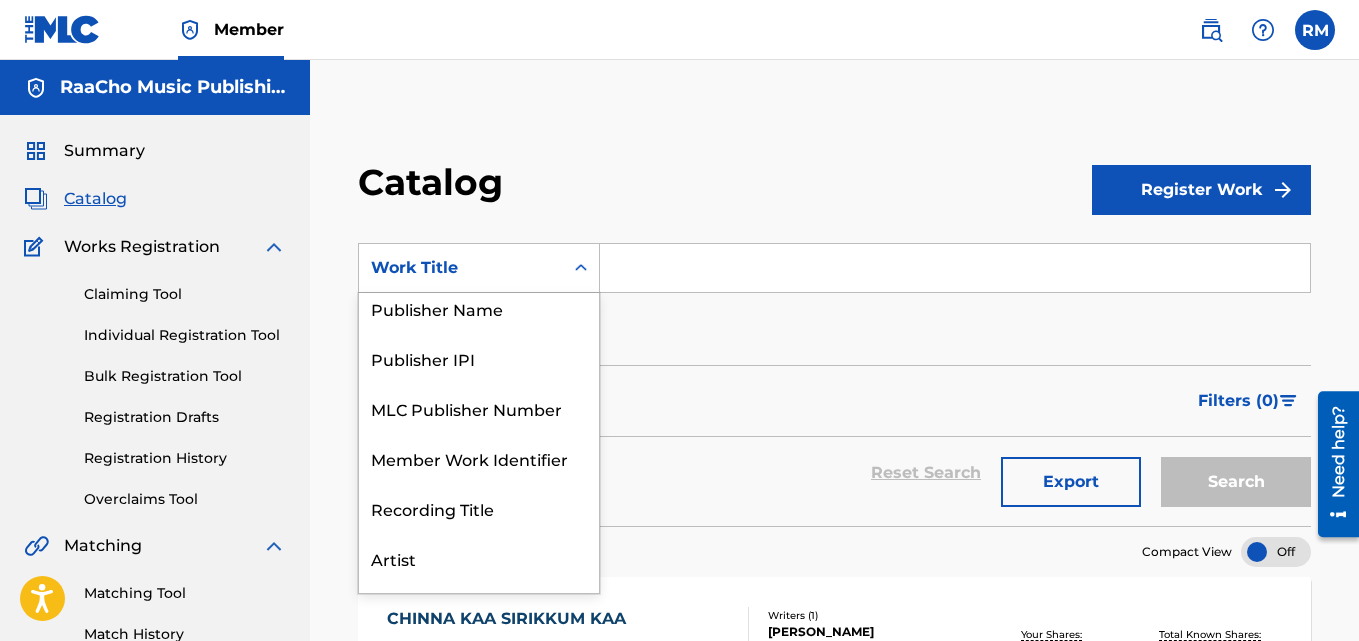 scroll, scrollTop: 0, scrollLeft: 0, axis: both 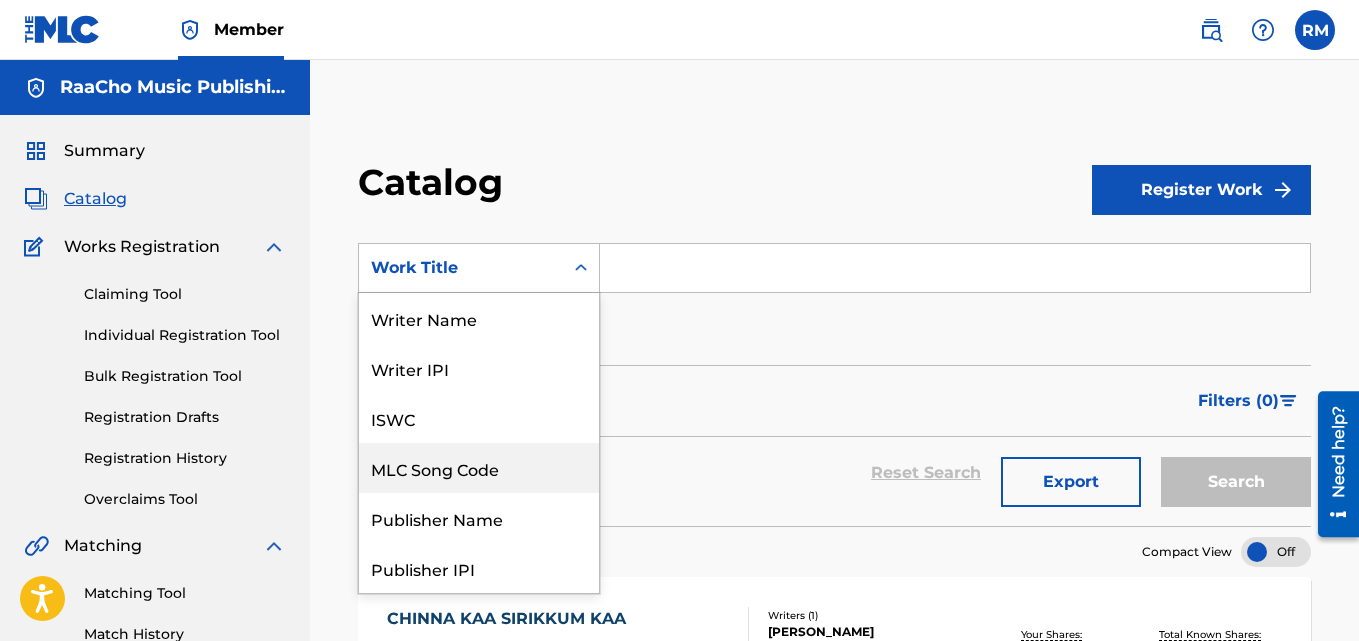 click on "MLC Song Code" at bounding box center (479, 468) 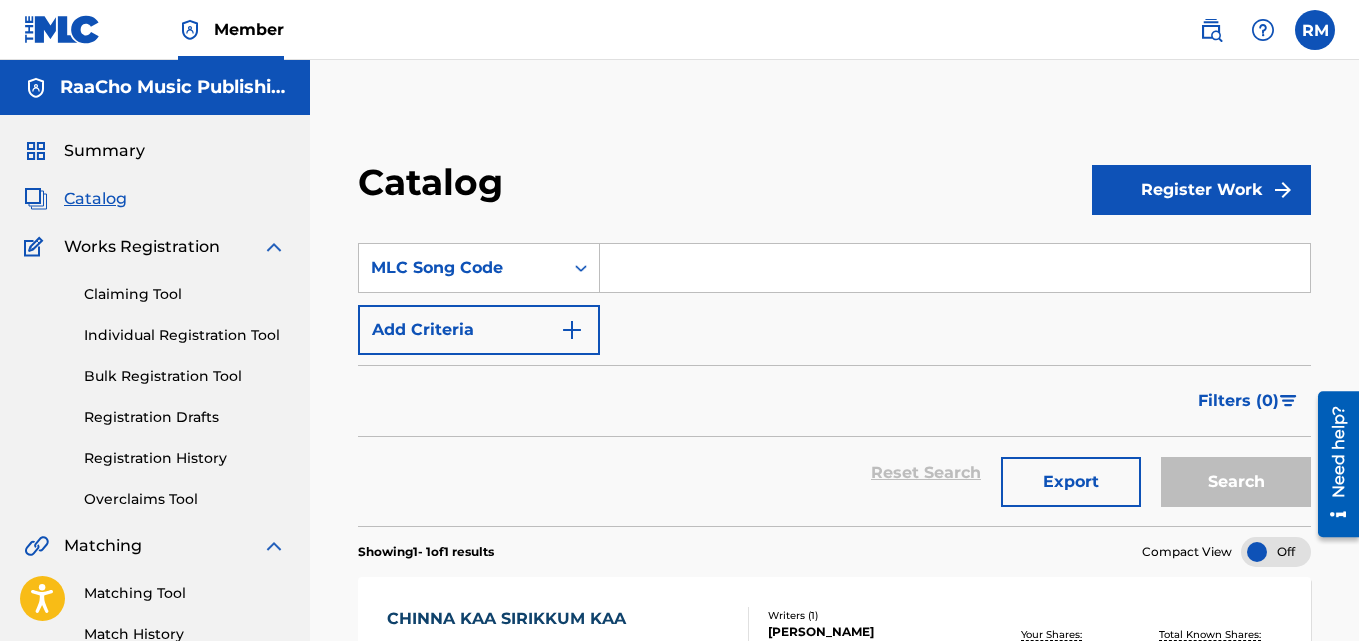 click at bounding box center [955, 268] 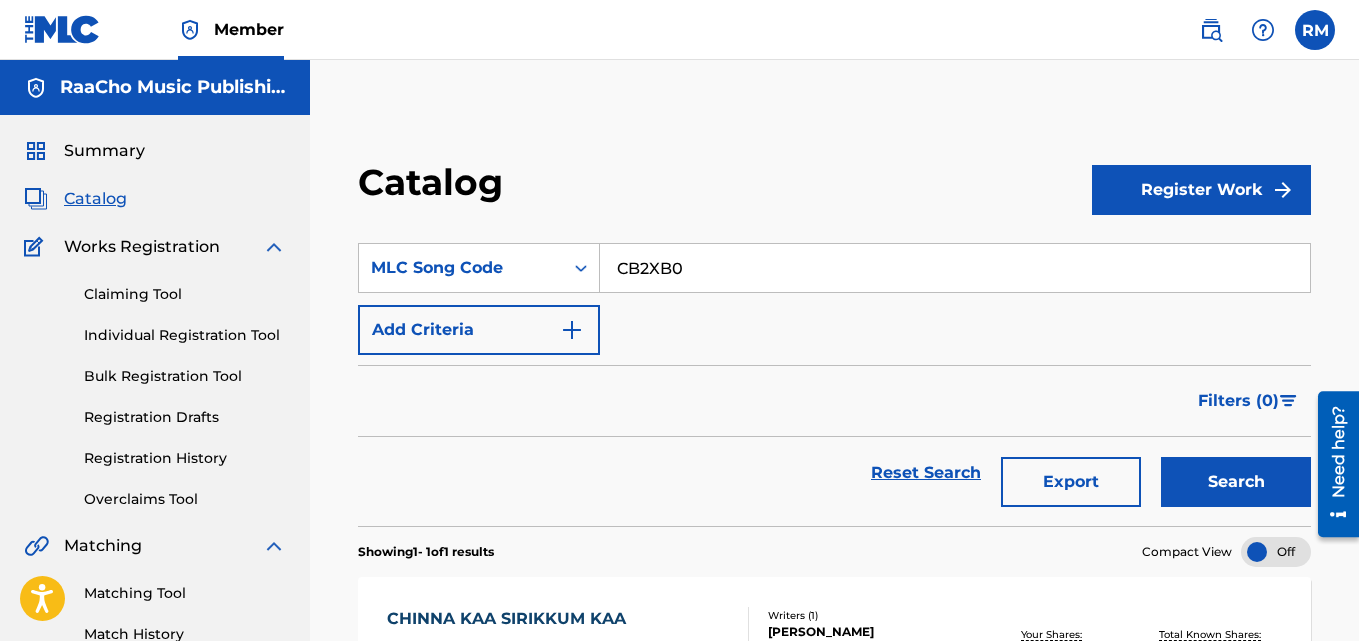 type on "CB2XB0" 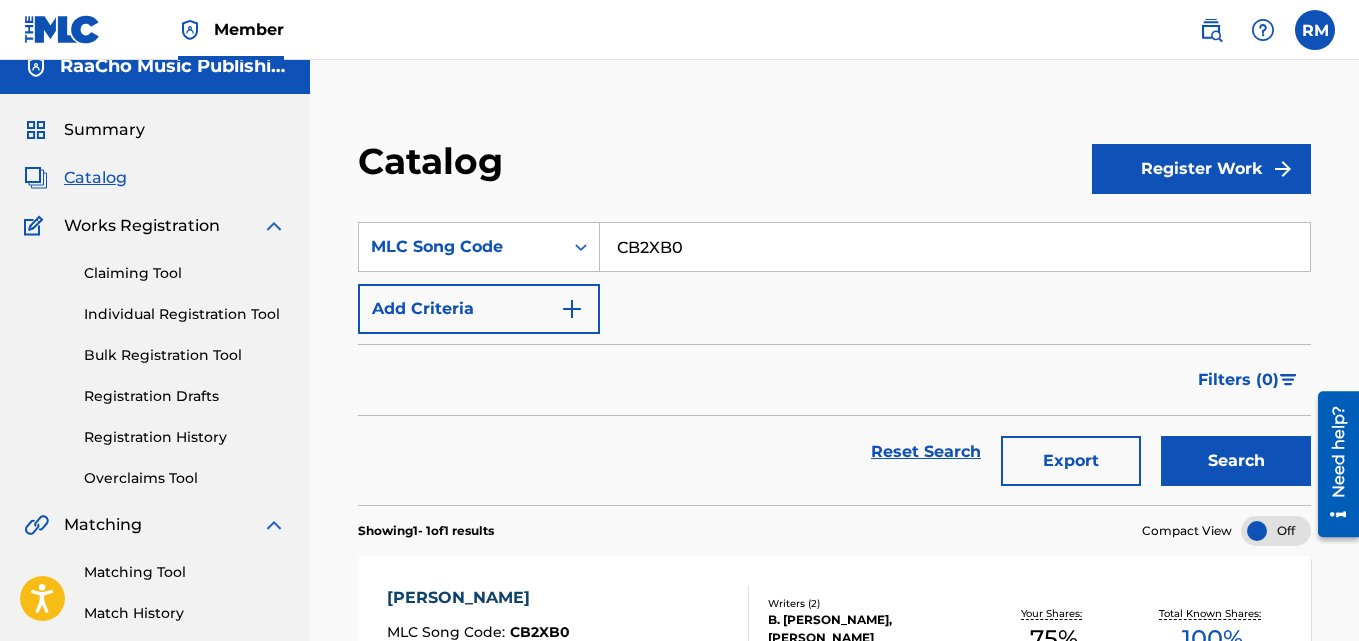 scroll, scrollTop: 276, scrollLeft: 0, axis: vertical 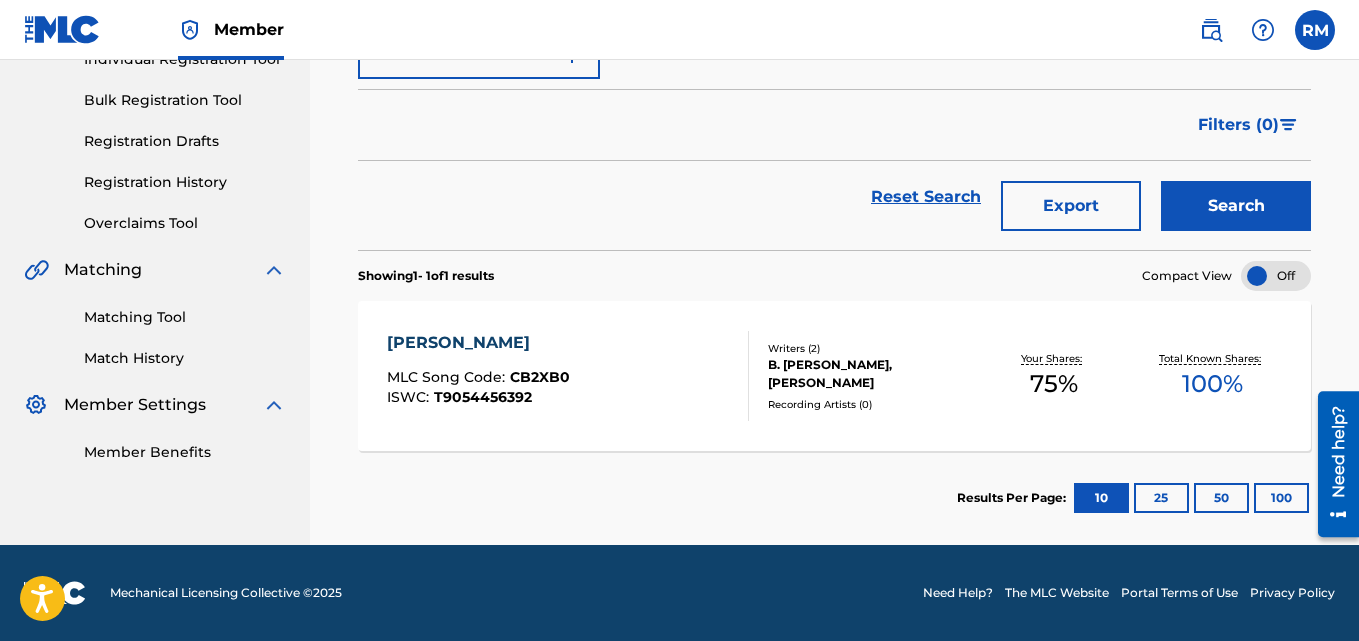 click on "CHINNA MACHAN MLC Song Code : CB2XB0 ISWC : T9054456392 Writers ( 2 ) B. [PERSON_NAME], [PERSON_NAME] Recording Artists ( 0 ) Your Shares: 75 % Total Known Shares: 100 %" at bounding box center [834, 376] 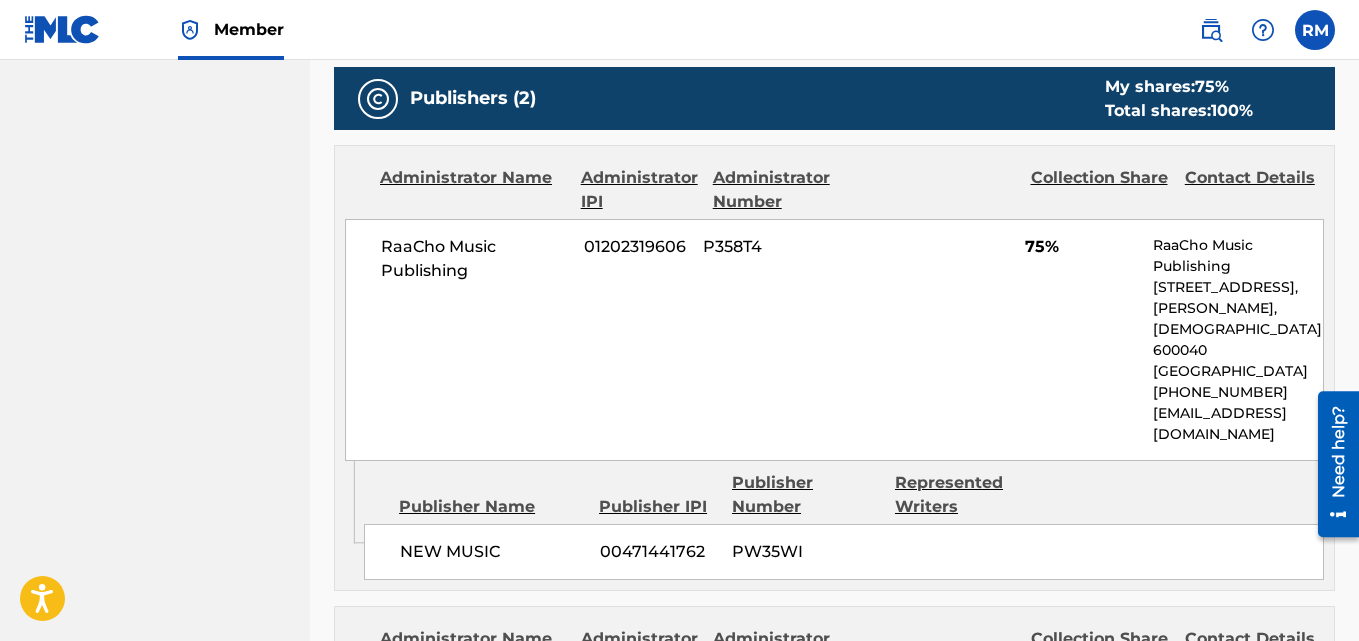 scroll, scrollTop: 0, scrollLeft: 0, axis: both 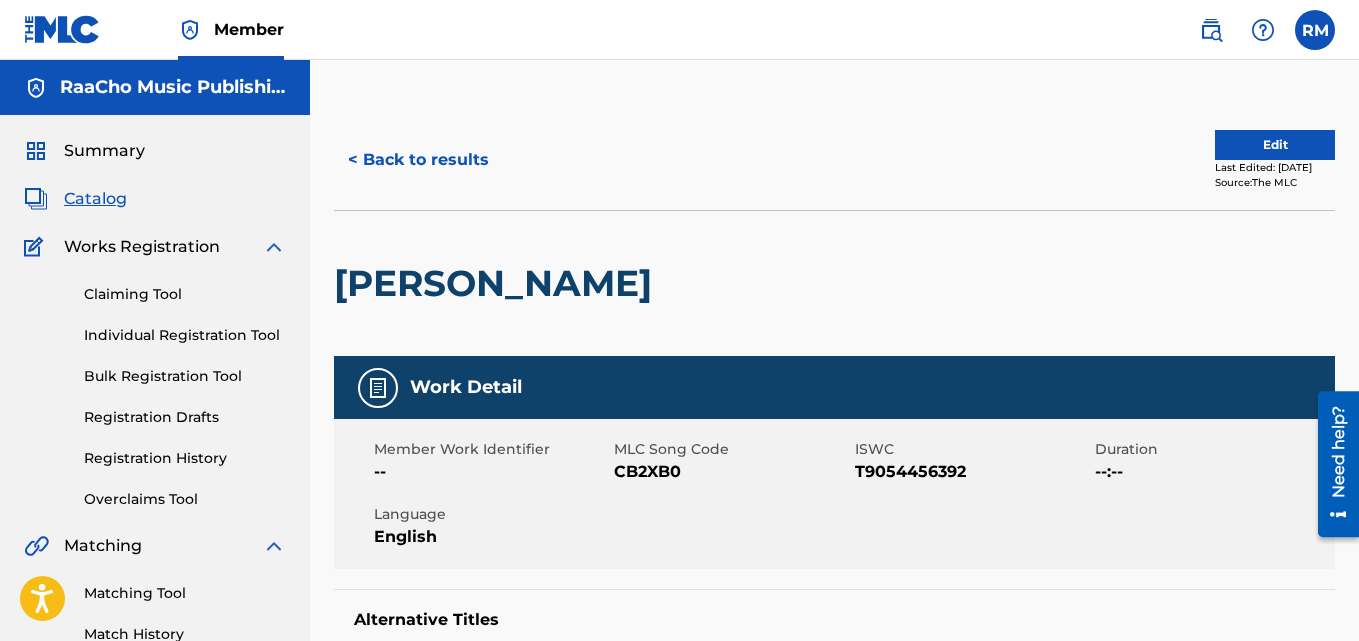 click on "< Back to results" at bounding box center (418, 160) 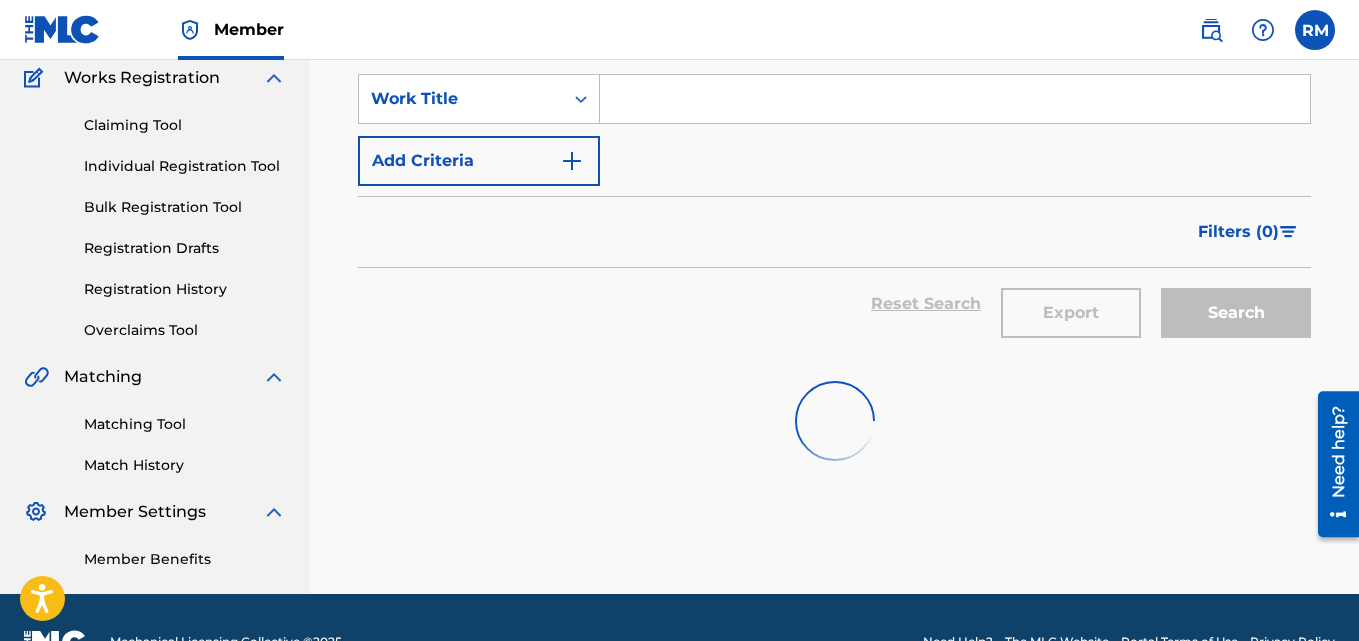 scroll, scrollTop: 0, scrollLeft: 0, axis: both 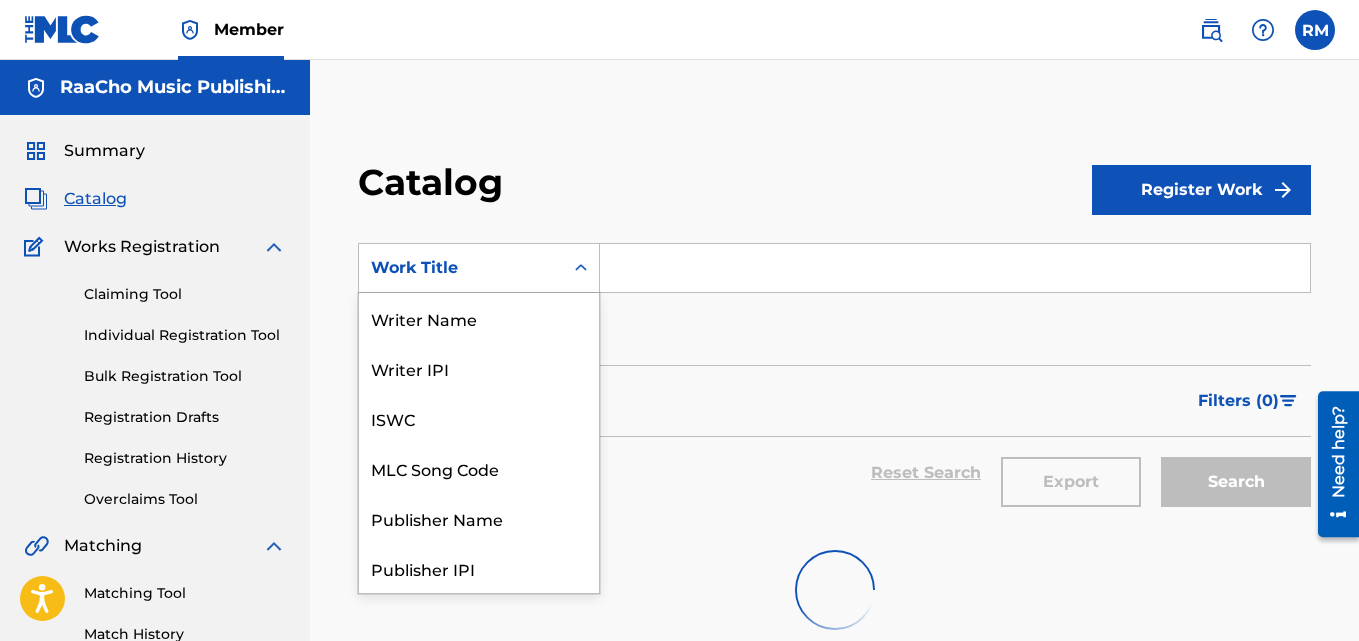 click at bounding box center (581, 268) 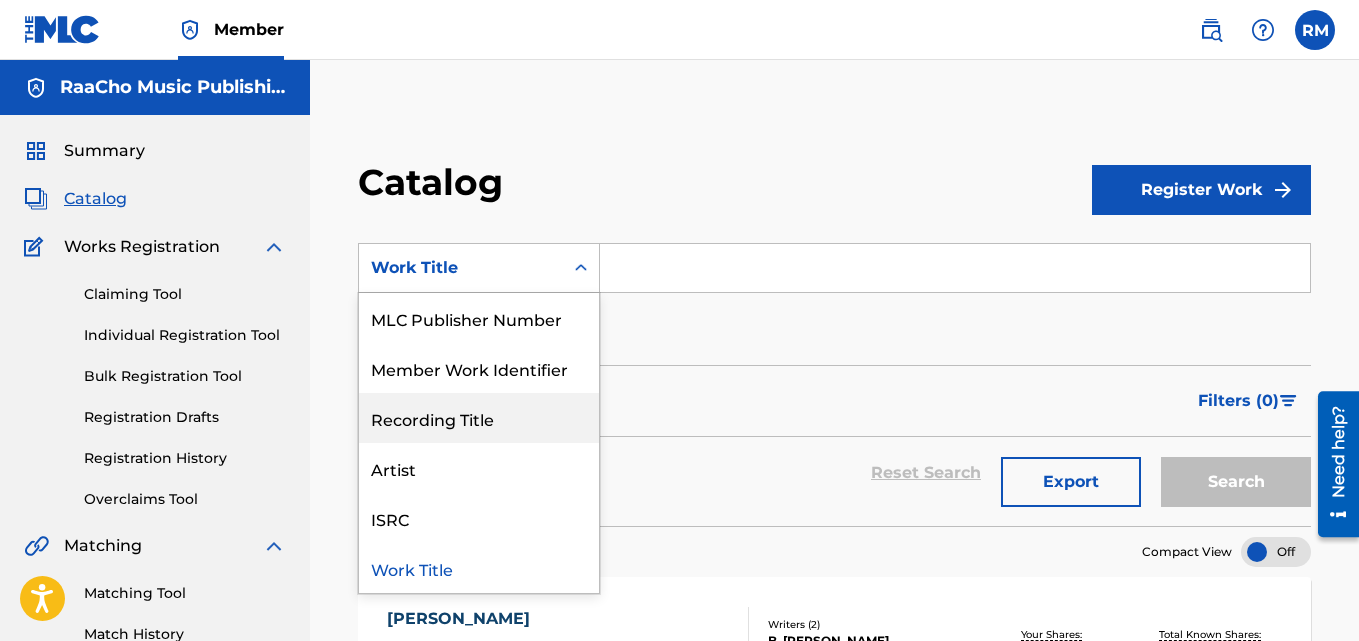 scroll, scrollTop: 0, scrollLeft: 0, axis: both 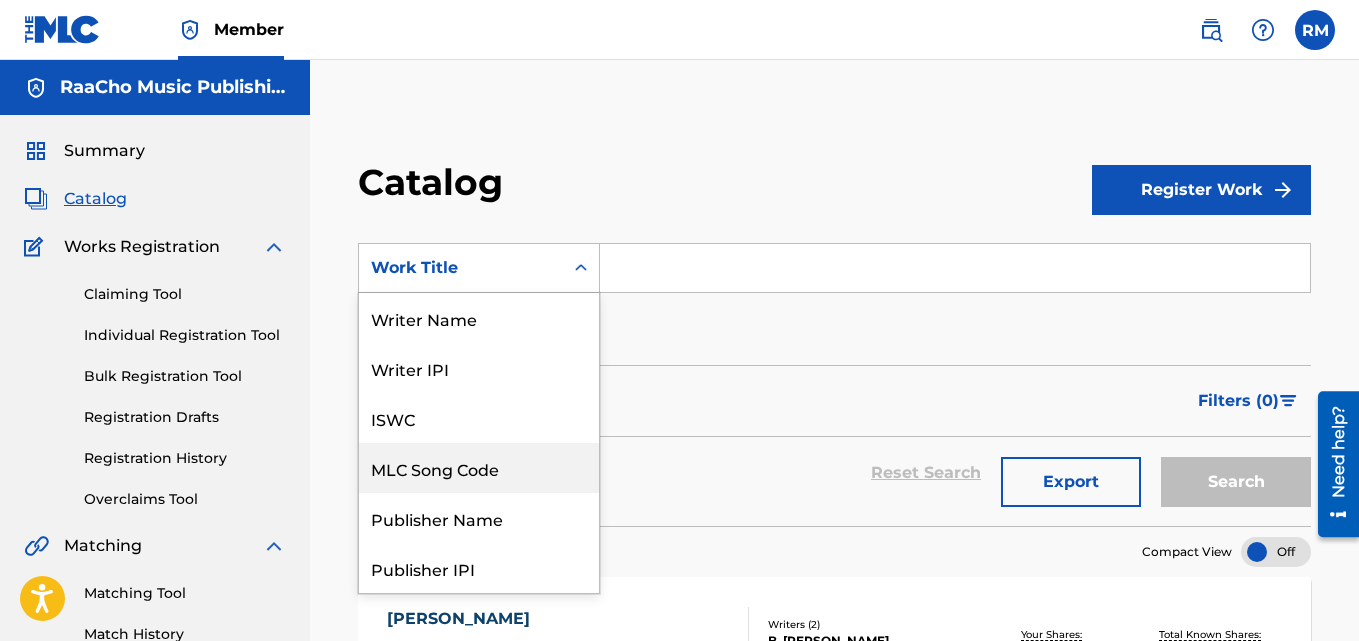 click on "MLC Song Code" at bounding box center (479, 468) 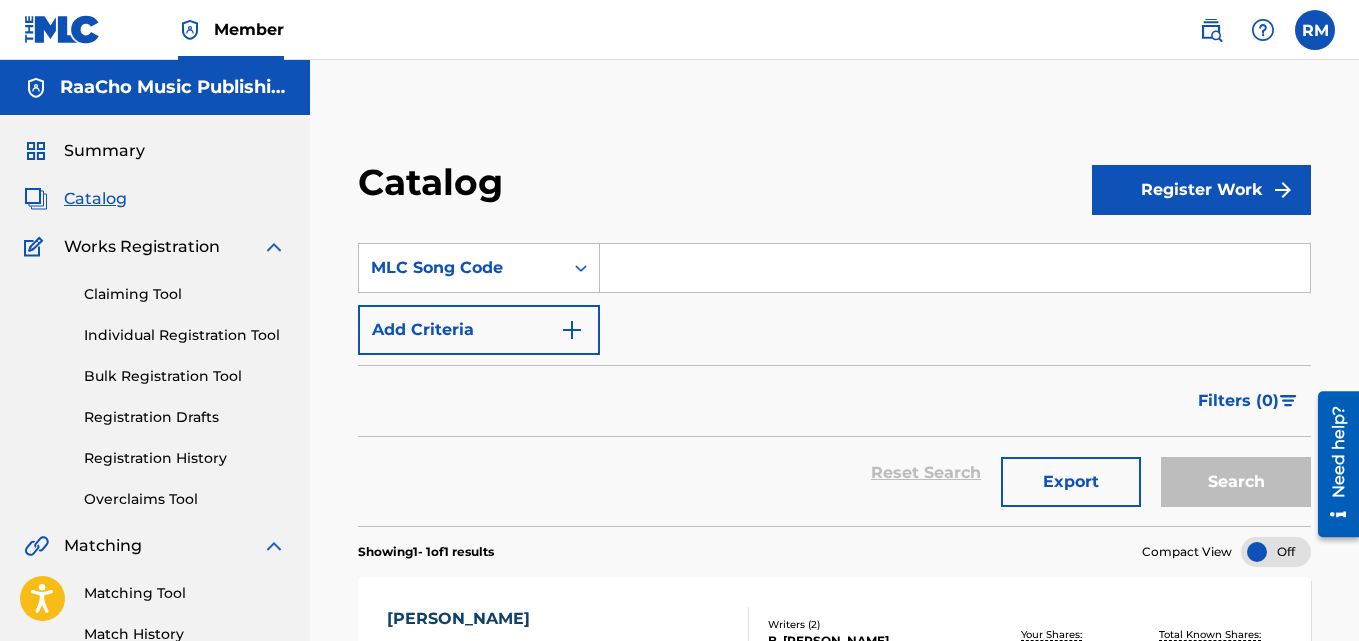 click at bounding box center (955, 268) 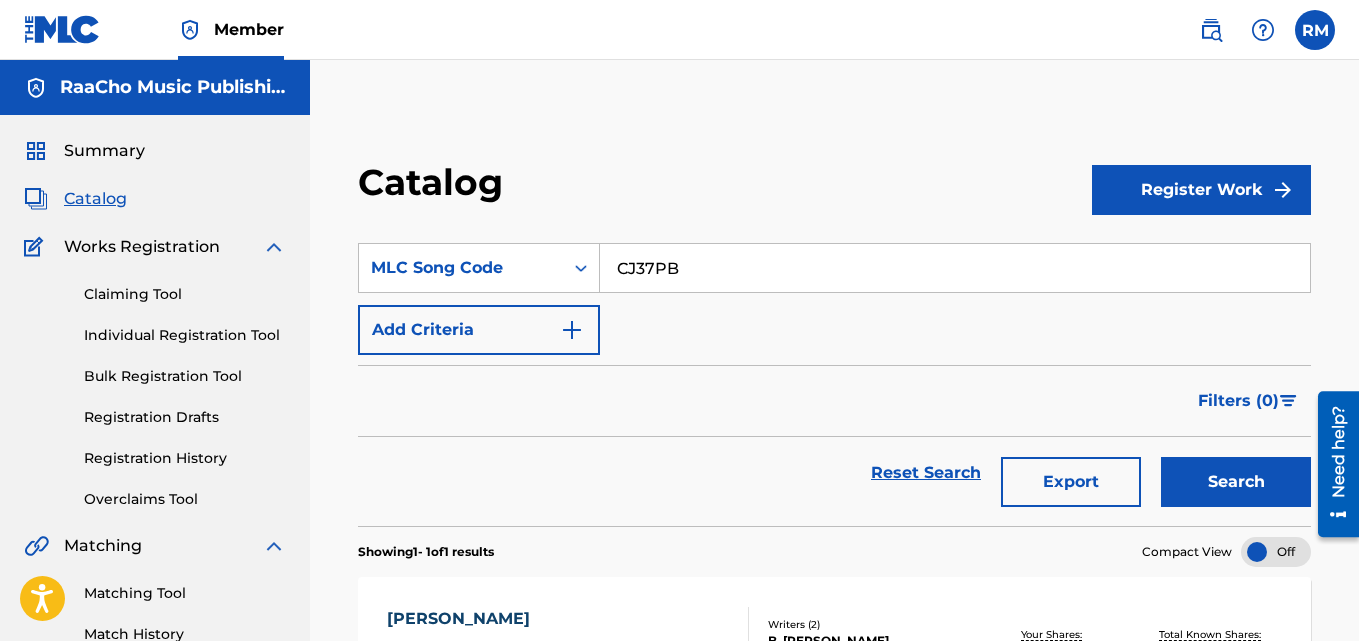 type on "CJ37PB" 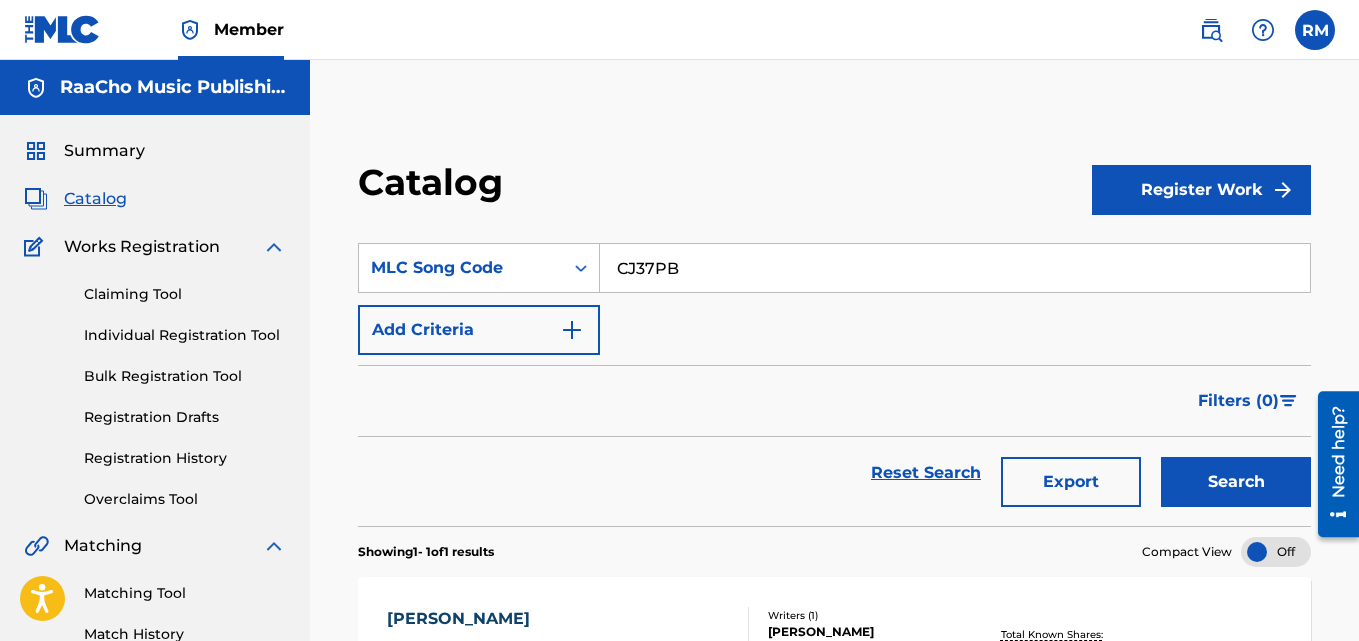 scroll, scrollTop: 276, scrollLeft: 0, axis: vertical 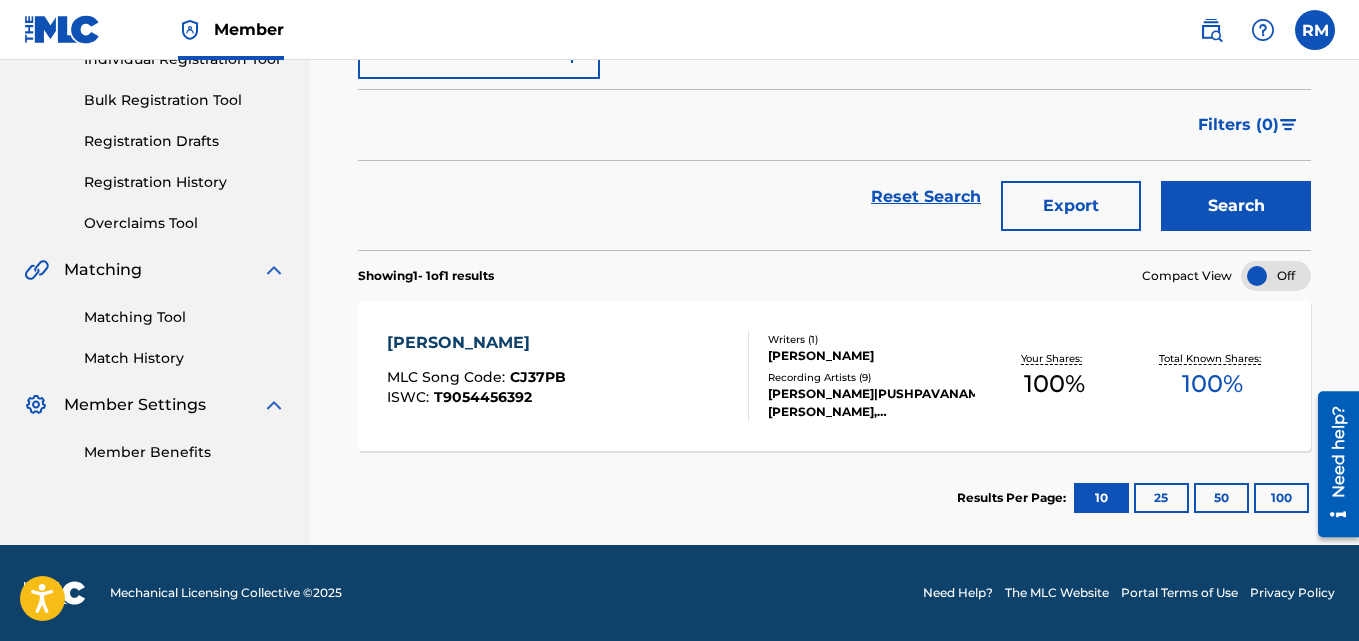 click on "[PERSON_NAME]" at bounding box center (476, 343) 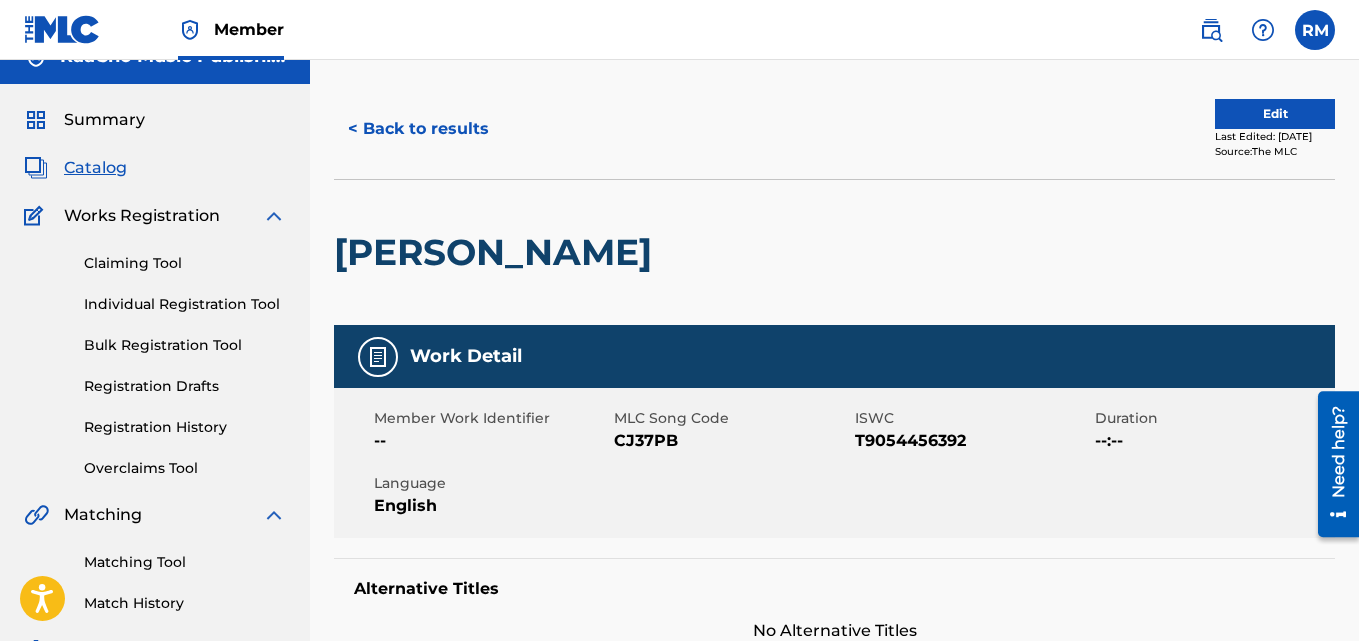 scroll, scrollTop: 0, scrollLeft: 0, axis: both 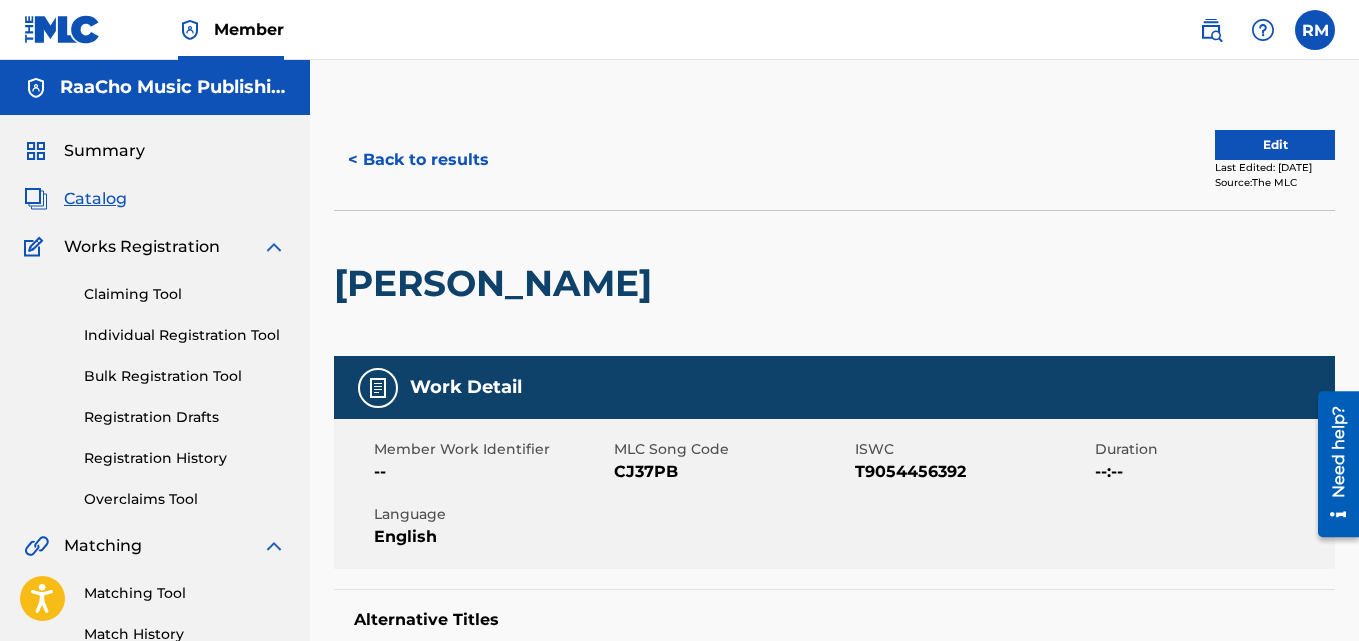 click on "< Back to results" at bounding box center (418, 160) 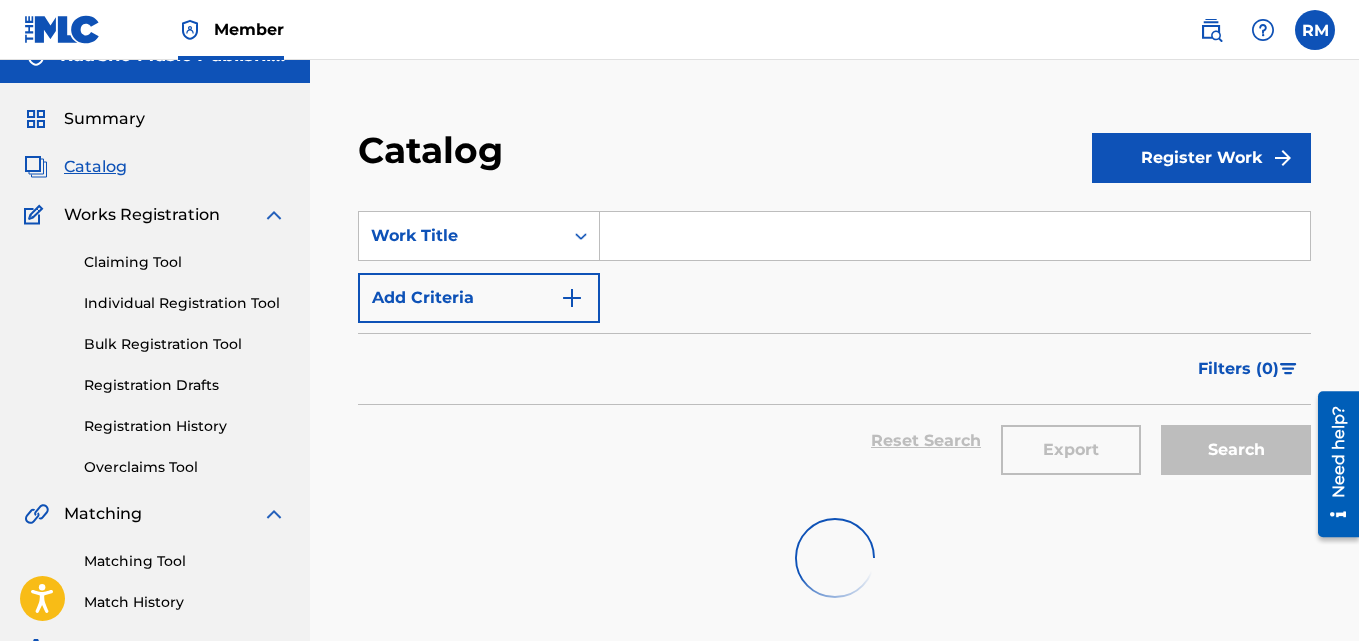 scroll, scrollTop: 0, scrollLeft: 0, axis: both 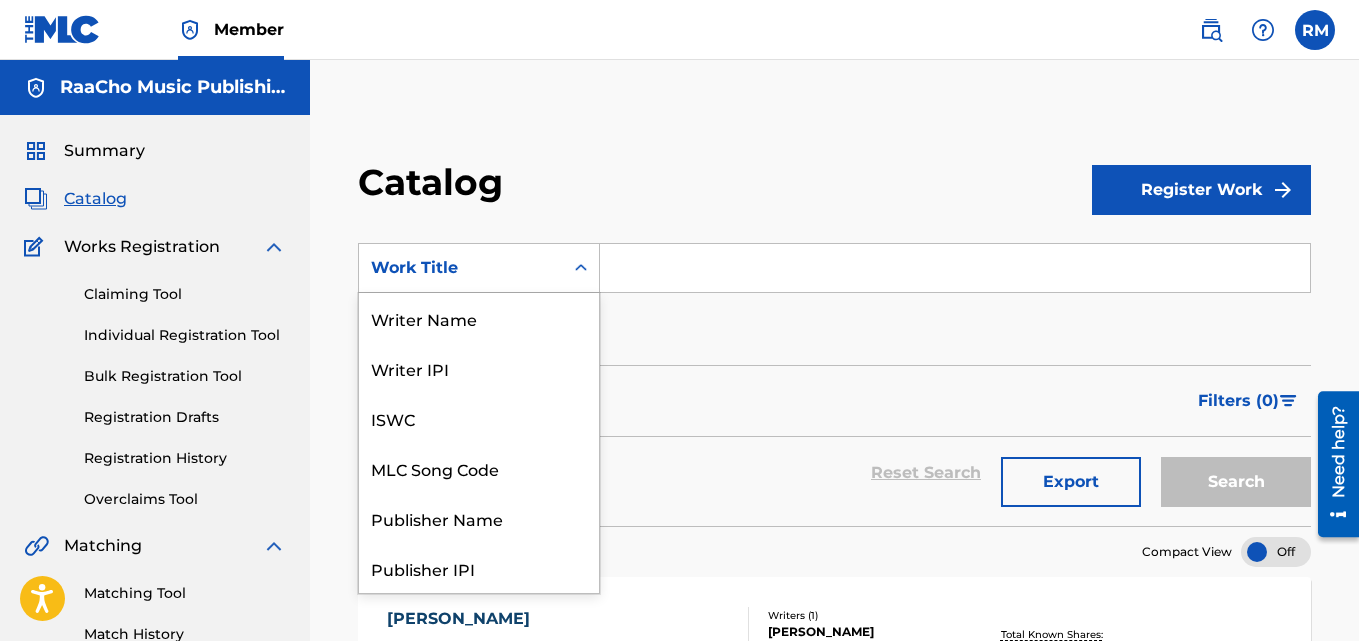 click on "Work Title" at bounding box center (461, 268) 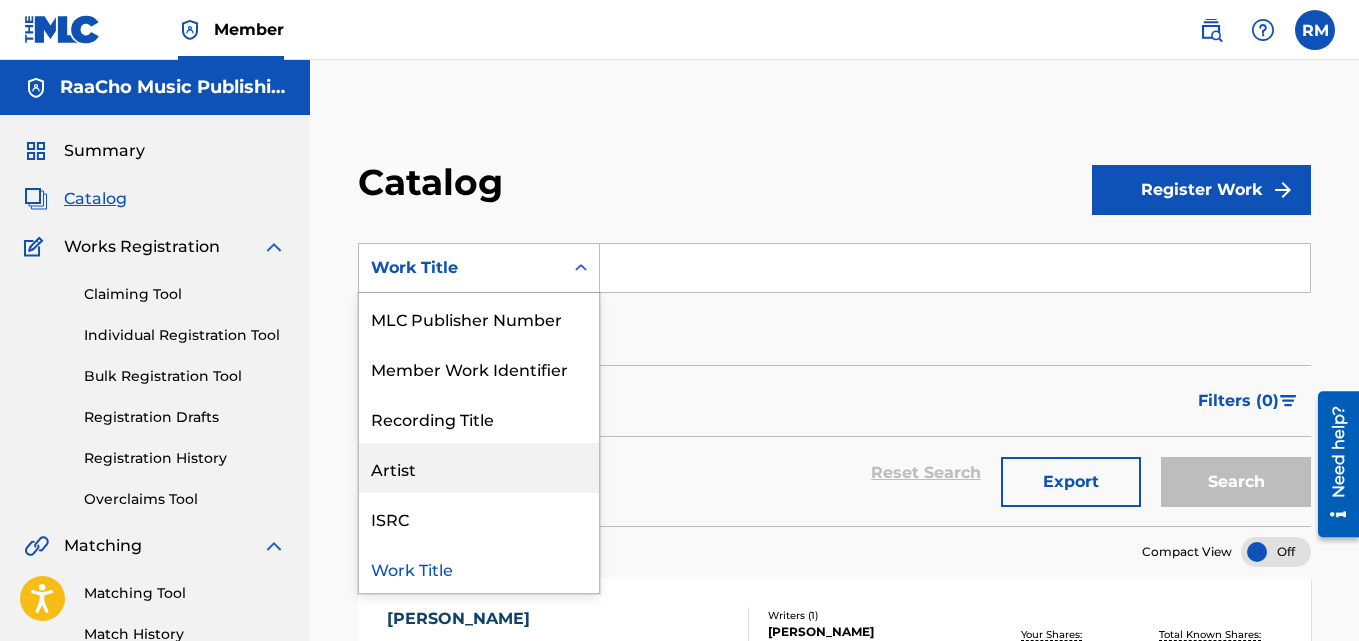 scroll, scrollTop: 0, scrollLeft: 0, axis: both 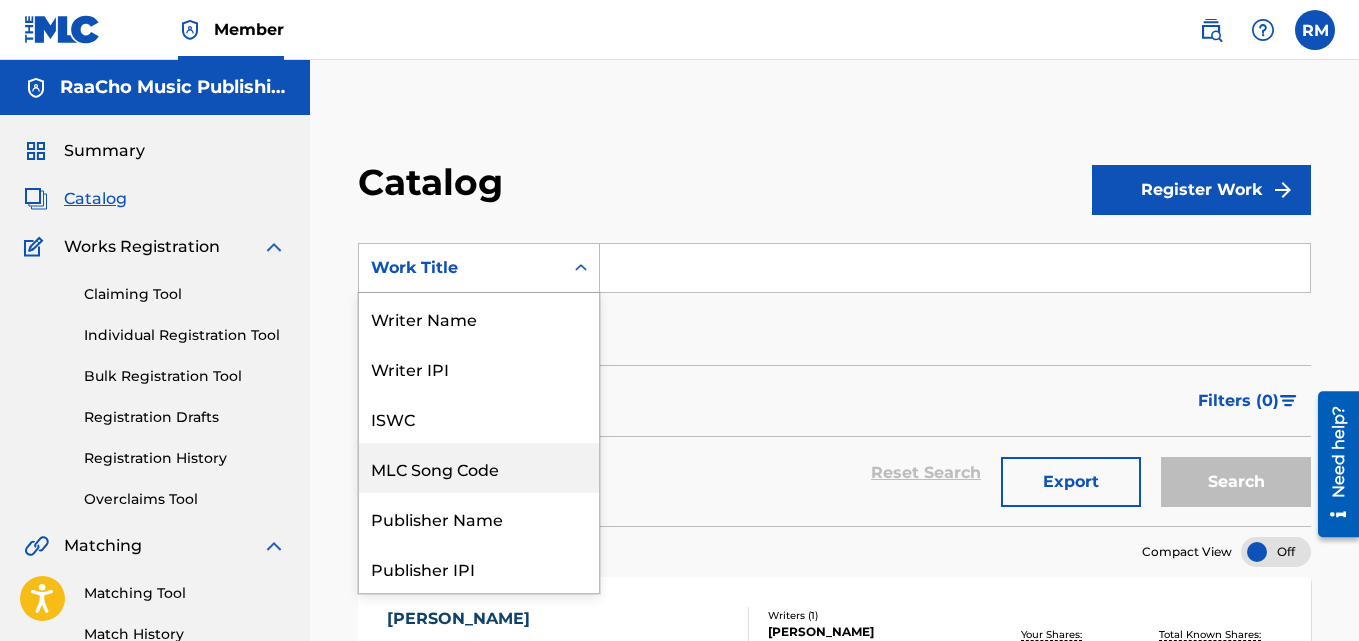 click on "MLC Song Code" at bounding box center [479, 468] 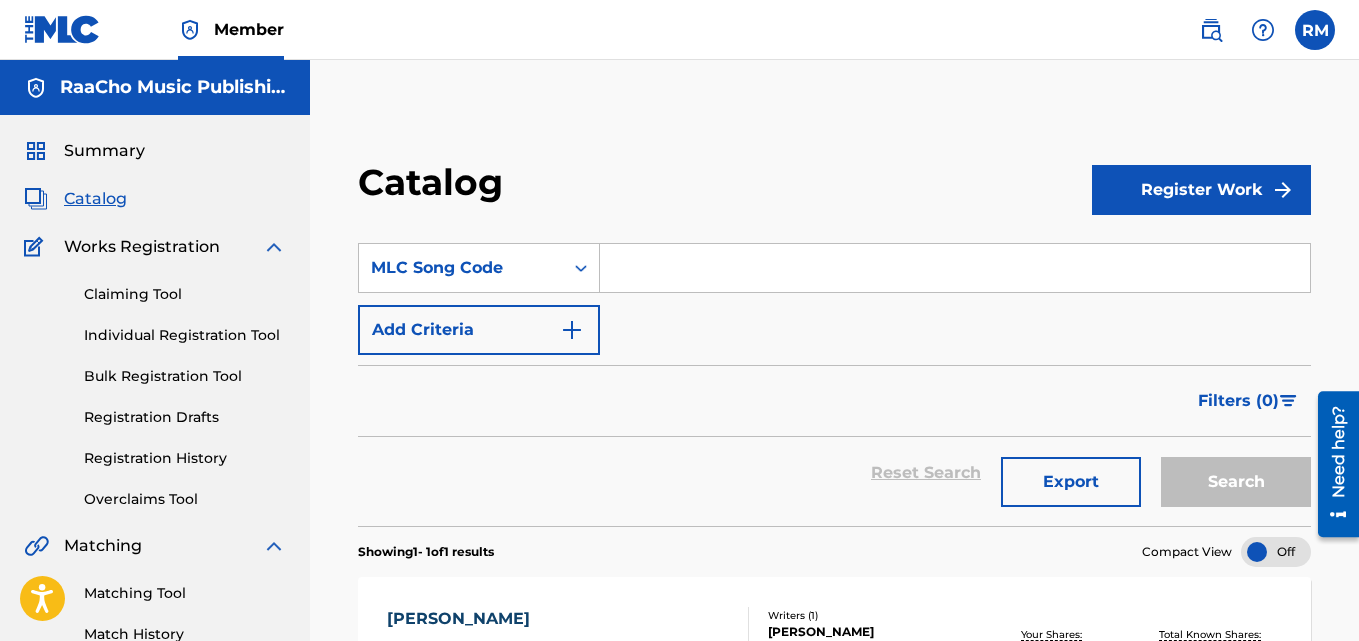click at bounding box center [955, 268] 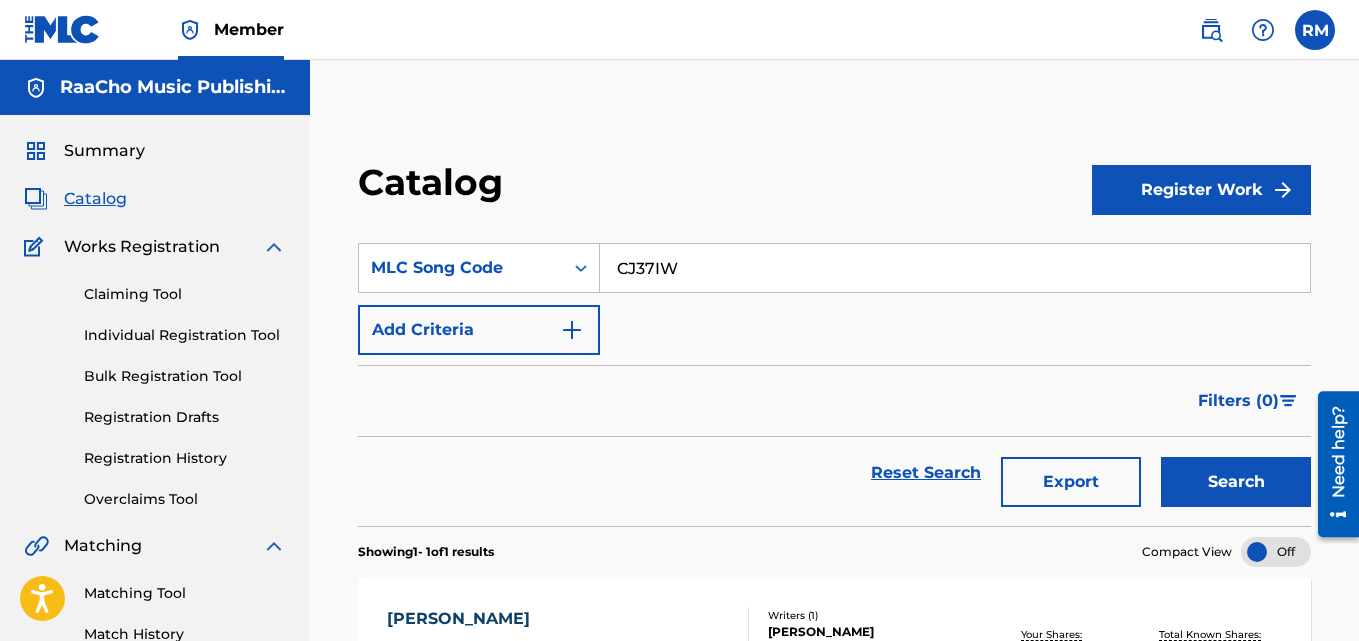 type on "CJ37IW" 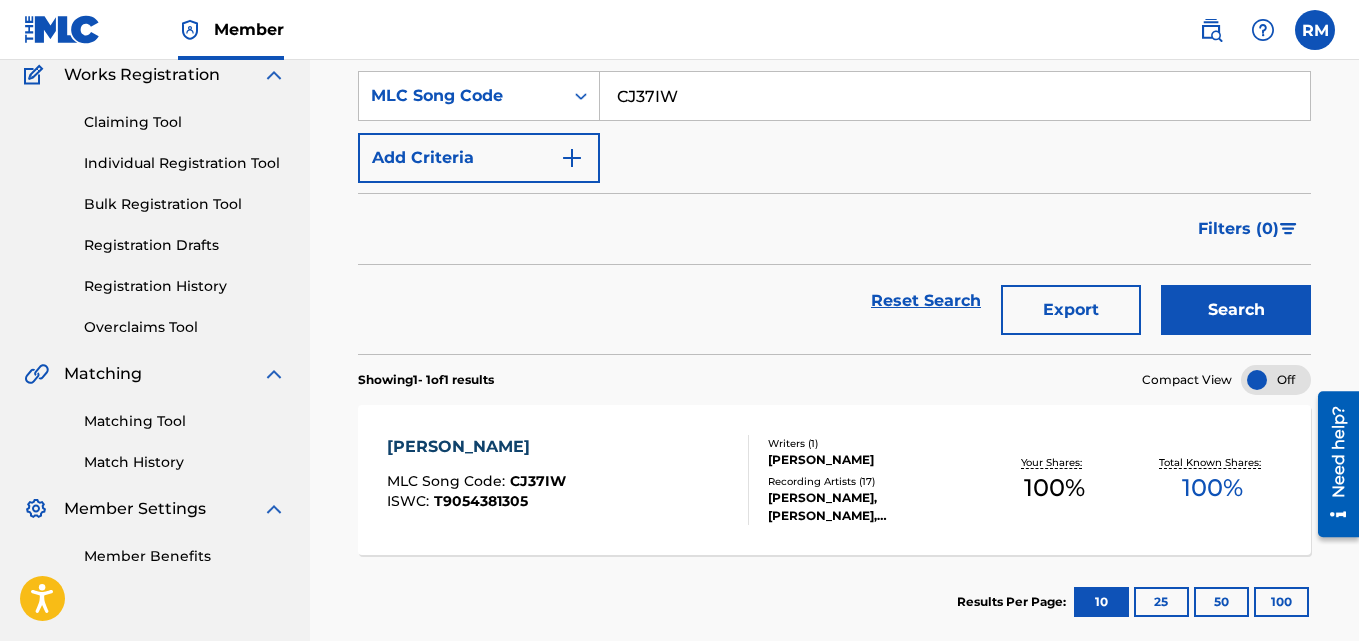 scroll, scrollTop: 276, scrollLeft: 0, axis: vertical 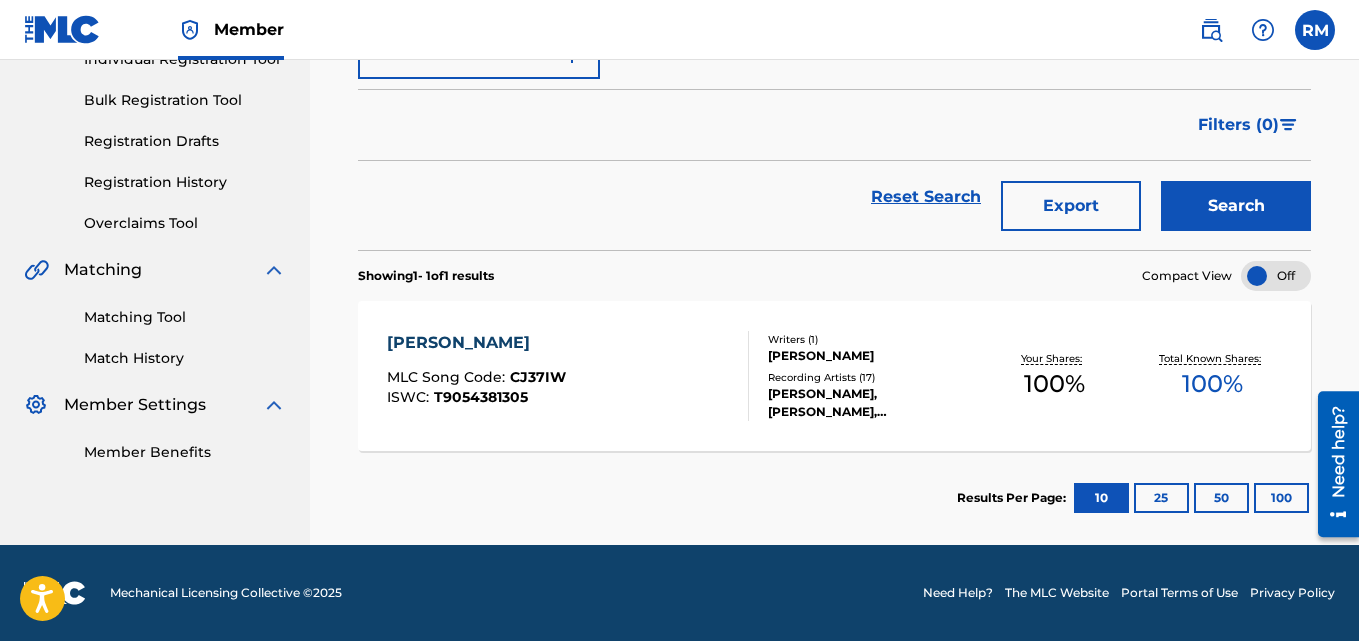 click on "[PERSON_NAME] MLC Song Code : CJ37IW ISWC : T9054381305" at bounding box center [476, 376] 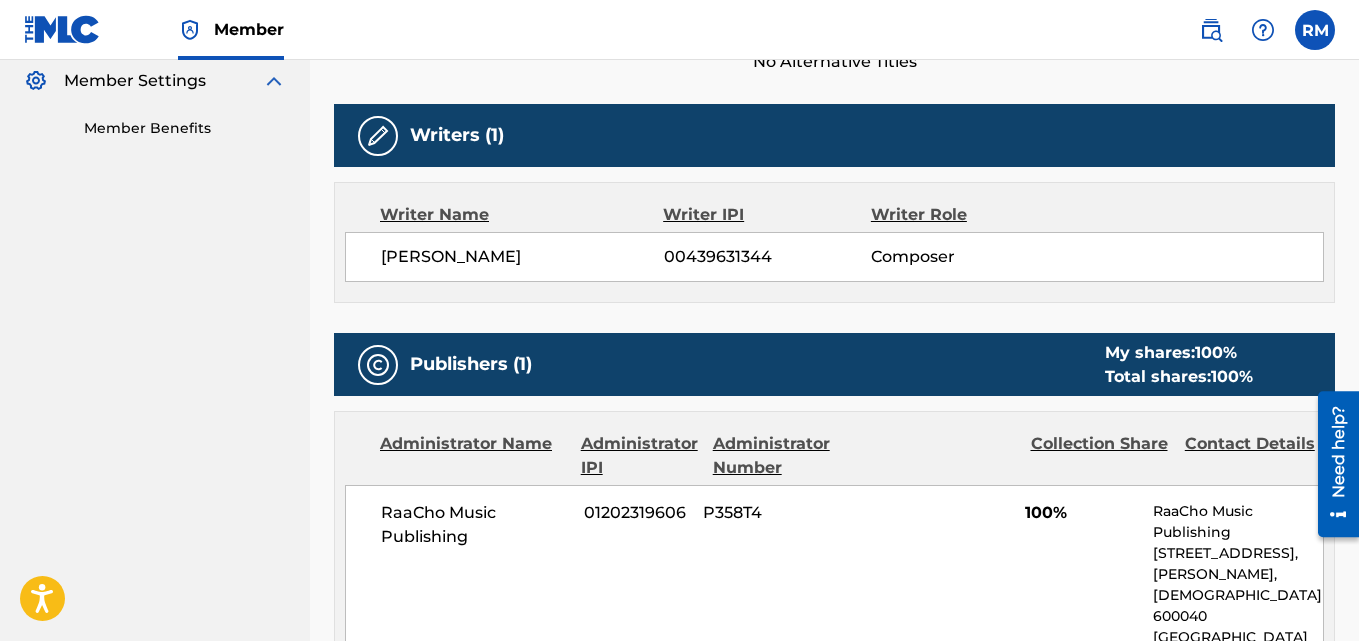 scroll, scrollTop: 0, scrollLeft: 0, axis: both 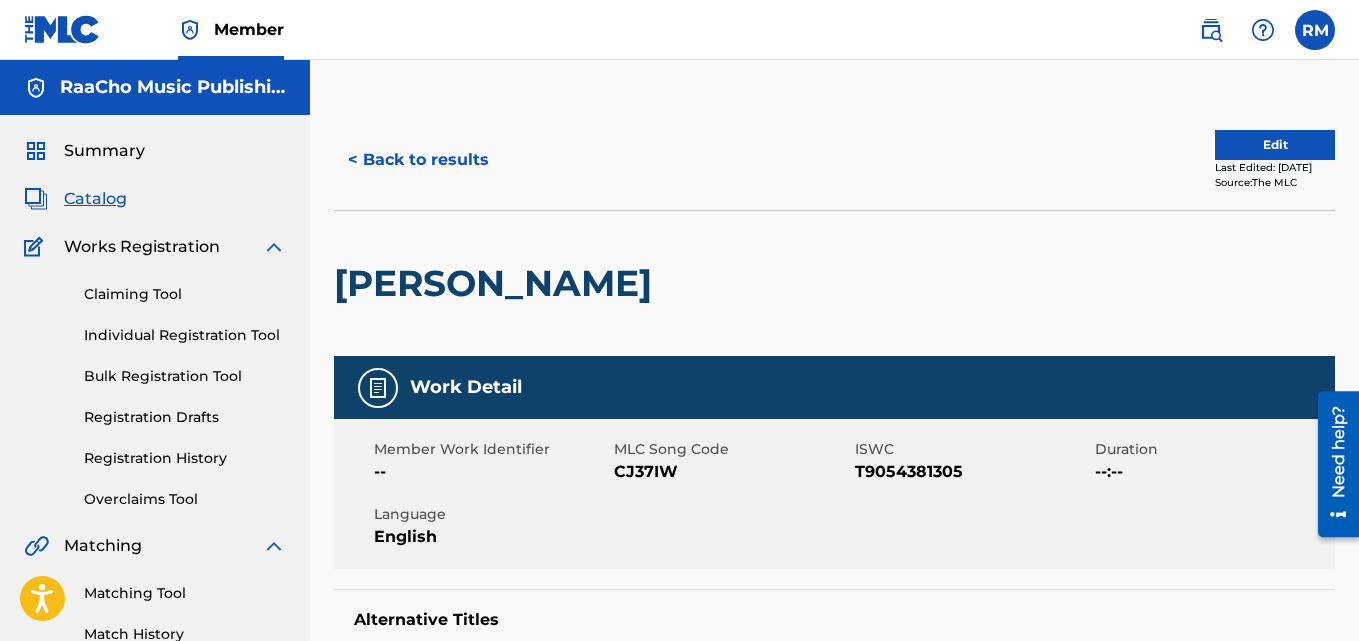 click on "< Back to results" at bounding box center [418, 160] 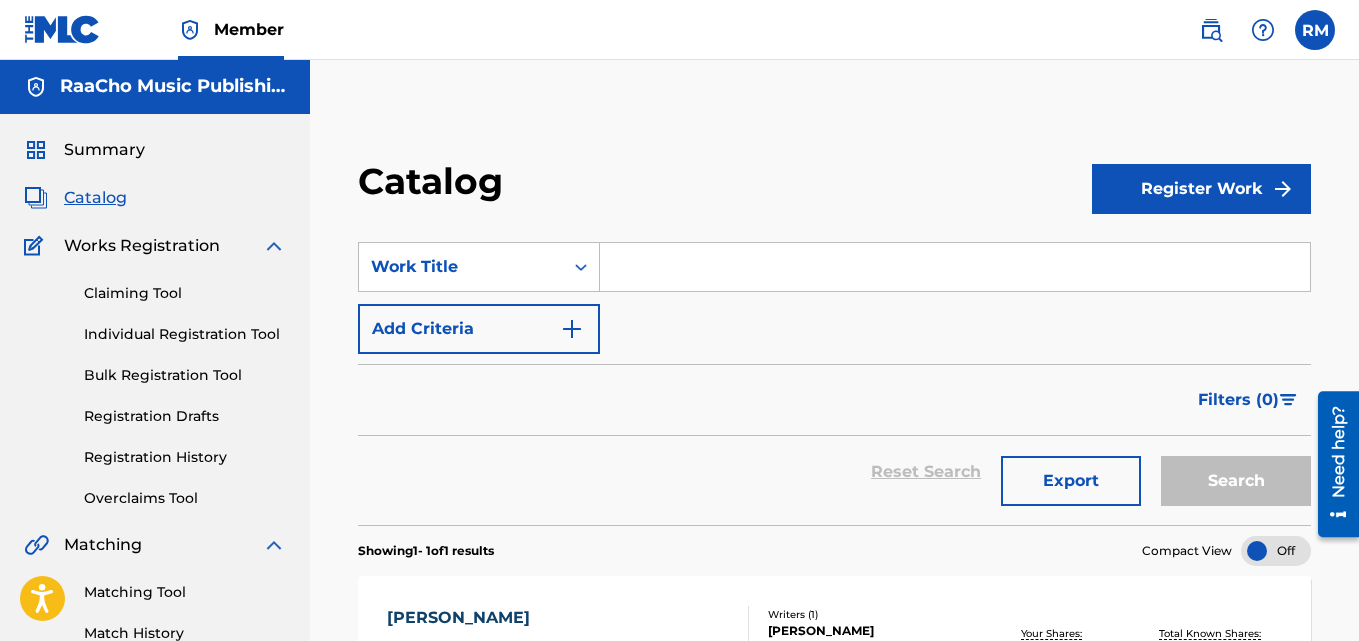 scroll, scrollTop: 0, scrollLeft: 0, axis: both 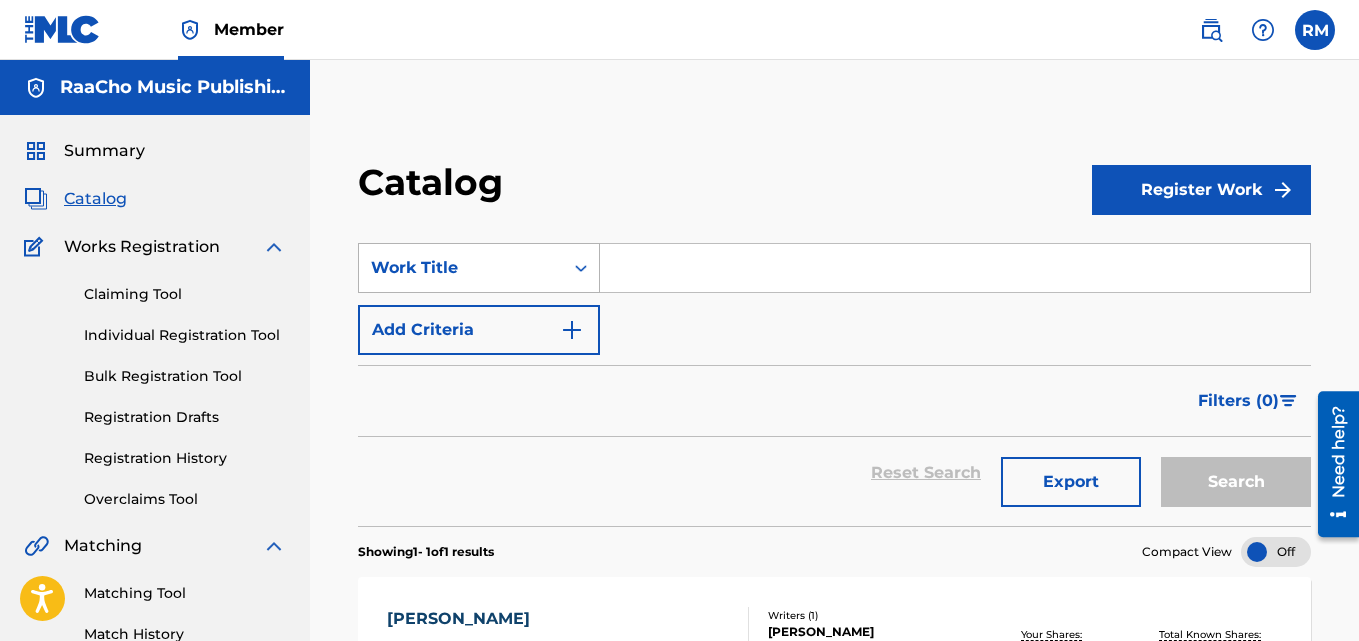 click on "Work Title" at bounding box center [461, 268] 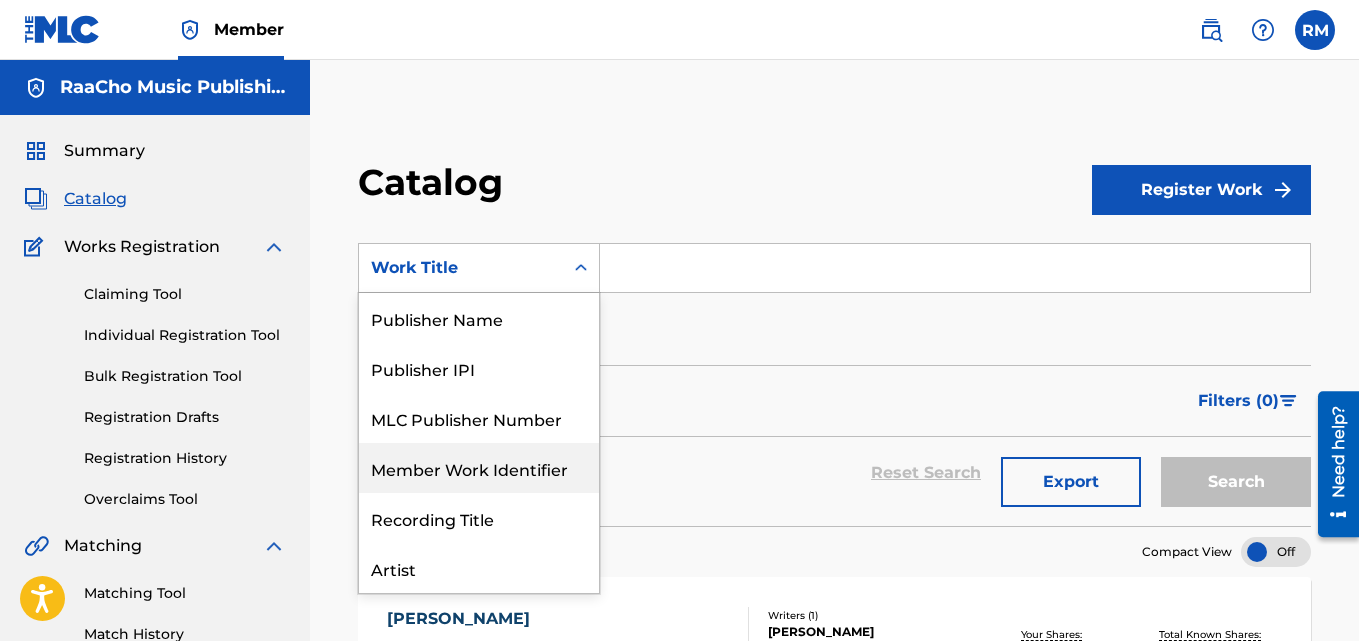 scroll, scrollTop: 0, scrollLeft: 0, axis: both 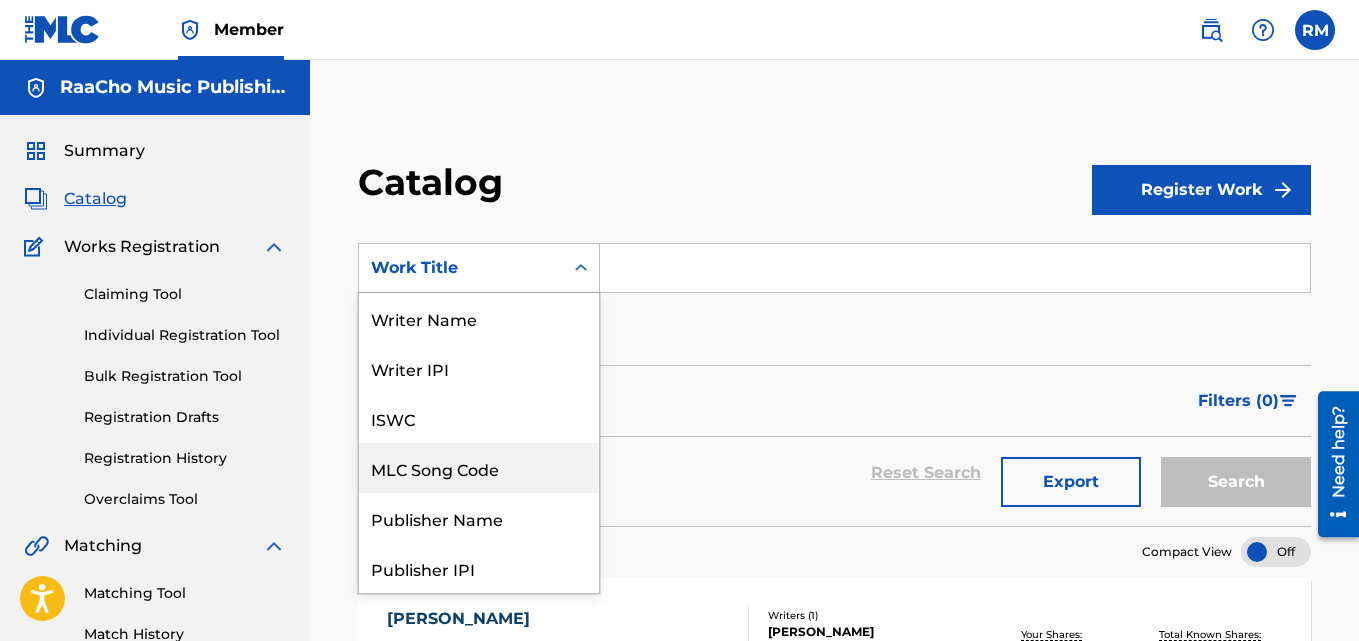 click on "MLC Song Code" at bounding box center [479, 468] 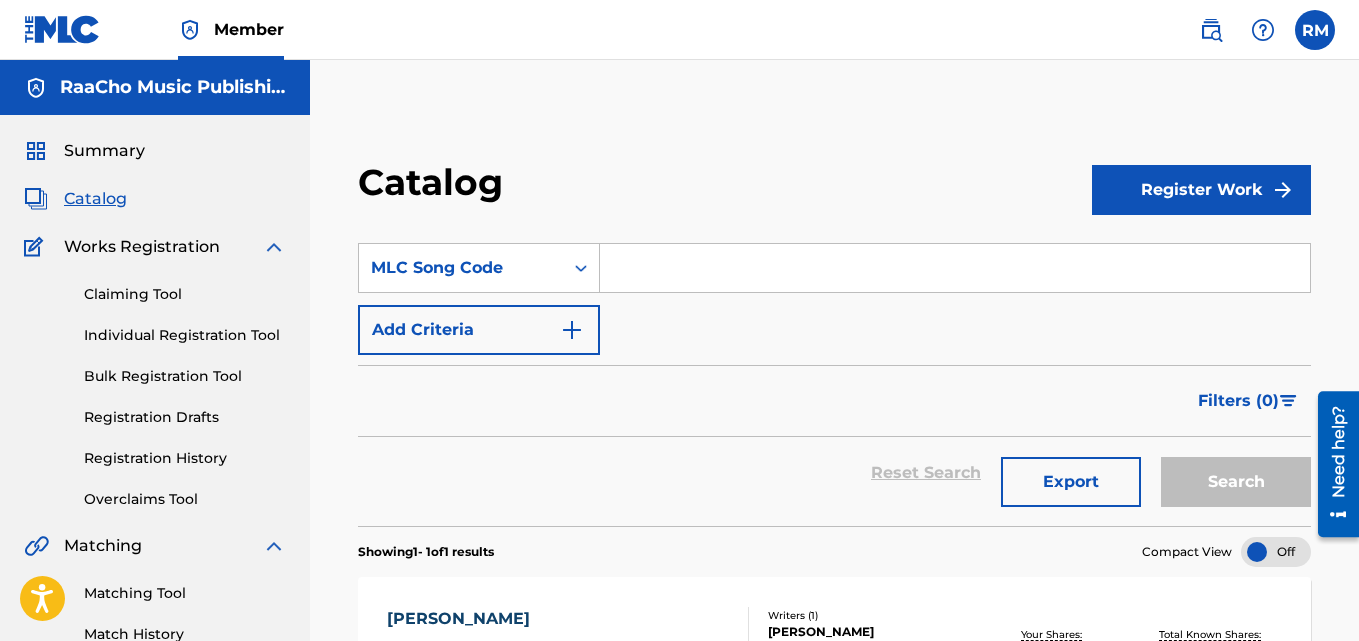 click on "SearchWithCriteriadcf98849-811c-481c-ab27-eb80a3df2415 MLC Song Code Add Criteria Filter Hold Filters Overclaim   Dispute   Remove Filters Apply Filters Filters ( 0 ) Reset Search Export Search" at bounding box center [834, 372] 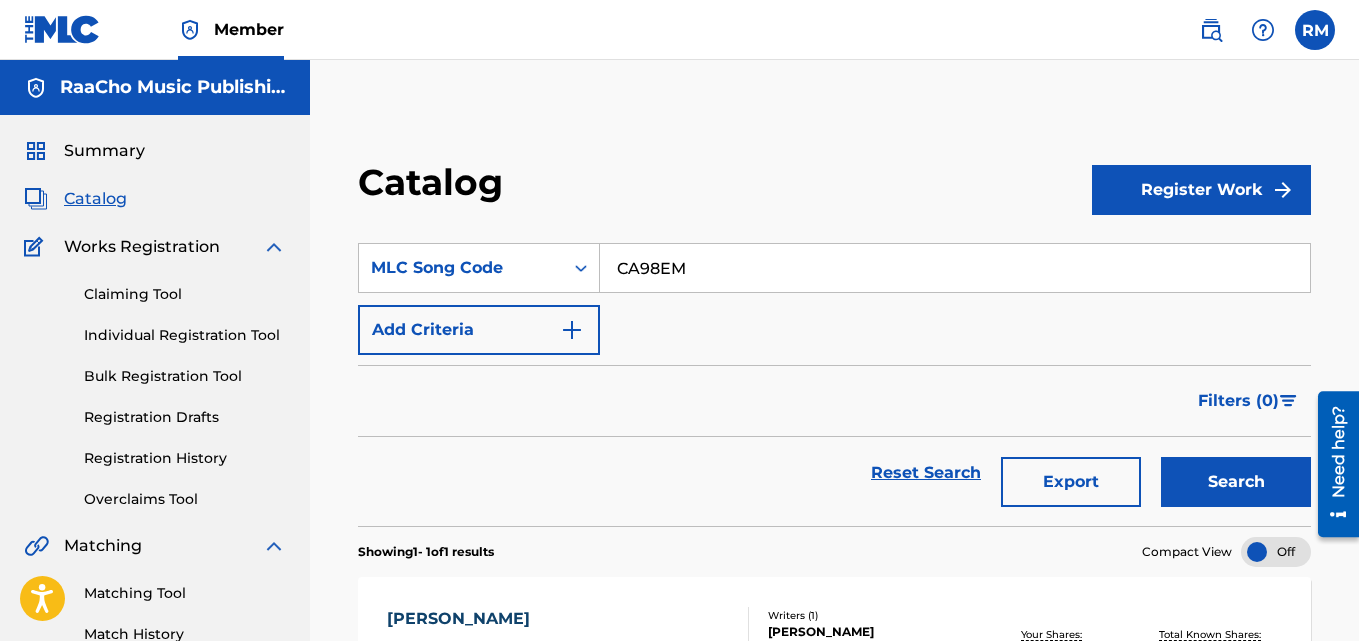 type on "CA98EM" 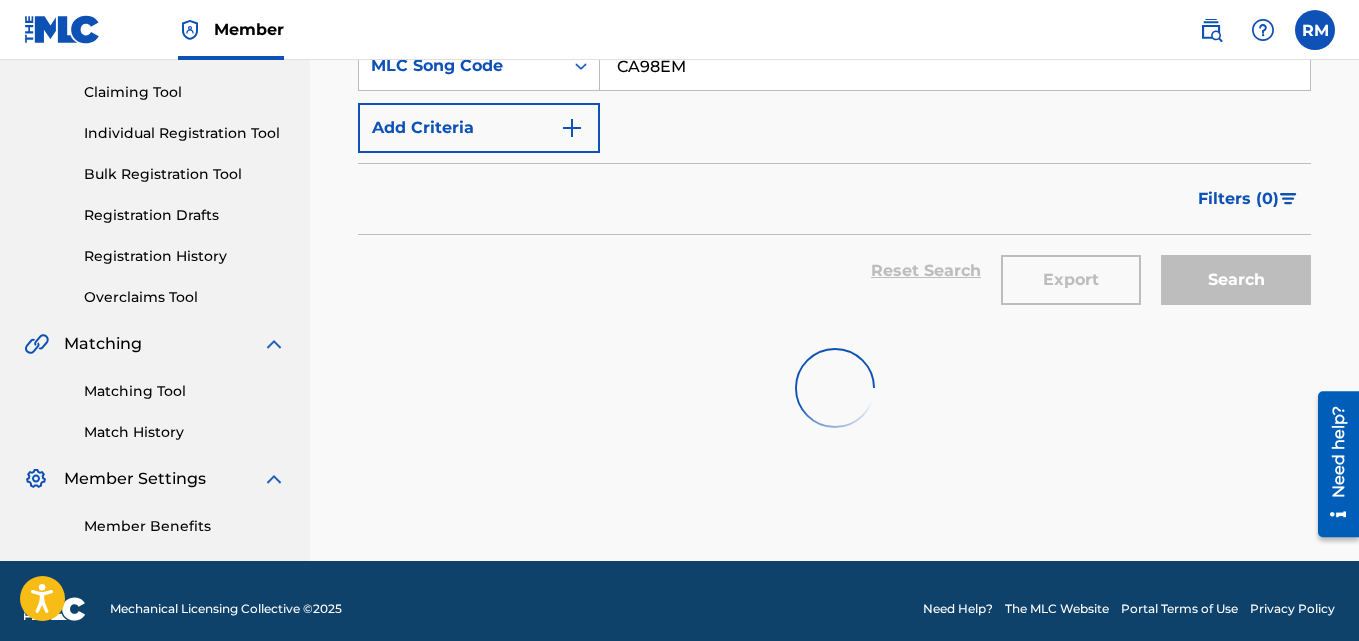 scroll, scrollTop: 218, scrollLeft: 0, axis: vertical 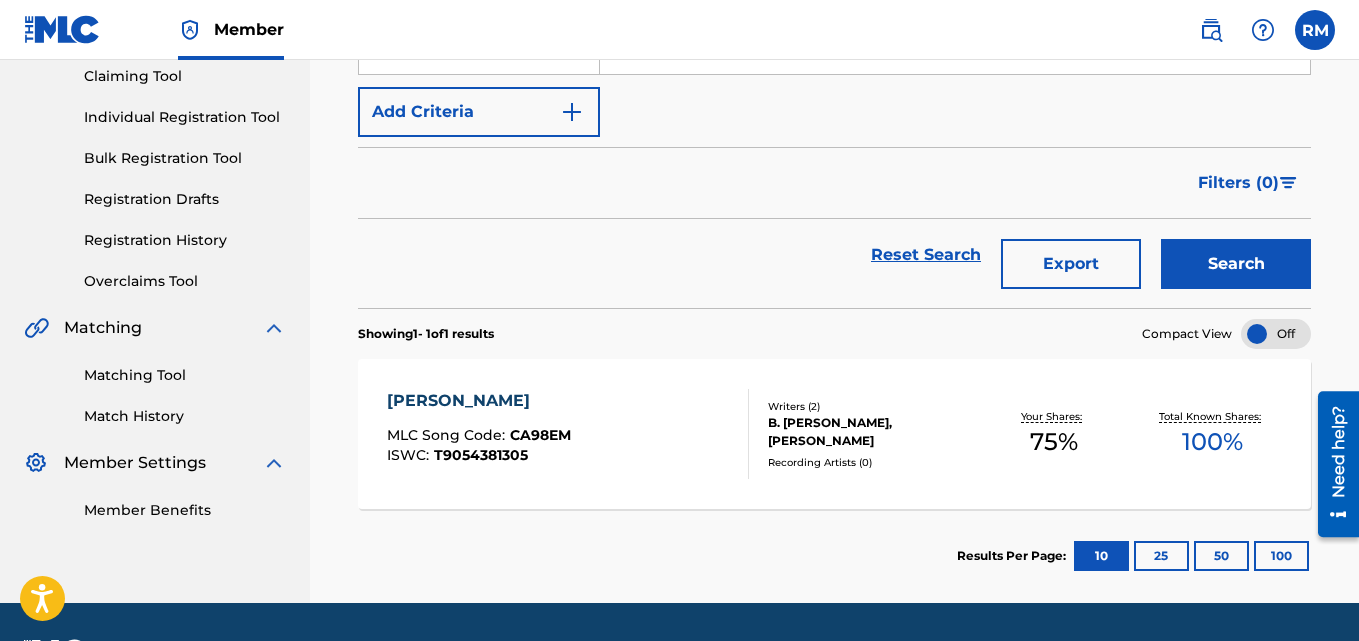 click on "[PERSON_NAME]" at bounding box center (479, 401) 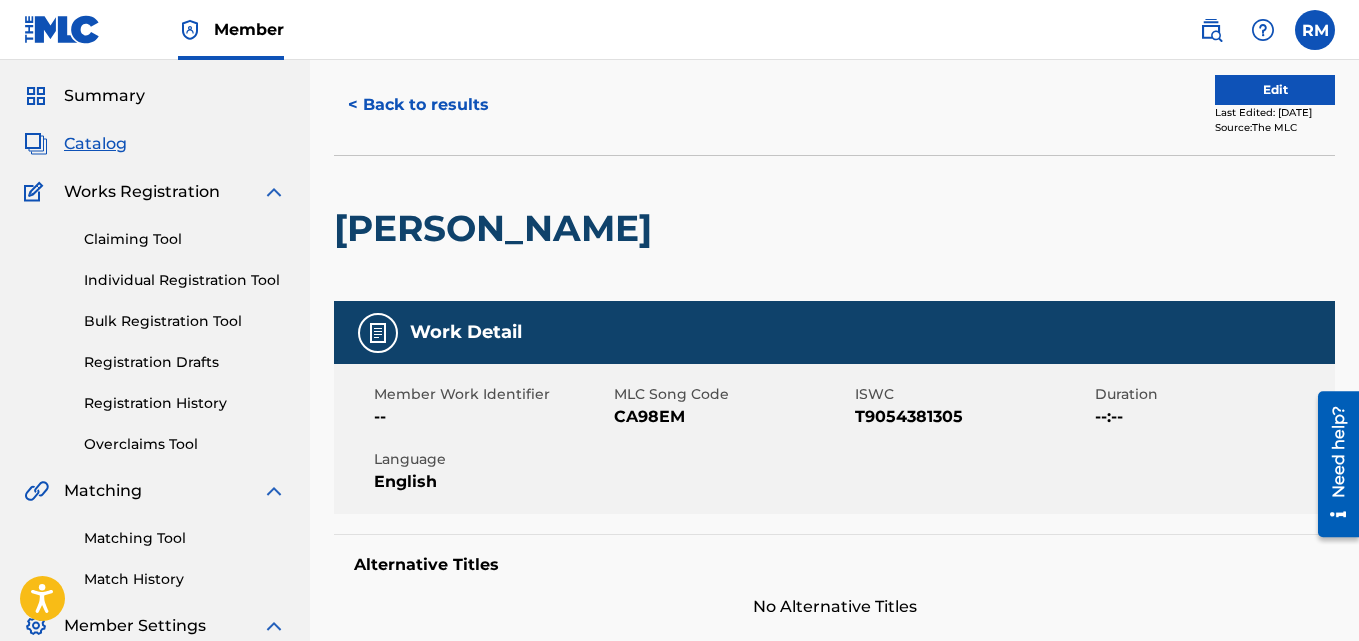 scroll, scrollTop: 0, scrollLeft: 0, axis: both 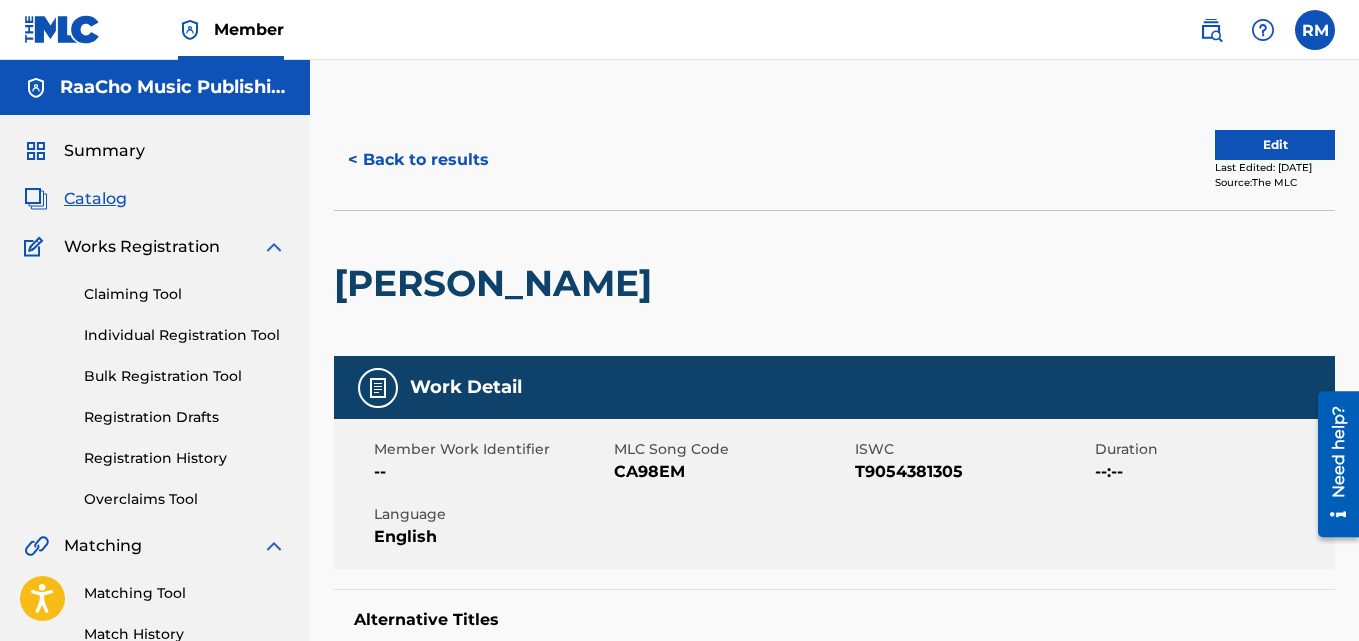 click on "< Back to results Edit Last Edited:   [DATE] Source:  The MLC" at bounding box center [834, 160] 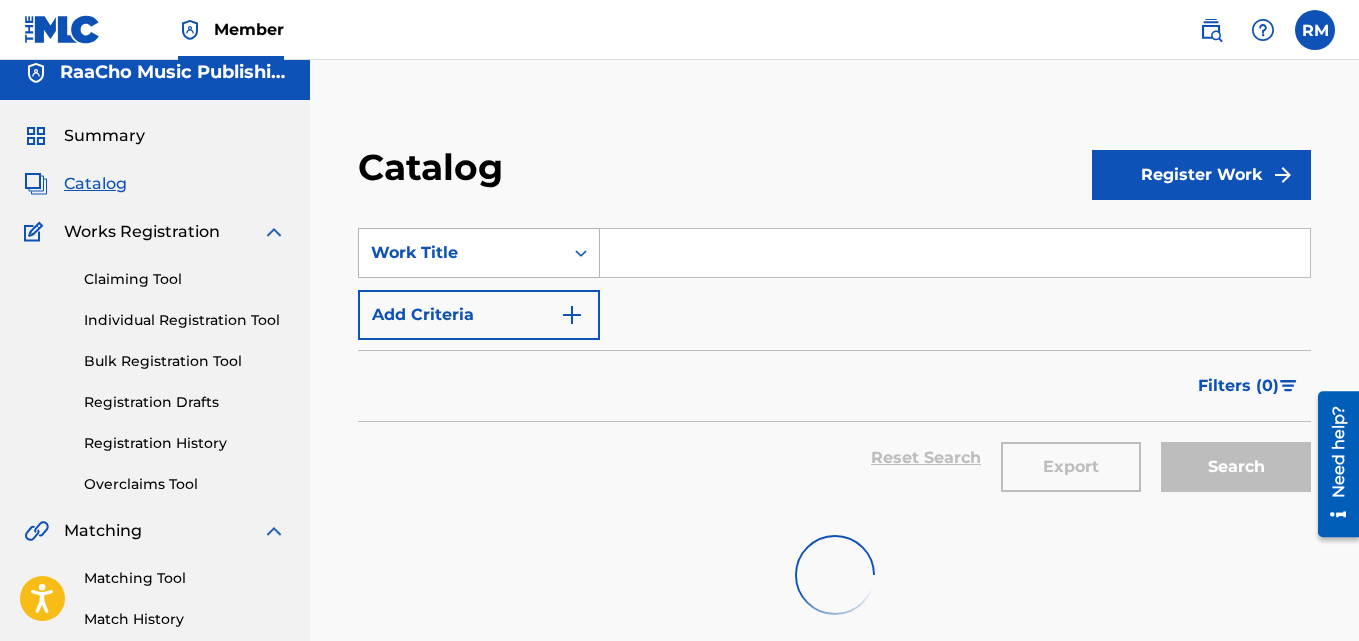 scroll, scrollTop: 0, scrollLeft: 0, axis: both 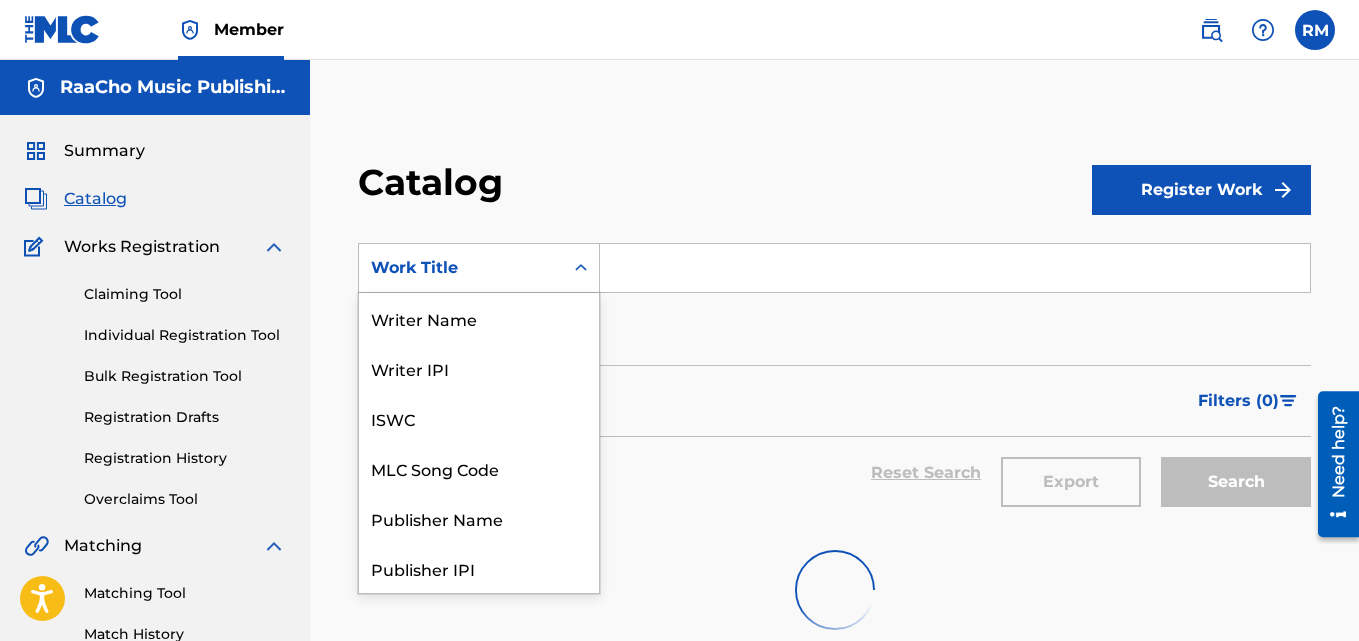 click on "Work Title" at bounding box center (461, 268) 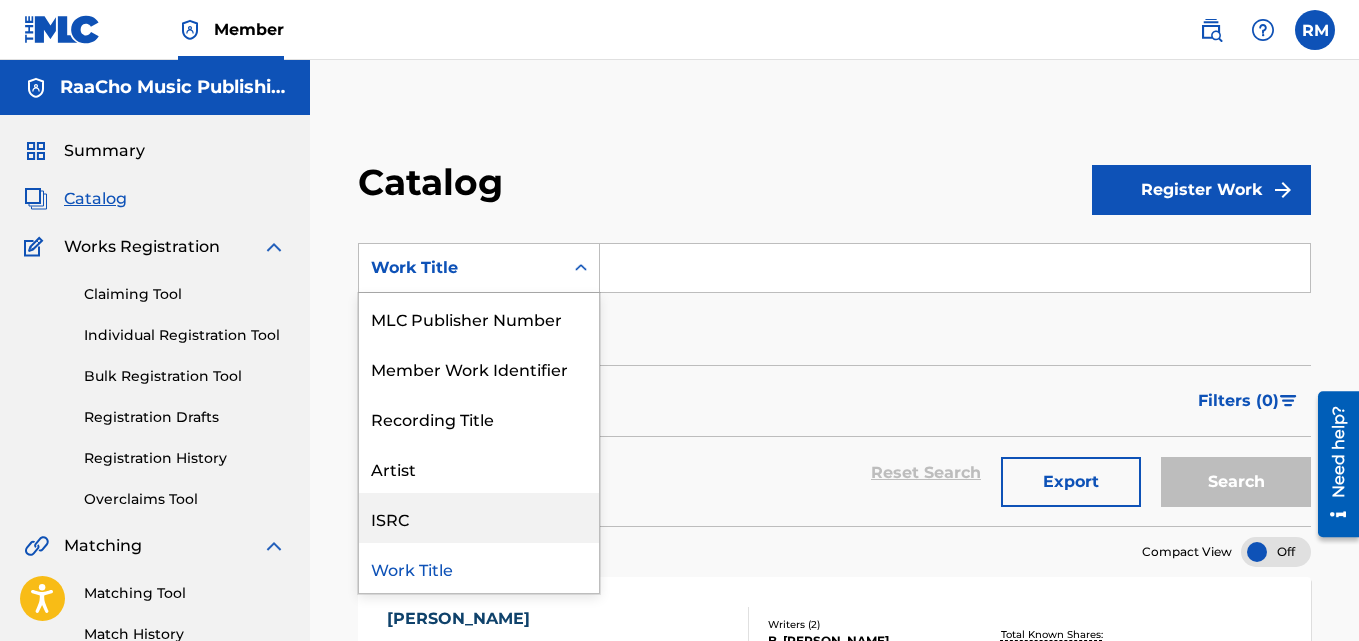 scroll, scrollTop: 0, scrollLeft: 0, axis: both 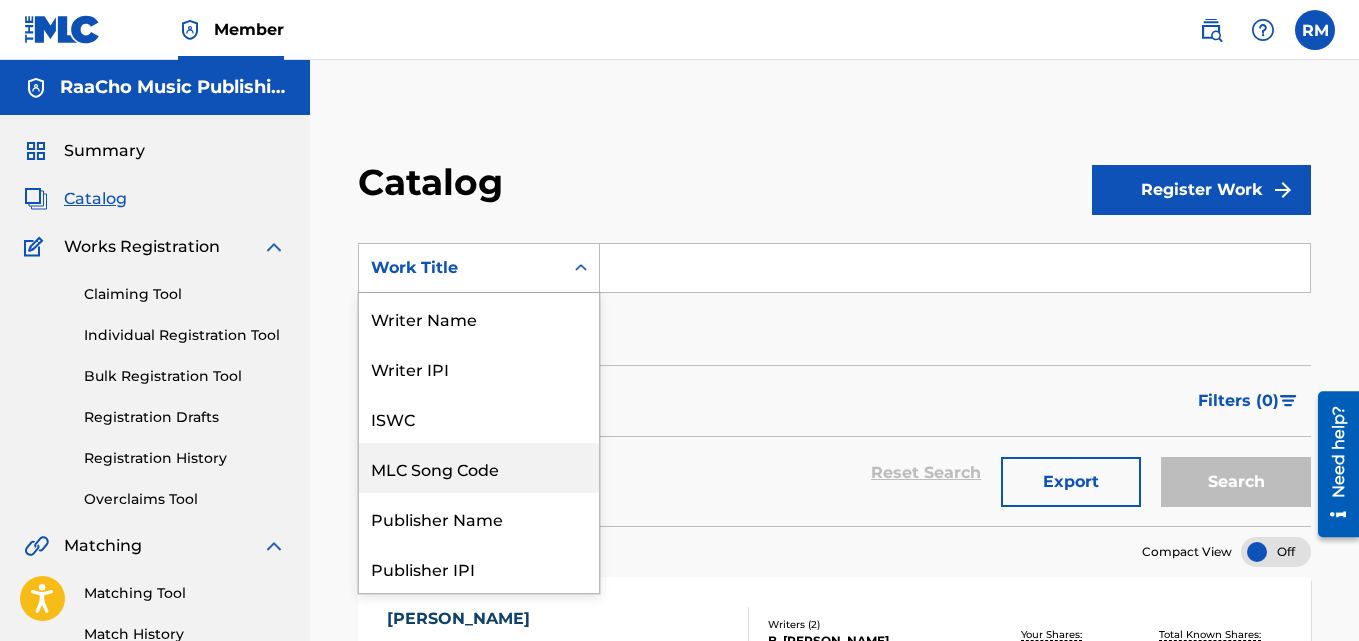 click on "MLC Song Code" at bounding box center [479, 468] 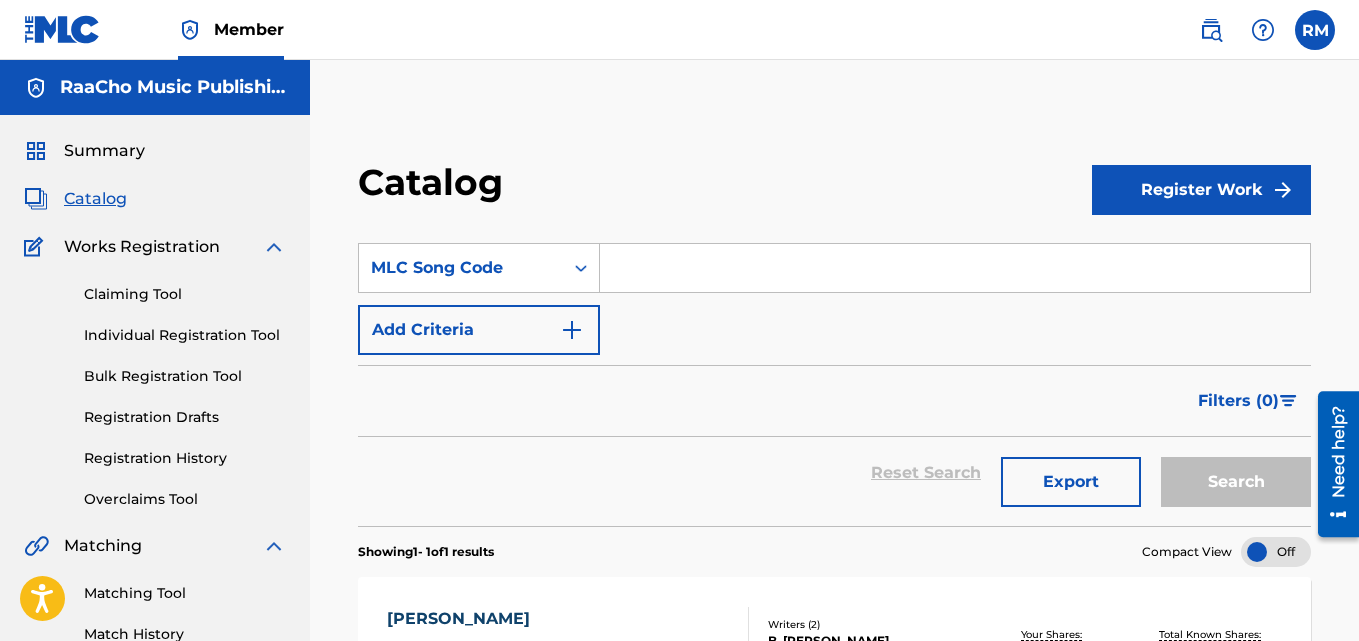 click at bounding box center [955, 268] 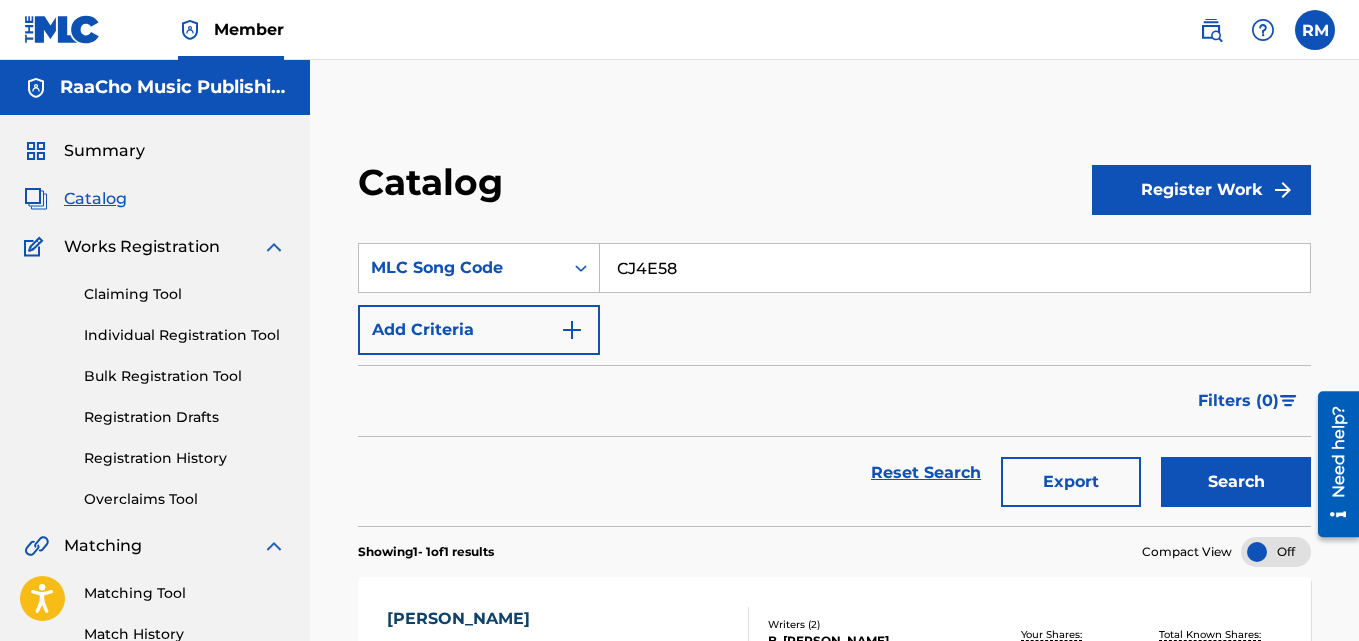 type on "CJ4E58" 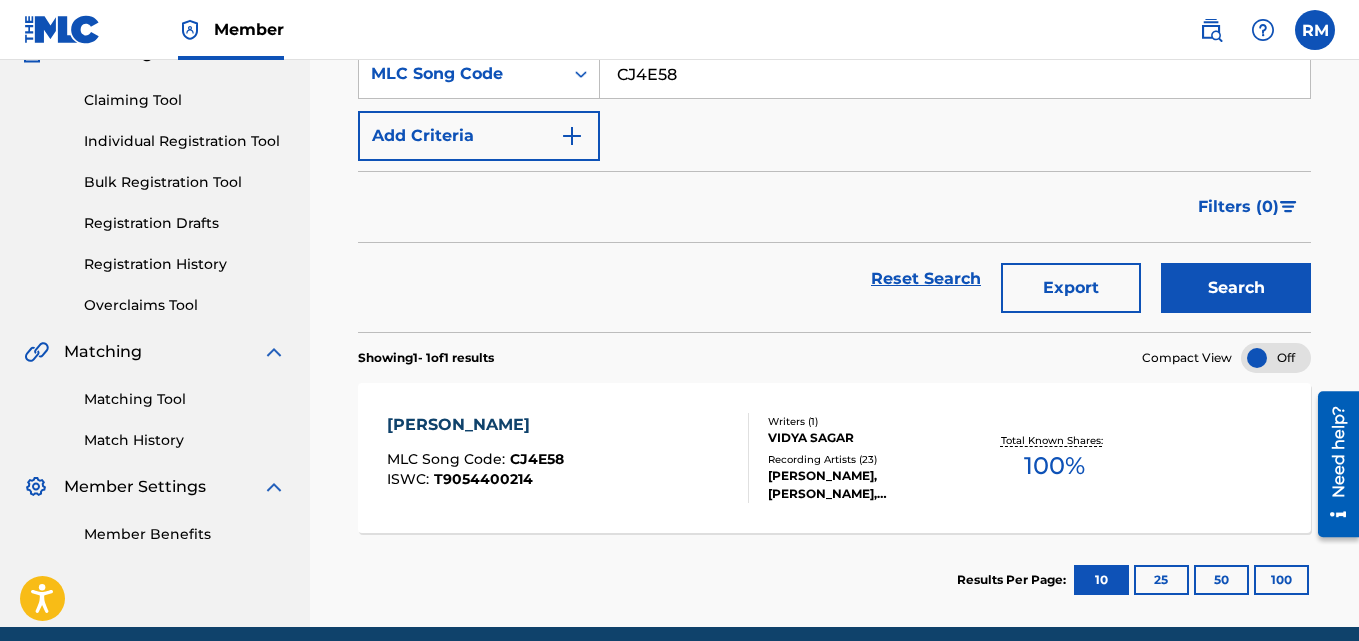 scroll, scrollTop: 200, scrollLeft: 0, axis: vertical 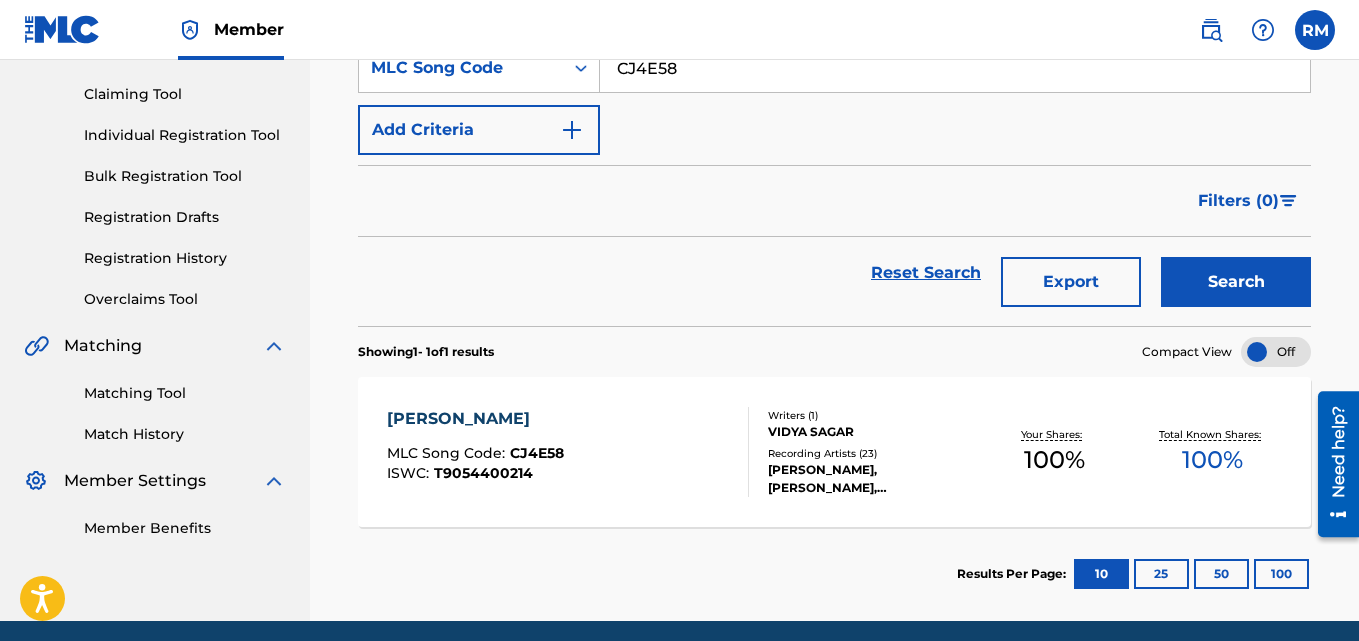 click on "CHINNA PONNU MLC Song Code : CJ4E58 ISWC : T9054400214 Writers ( 1 ) [PERSON_NAME] Recording Artists ( 23 ) [PERSON_NAME], [PERSON_NAME], [PERSON_NAME], [PERSON_NAME], [PERSON_NAME] Your Shares: 100 % Total Known Shares: 100 %" at bounding box center (834, 452) 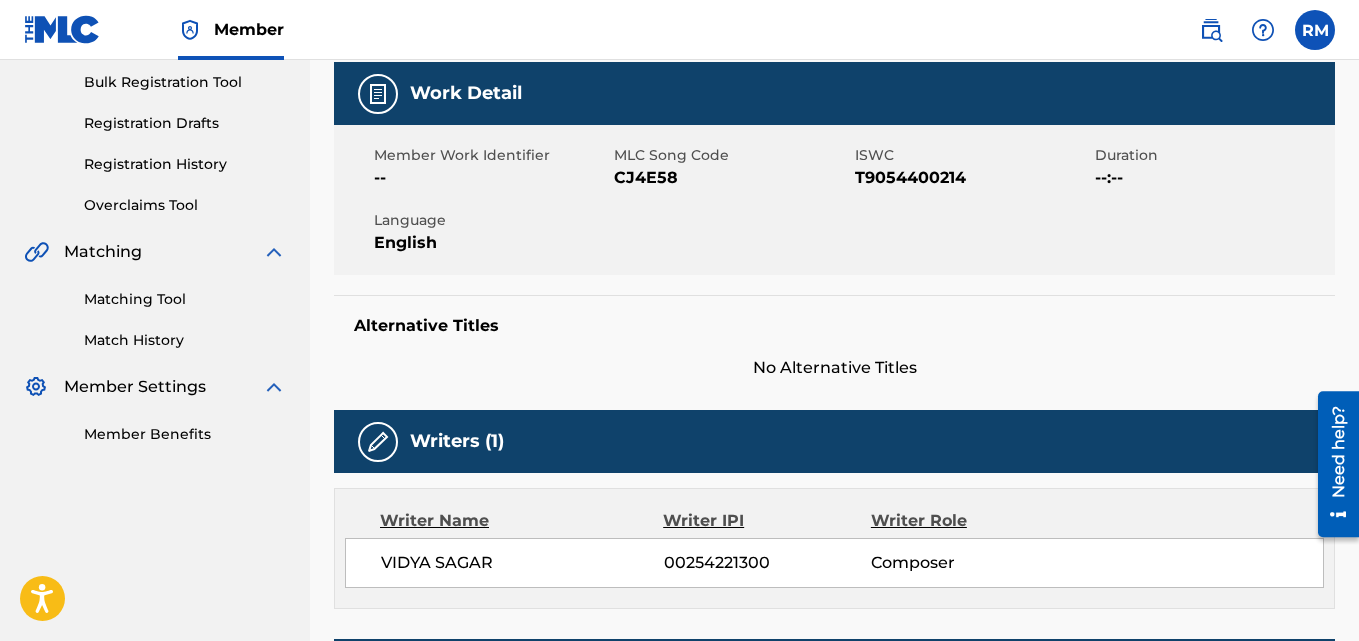 scroll, scrollTop: 0, scrollLeft: 0, axis: both 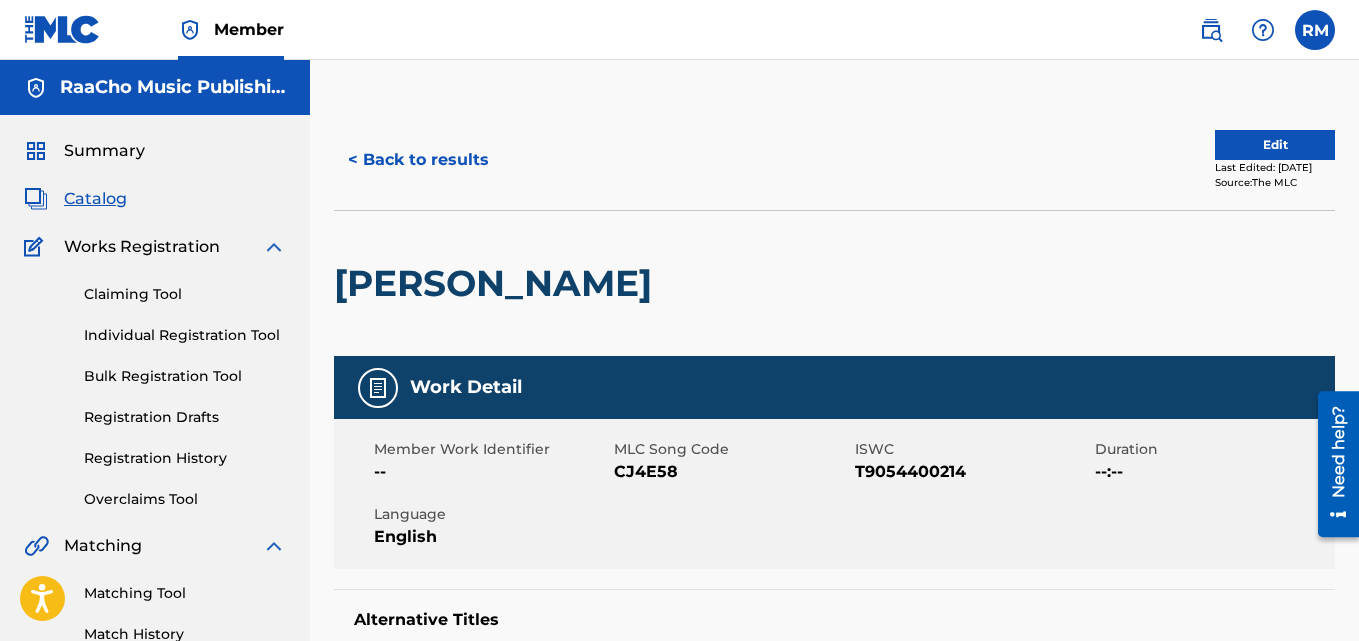 click on "< Back to results" at bounding box center (418, 160) 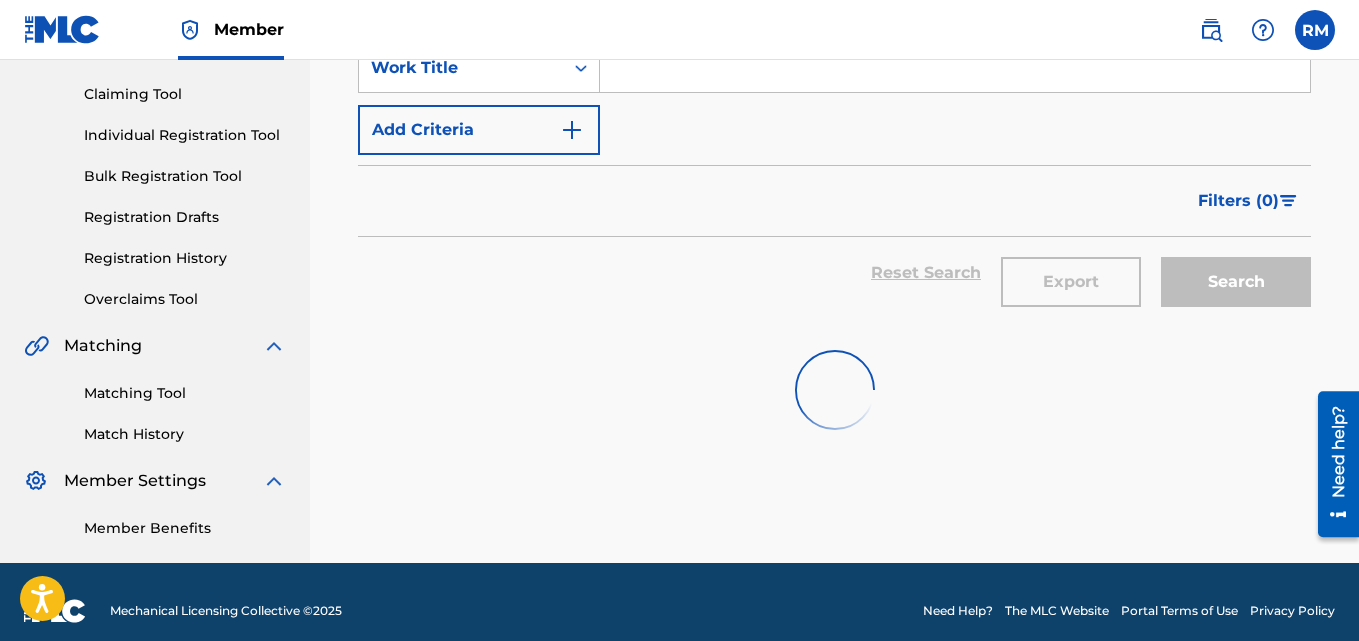 scroll, scrollTop: 0, scrollLeft: 0, axis: both 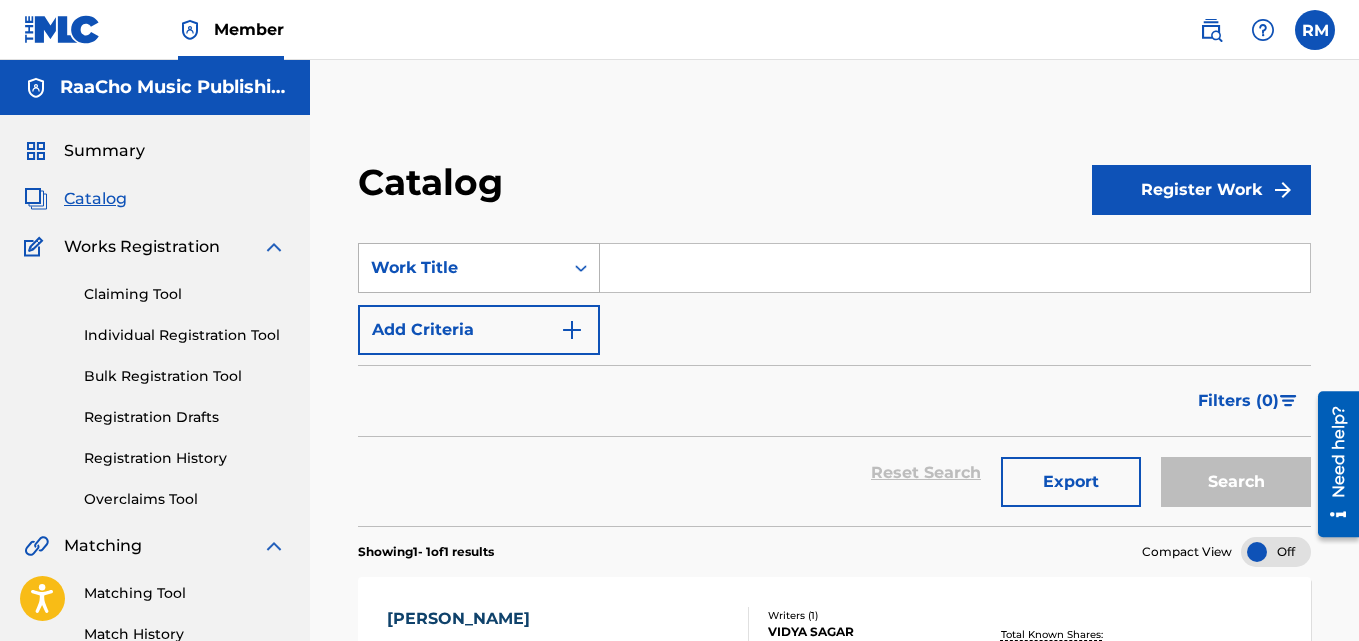click on "Work Title" at bounding box center (461, 268) 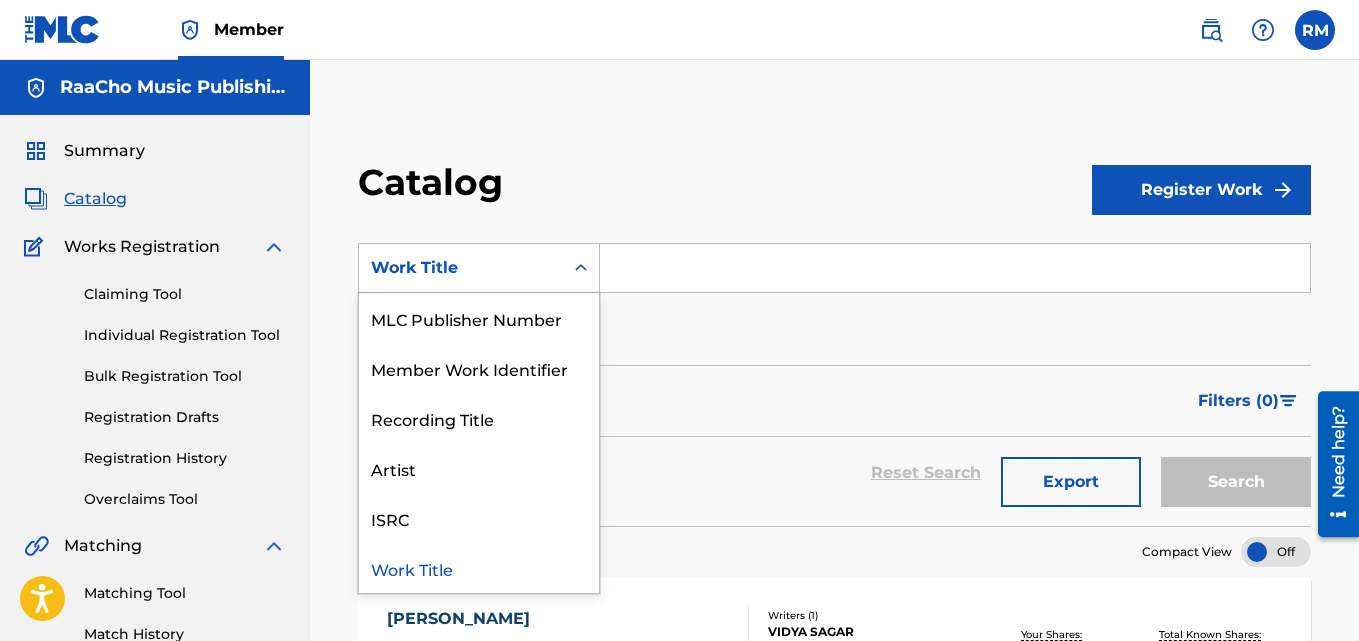 scroll, scrollTop: 0, scrollLeft: 0, axis: both 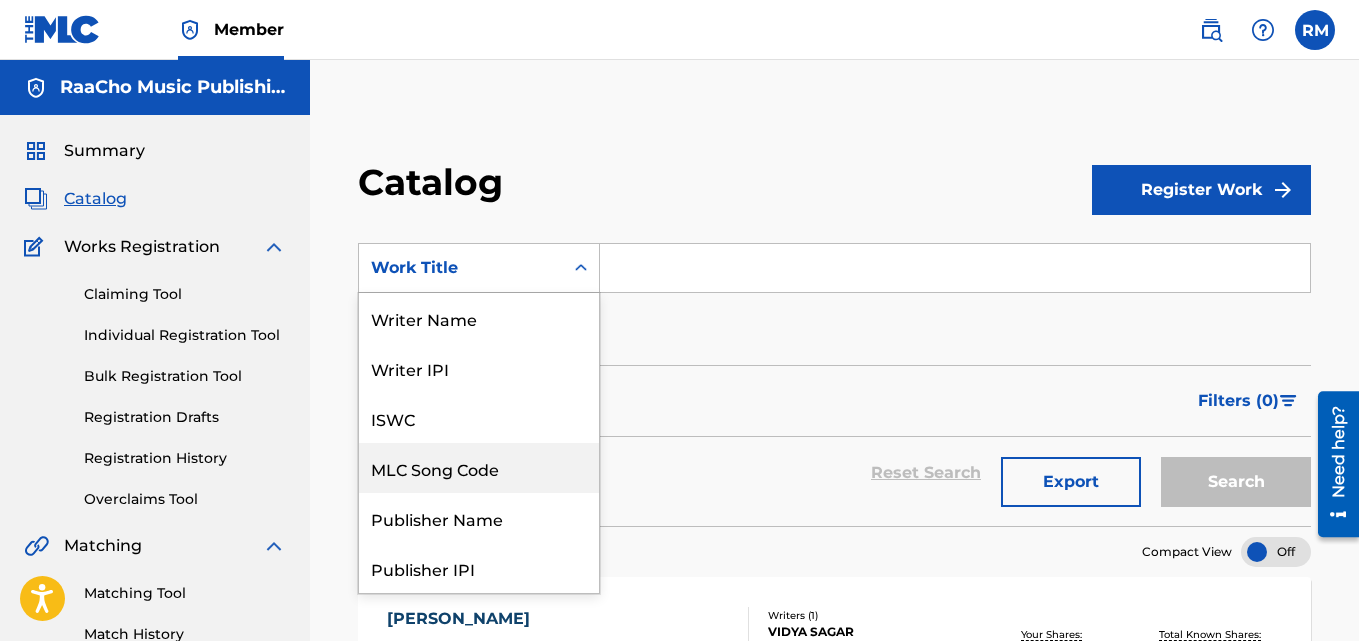 click on "MLC Song Code" at bounding box center (479, 468) 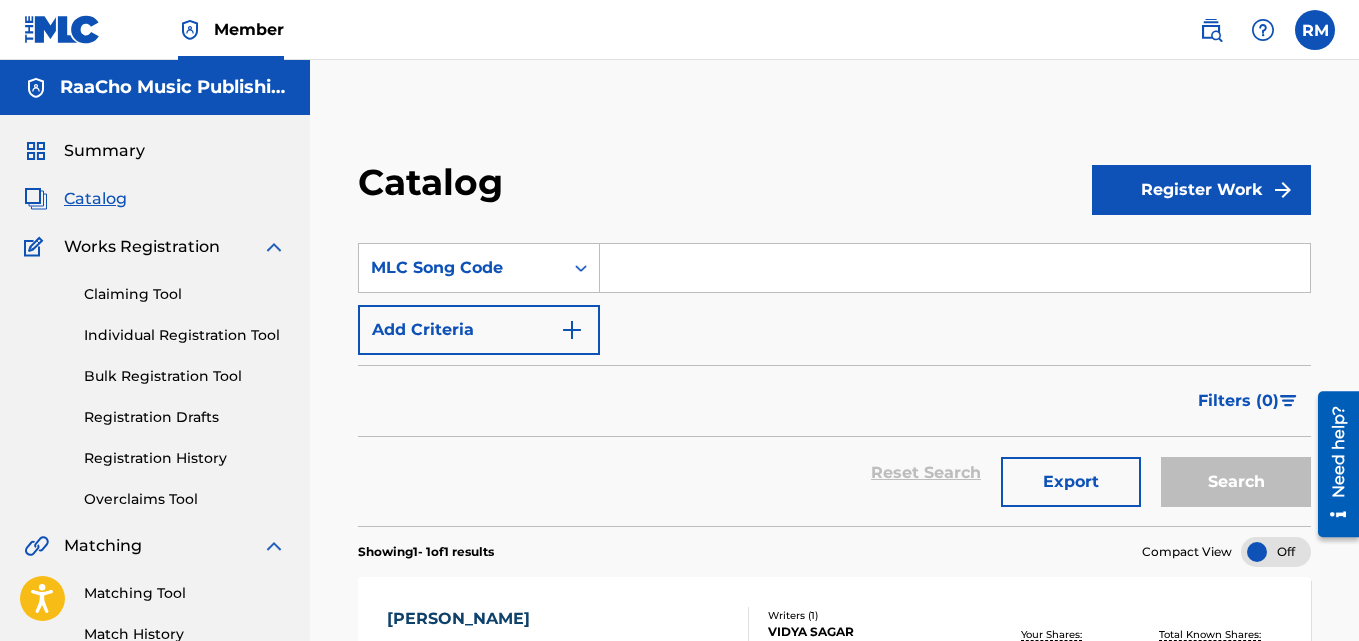 click at bounding box center [955, 268] 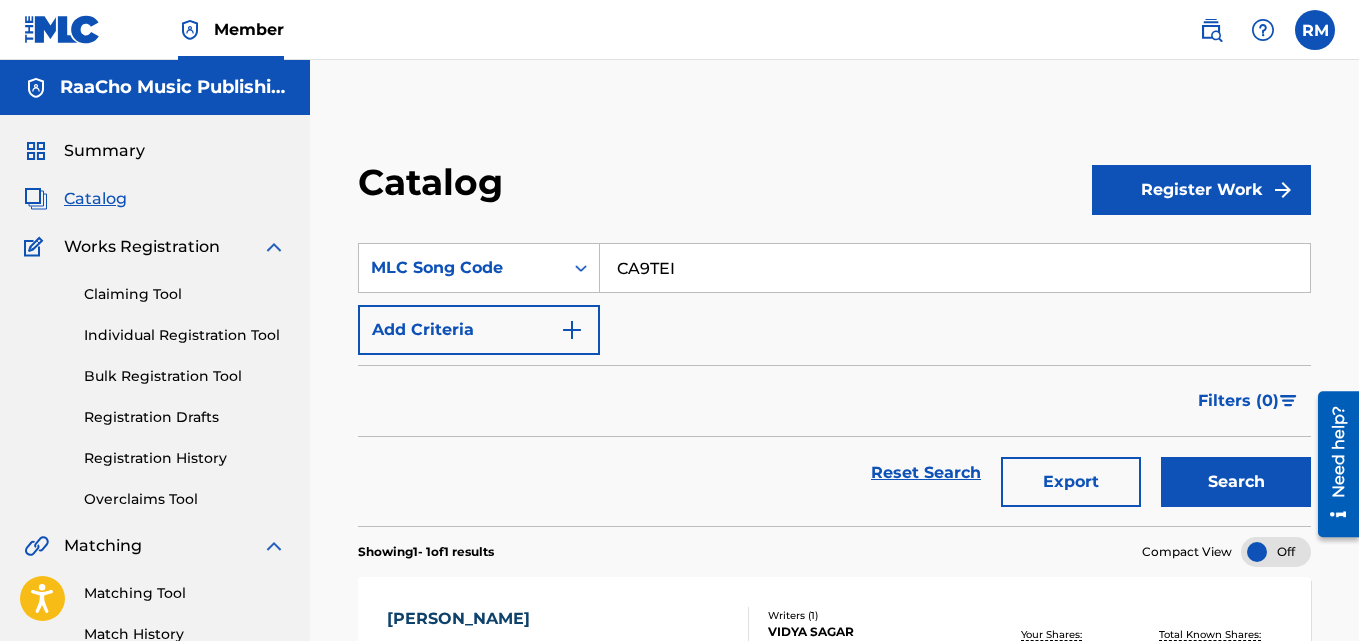 type on "CA9TEI" 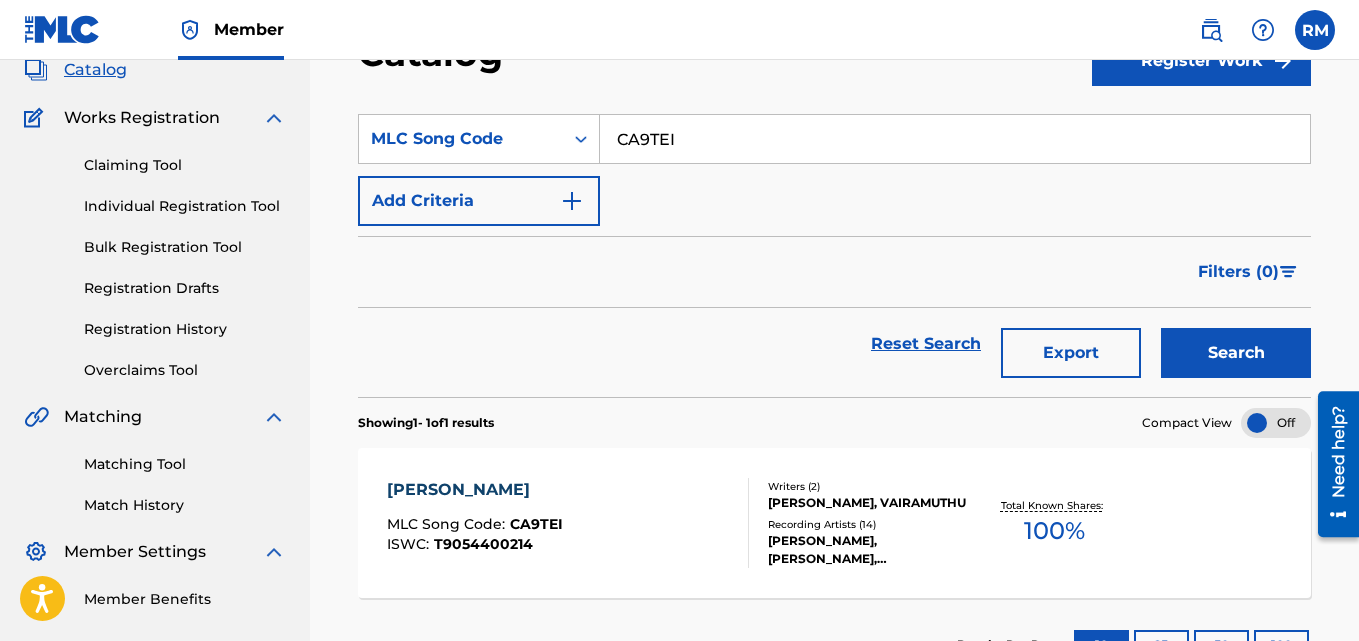 scroll, scrollTop: 276, scrollLeft: 0, axis: vertical 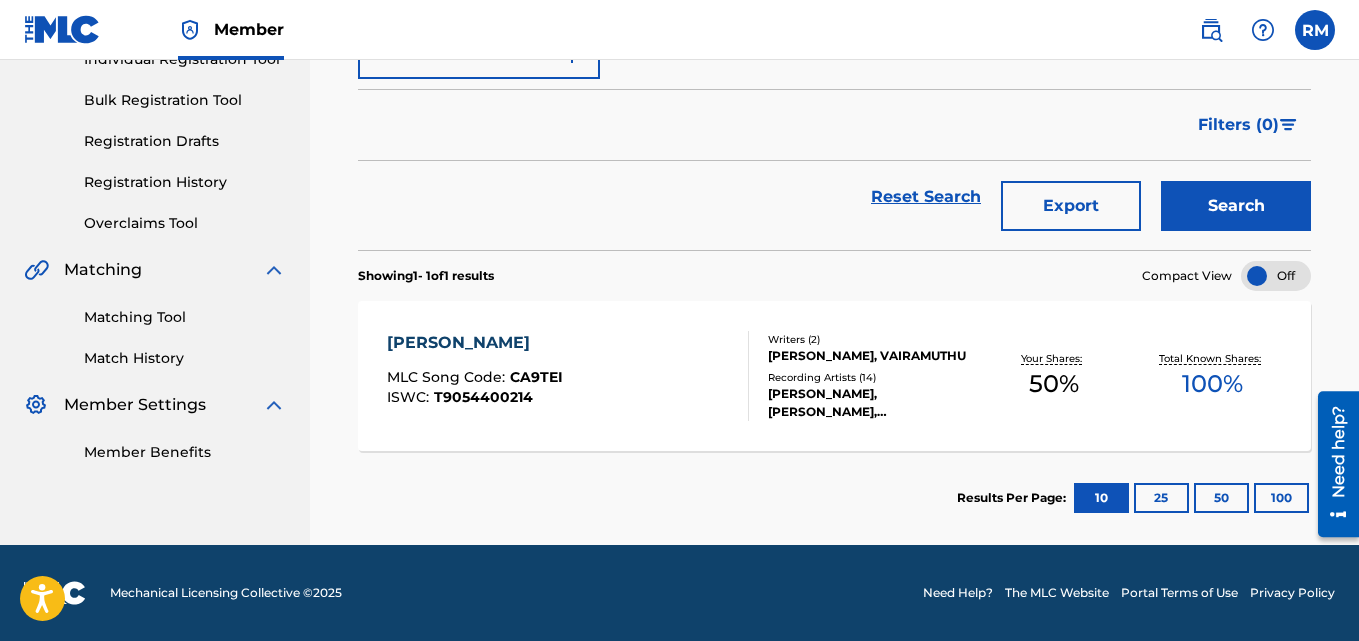 click on "[PERSON_NAME]" at bounding box center [475, 343] 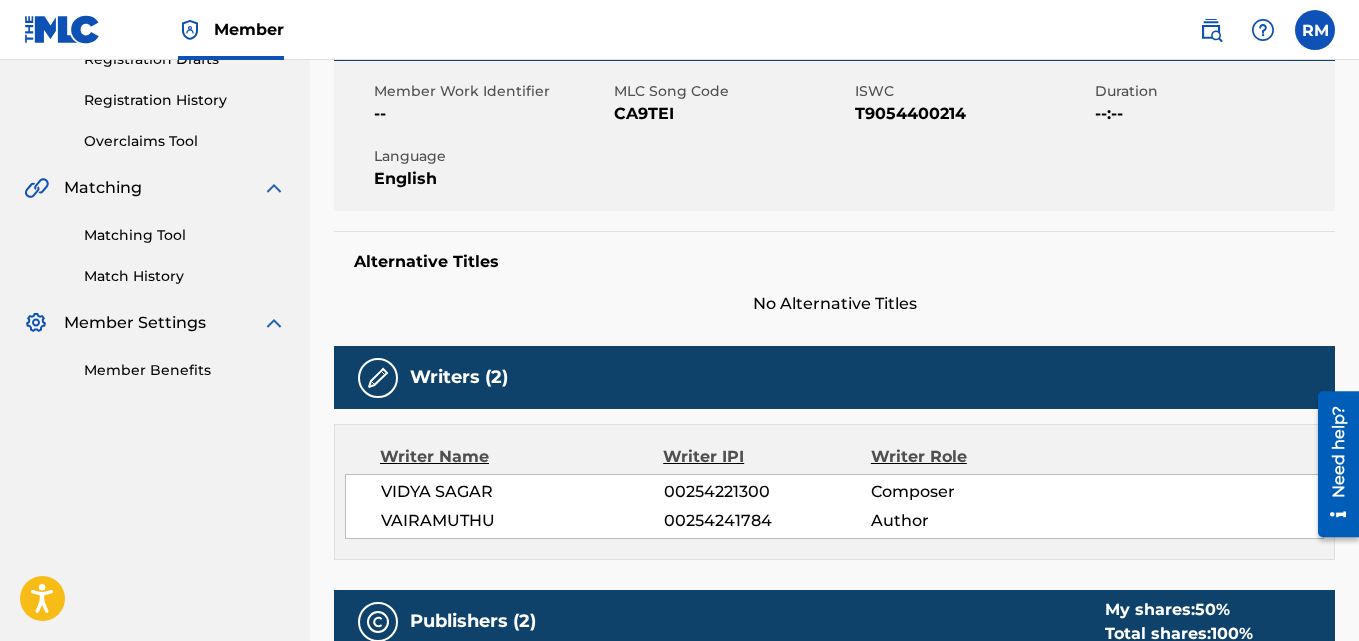 scroll, scrollTop: 0, scrollLeft: 0, axis: both 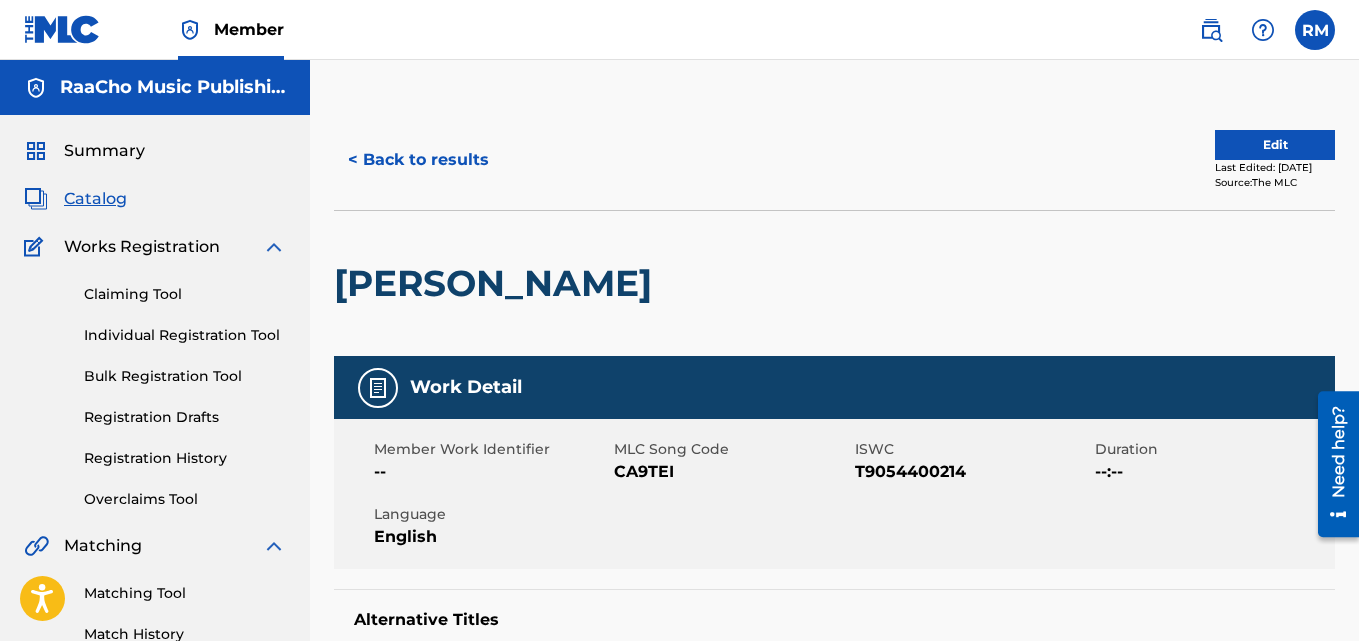 click on "< Back to results" at bounding box center (418, 160) 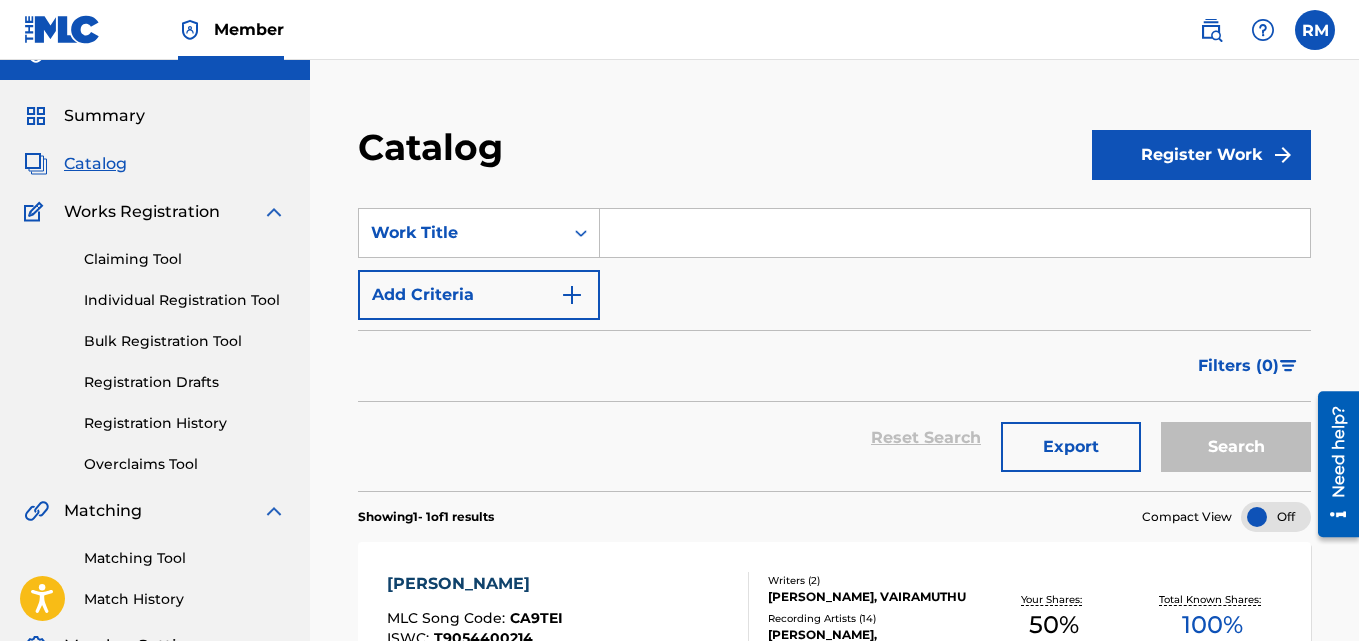 scroll, scrollTop: 0, scrollLeft: 0, axis: both 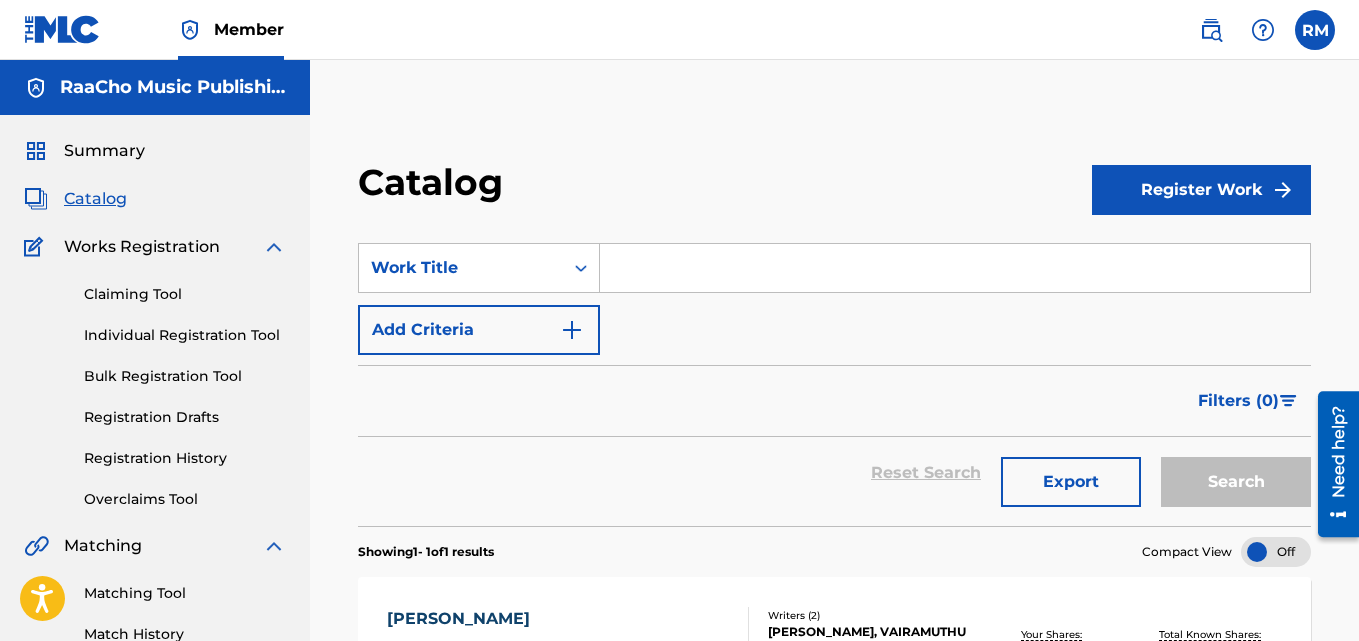 click on "SearchWithCriteriae15d6549-b7de-4644-8b1c-8bc6b8f0f407 Work Title Add Criteria Filter Hold Filters Overclaim   Dispute   Remove Filters Apply Filters Filters ( 0 ) Reset Search Export Search" at bounding box center [834, 372] 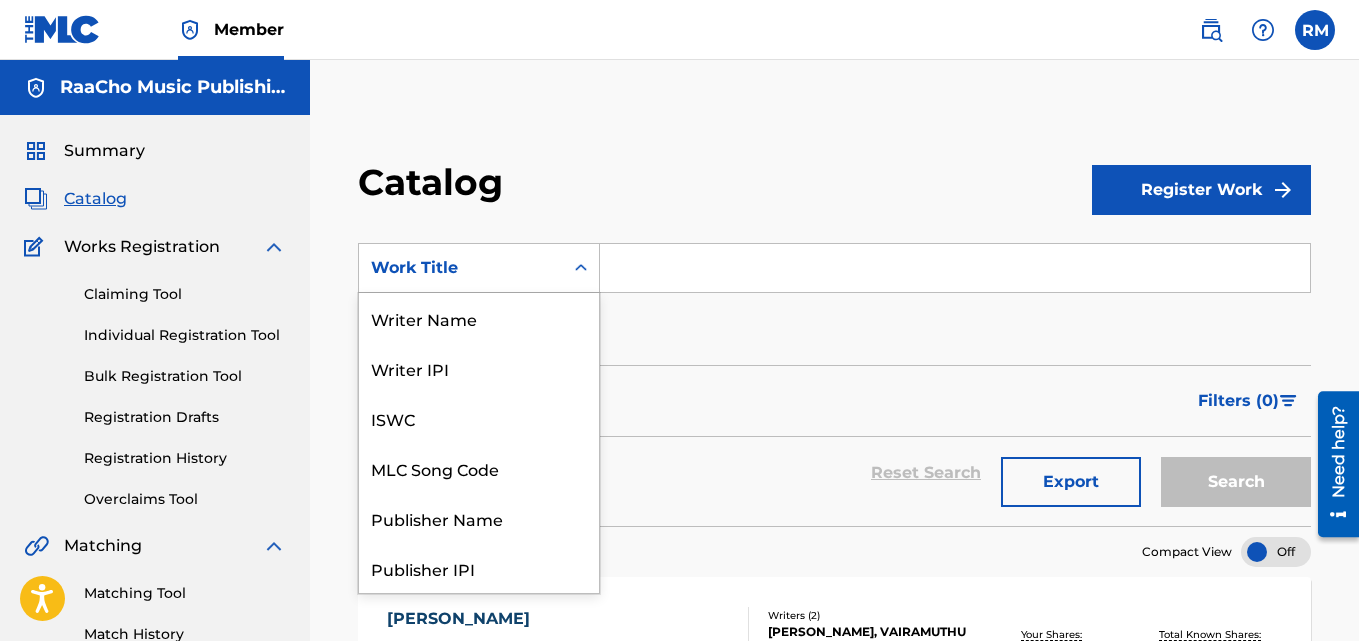 click on "Work Title" at bounding box center (461, 268) 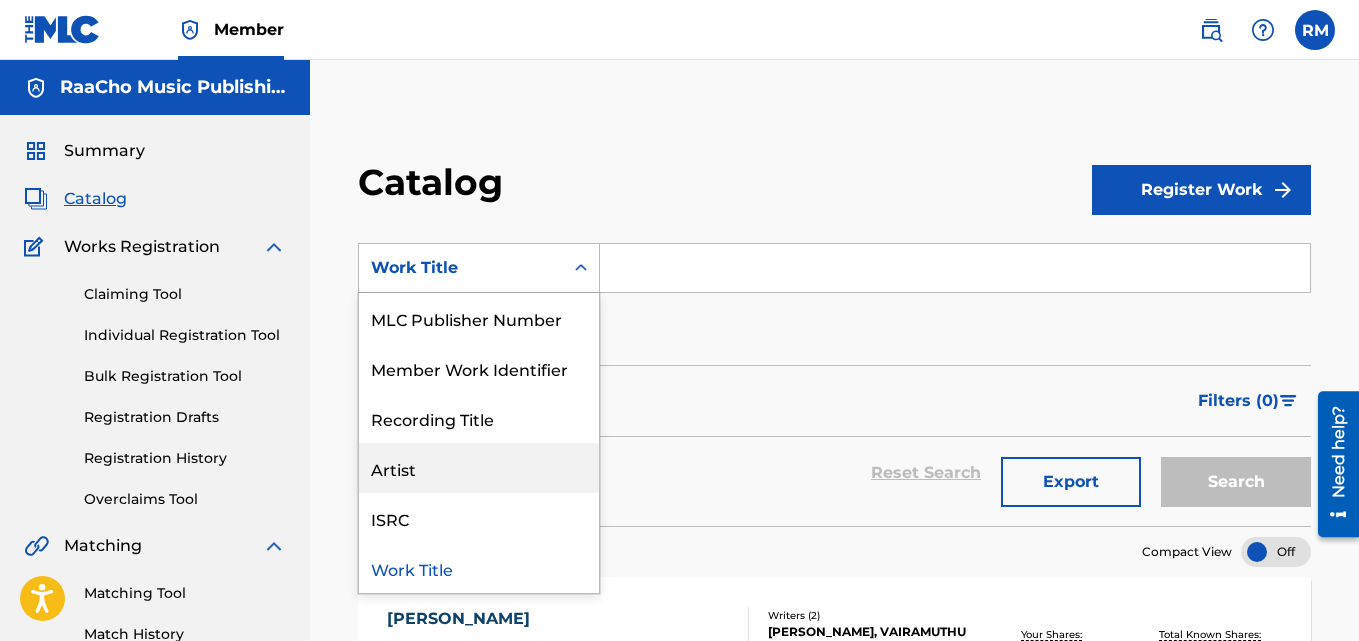 scroll, scrollTop: 0, scrollLeft: 0, axis: both 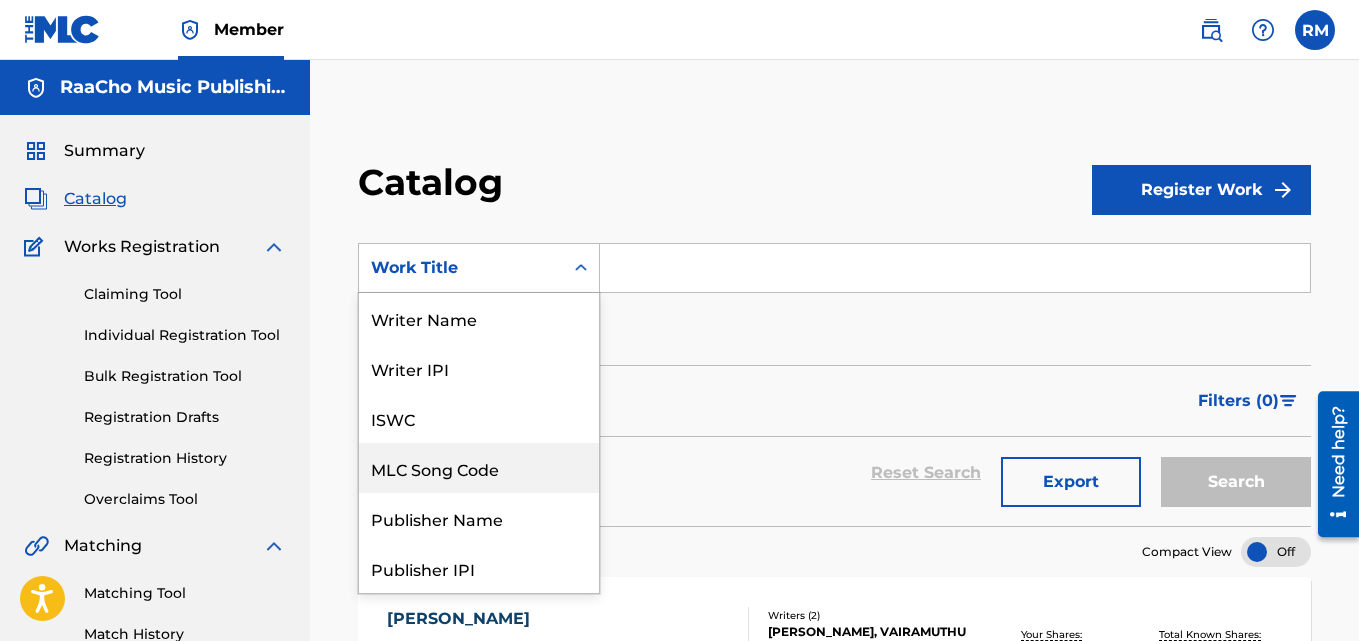 click on "MLC Song Code" at bounding box center [479, 468] 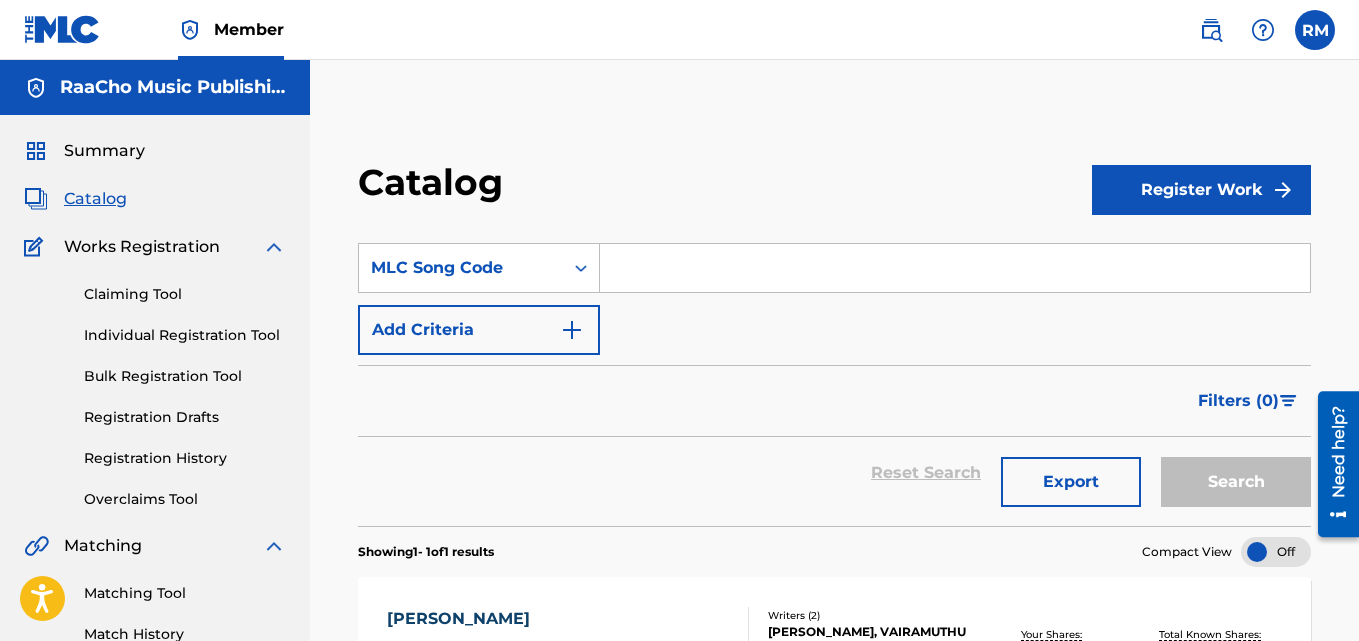 click at bounding box center [955, 268] 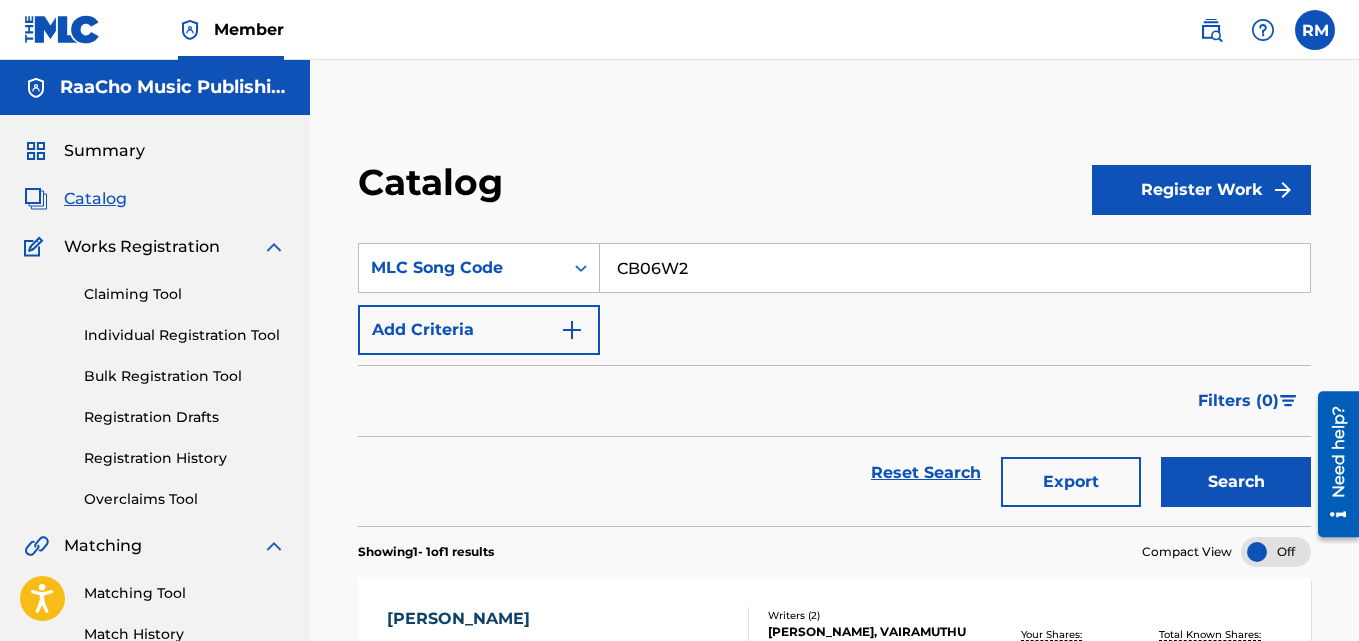 type on "CB06W2" 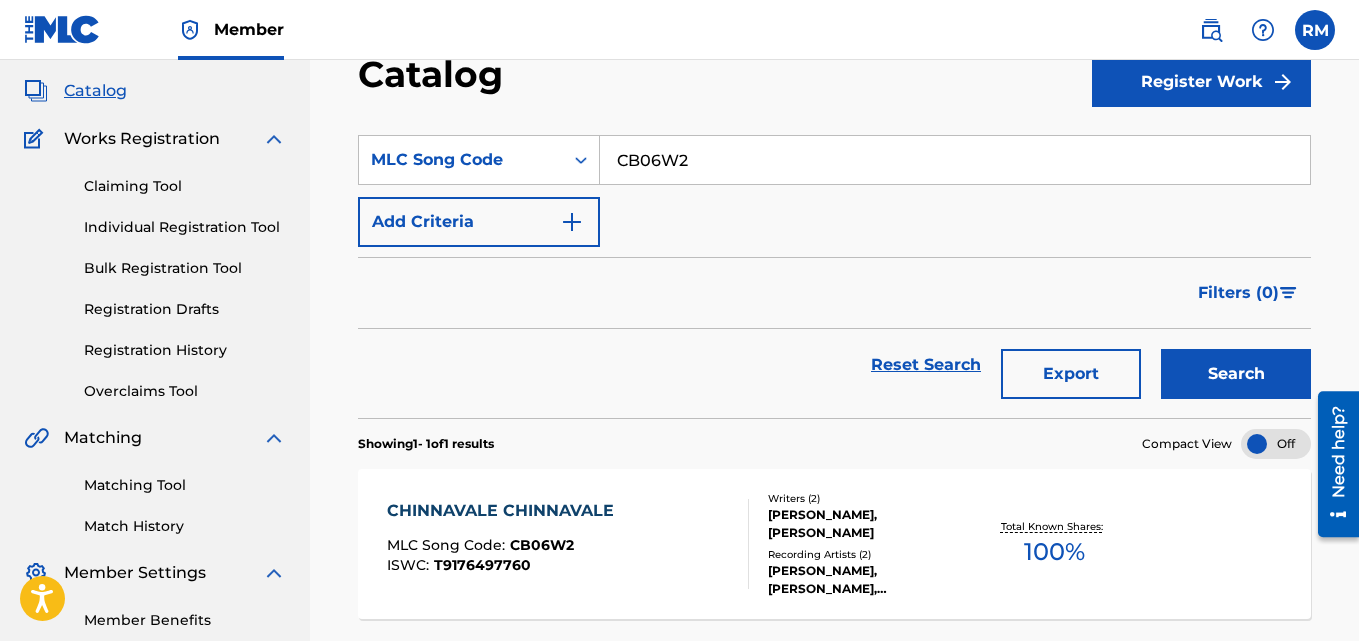 scroll, scrollTop: 276, scrollLeft: 0, axis: vertical 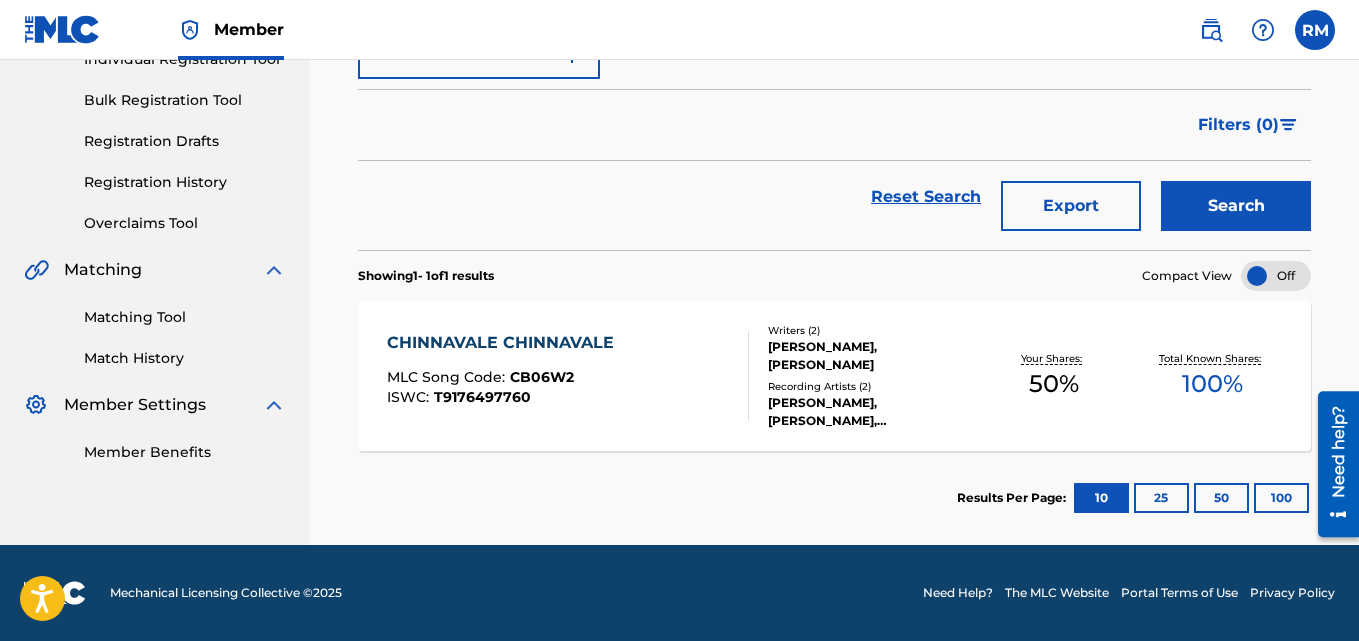 click on "CHINNAVALE CHINNAVALE MLC Song Code : CB06W2 ISWC : T9176497760" at bounding box center [505, 376] 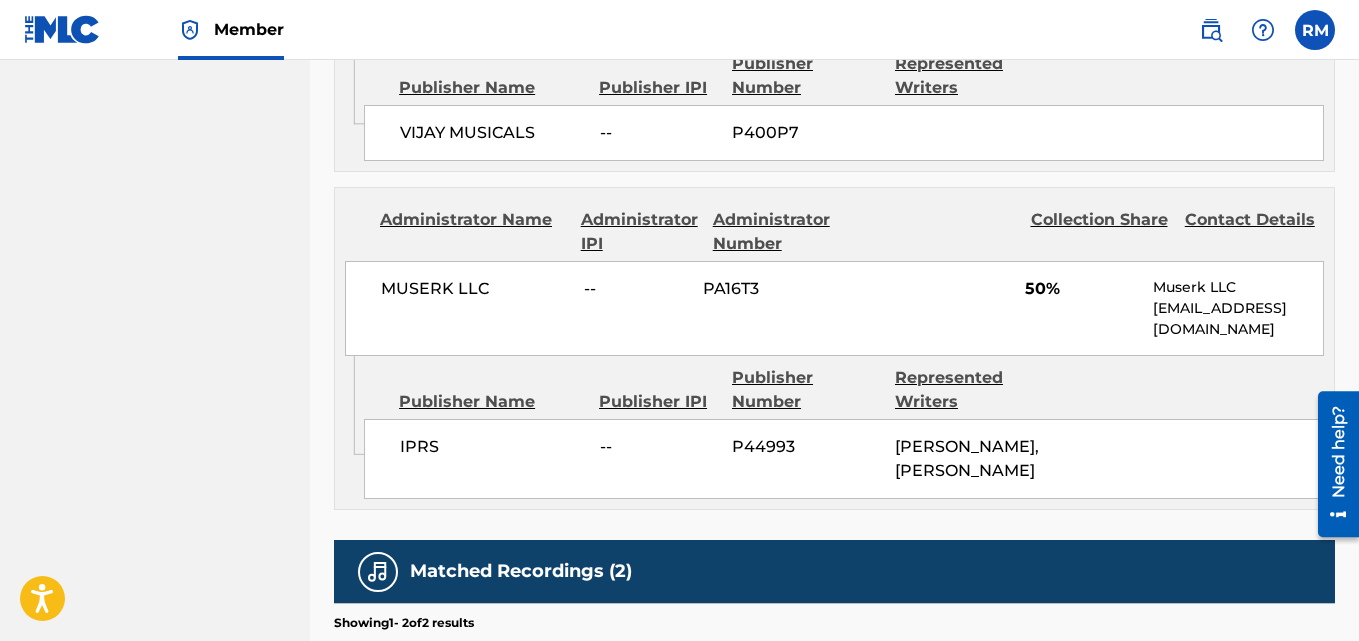 scroll, scrollTop: 1600, scrollLeft: 0, axis: vertical 